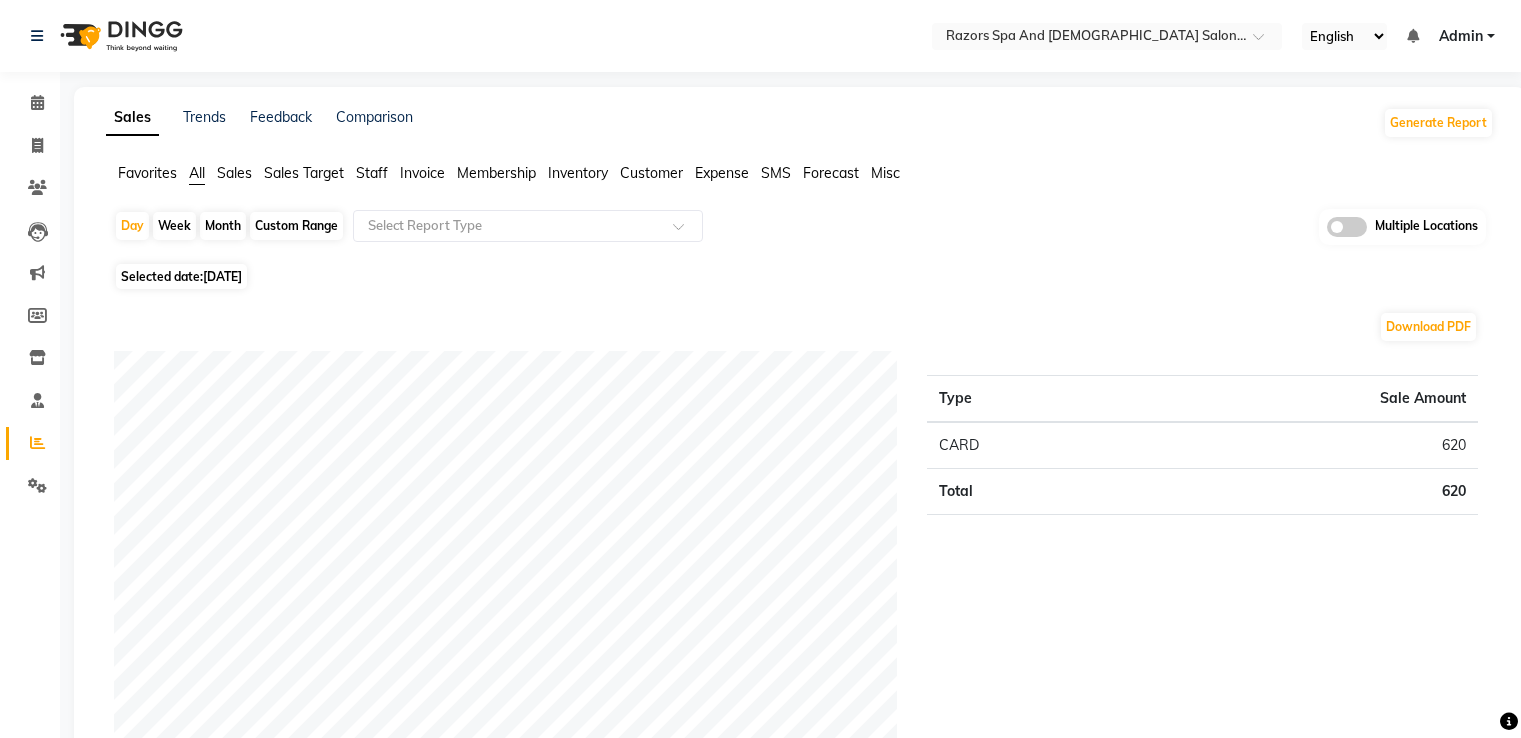 scroll, scrollTop: 0, scrollLeft: 0, axis: both 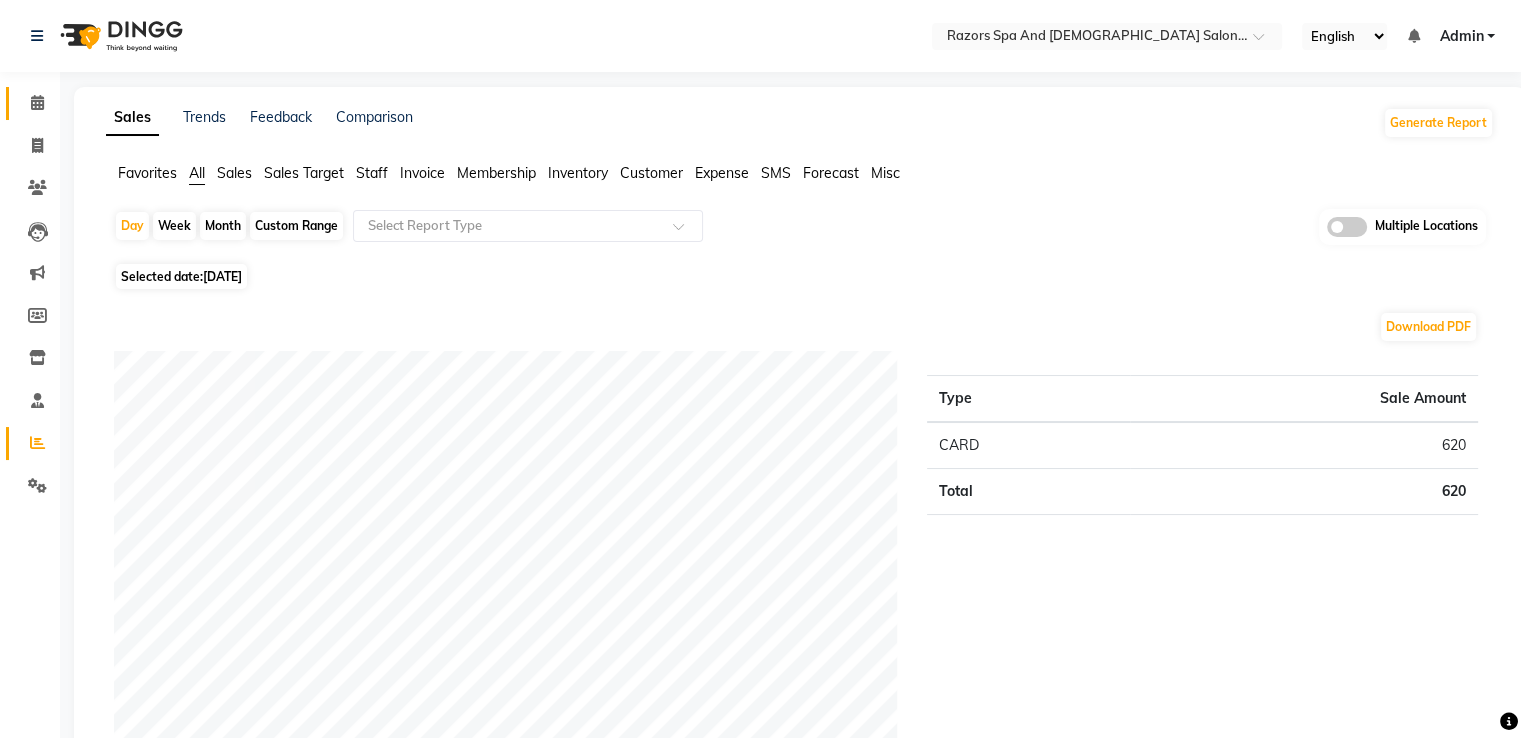 click 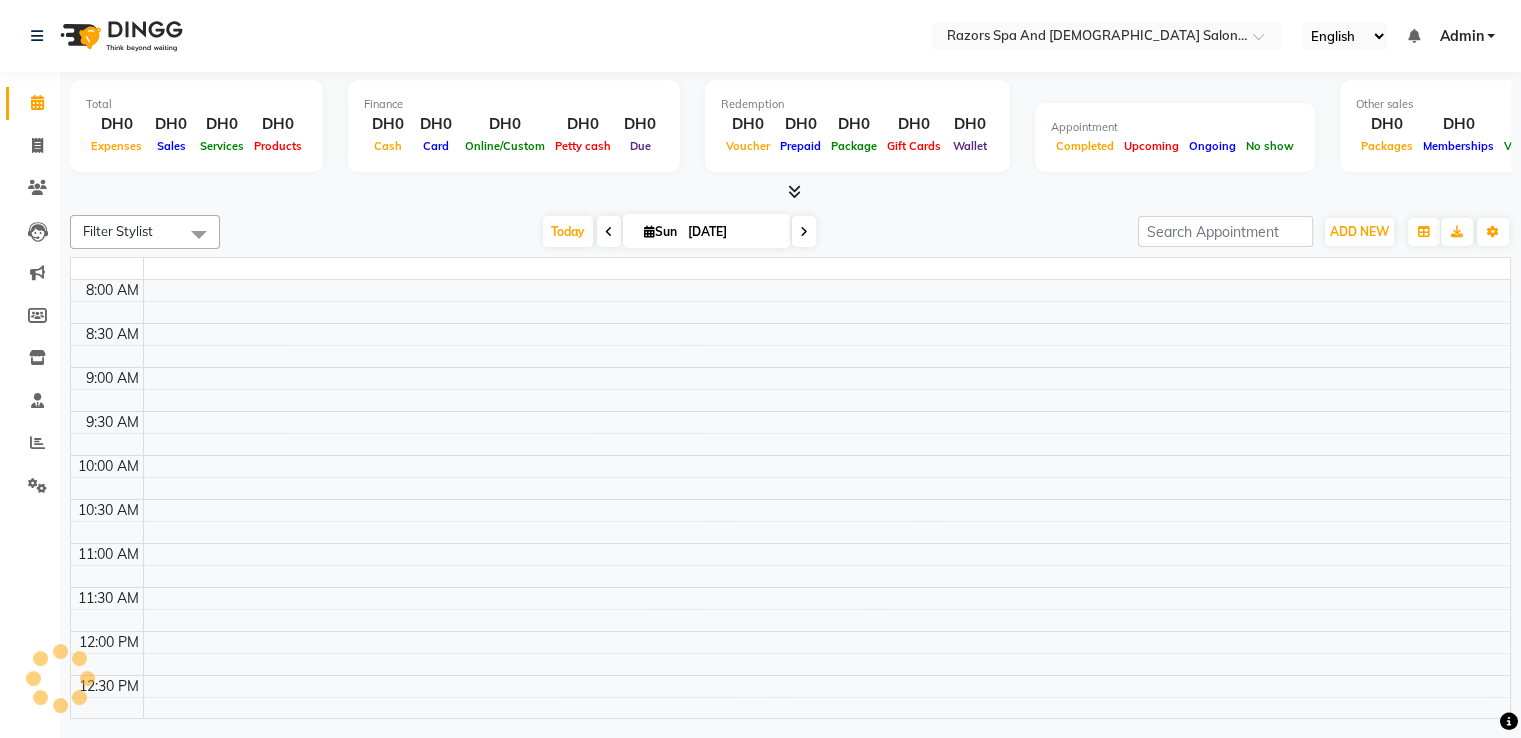 scroll, scrollTop: 0, scrollLeft: 0, axis: both 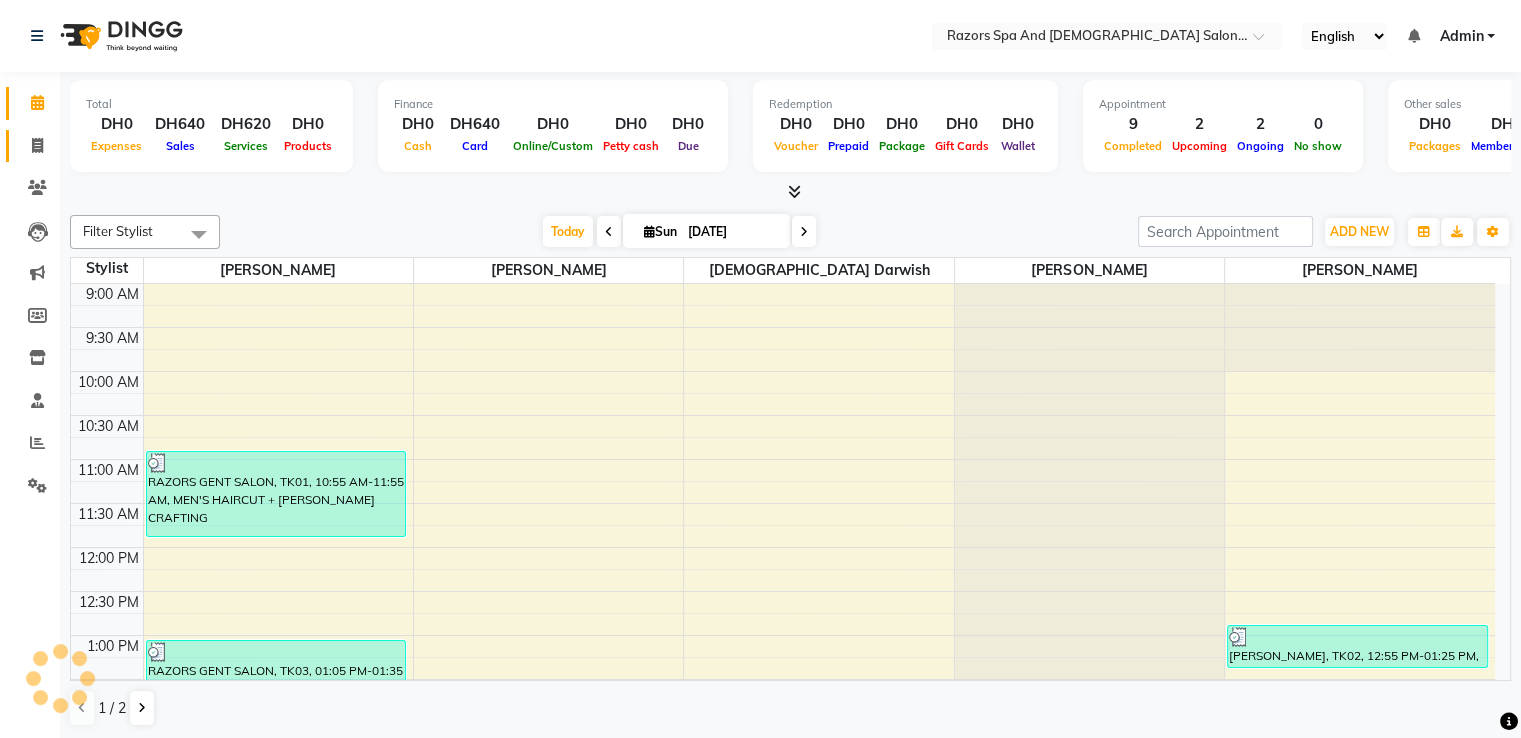 click 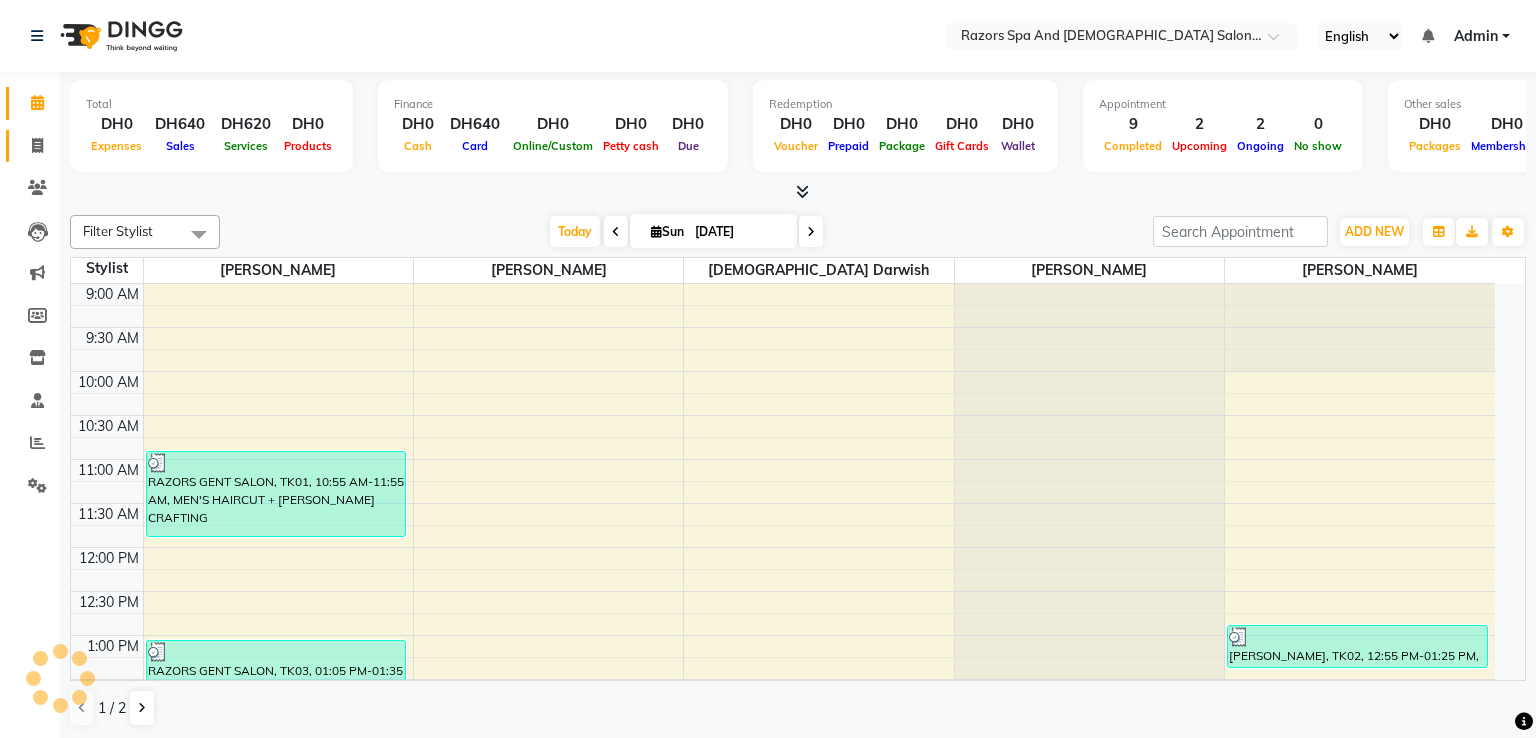 select on "service" 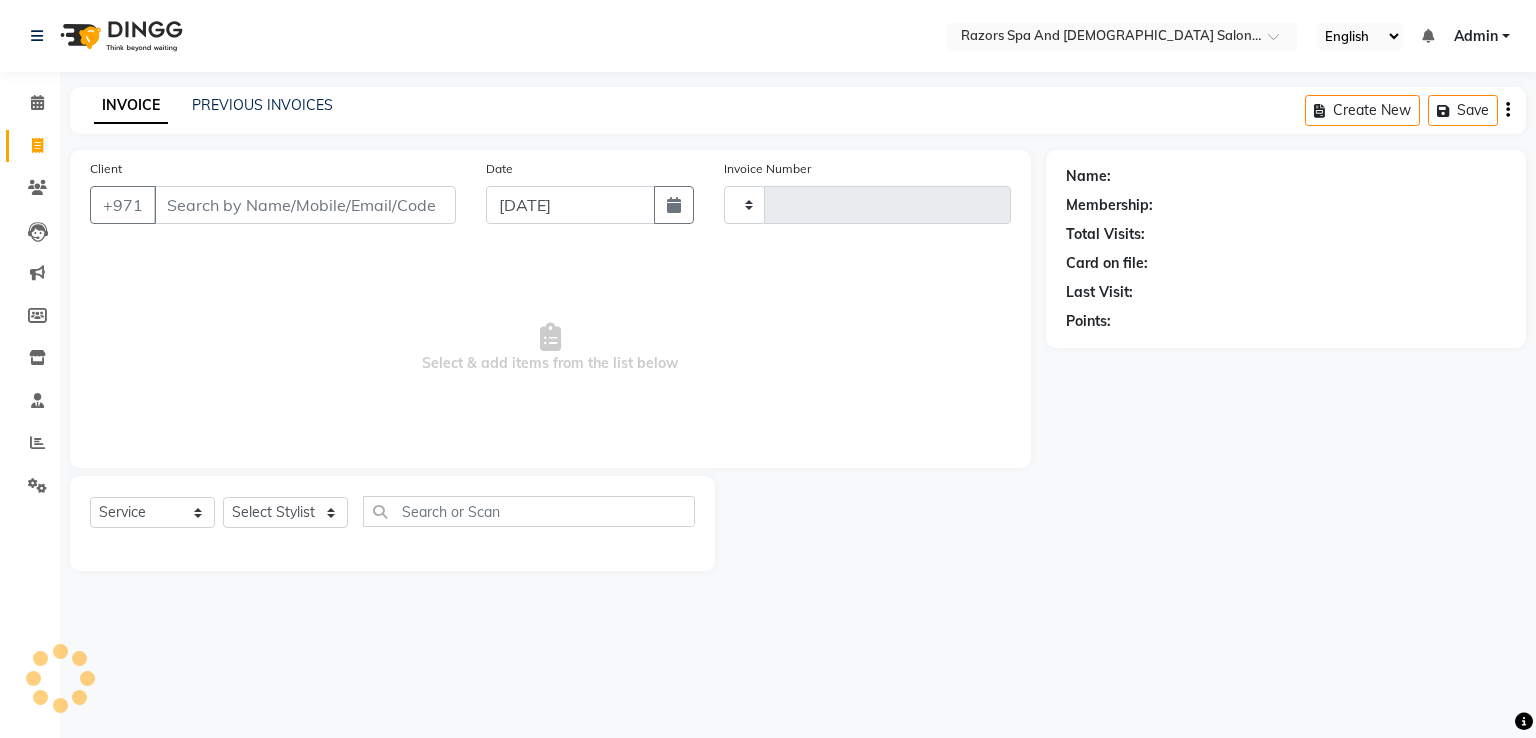 type on "0453" 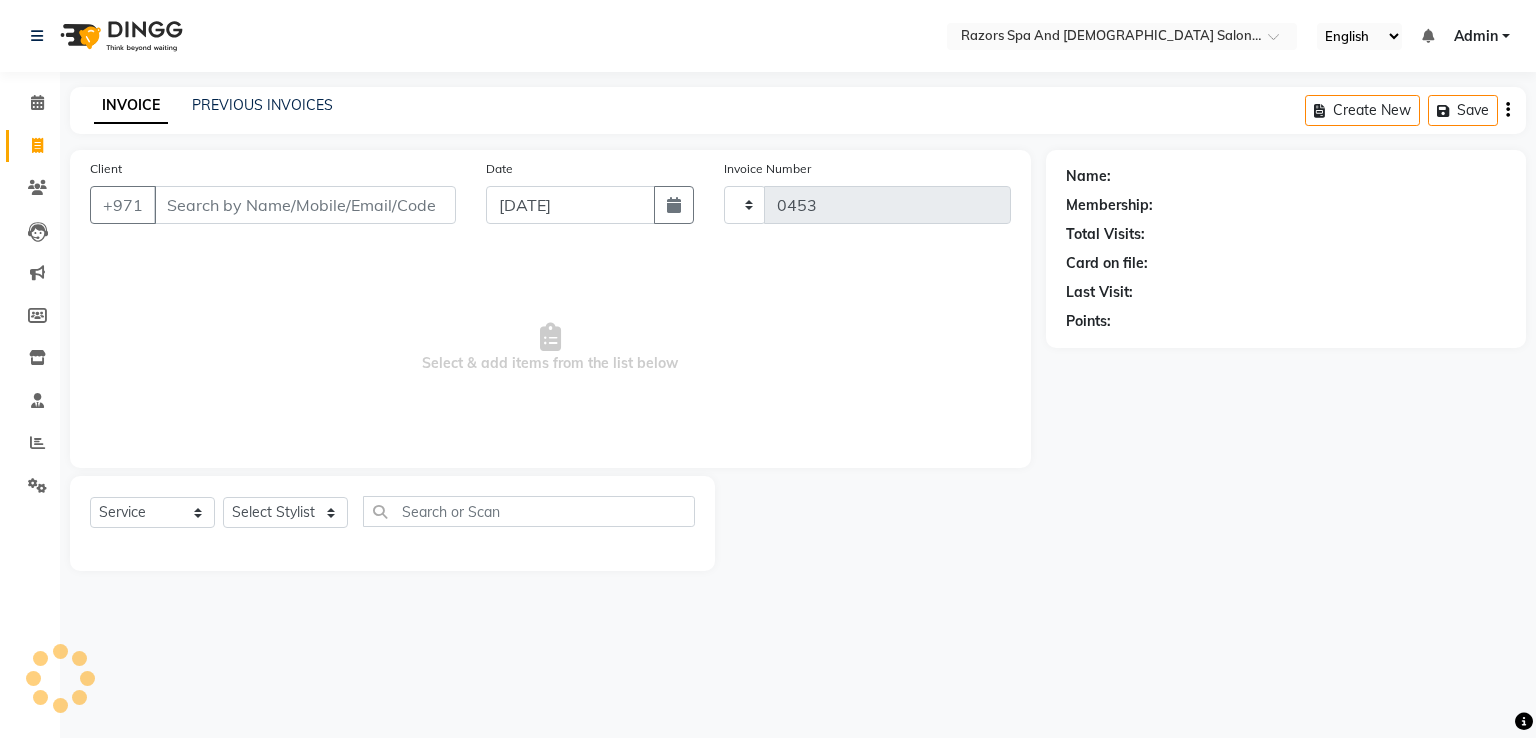 select on "8419" 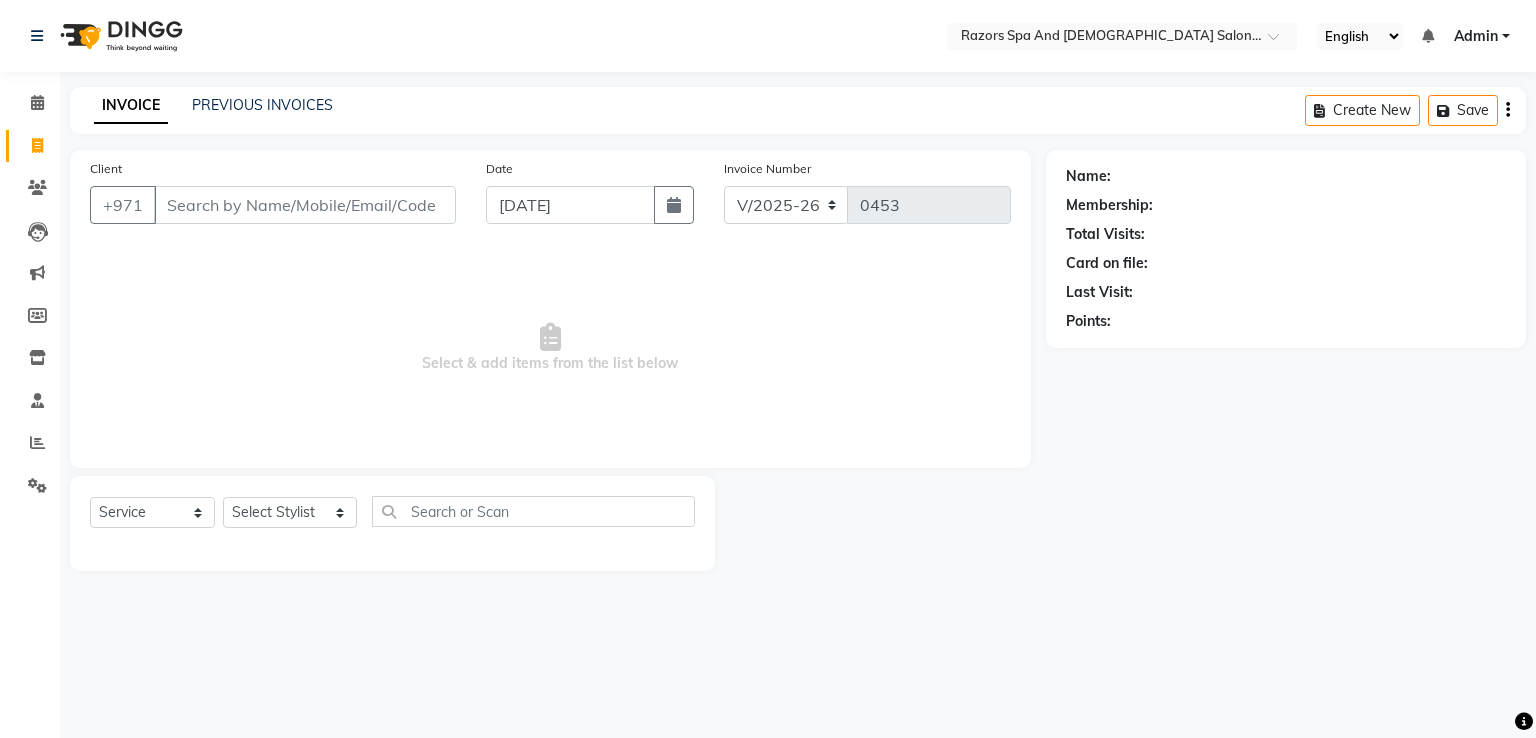 click on "Client" at bounding box center (305, 205) 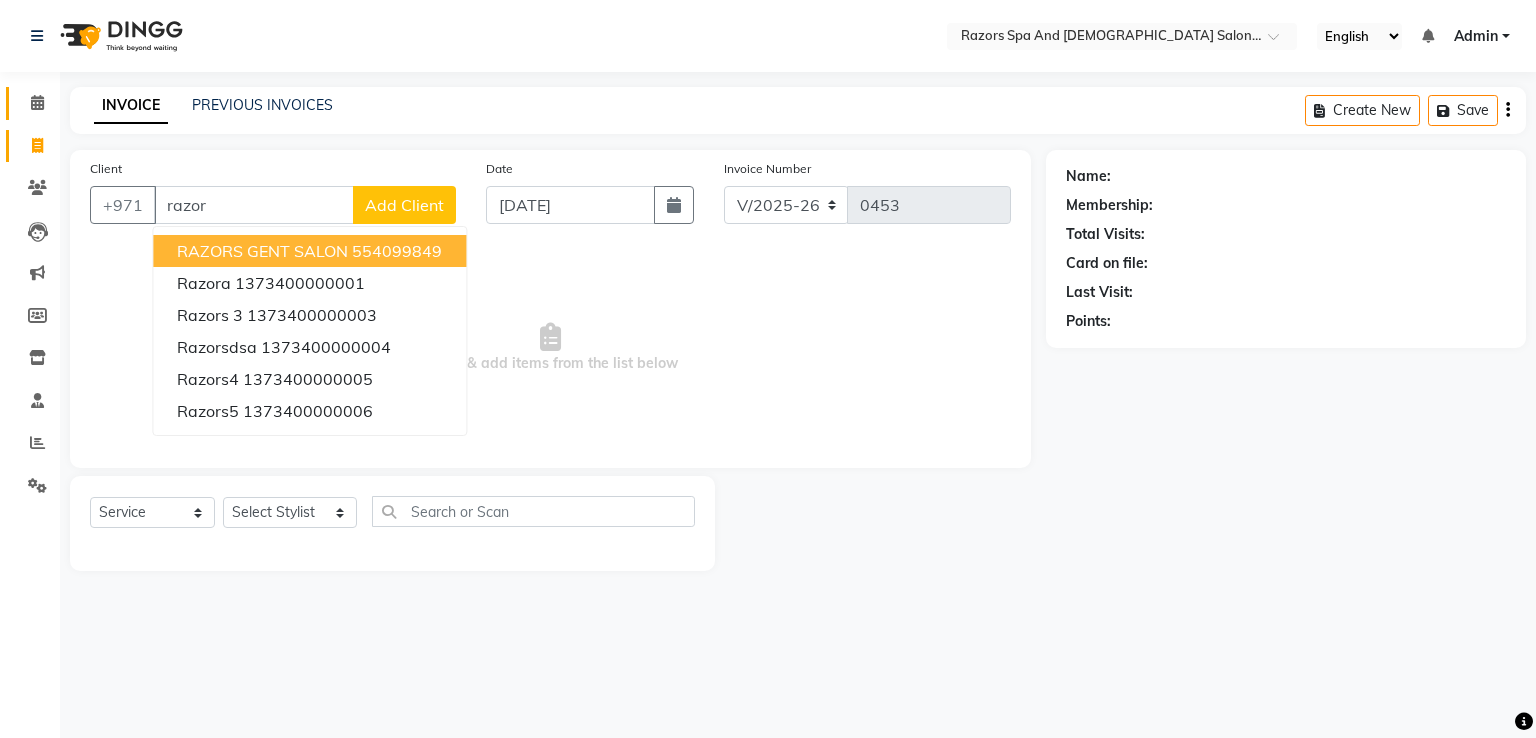 type on "razor" 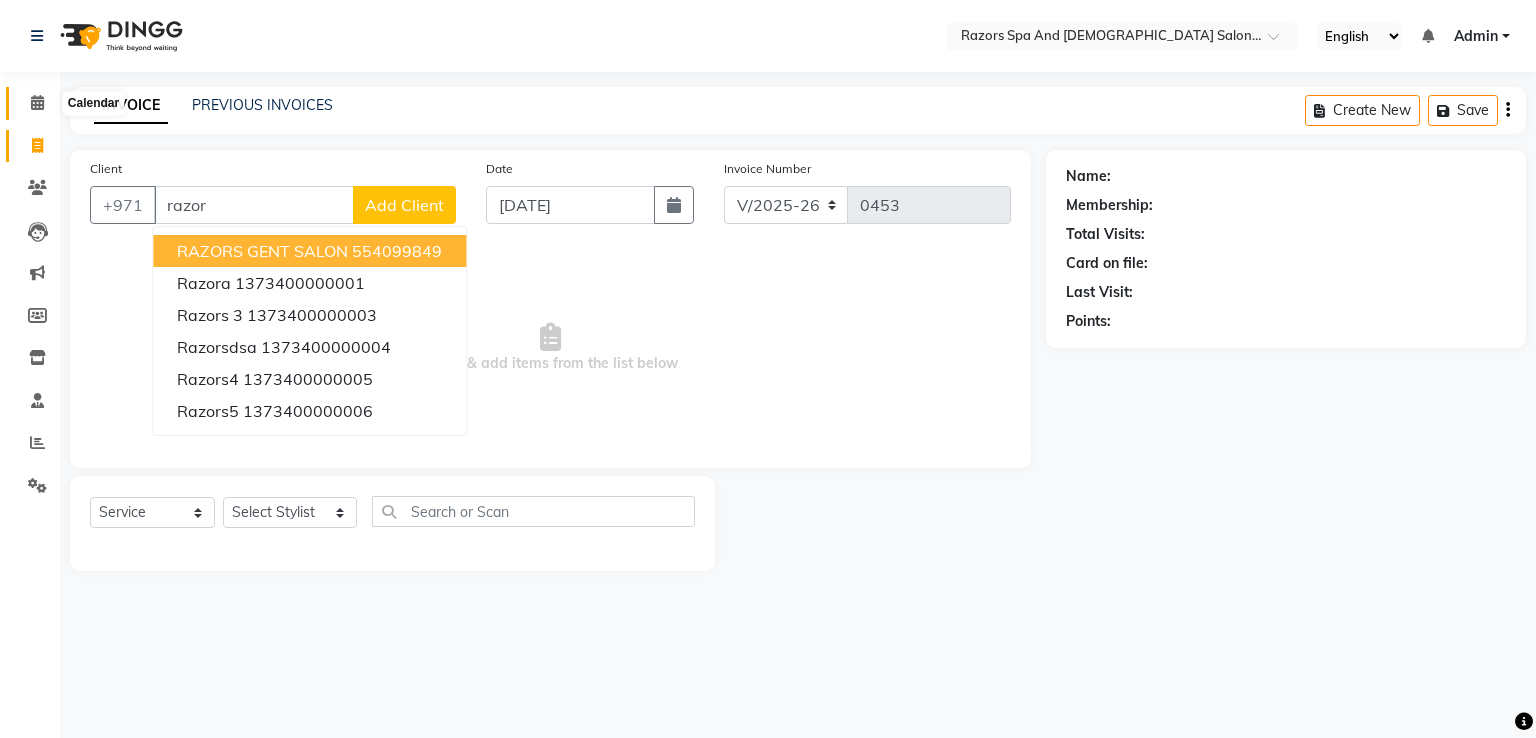 click 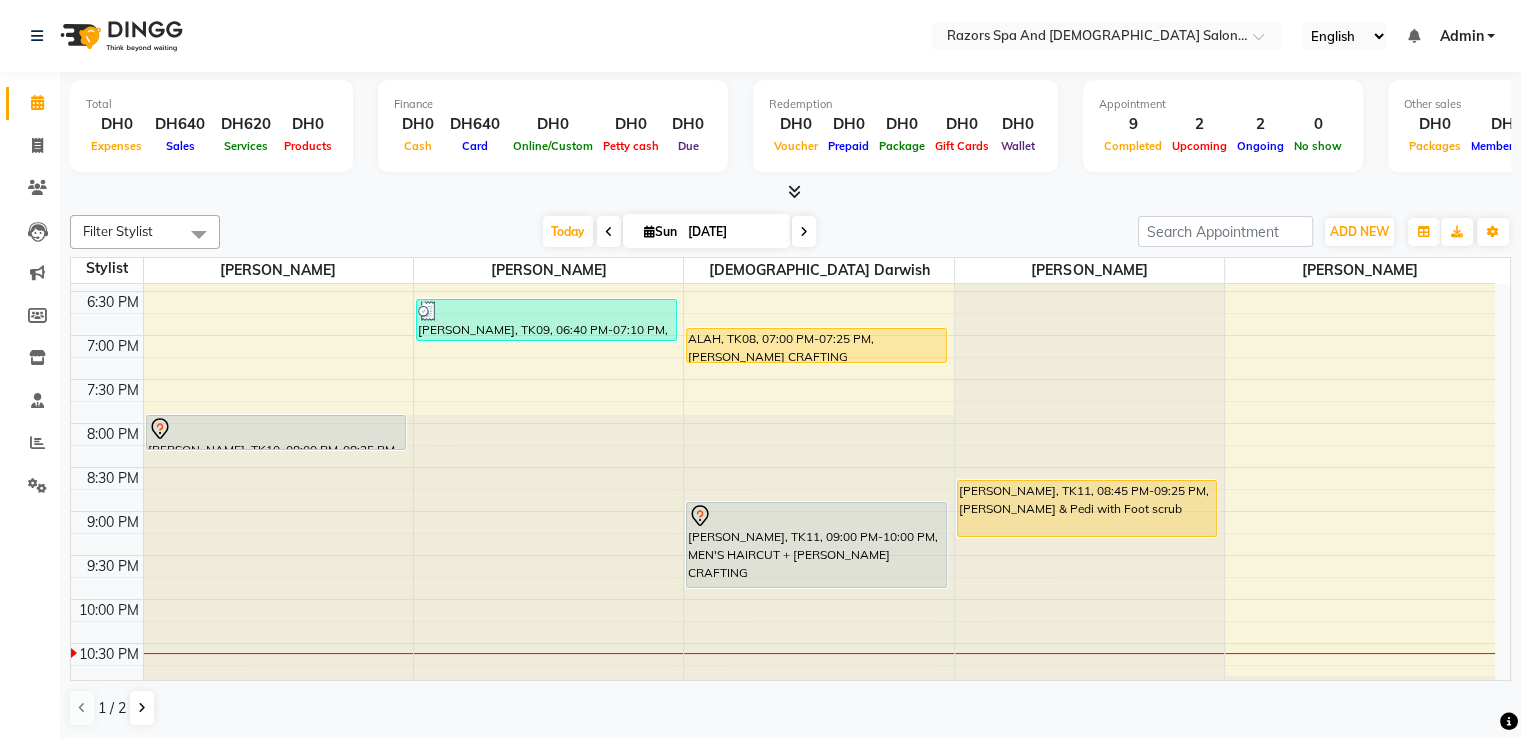 scroll, scrollTop: 910, scrollLeft: 0, axis: vertical 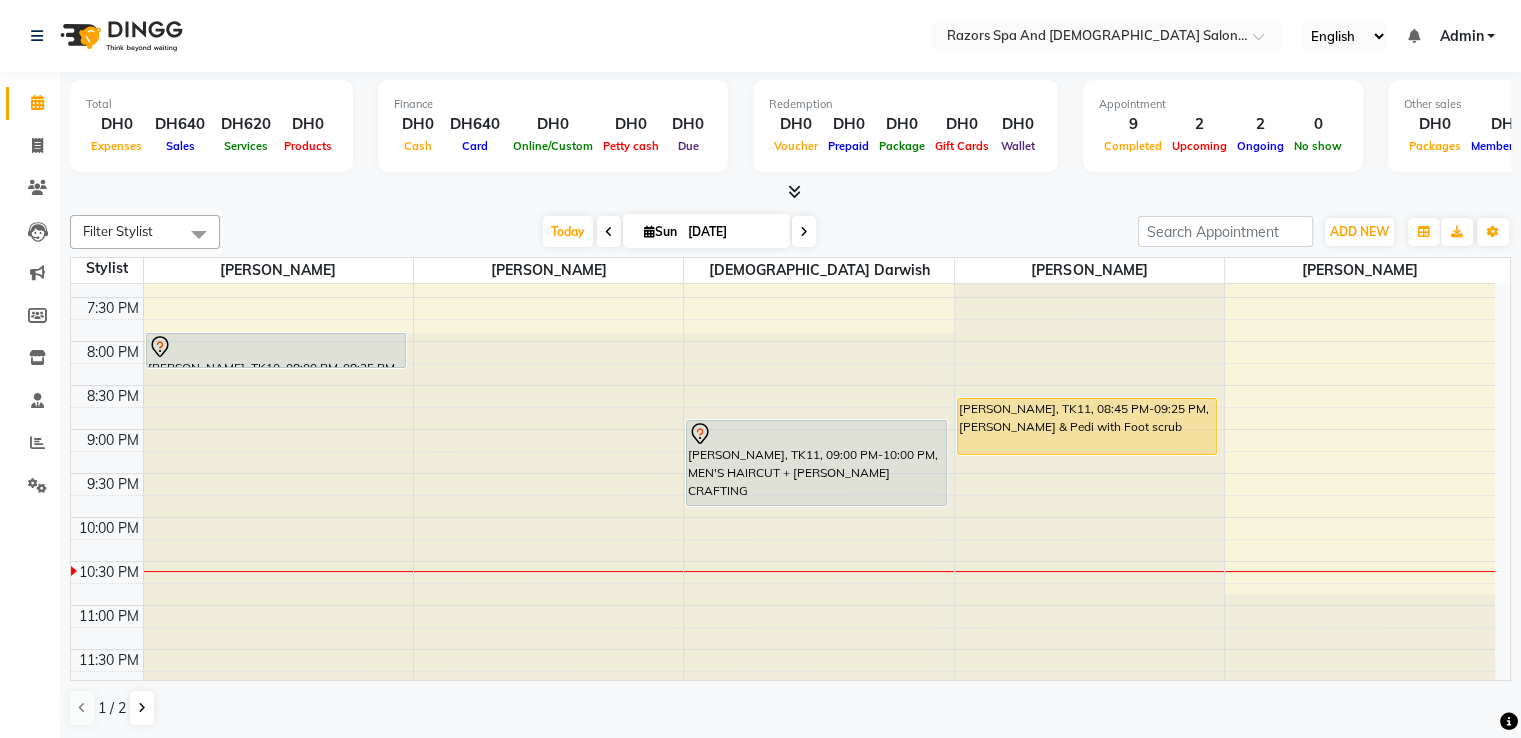 click on "[PERSON_NAME], TK11, 09:00 PM-10:00 PM, MEN'S HAIRCUT + [PERSON_NAME] CRAFTING" at bounding box center [816, 463] 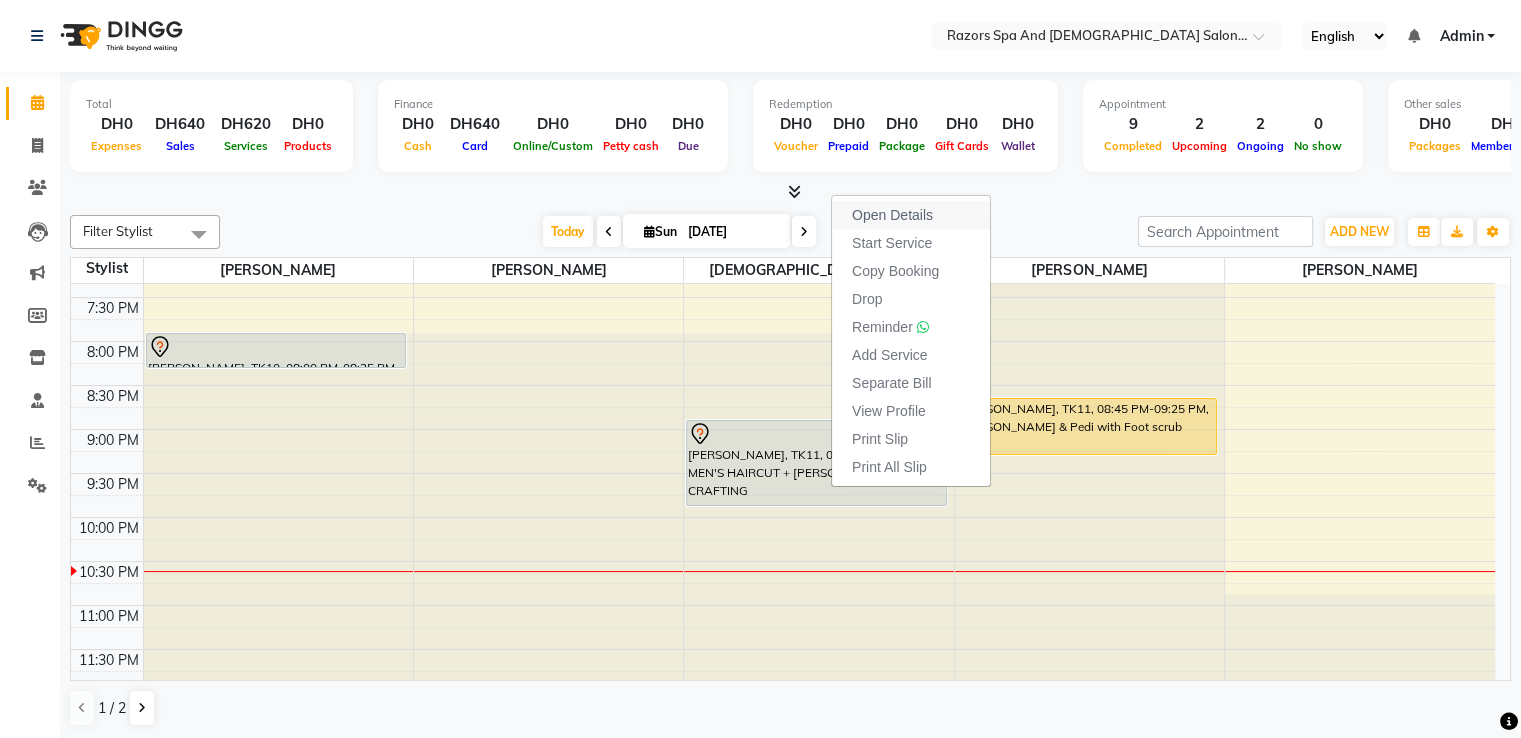 click on "Open Details" at bounding box center (892, 215) 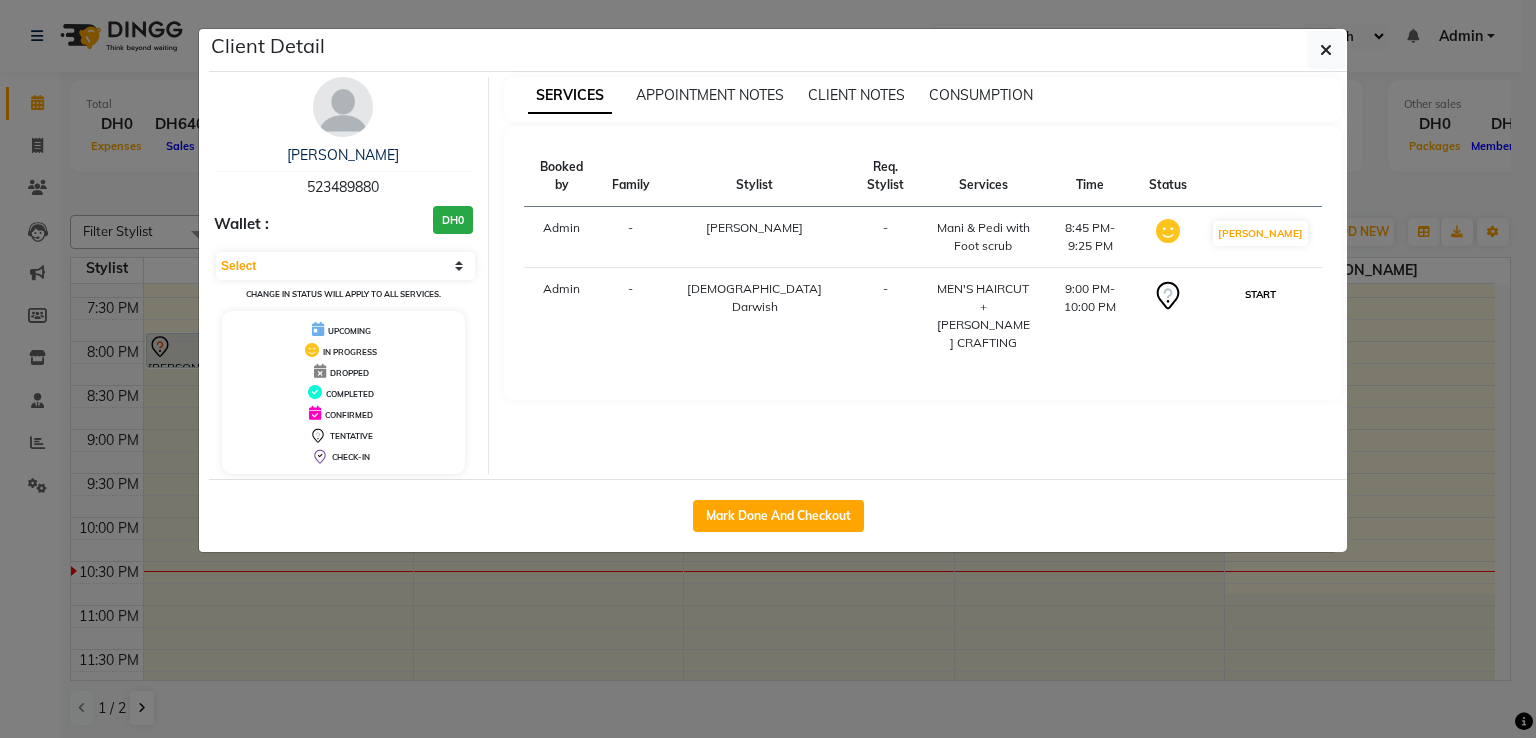click on "START" at bounding box center [1260, 294] 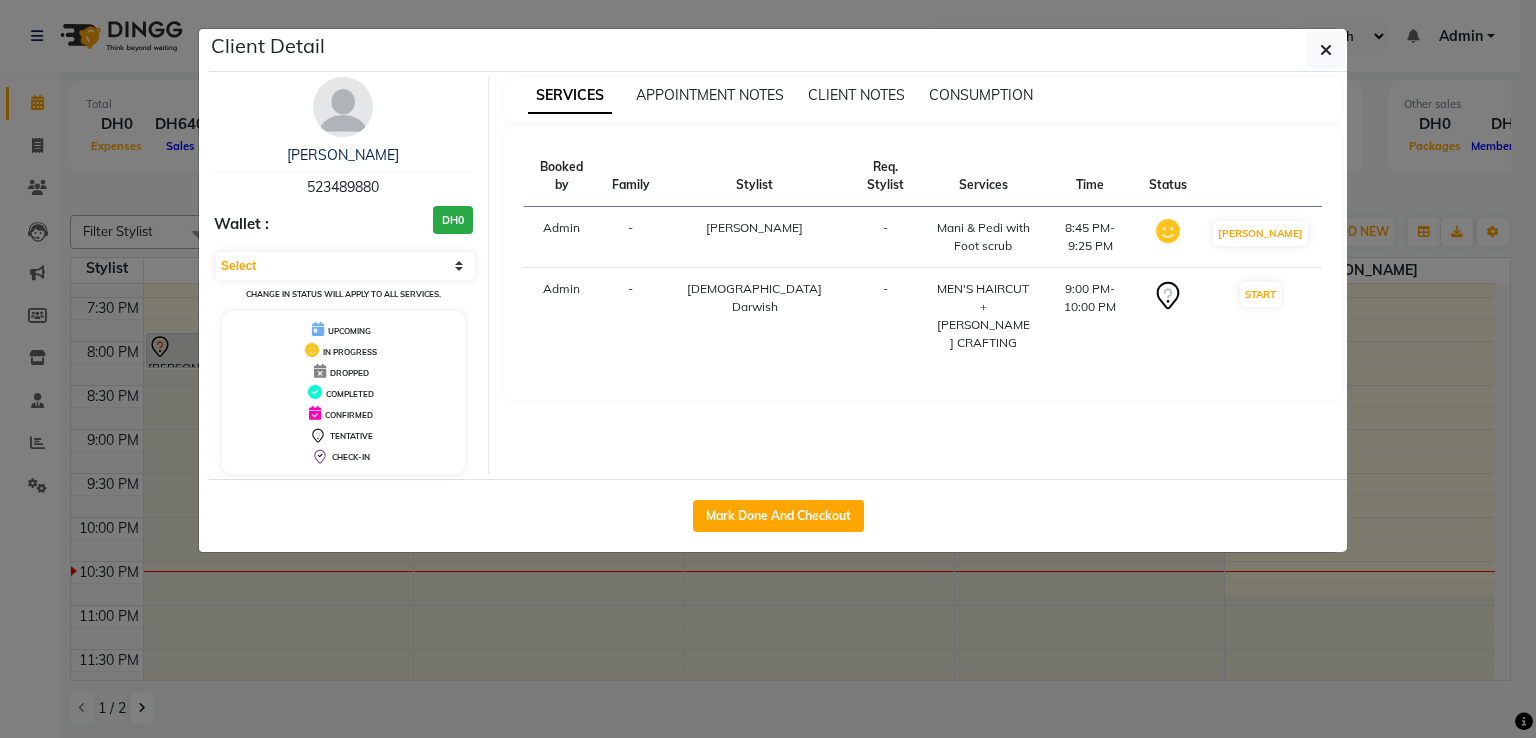 select on "1" 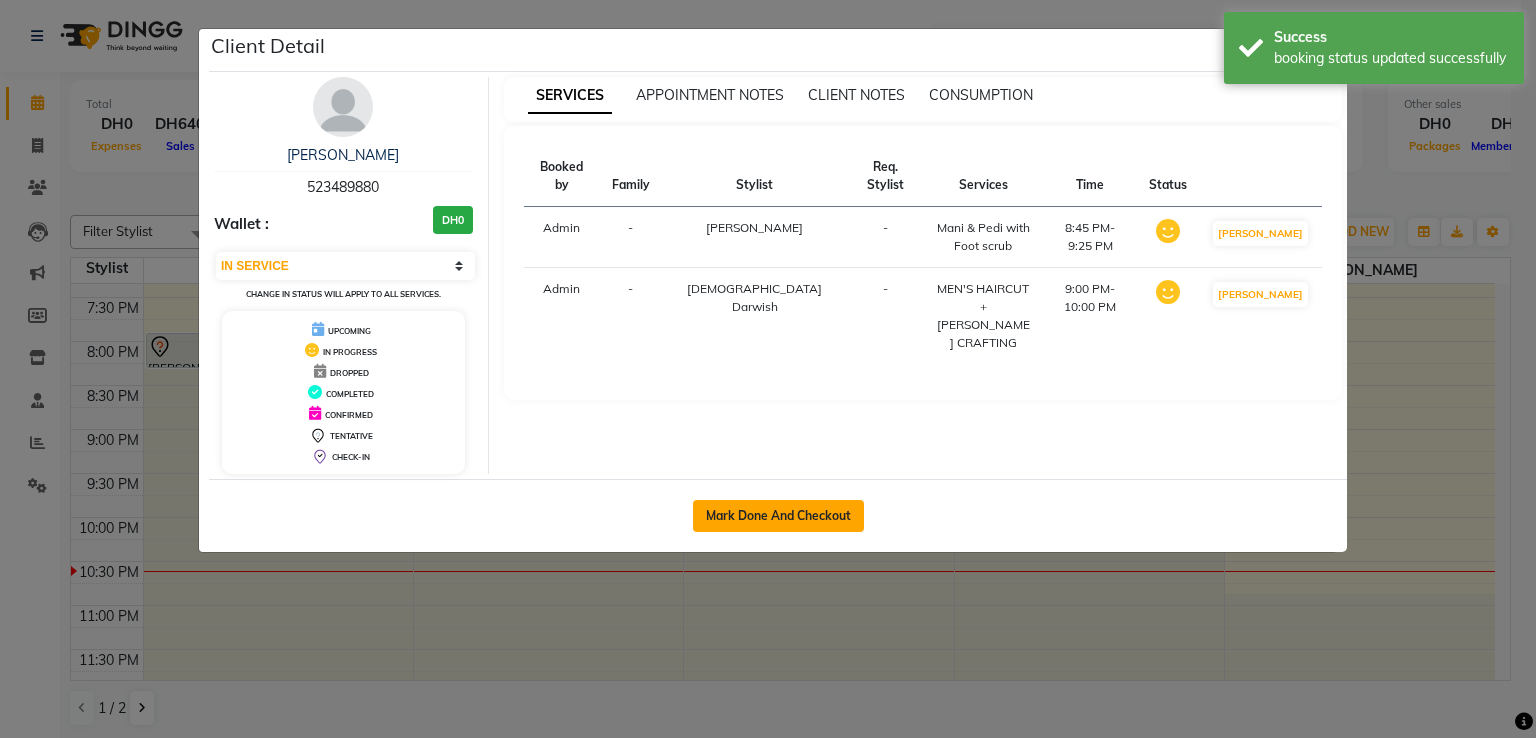 click on "Mark Done And Checkout" 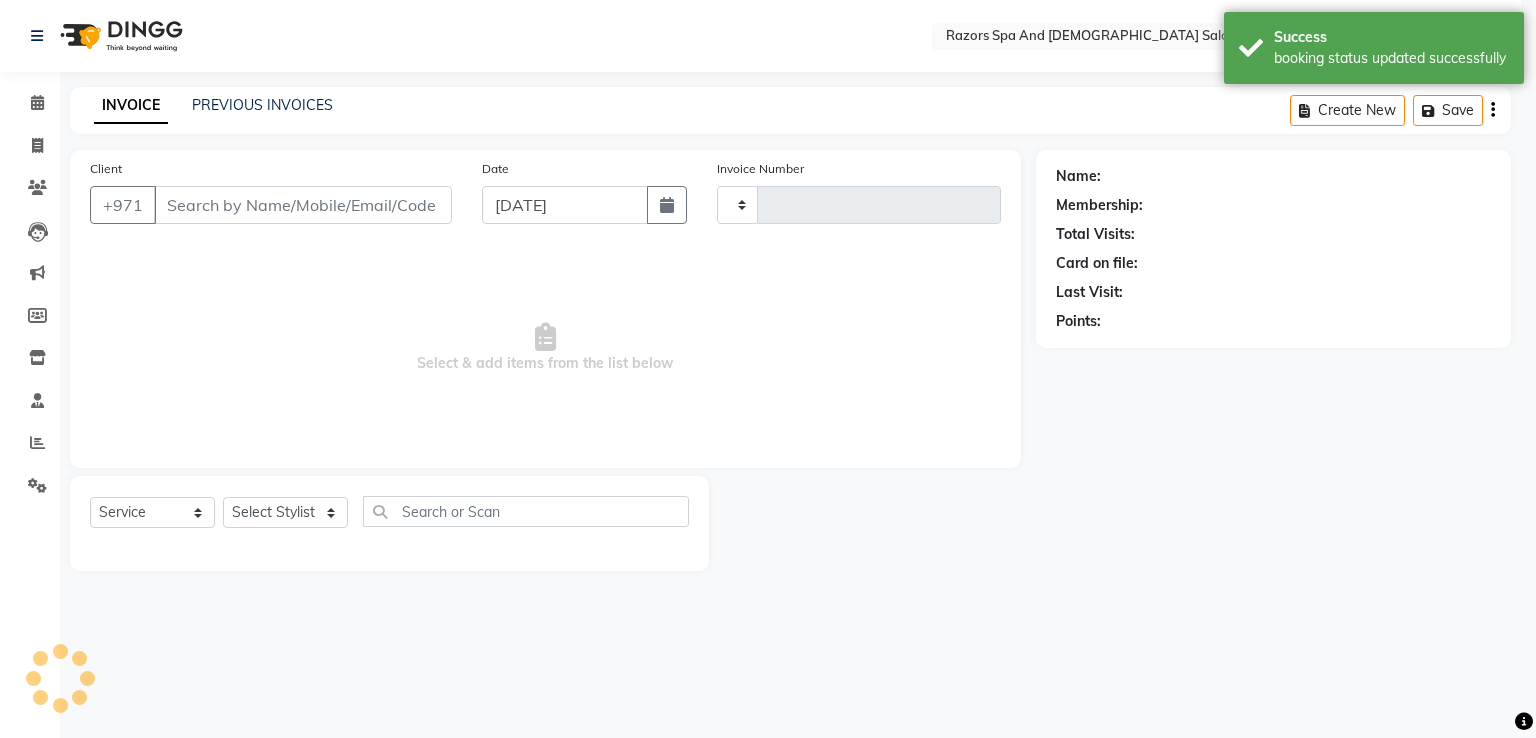 type on "0453" 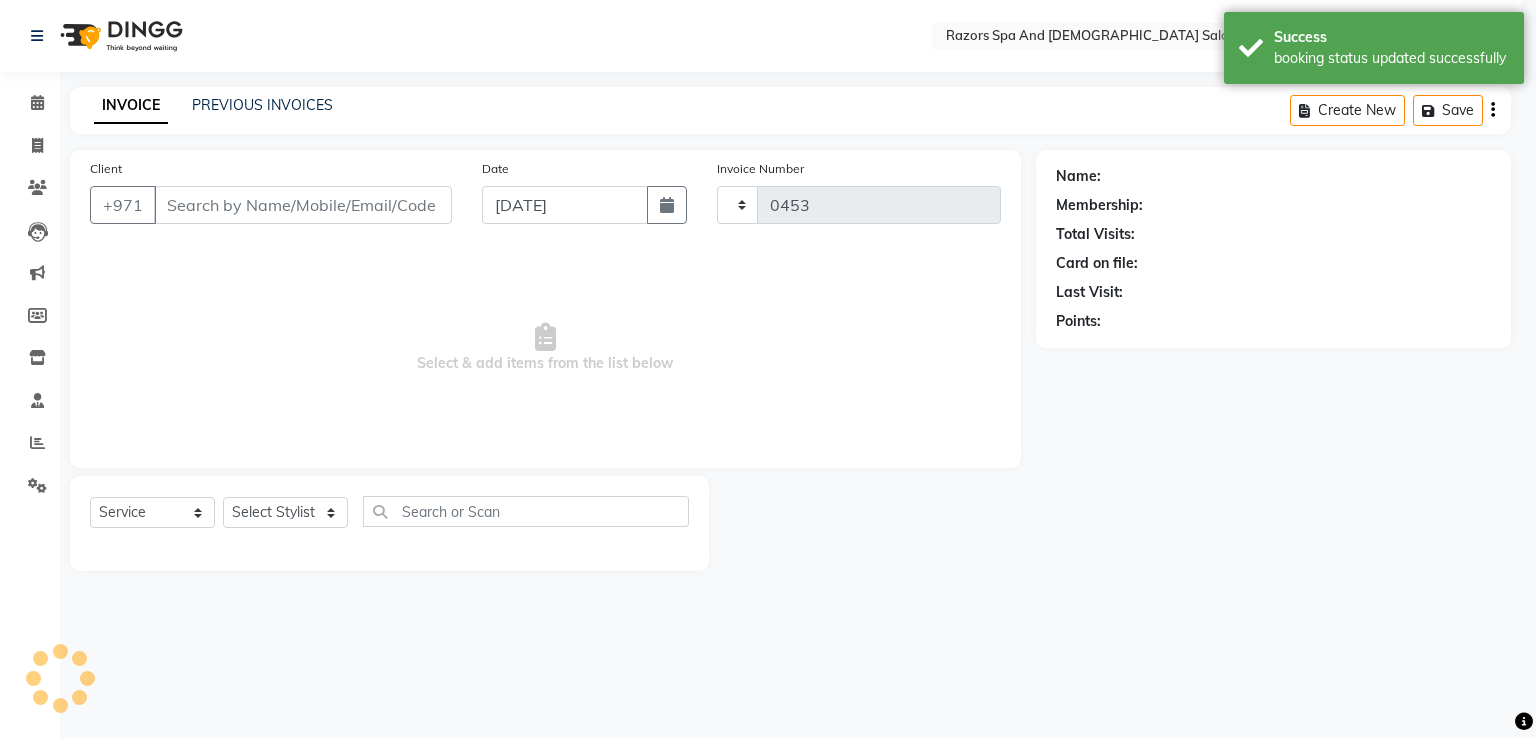 select on "8419" 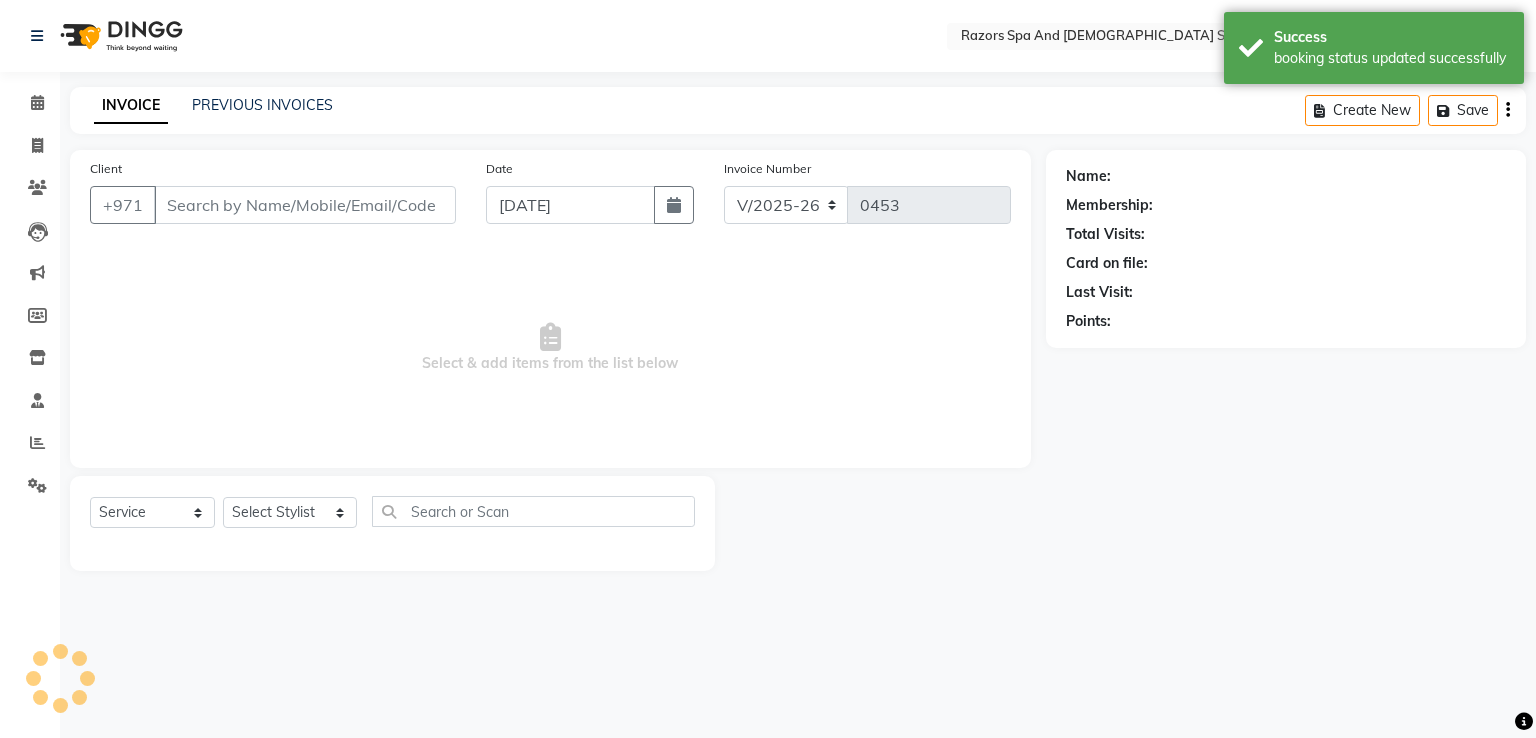 type on "523489880" 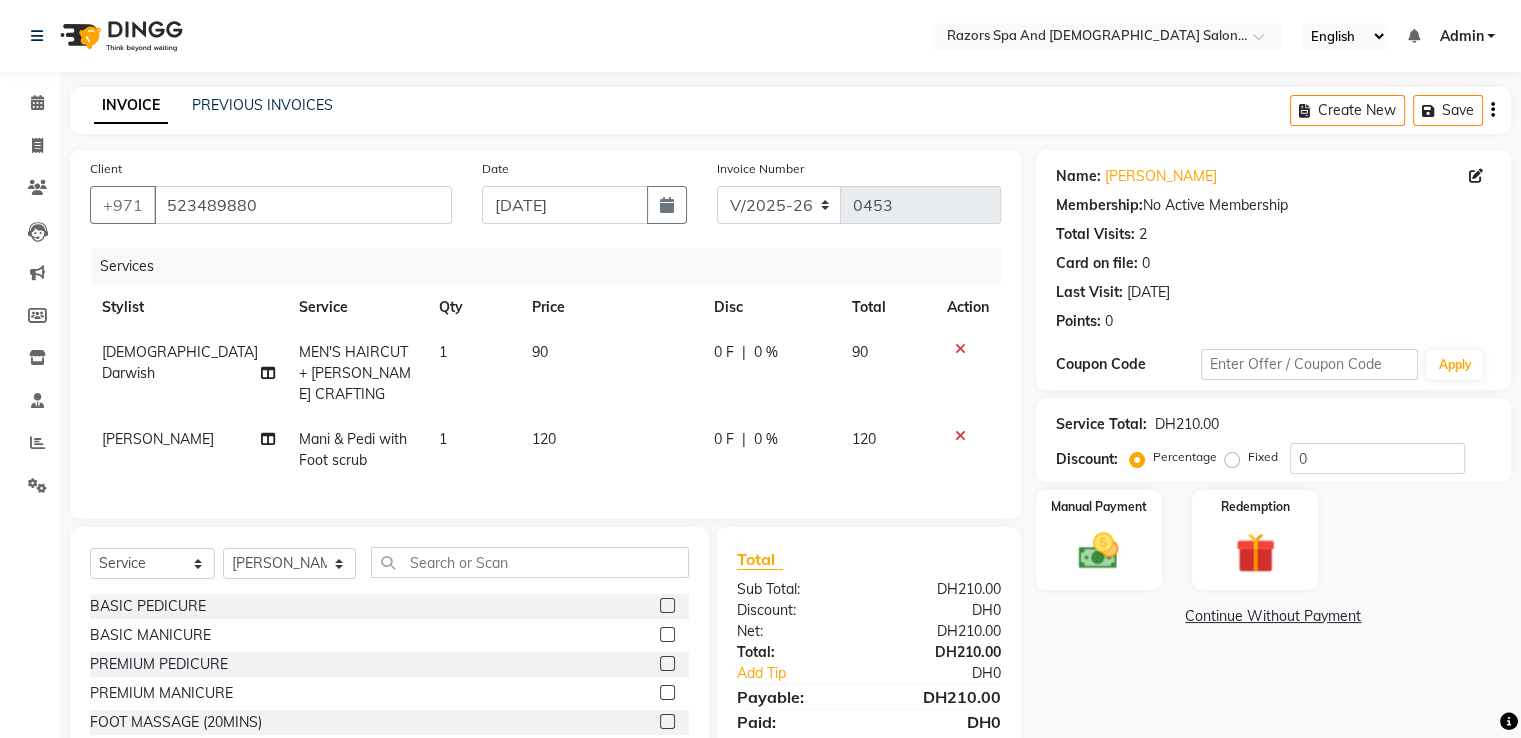 click 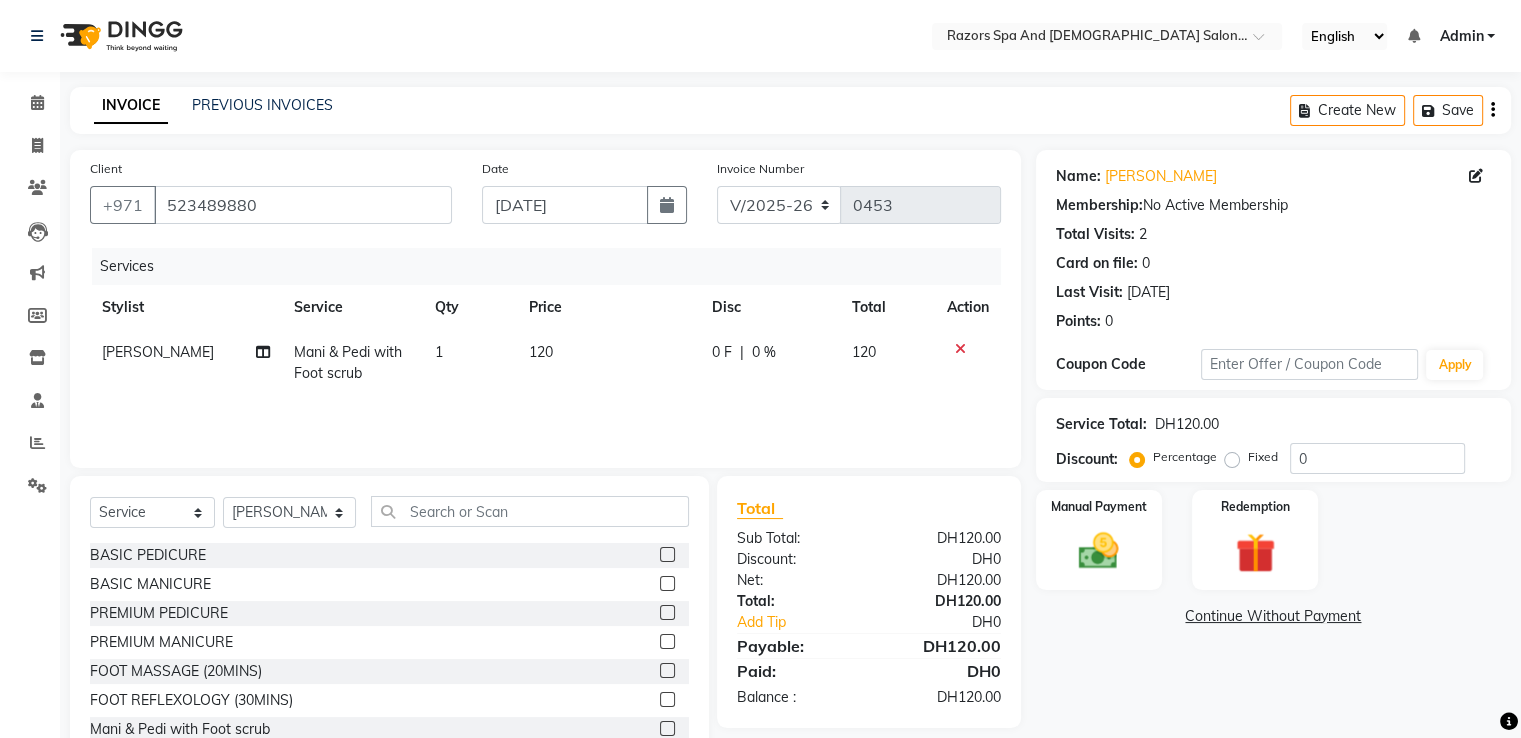 scroll, scrollTop: 64, scrollLeft: 0, axis: vertical 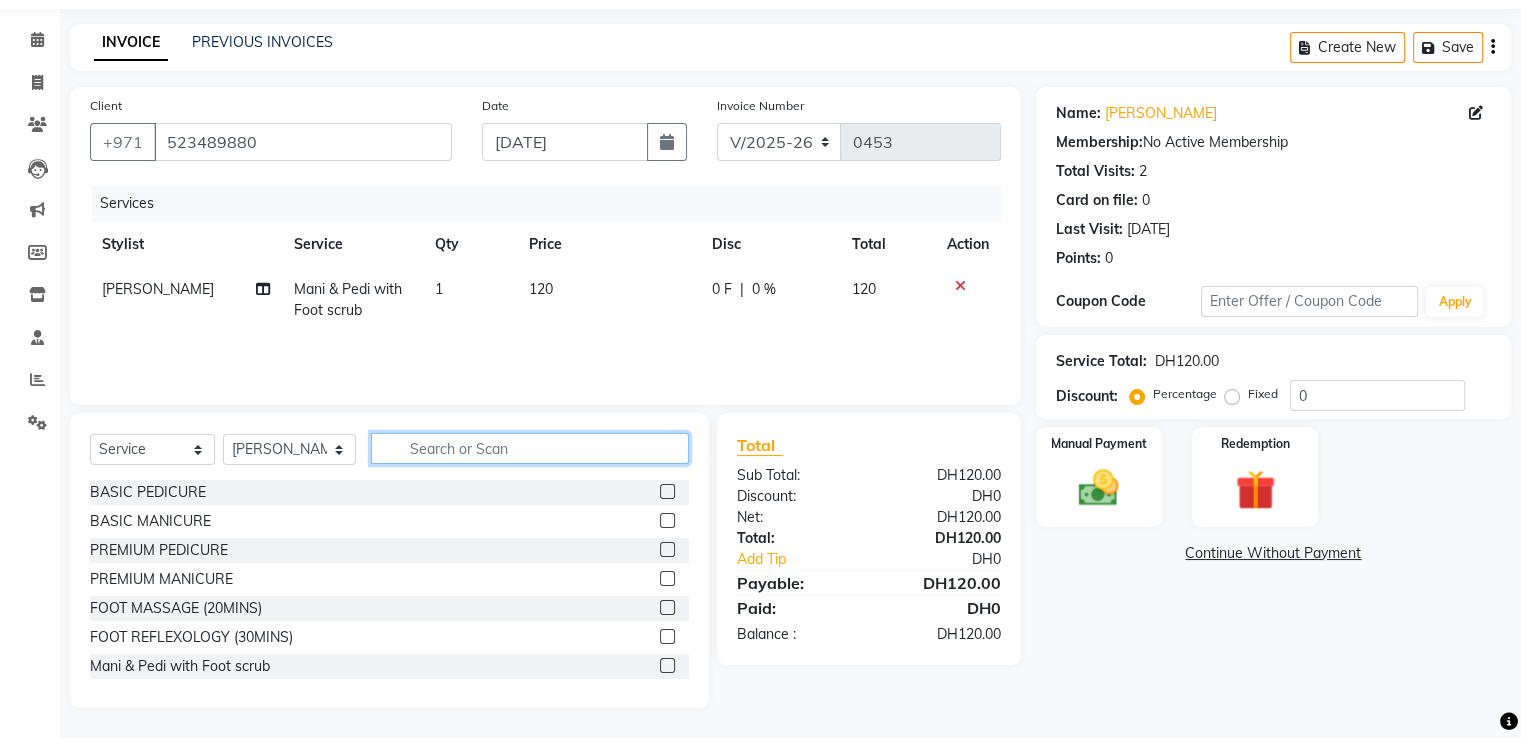 click 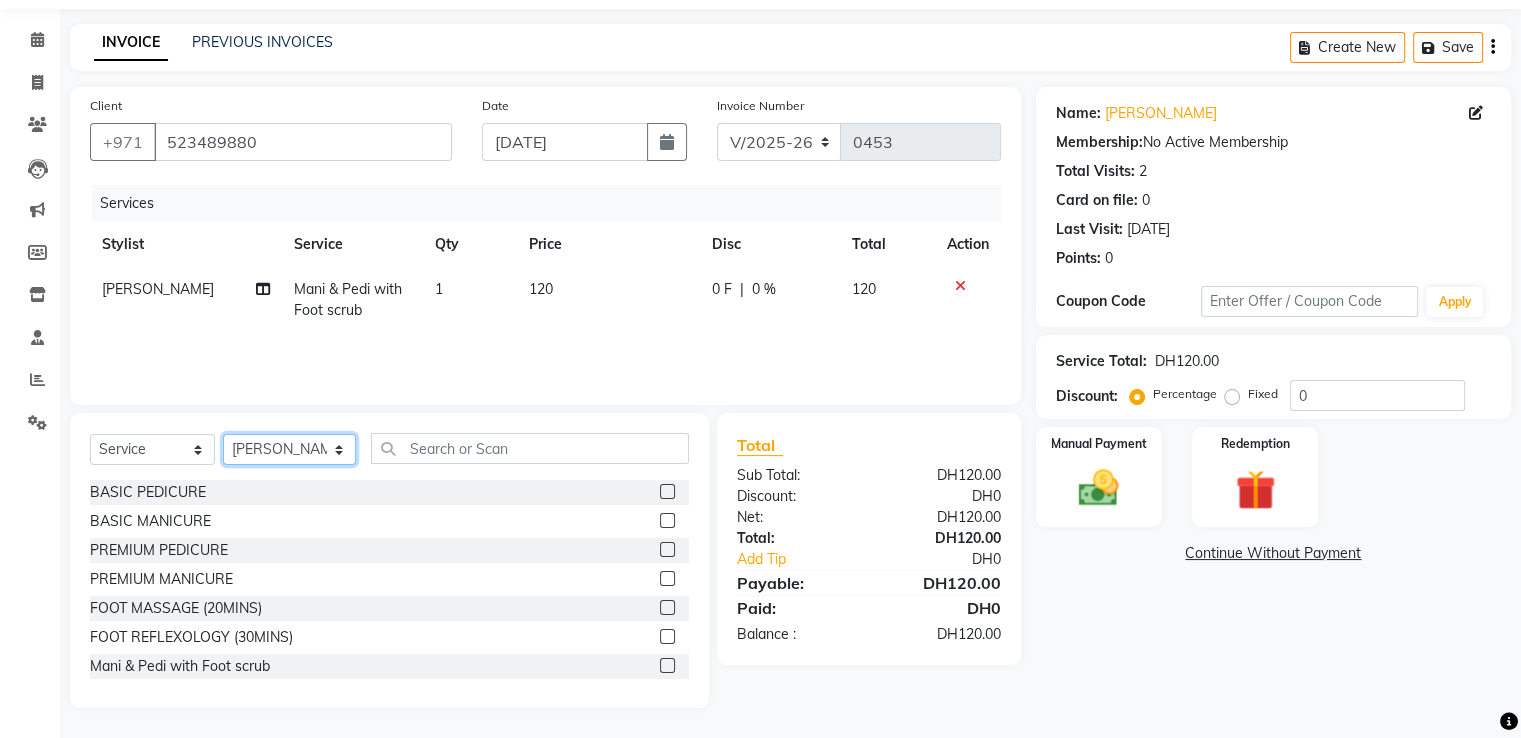 click on "Select Stylist Alaseel Abdul Rahim Baber Emmie Islam Darwish Oualid Zahir Youseef Mohamed" 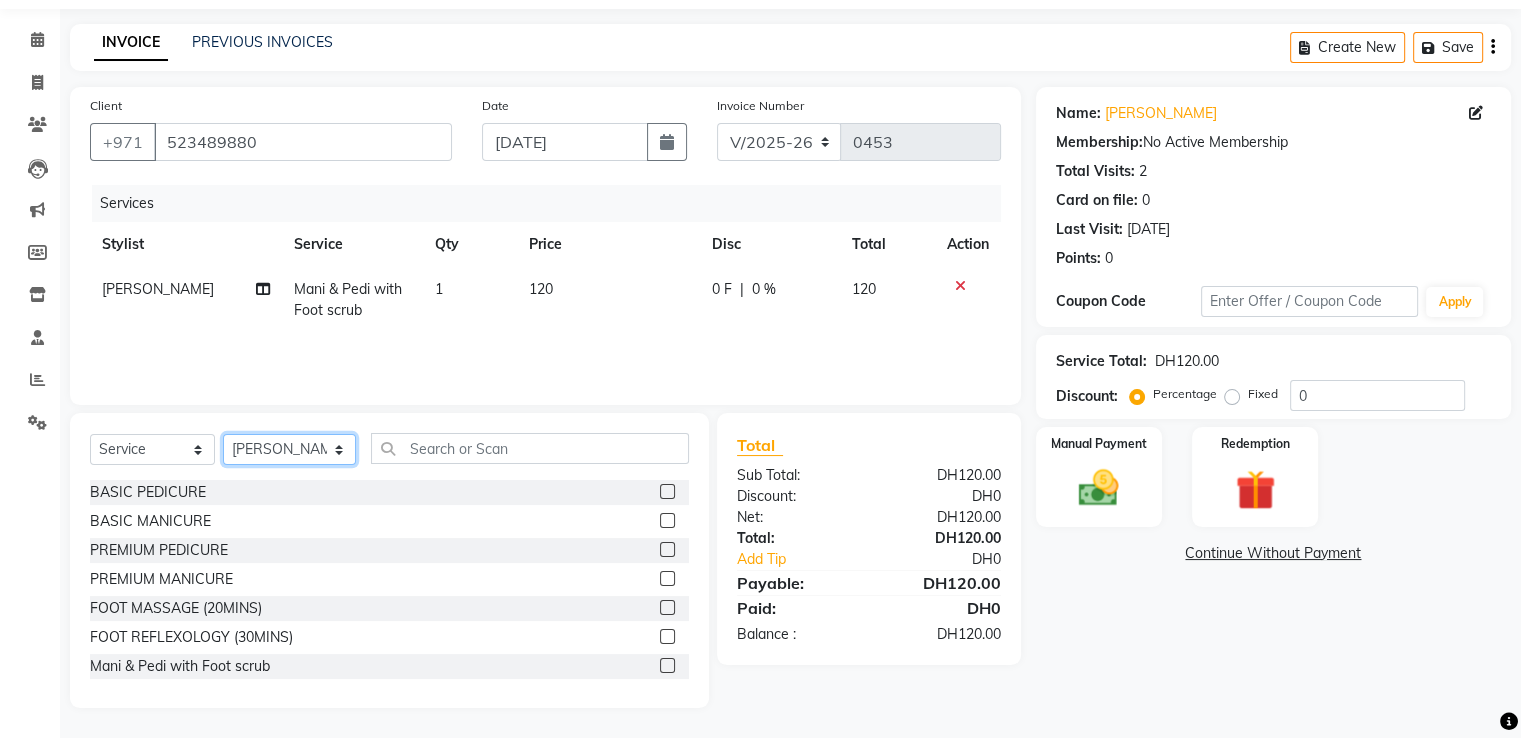 select on "81370" 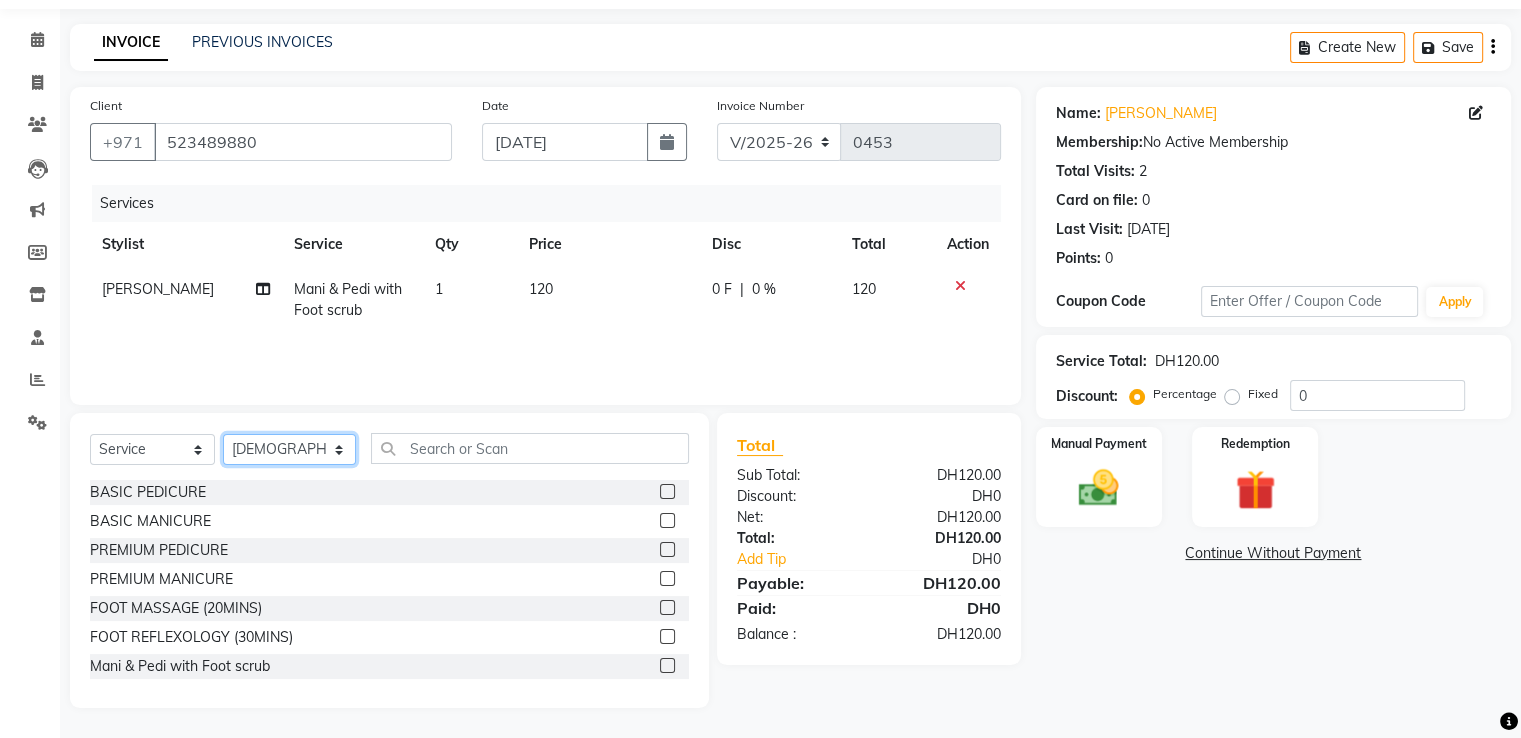 click on "Select Stylist Alaseel Abdul Rahim Baber Emmie Islam Darwish Oualid Zahir Youseef Mohamed" 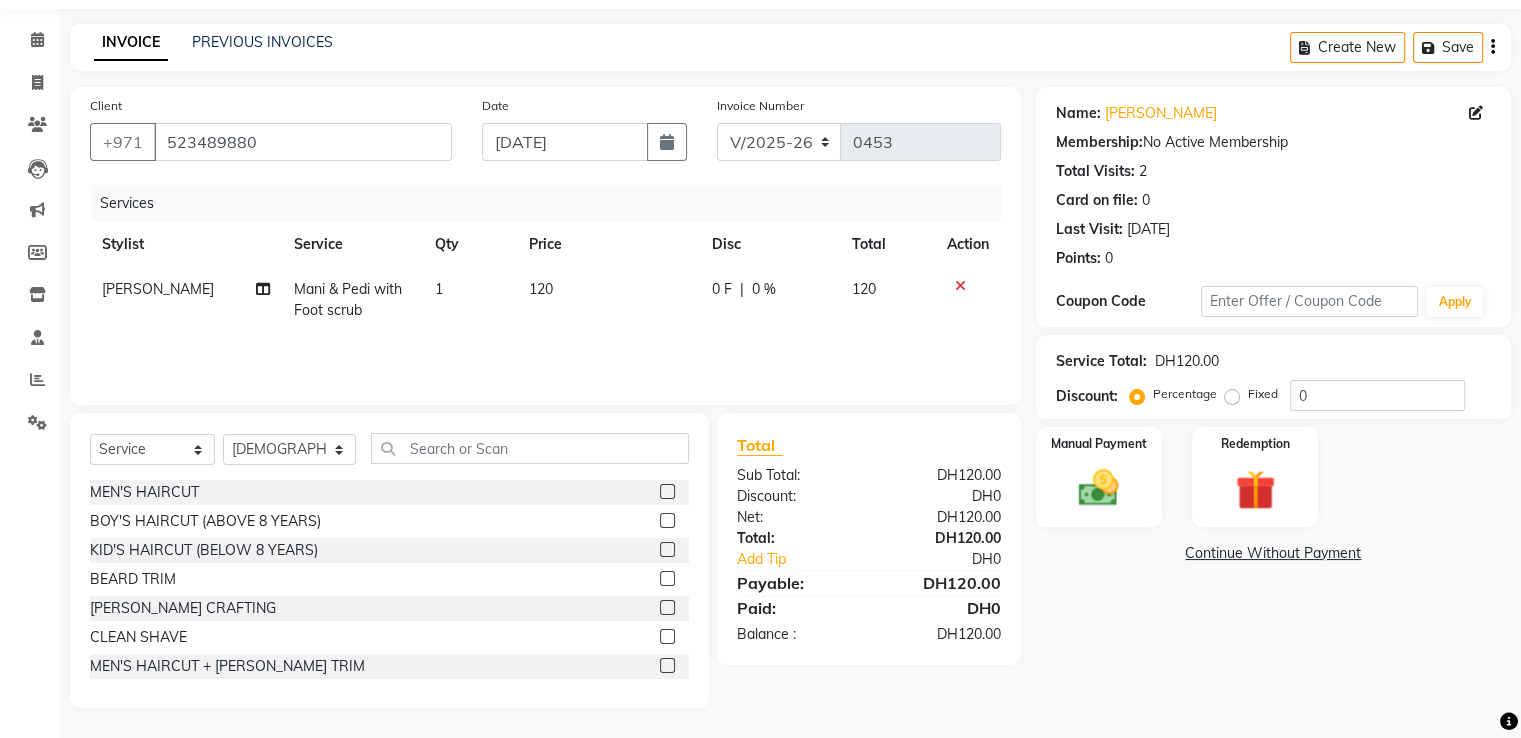 click 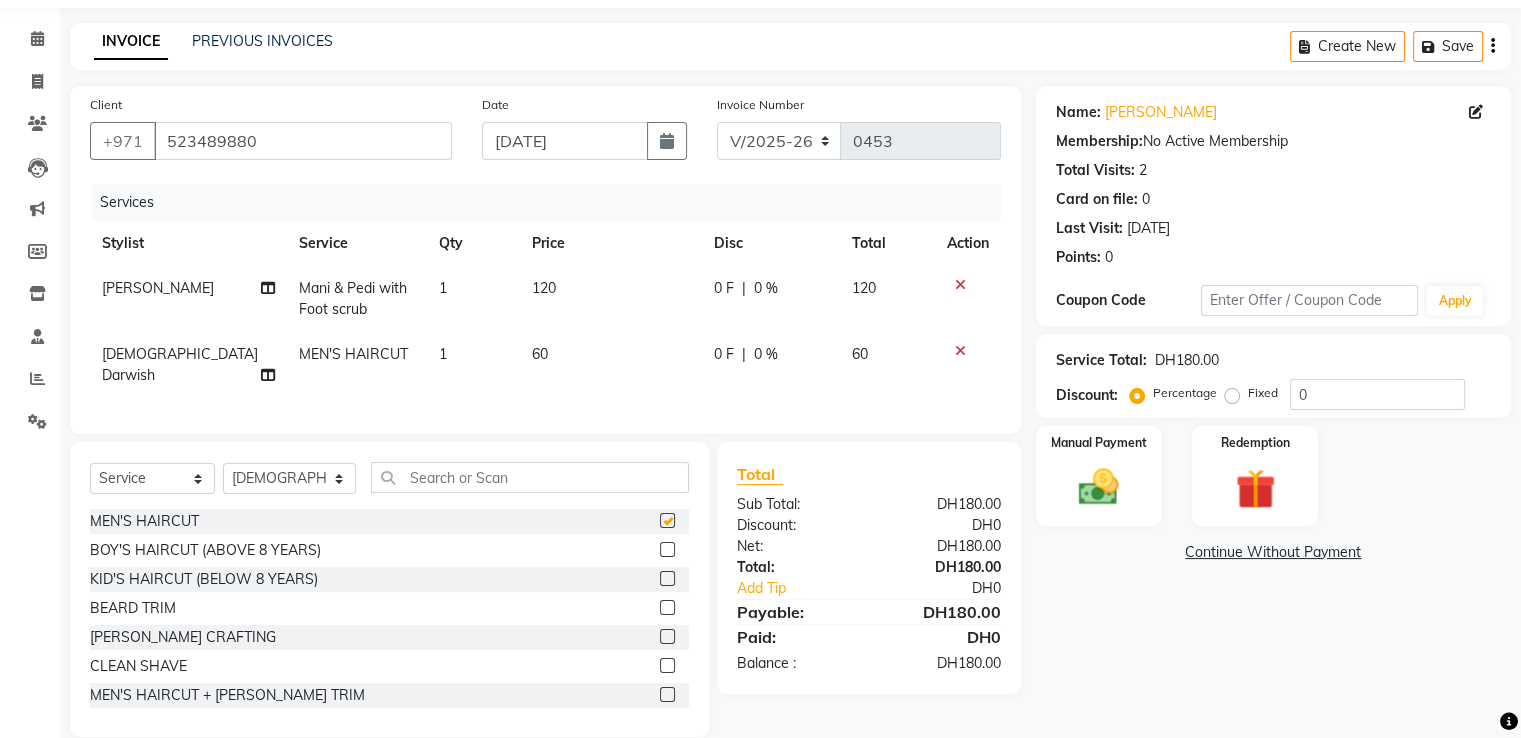 checkbox on "false" 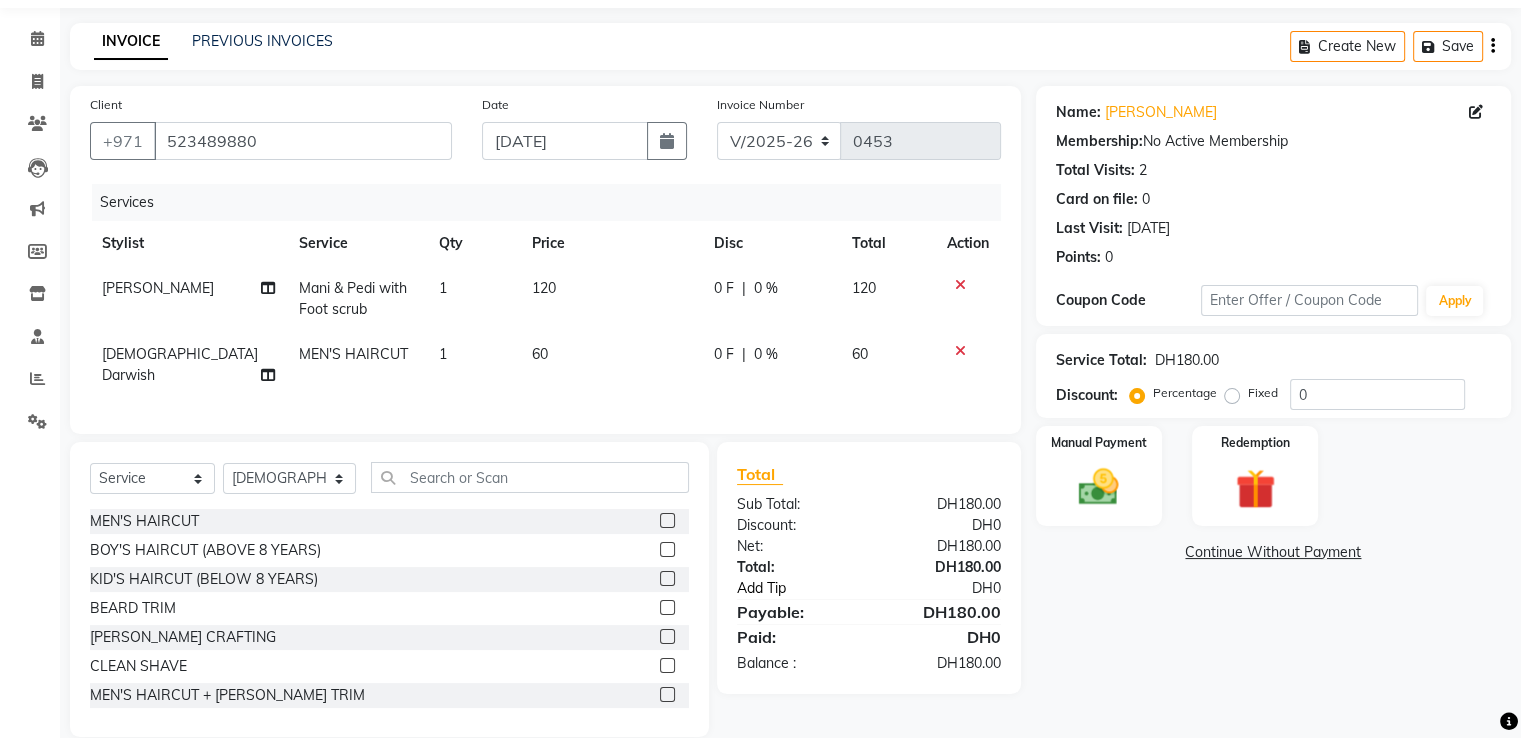 click on "Add Tip" 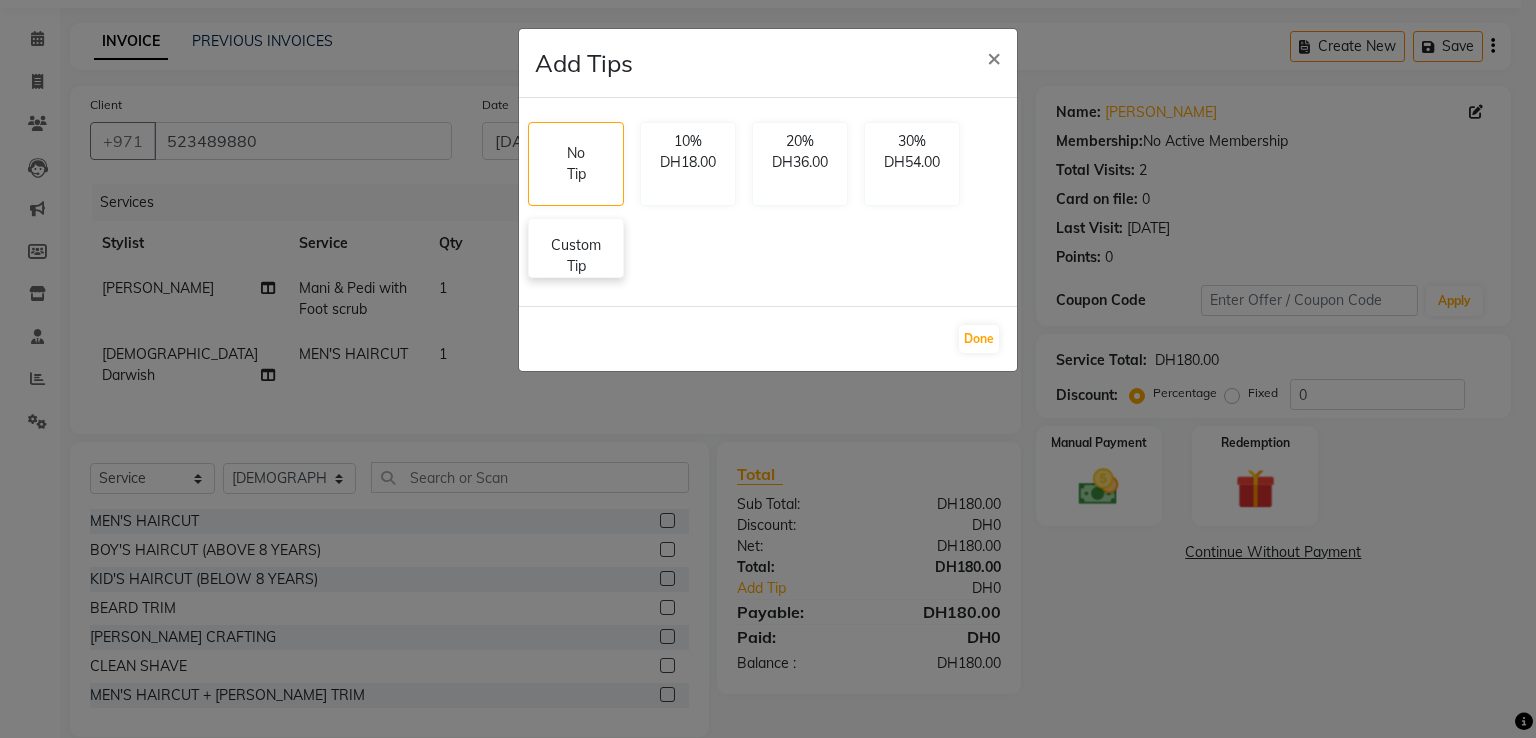 click on "Custom Tip" 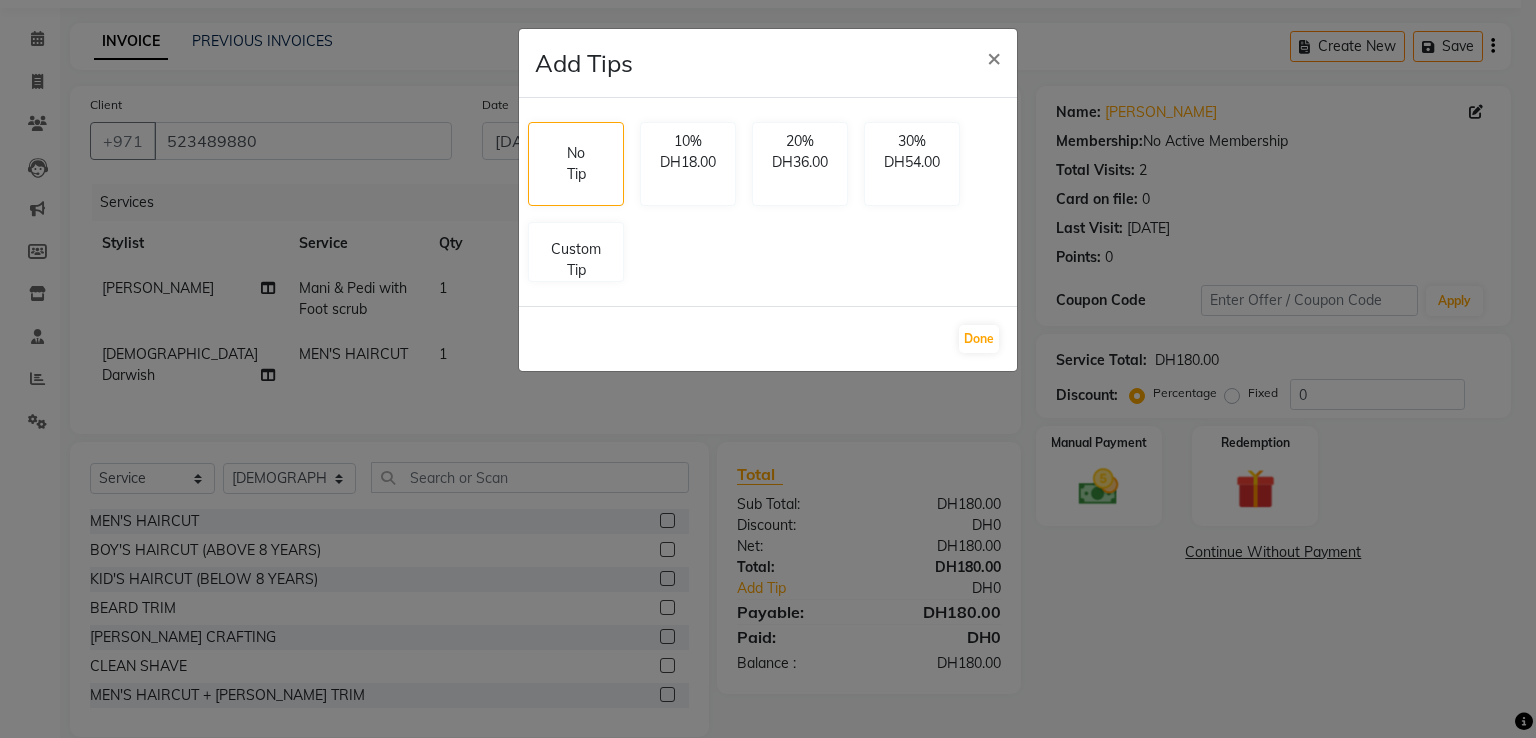 select on "84057" 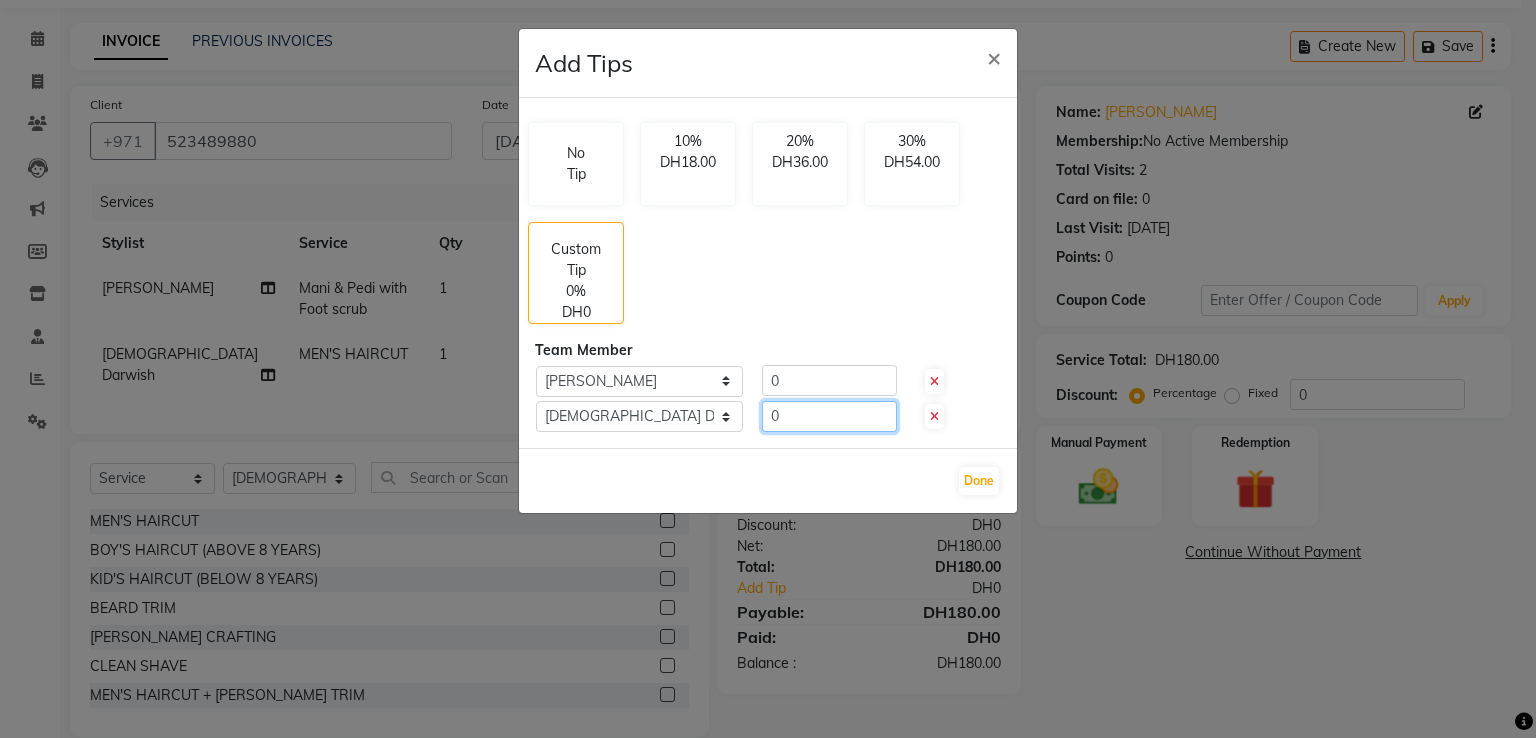 click on "0" 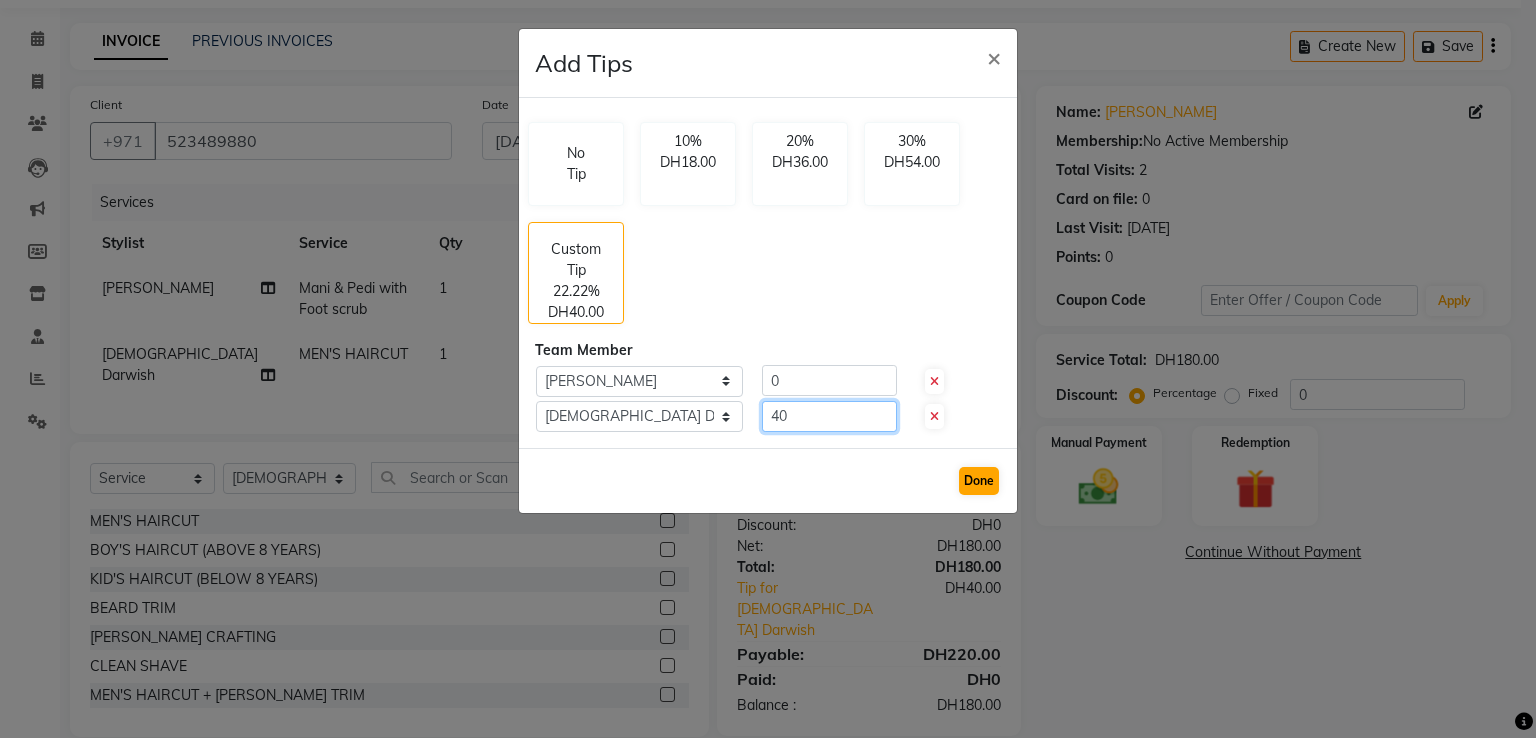 type on "40" 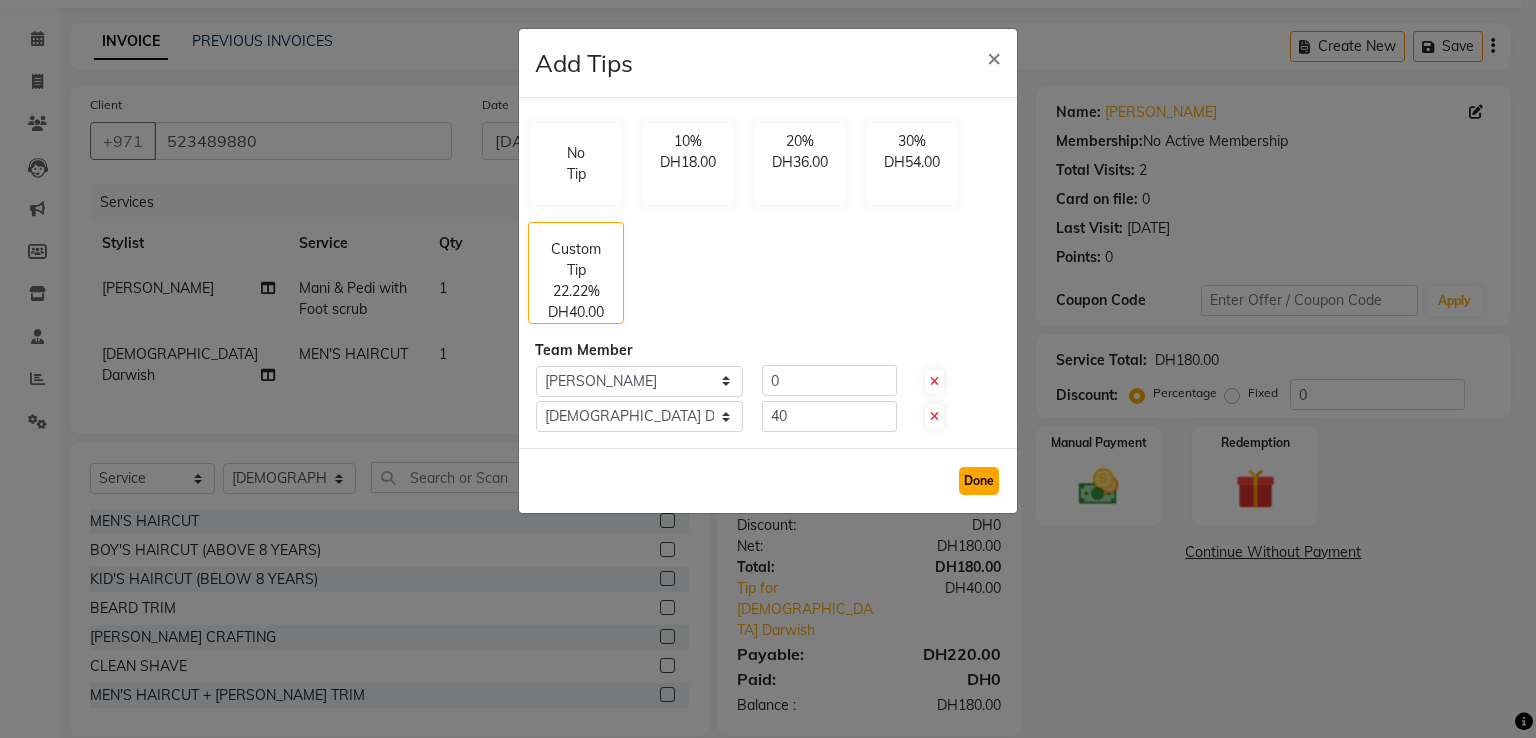 click on "Done" 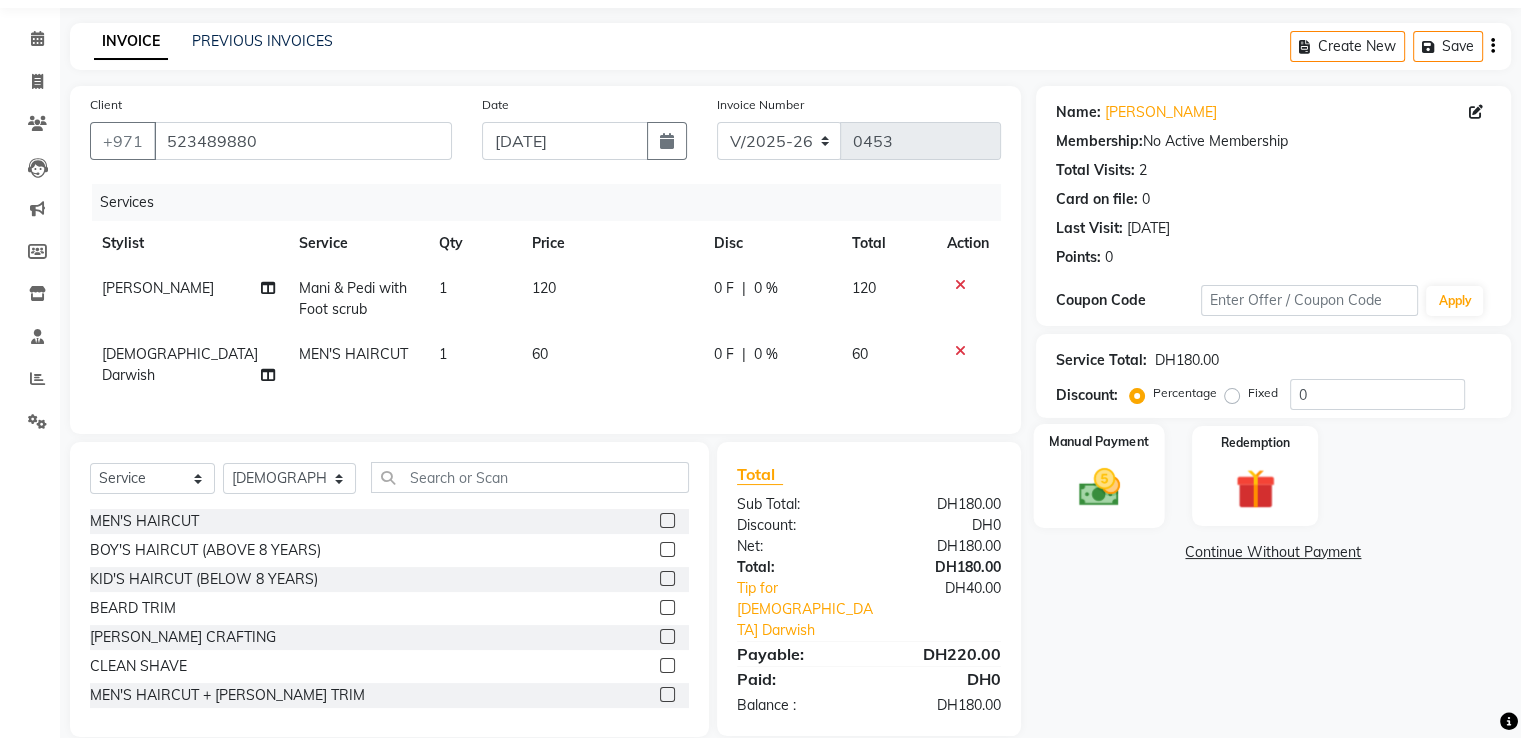 click 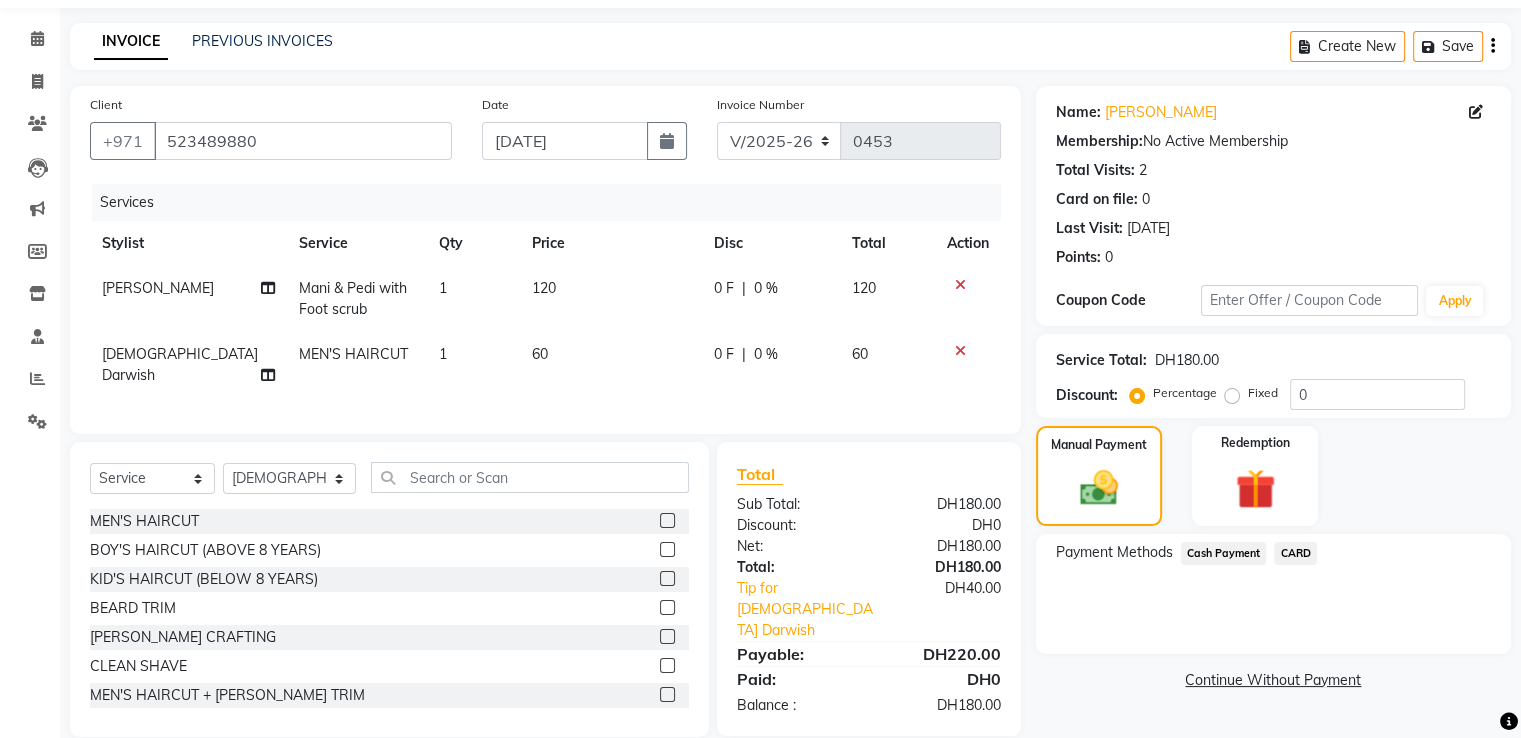 click on "CARD" 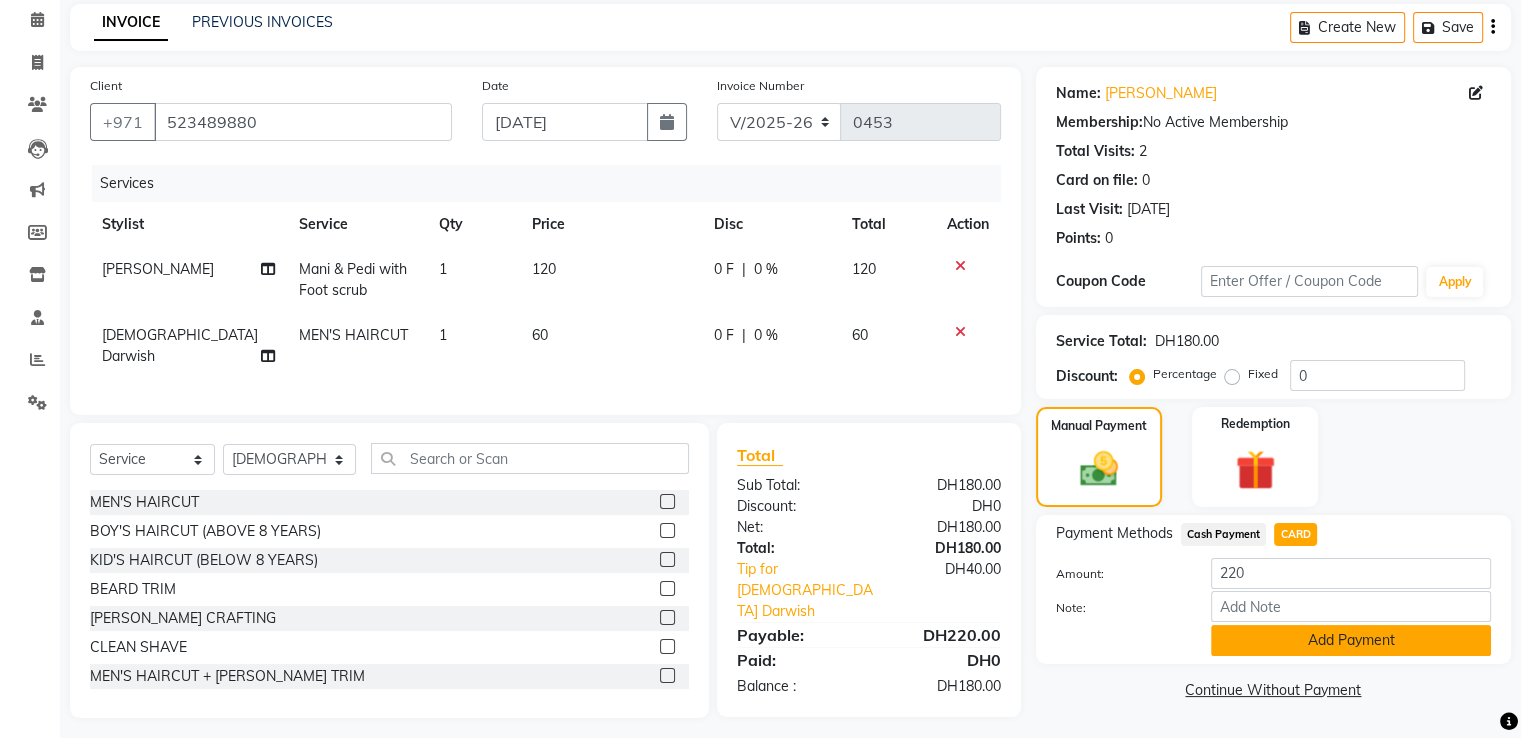 scroll, scrollTop: 88, scrollLeft: 0, axis: vertical 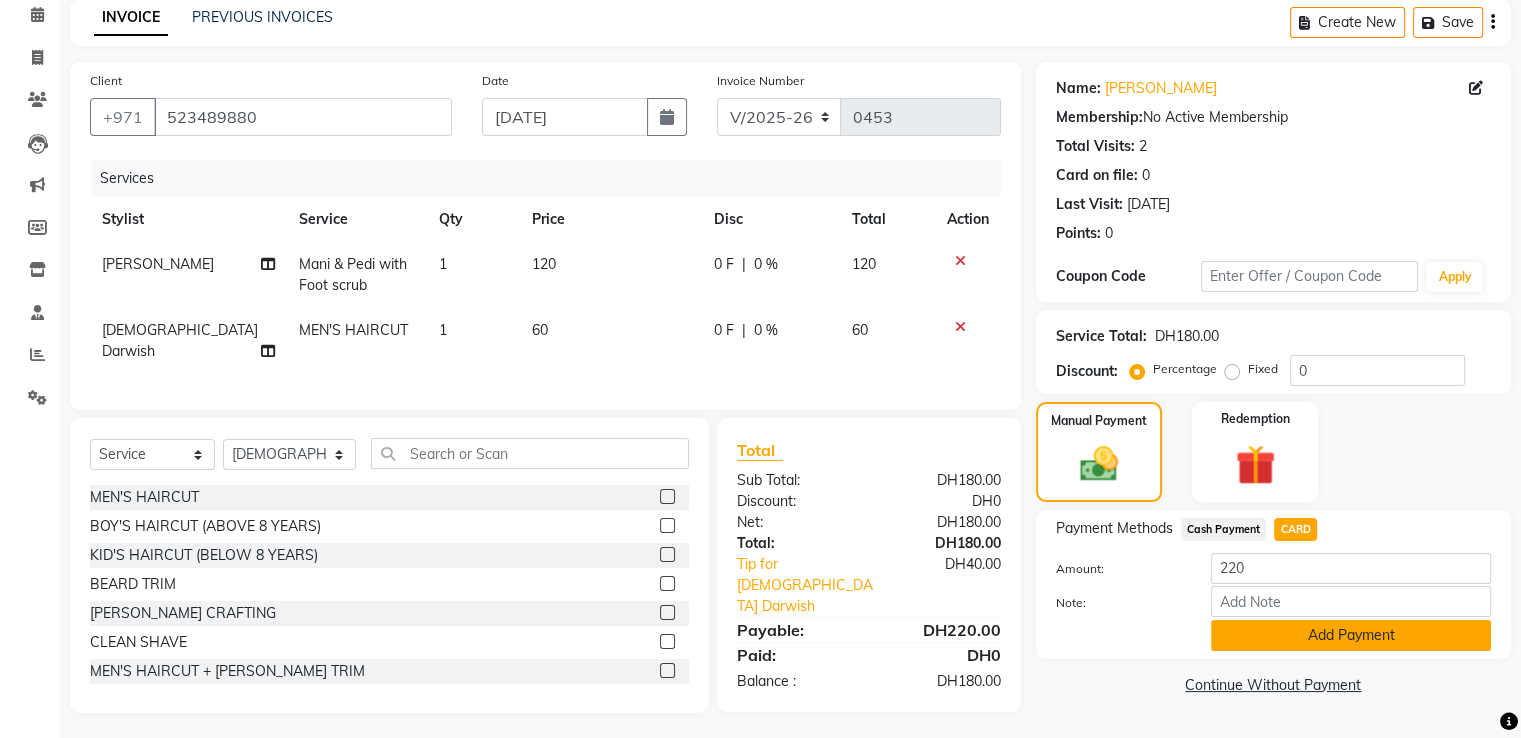 click on "Add Payment" 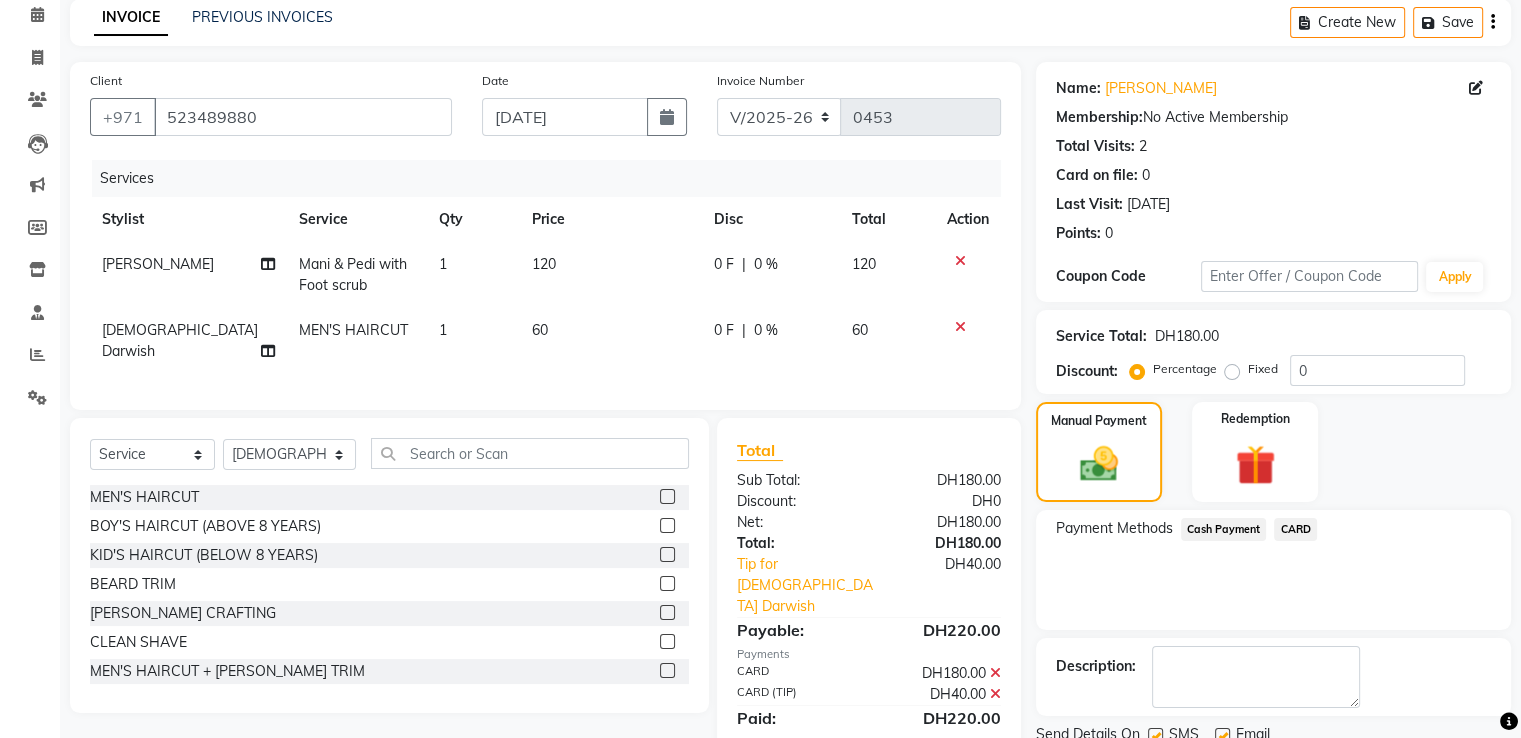 scroll, scrollTop: 163, scrollLeft: 0, axis: vertical 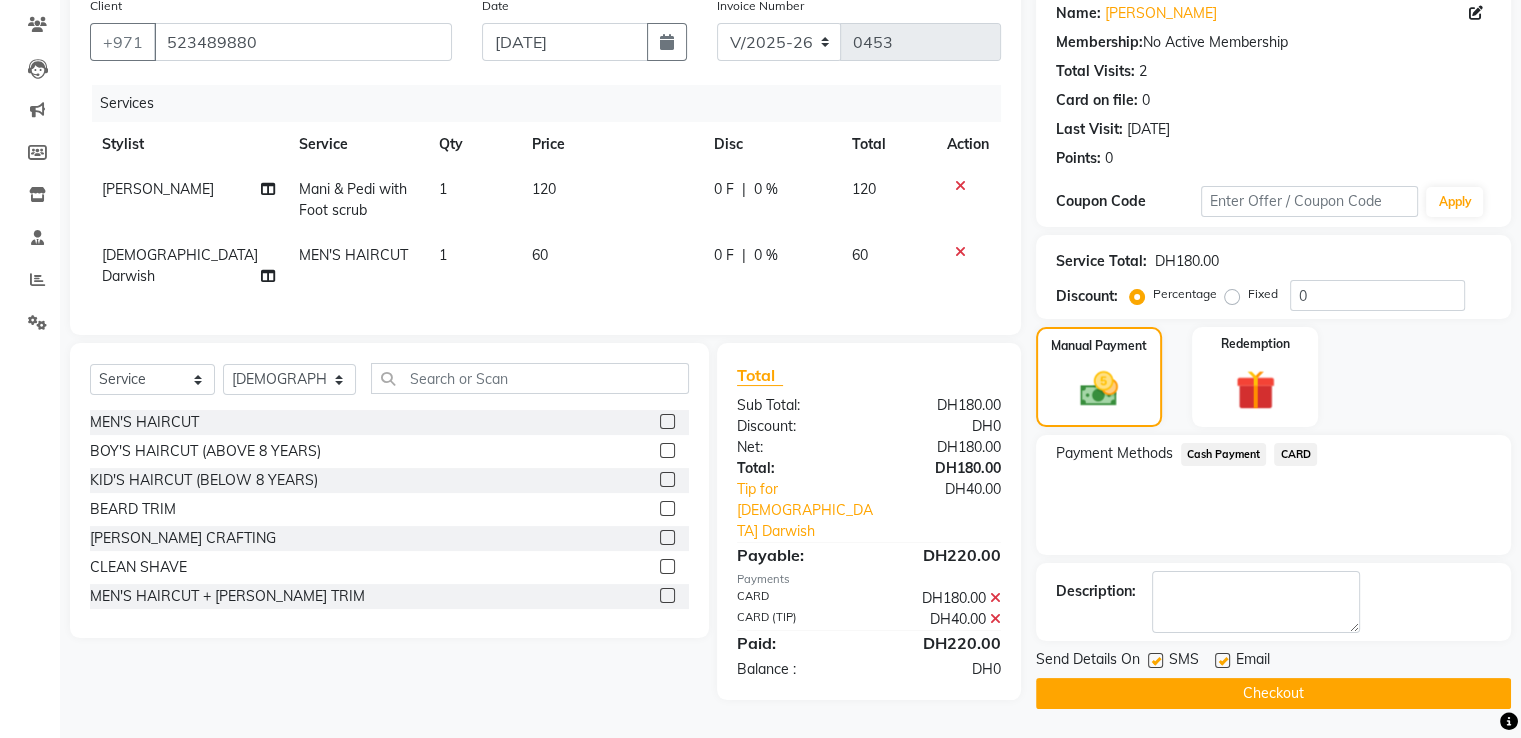 click on "Checkout" 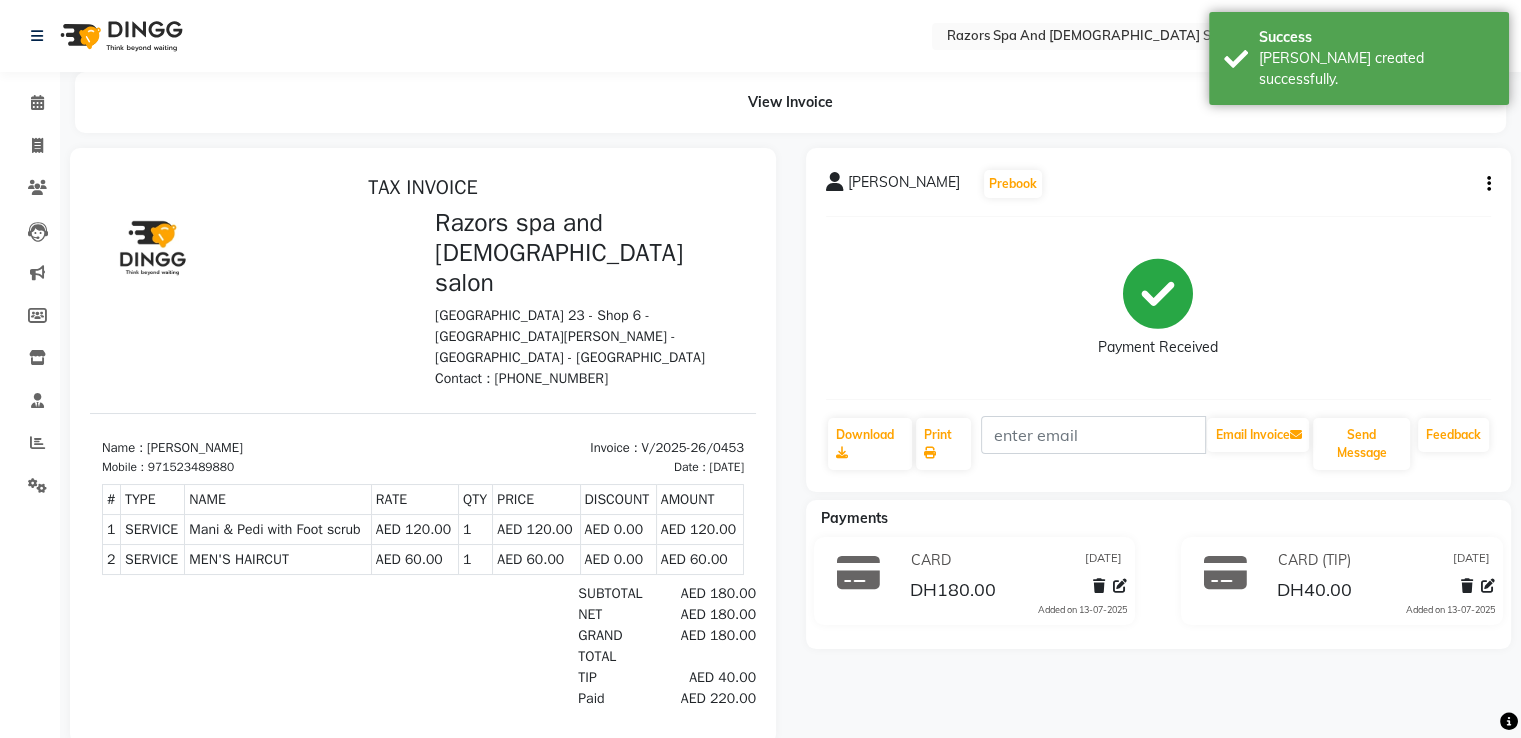 scroll, scrollTop: 0, scrollLeft: 0, axis: both 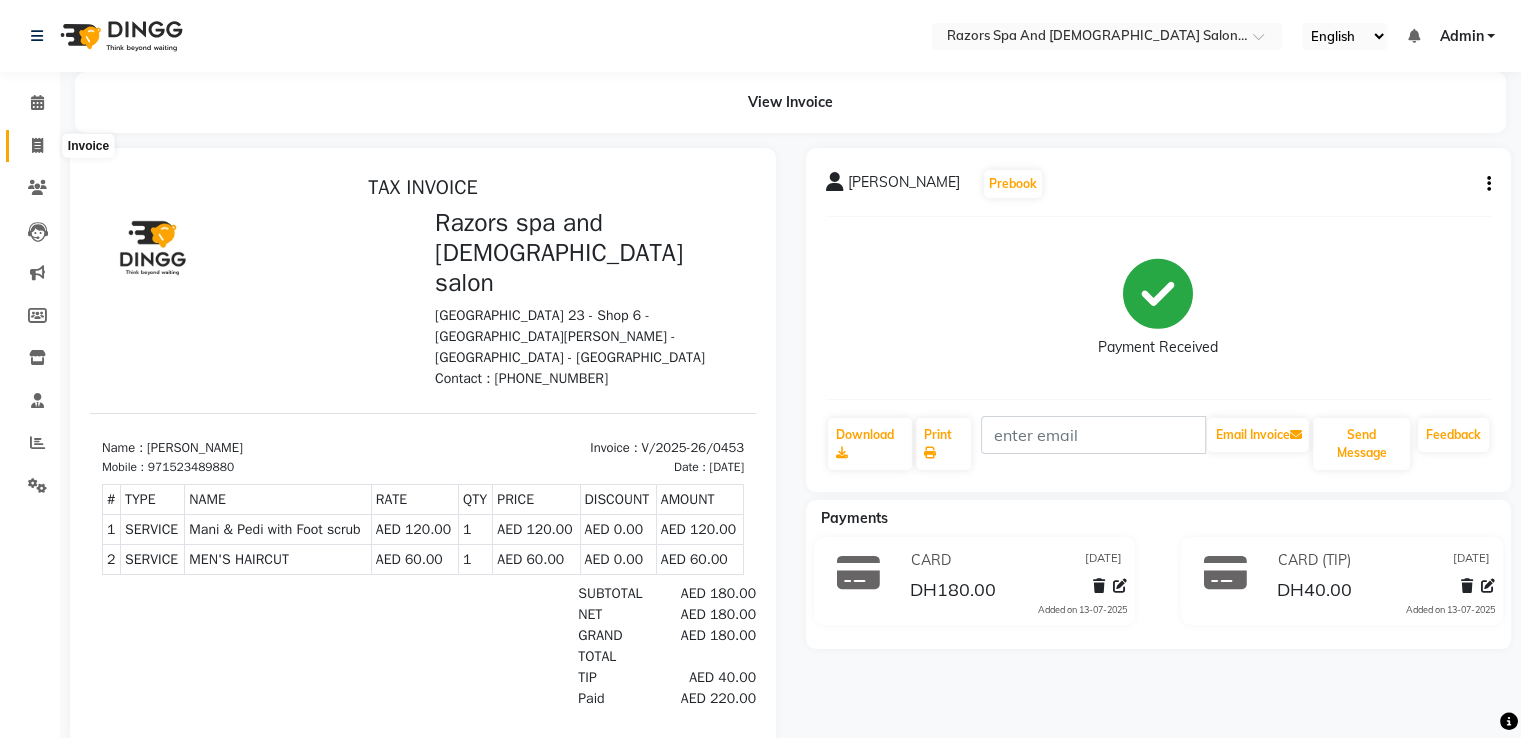 click 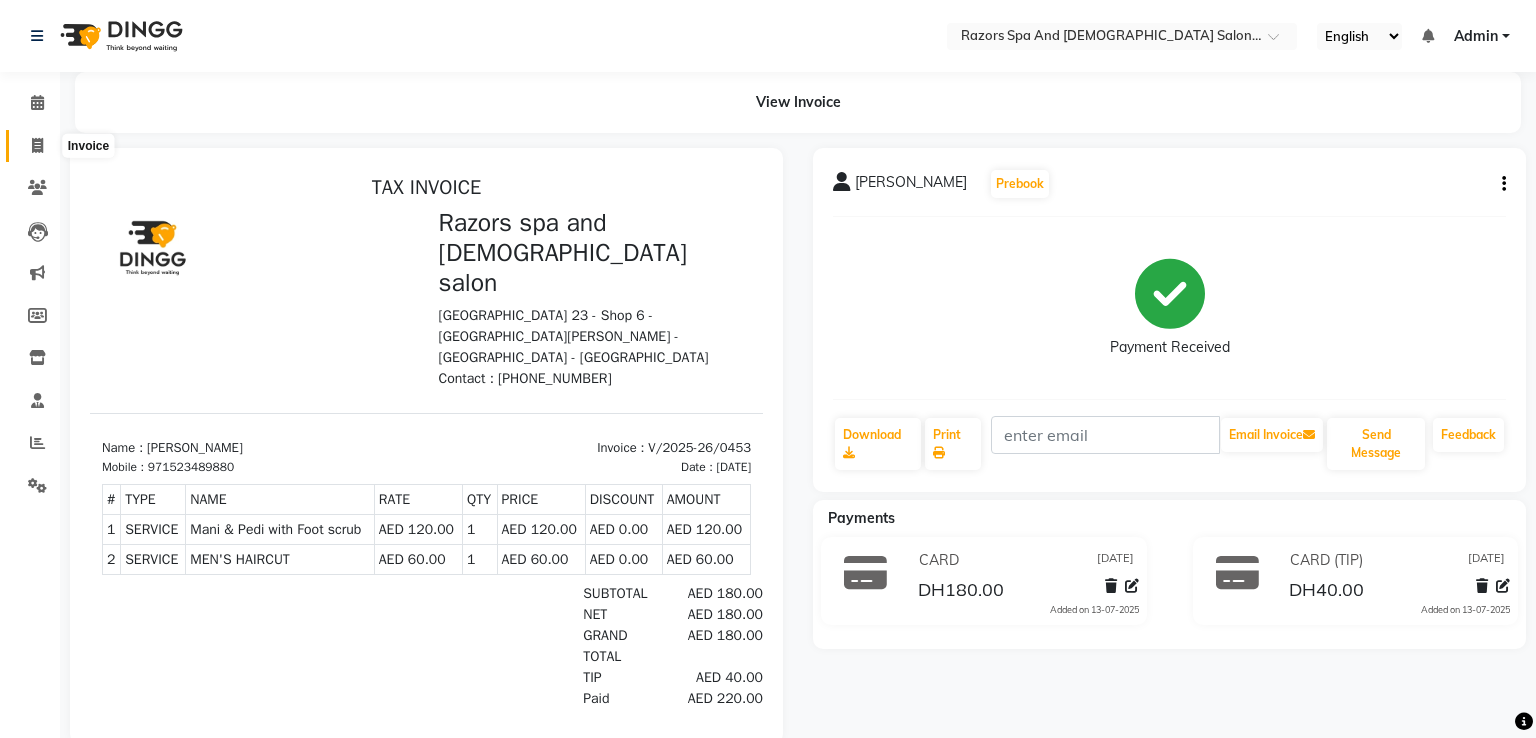 select on "8419" 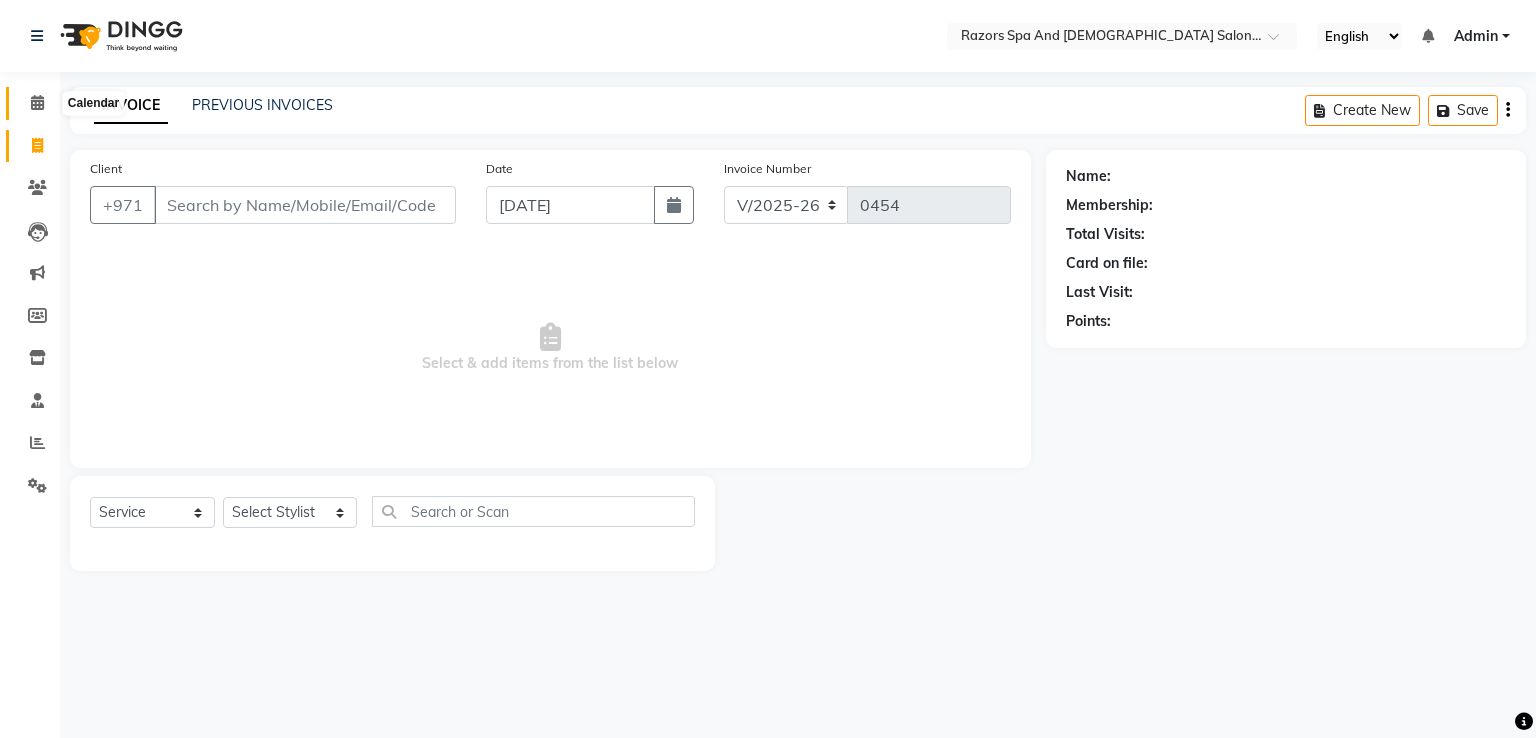 click 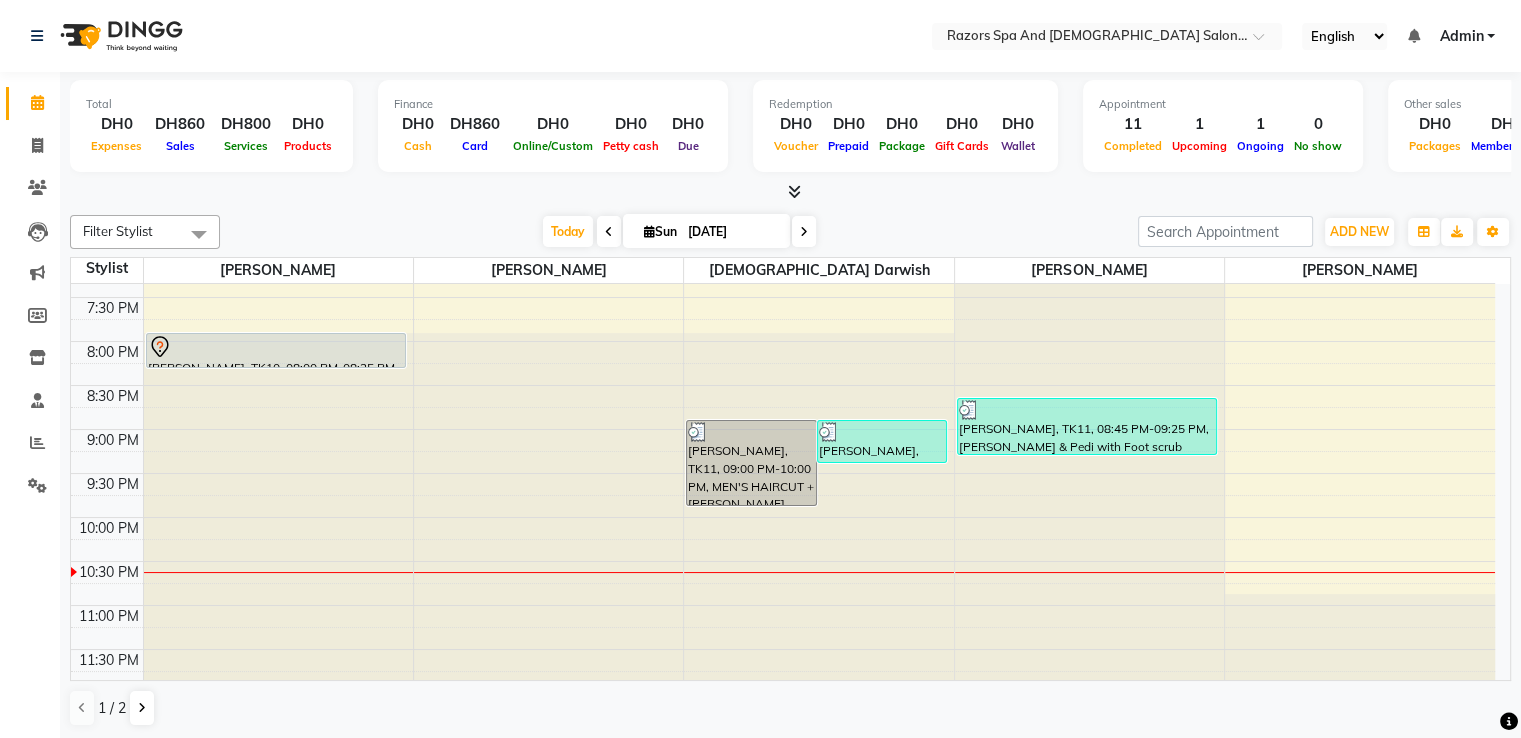 scroll, scrollTop: 676, scrollLeft: 0, axis: vertical 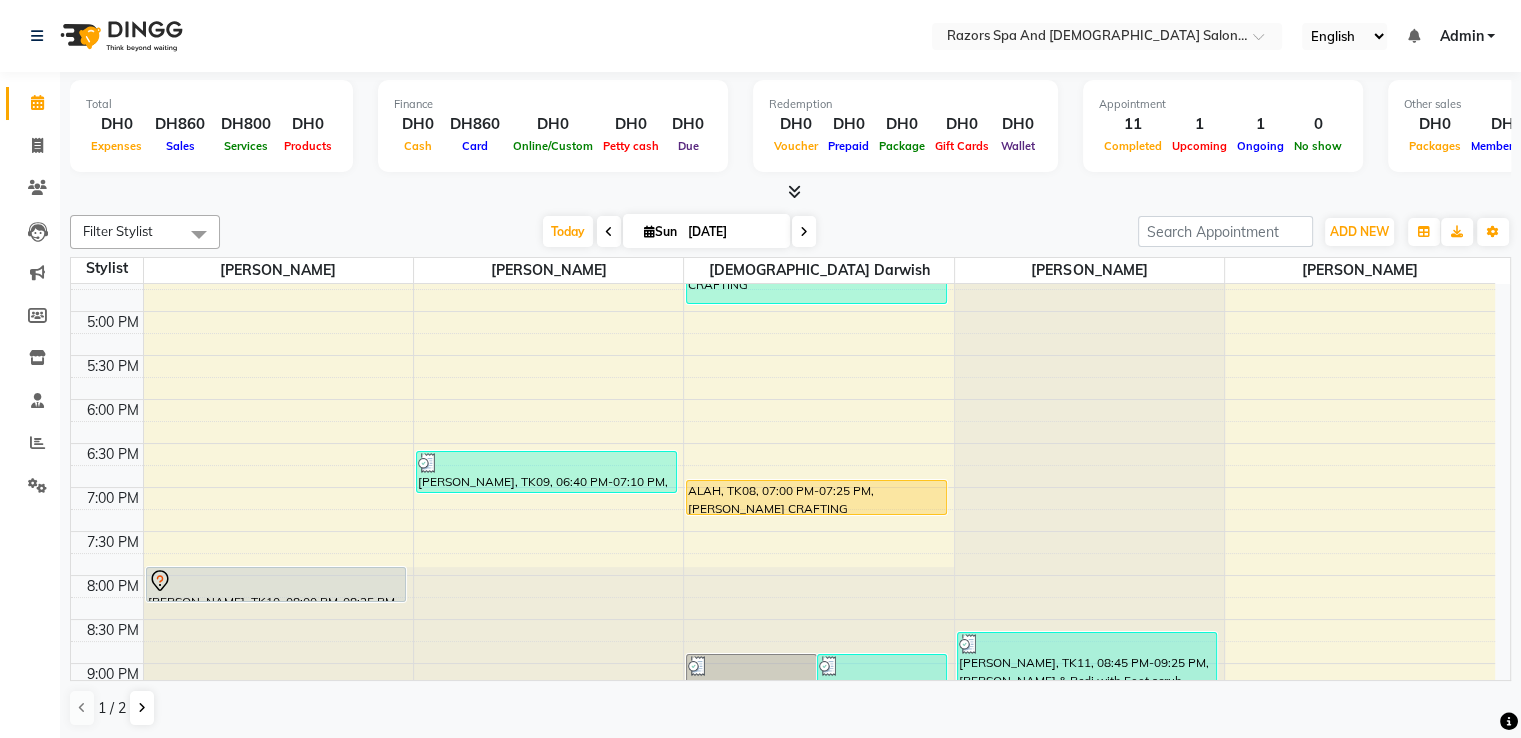 click on "ismael, TK10, 08:00 PM-08:25 PM, BEARD CRAFTING" at bounding box center (276, 584) 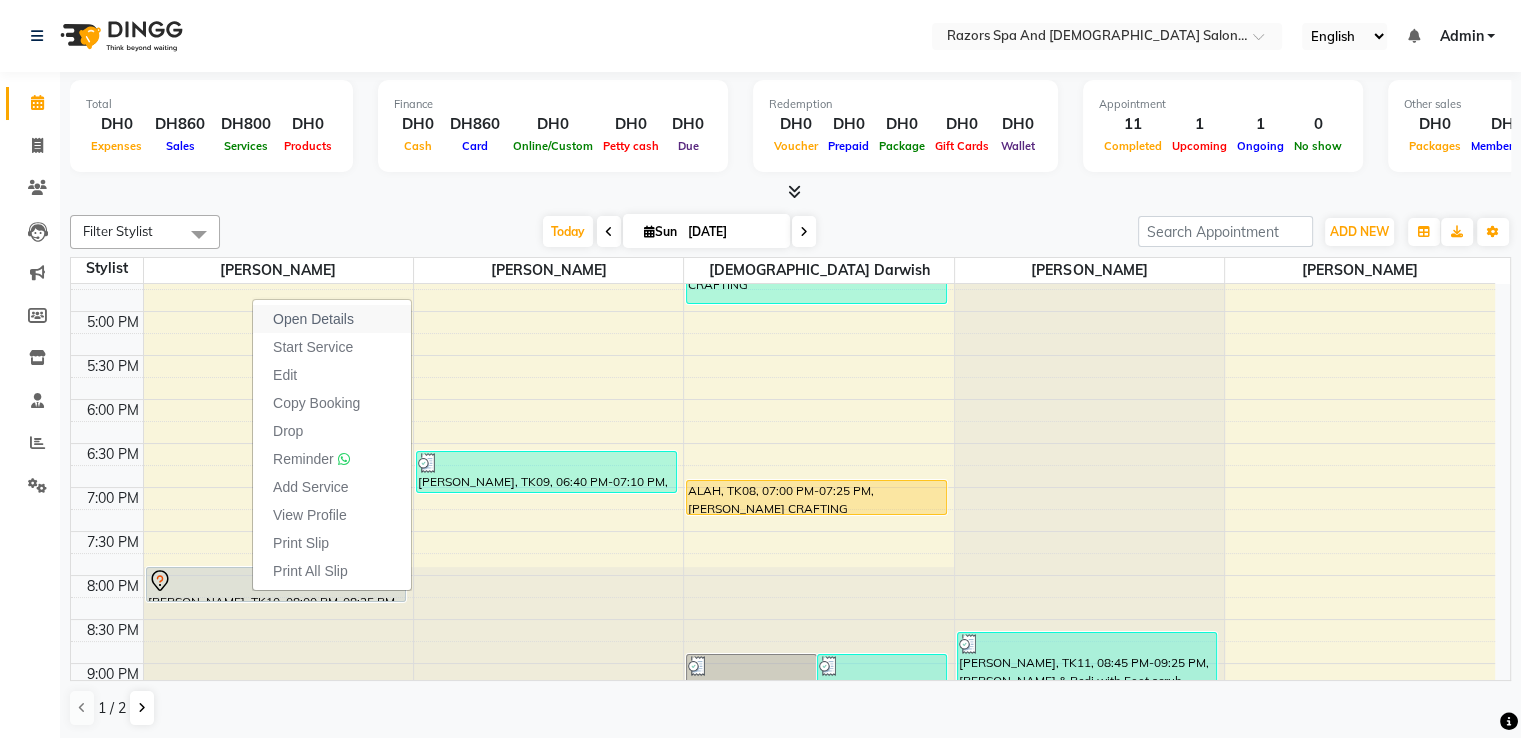click on "Open Details" at bounding box center (313, 319) 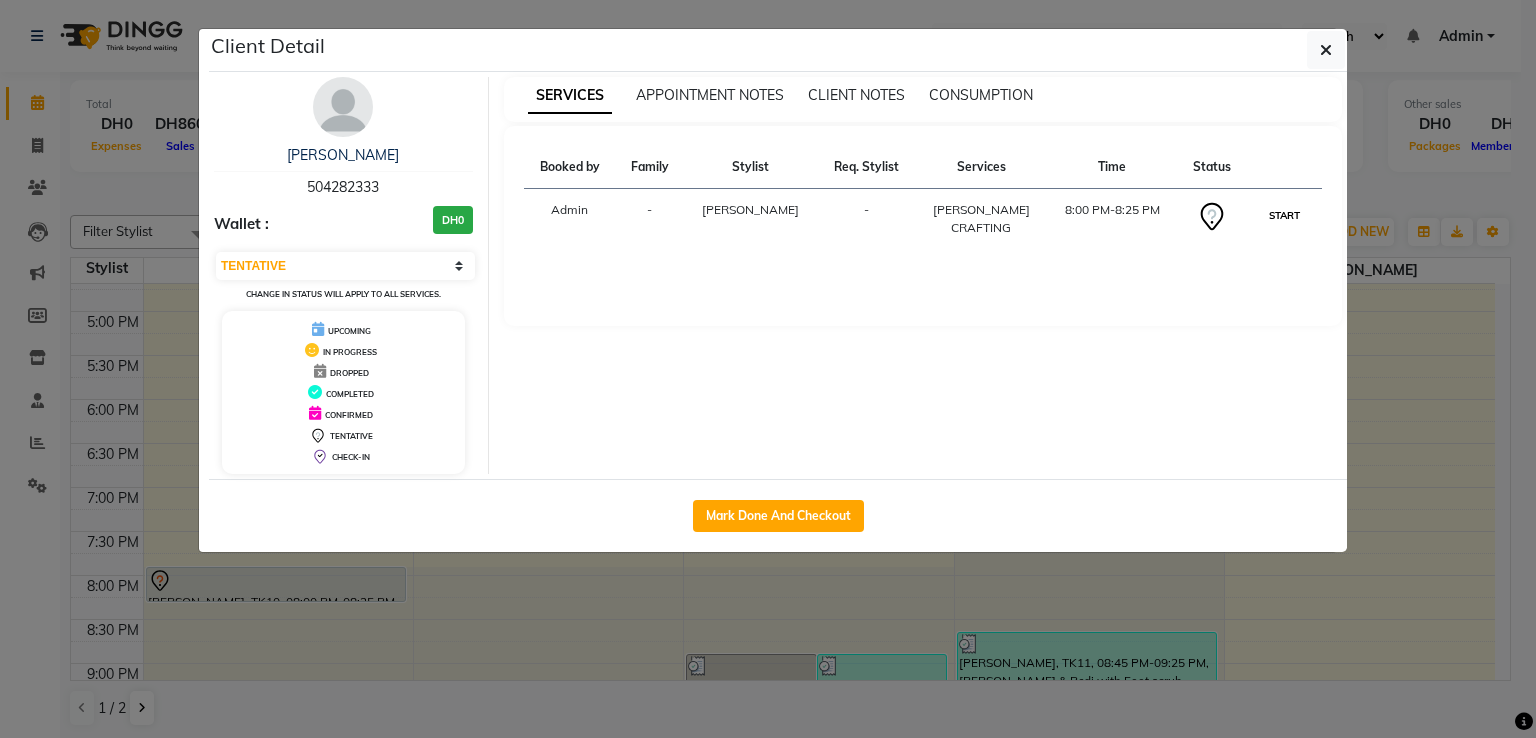 click on "START" at bounding box center [1284, 215] 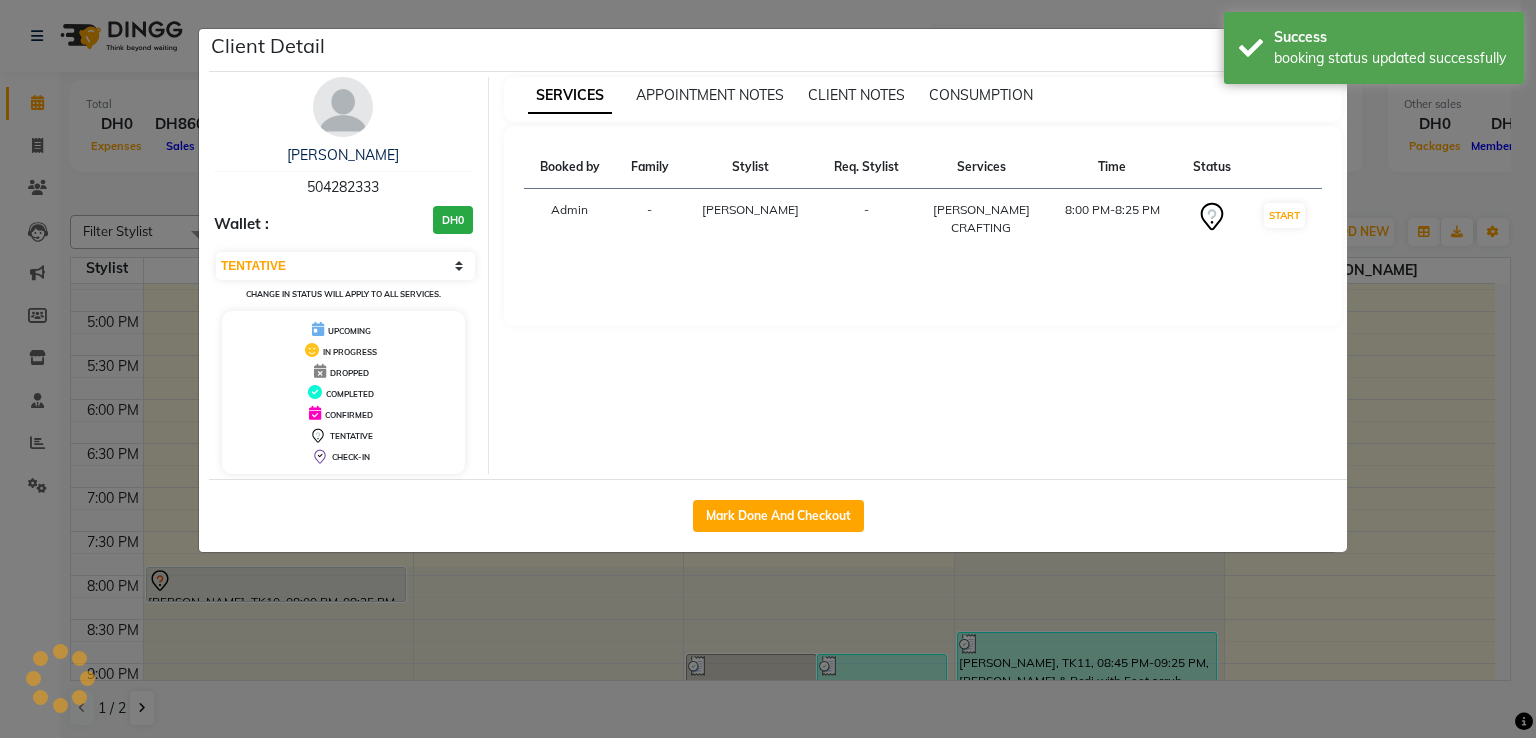 select on "1" 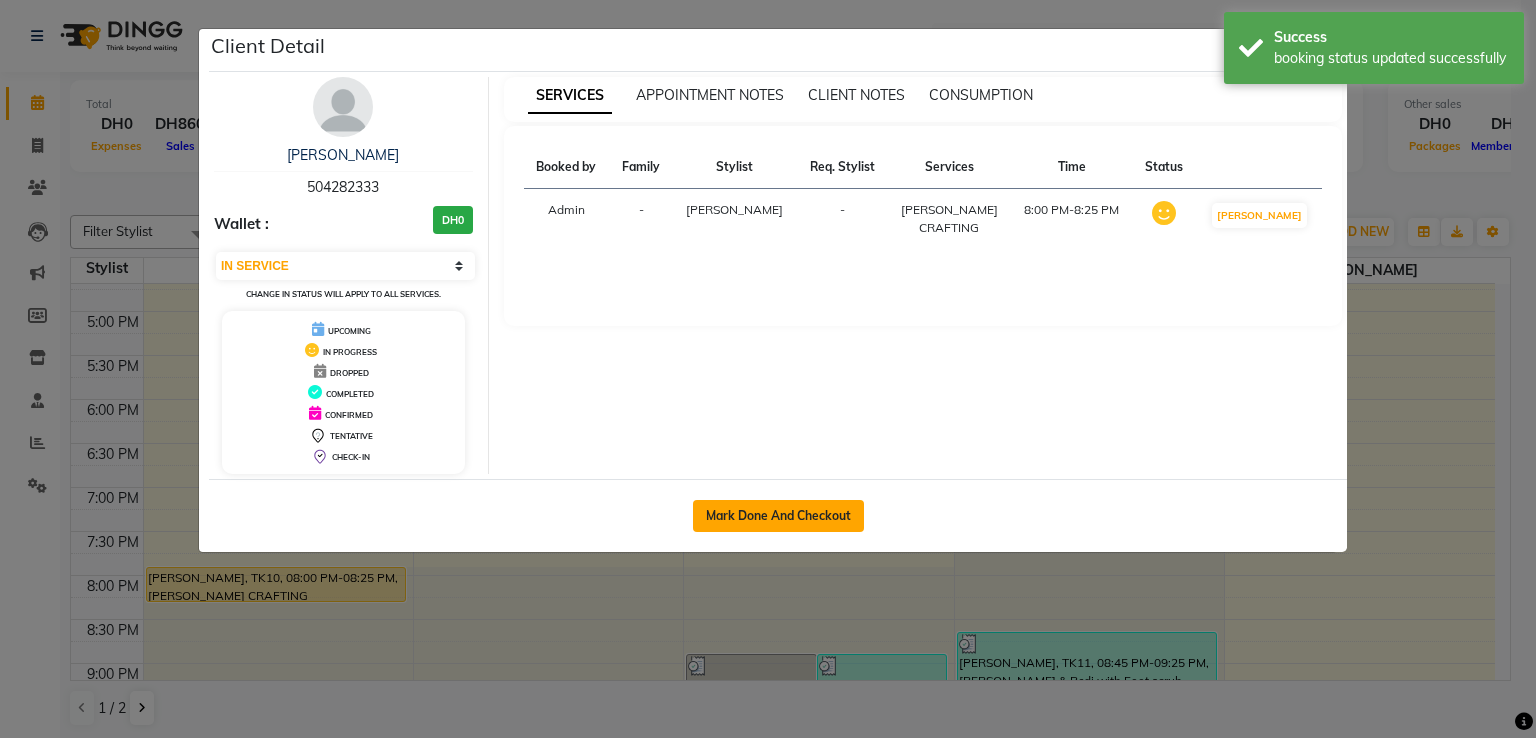 click on "Mark Done And Checkout" 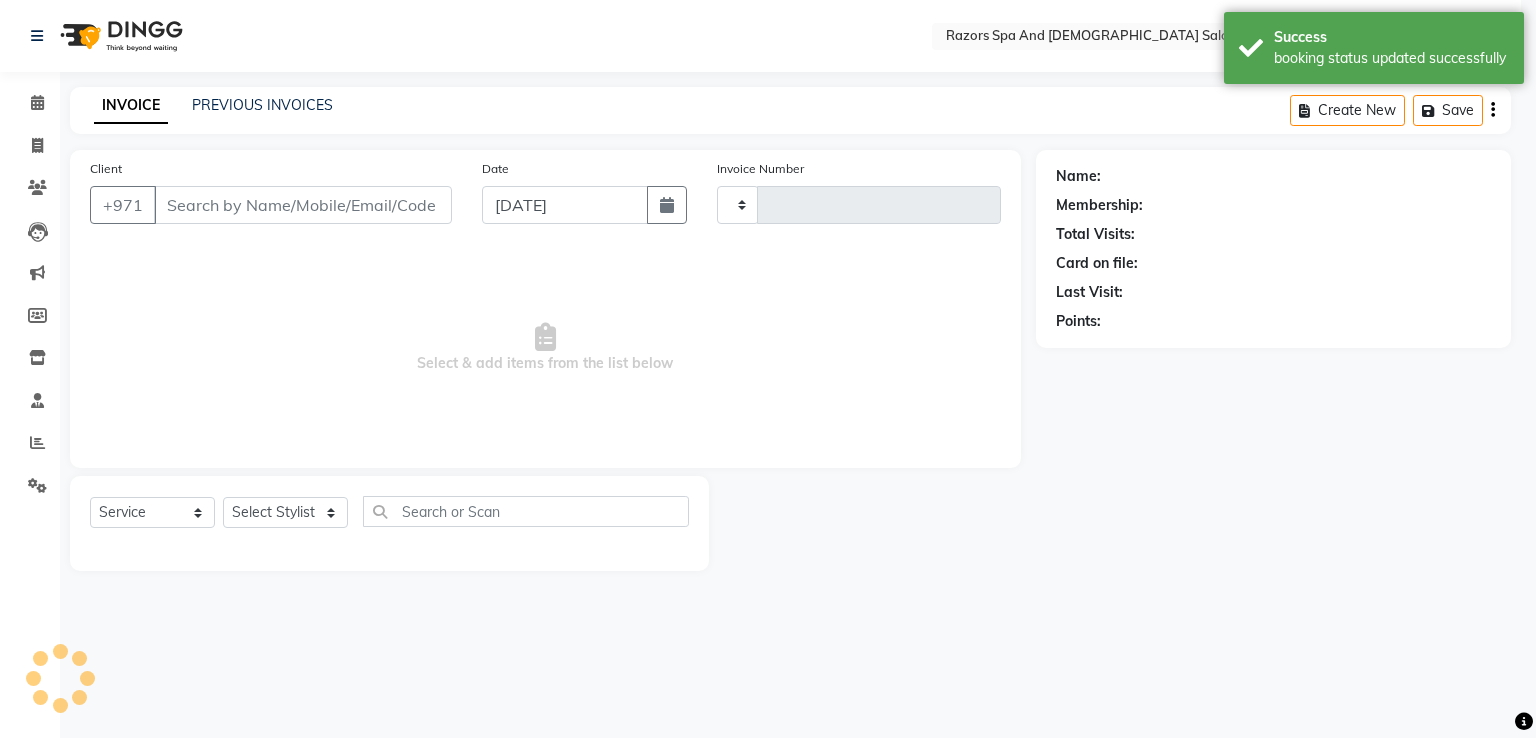 type on "0454" 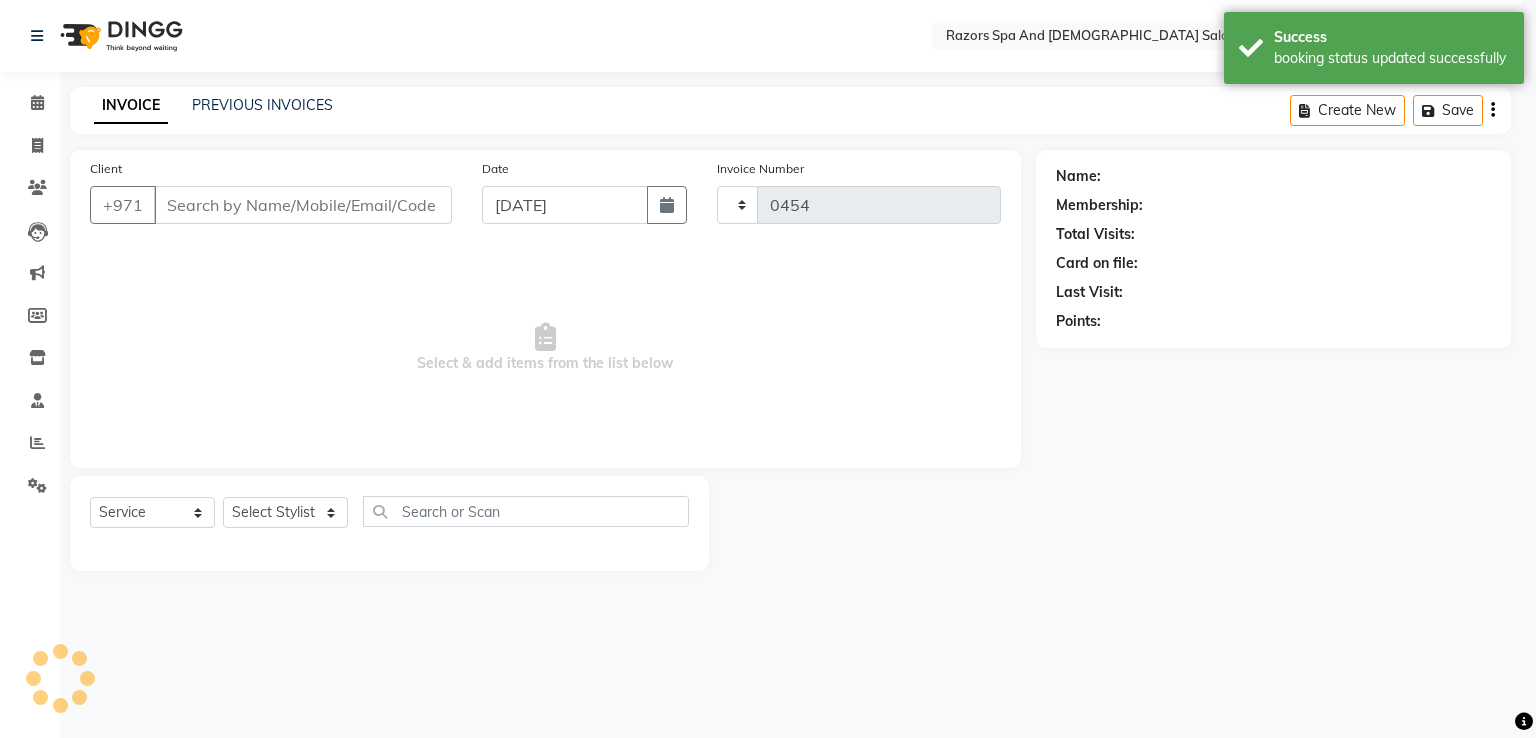 select on "3" 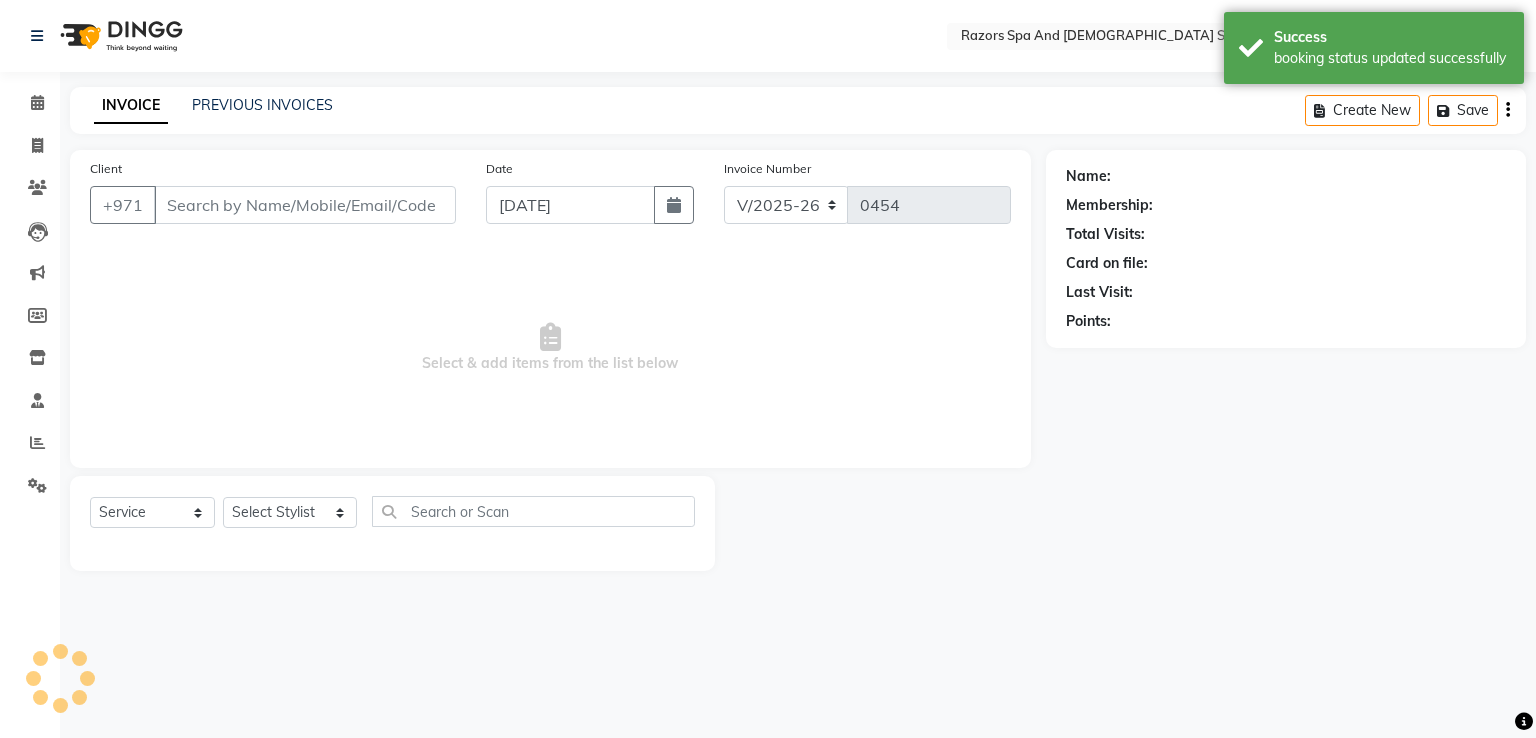 type on "504282333" 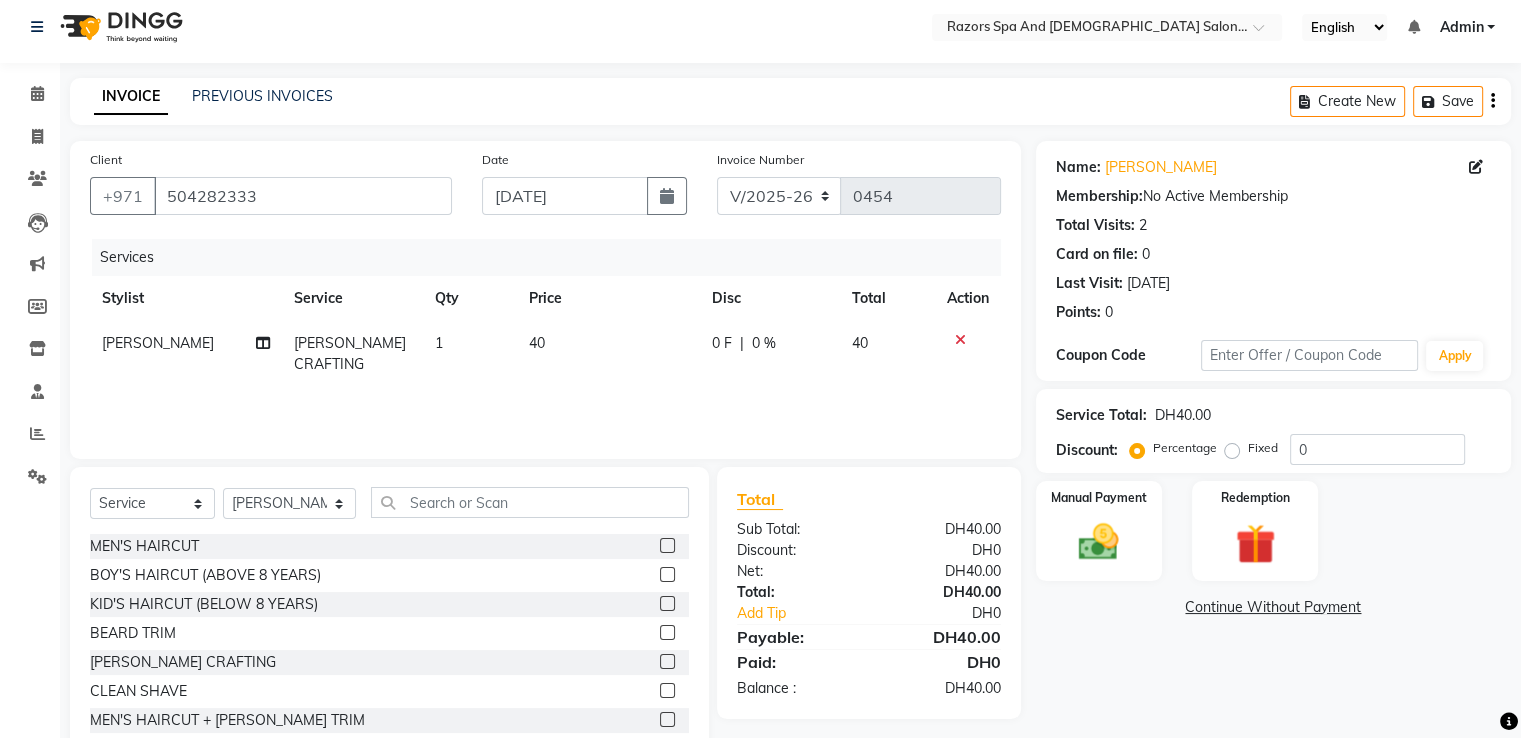 scroll, scrollTop: 64, scrollLeft: 0, axis: vertical 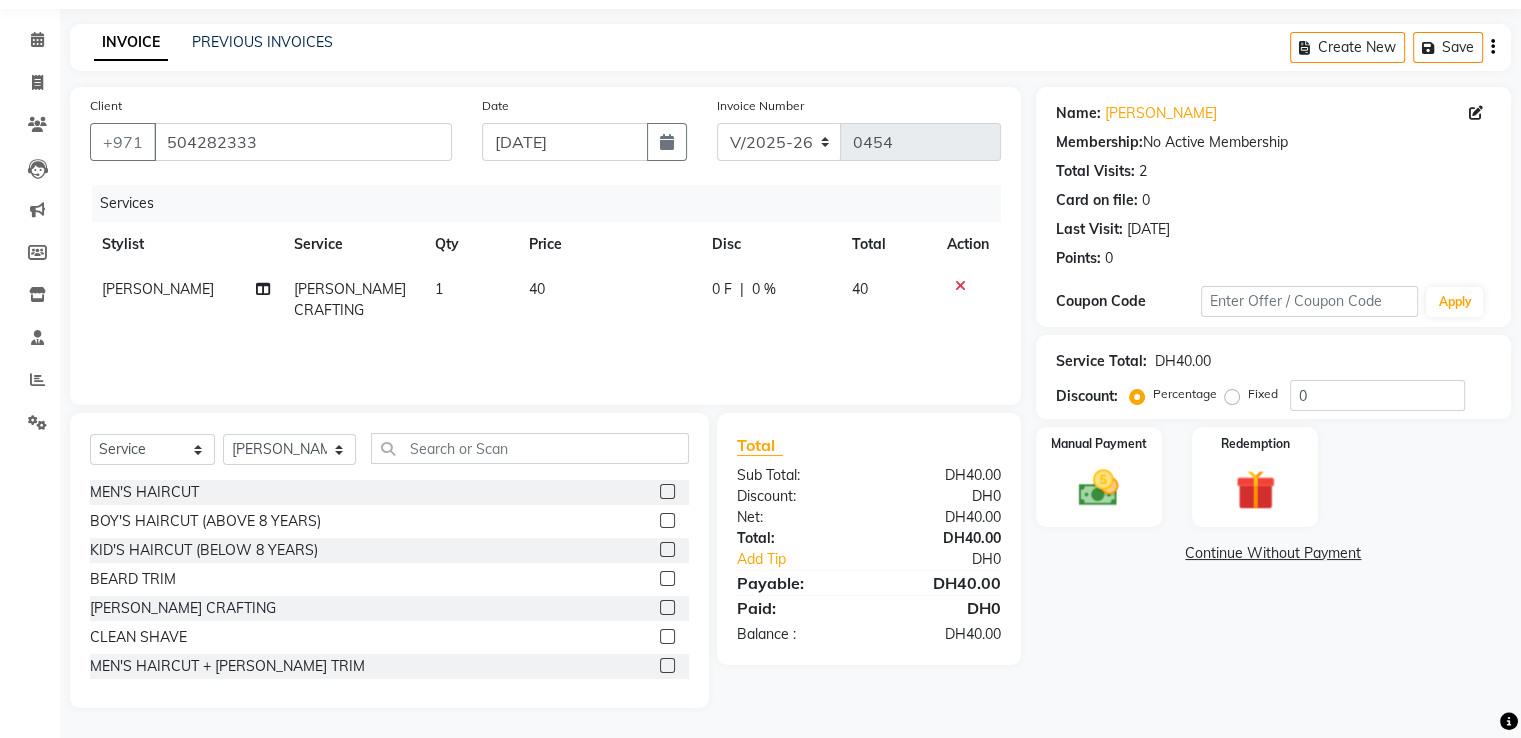 click 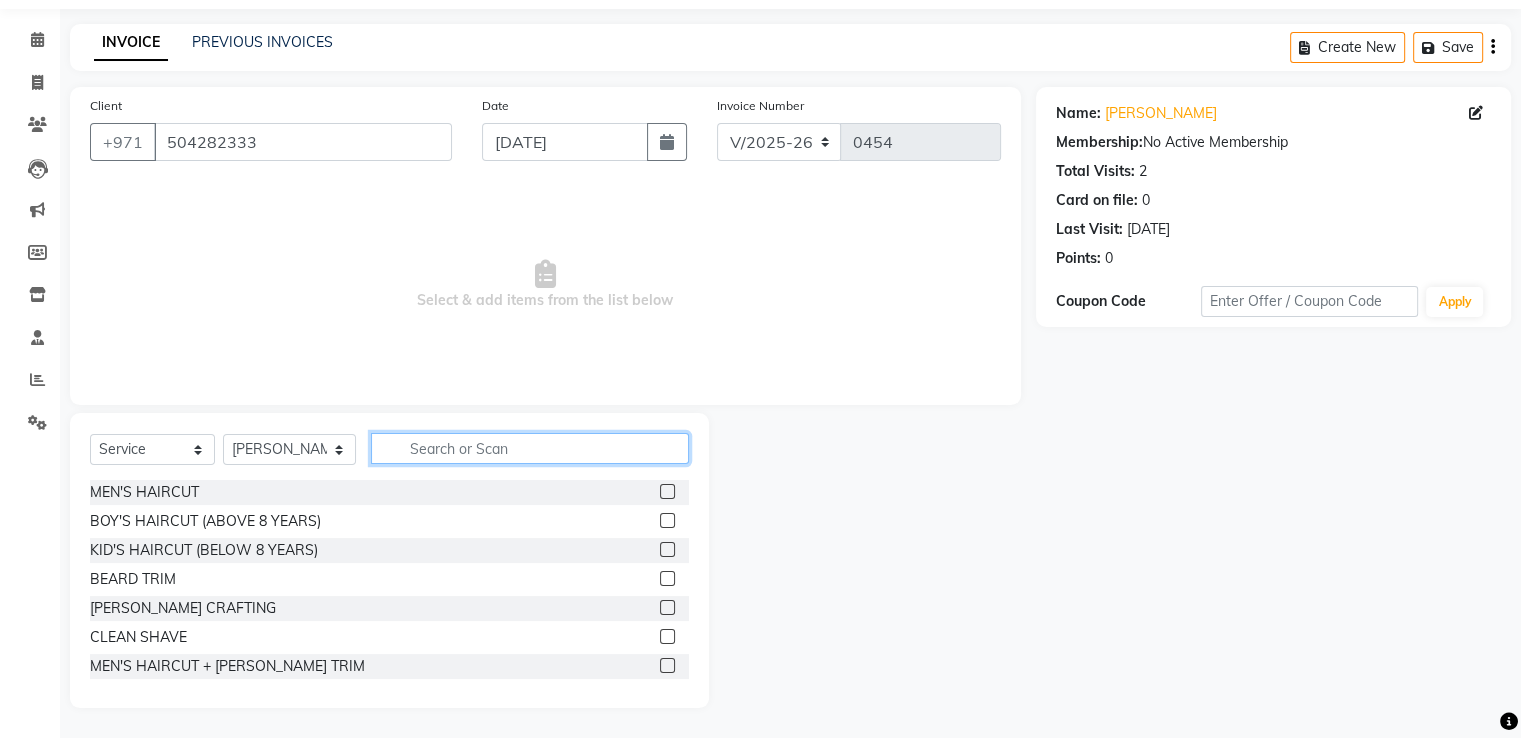 click 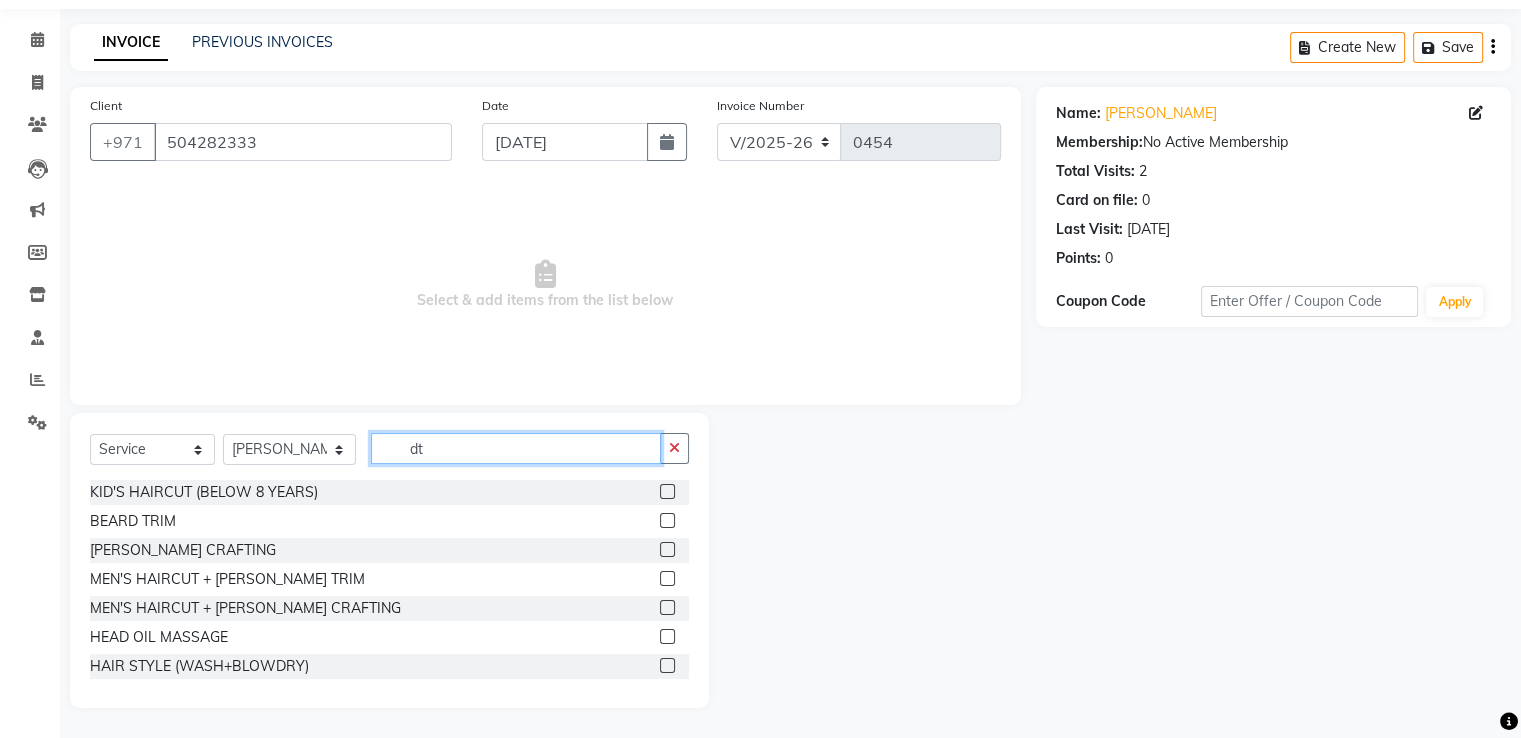 scroll, scrollTop: 0, scrollLeft: 0, axis: both 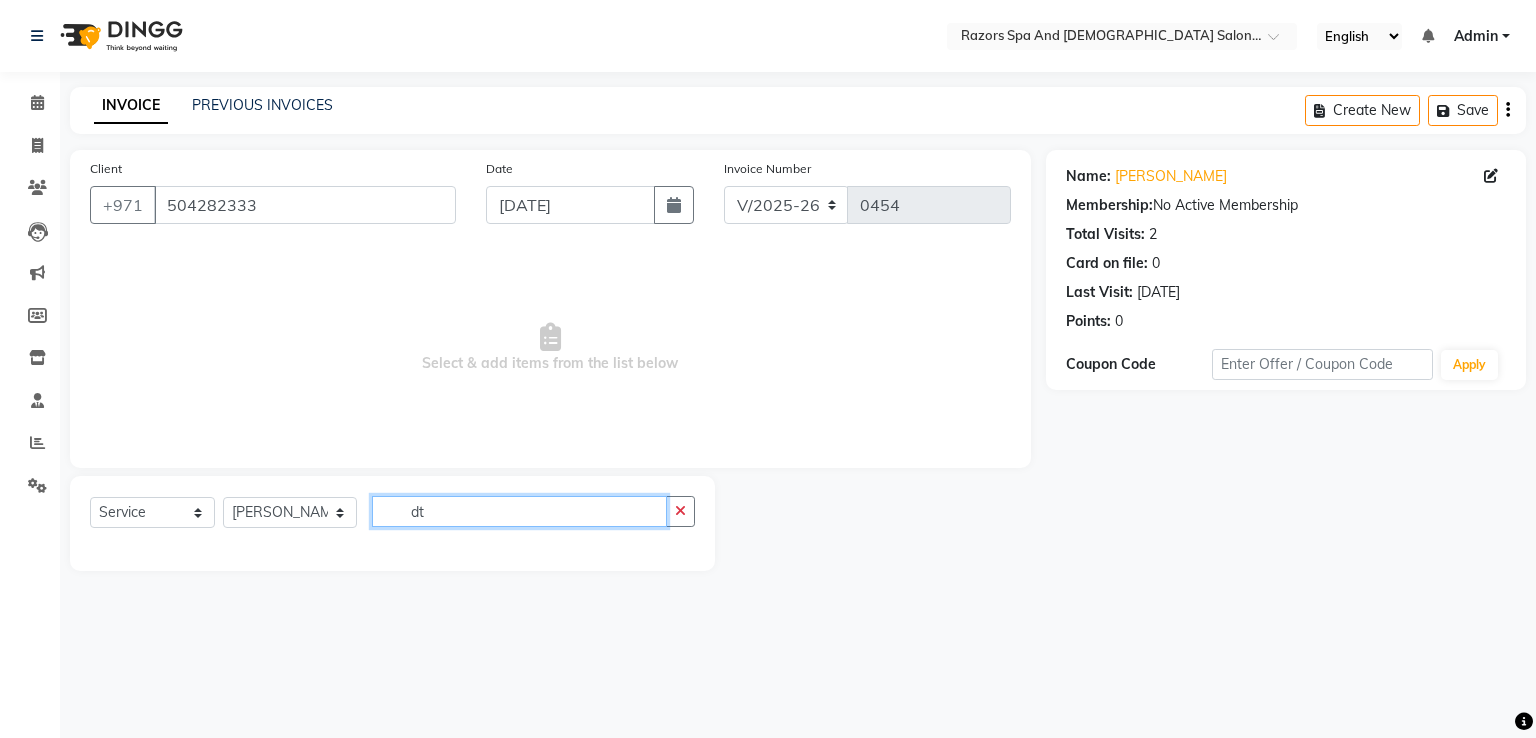 type on "d" 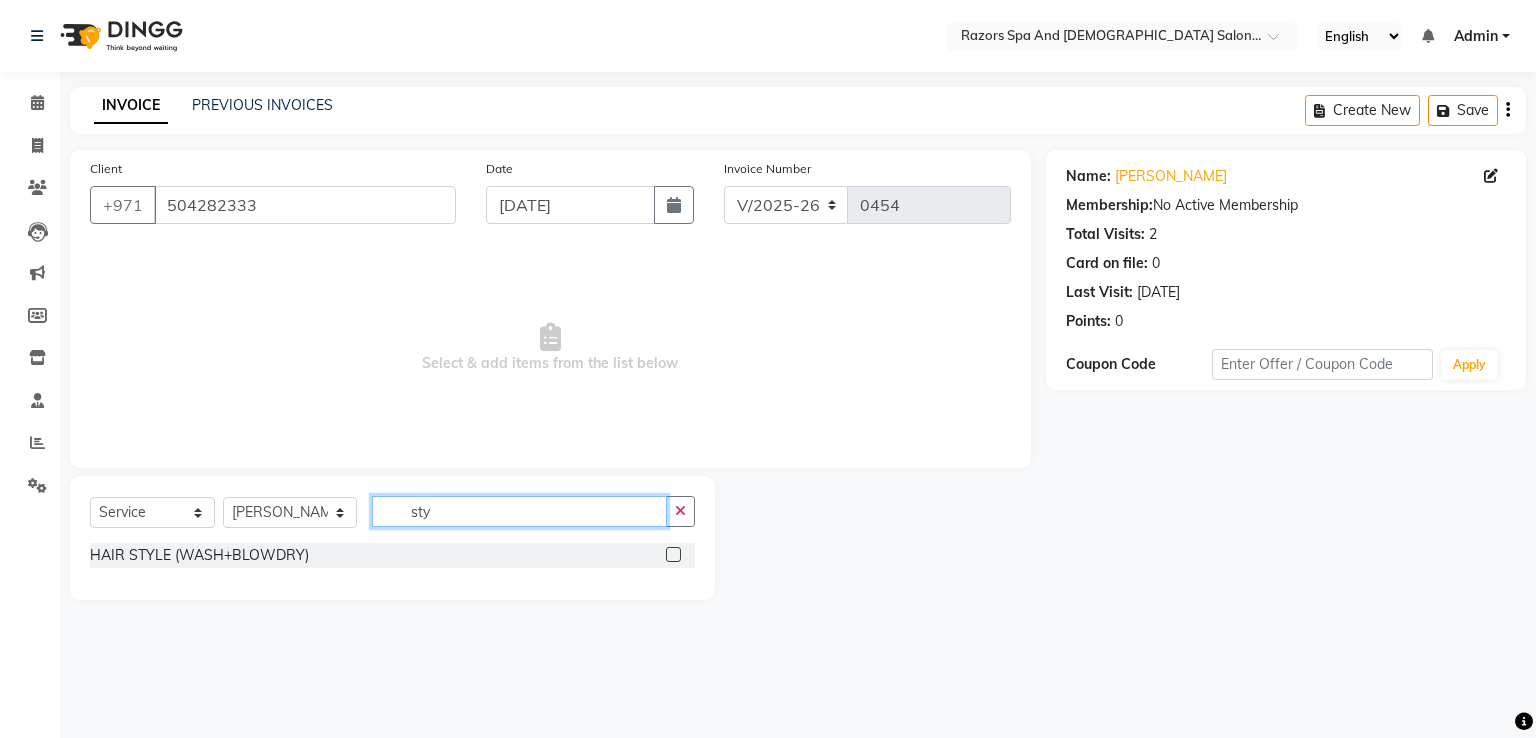 type on "sty" 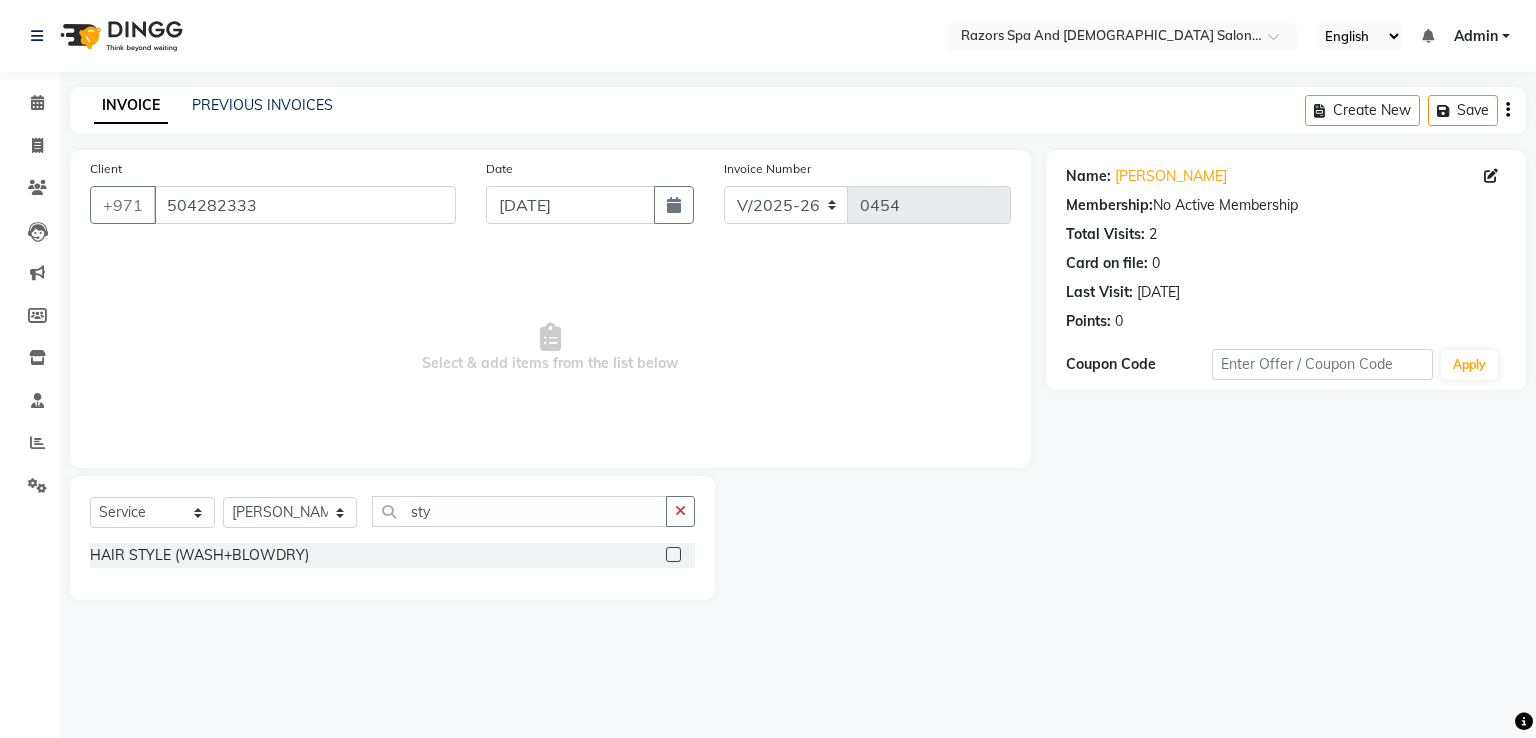 click 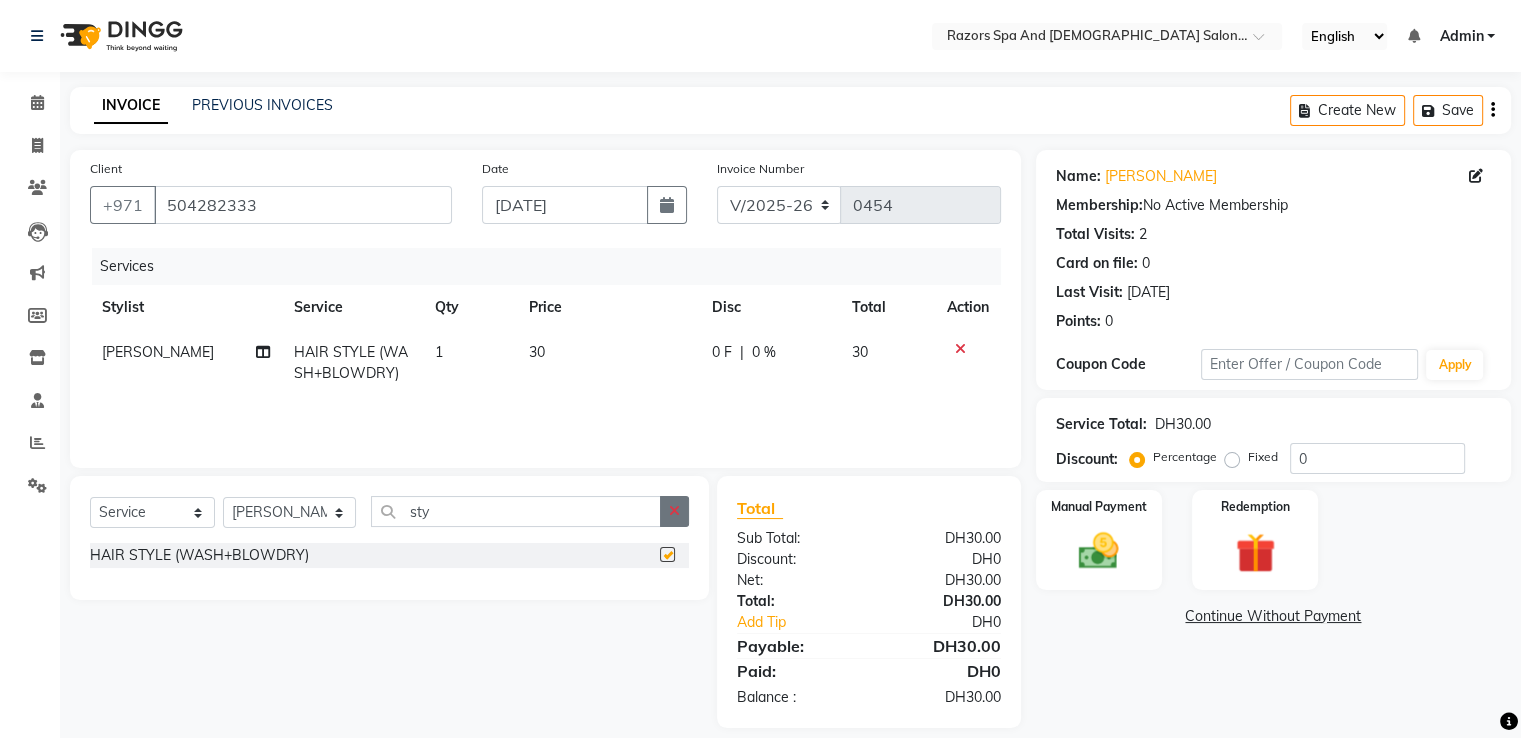 checkbox on "false" 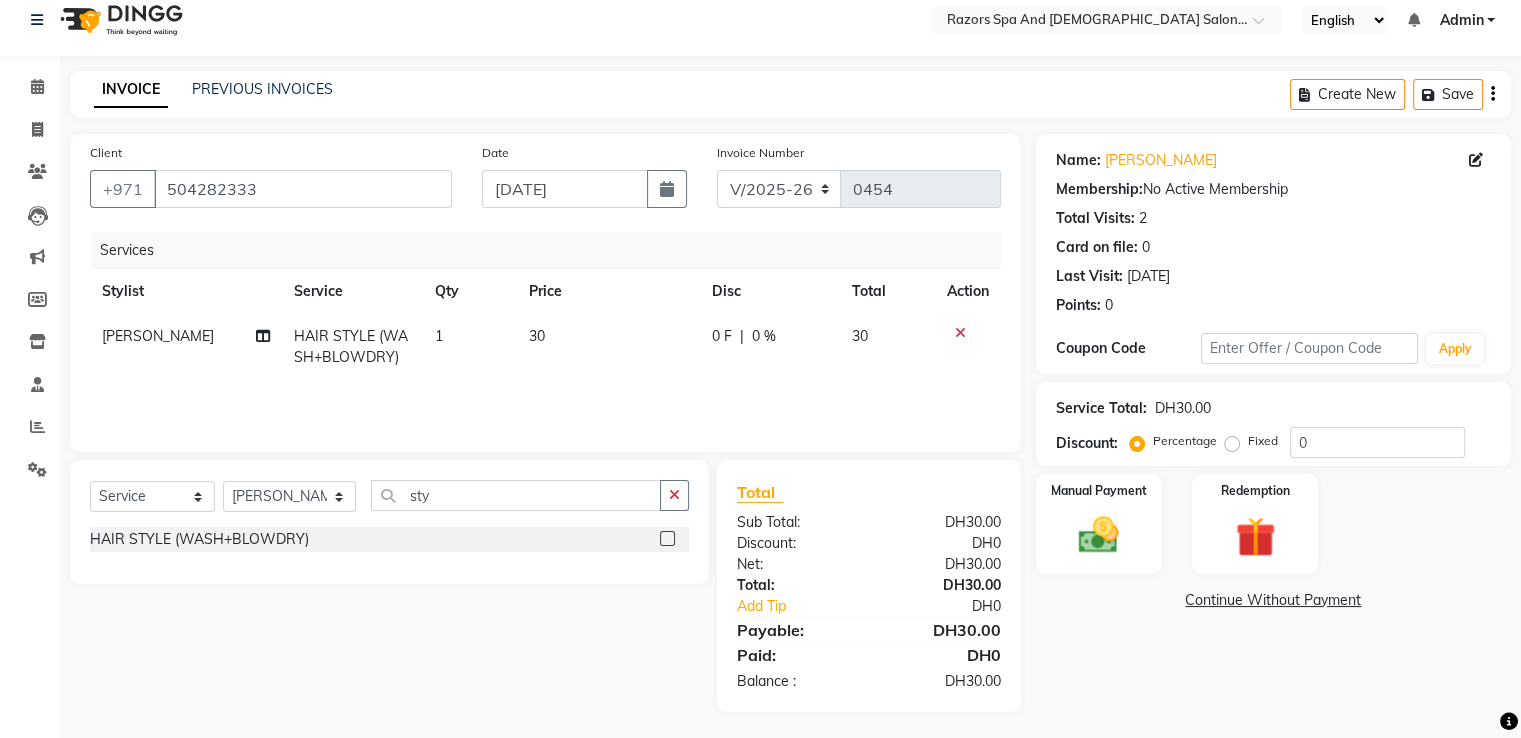 scroll, scrollTop: 20, scrollLeft: 0, axis: vertical 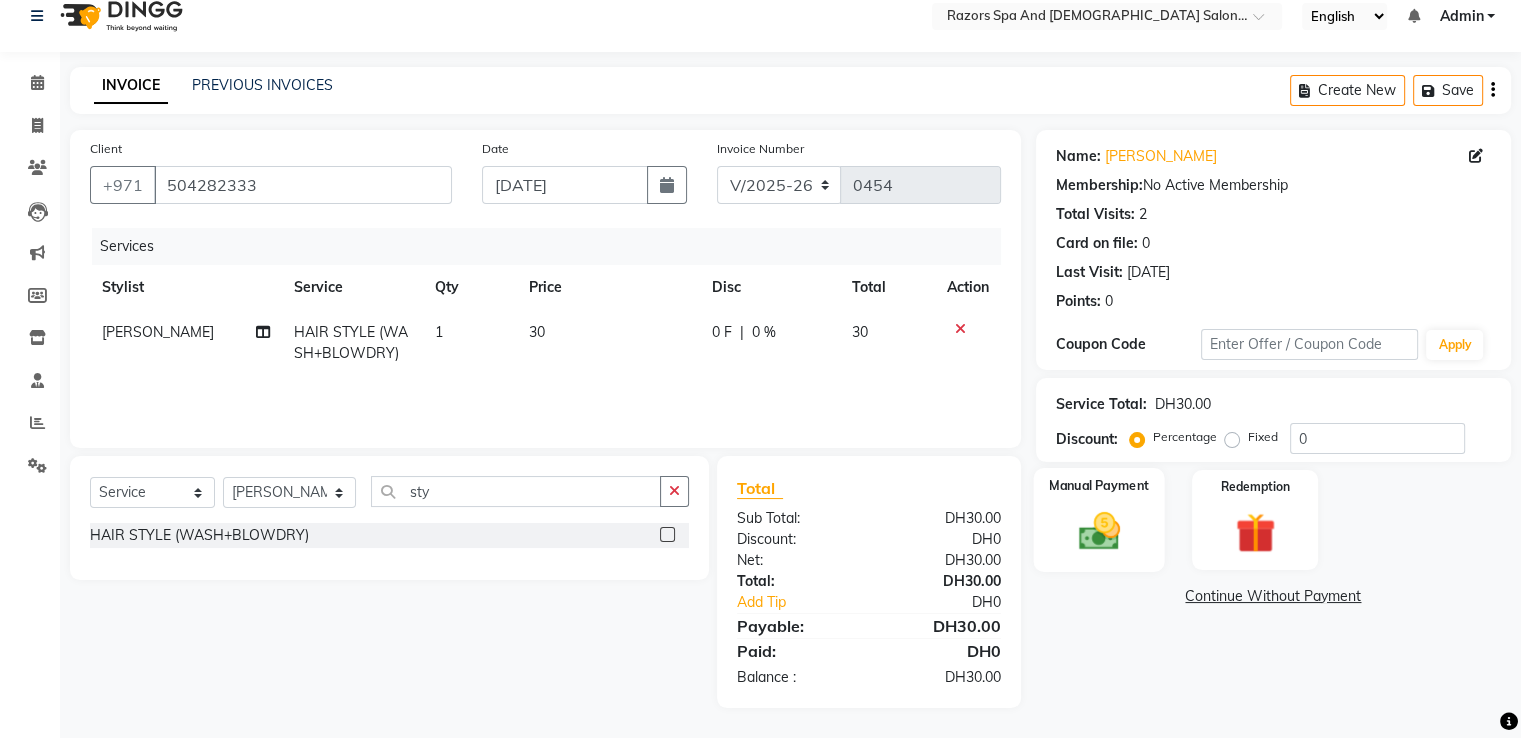 click 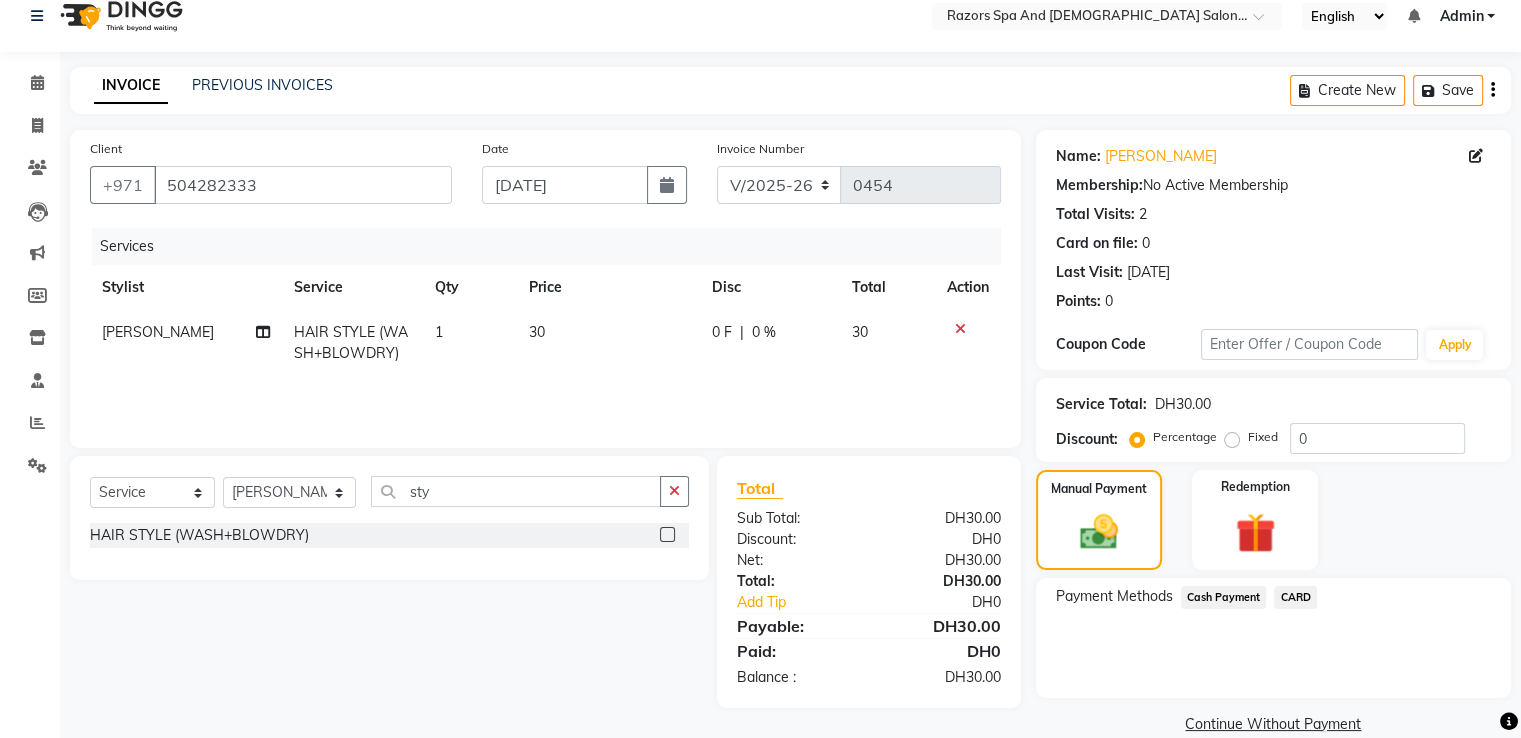 click on "CARD" 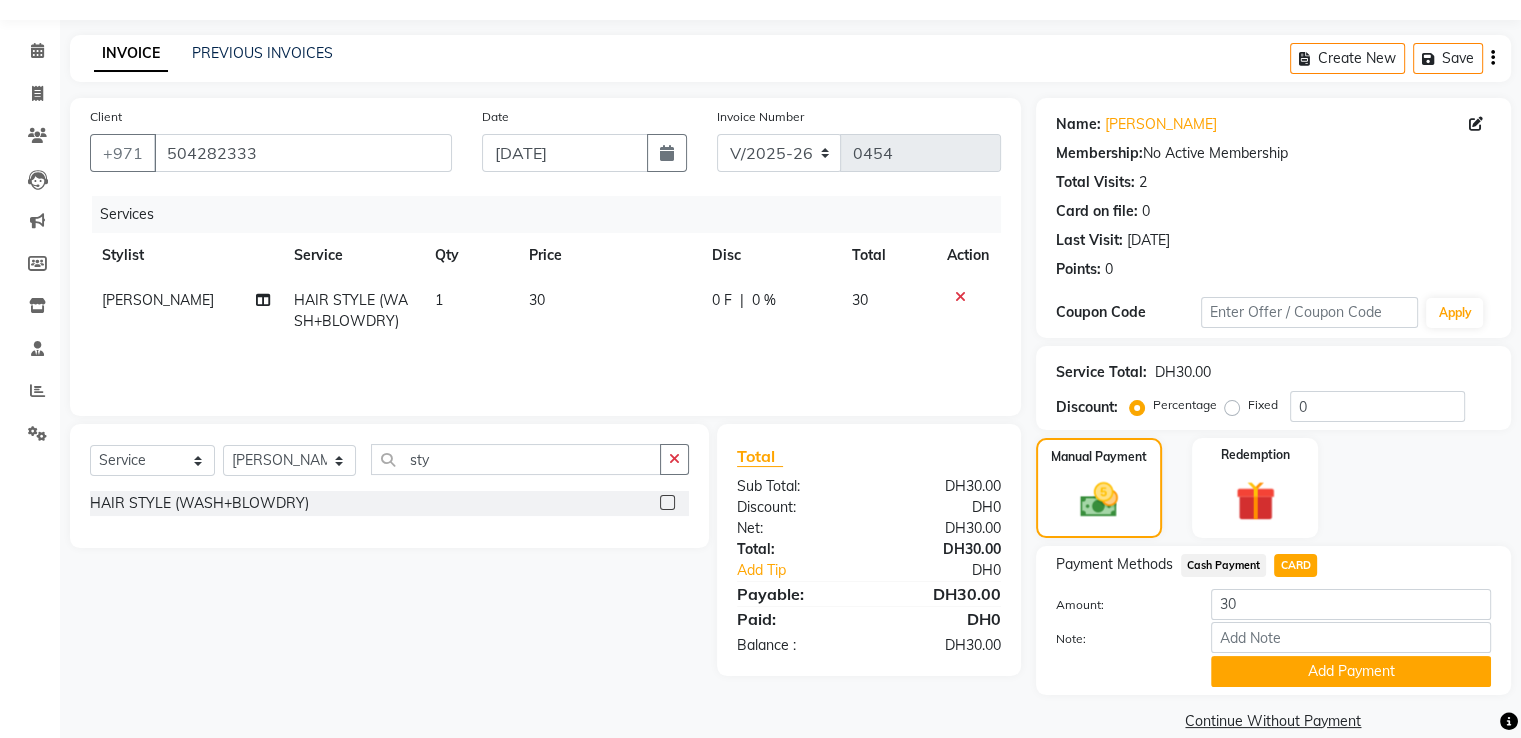 scroll, scrollTop: 81, scrollLeft: 0, axis: vertical 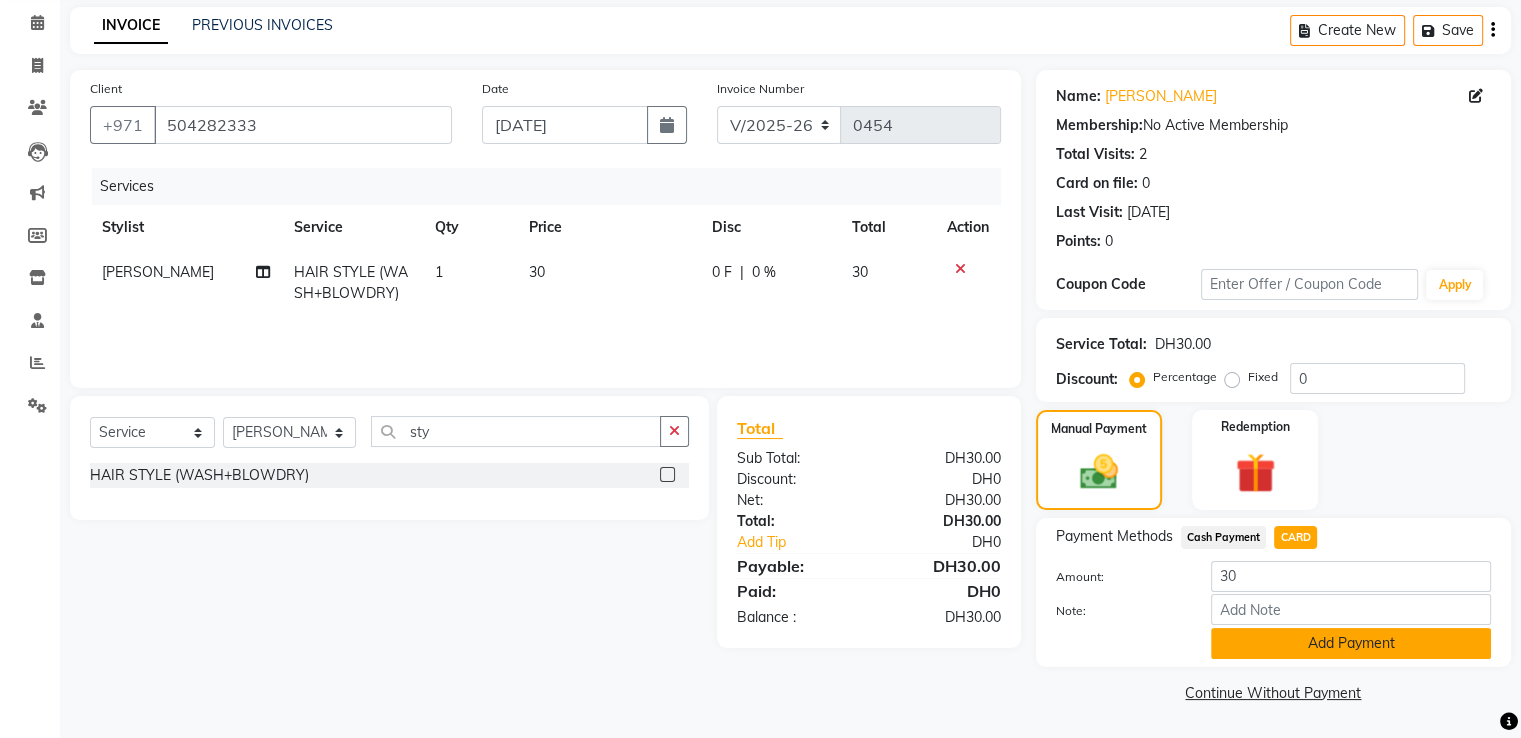 click on "Add Payment" 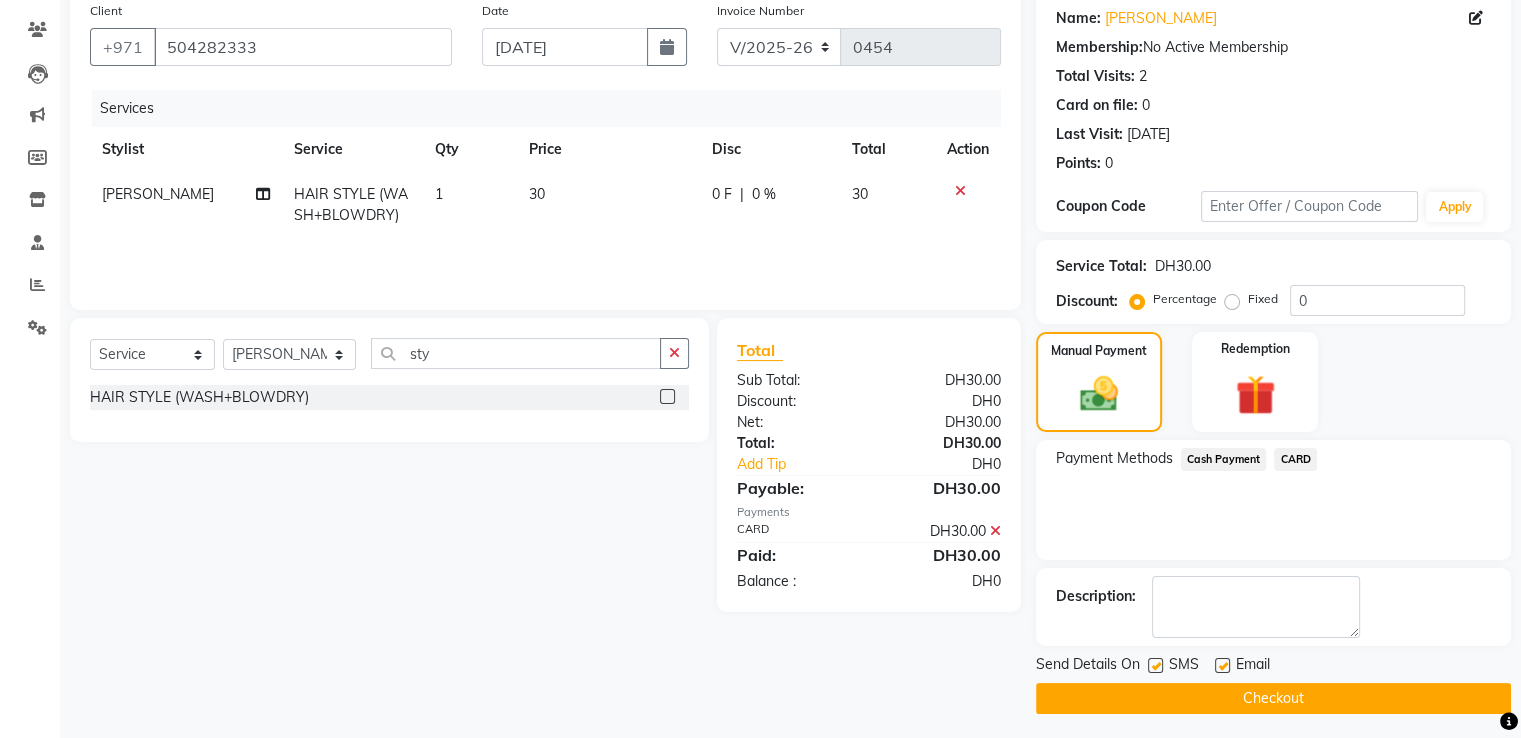 scroll, scrollTop: 163, scrollLeft: 0, axis: vertical 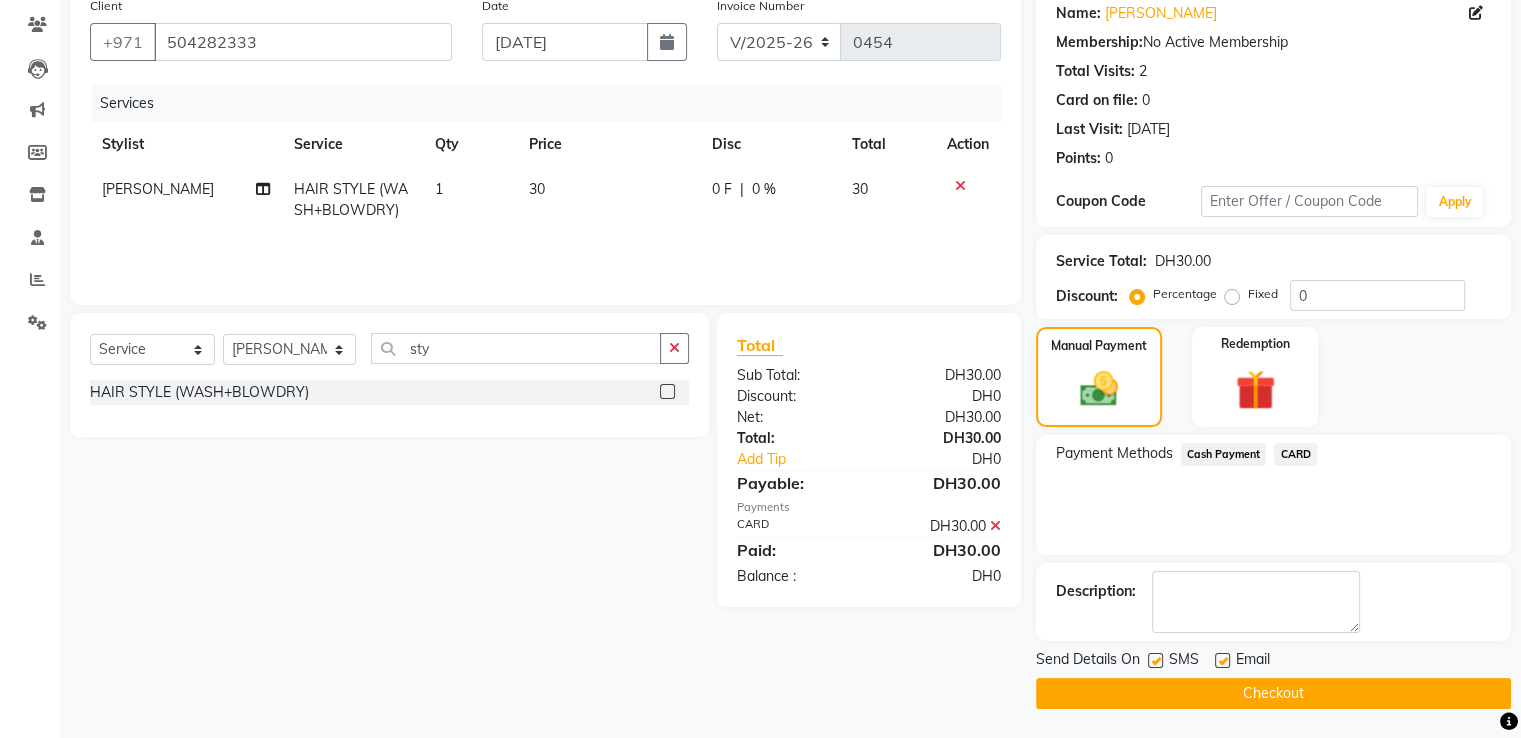 click on "Checkout" 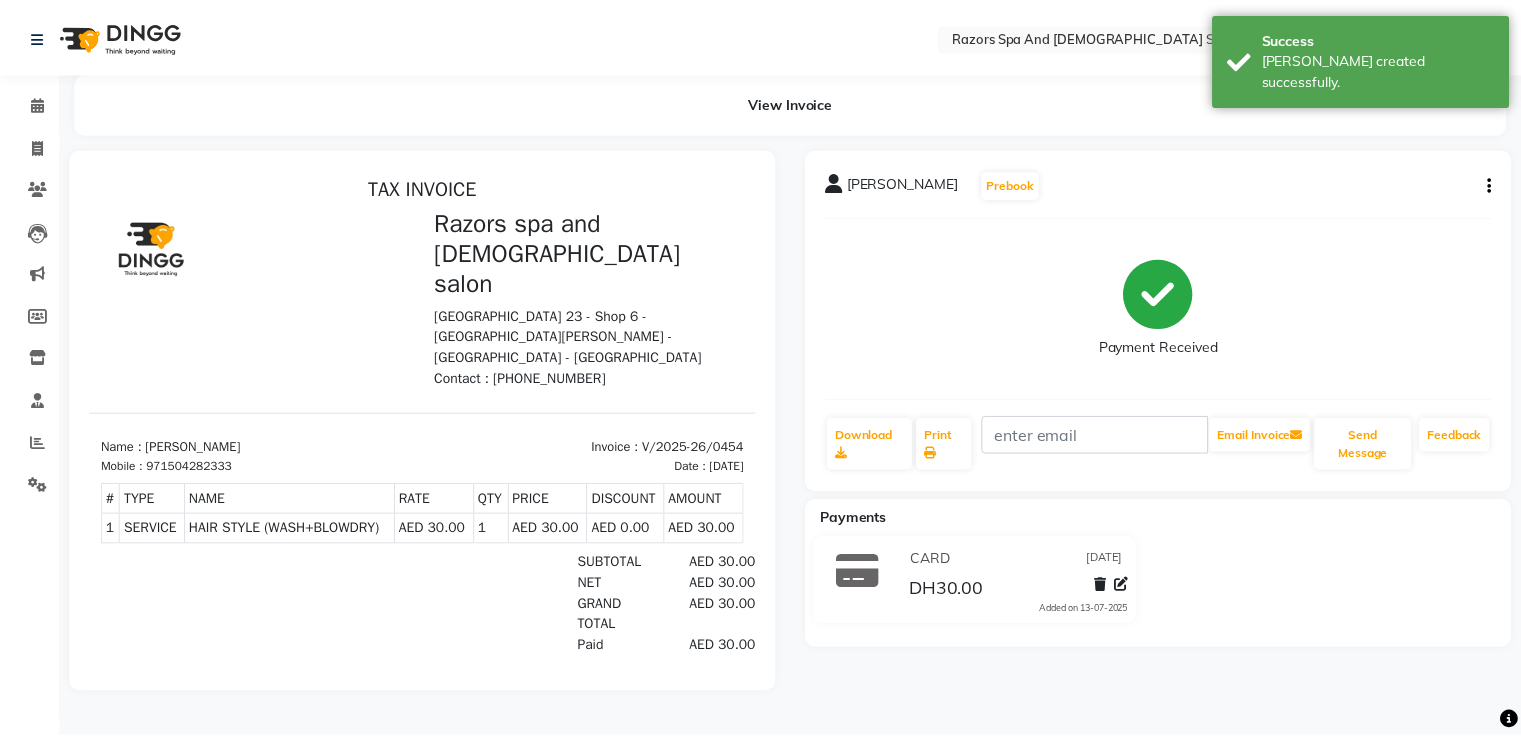 scroll, scrollTop: 0, scrollLeft: 0, axis: both 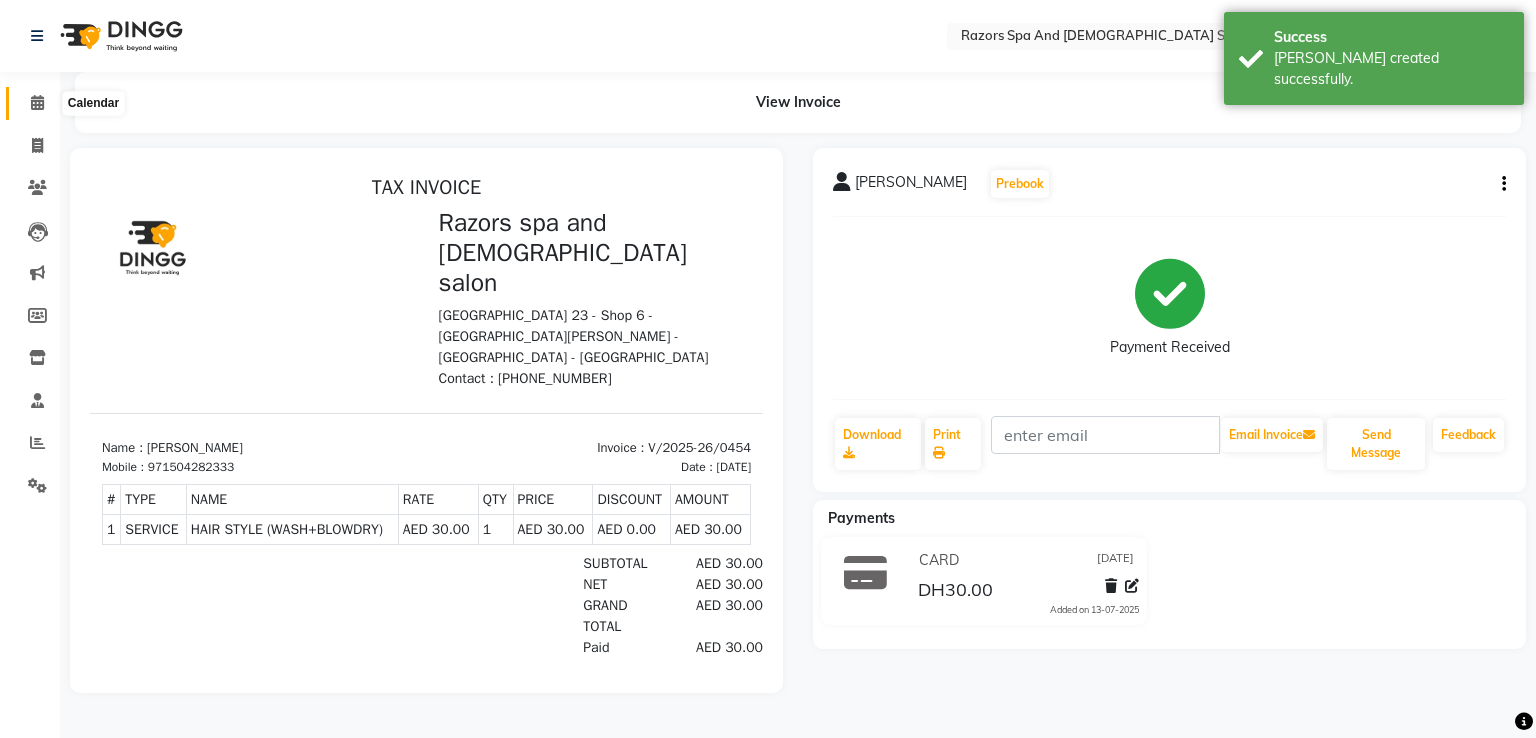 click 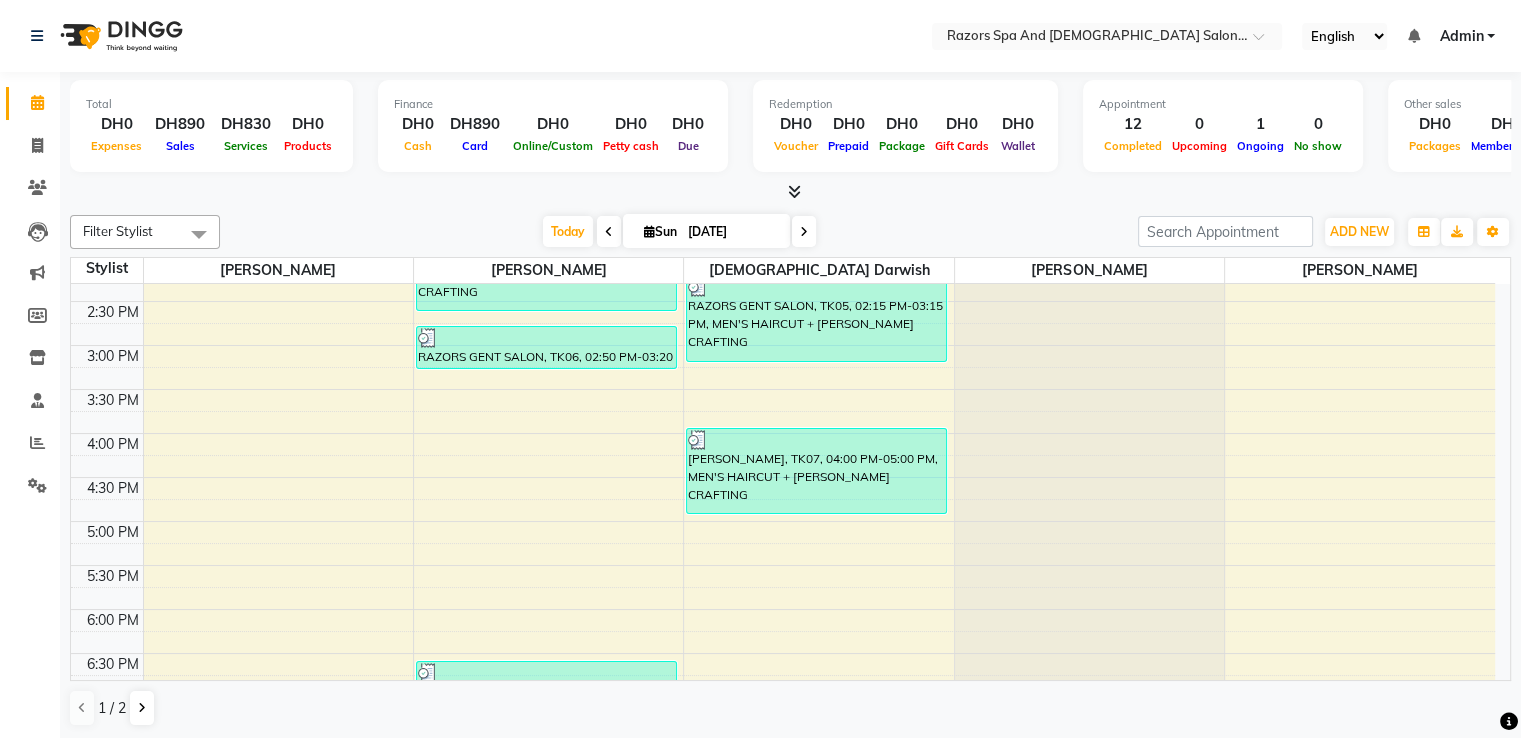 scroll, scrollTop: 700, scrollLeft: 0, axis: vertical 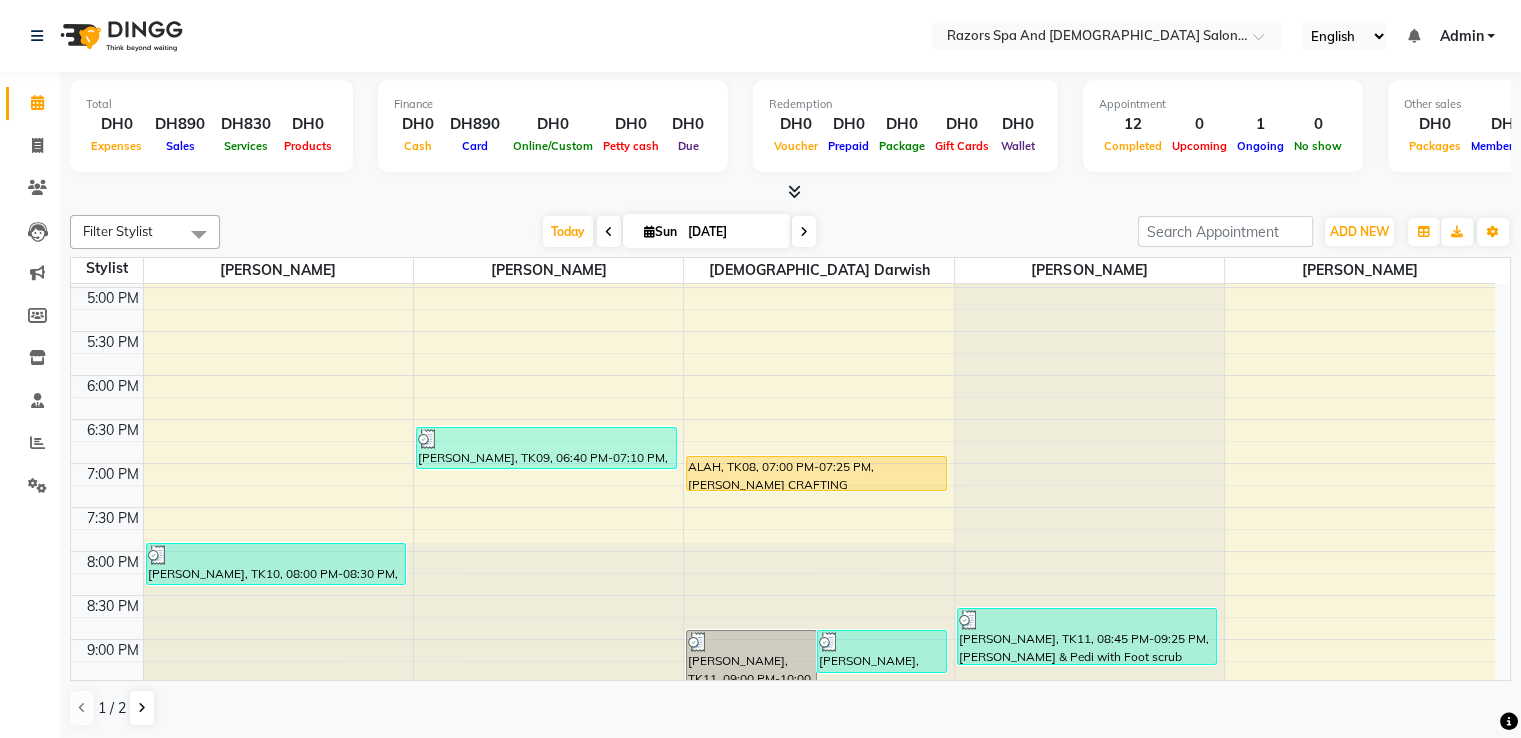 click on "[PERSON_NAME], TK10, 08:00 PM-08:30 PM, HAIR STYLE (WASH+BLOWDRY)" at bounding box center [276, 564] 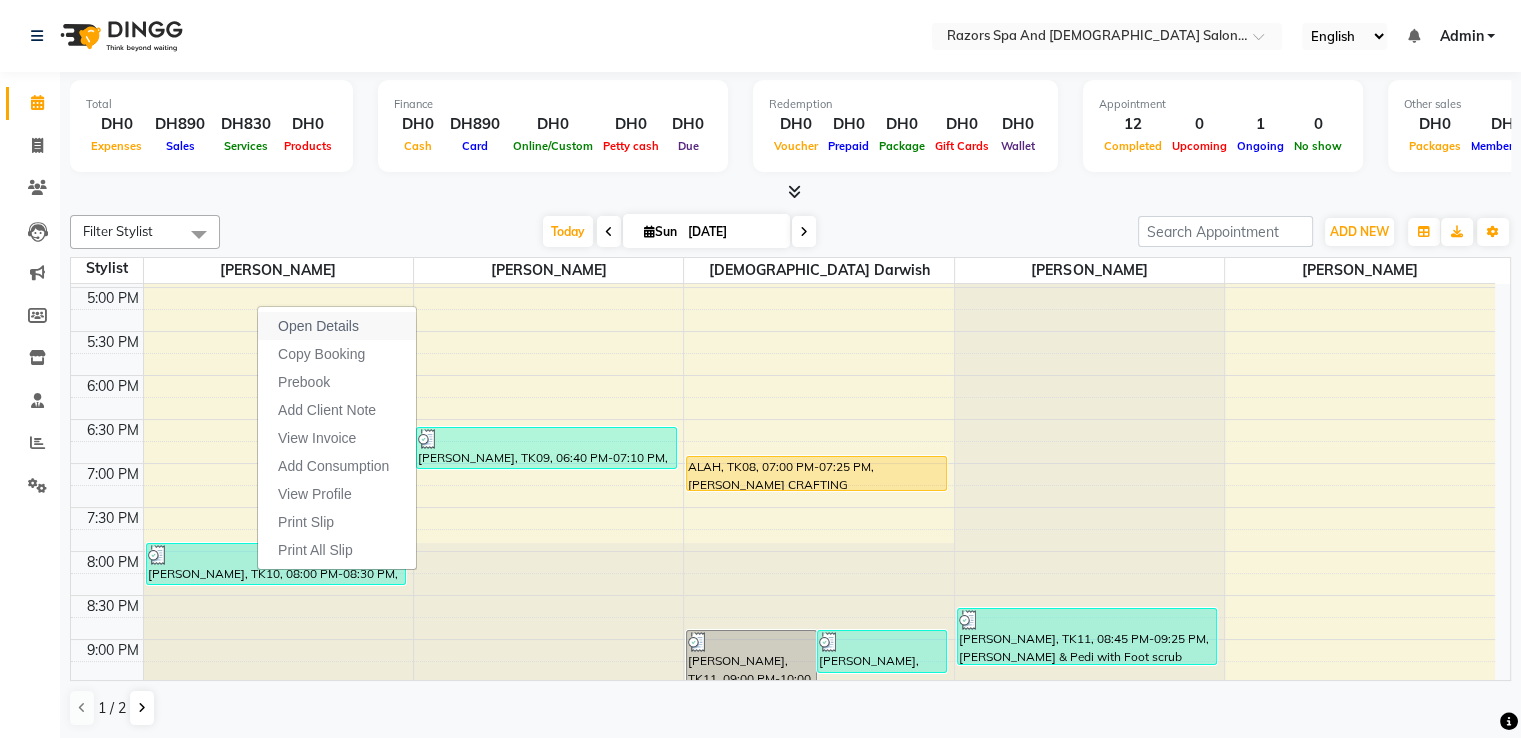click on "Open Details" at bounding box center (337, 326) 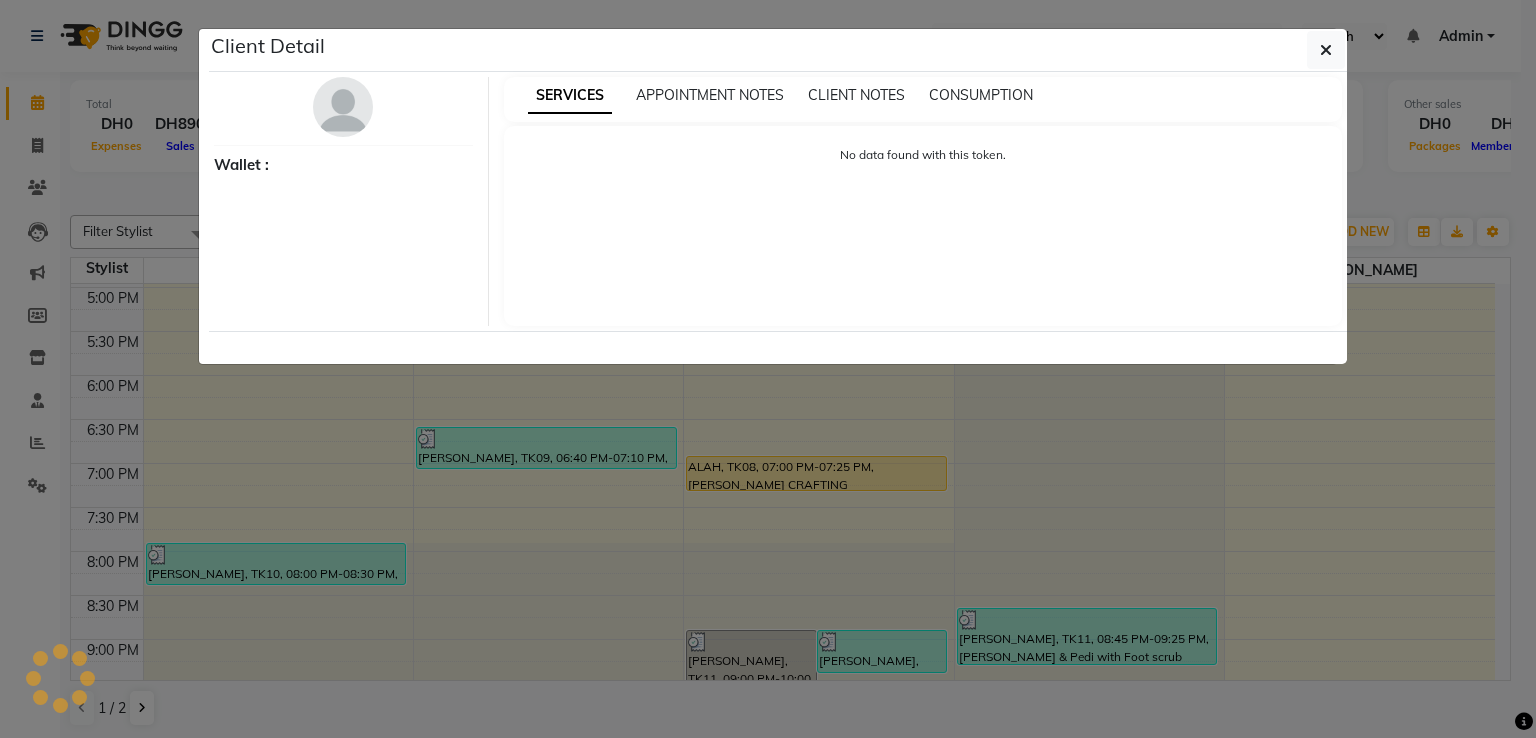select on "3" 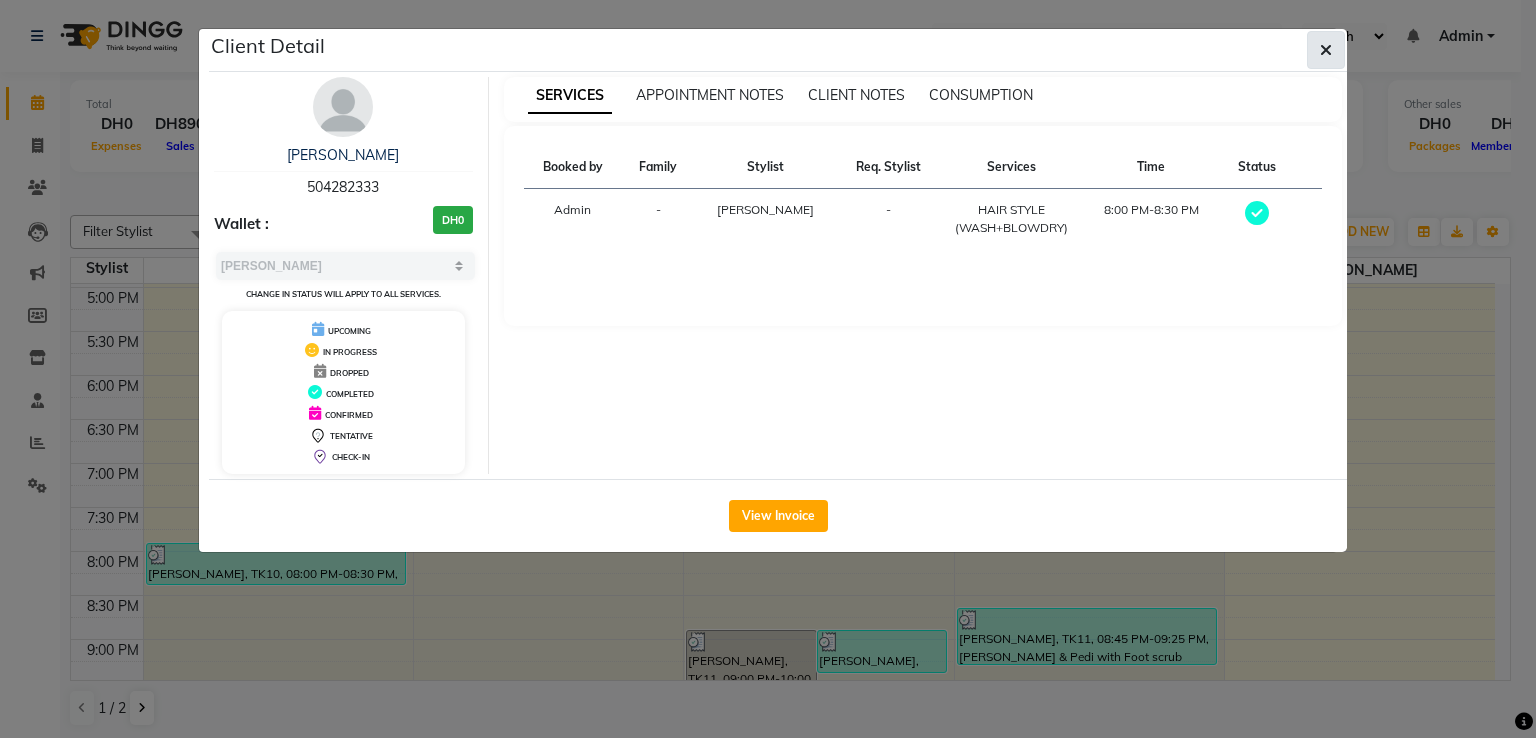 click 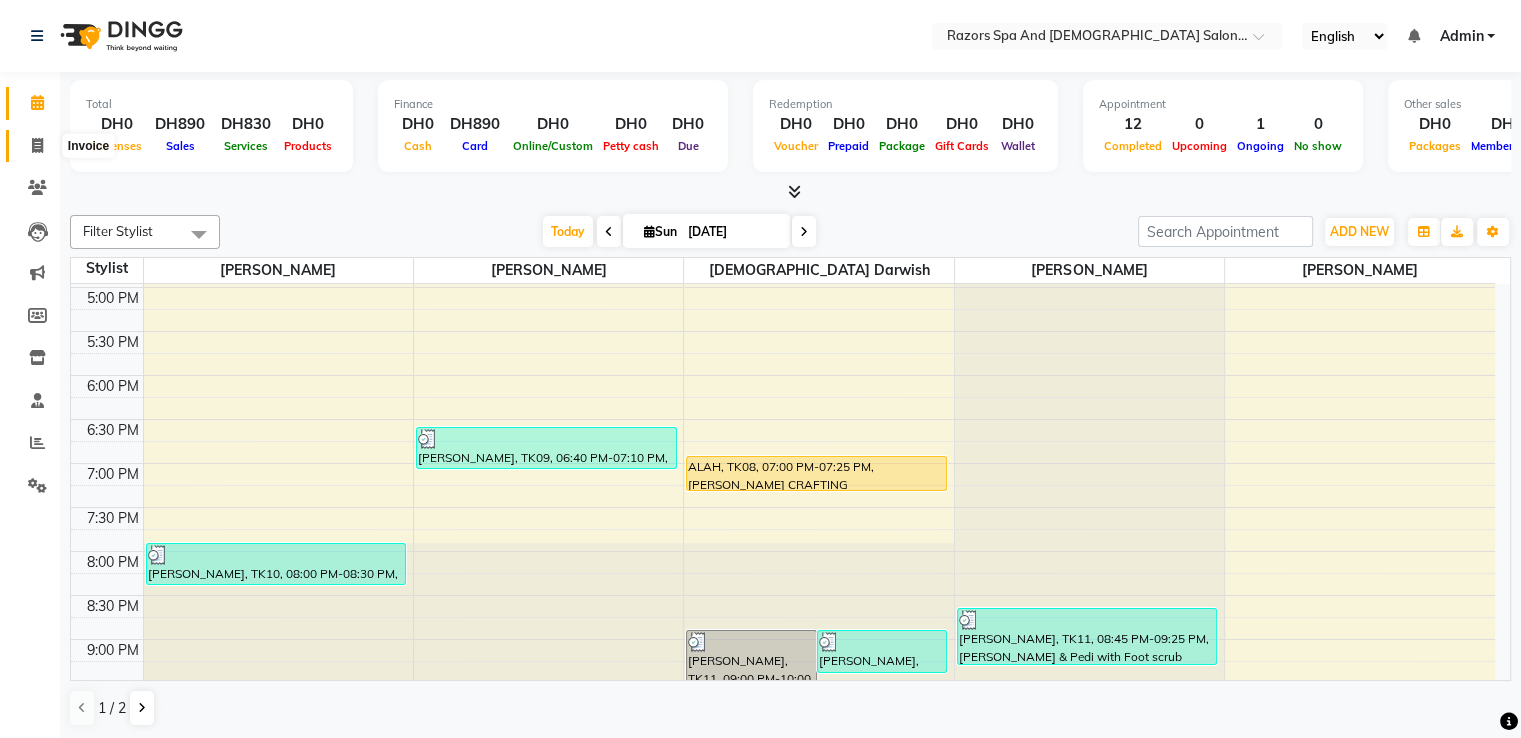 click 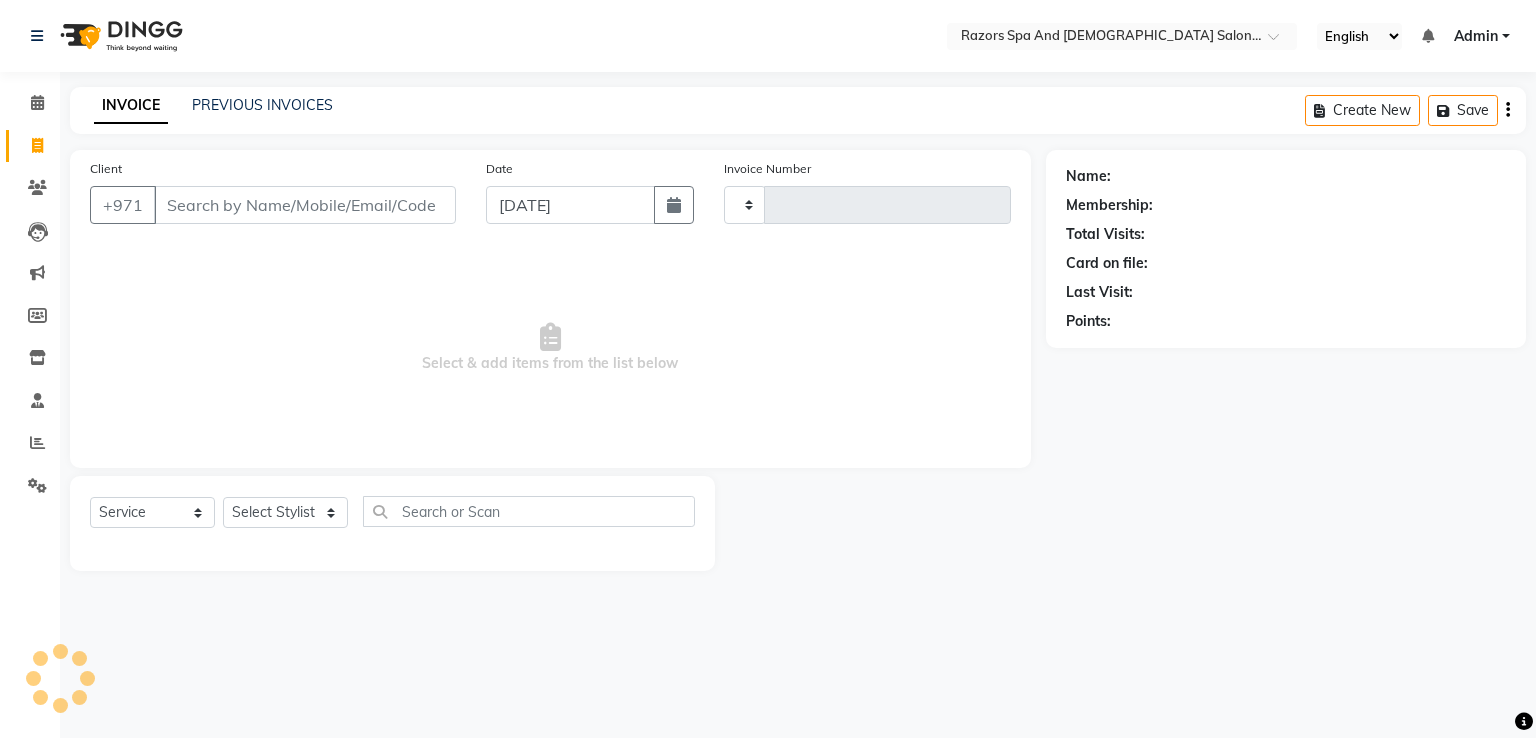 type on "0455" 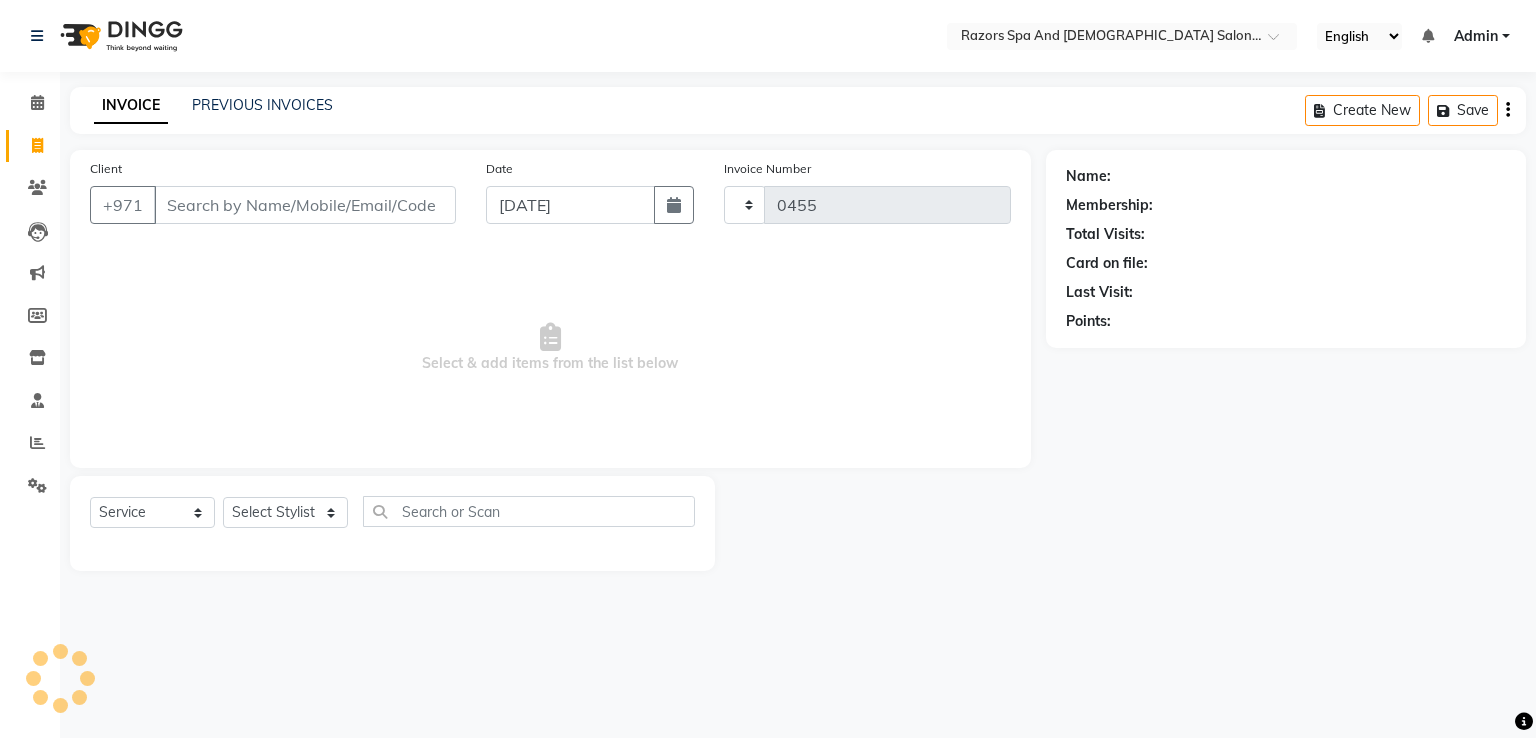 select on "8419" 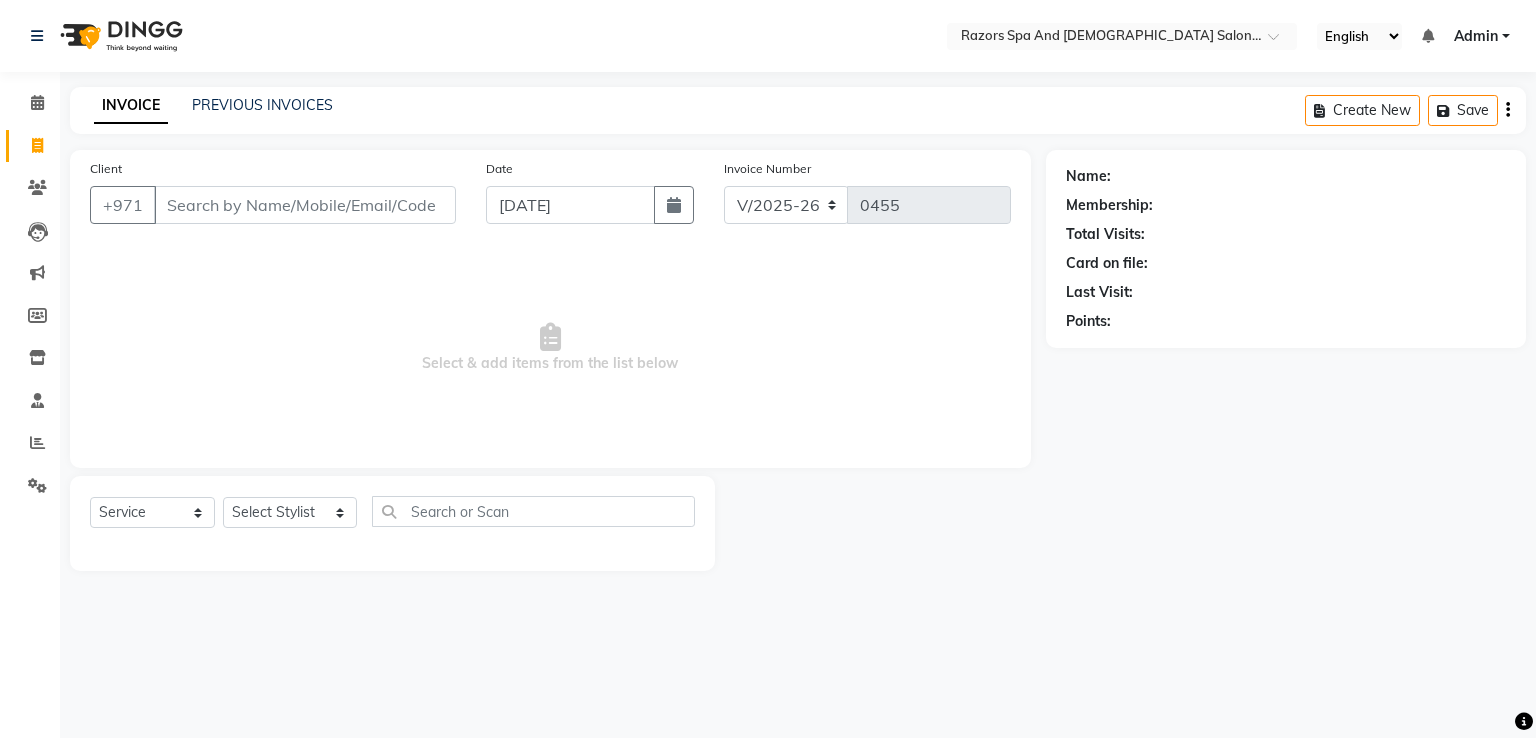 click on "Client" at bounding box center [305, 205] 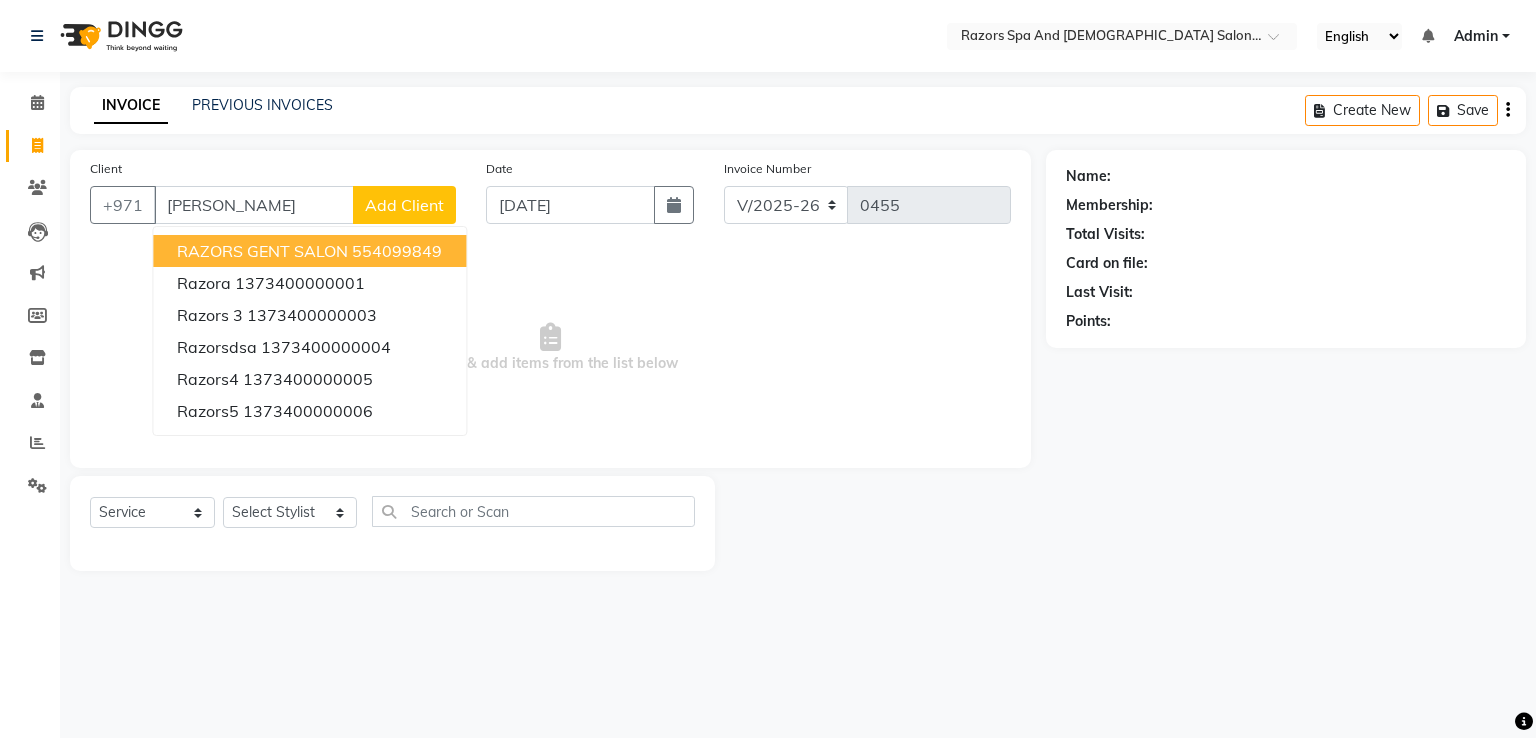 click on "554099849" at bounding box center (397, 251) 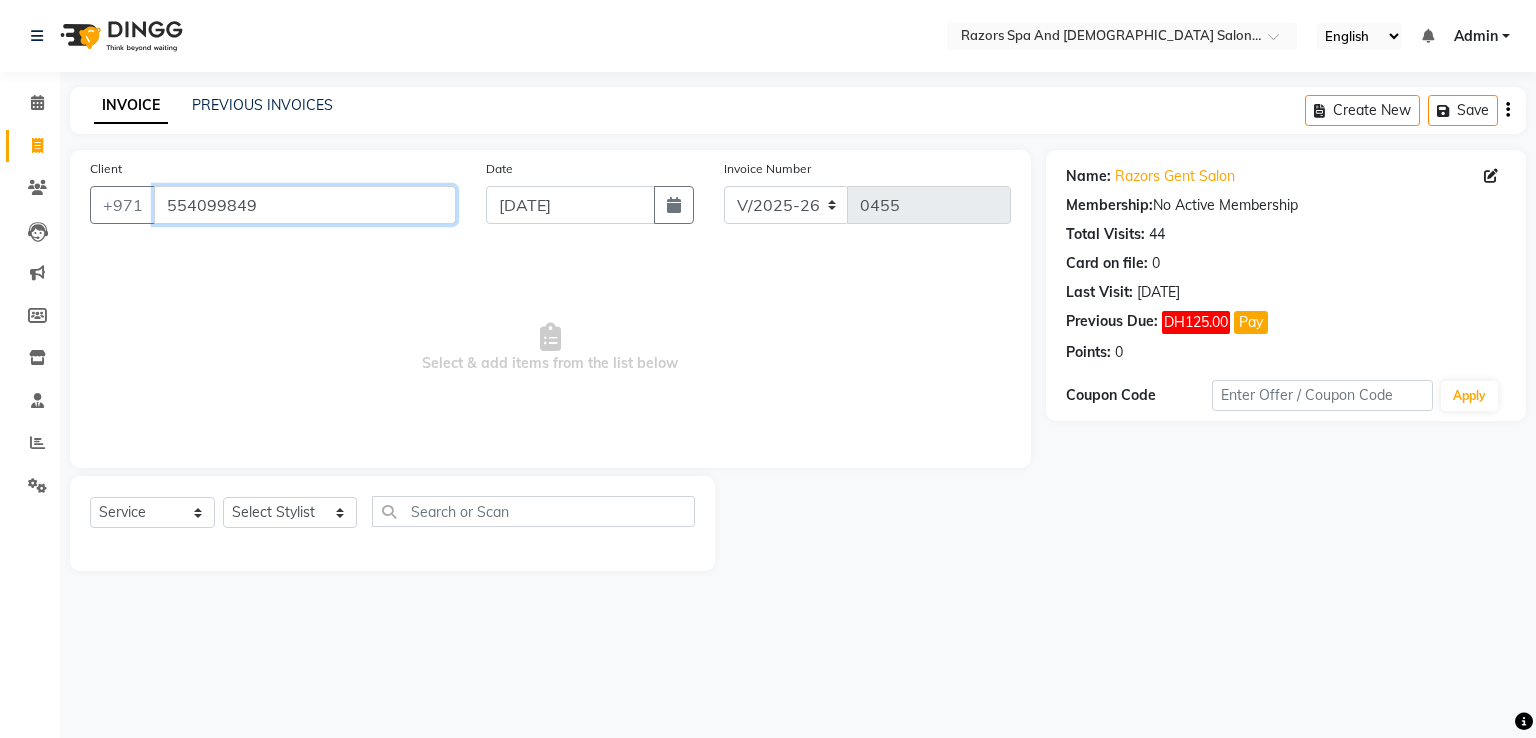 click on "554099849" at bounding box center (305, 205) 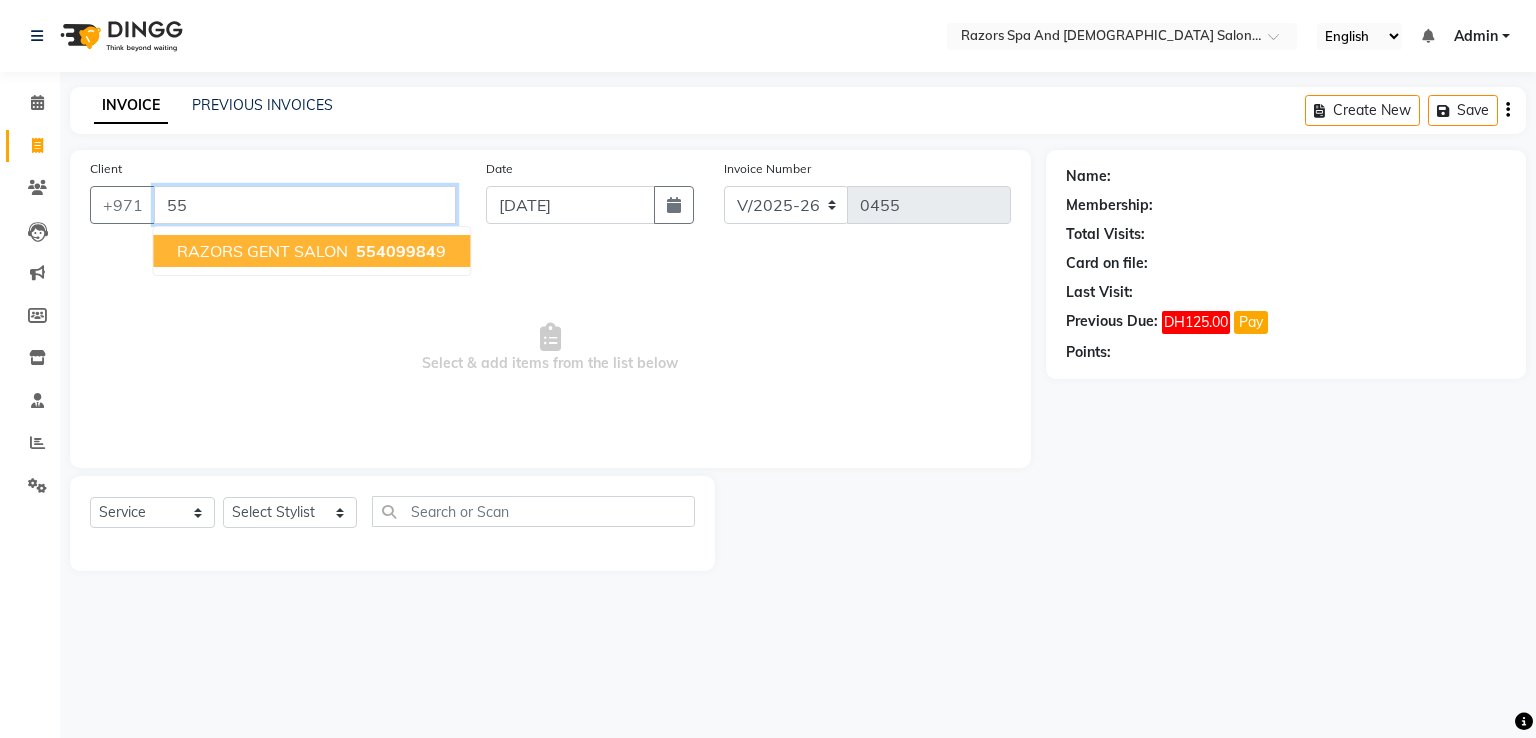 type on "5" 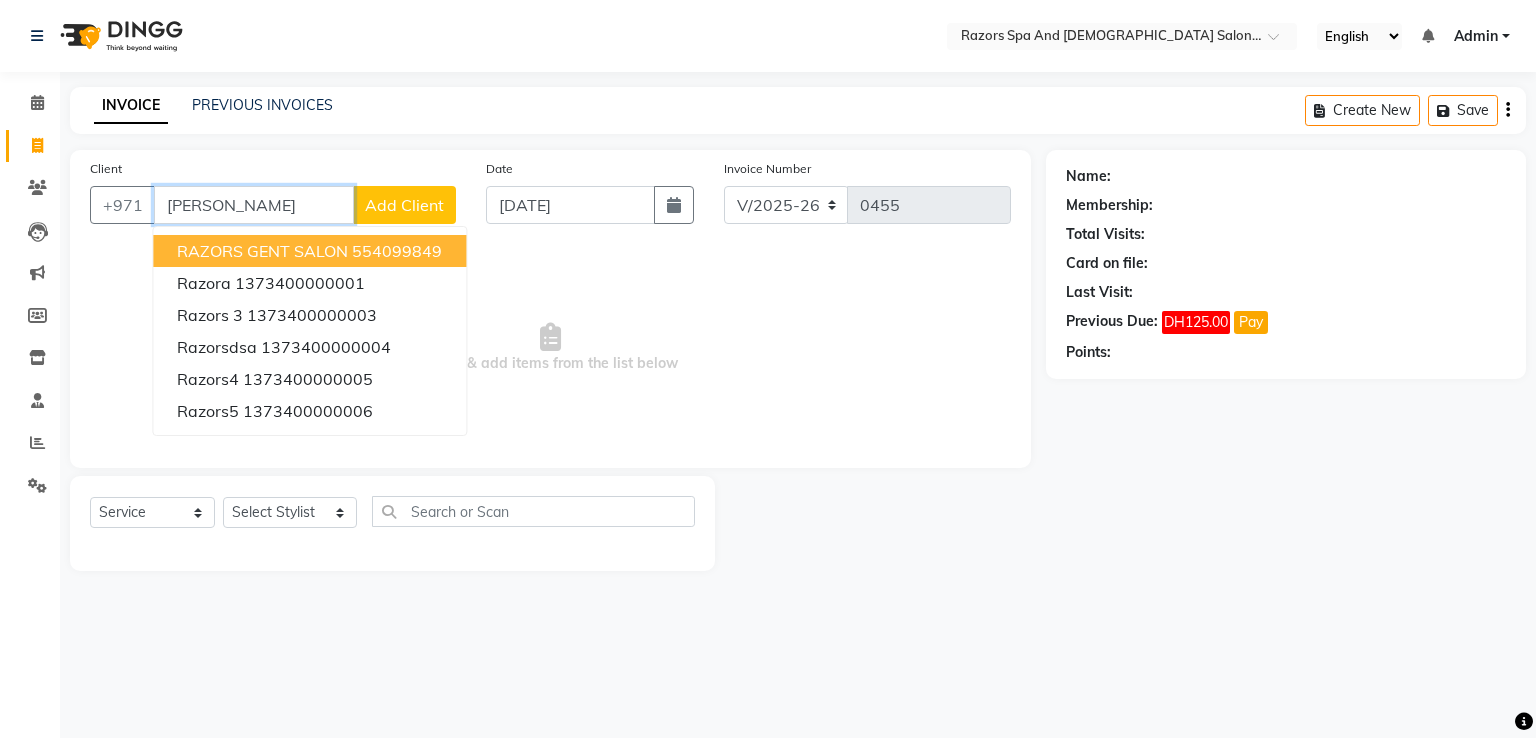 click on "554099849" at bounding box center (397, 251) 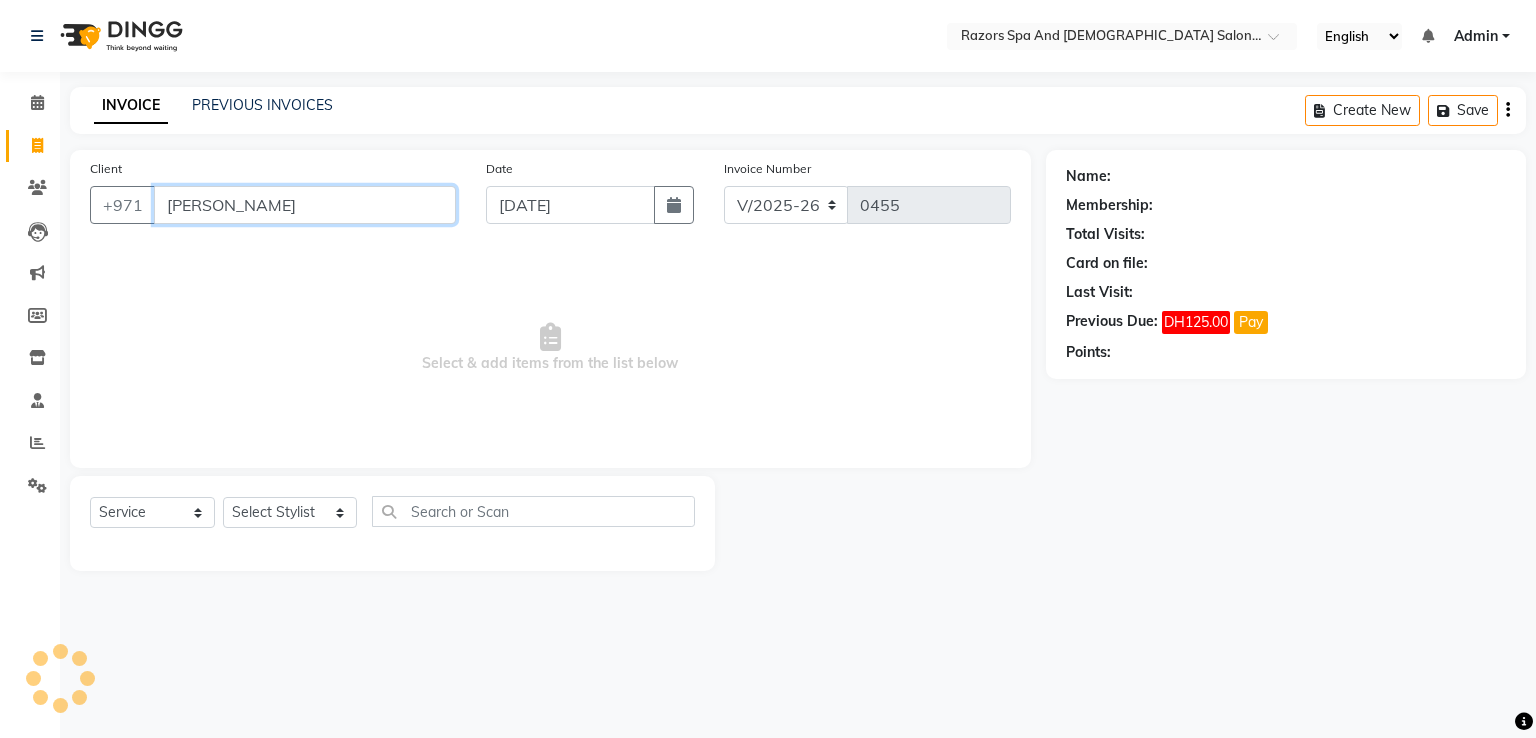 type on "554099849" 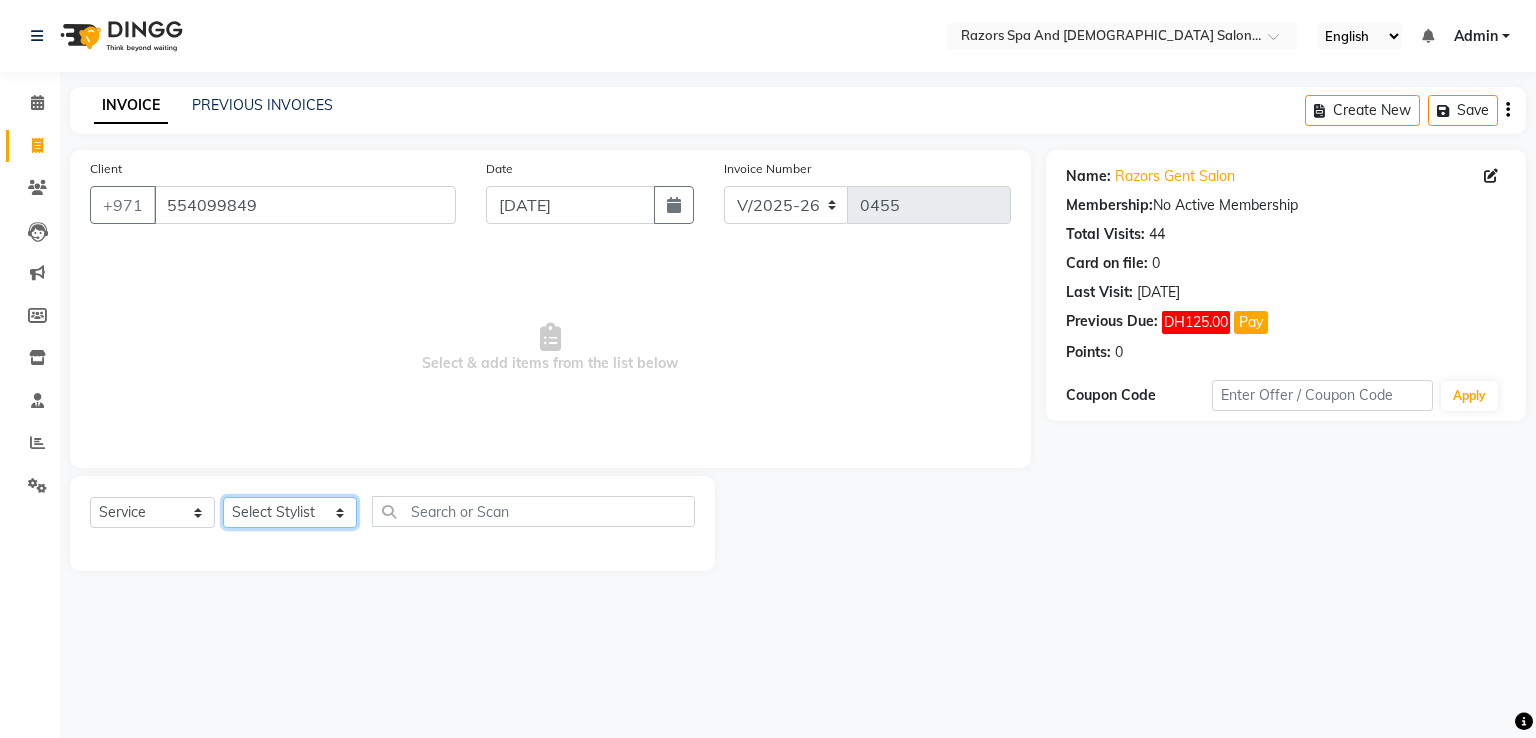 click on "Select Stylist Alaseel Abdul Rahim Baber Emmie Islam Darwish Oualid Zahir Youseef Mohamed" 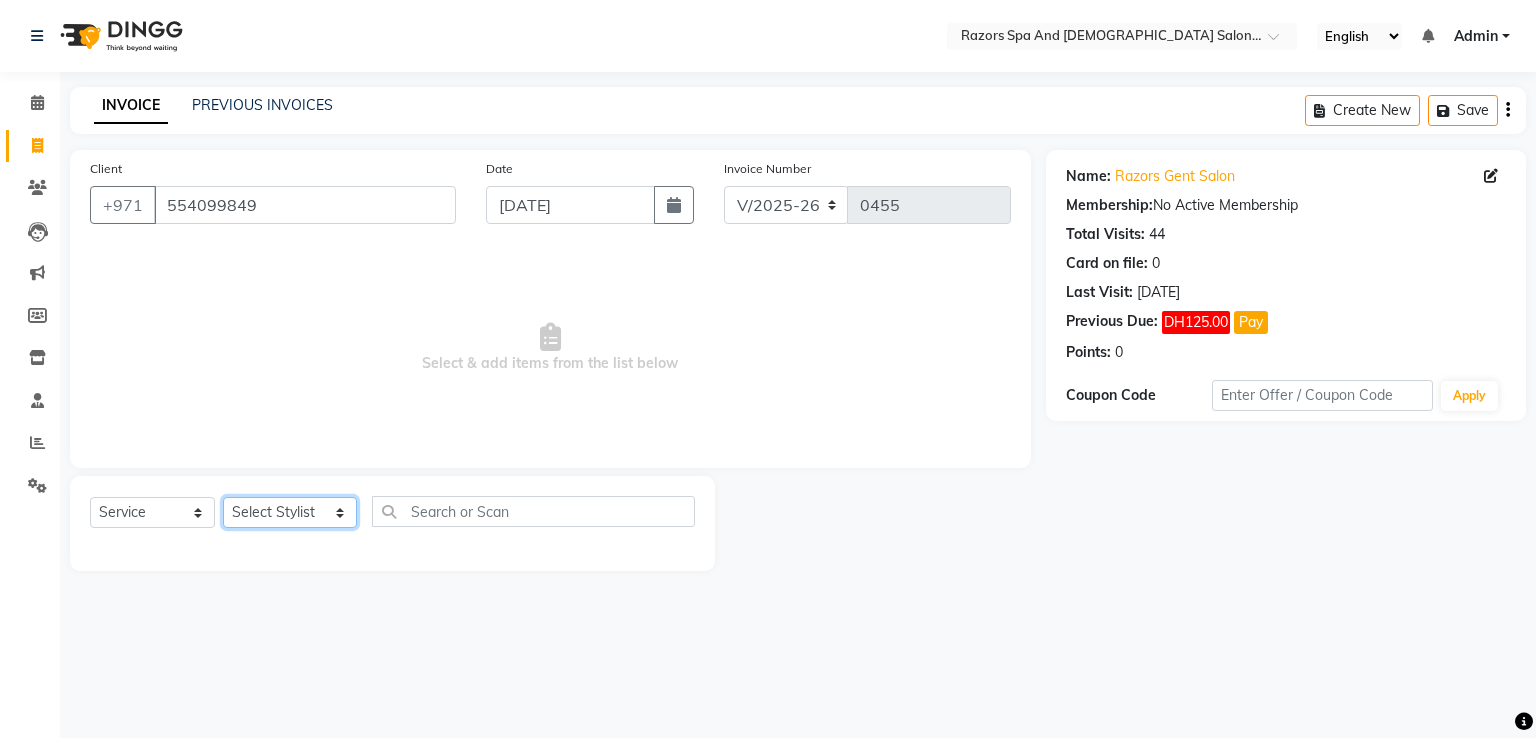 select on "81367" 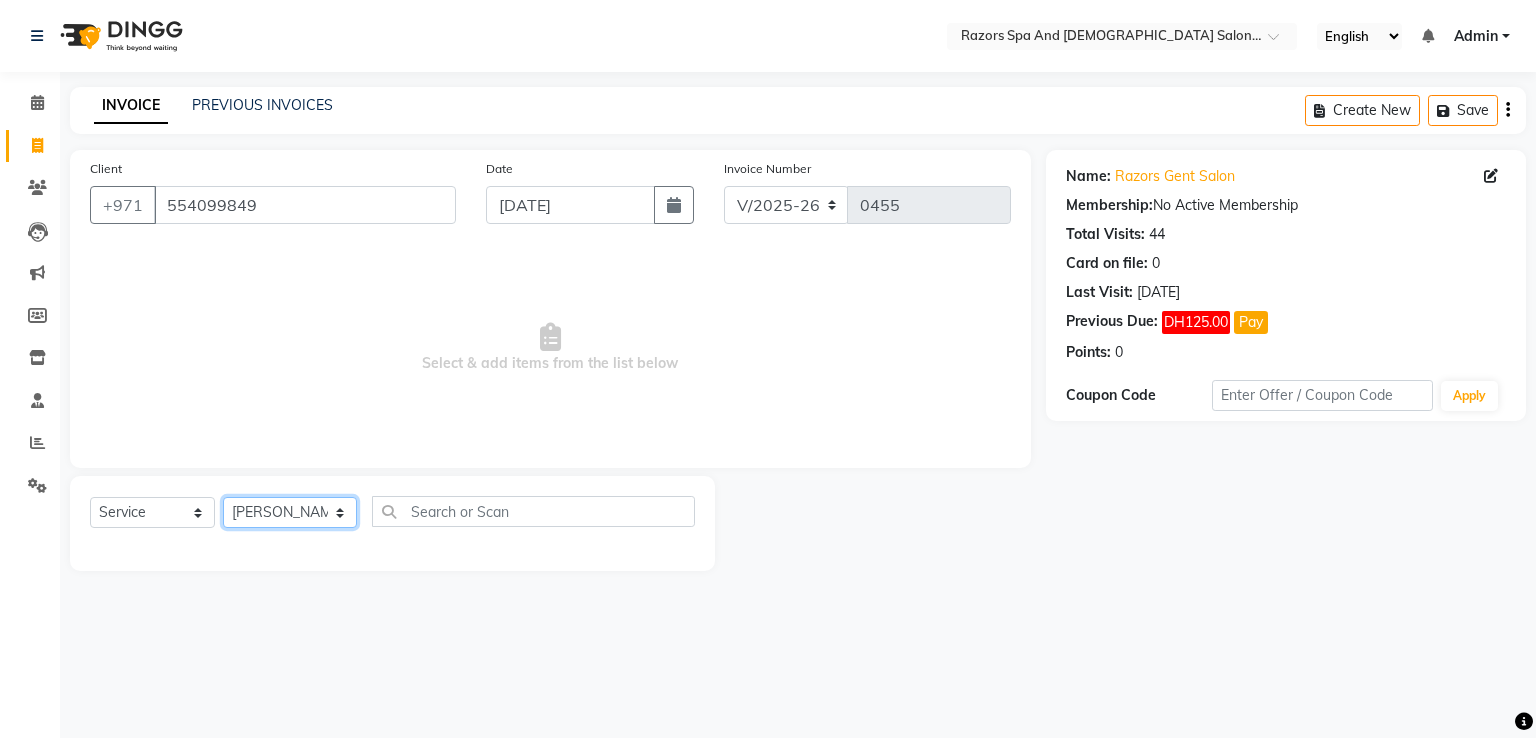 click on "Select Stylist Alaseel Abdul Rahim Baber Emmie Islam Darwish Oualid Zahir Youseef Mohamed" 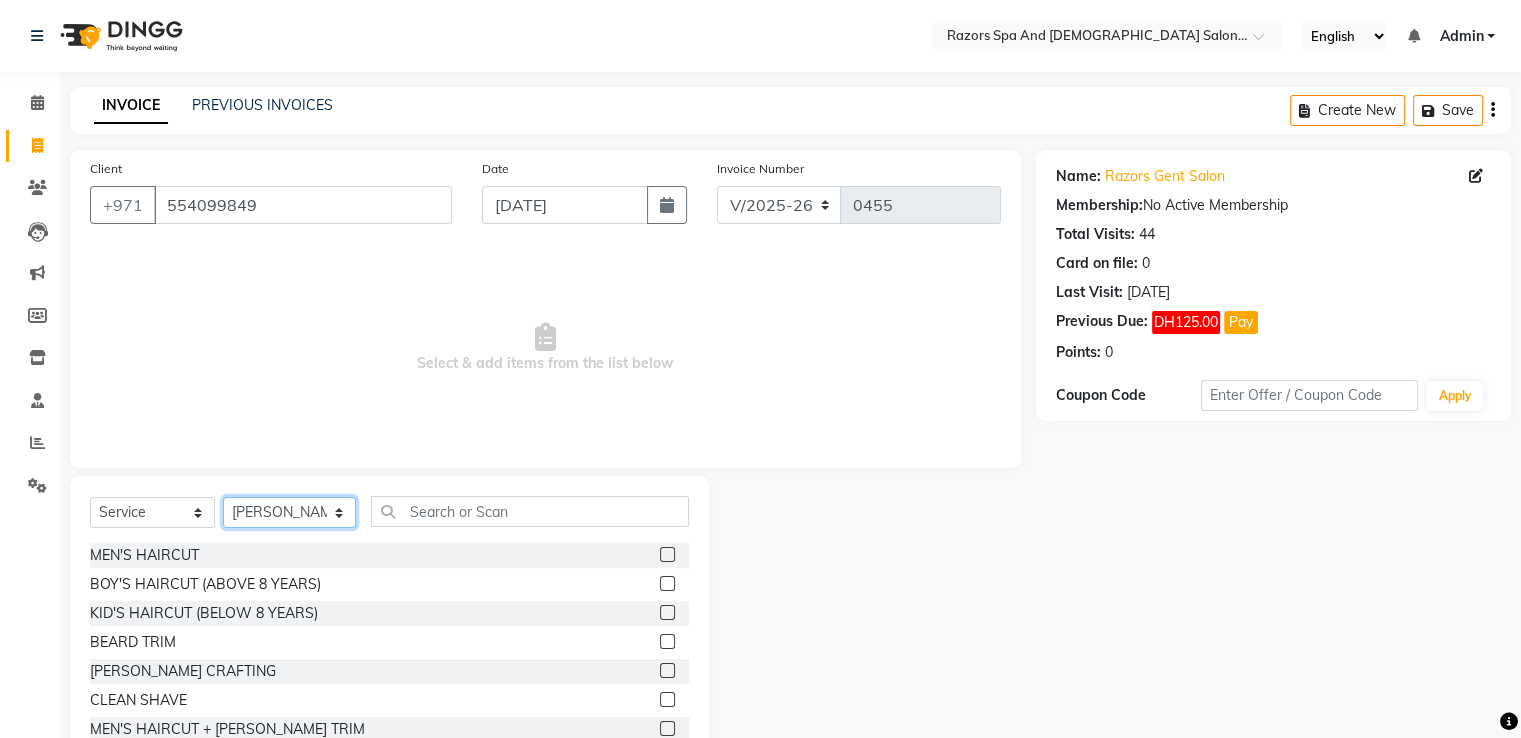scroll, scrollTop: 40, scrollLeft: 0, axis: vertical 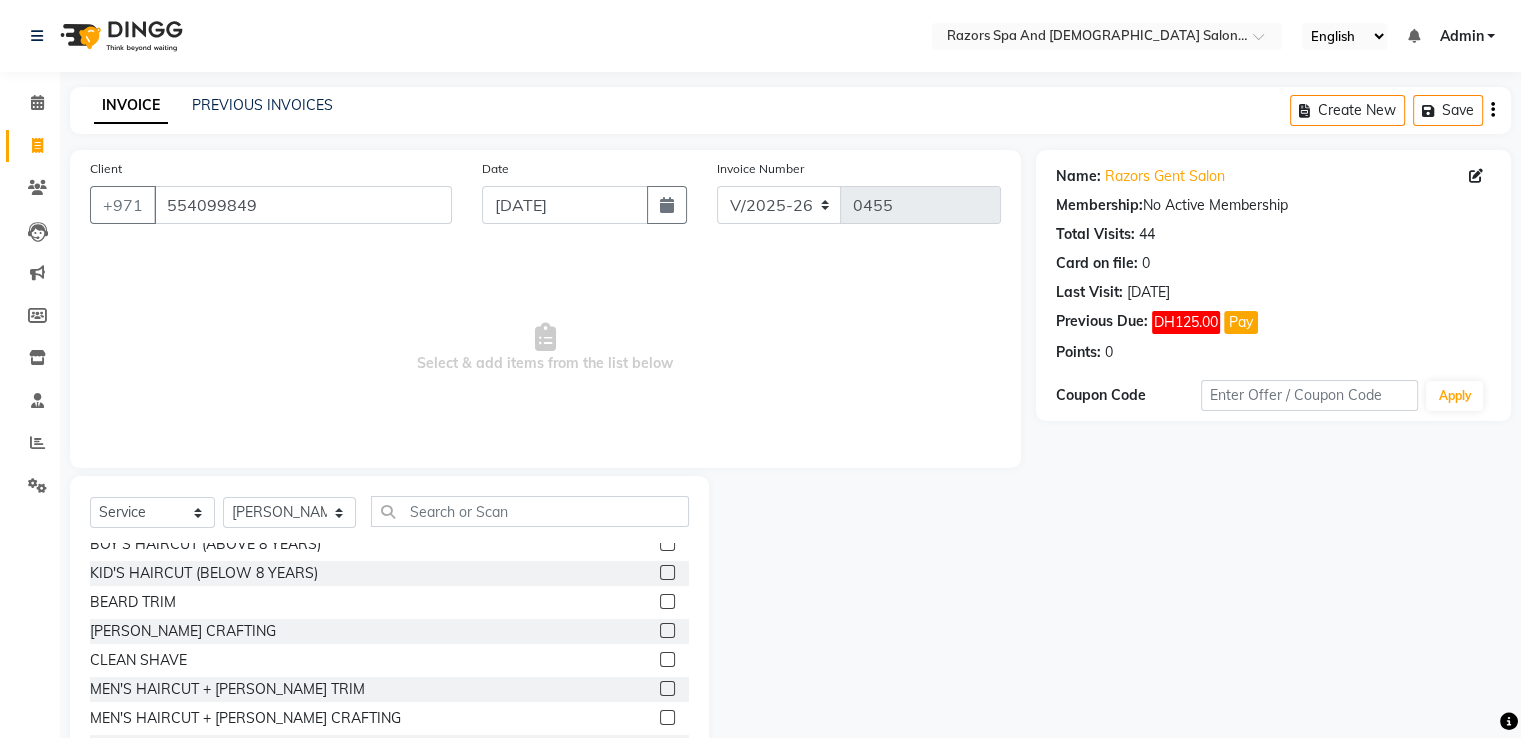 click 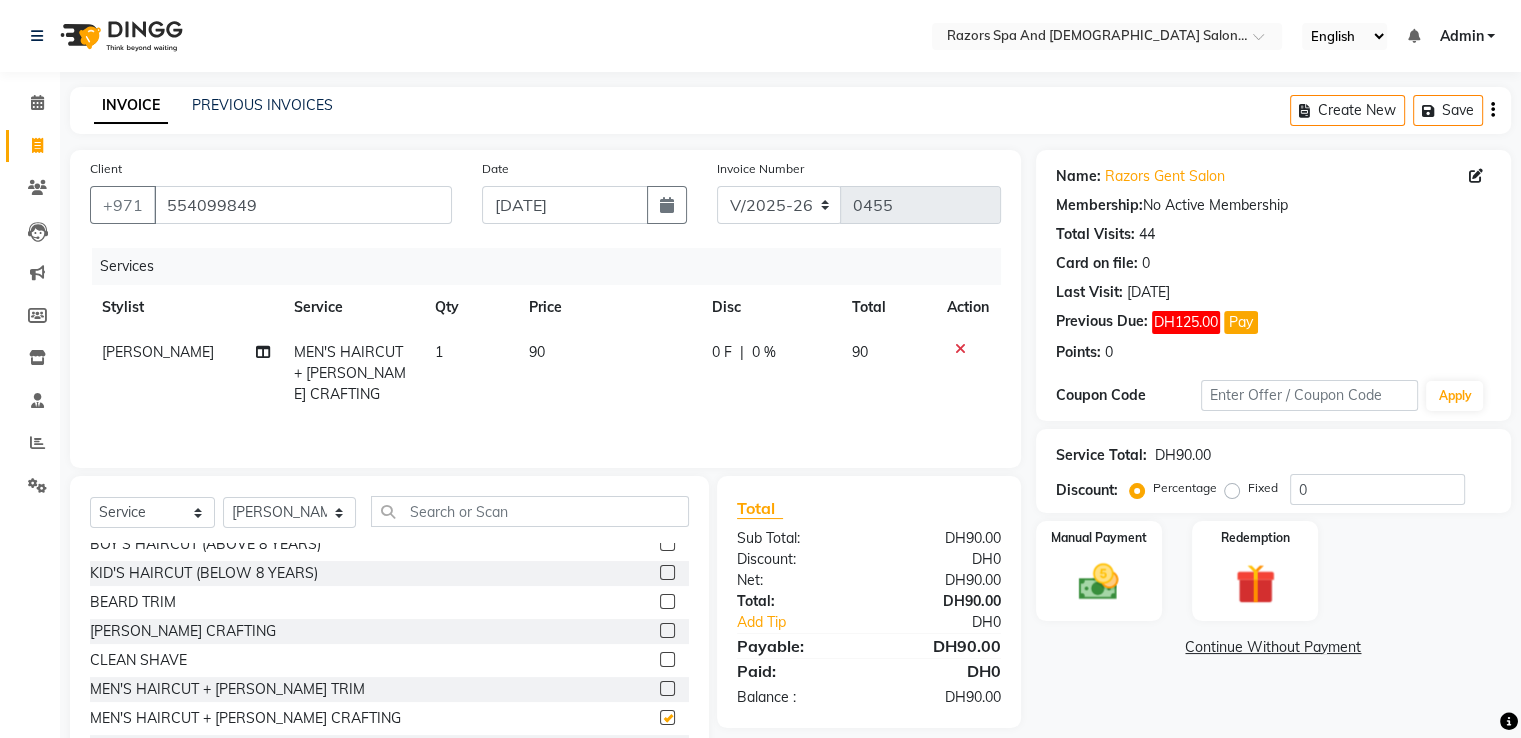 checkbox on "false" 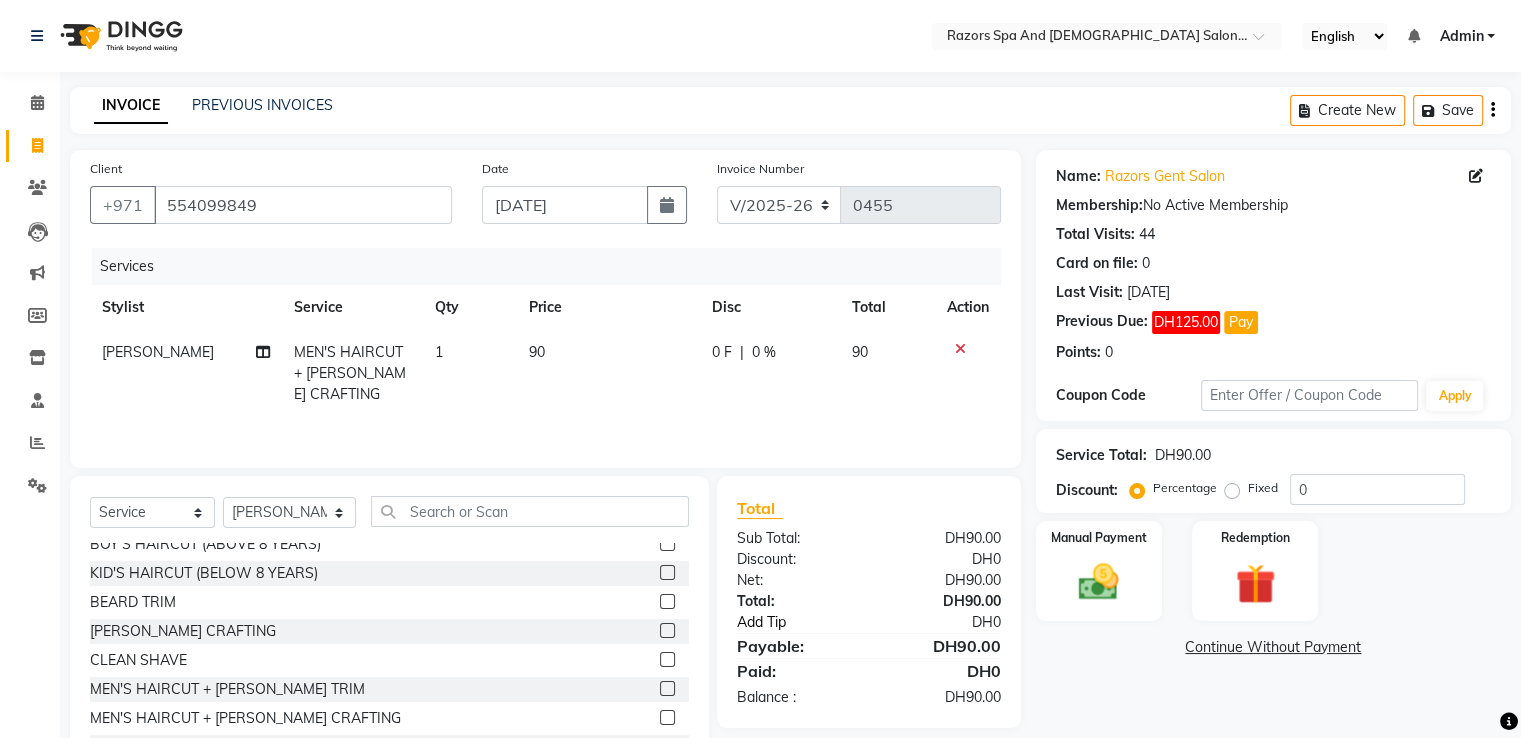 click on "Add Tip" 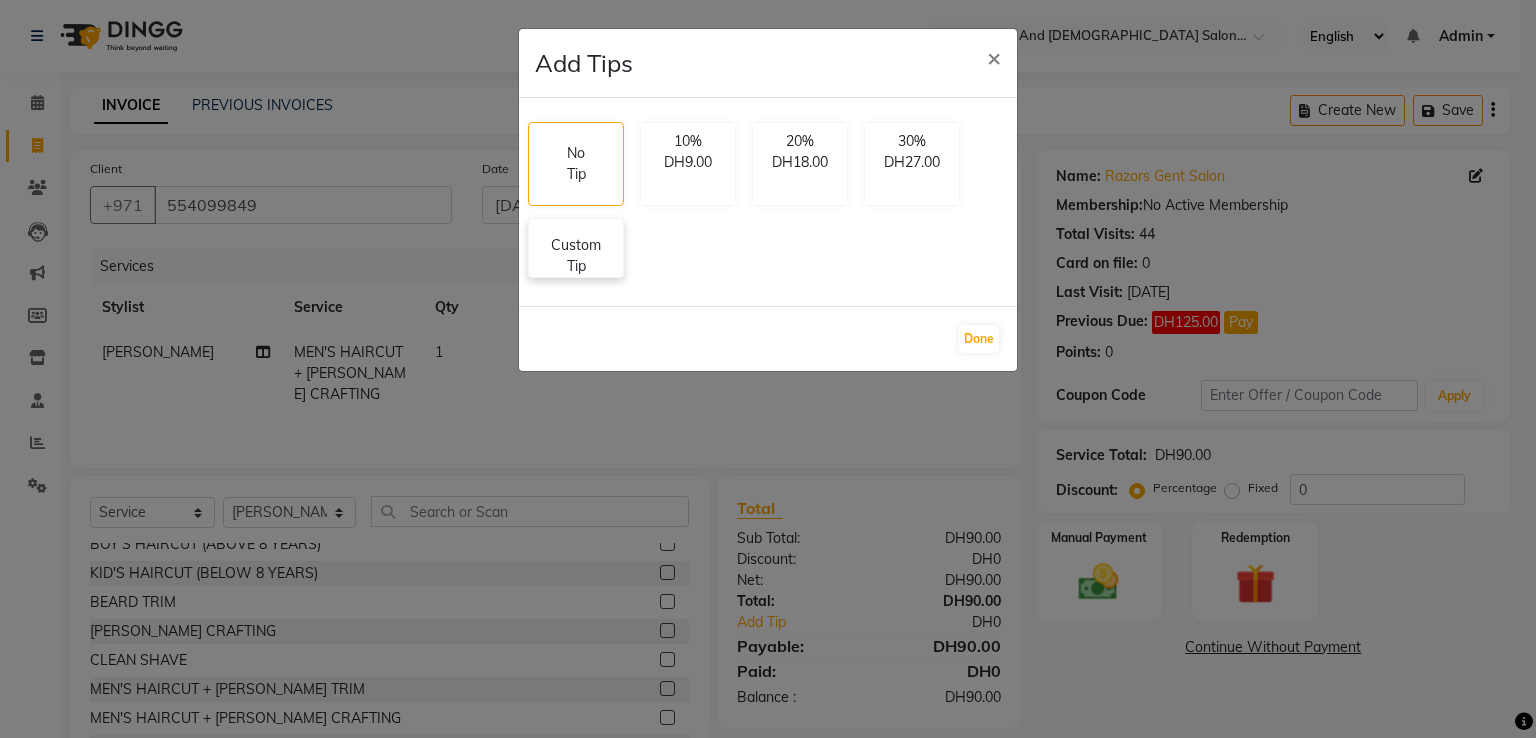 click on "Custom Tip" 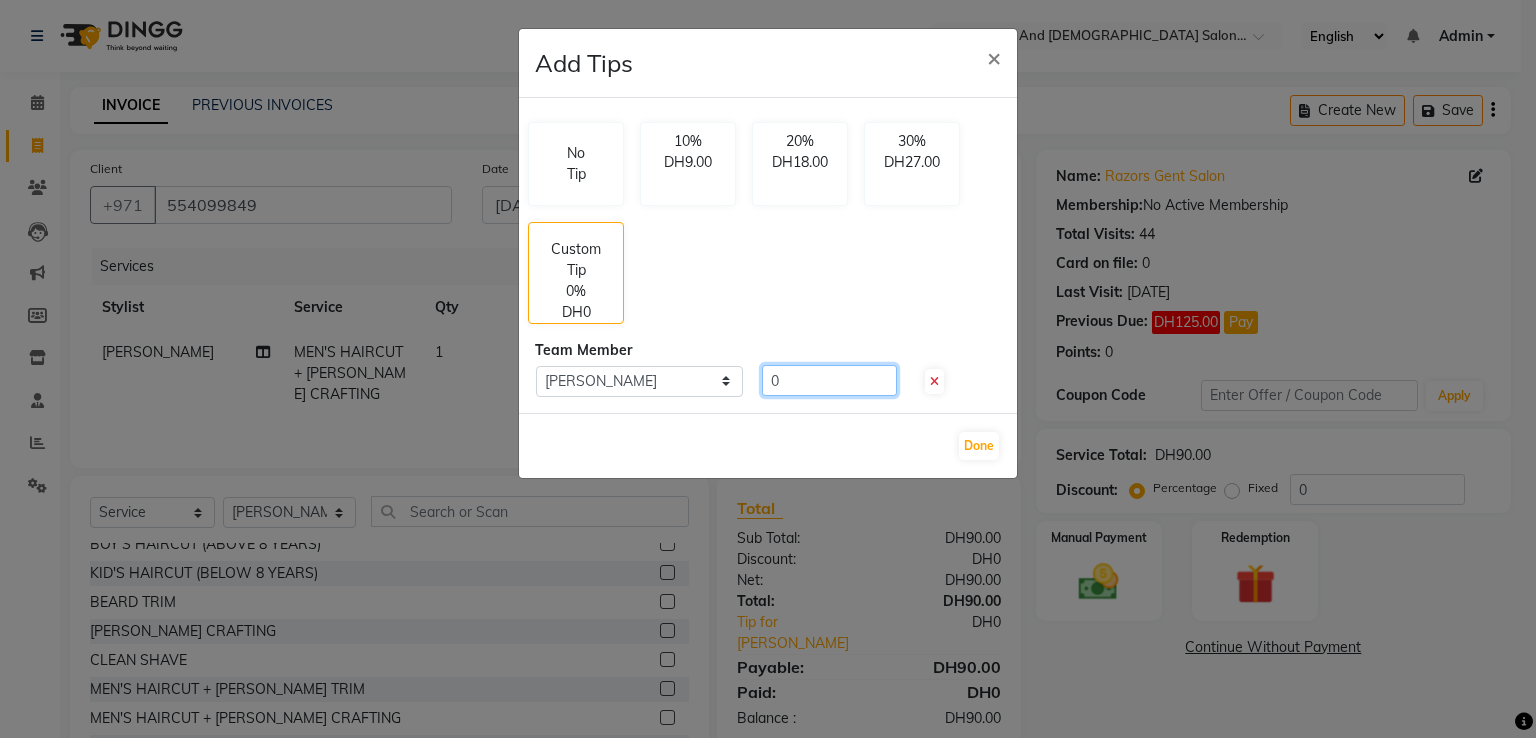 click on "0" 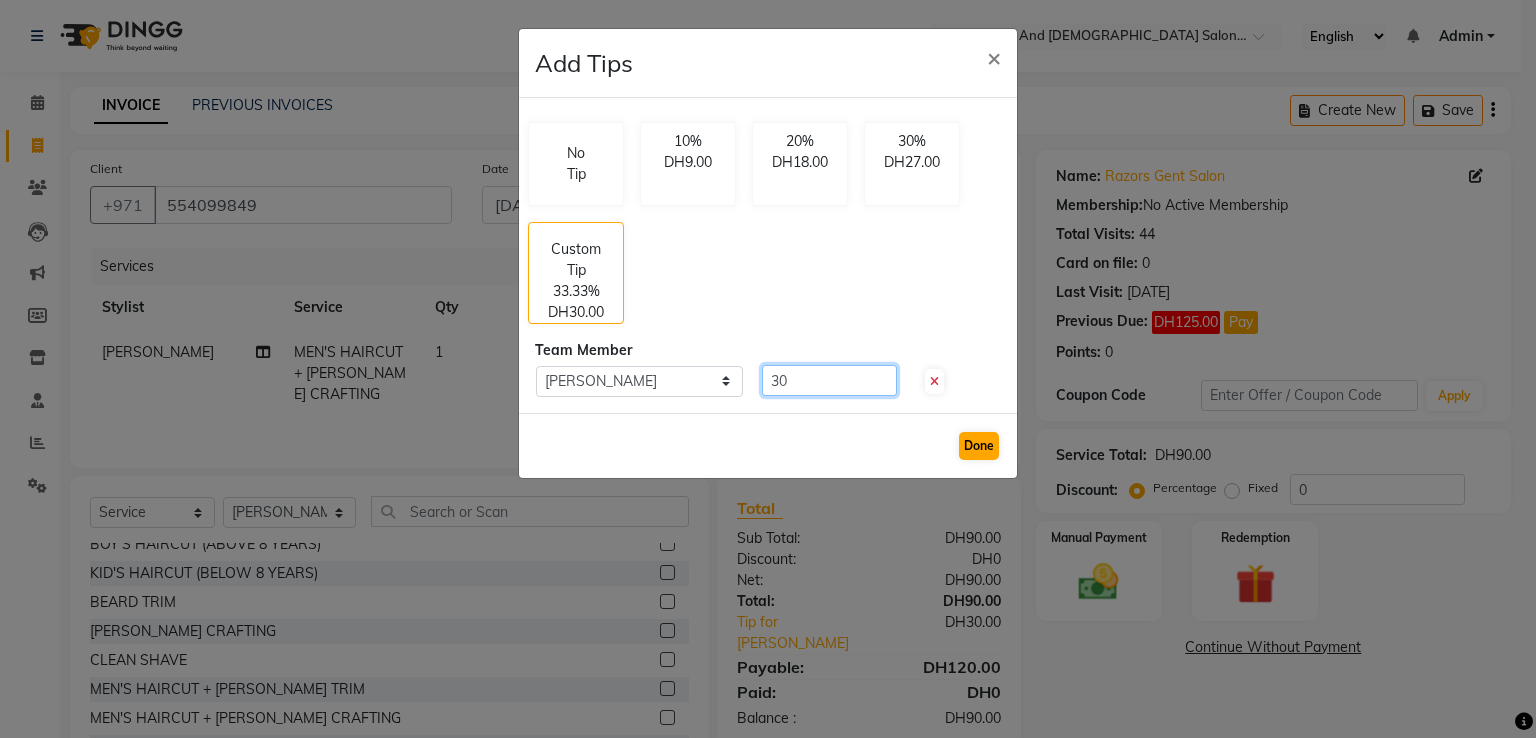 type on "30" 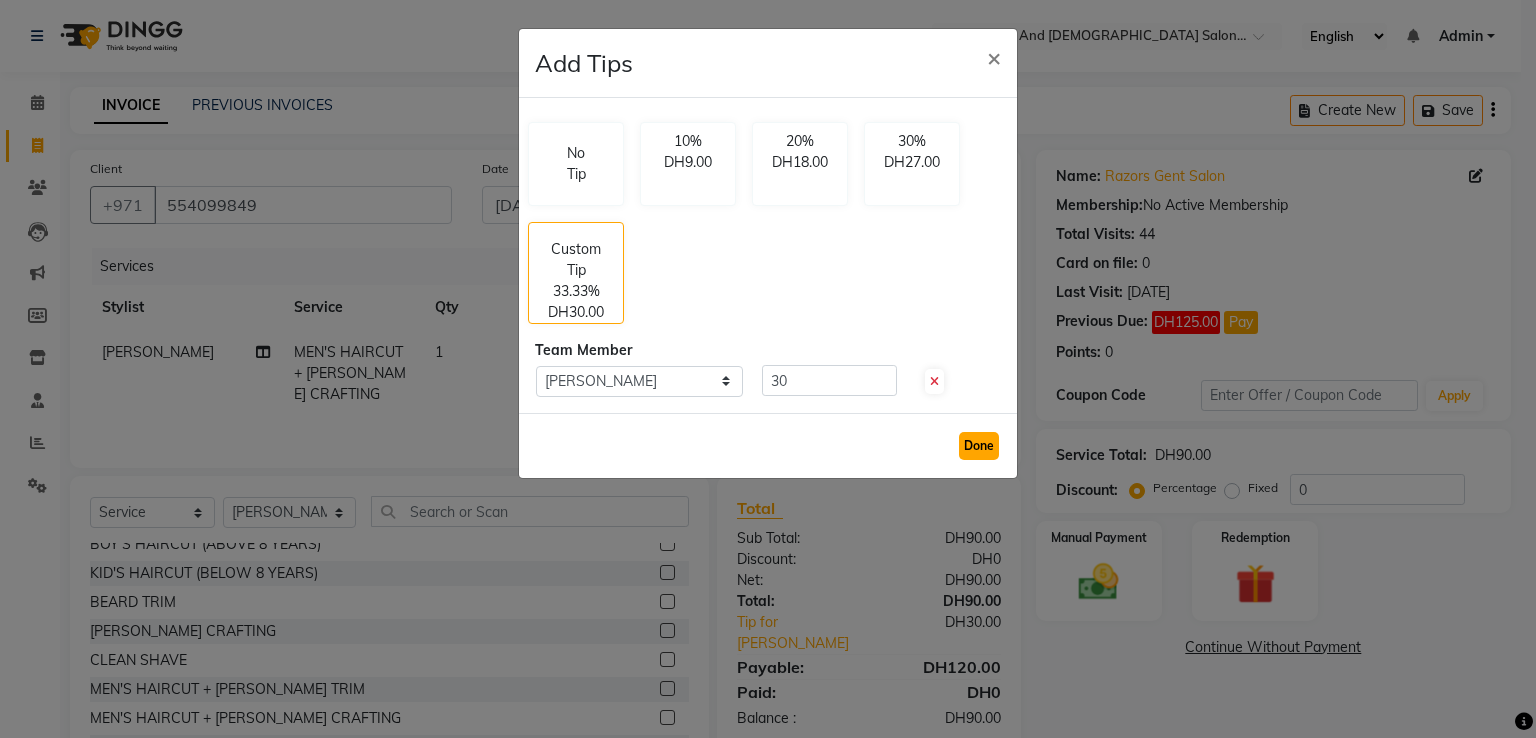 click on "Done" 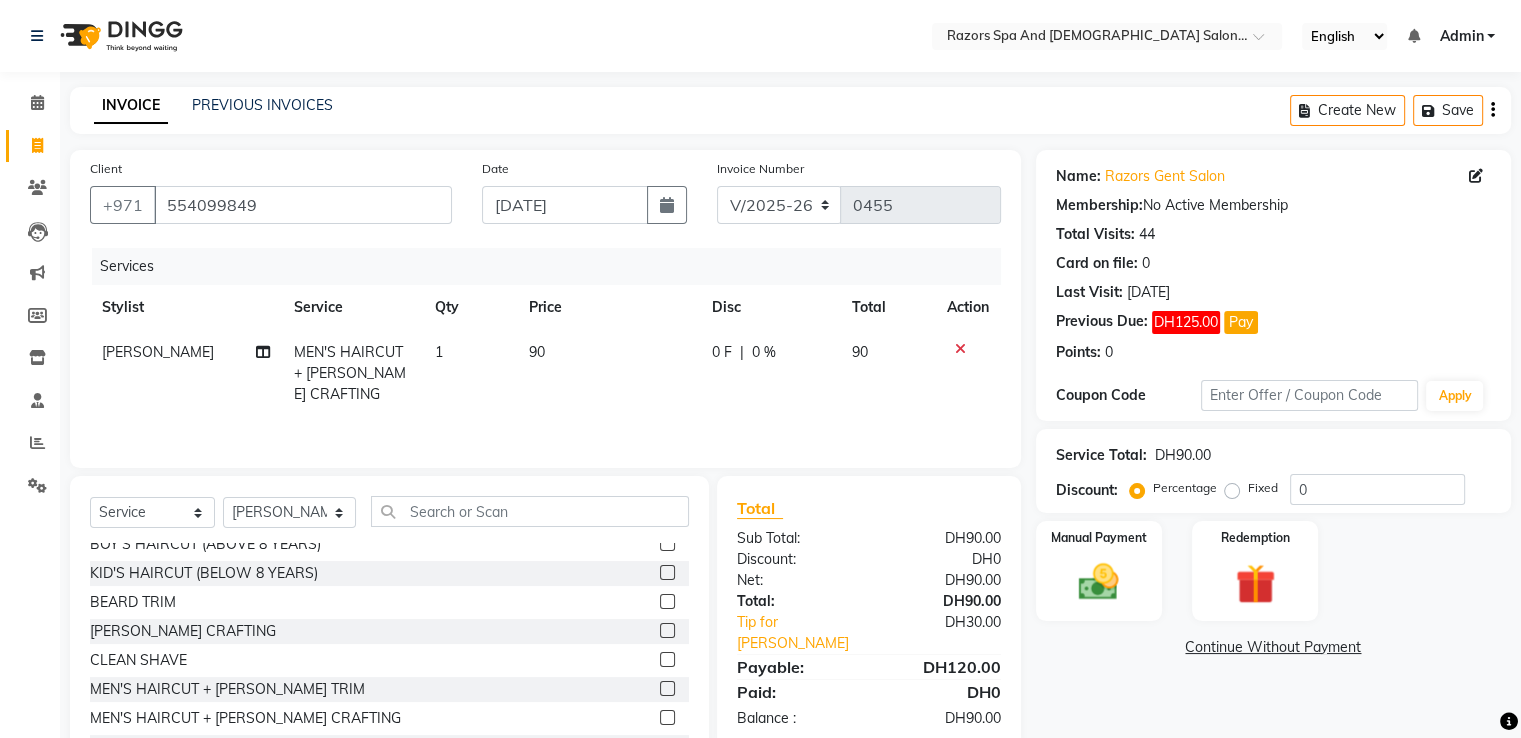 scroll, scrollTop: 64, scrollLeft: 0, axis: vertical 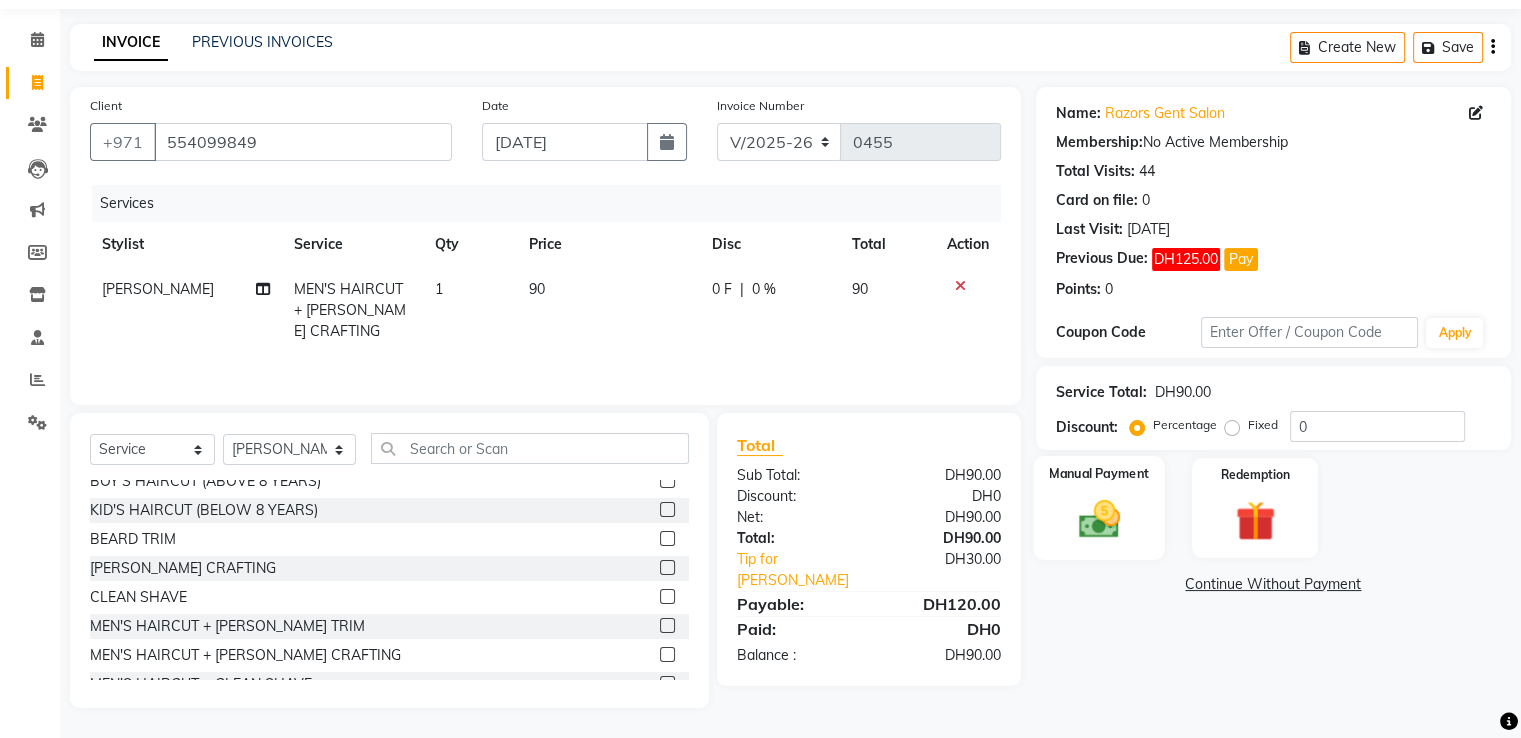 click 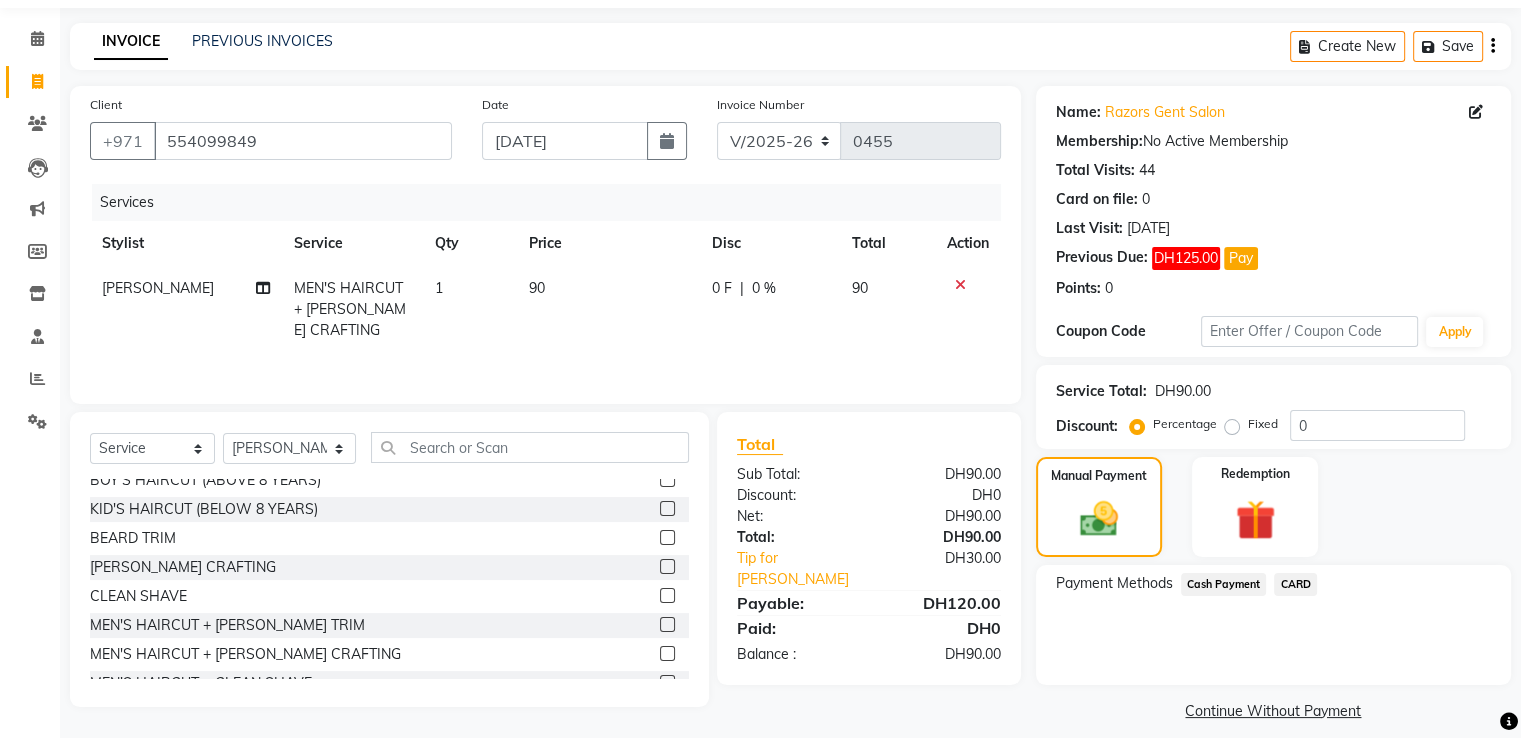 click on "CARD" 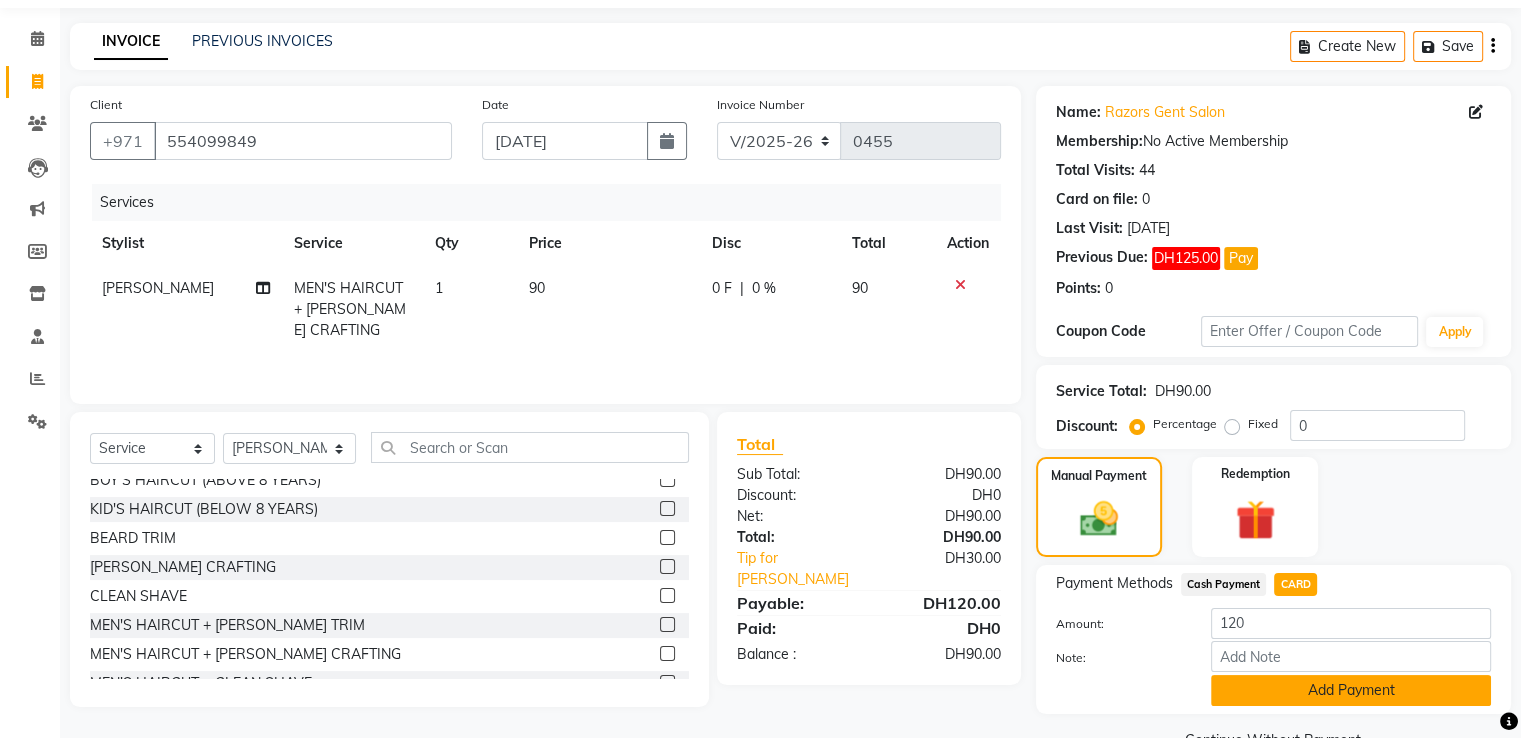 click on "Add Payment" 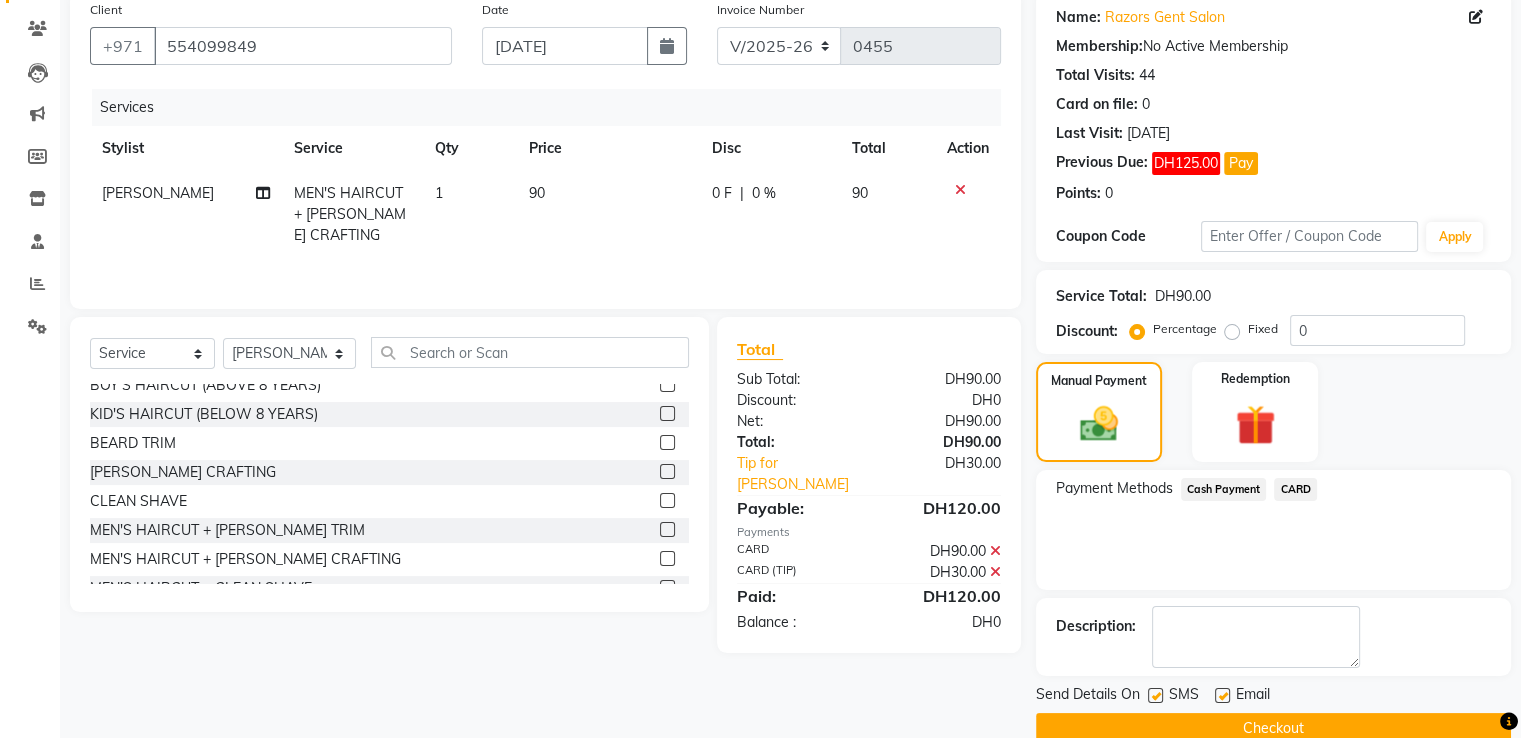 scroll, scrollTop: 193, scrollLeft: 0, axis: vertical 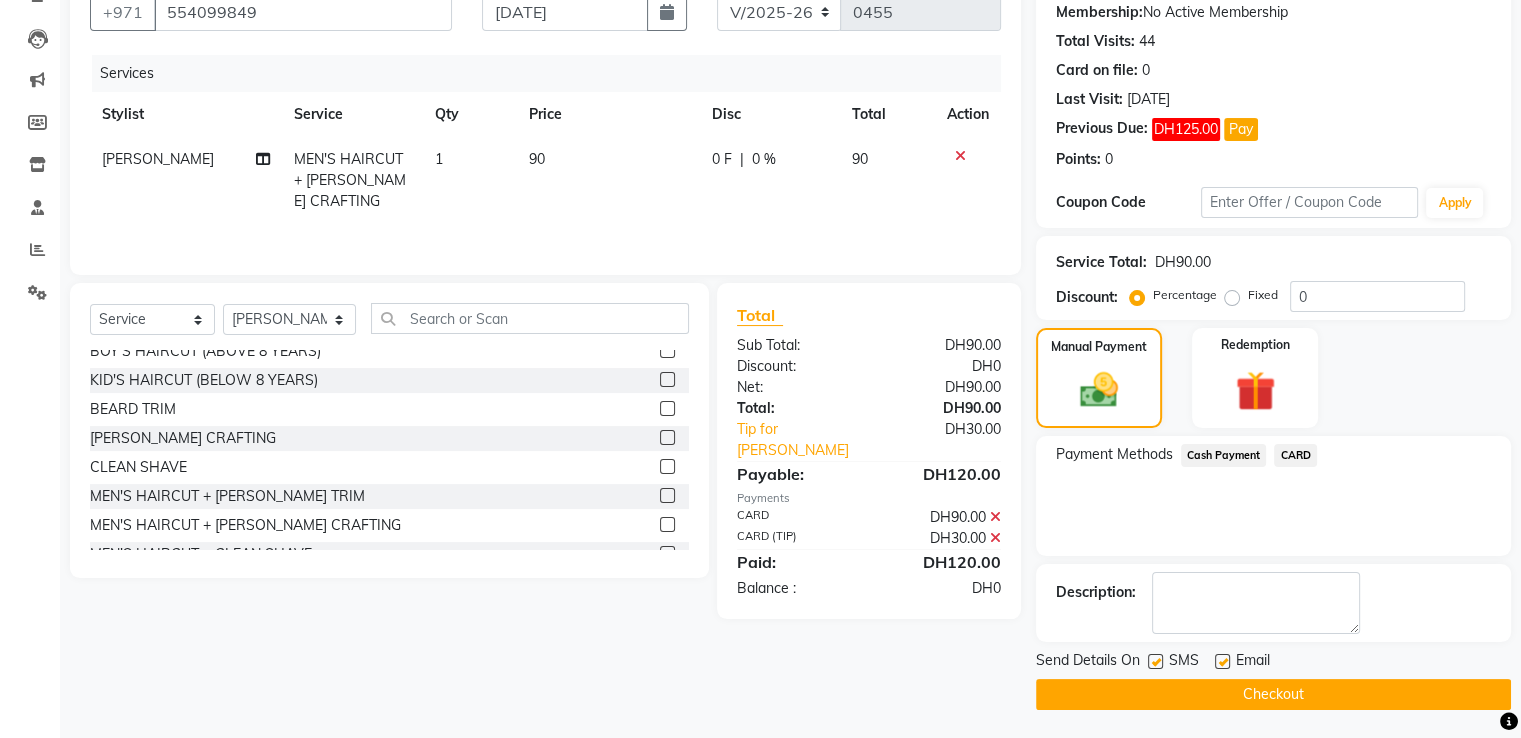 click on "Checkout" 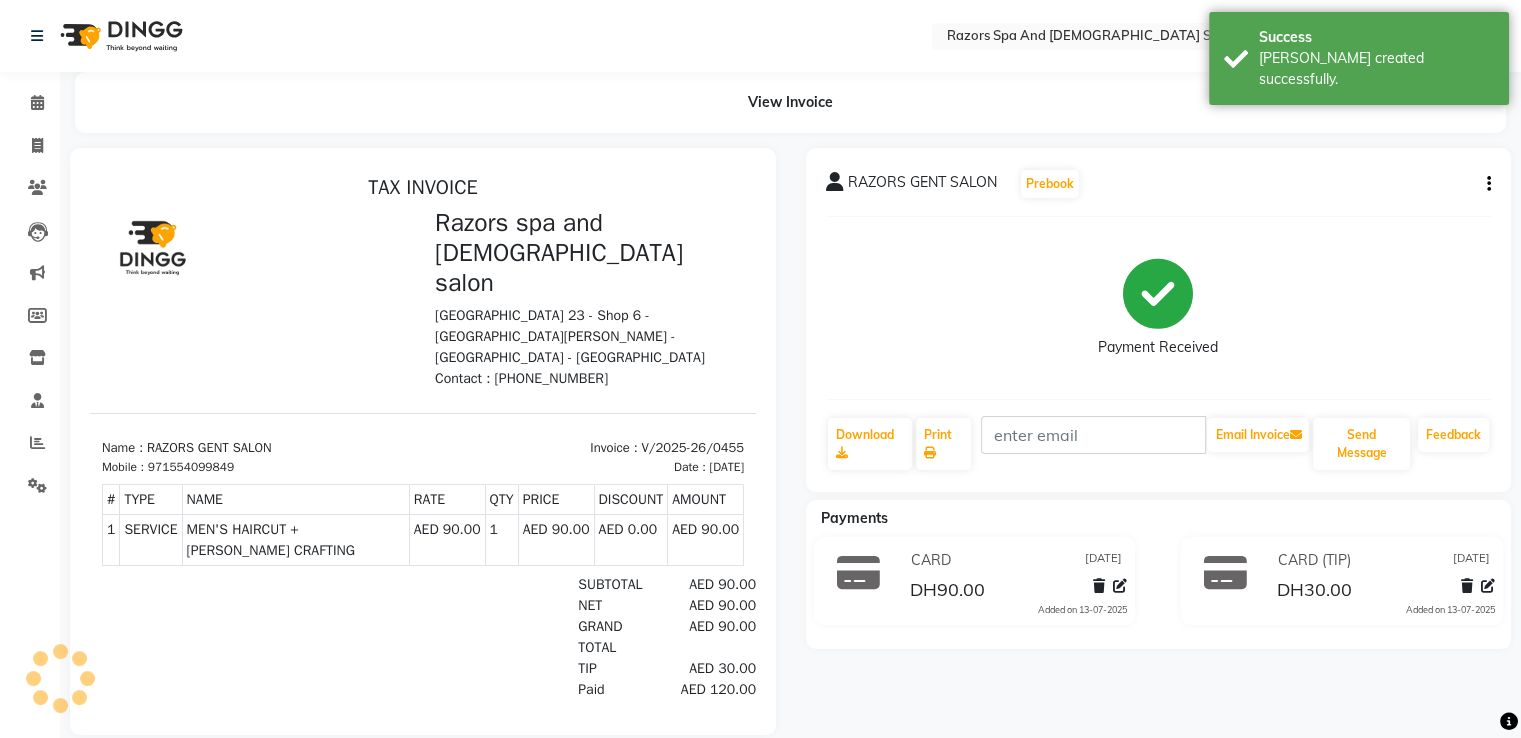 scroll, scrollTop: 0, scrollLeft: 0, axis: both 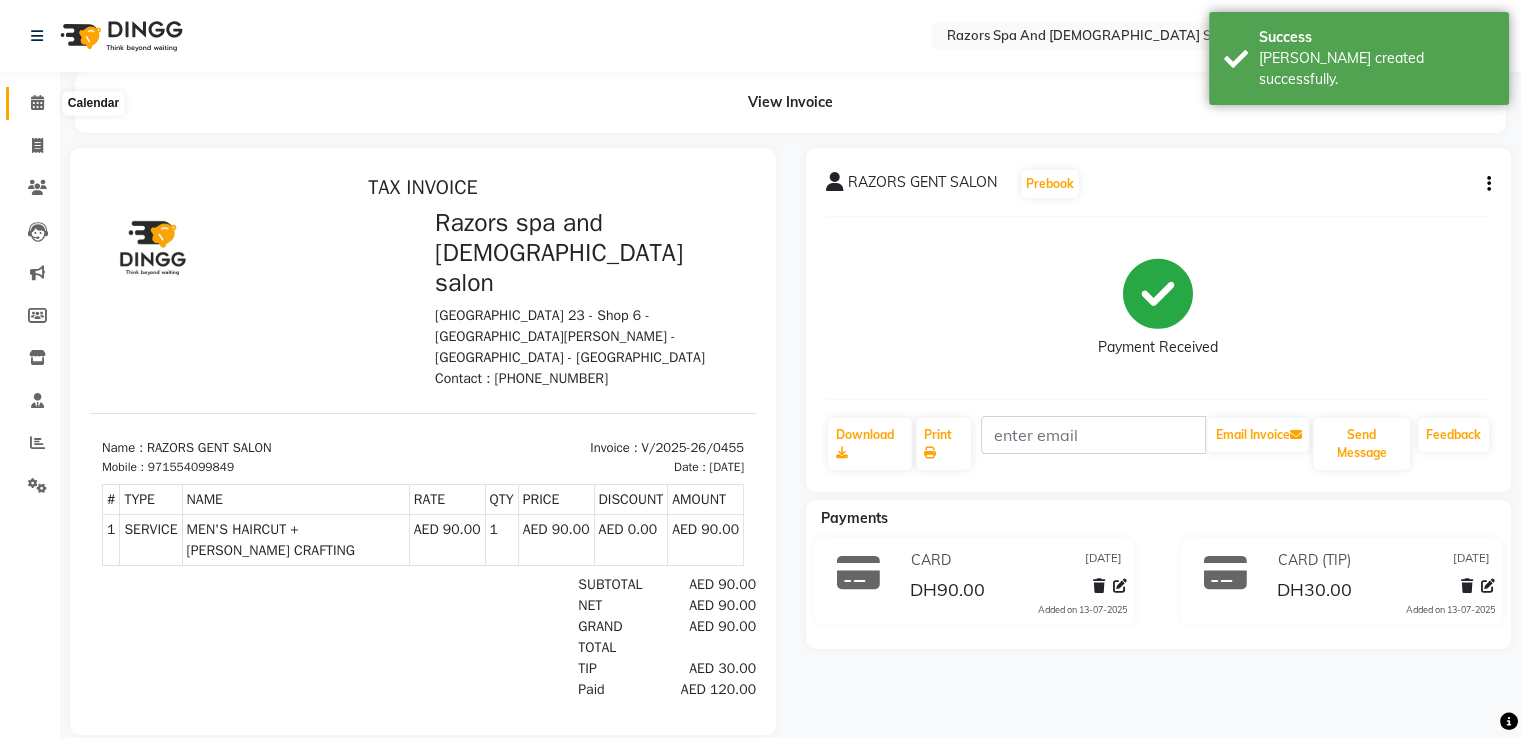 click 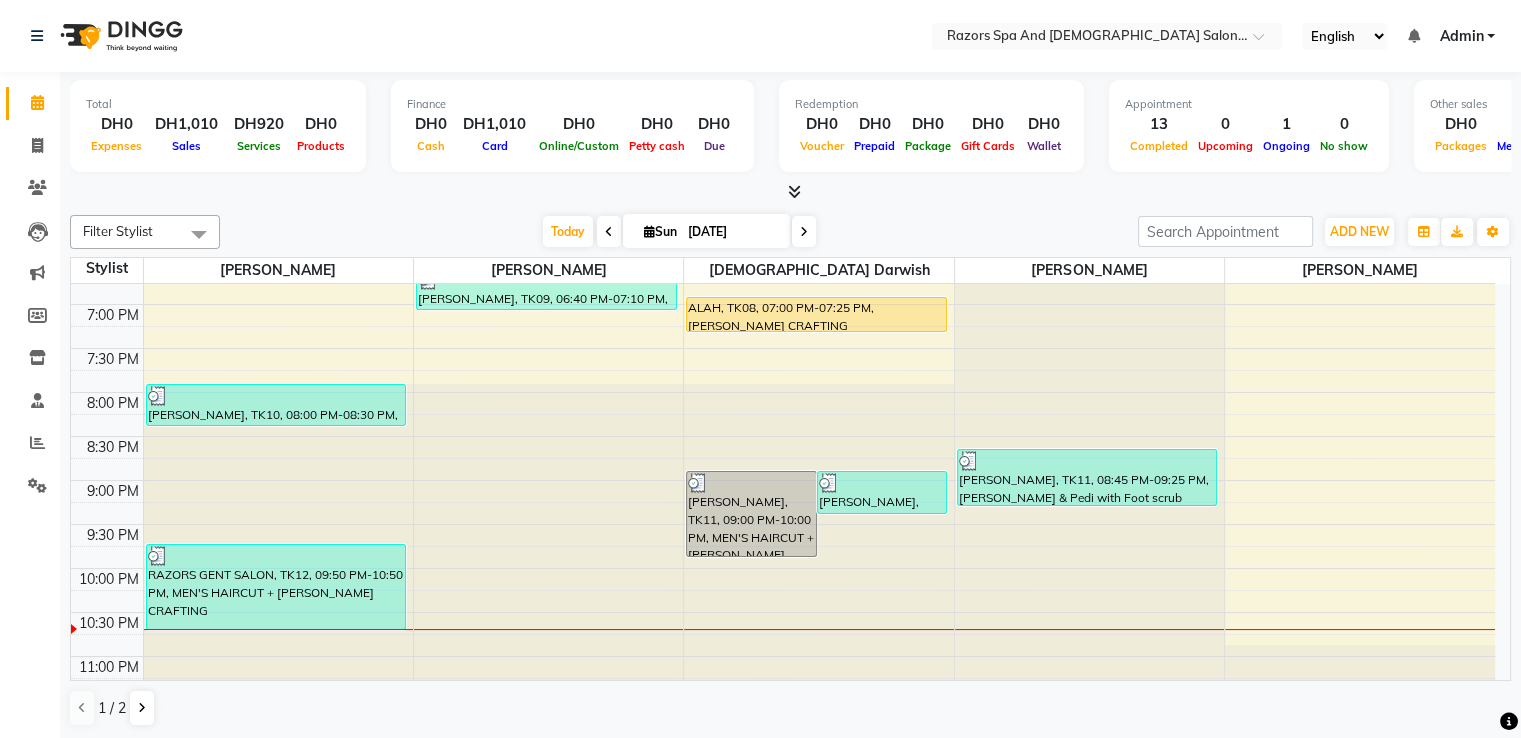 scroll, scrollTop: 910, scrollLeft: 0, axis: vertical 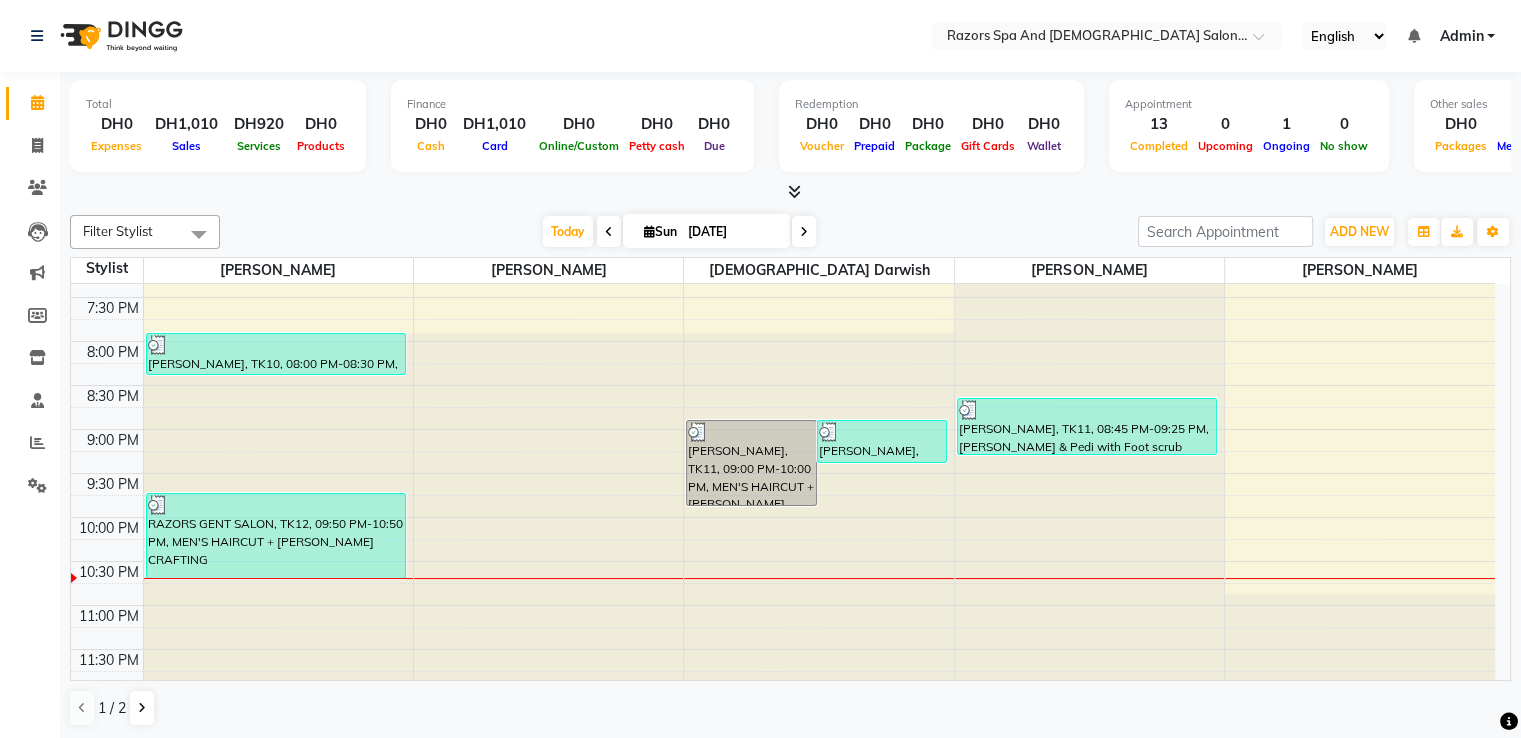click on "[PERSON_NAME], TK11, 09:00 PM-09:30 PM, MEN'S HAIRCUT" at bounding box center (882, 441) 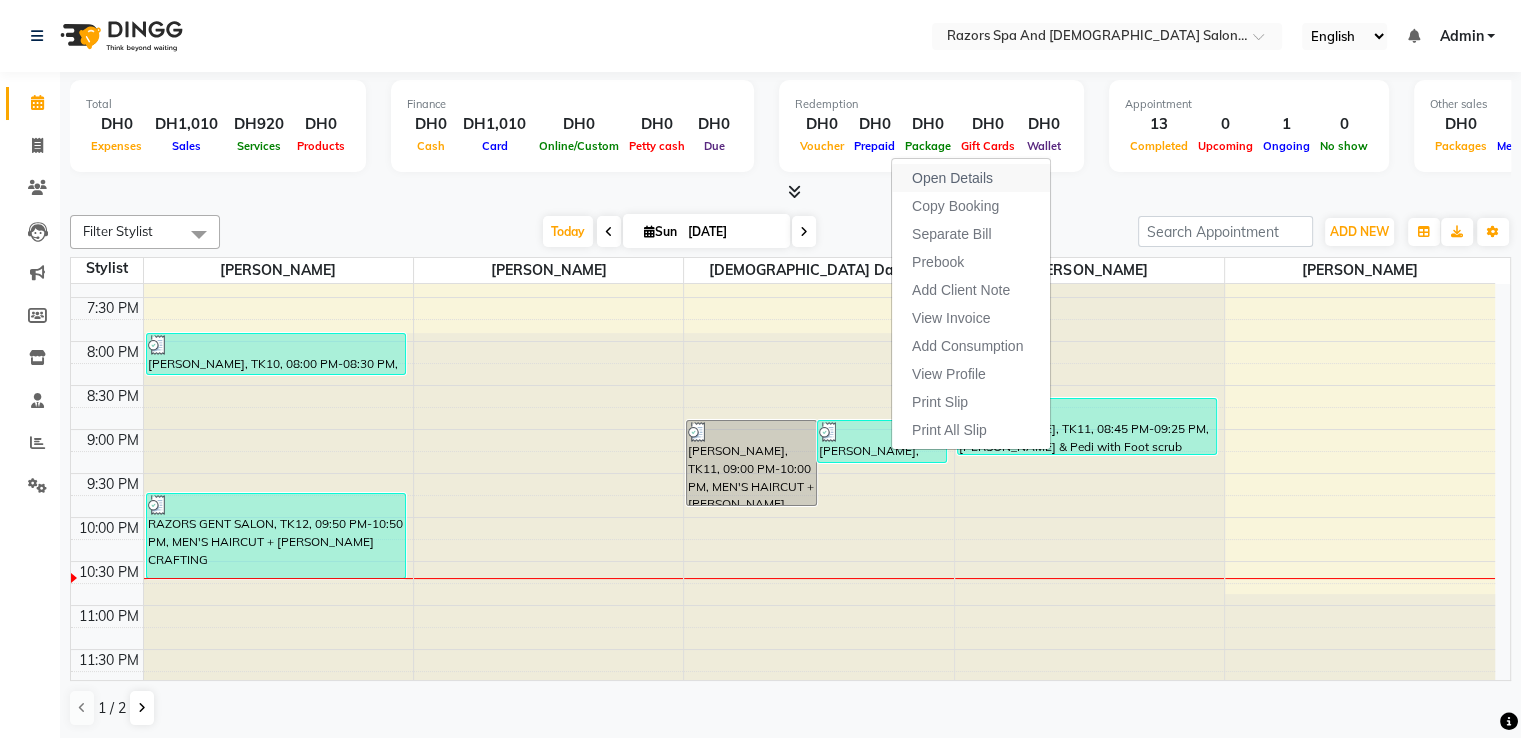 click on "Open Details" at bounding box center [952, 178] 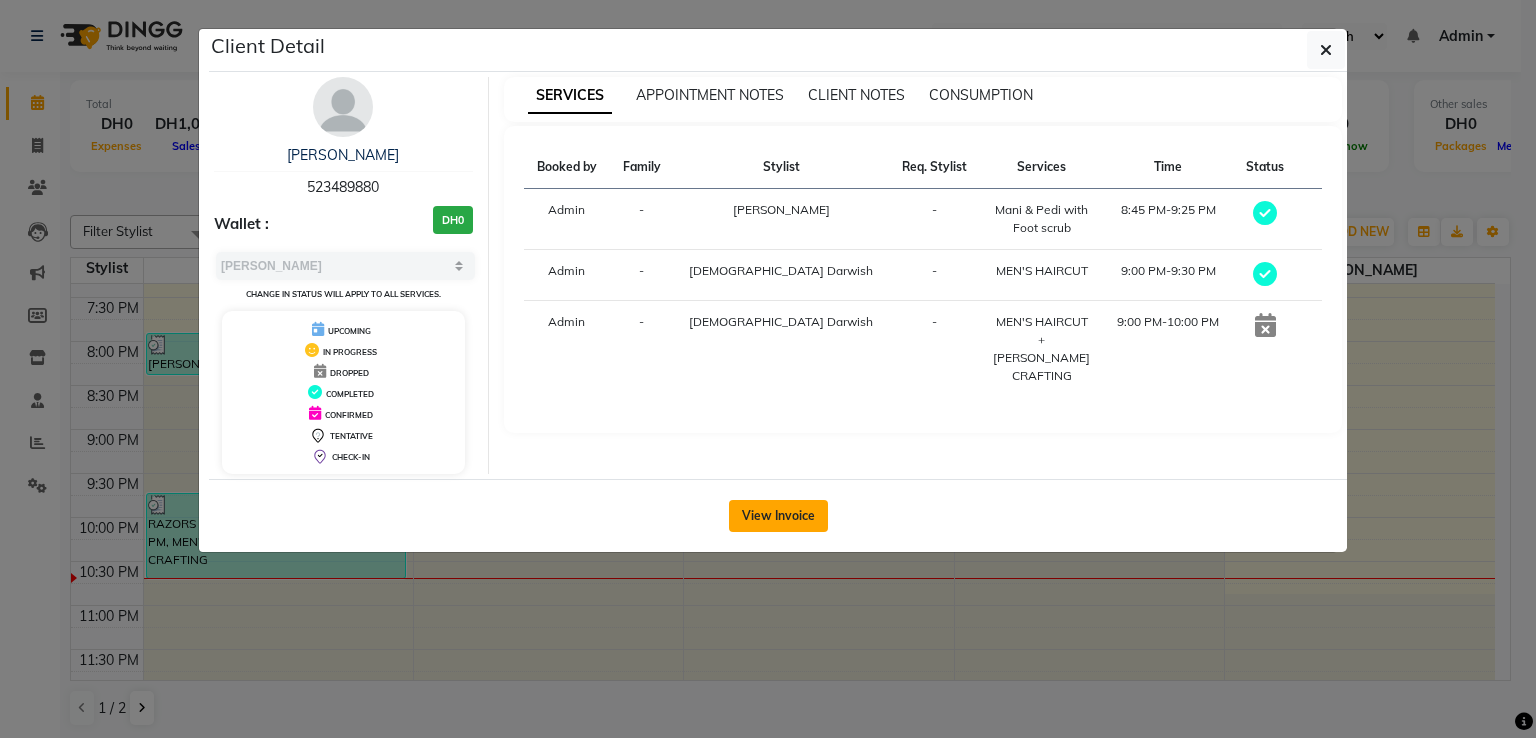 click on "View Invoice" 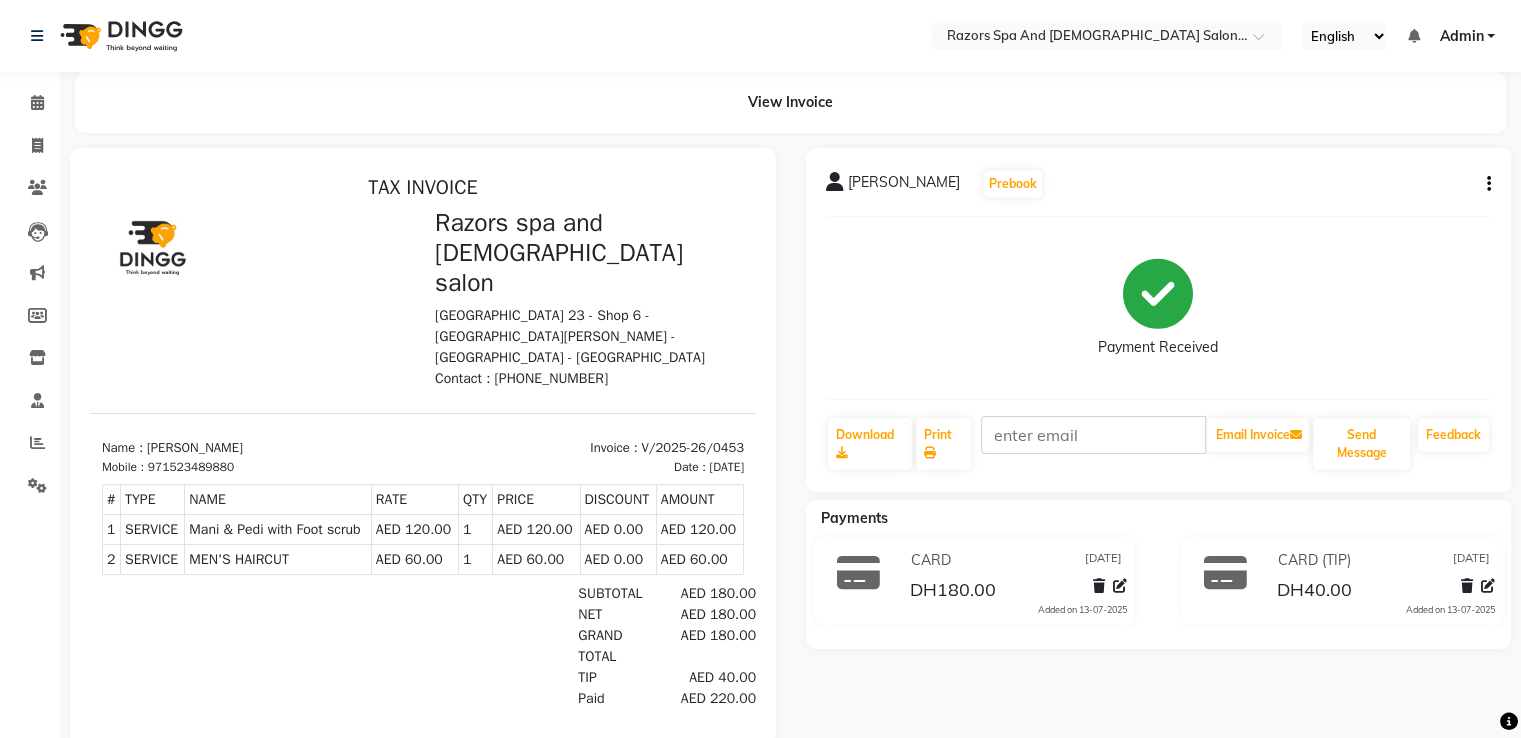 scroll, scrollTop: 0, scrollLeft: 0, axis: both 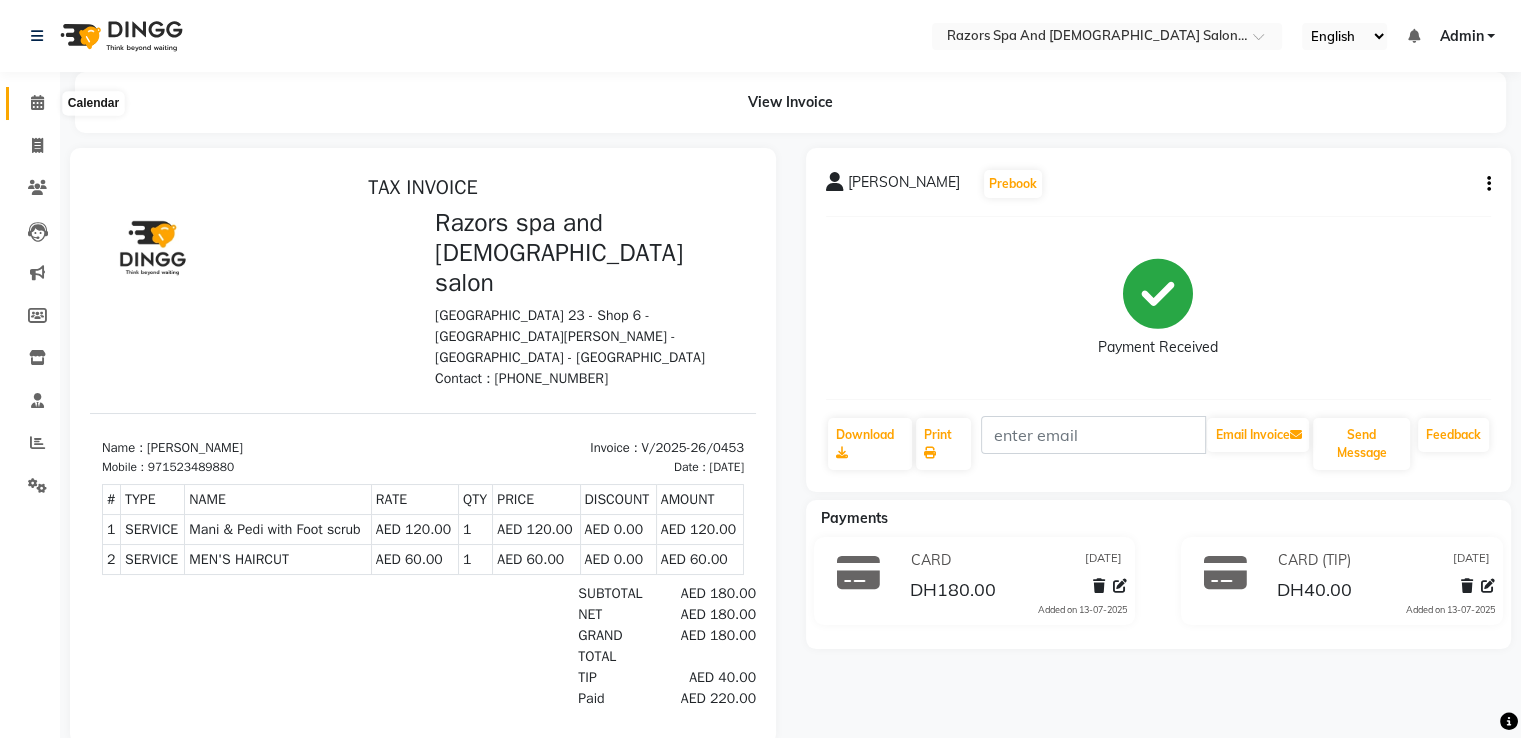 click 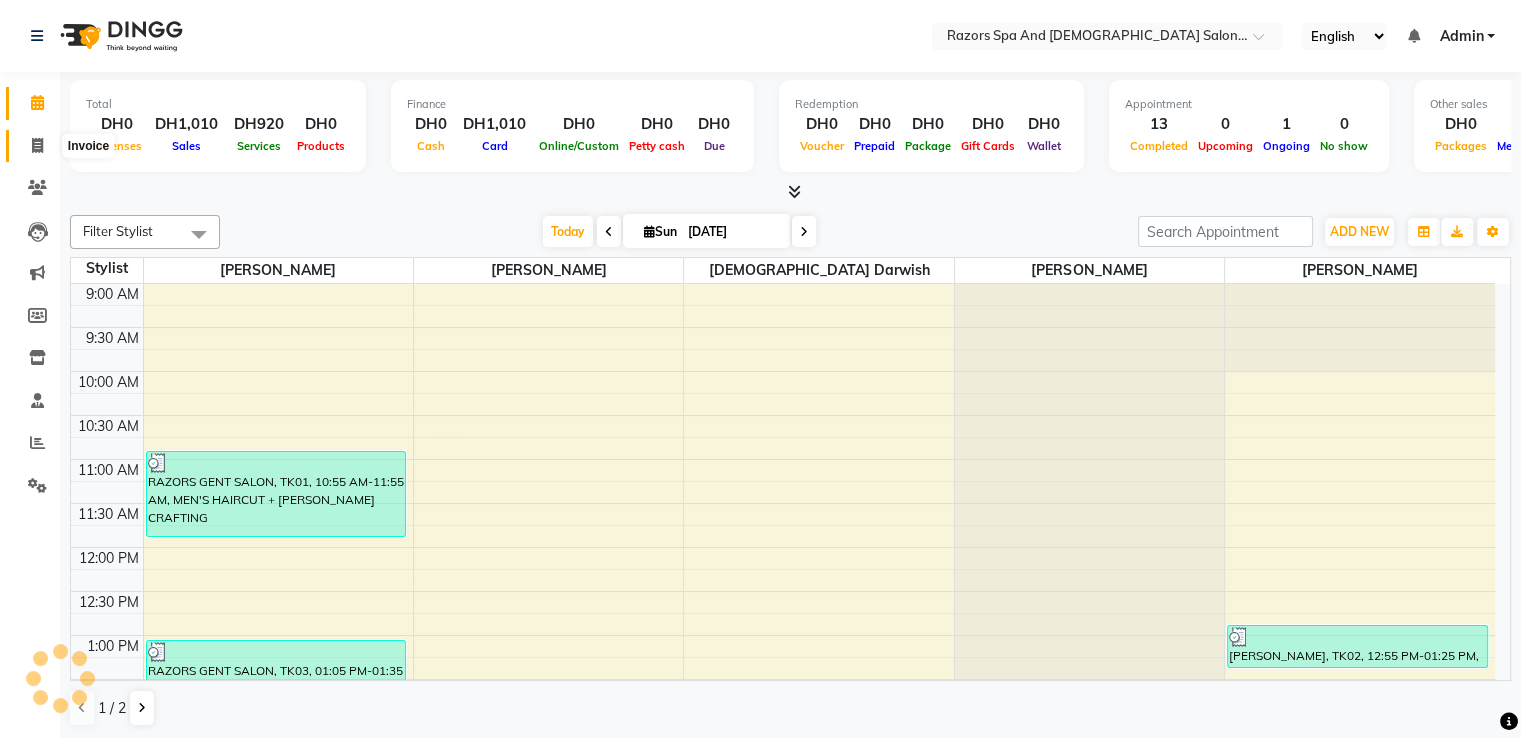 scroll, scrollTop: 0, scrollLeft: 0, axis: both 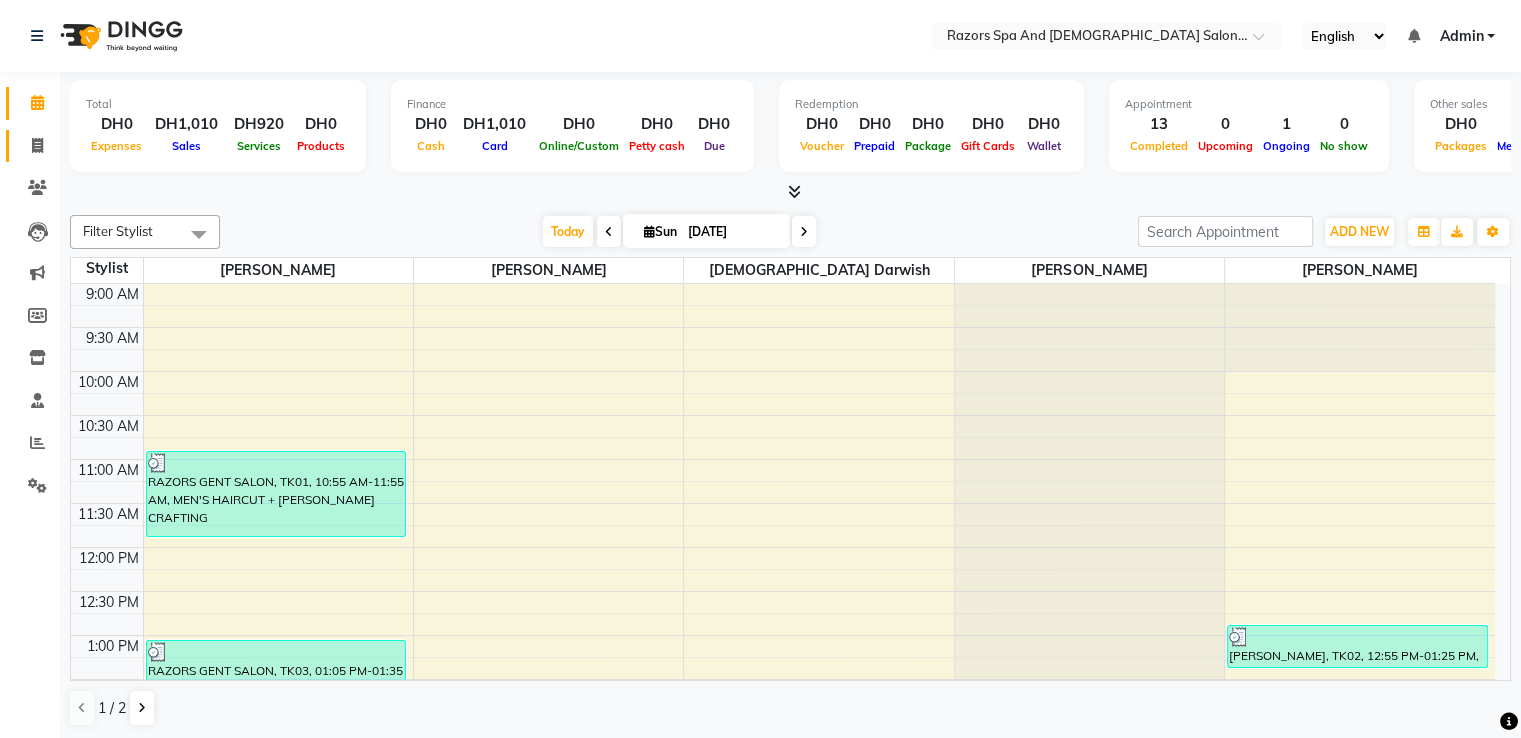 click on "Invoice" 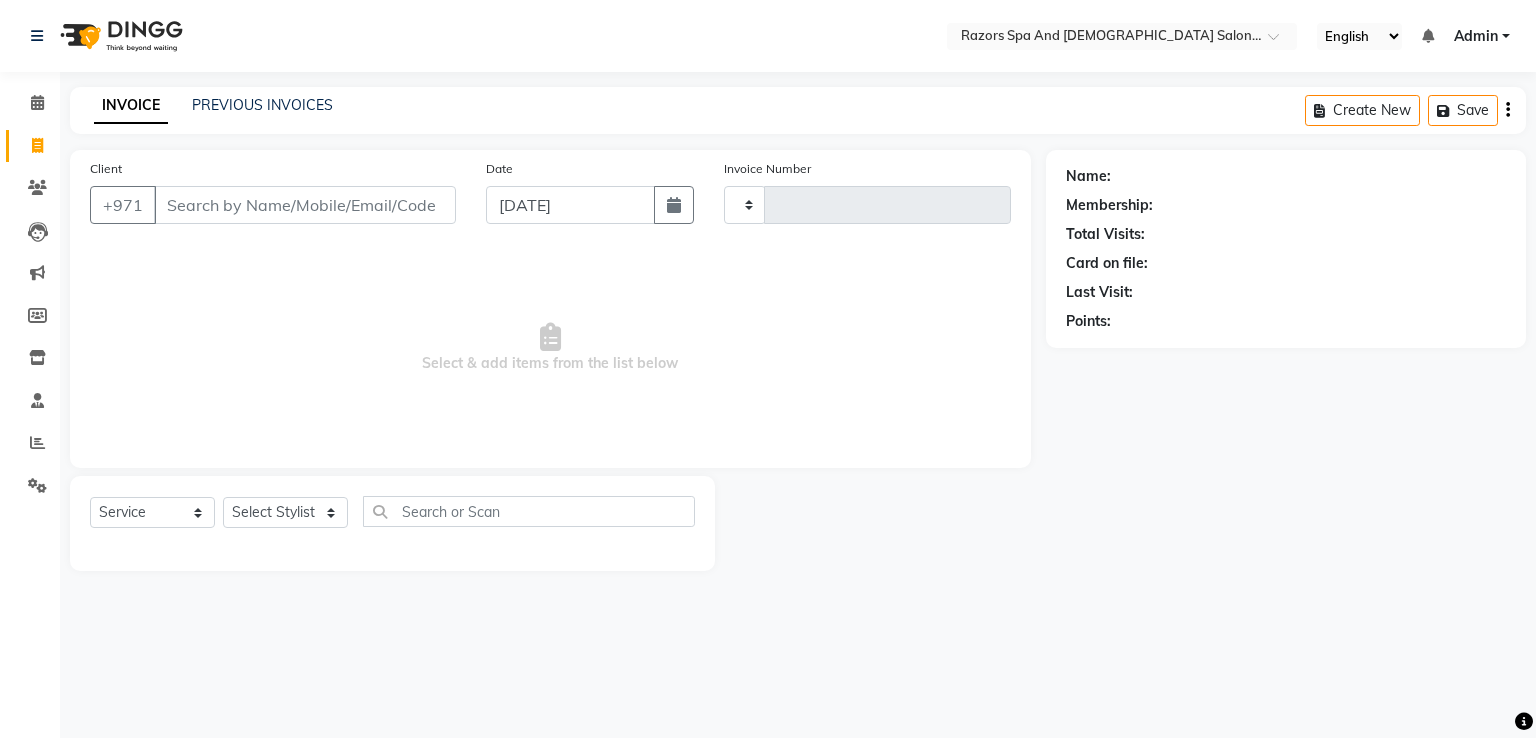type on "0456" 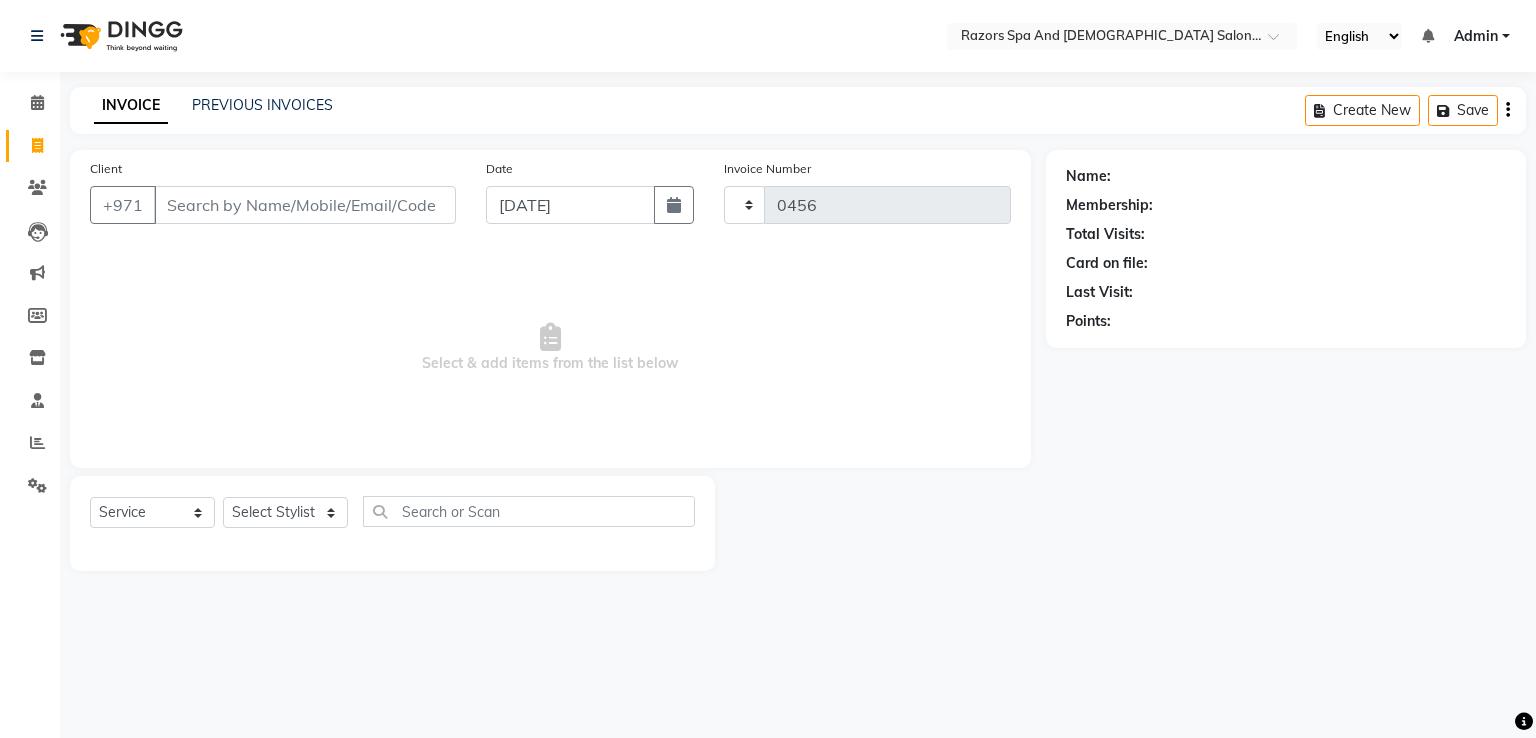 select on "8419" 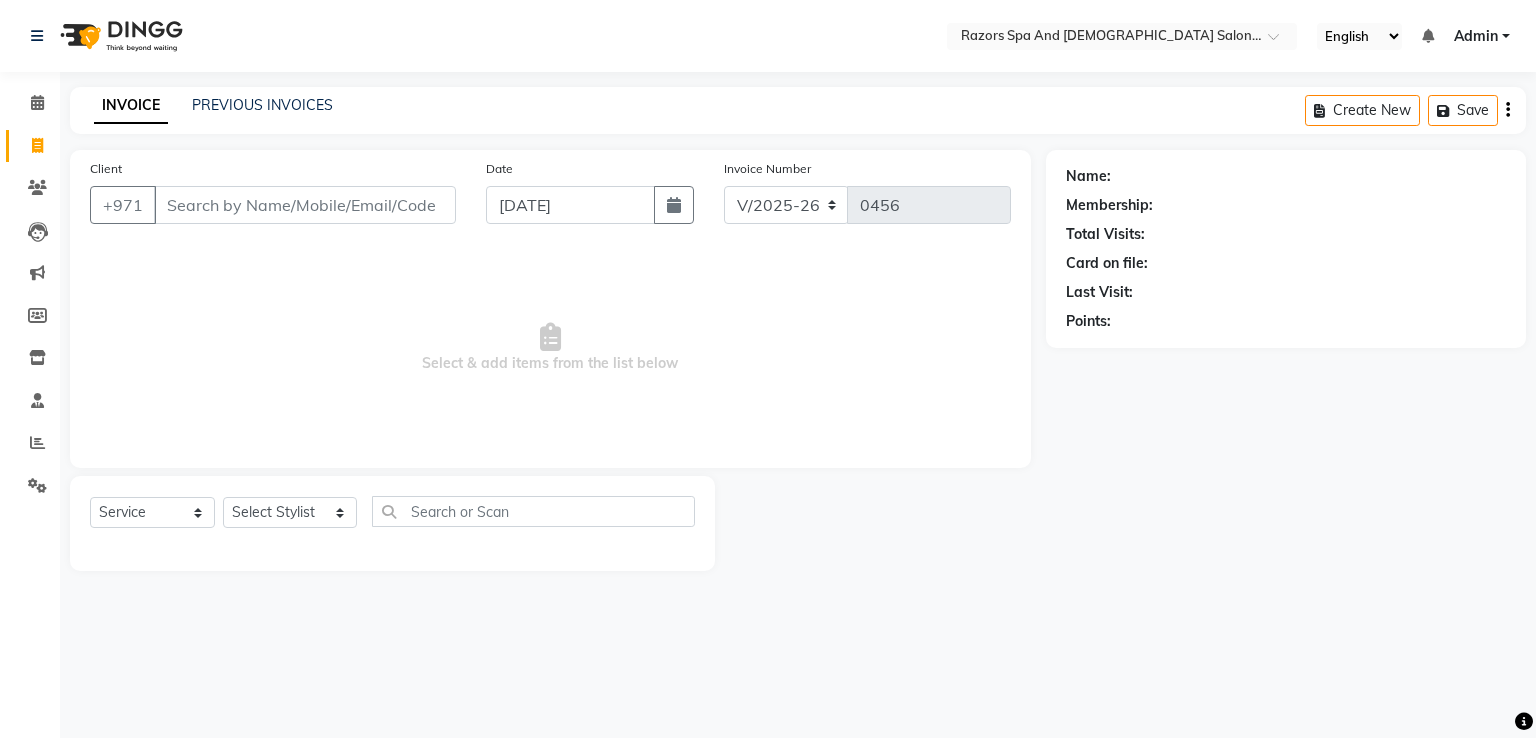 click on "Client" at bounding box center (305, 205) 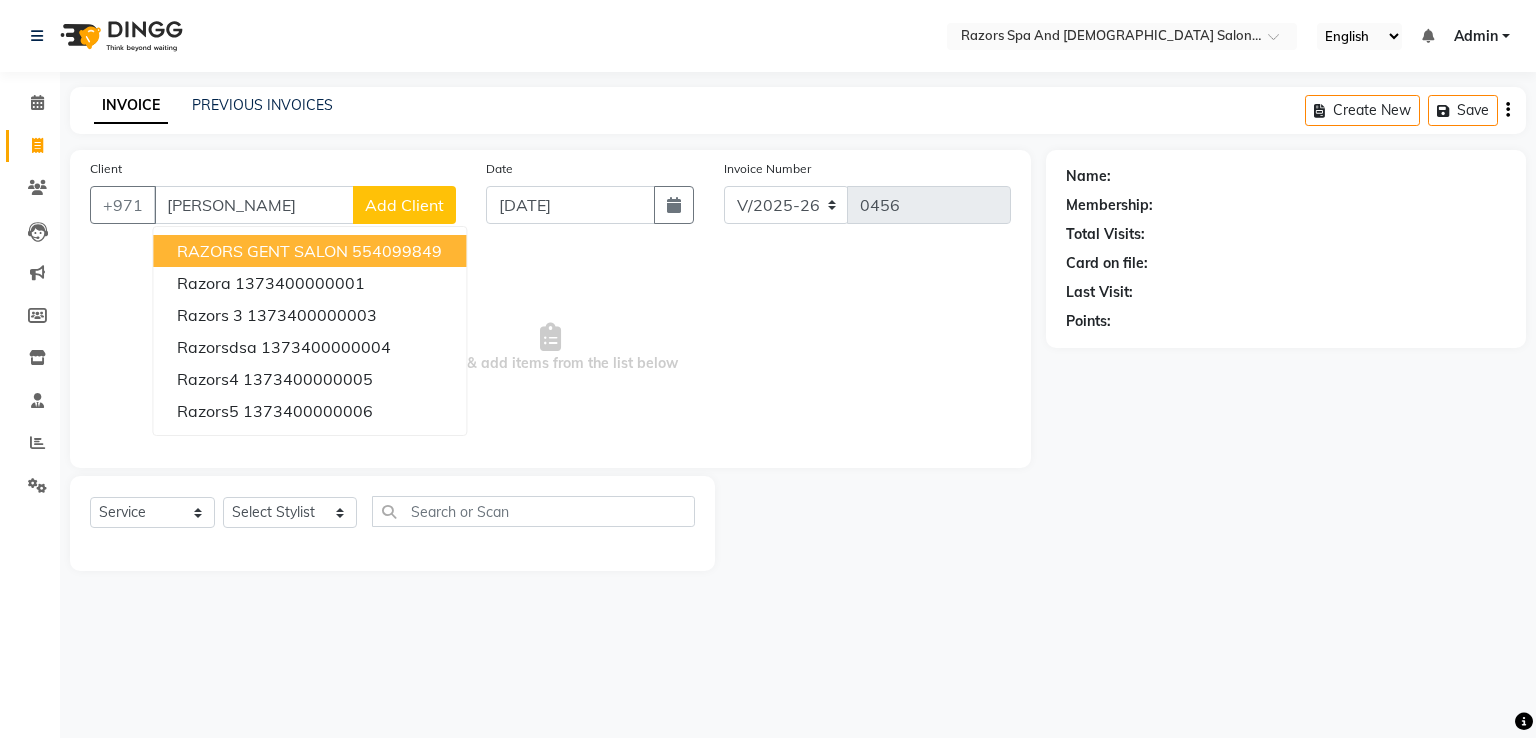 click on "RAZORS GENT SALON" at bounding box center (262, 251) 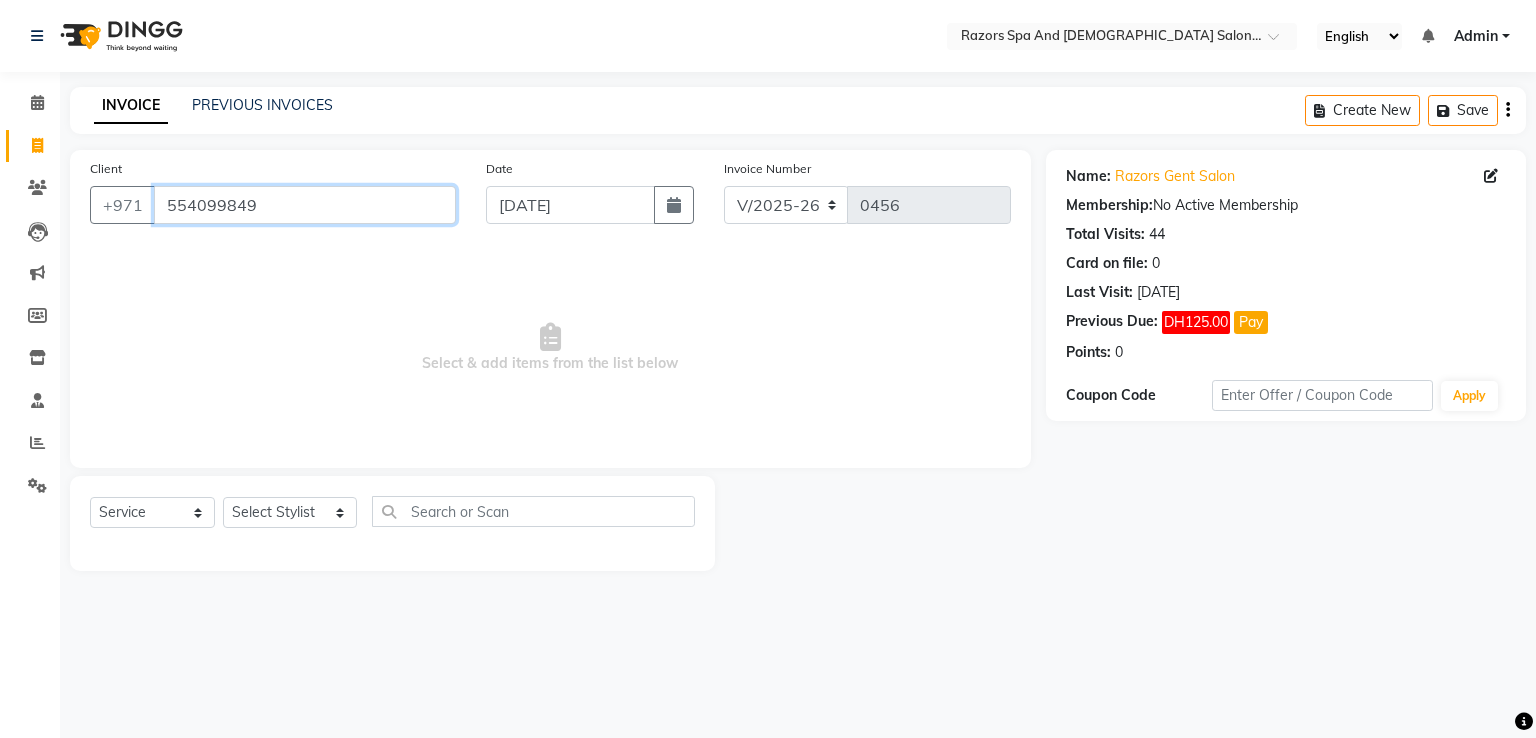 click on "554099849" at bounding box center (305, 205) 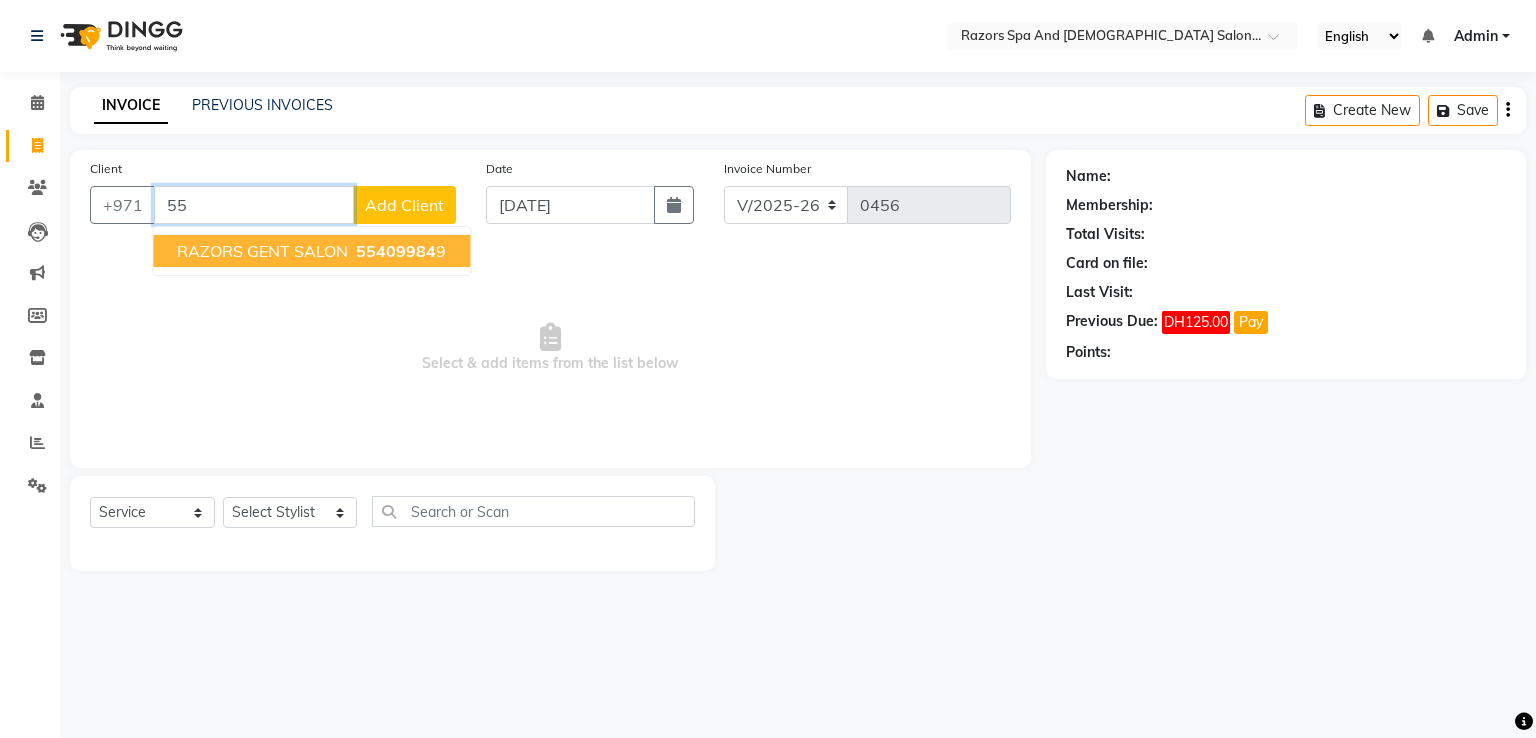 type on "5" 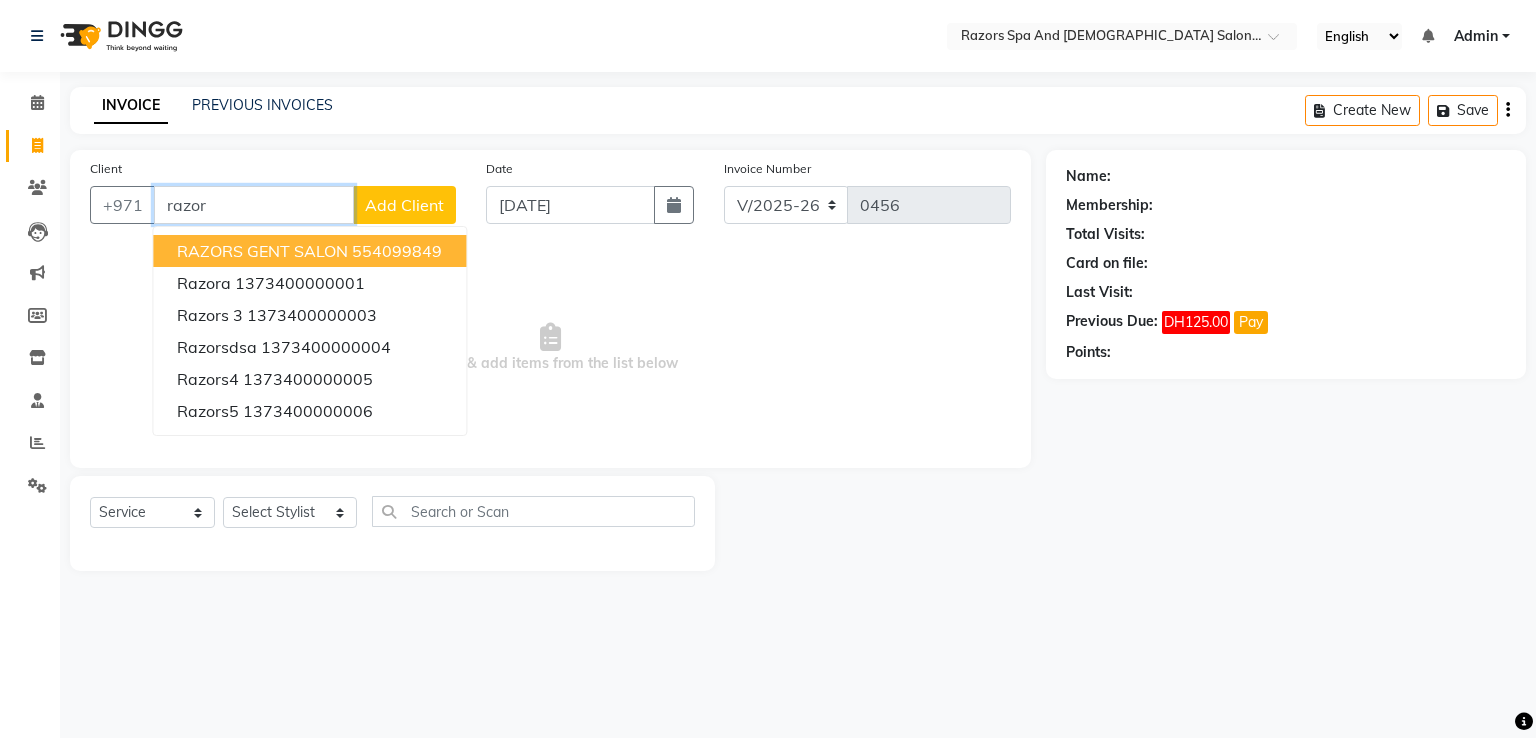 click on "554099849" at bounding box center (397, 251) 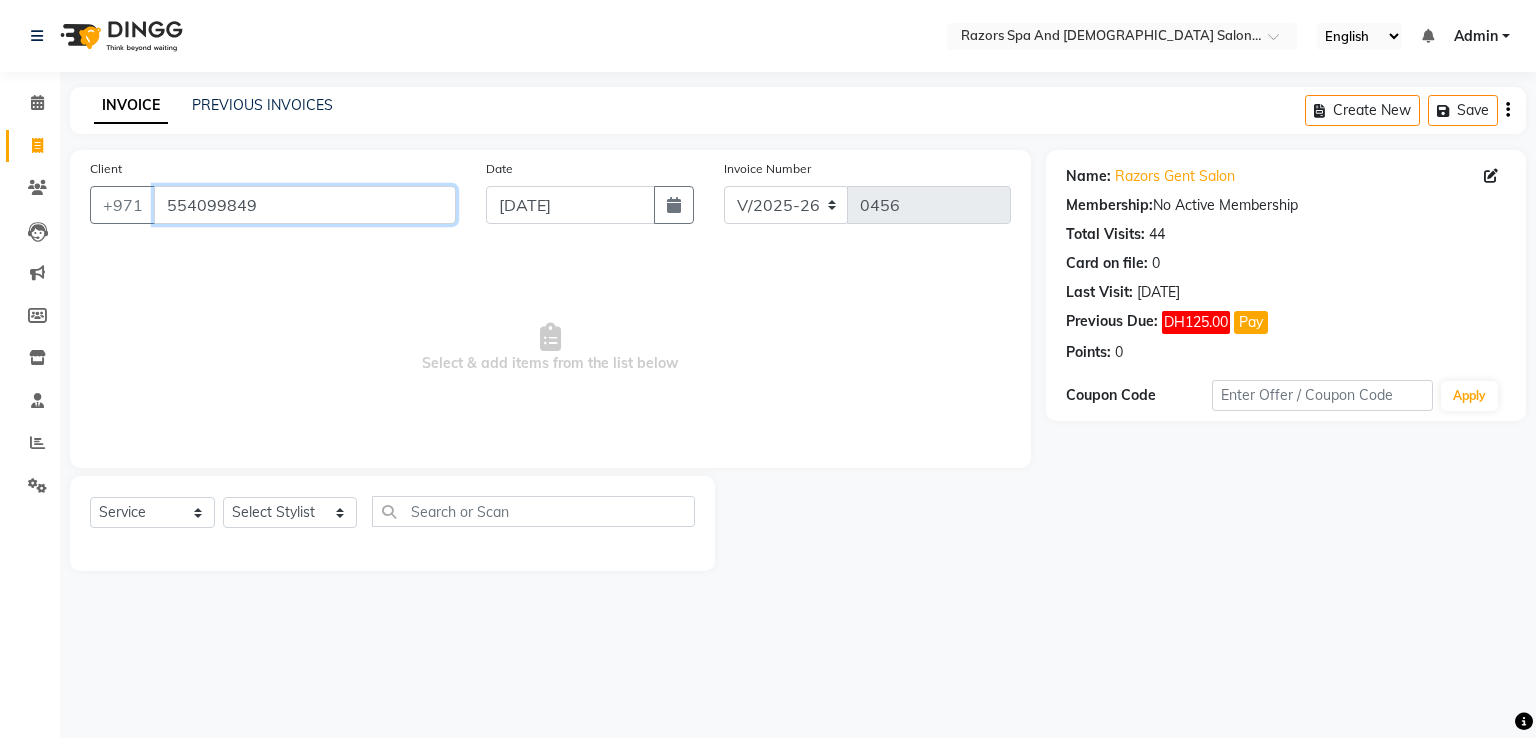 click on "554099849" at bounding box center (305, 205) 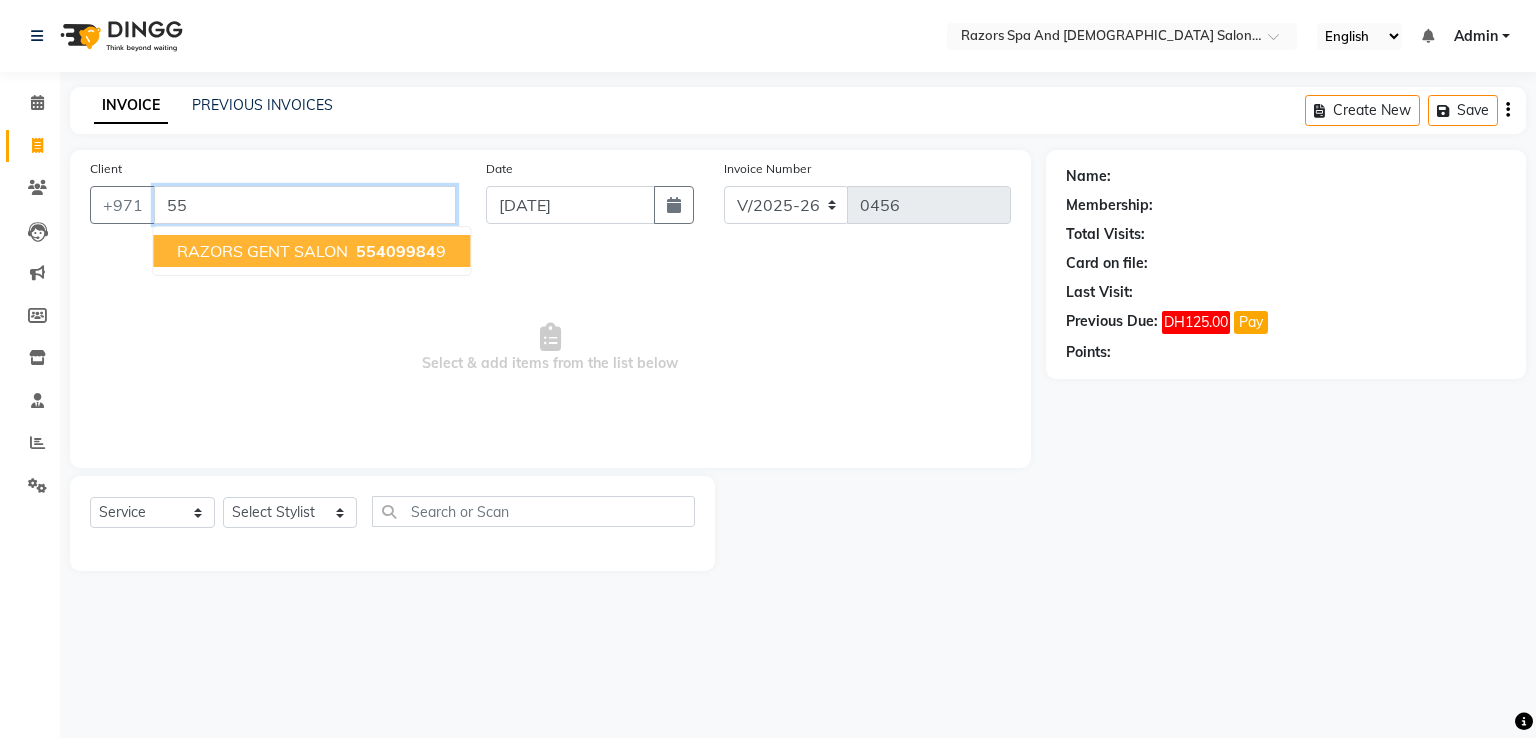 type on "5" 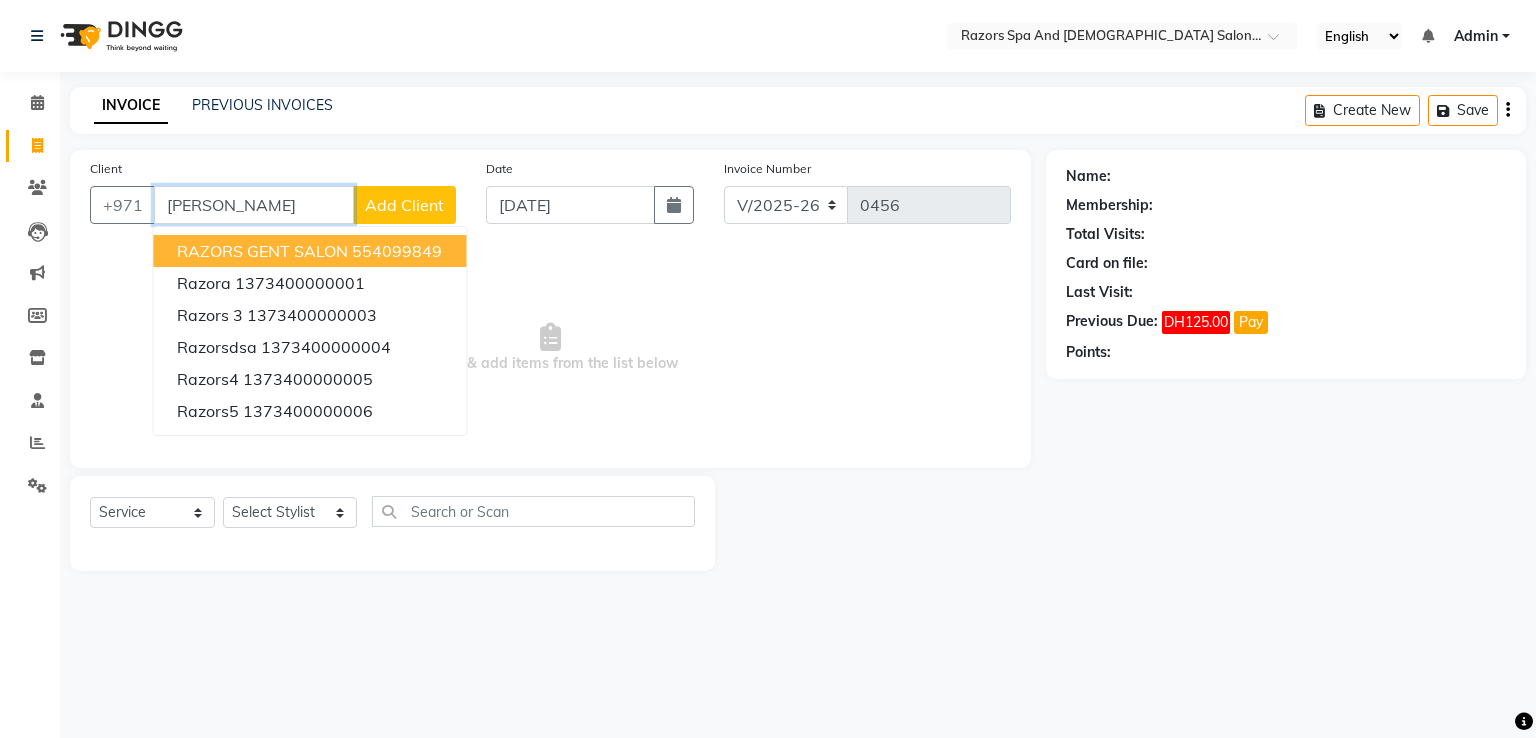 click on "RAZORS GENT SALON" at bounding box center (262, 251) 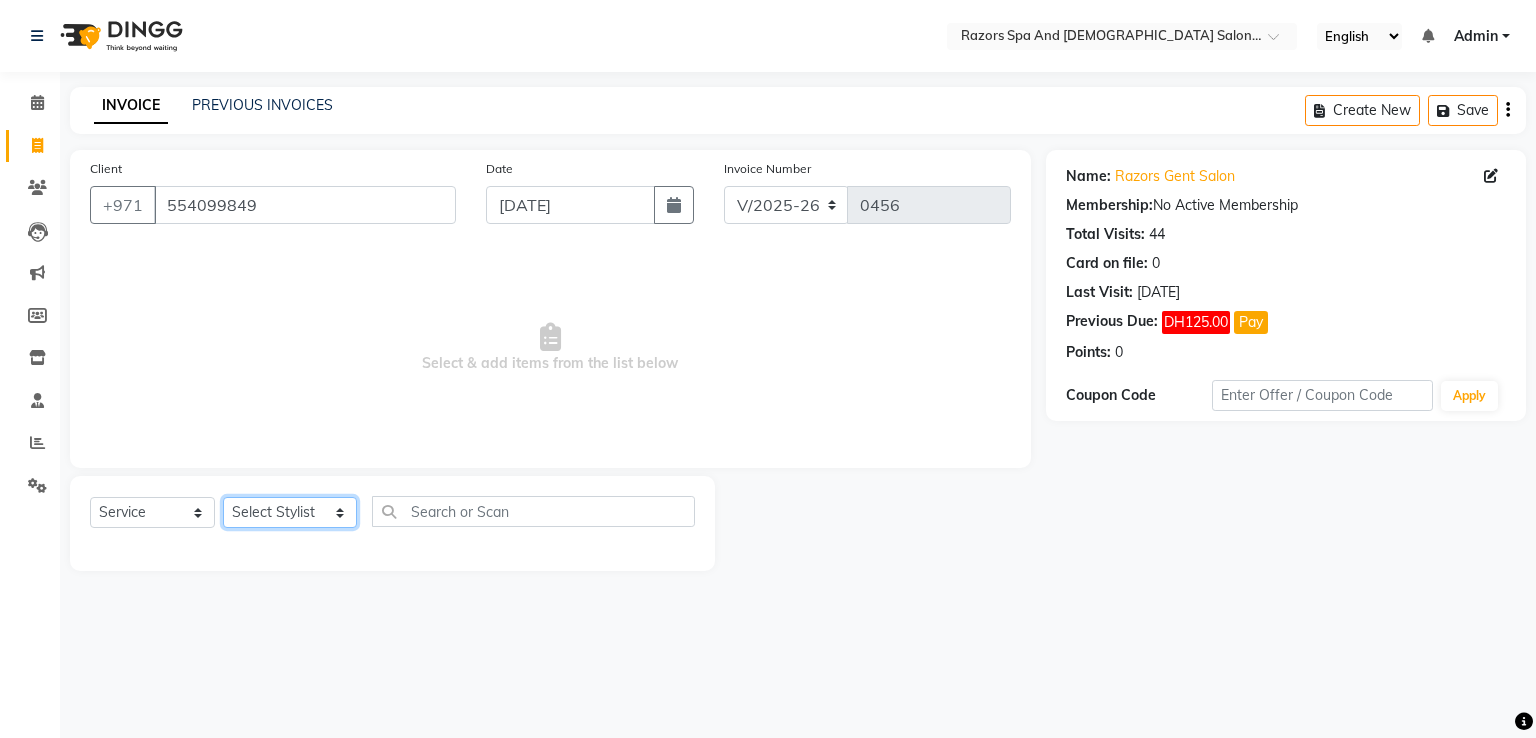 click on "Select Stylist Alaseel Abdul Rahim Baber Emmie Islam Darwish Oualid Zahir Youseef Mohamed" 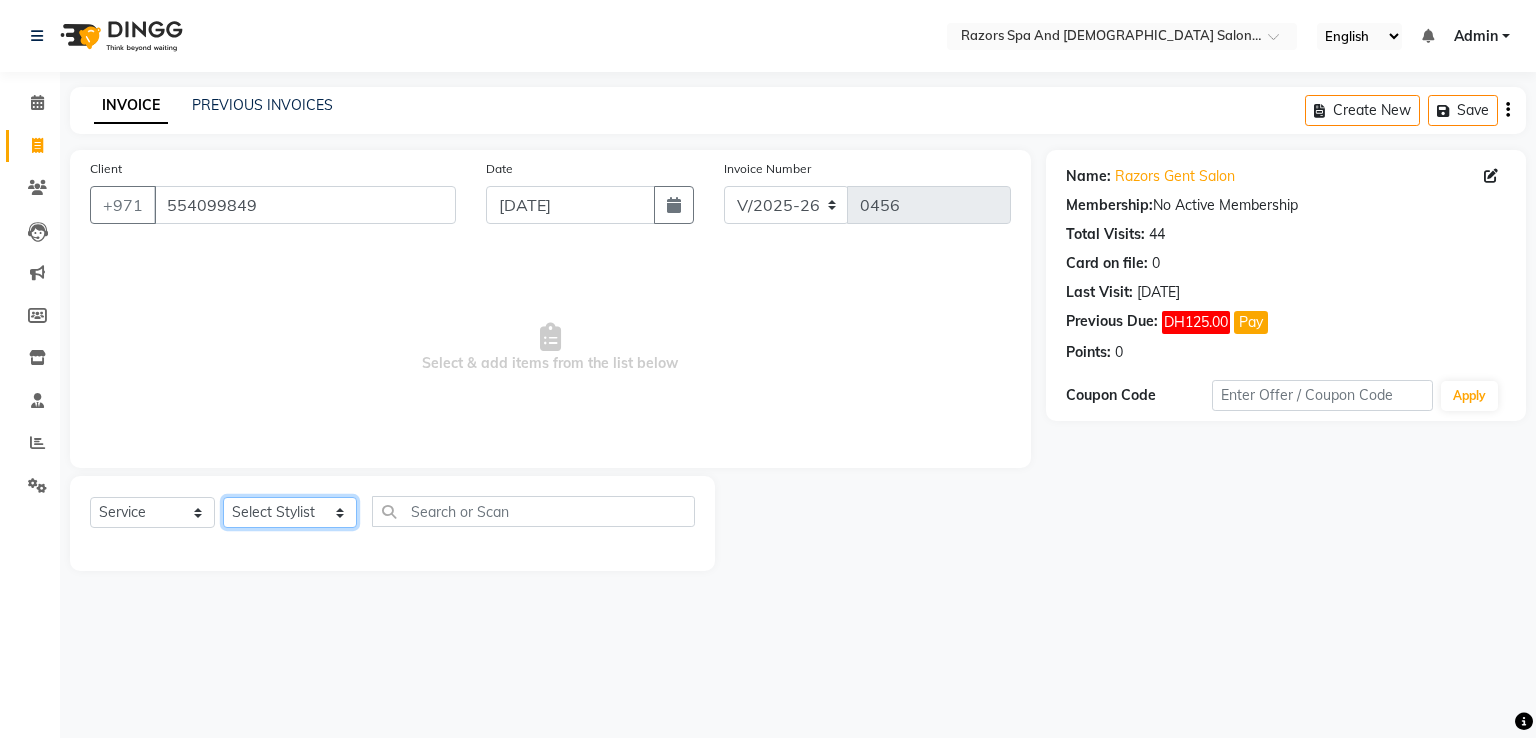 select on "81370" 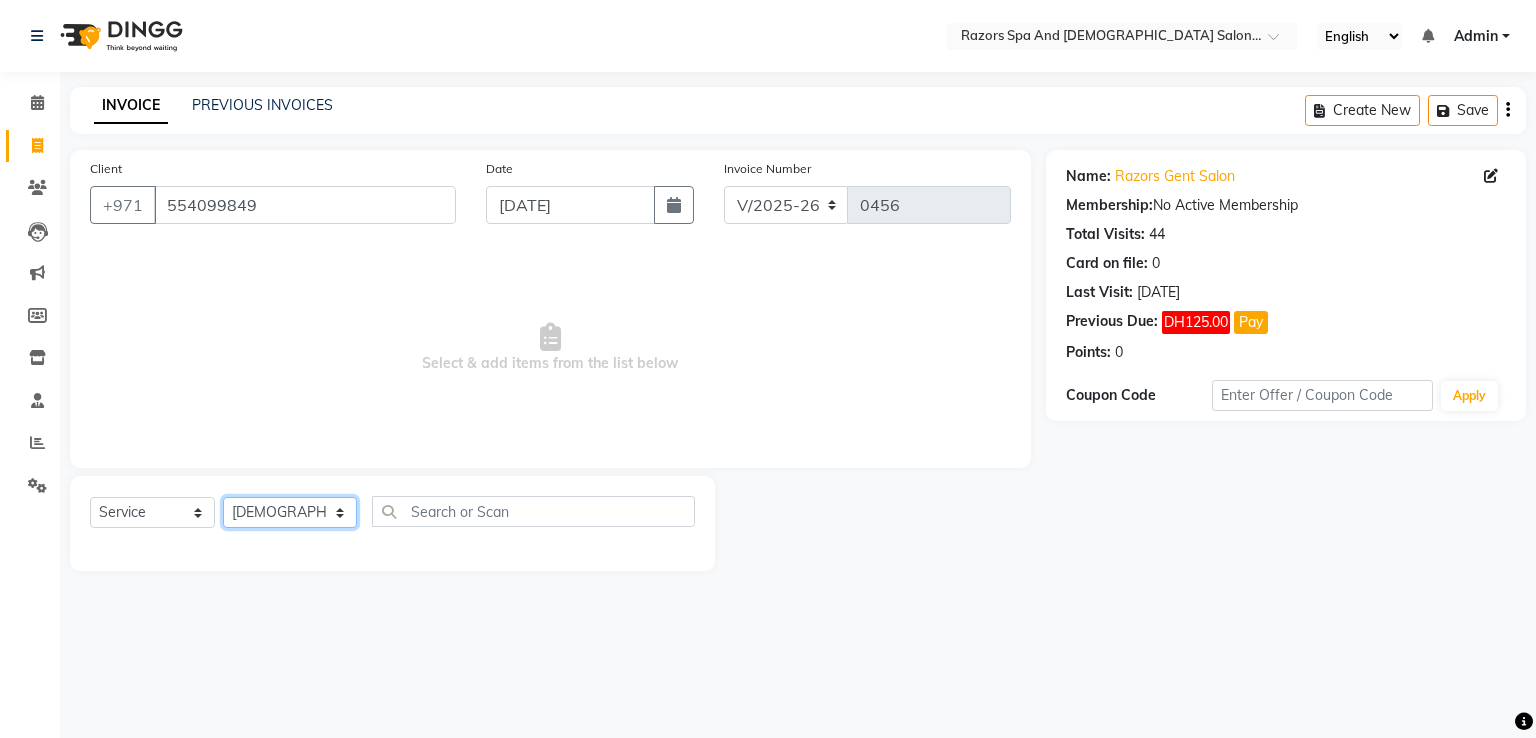 click on "Select Stylist Alaseel Abdul Rahim Baber Emmie Islam Darwish Oualid Zahir Youseef Mohamed" 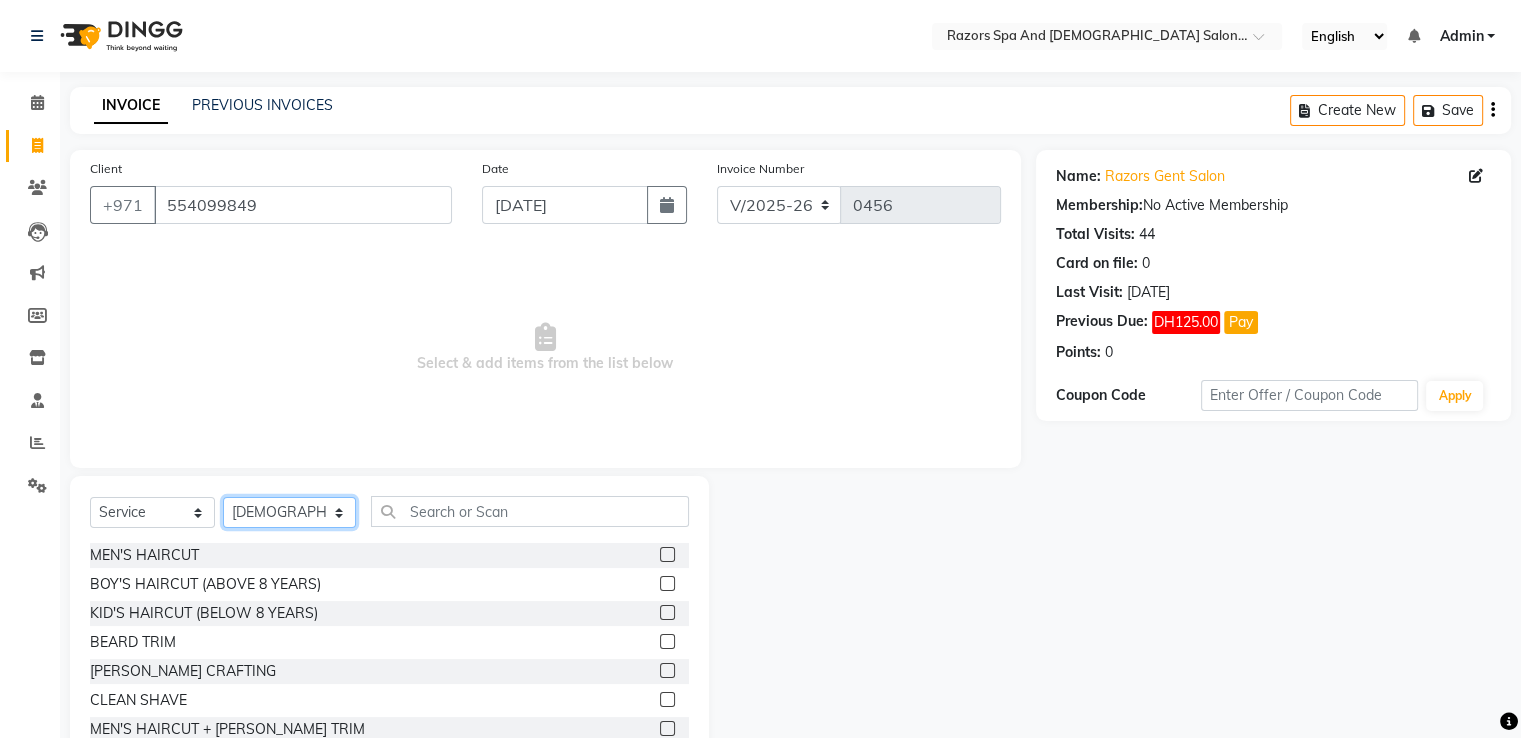 scroll, scrollTop: 174, scrollLeft: 0, axis: vertical 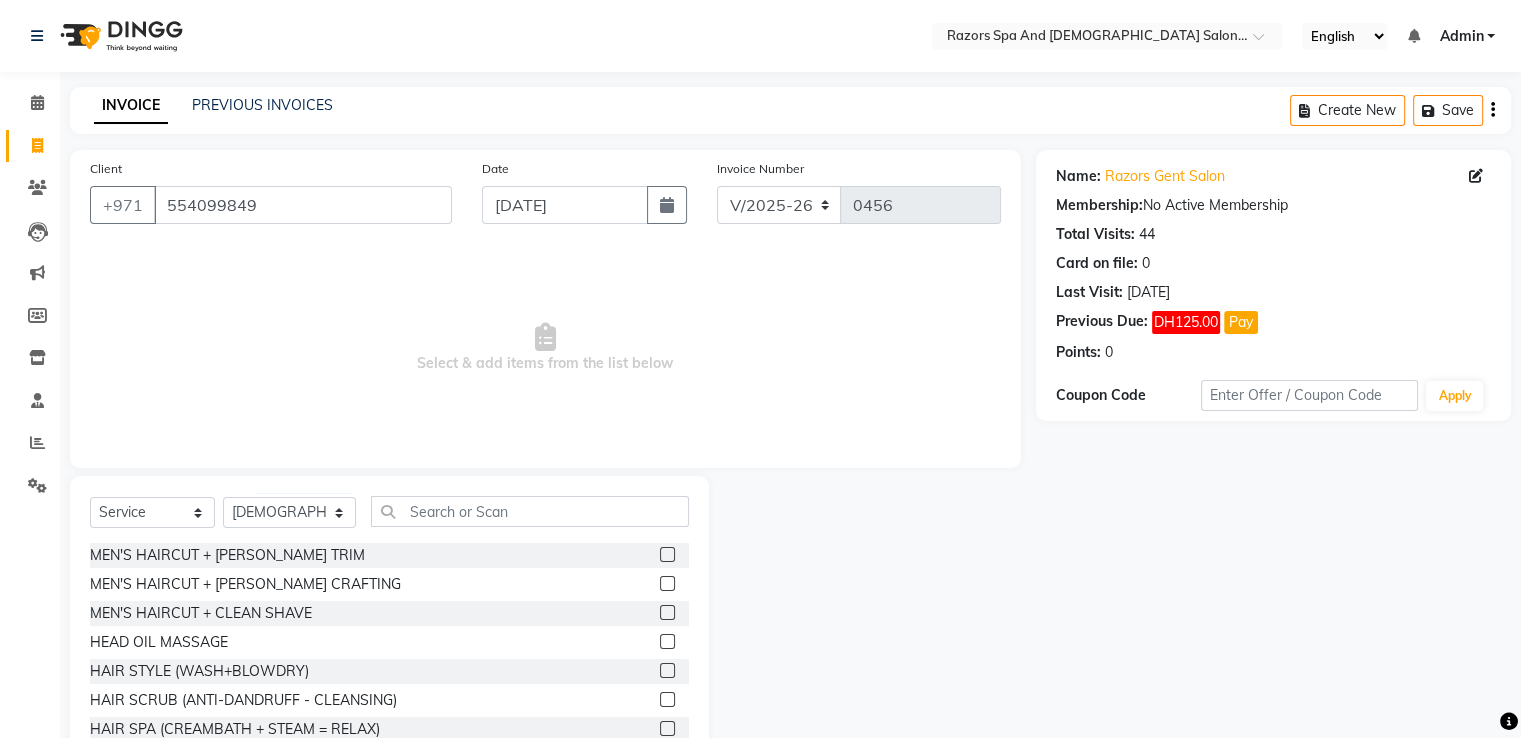 click 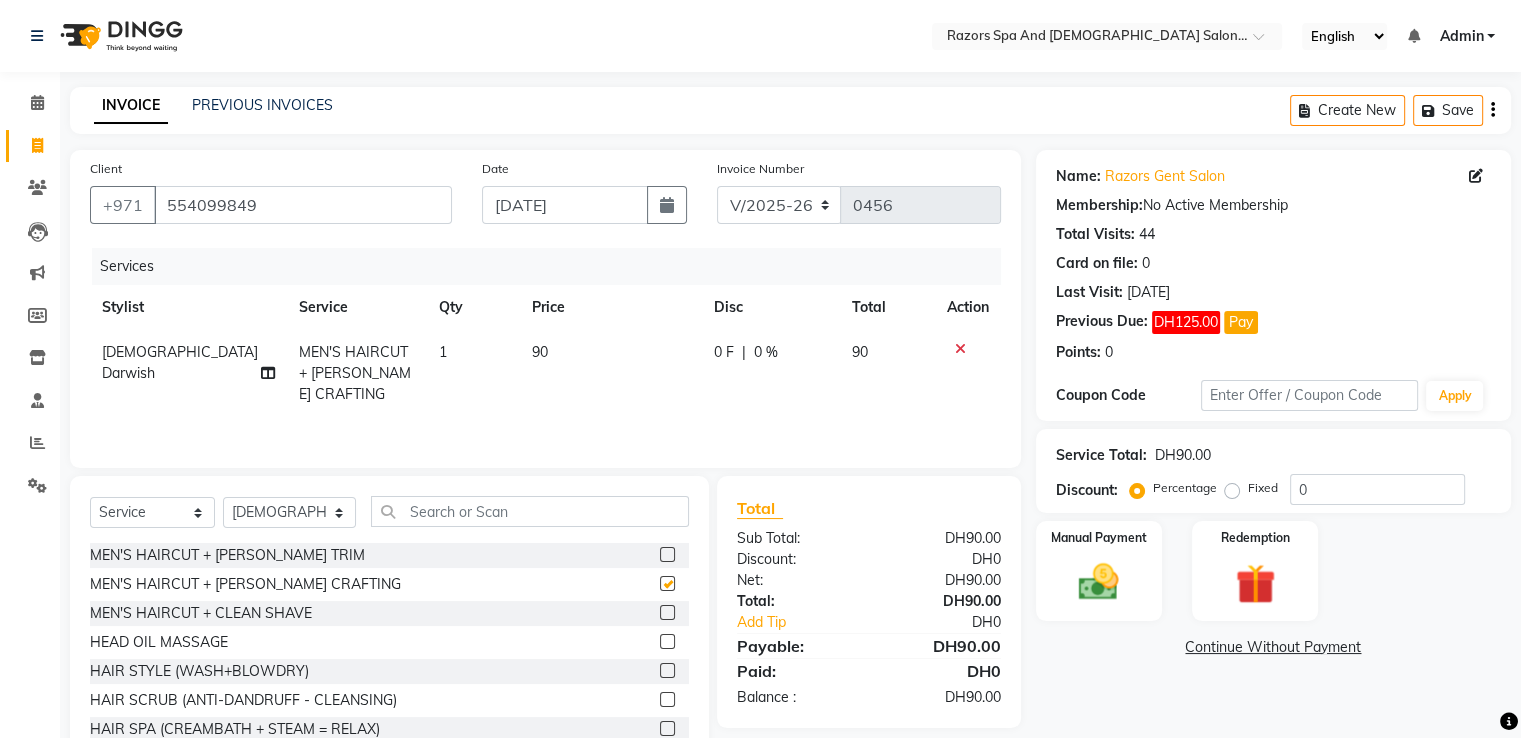 checkbox on "false" 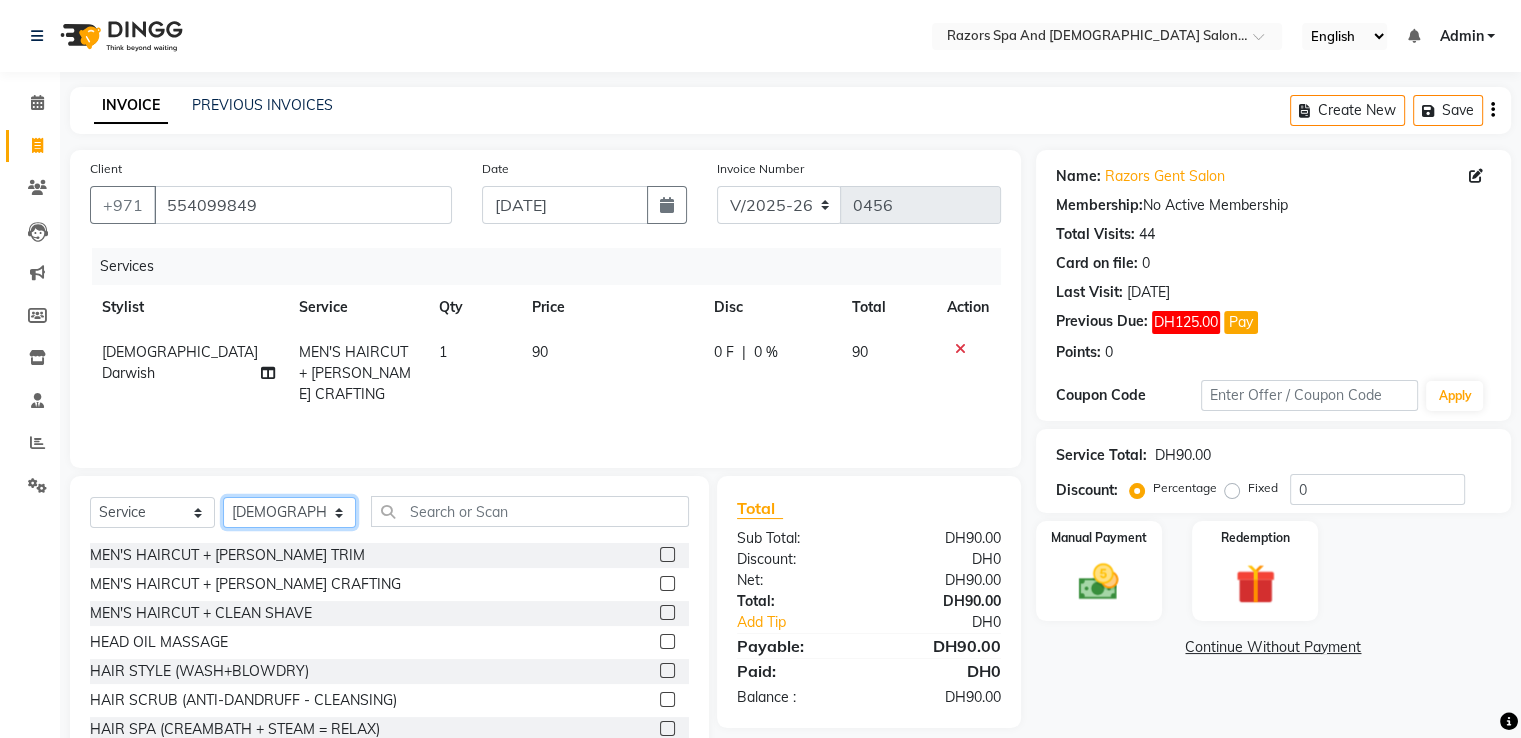 click on "Select Stylist Alaseel Abdul Rahim Baber Emmie Islam Darwish Oualid Zahir Youseef Mohamed" 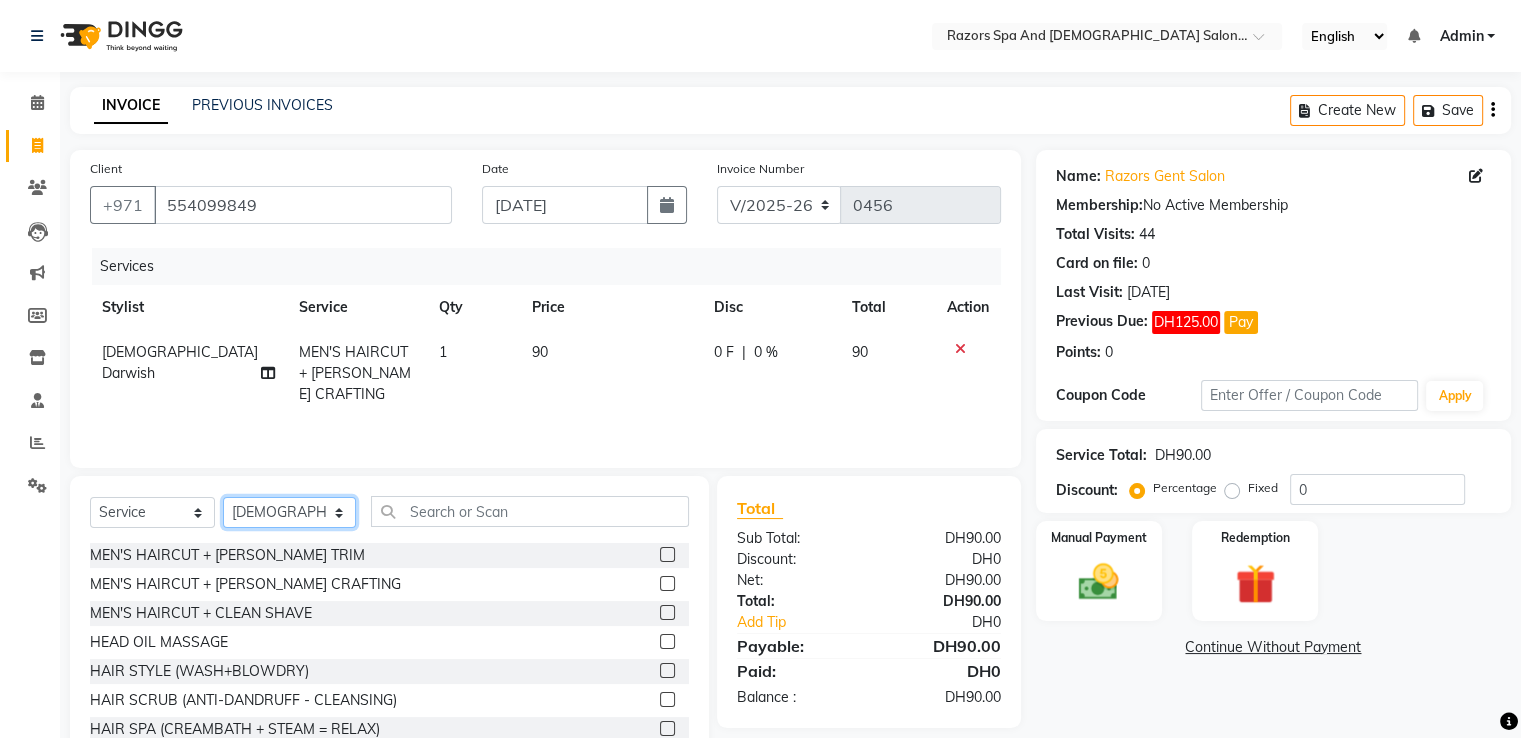 select on "81371" 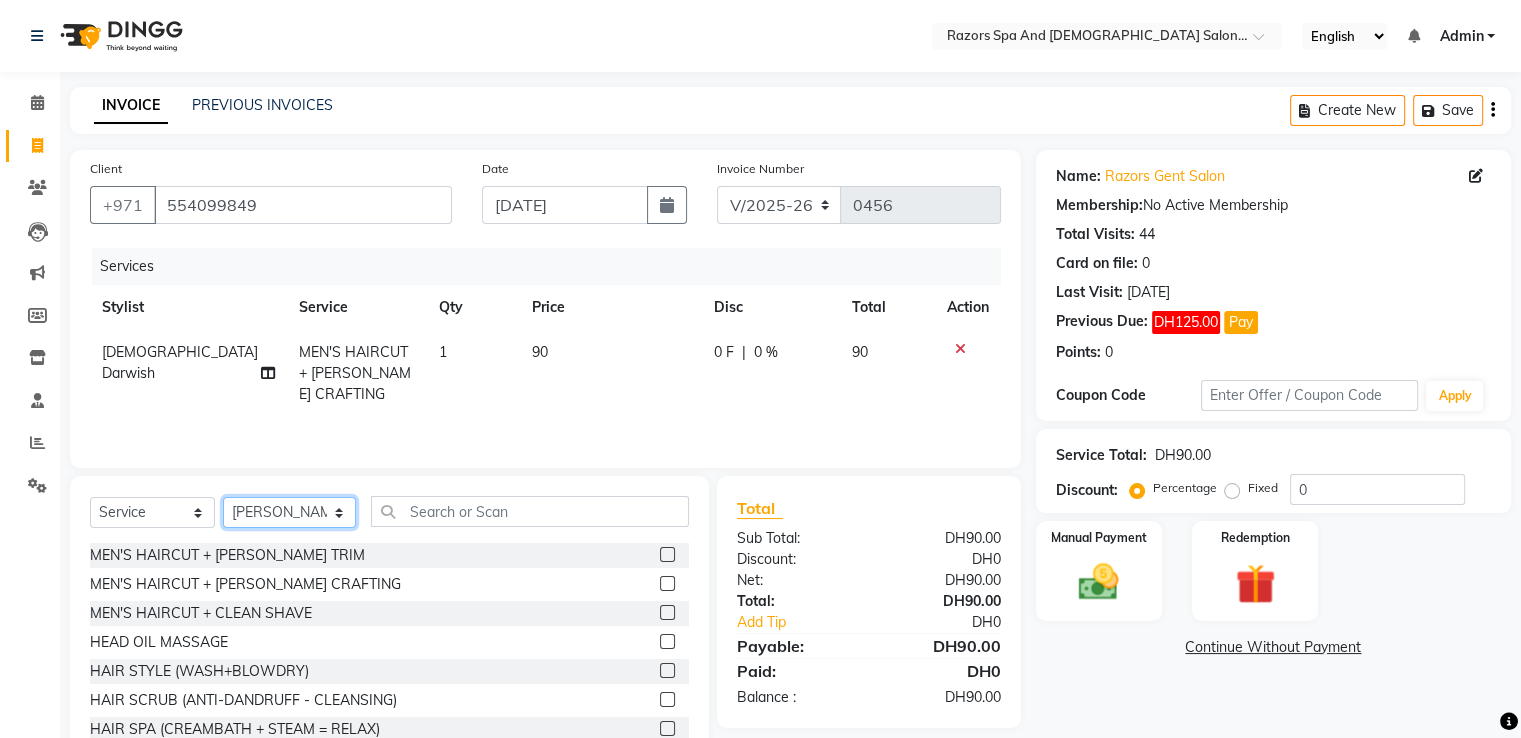 click on "Select Stylist Alaseel Abdul Rahim Baber Emmie Islam Darwish Oualid Zahir Youseef Mohamed" 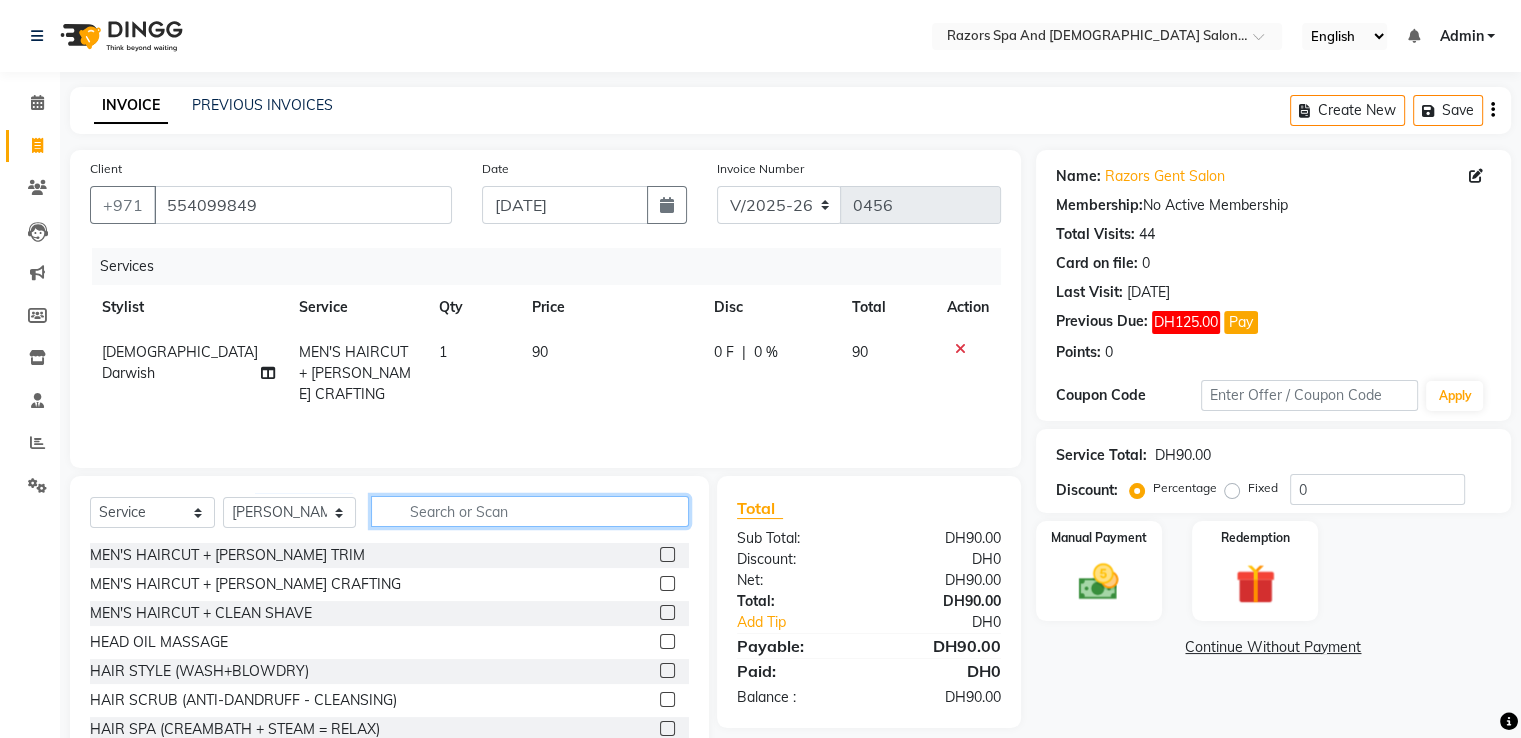 click 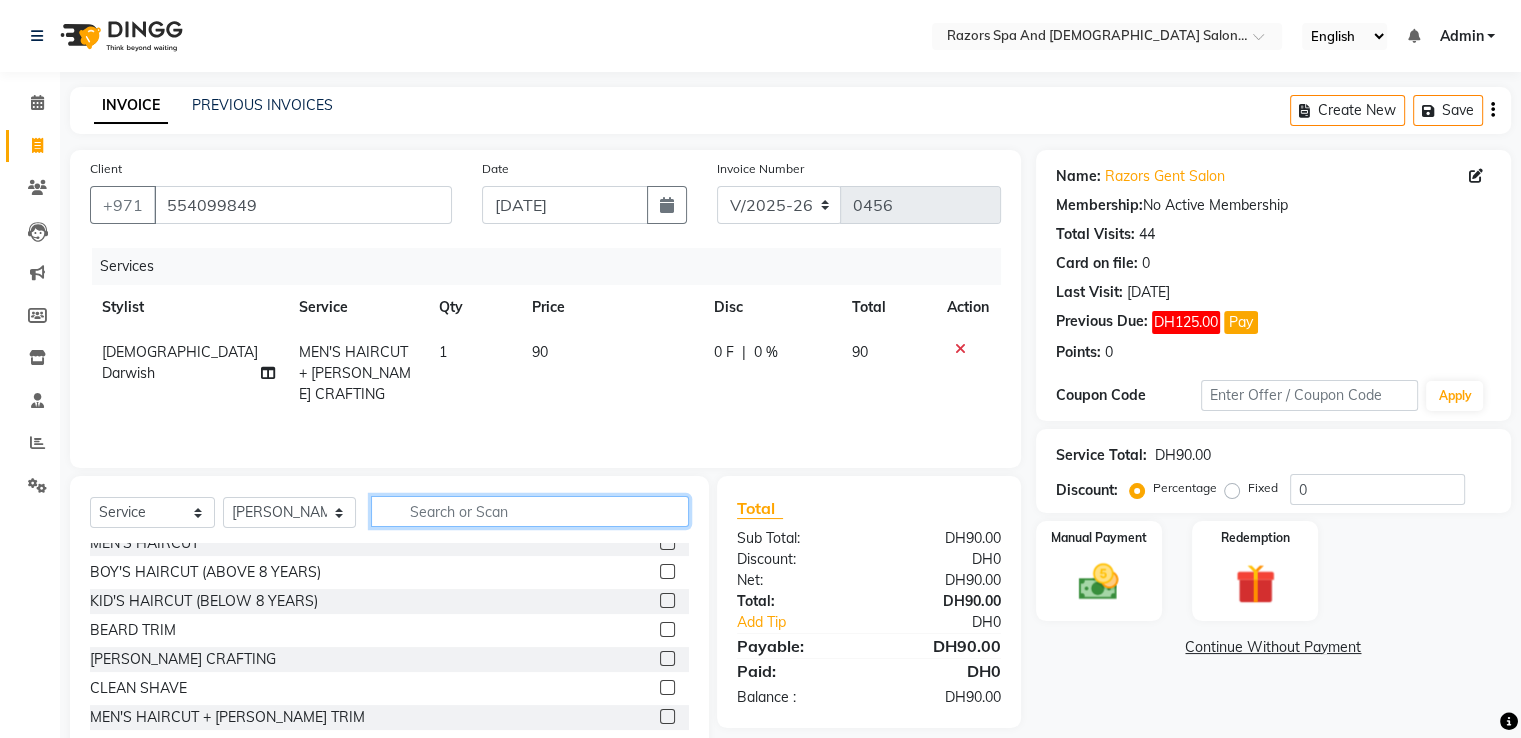 scroll, scrollTop: 1, scrollLeft: 0, axis: vertical 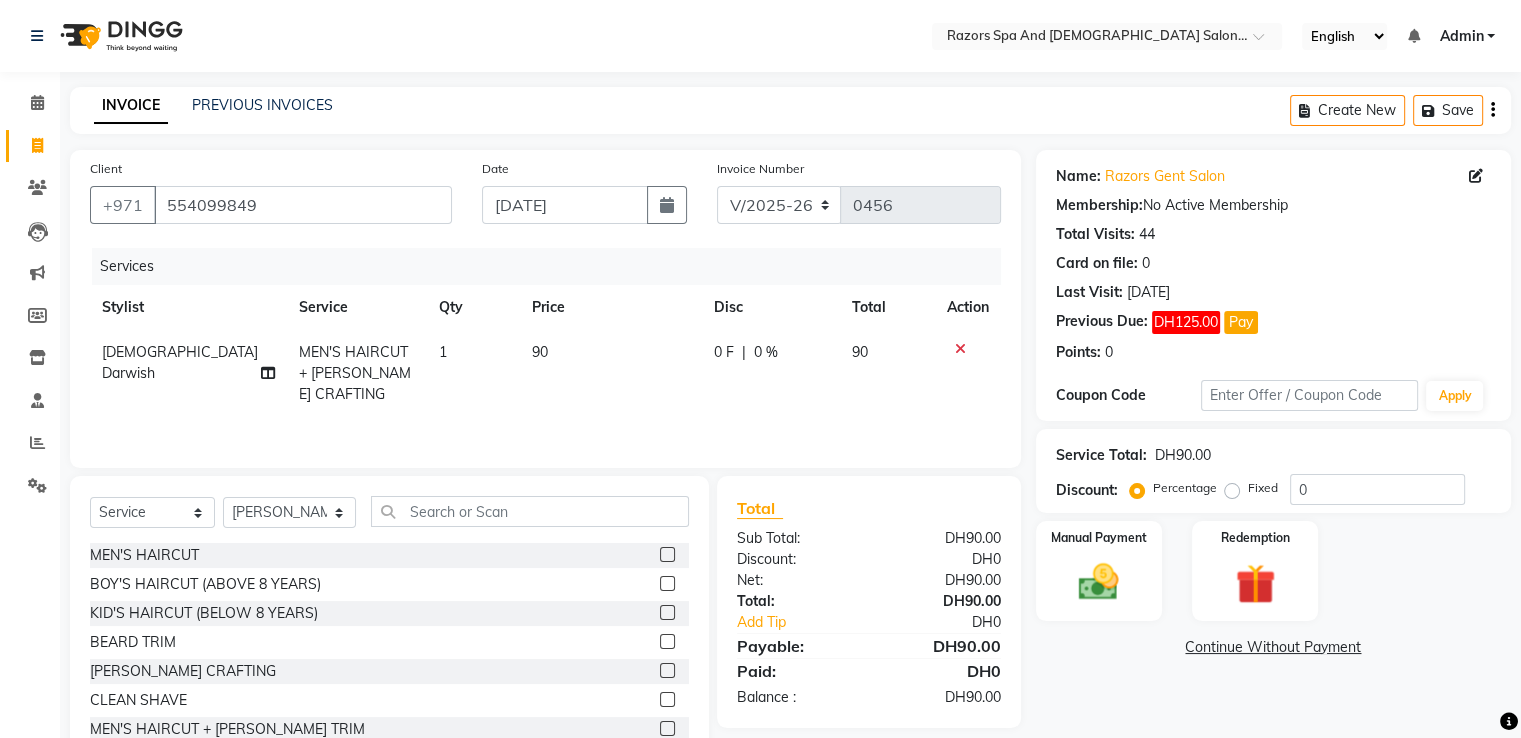 click 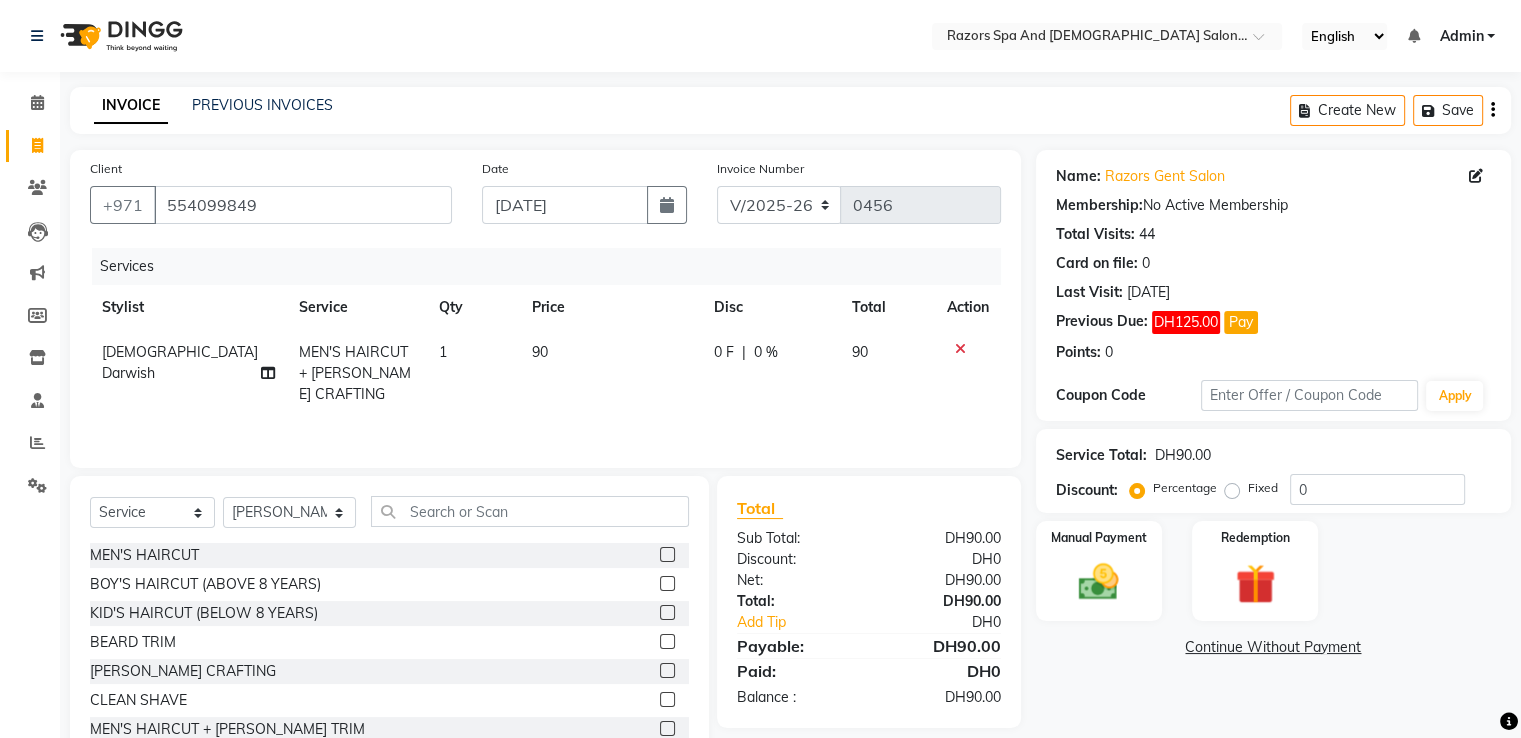 click at bounding box center (666, 613) 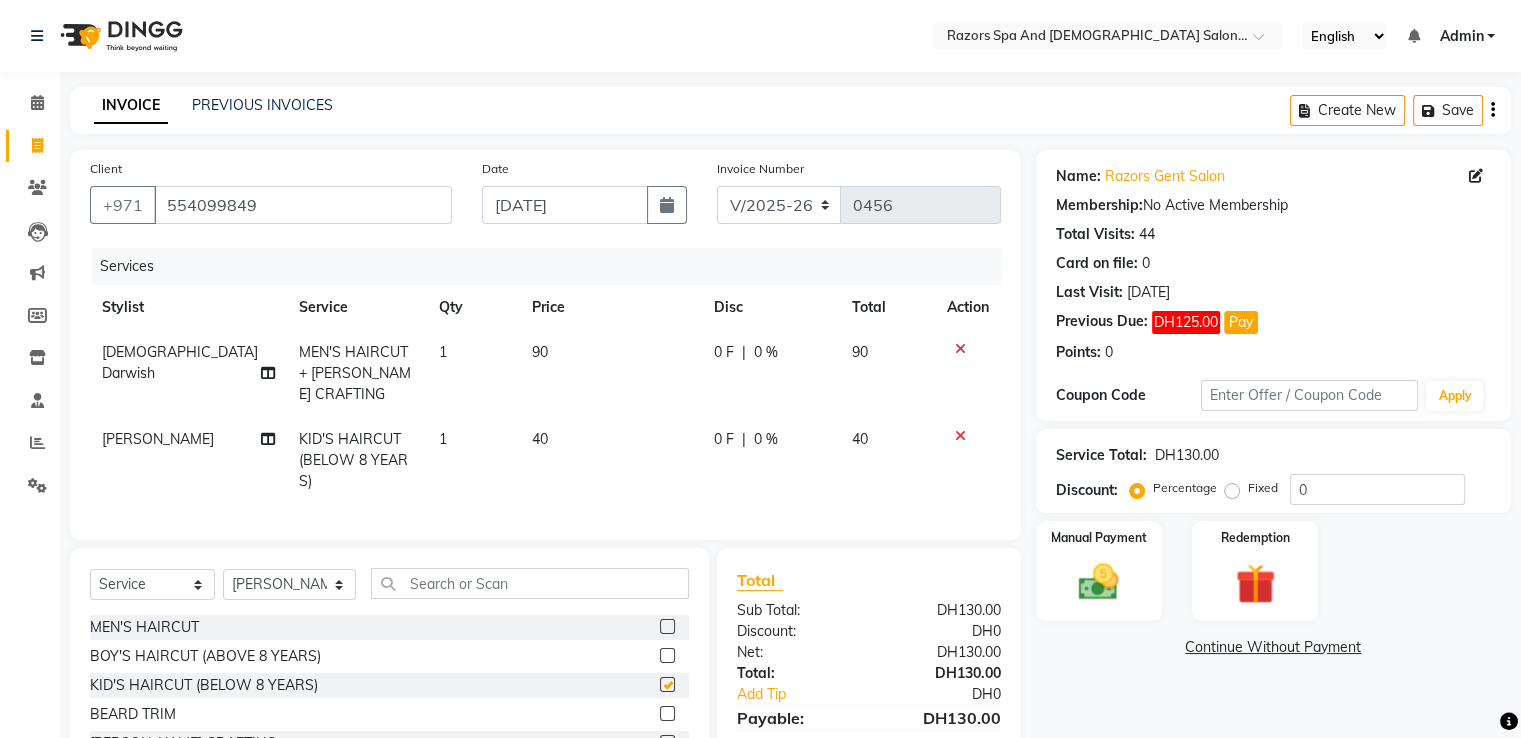 checkbox on "false" 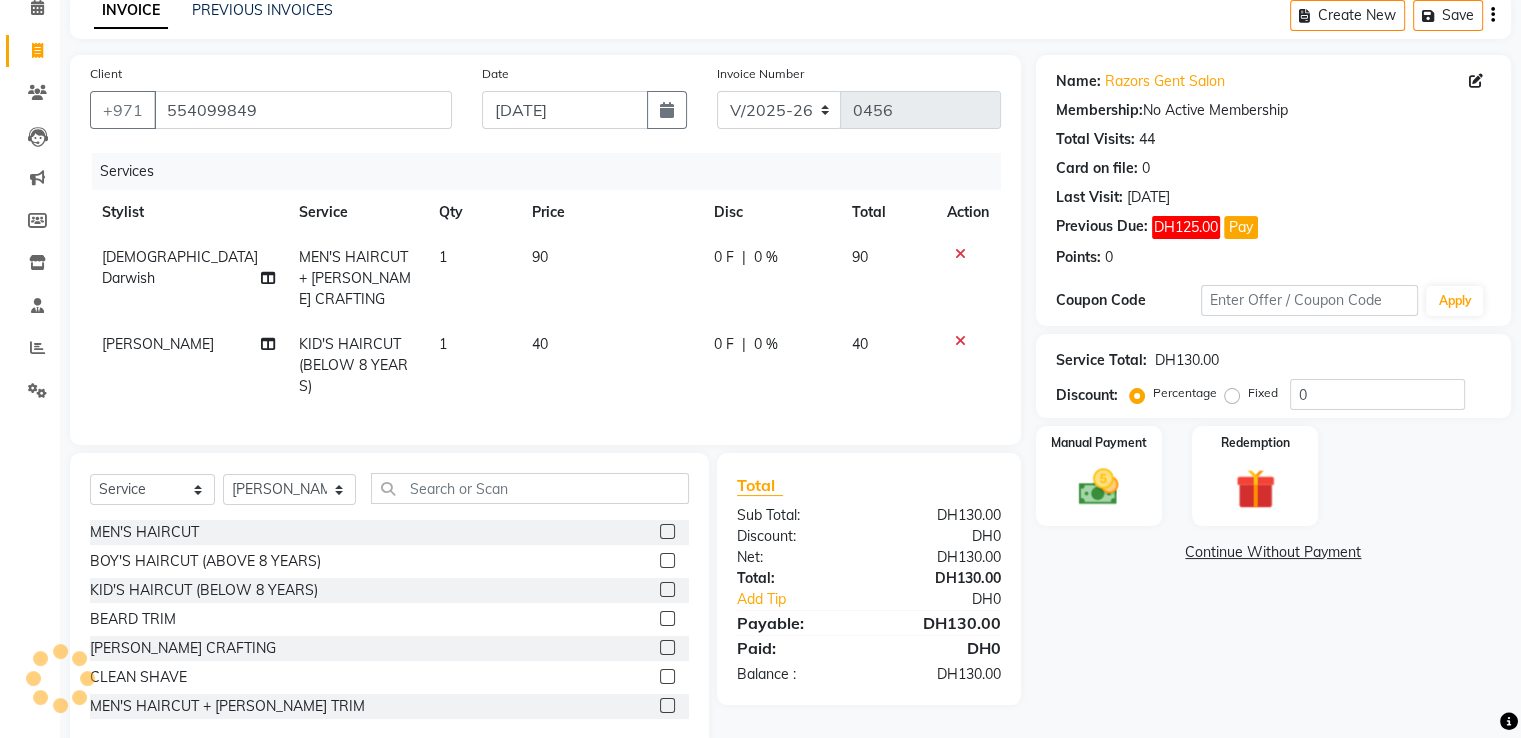 scroll, scrollTop: 151, scrollLeft: 0, axis: vertical 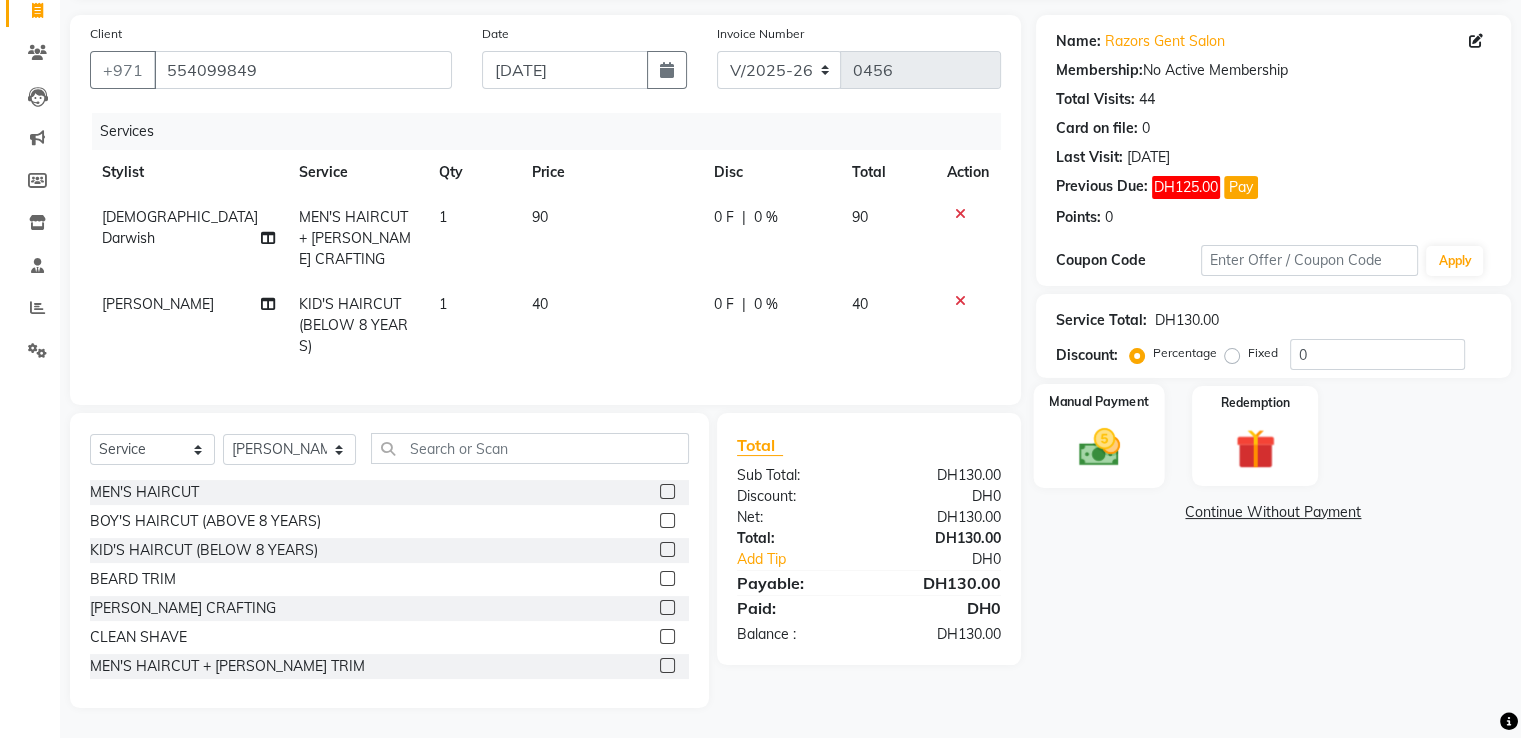click on "Manual Payment" 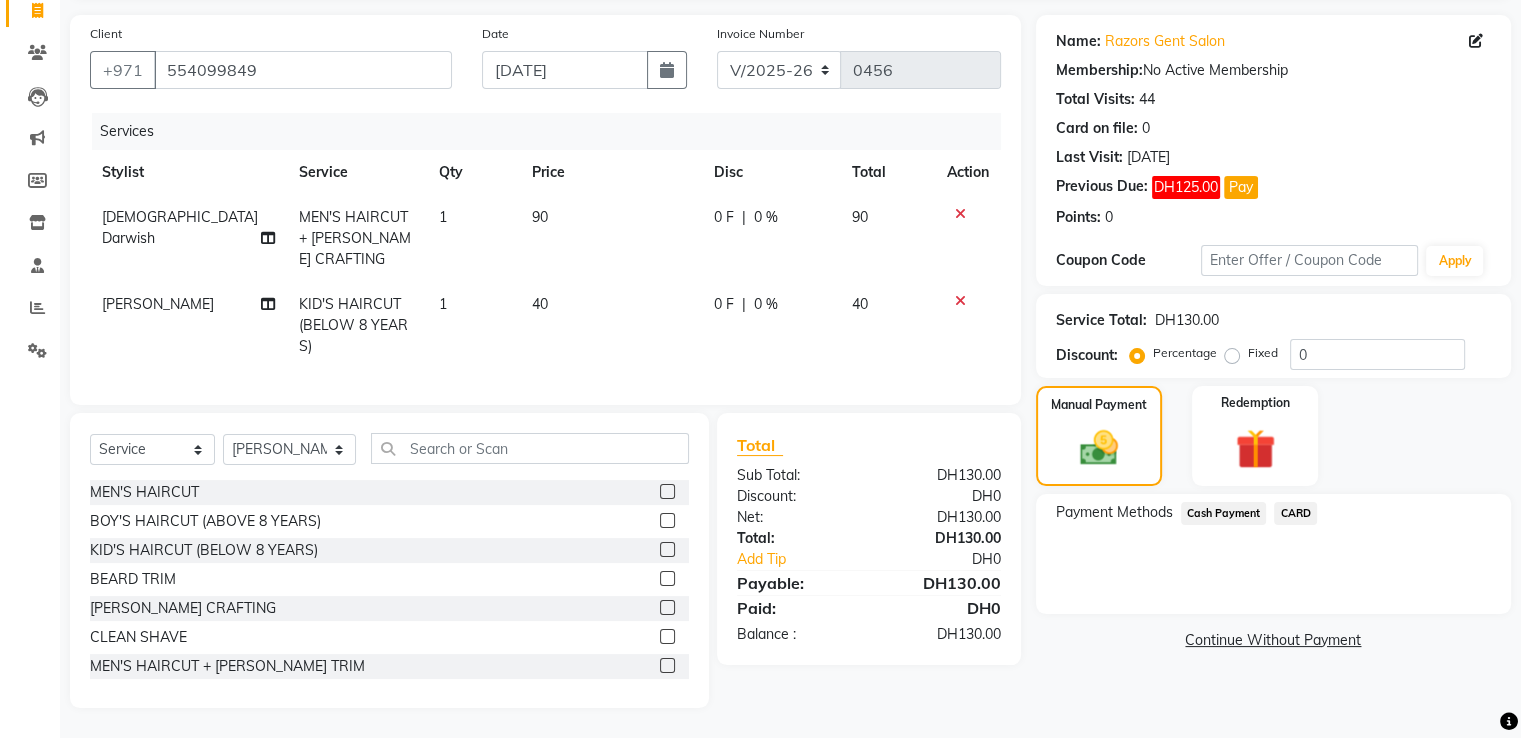 click on "CARD" 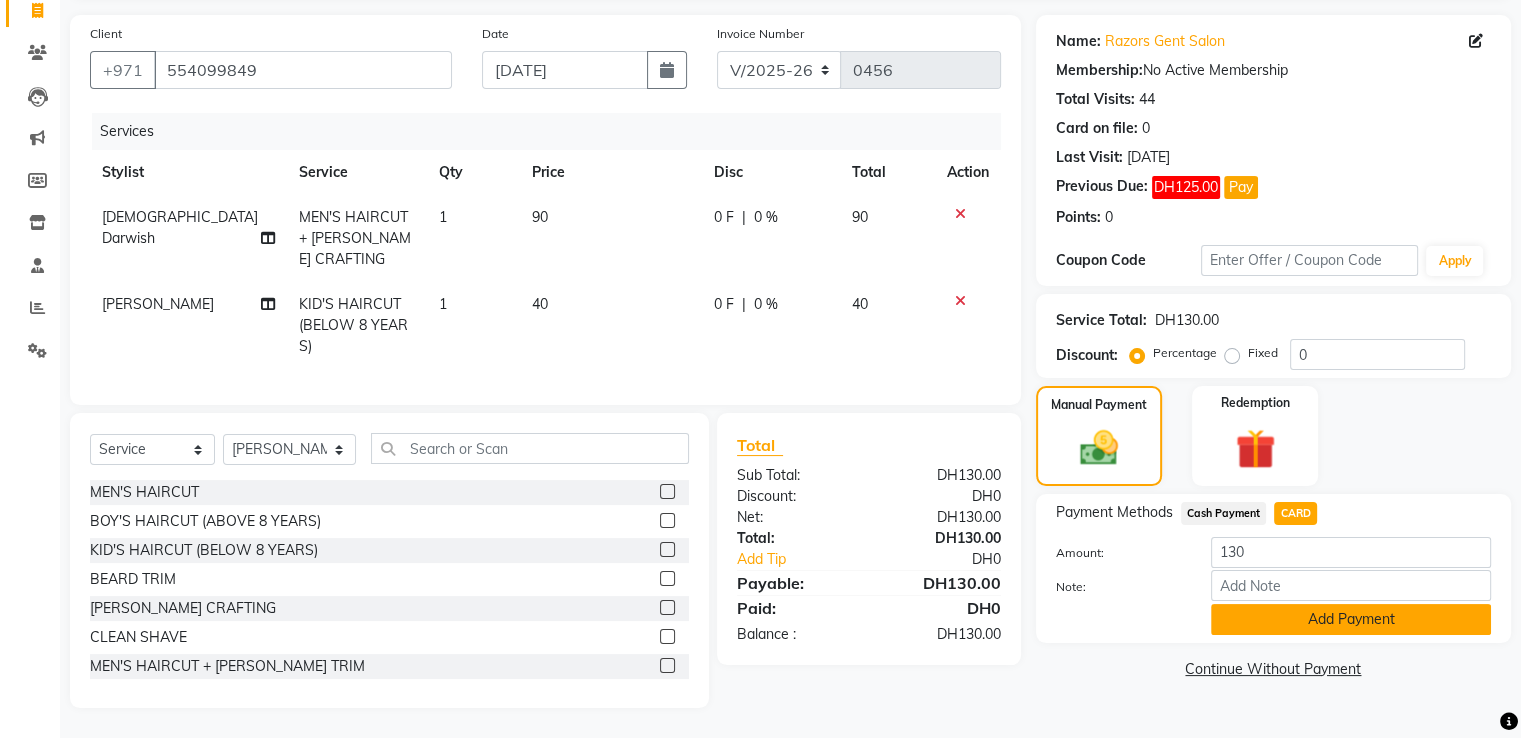 click on "Add Payment" 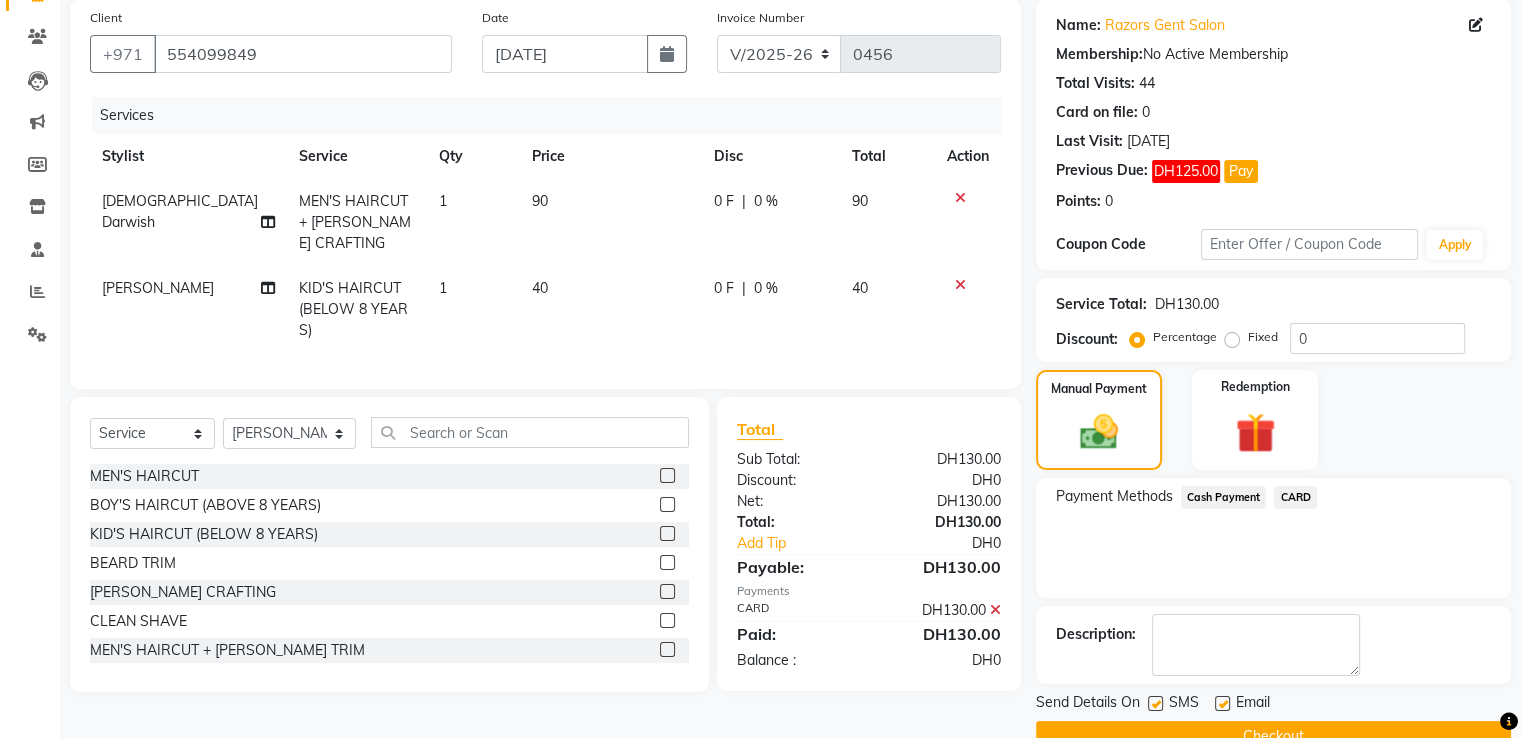 scroll, scrollTop: 193, scrollLeft: 0, axis: vertical 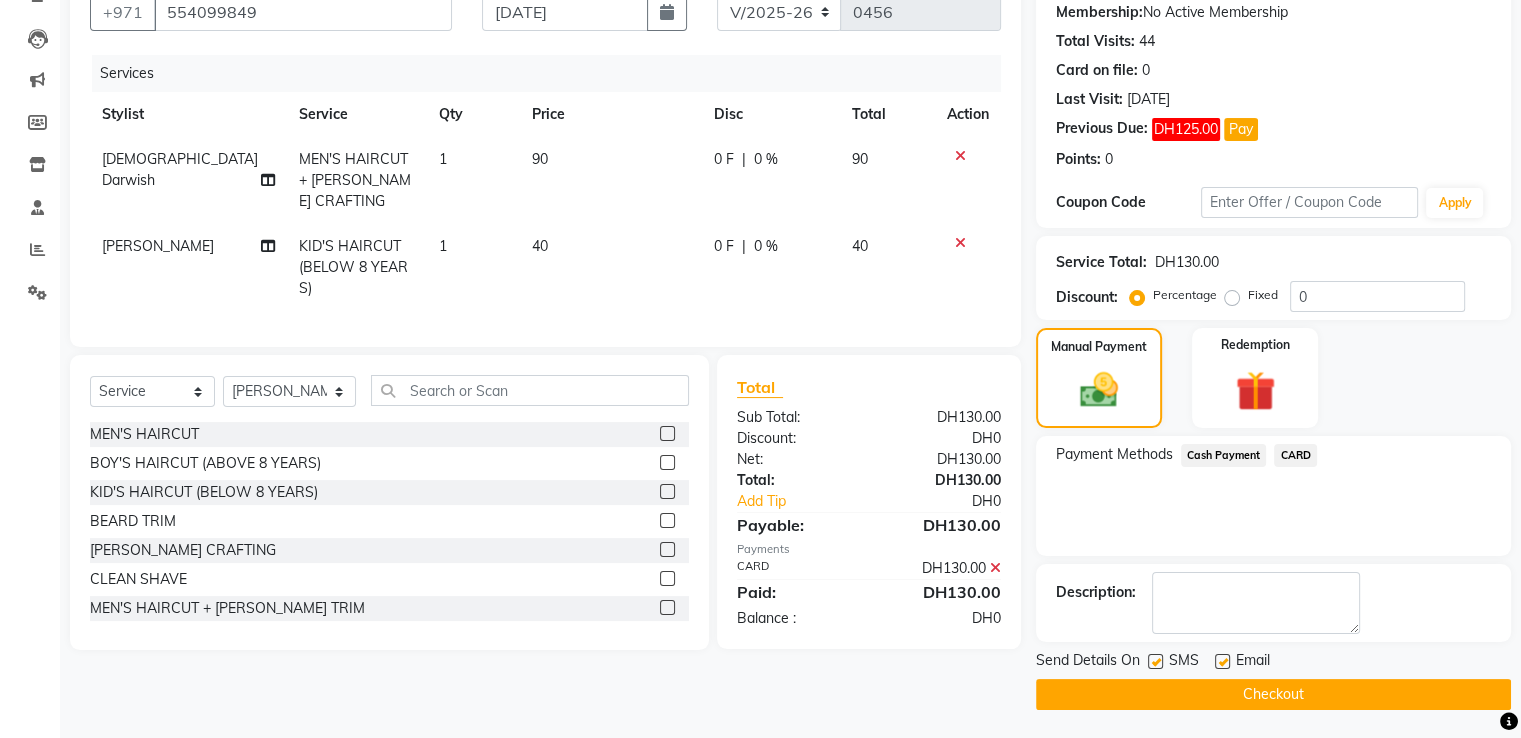 click on "Checkout" 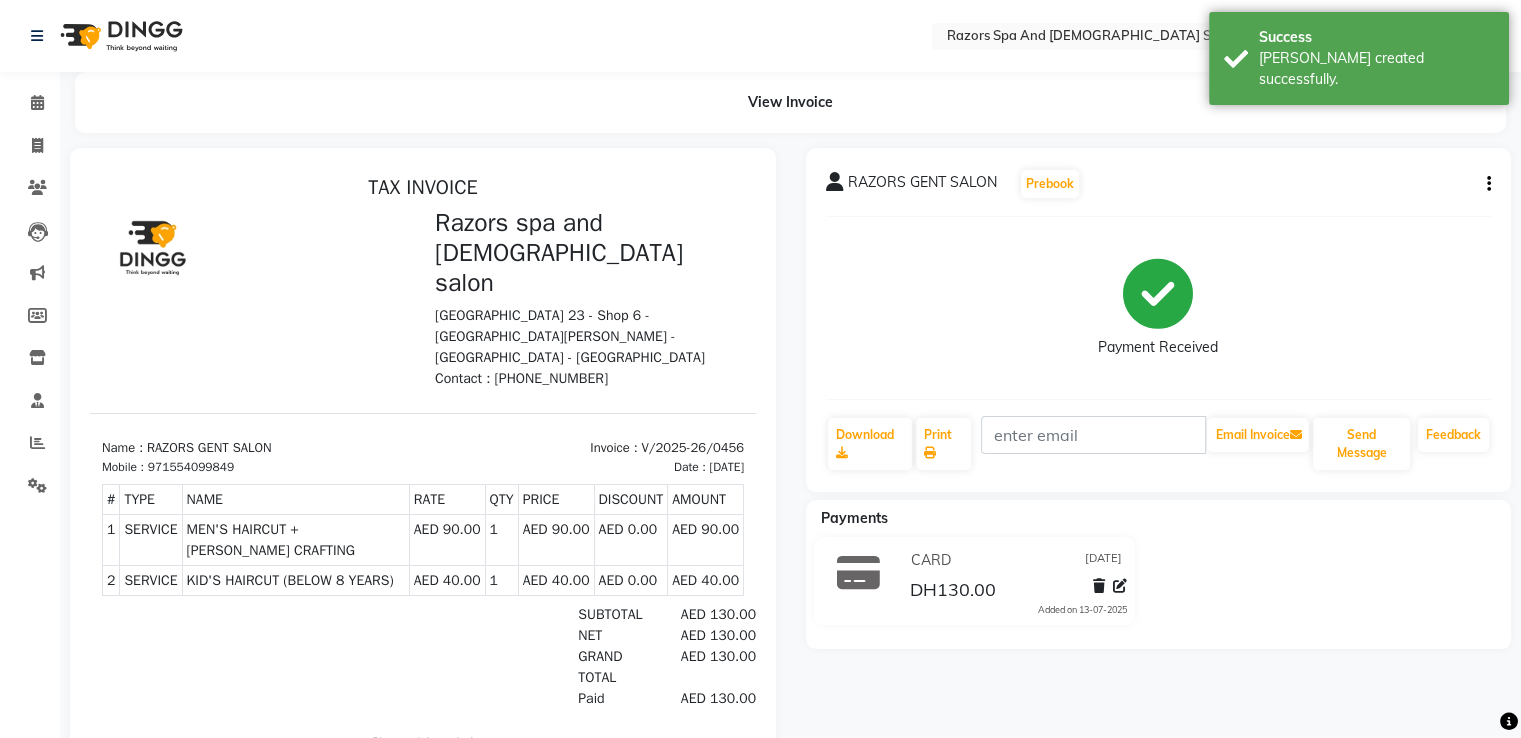 scroll, scrollTop: 0, scrollLeft: 0, axis: both 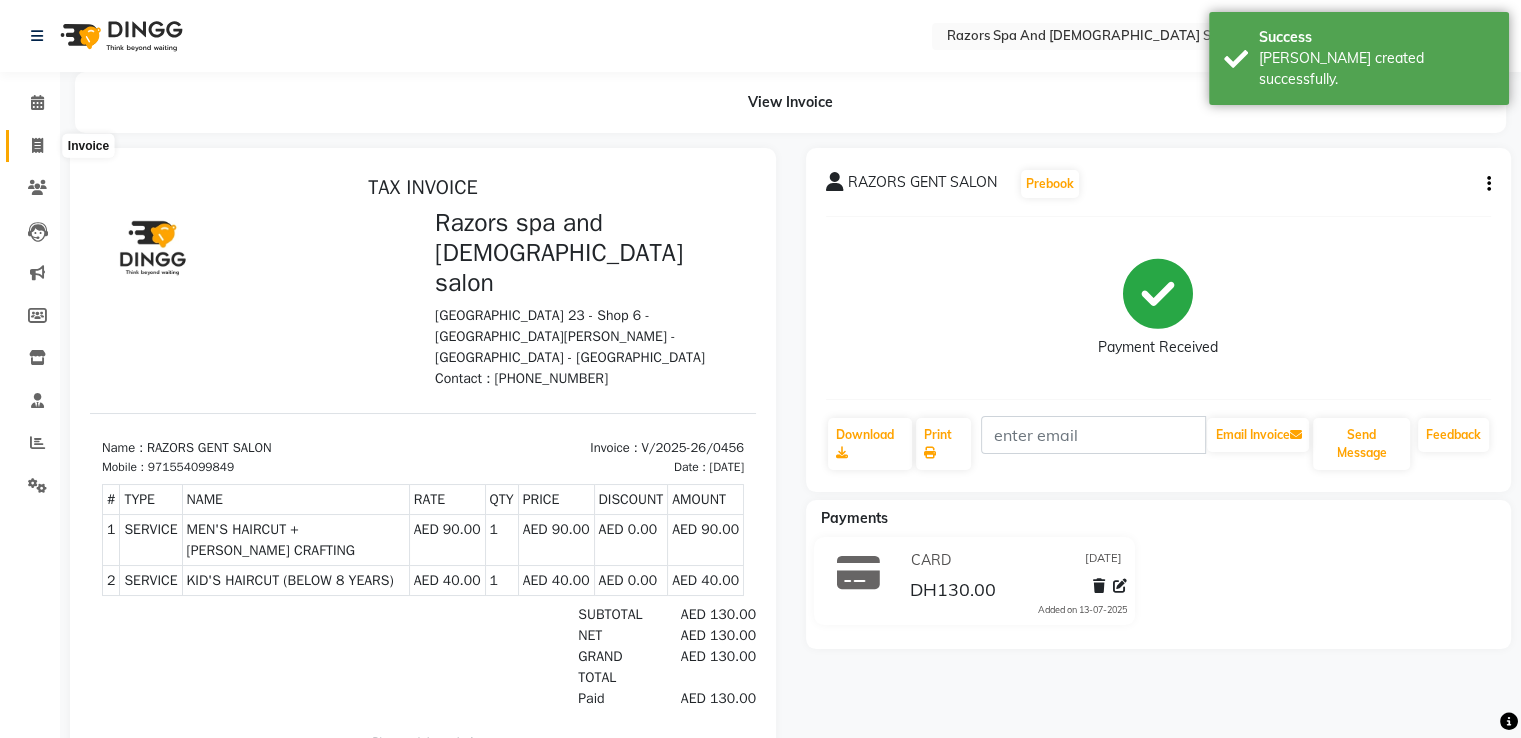 click 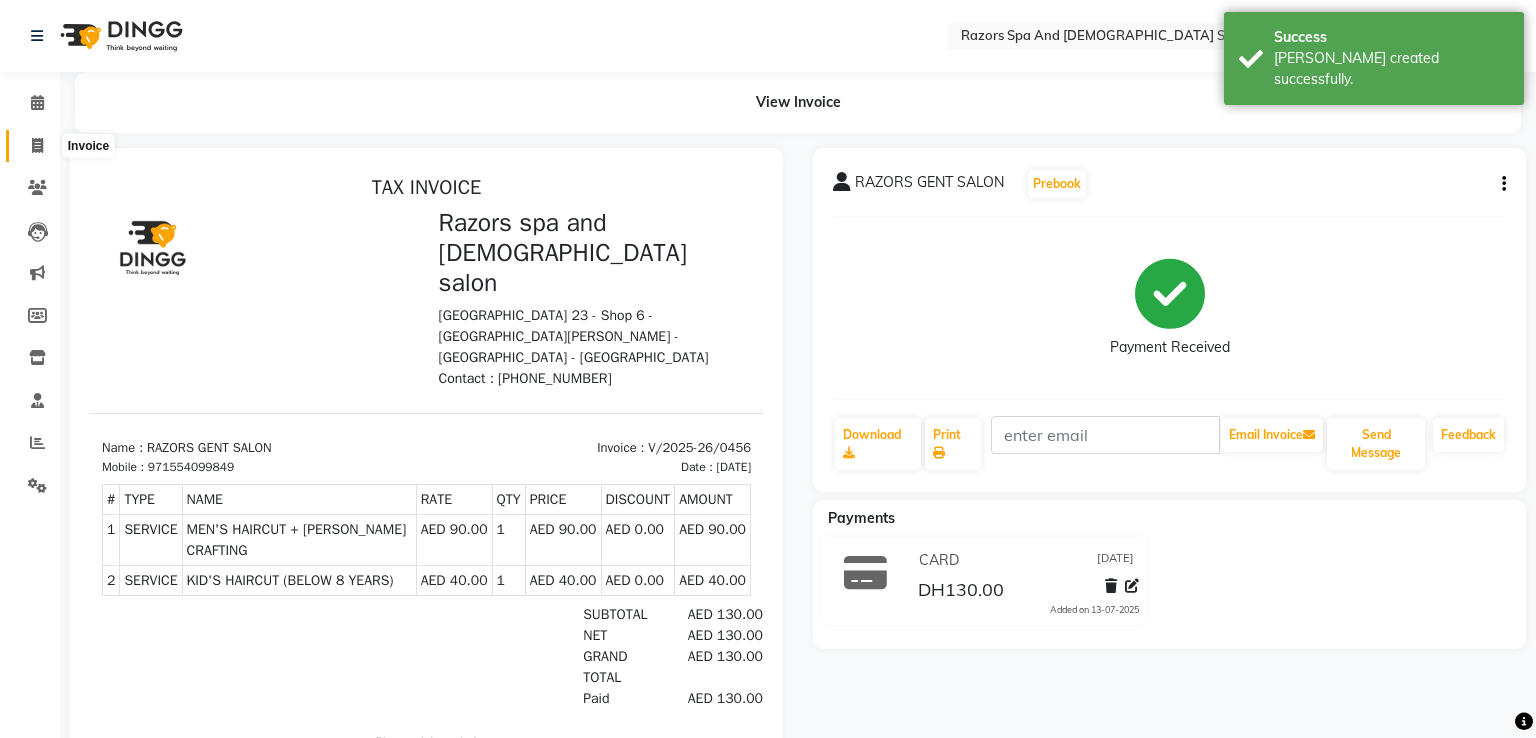 select on "8419" 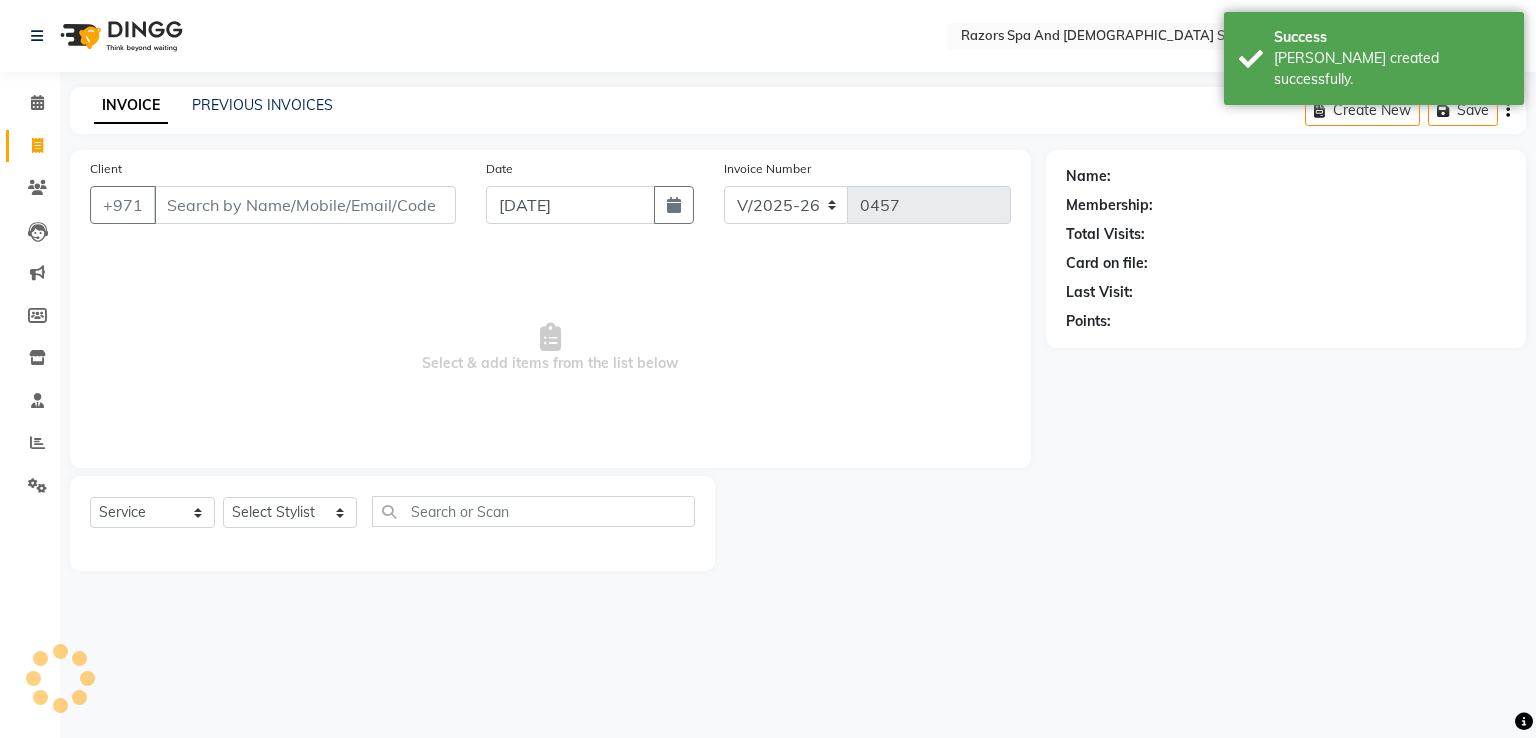 click on "Client" at bounding box center [305, 205] 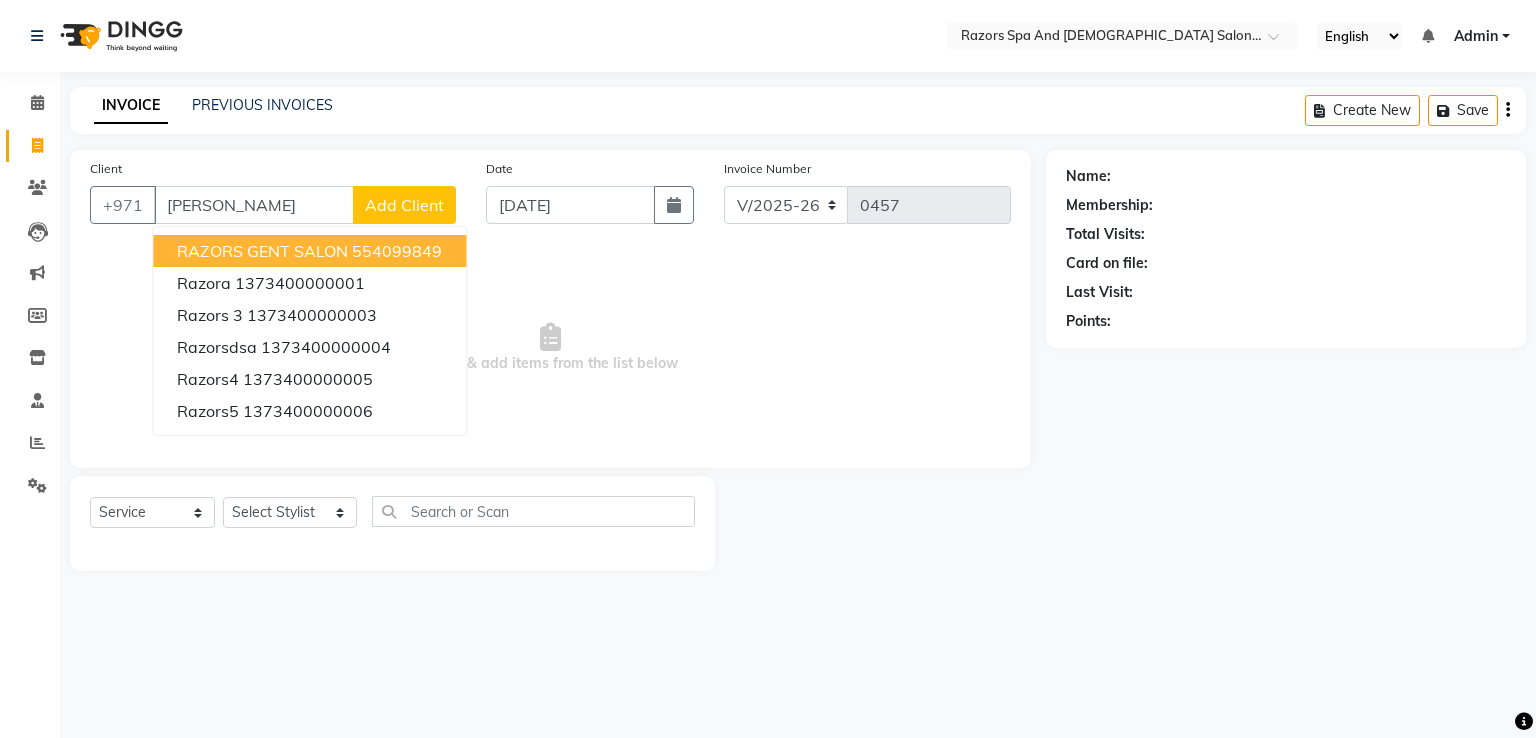 click on "RAZORS GENT SALON" at bounding box center [262, 251] 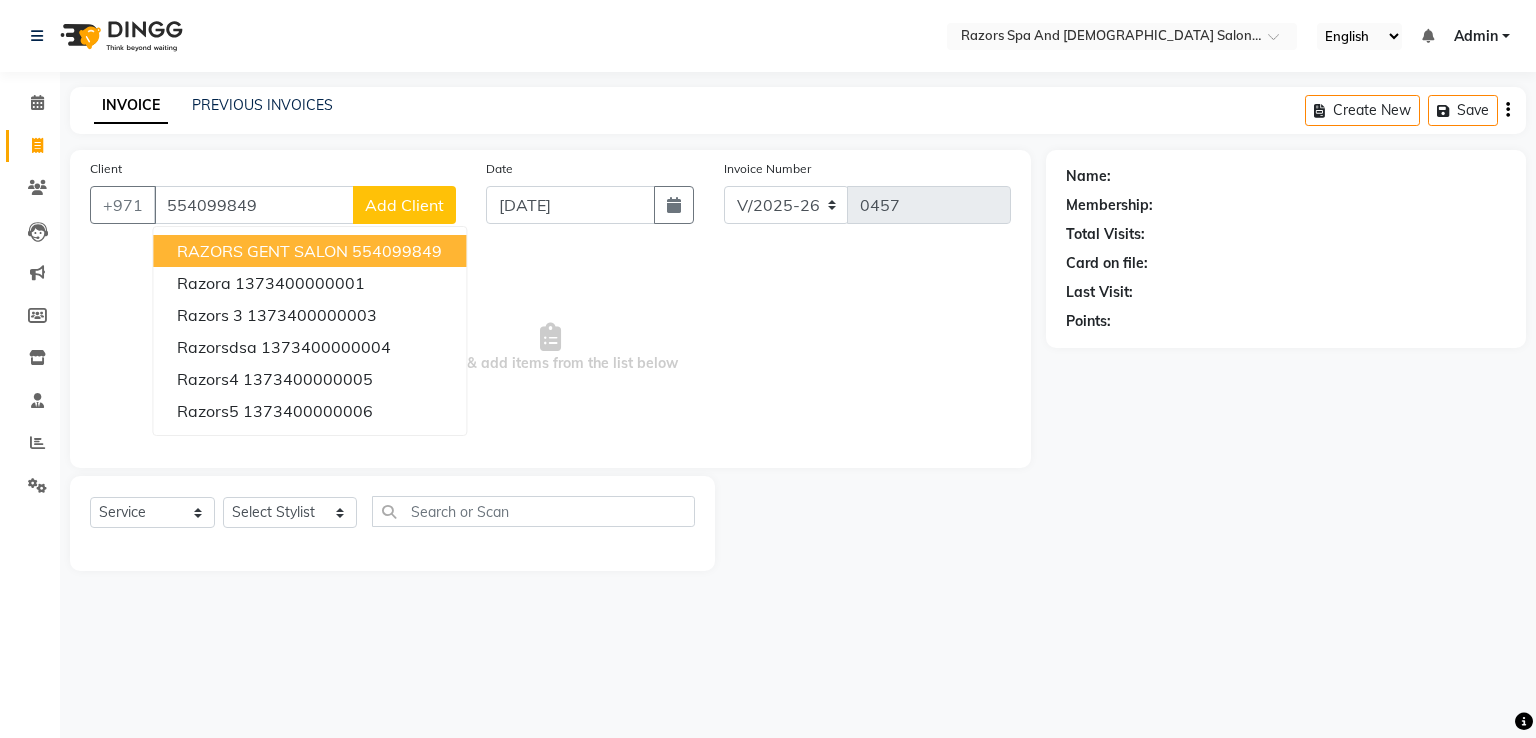 type on "554099849" 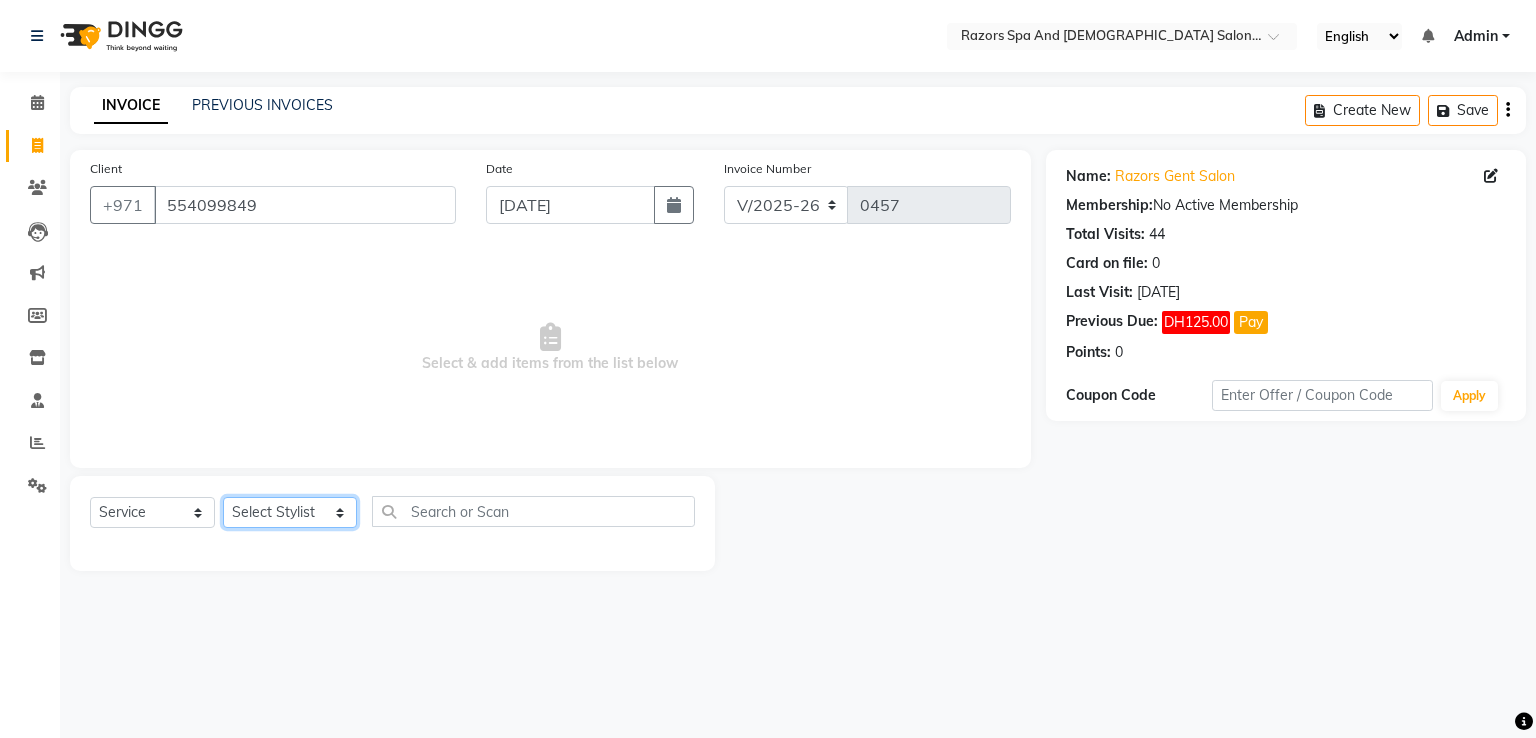 click on "Select Stylist Alaseel Abdul Rahim Baber Emmie Islam Darwish Oualid Zahir Youseef Mohamed" 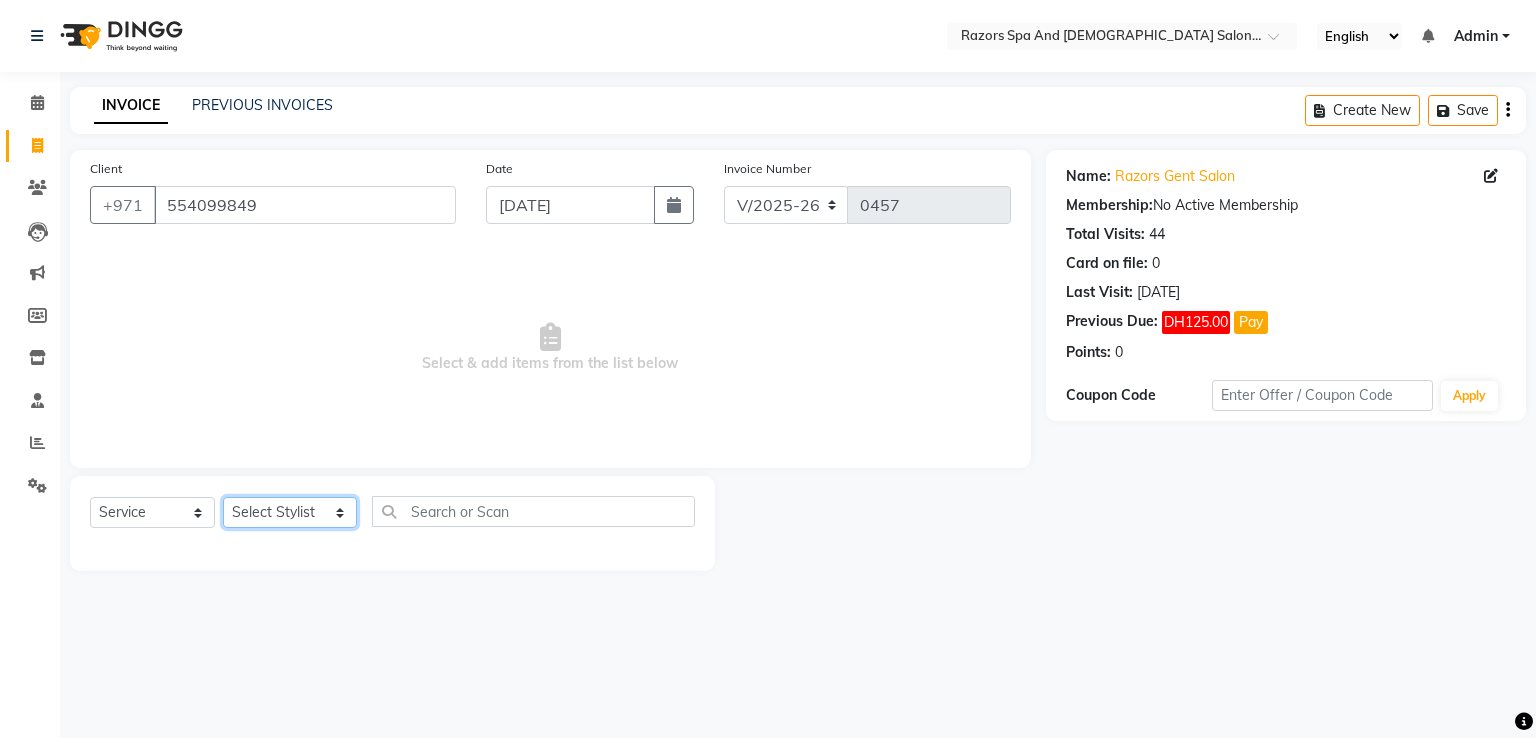 select on "81370" 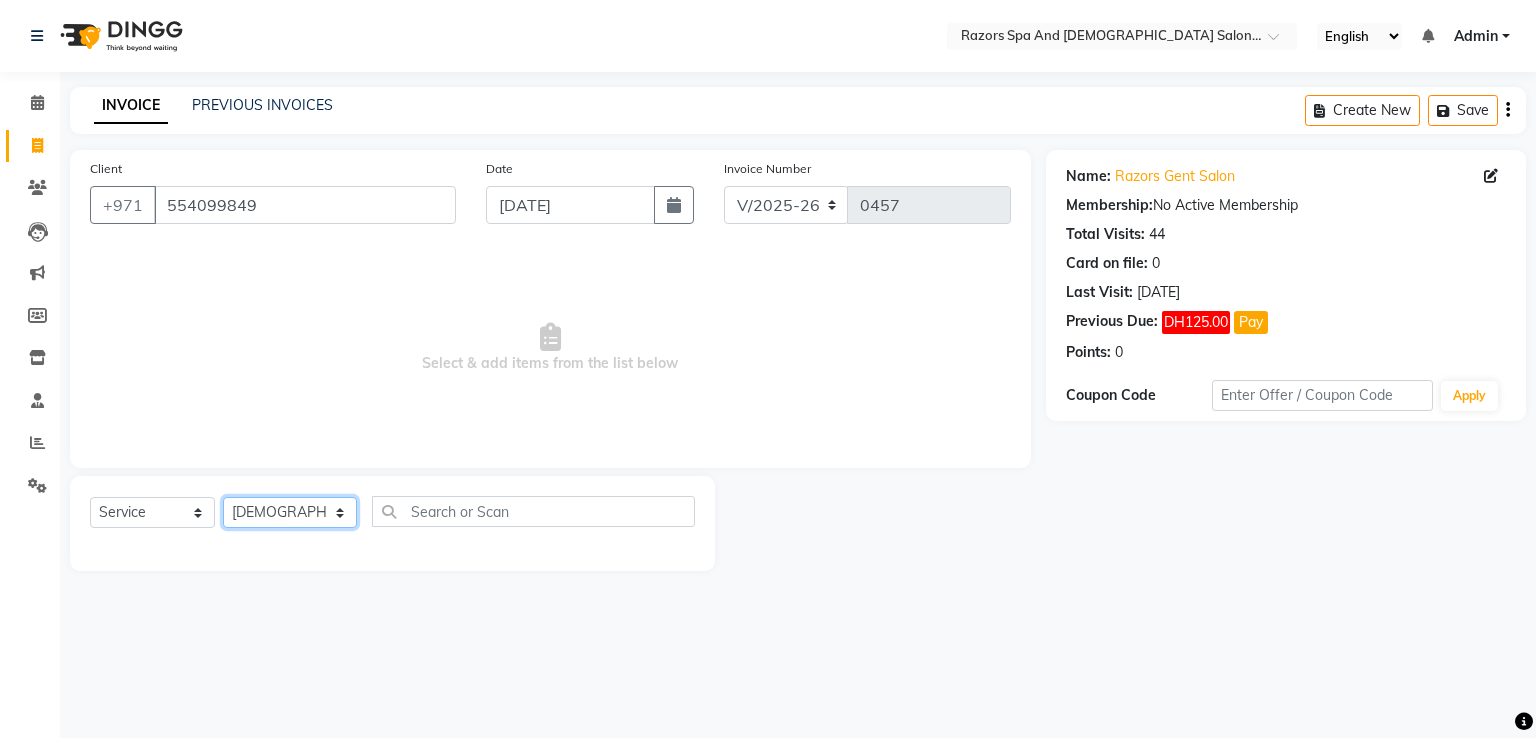click on "Select Stylist Alaseel Abdul Rahim Baber Emmie Islam Darwish Oualid Zahir Youseef Mohamed" 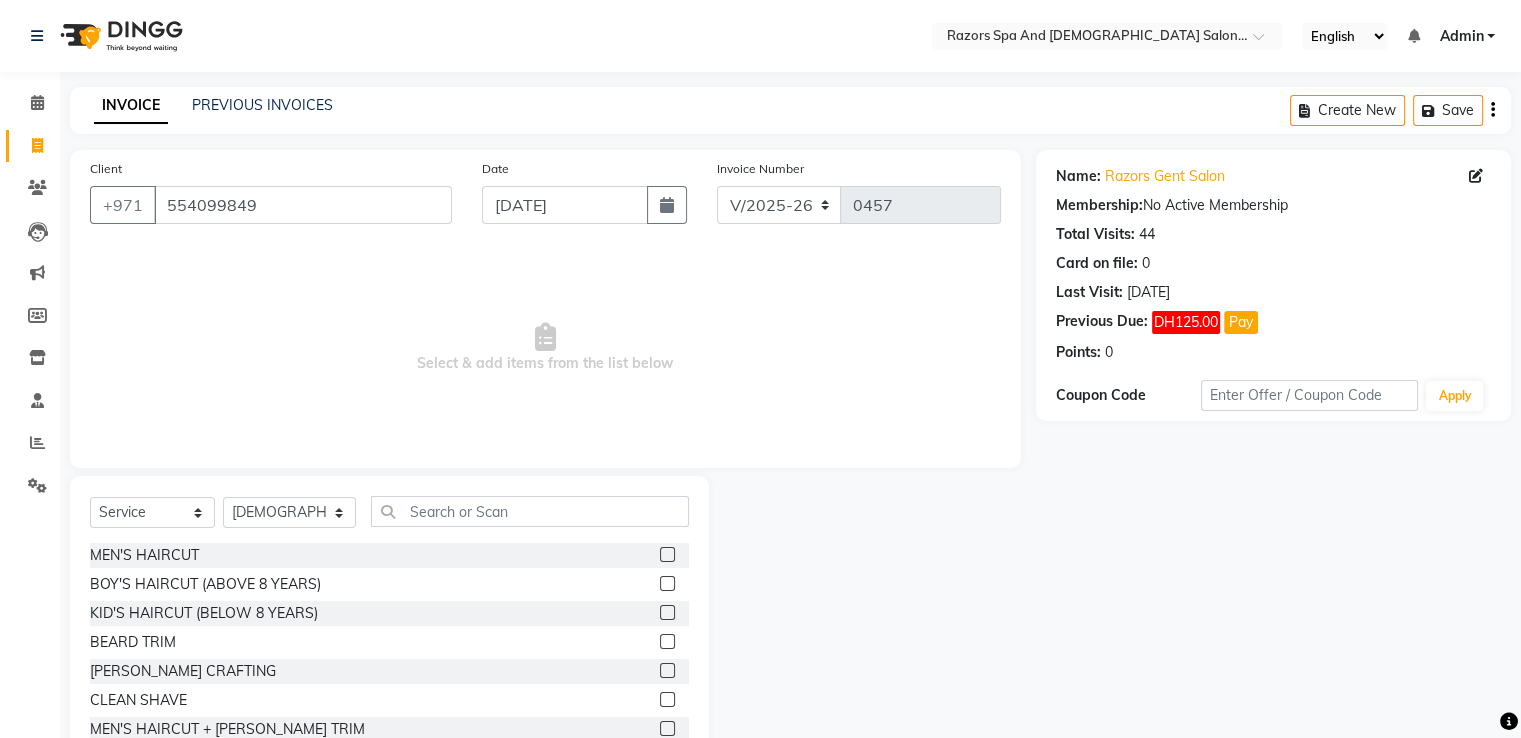 click 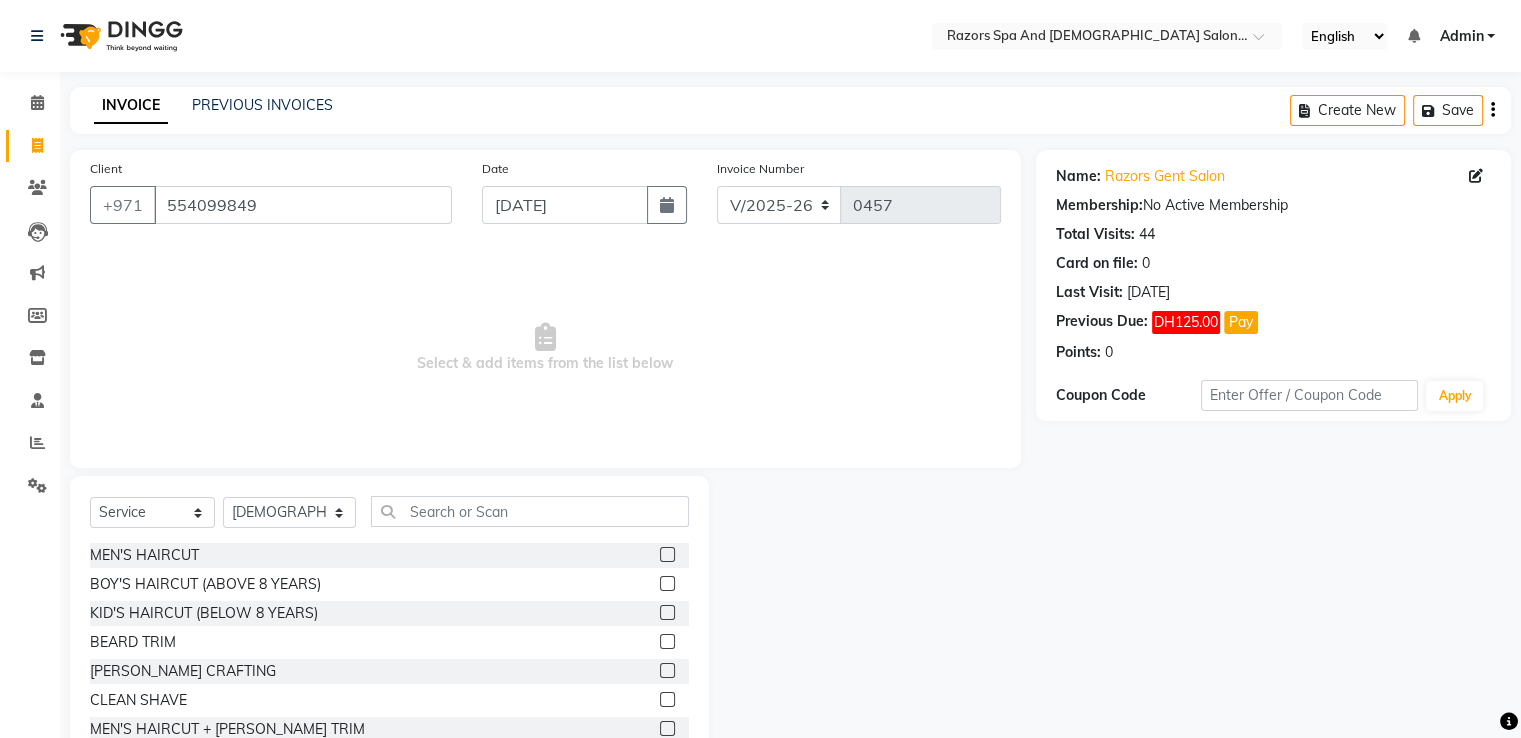 click at bounding box center (666, 613) 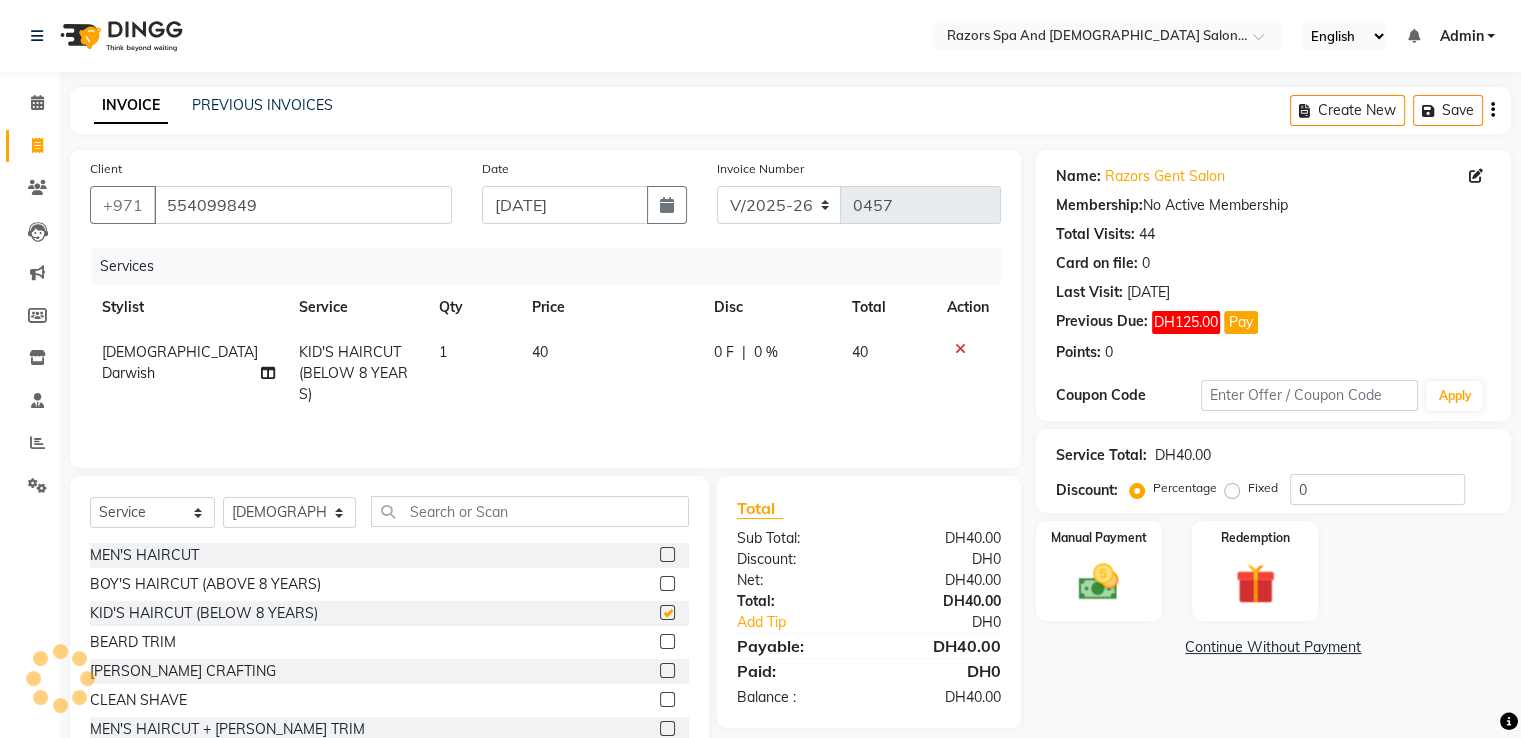 checkbox on "false" 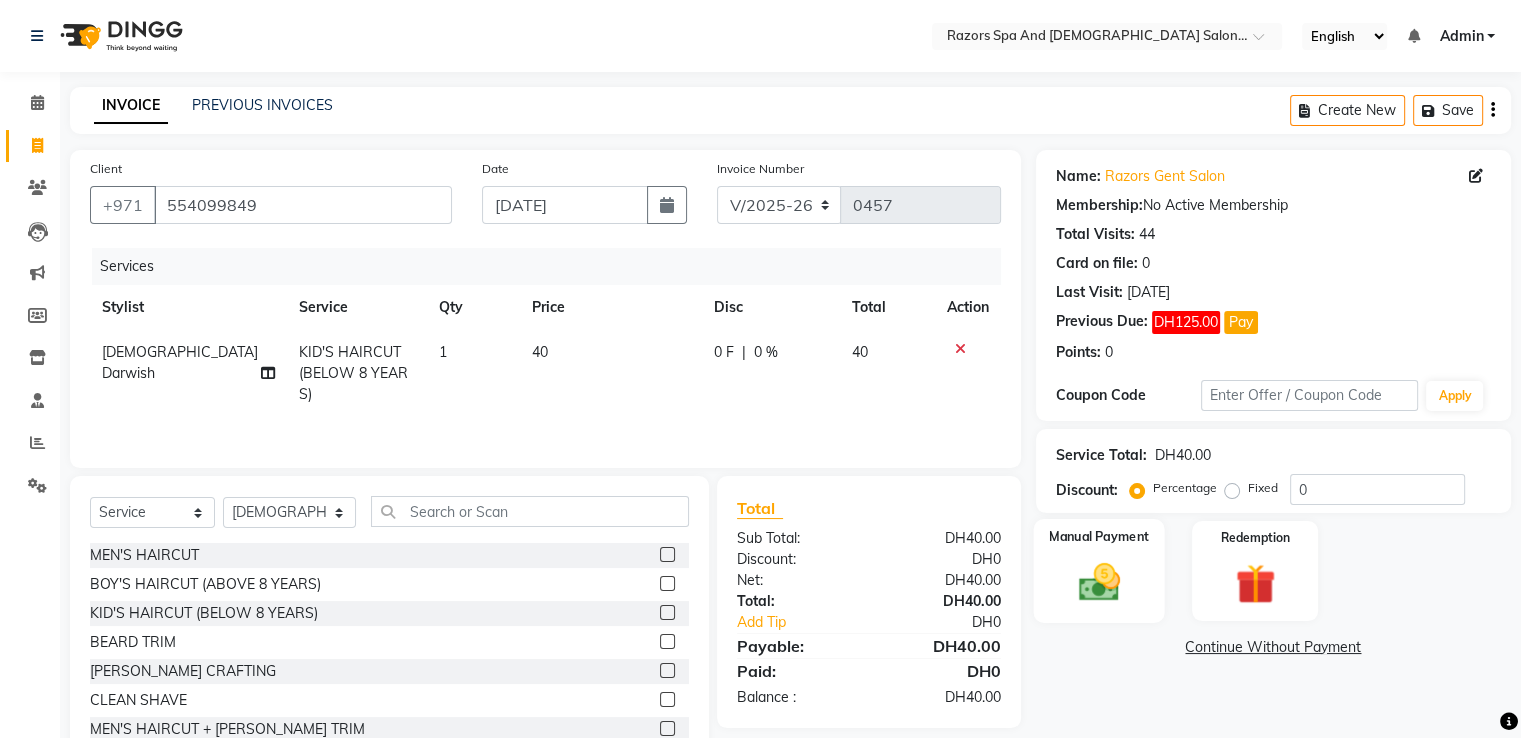 click on "Manual Payment" 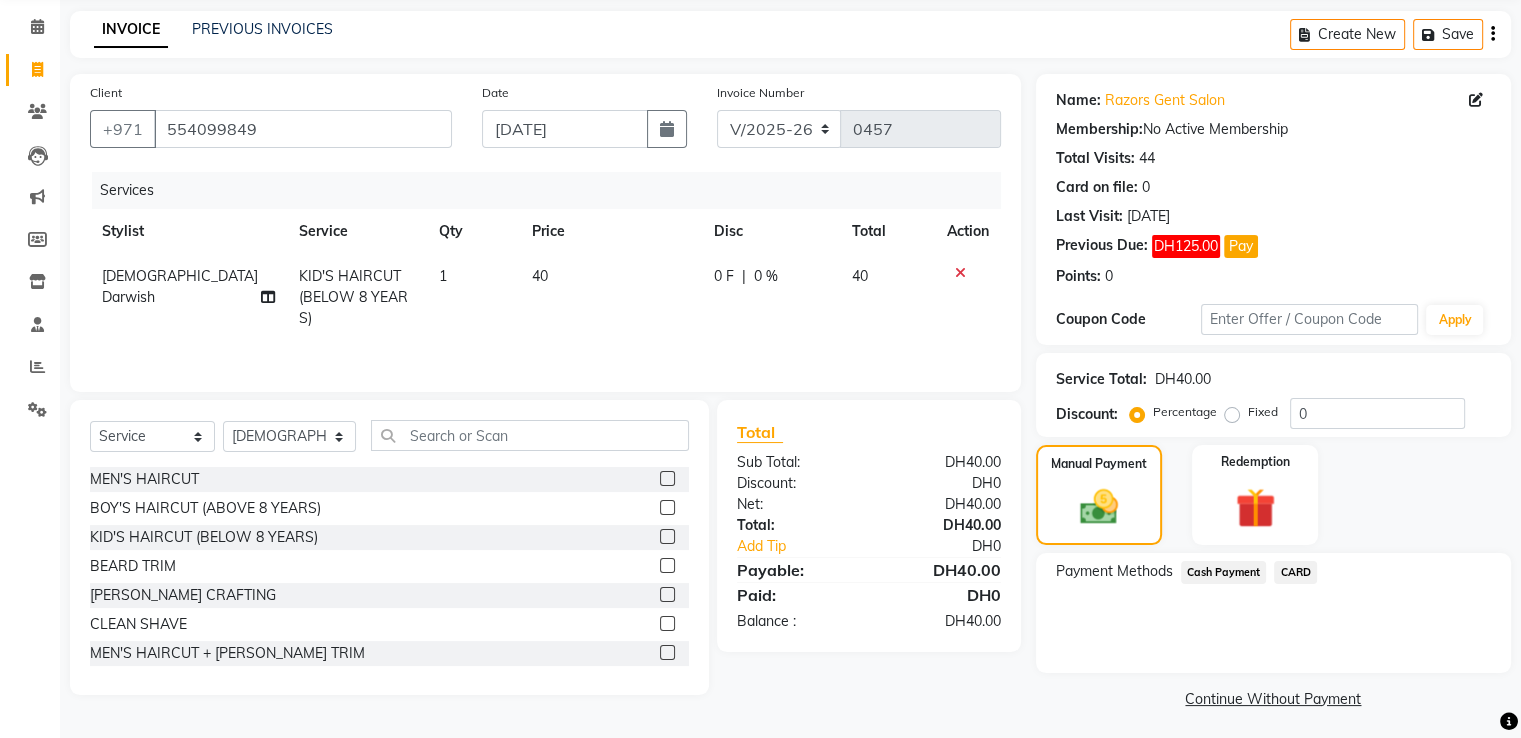 scroll, scrollTop: 81, scrollLeft: 0, axis: vertical 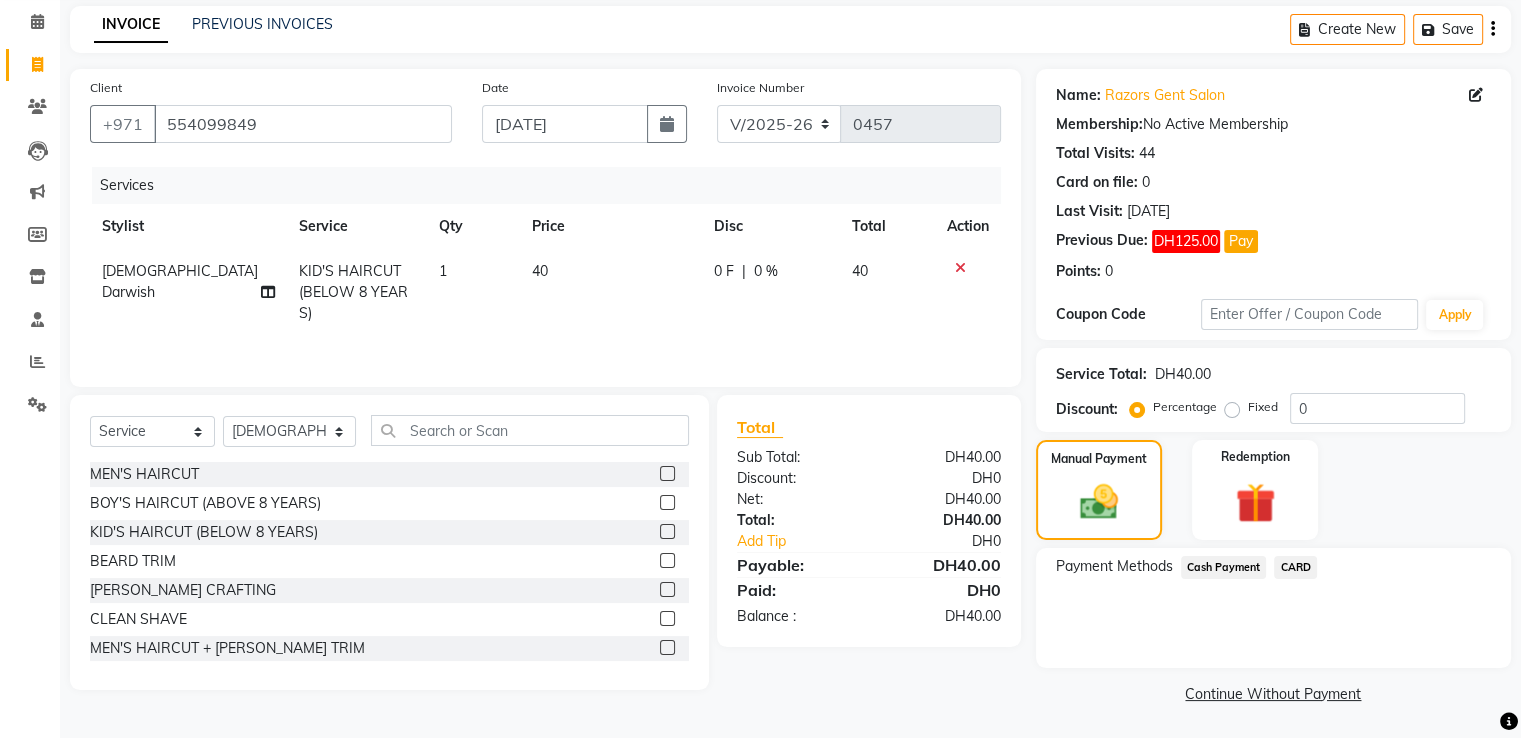 click on "CARD" 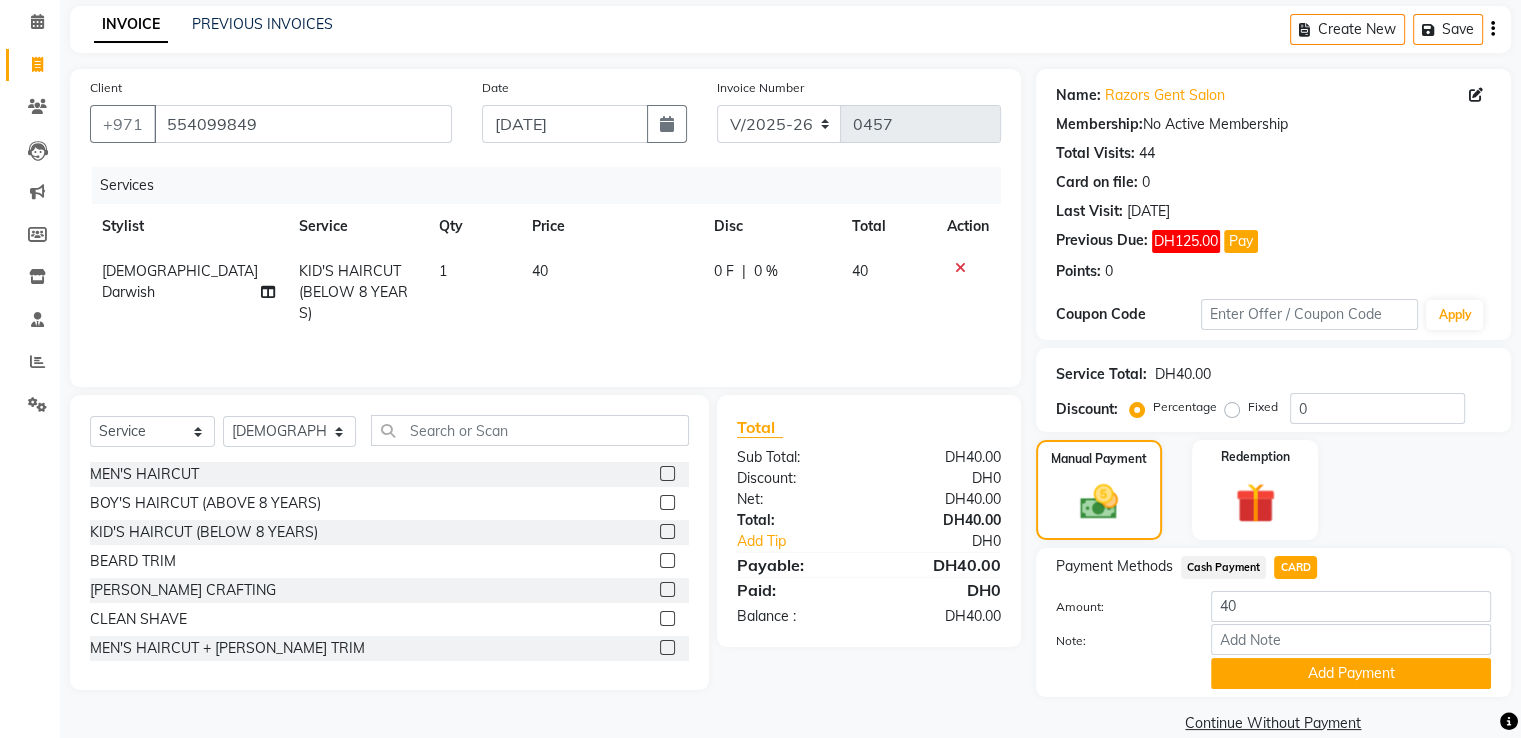 scroll, scrollTop: 112, scrollLeft: 0, axis: vertical 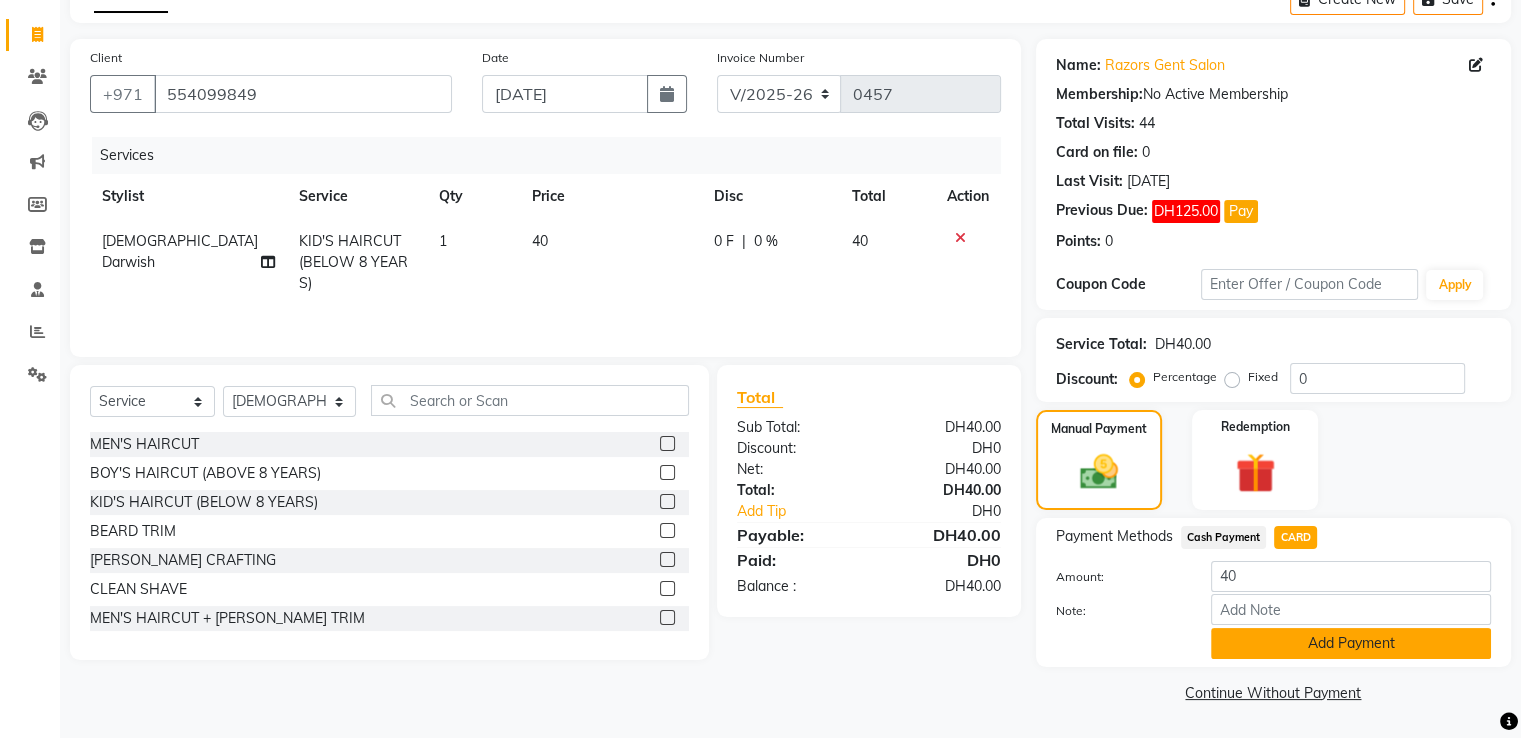 click on "Add Payment" 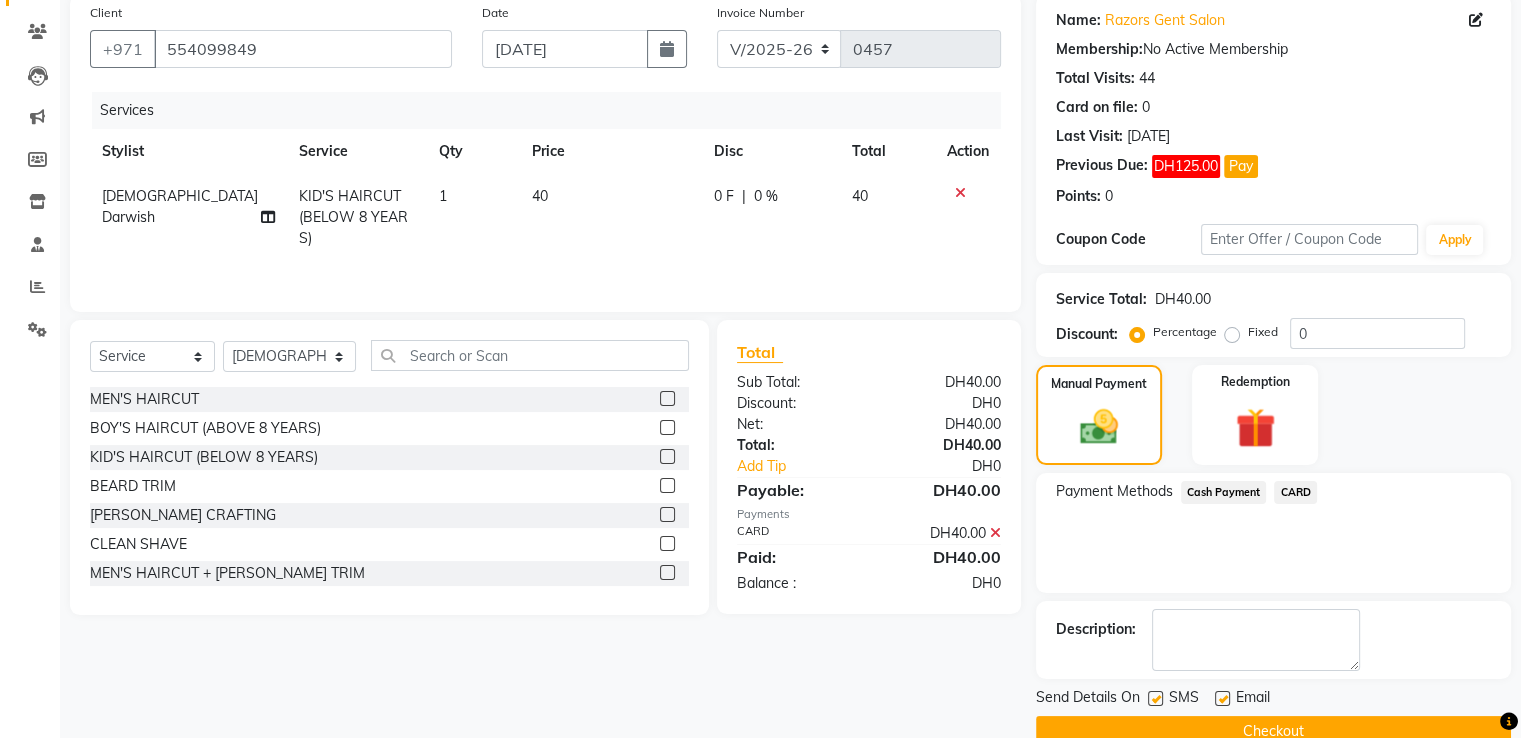 scroll, scrollTop: 193, scrollLeft: 0, axis: vertical 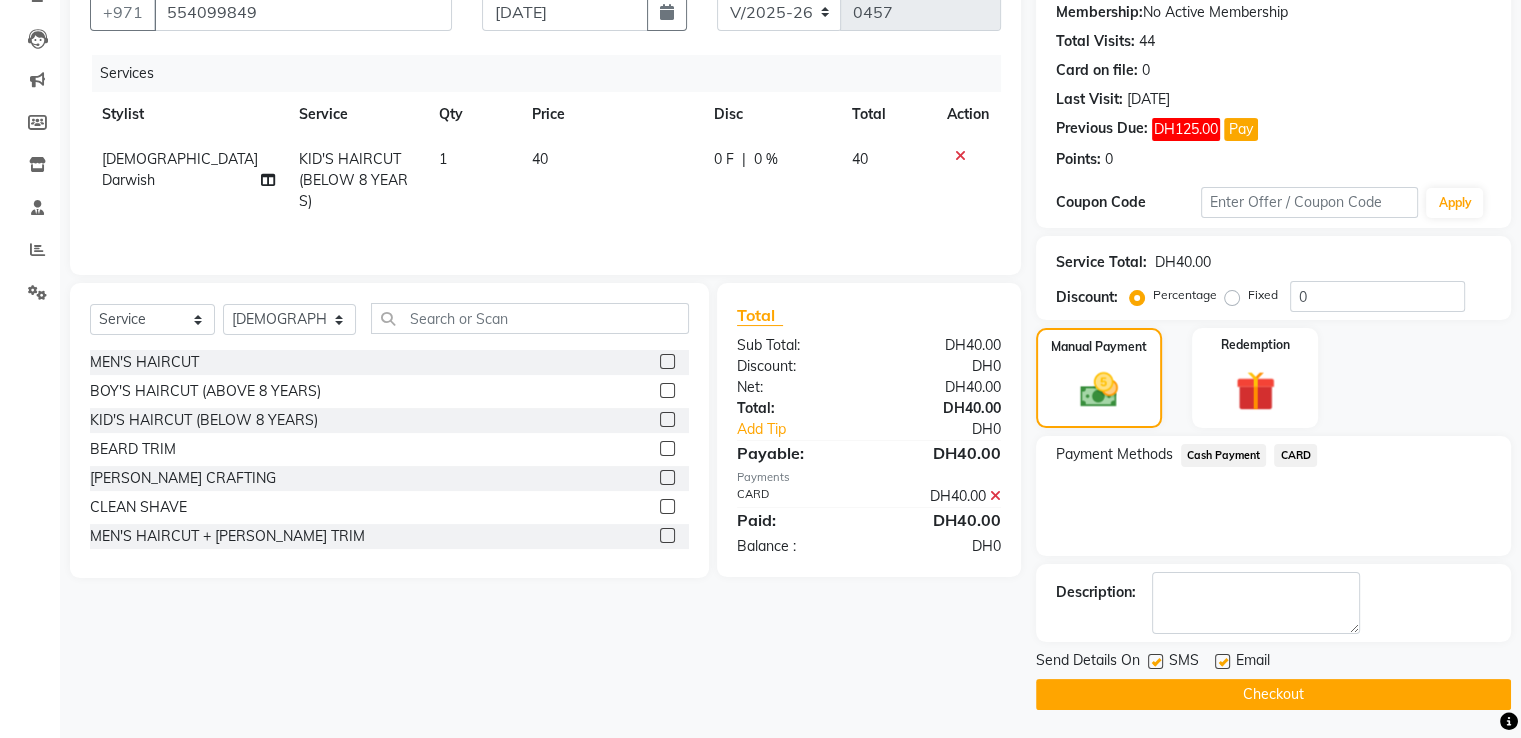 click on "Checkout" 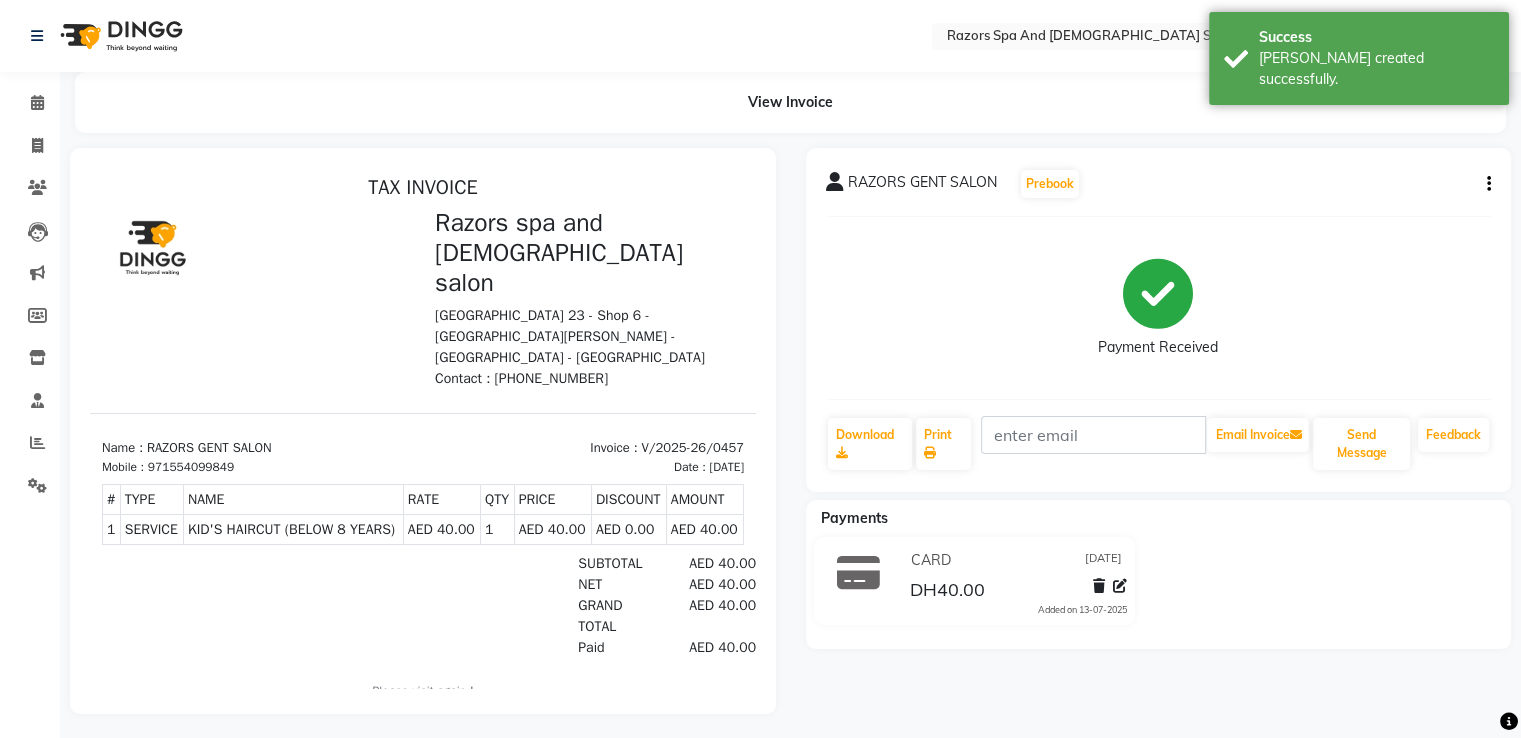 scroll, scrollTop: 0, scrollLeft: 0, axis: both 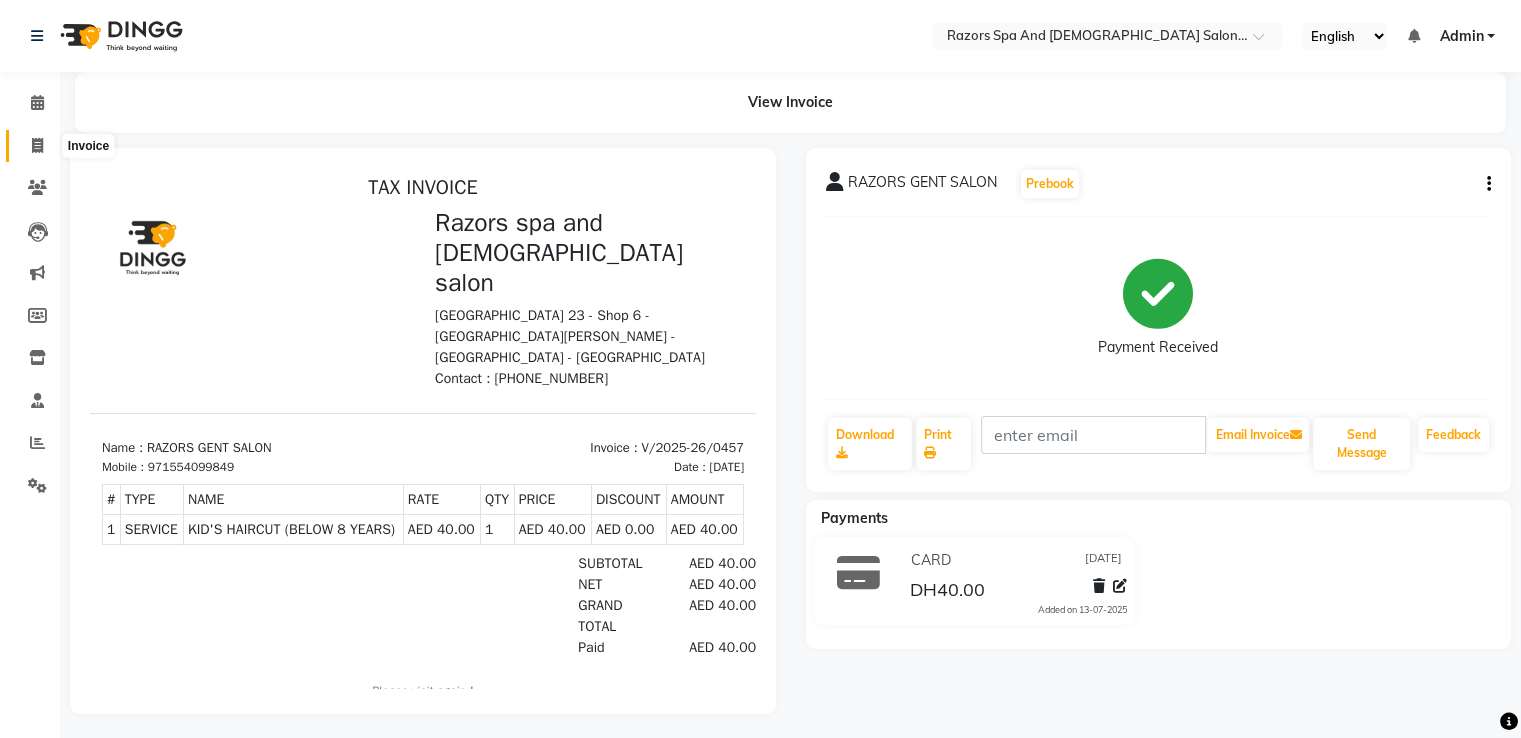 click 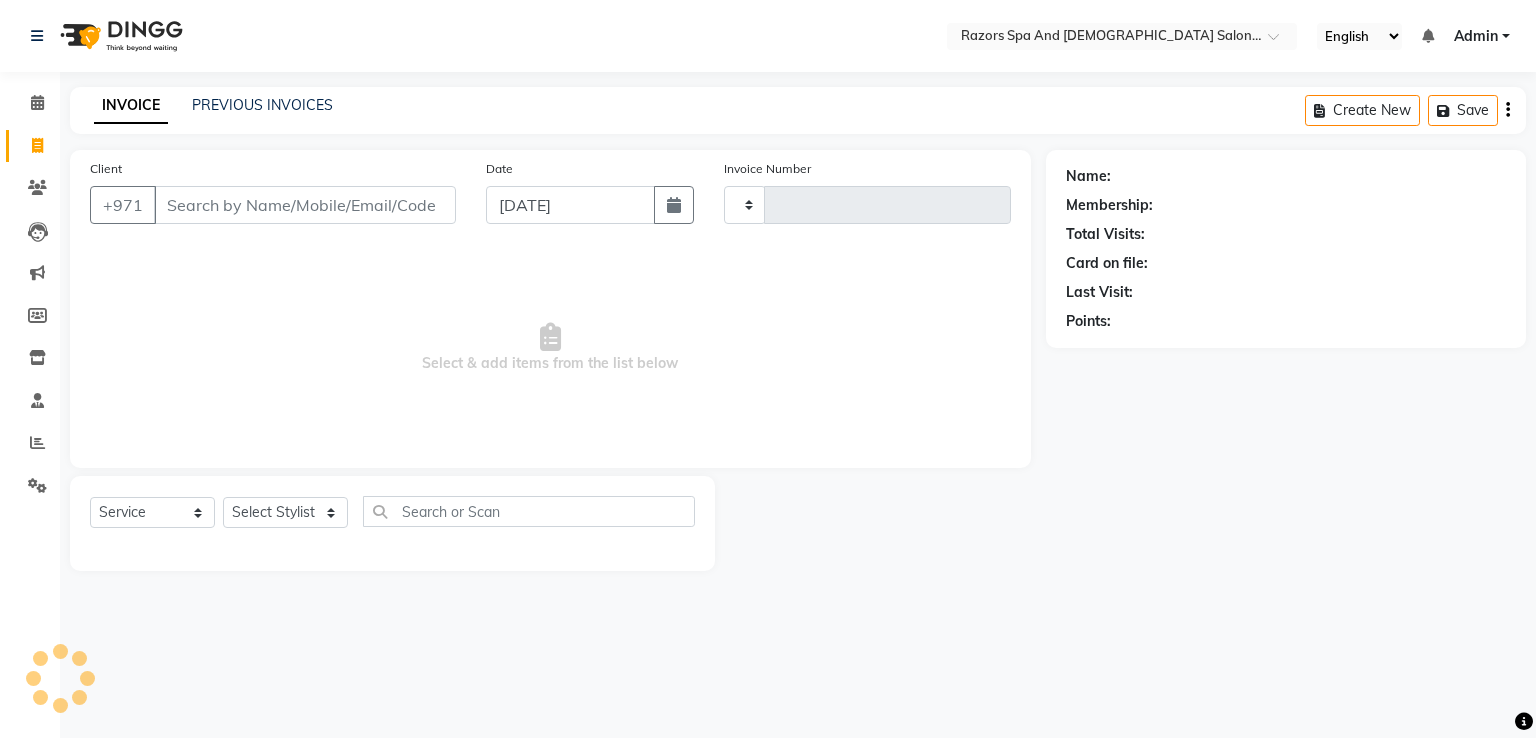 type on "0458" 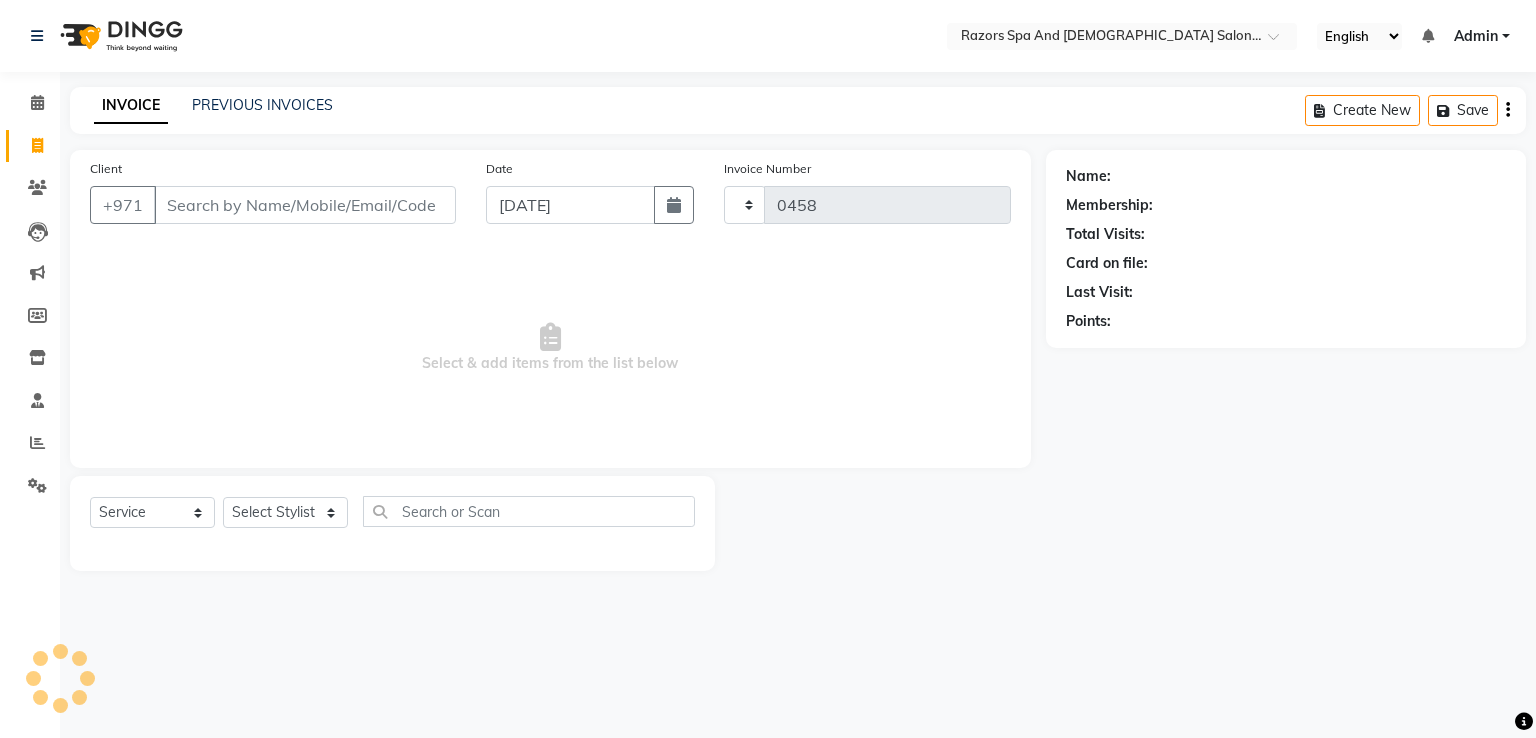select on "8419" 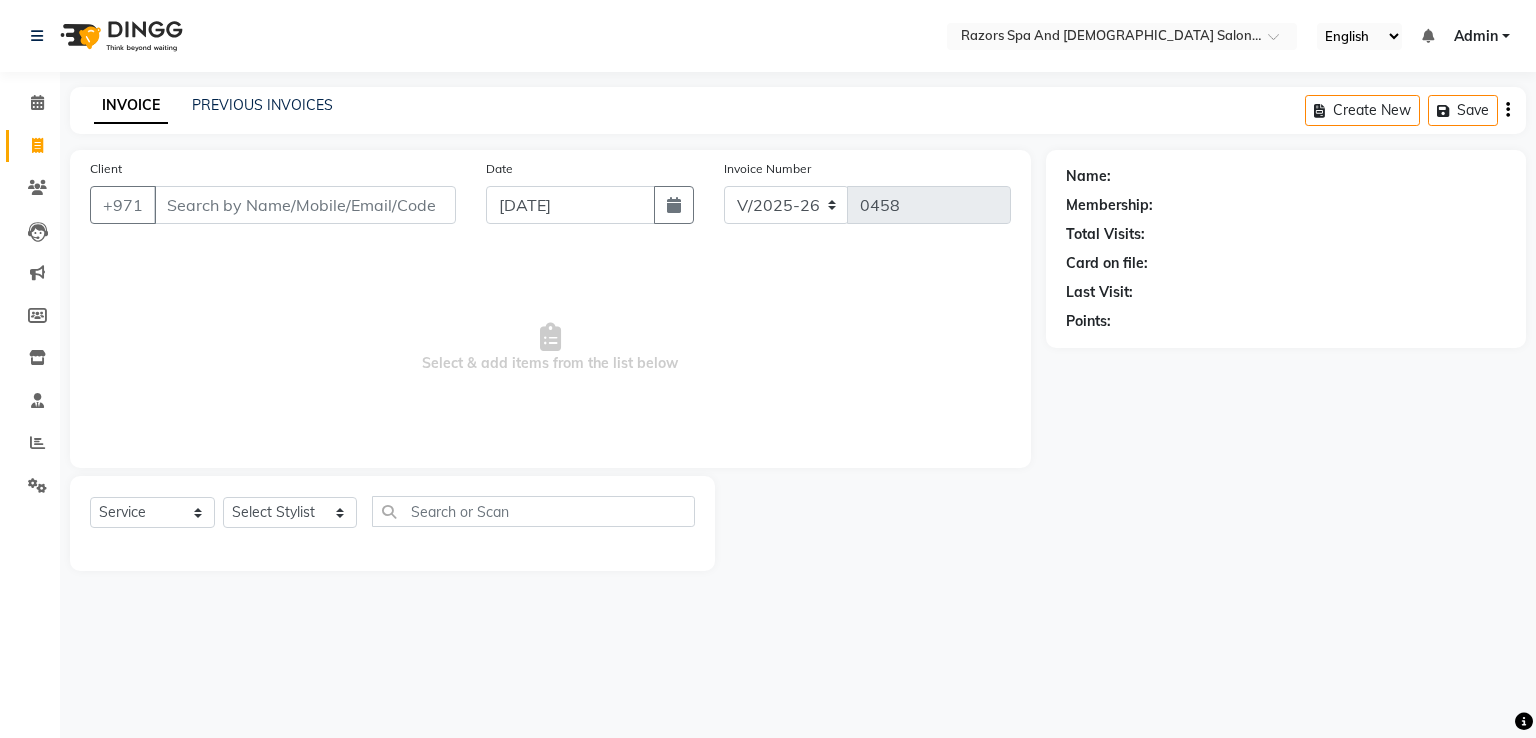 click on "Client" at bounding box center [305, 205] 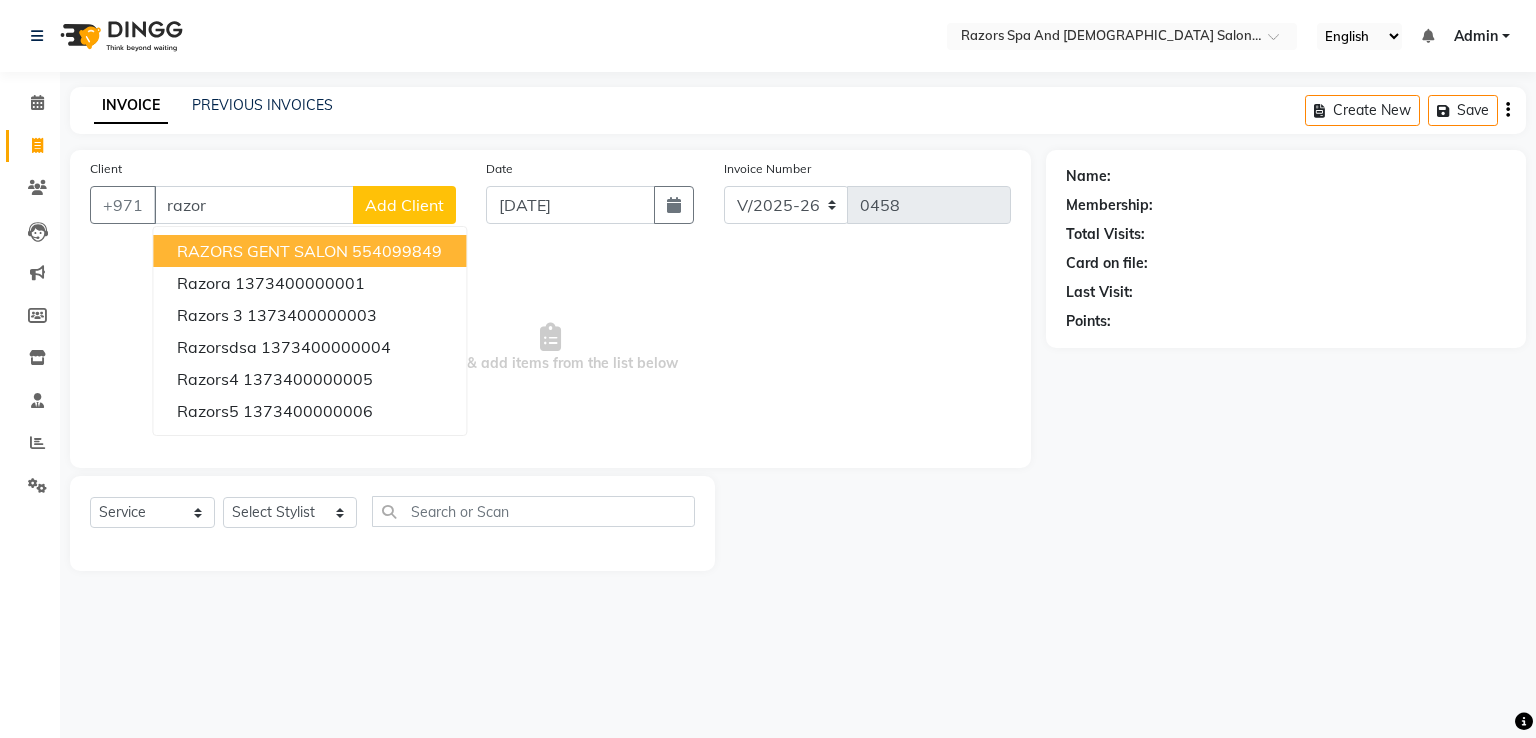 click on "RAZORS GENT SALON  554099849" at bounding box center [309, 251] 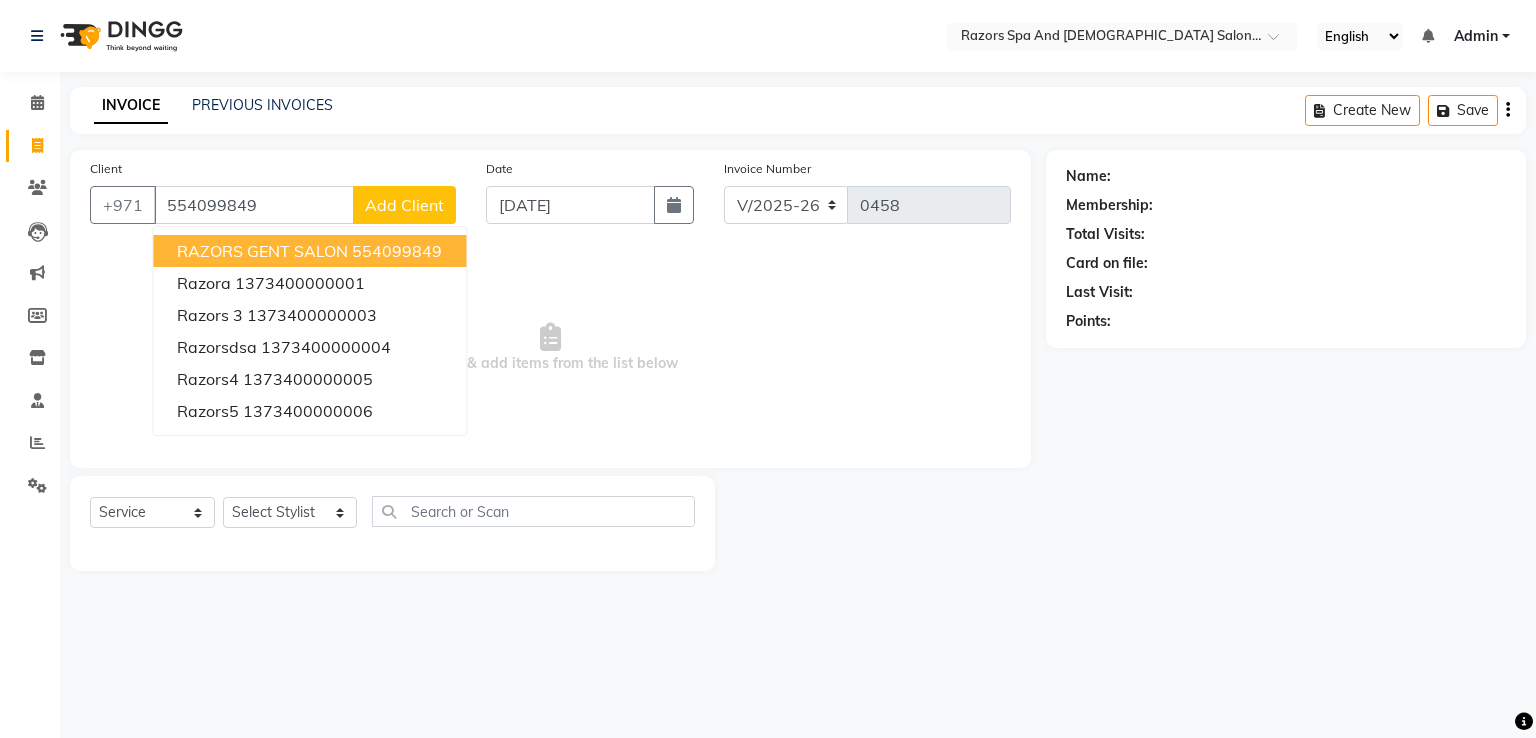 type on "554099849" 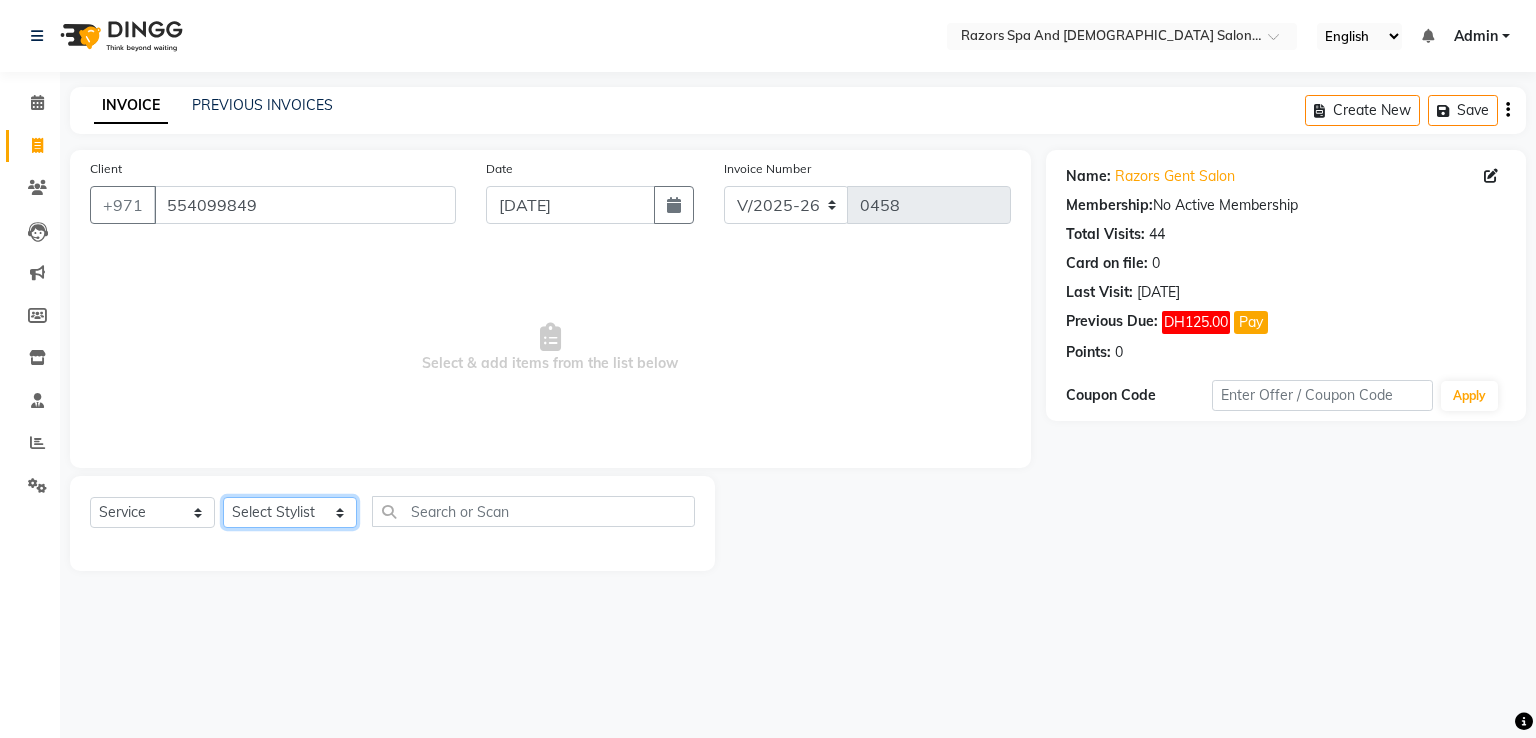 click on "Select Stylist Alaseel Abdul Rahim Baber Emmie Islam Darwish Oualid Zahir Youseef Mohamed" 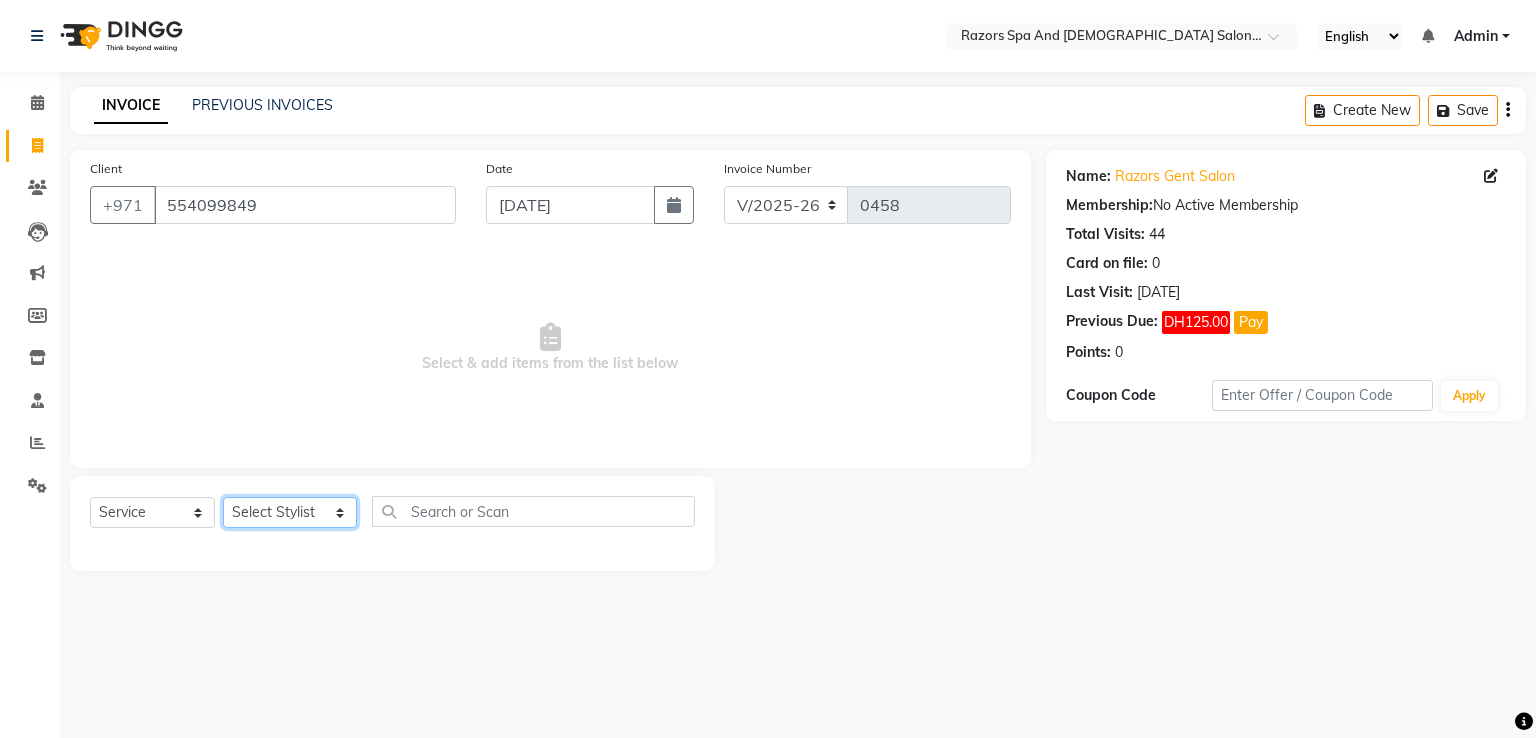 select on "85859" 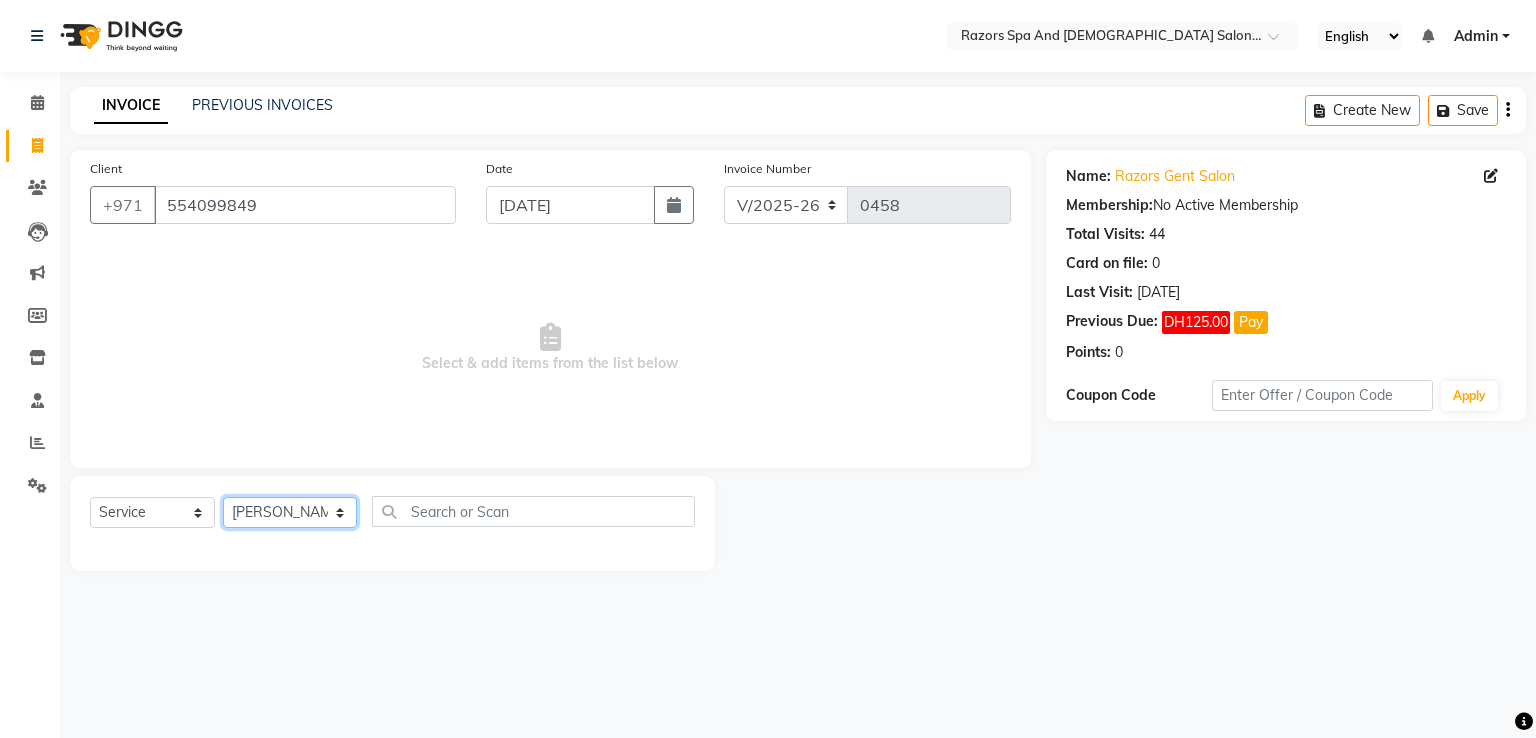 click on "Select Stylist Alaseel Abdul Rahim Baber Emmie Islam Darwish Oualid Zahir Youseef Mohamed" 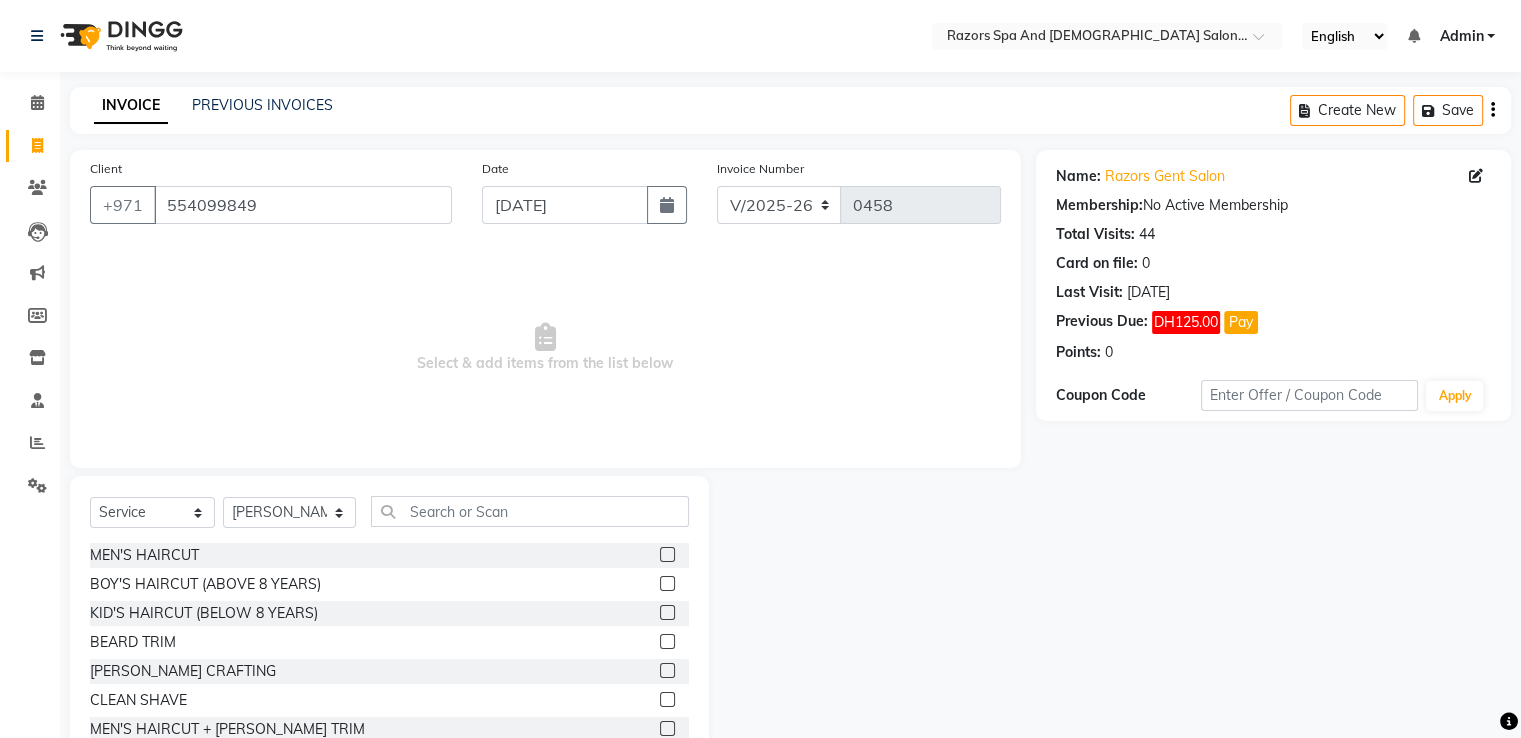 click 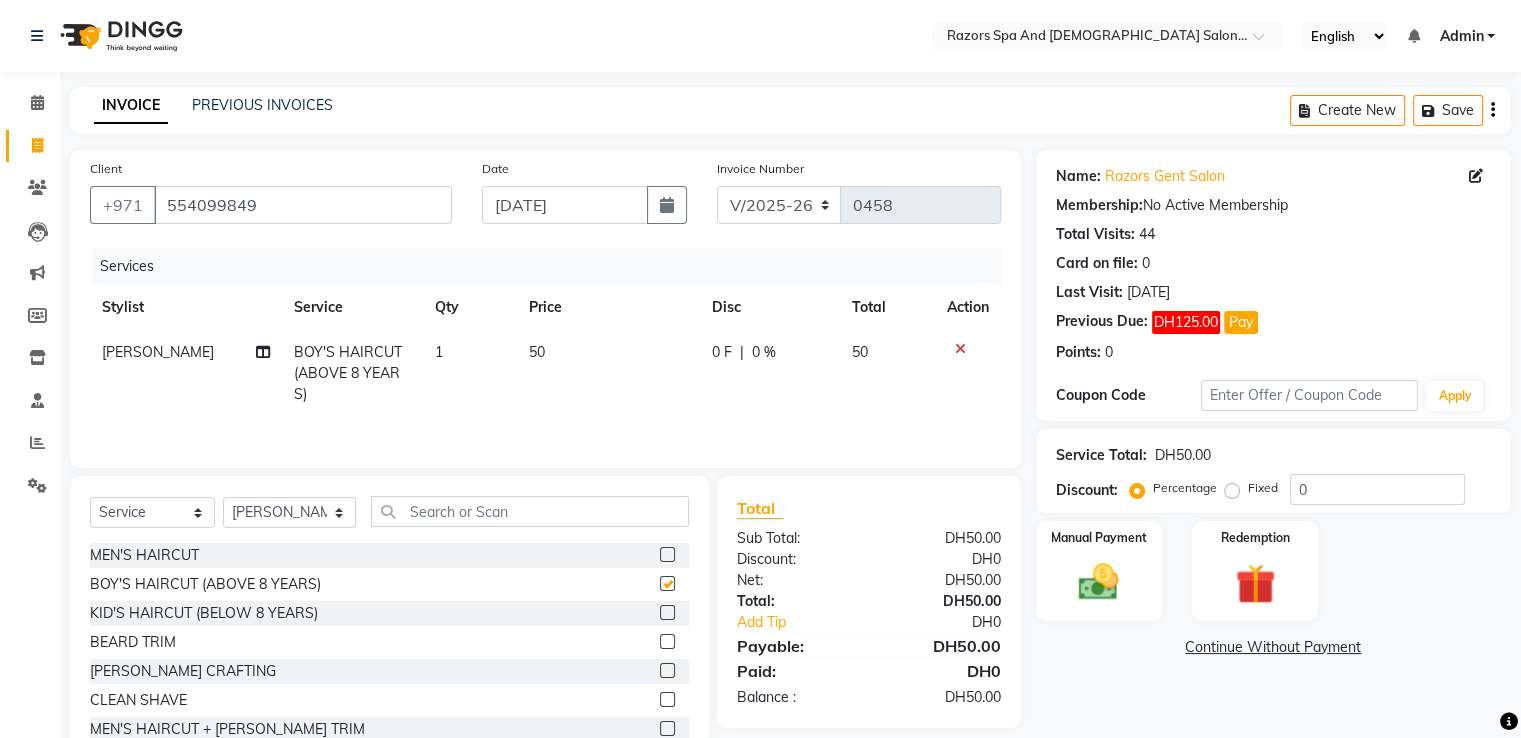 checkbox on "false" 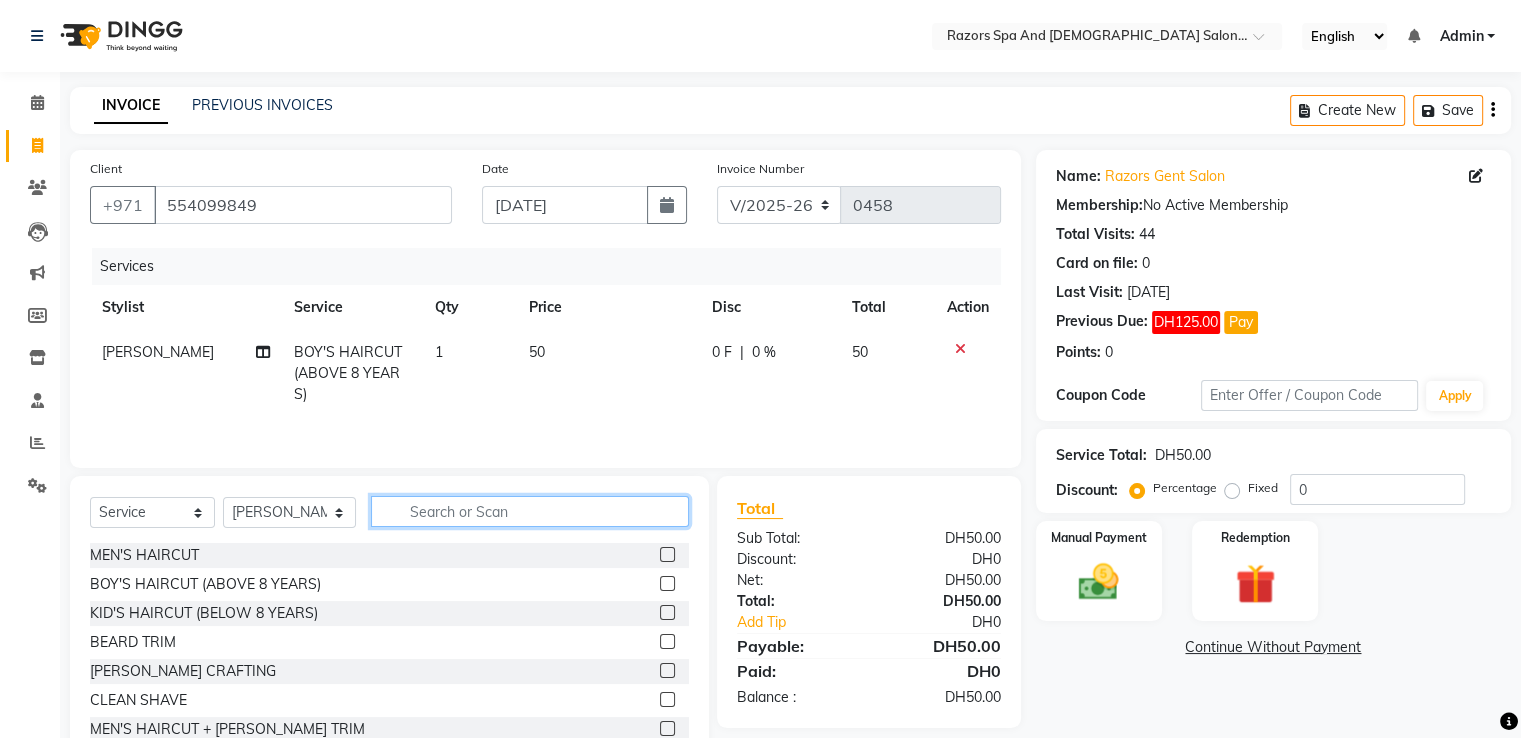 click 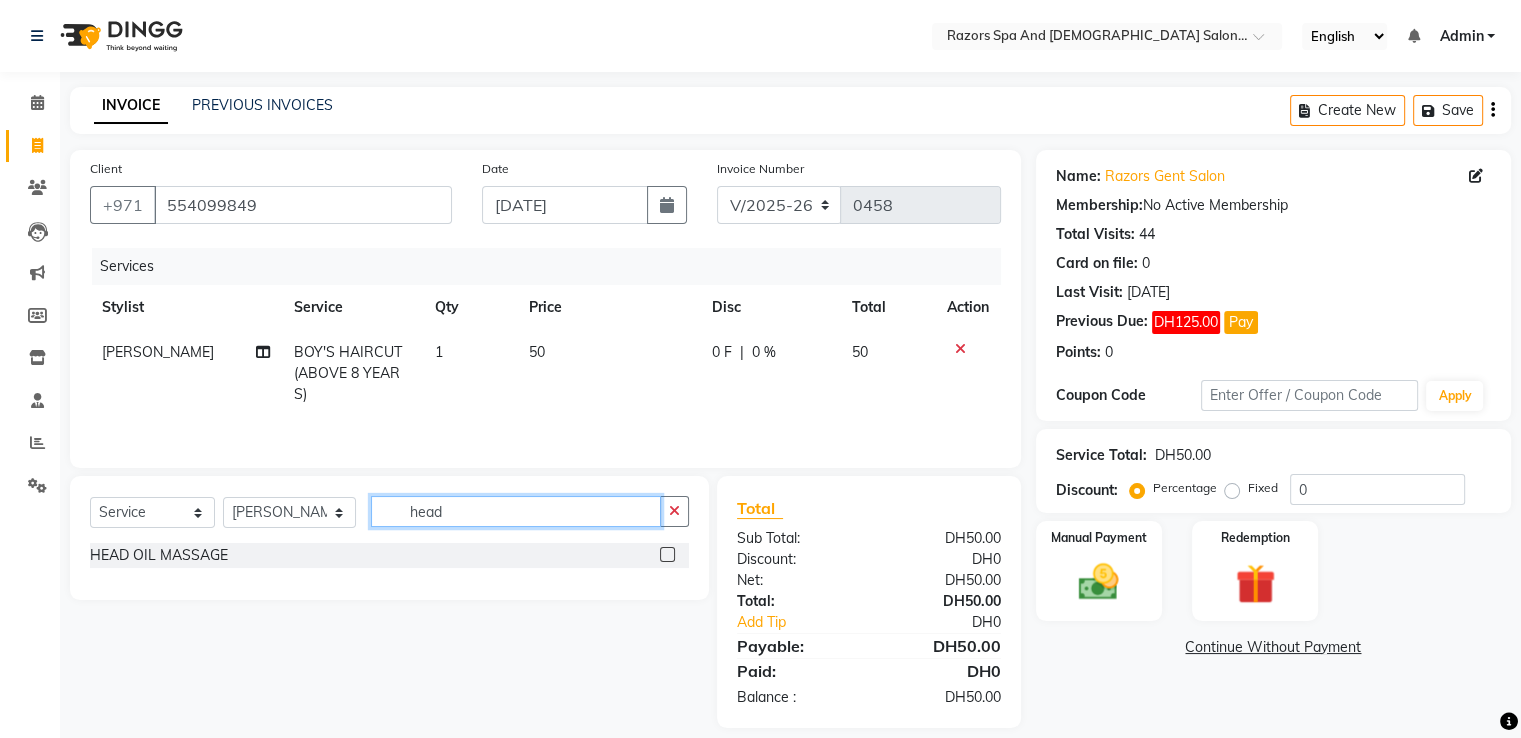 type on "head" 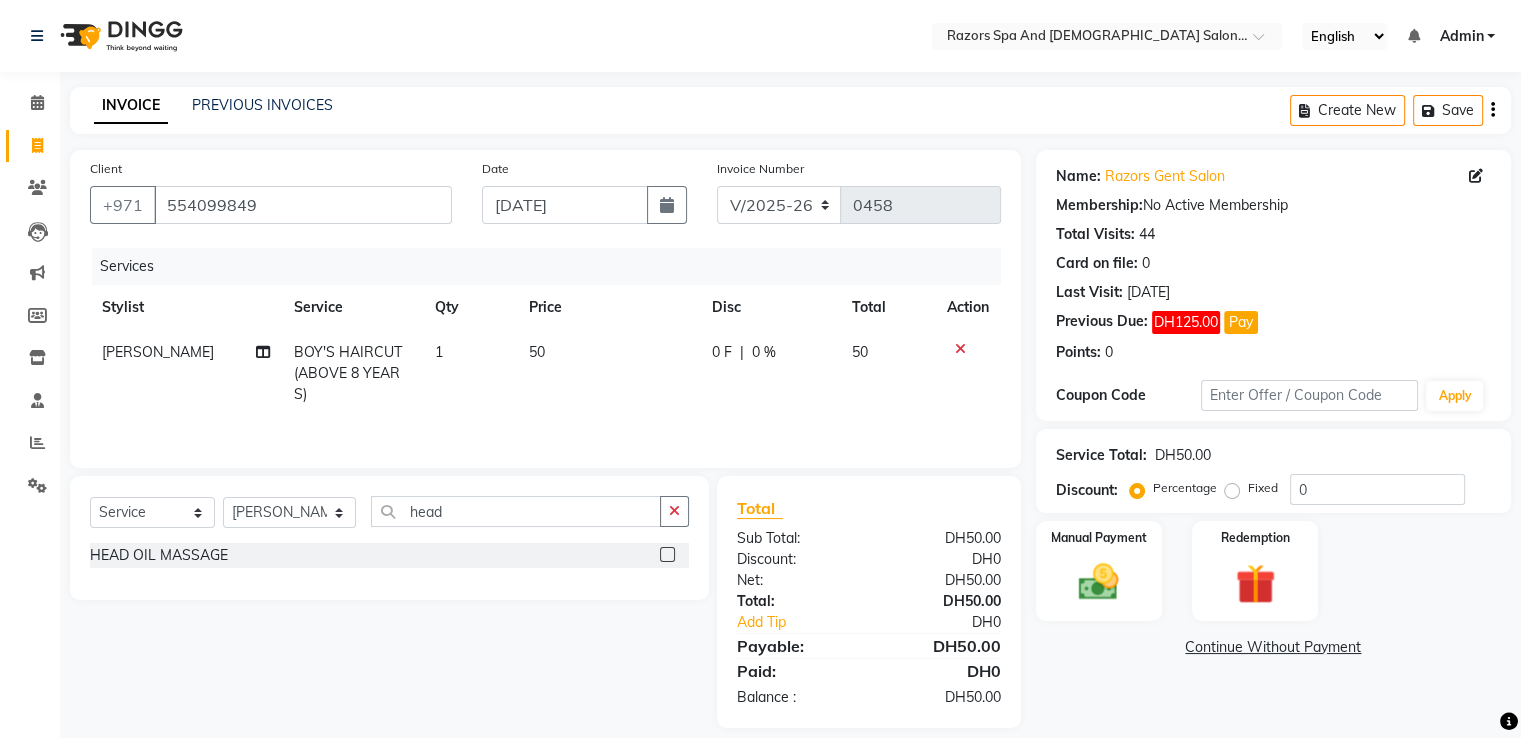 click 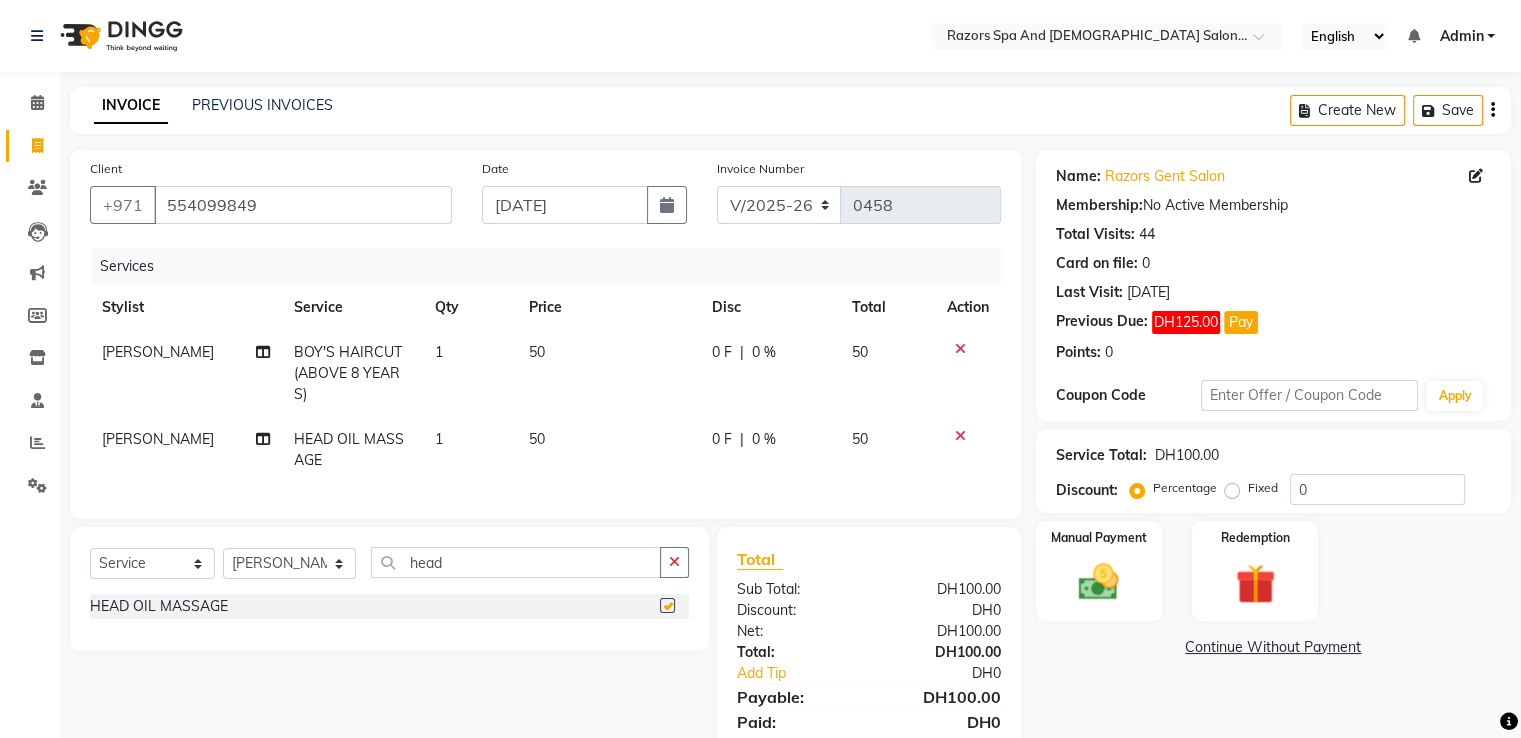 checkbox on "false" 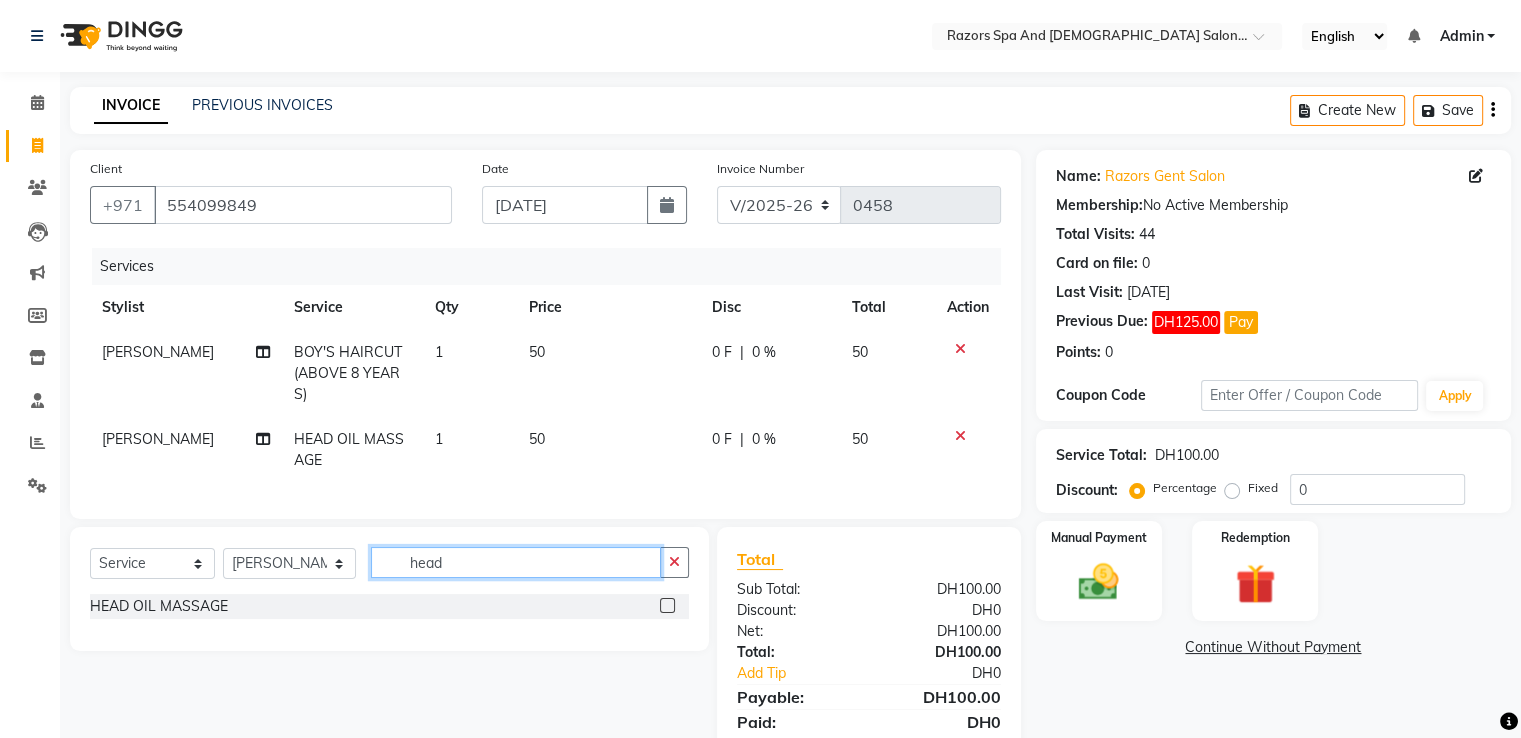 click on "head" 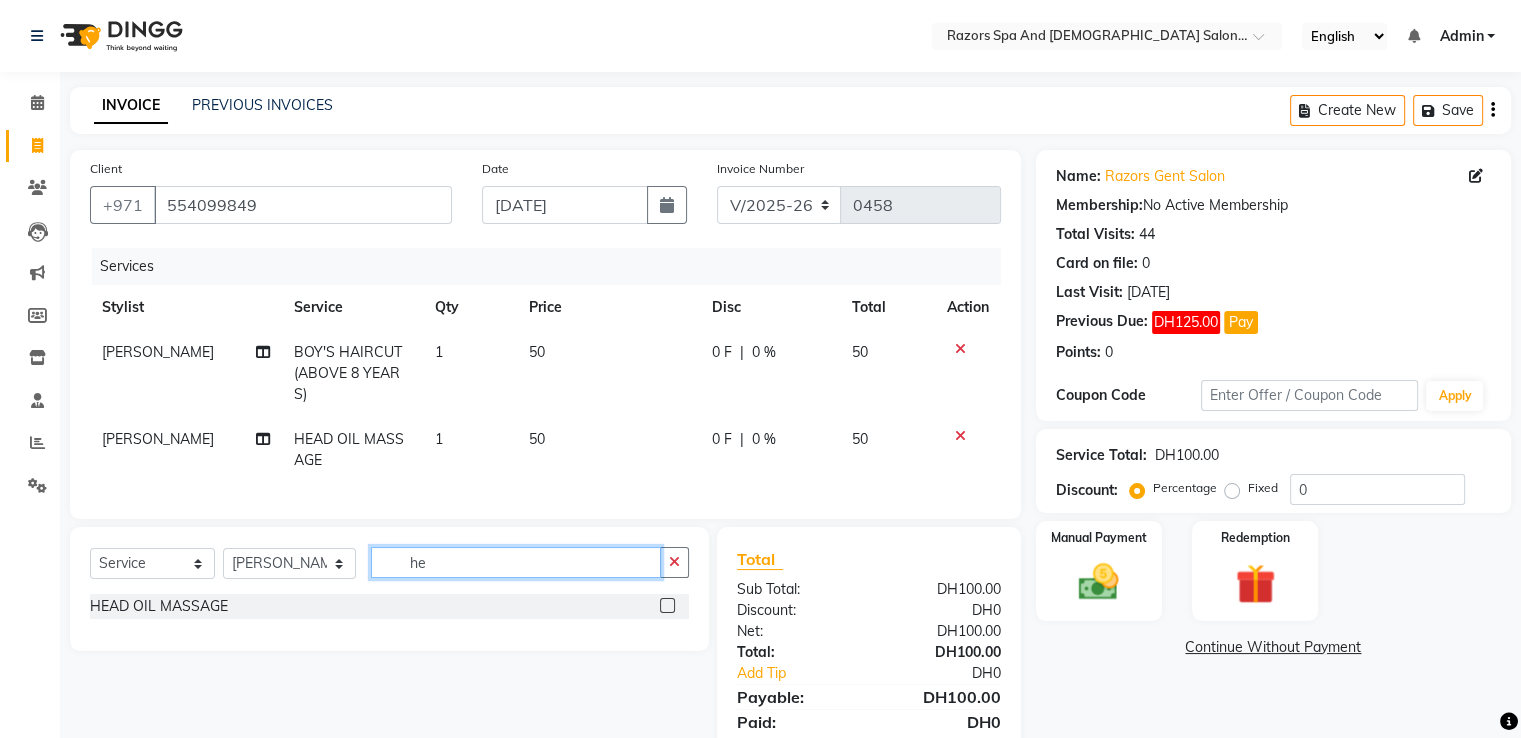 type on "h" 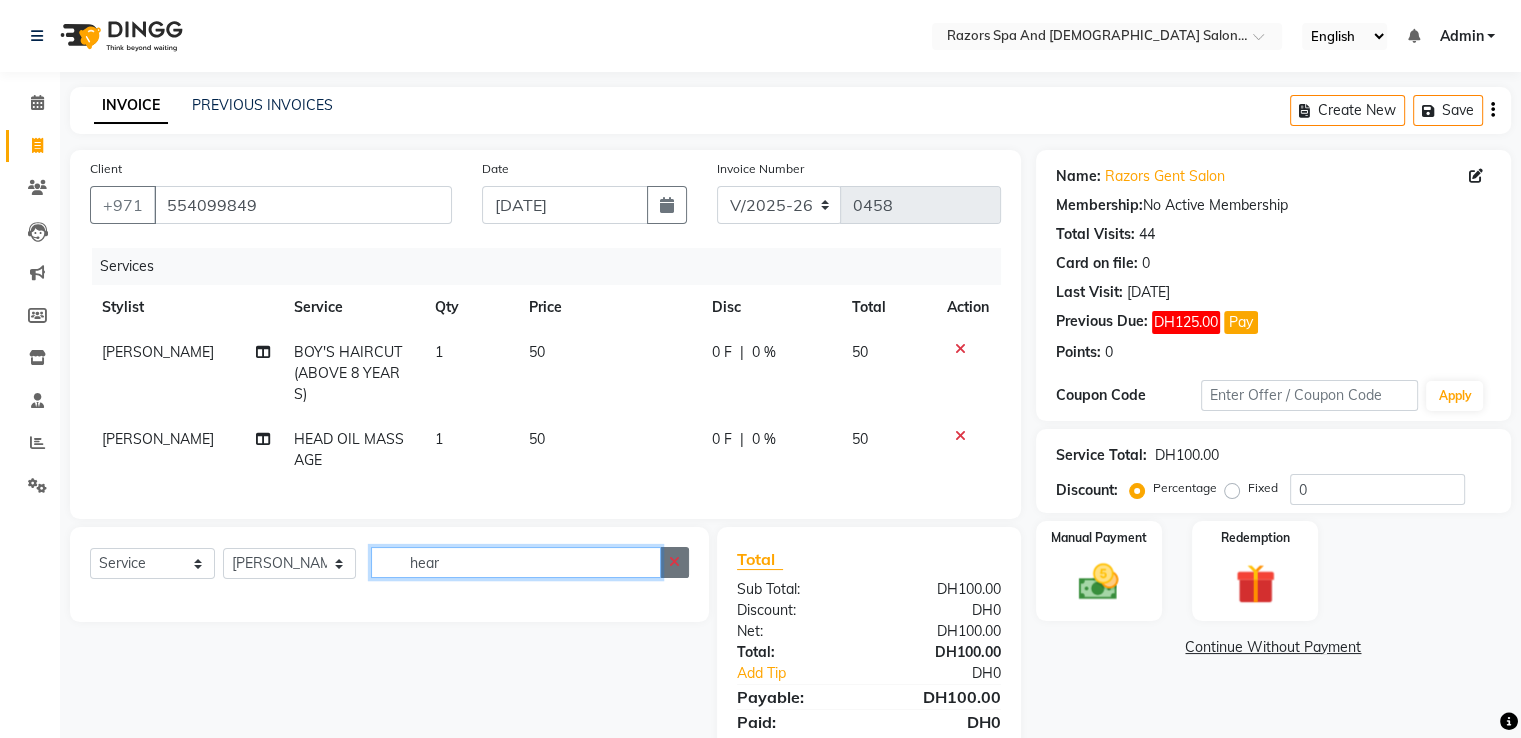type on "hear" 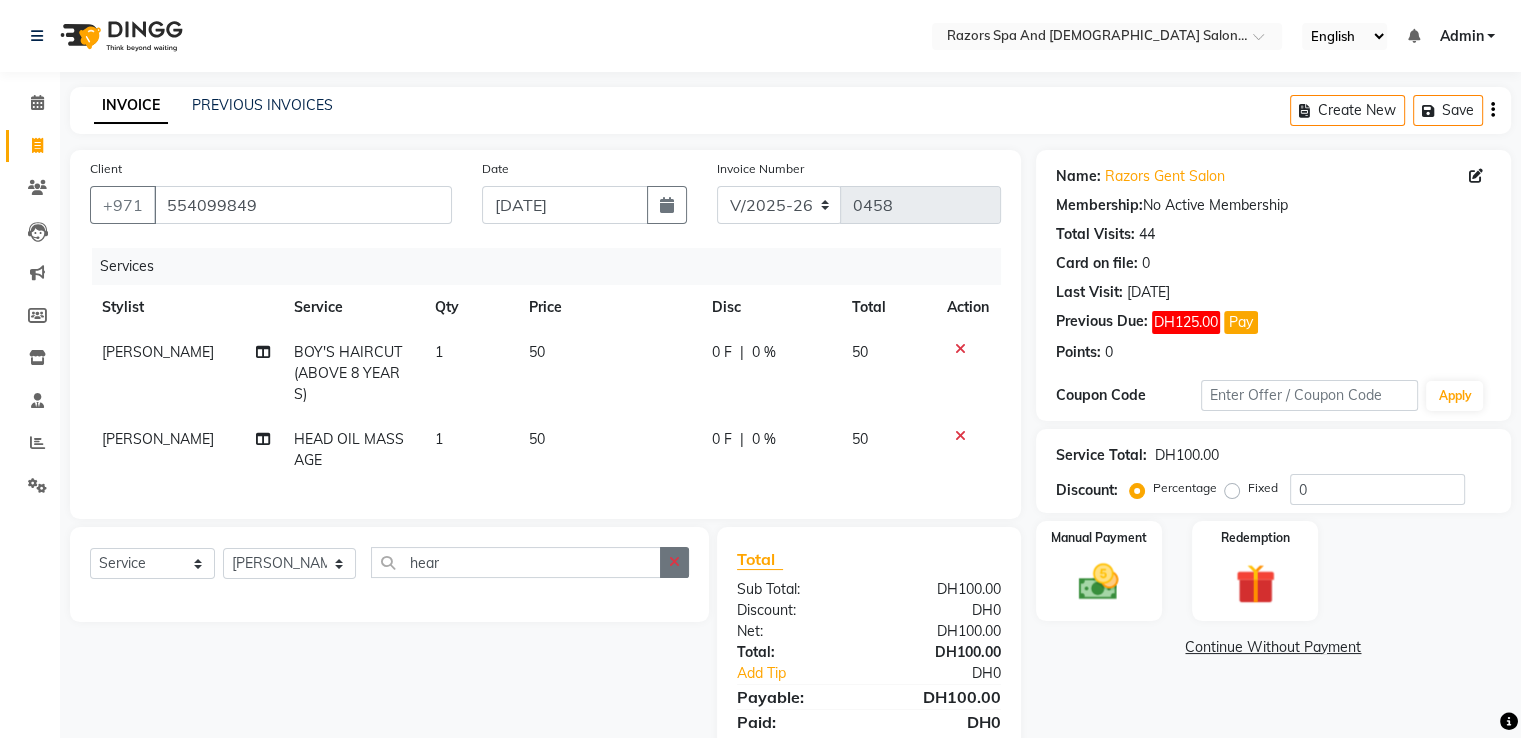 click 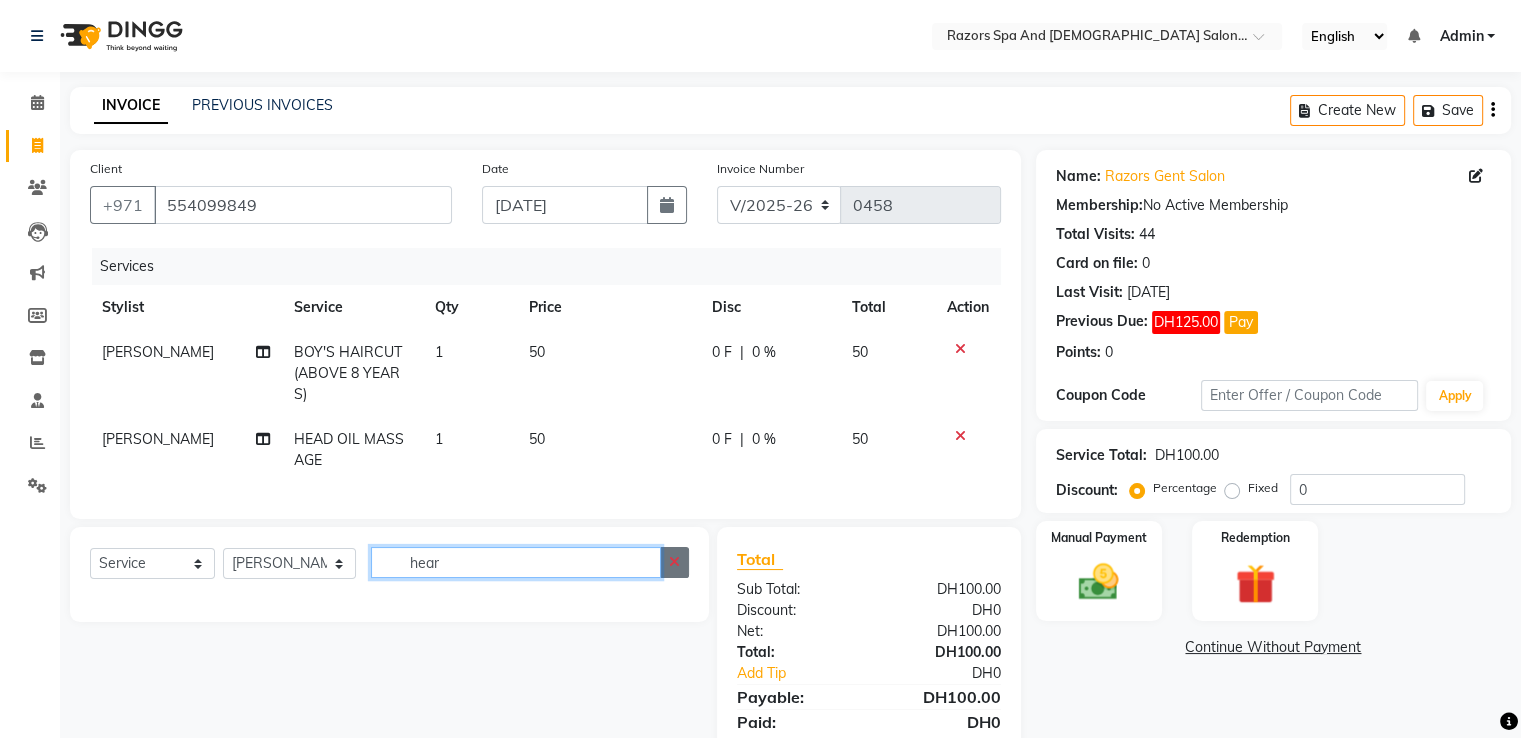 type 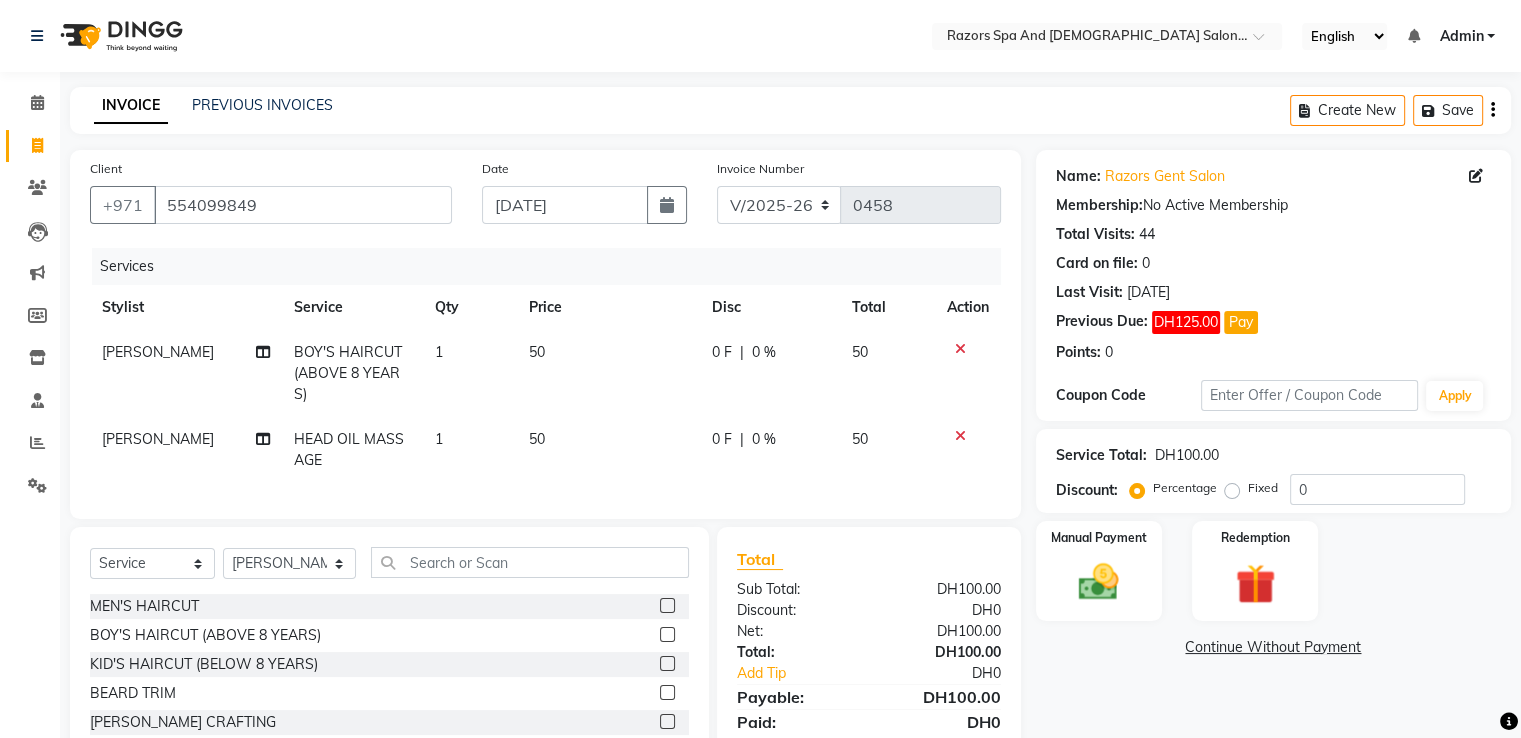 click 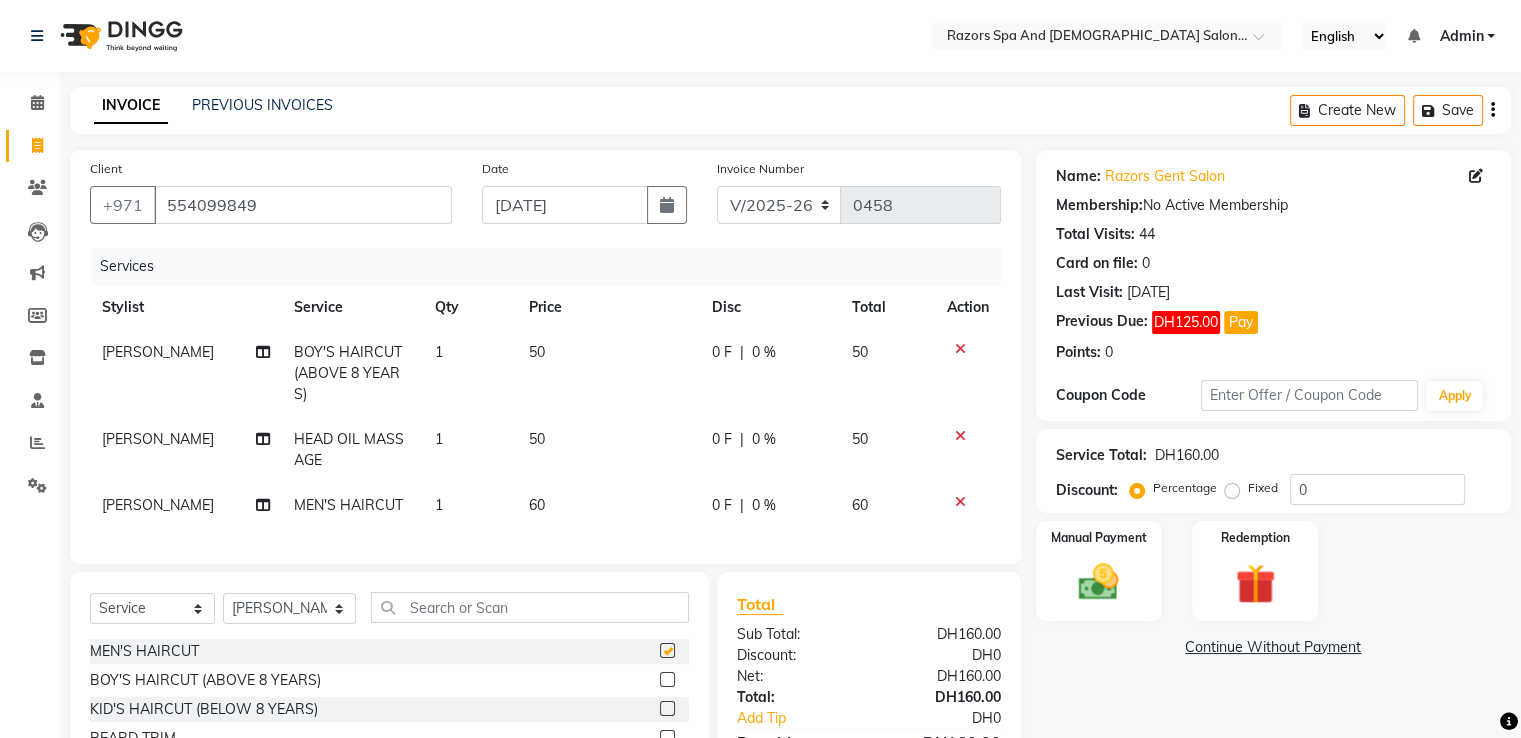 checkbox on "false" 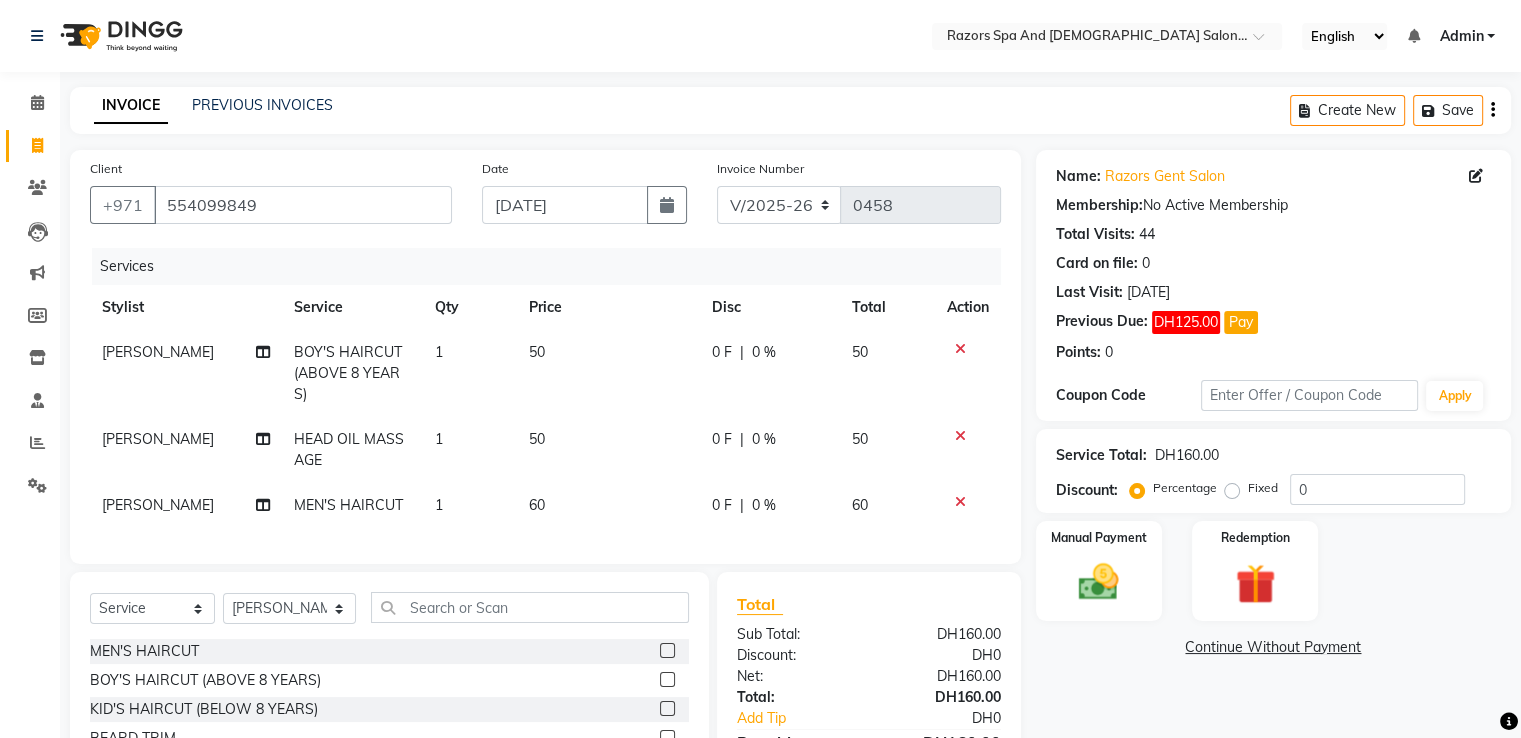 click 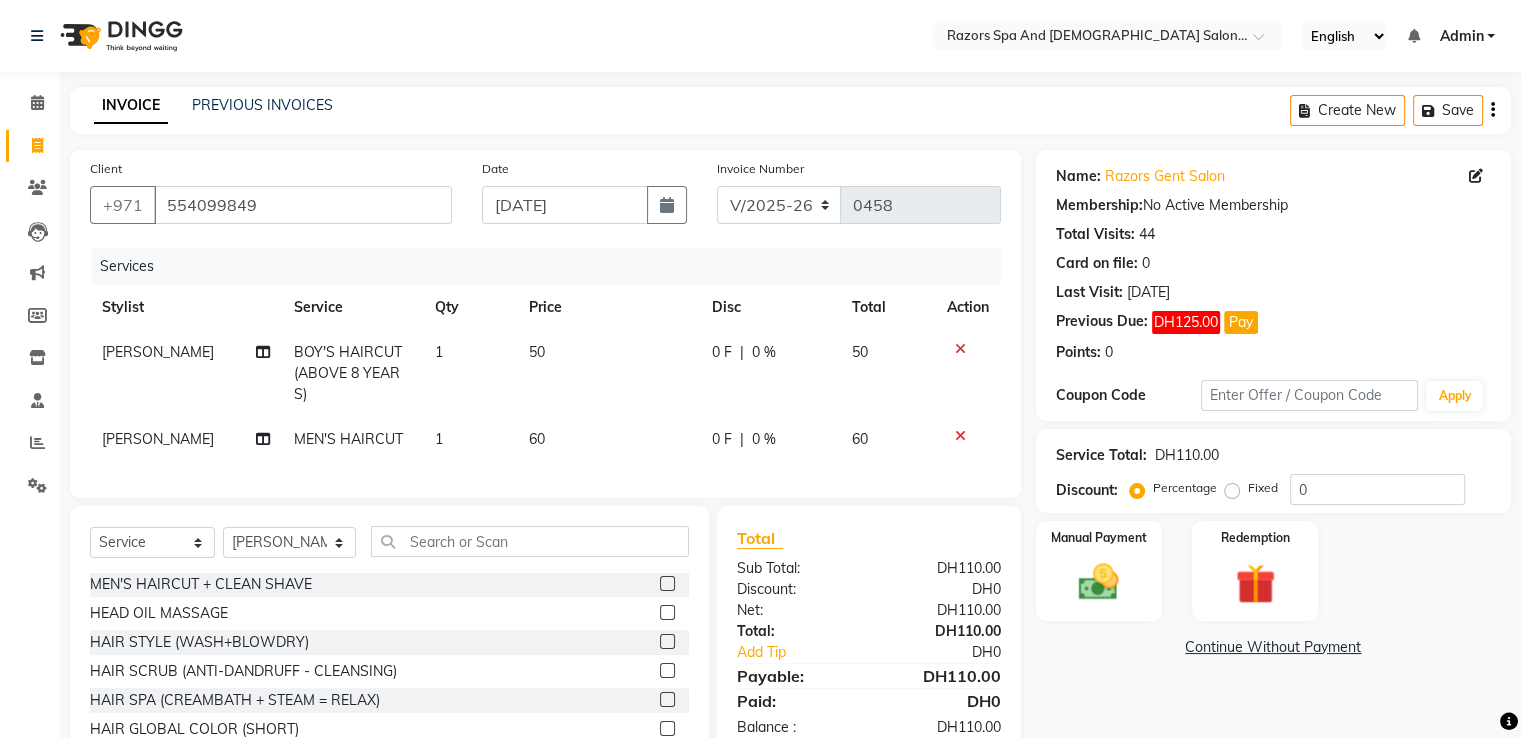 scroll, scrollTop: 0, scrollLeft: 0, axis: both 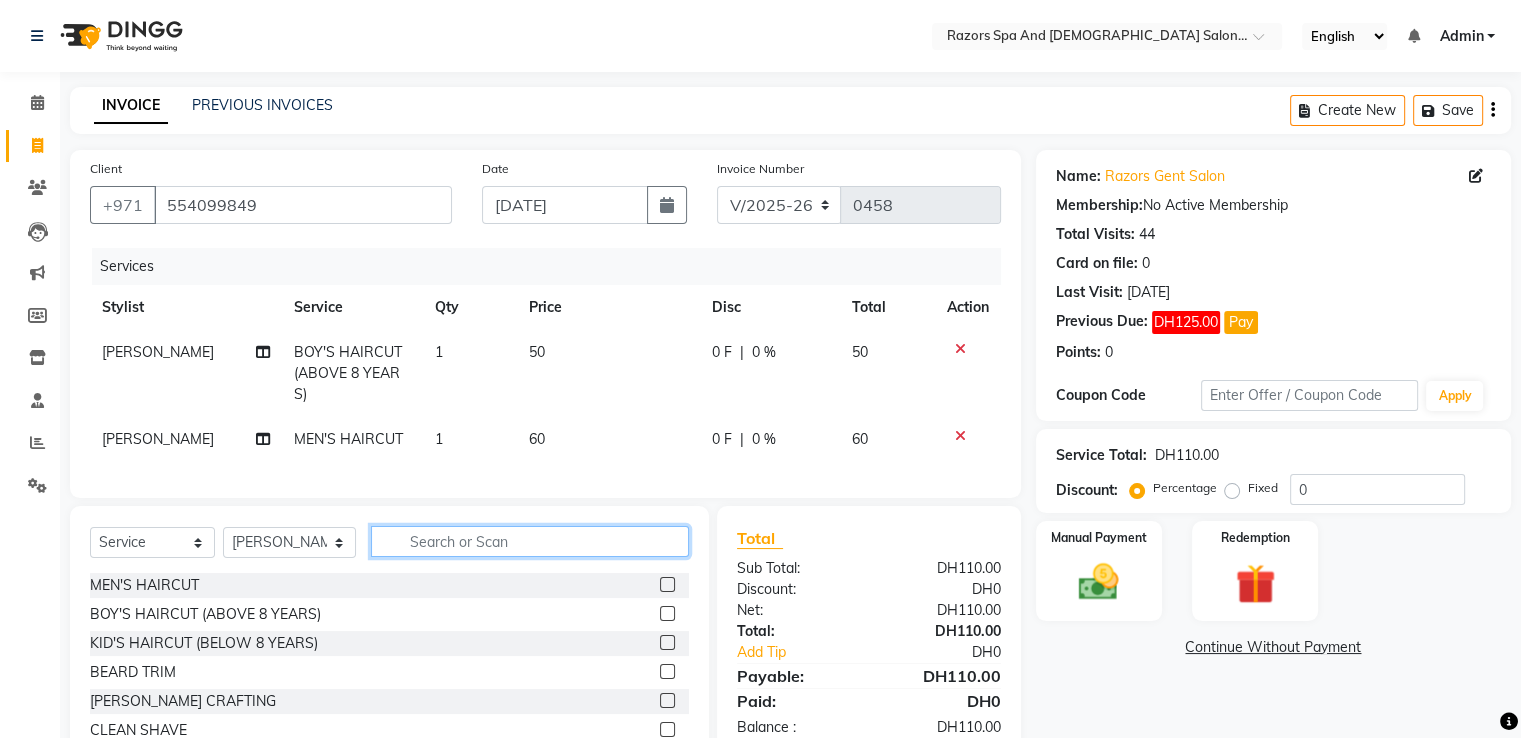 click 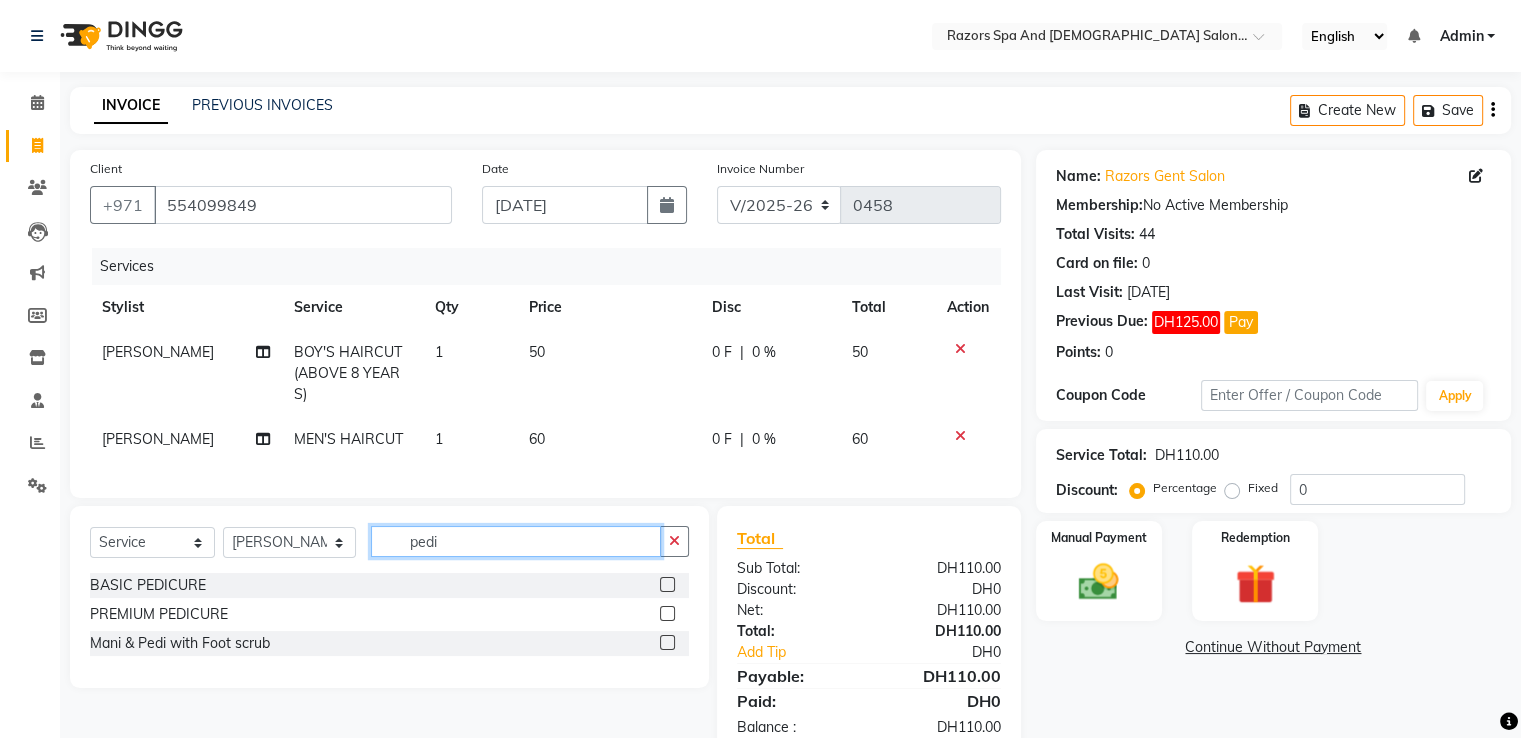 type on "pedi" 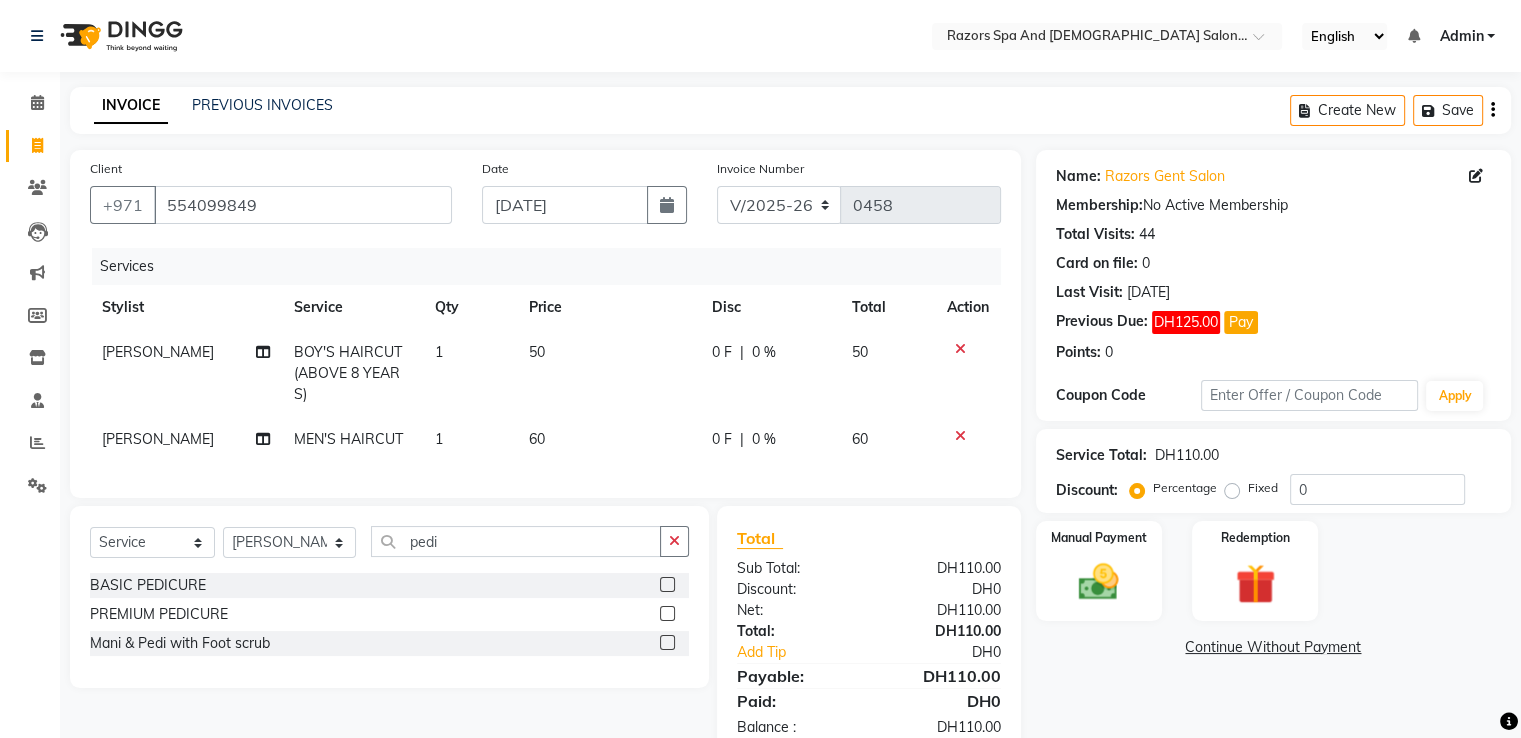 click 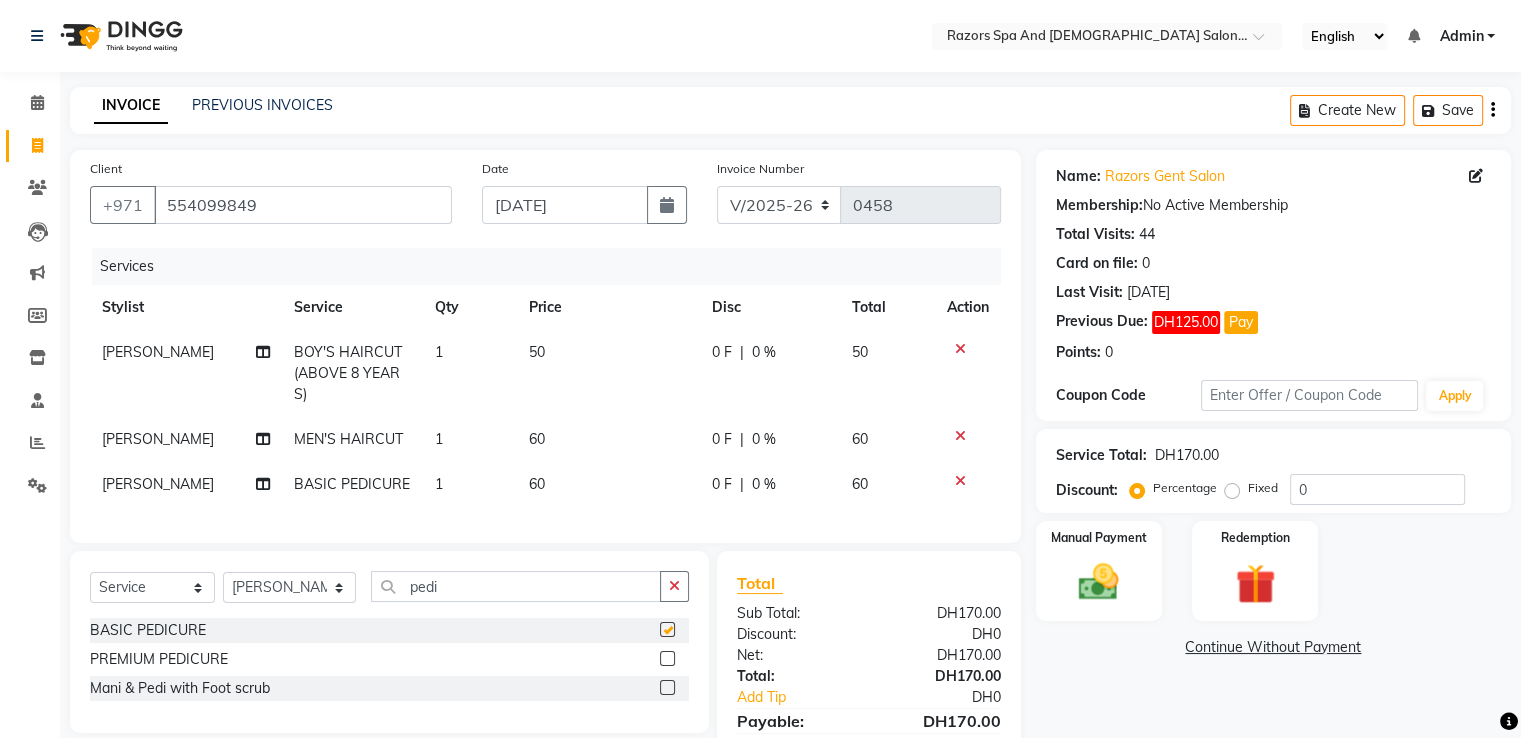 checkbox on "false" 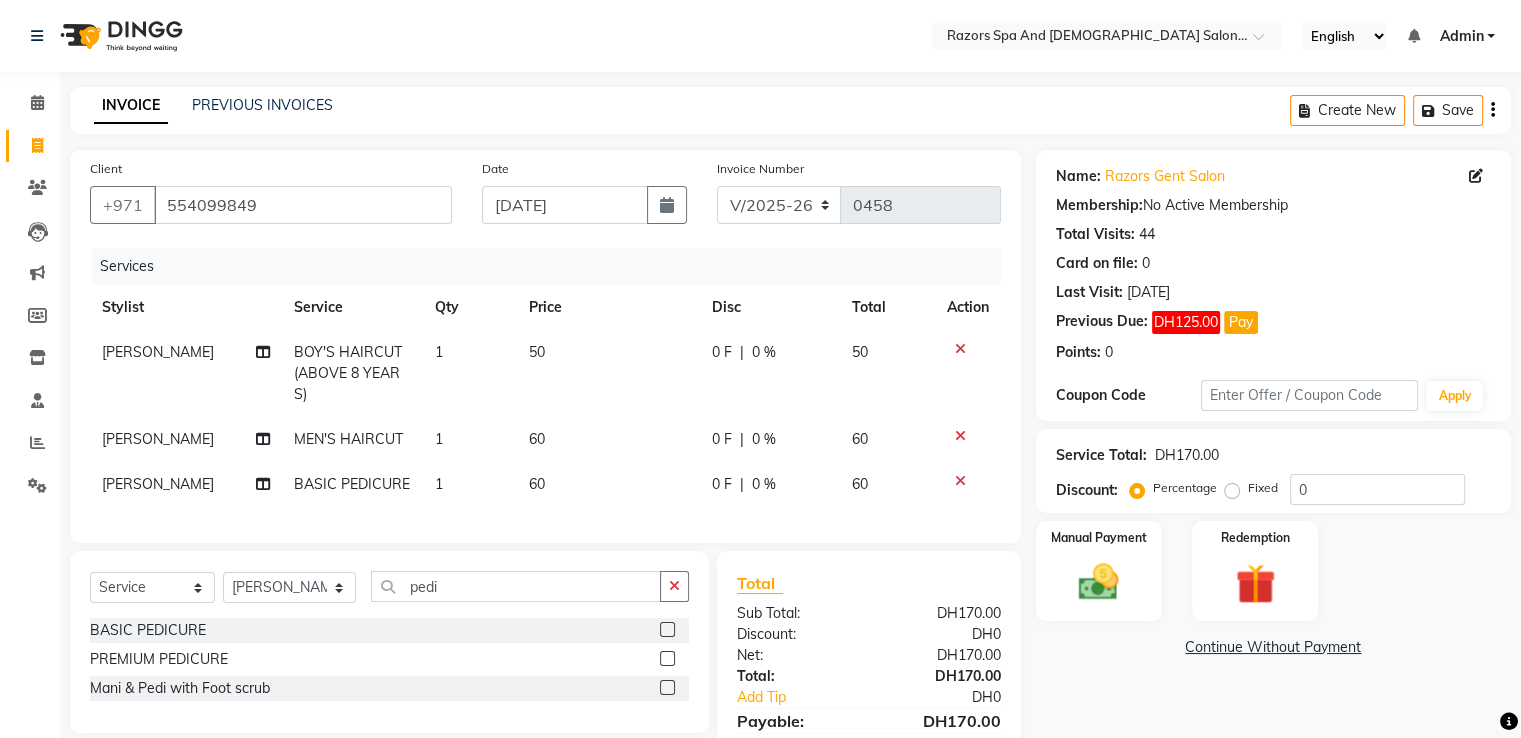 scroll, scrollTop: 111, scrollLeft: 0, axis: vertical 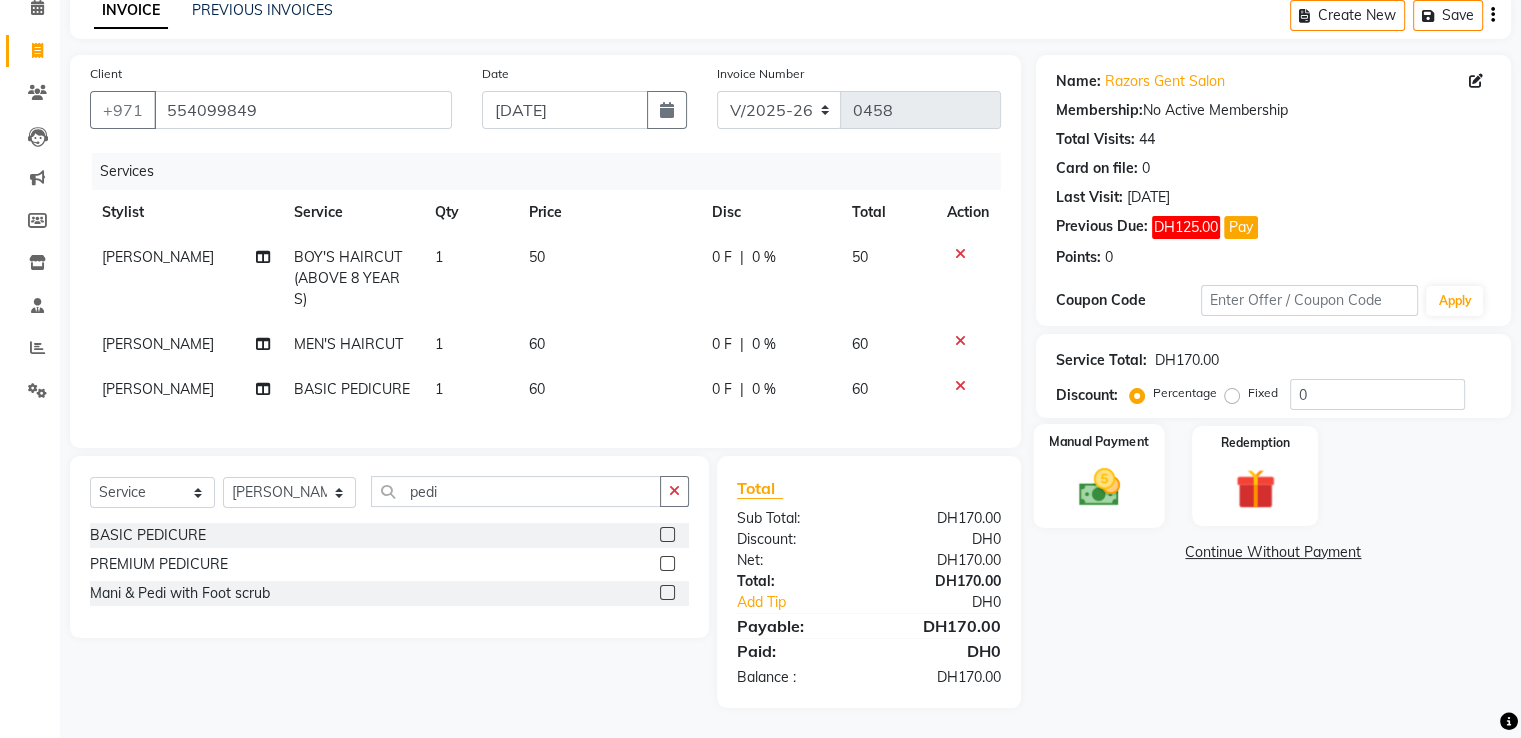 click 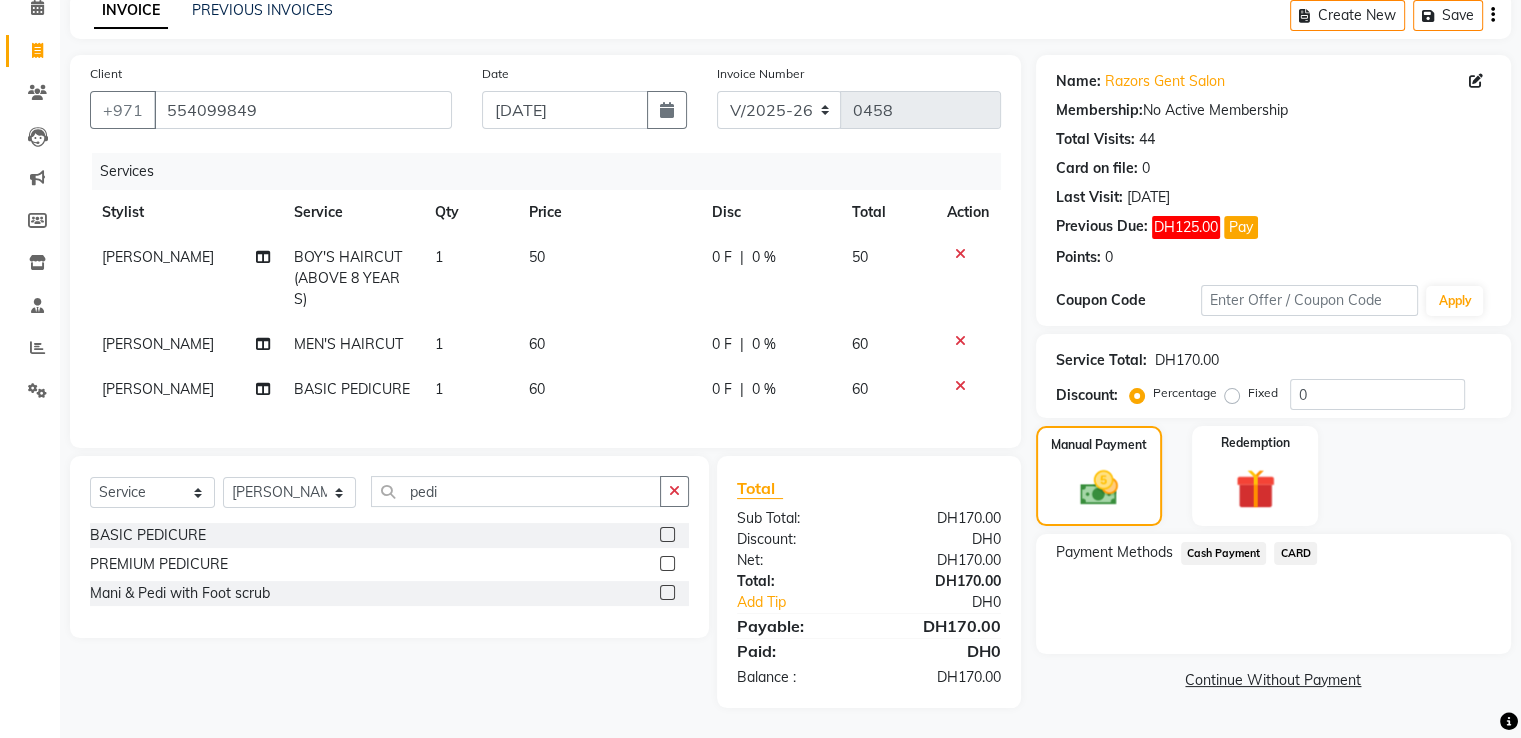 click on "CARD" 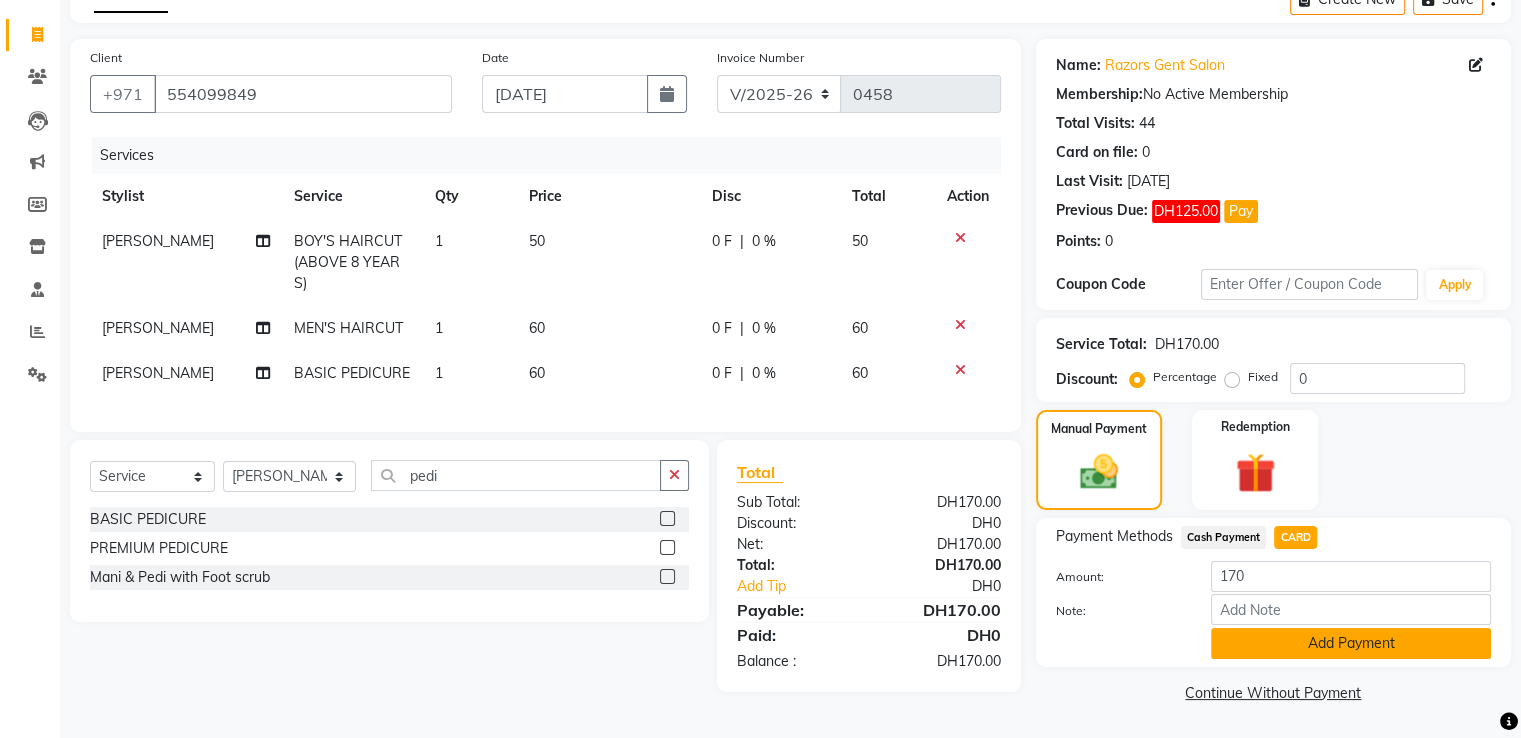 click on "Add Payment" 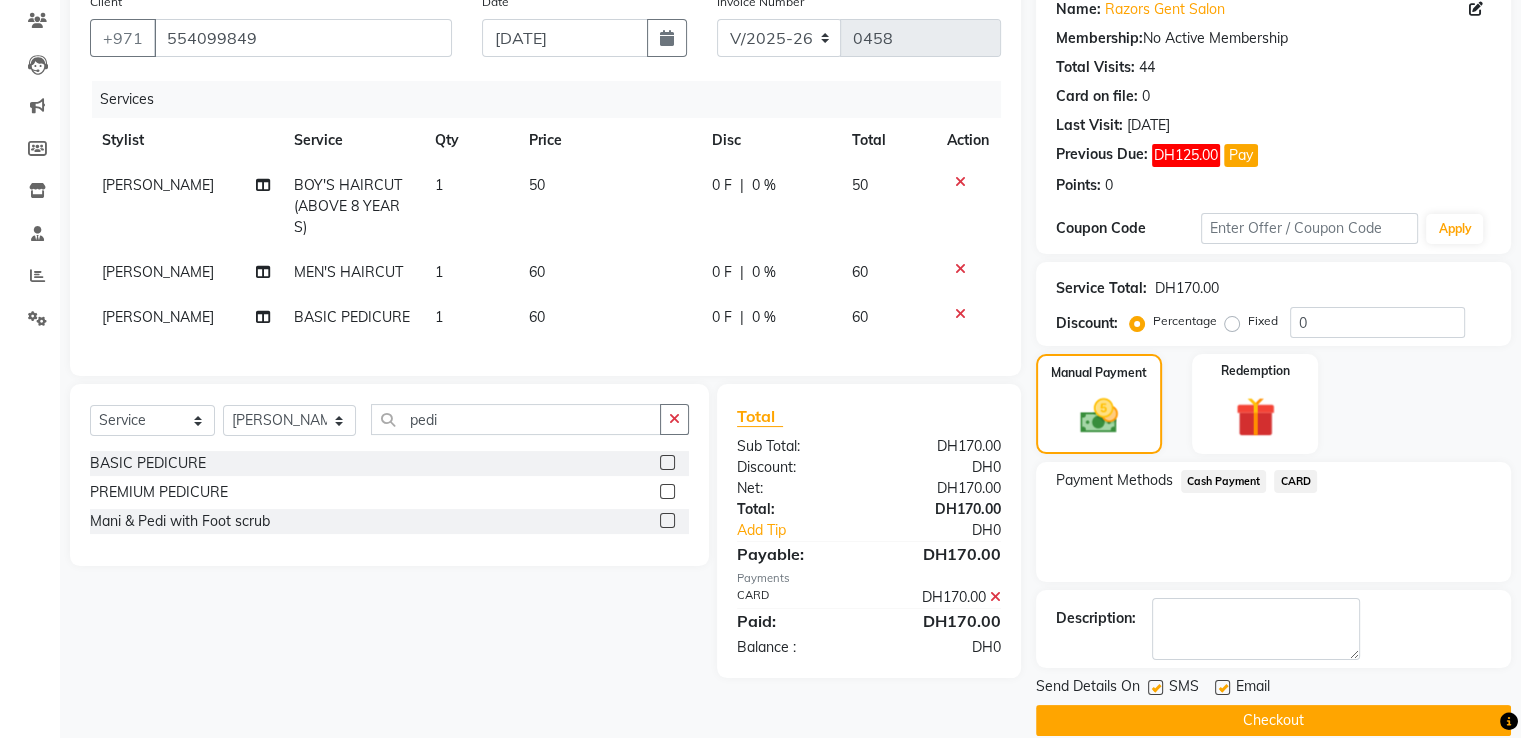 scroll, scrollTop: 193, scrollLeft: 0, axis: vertical 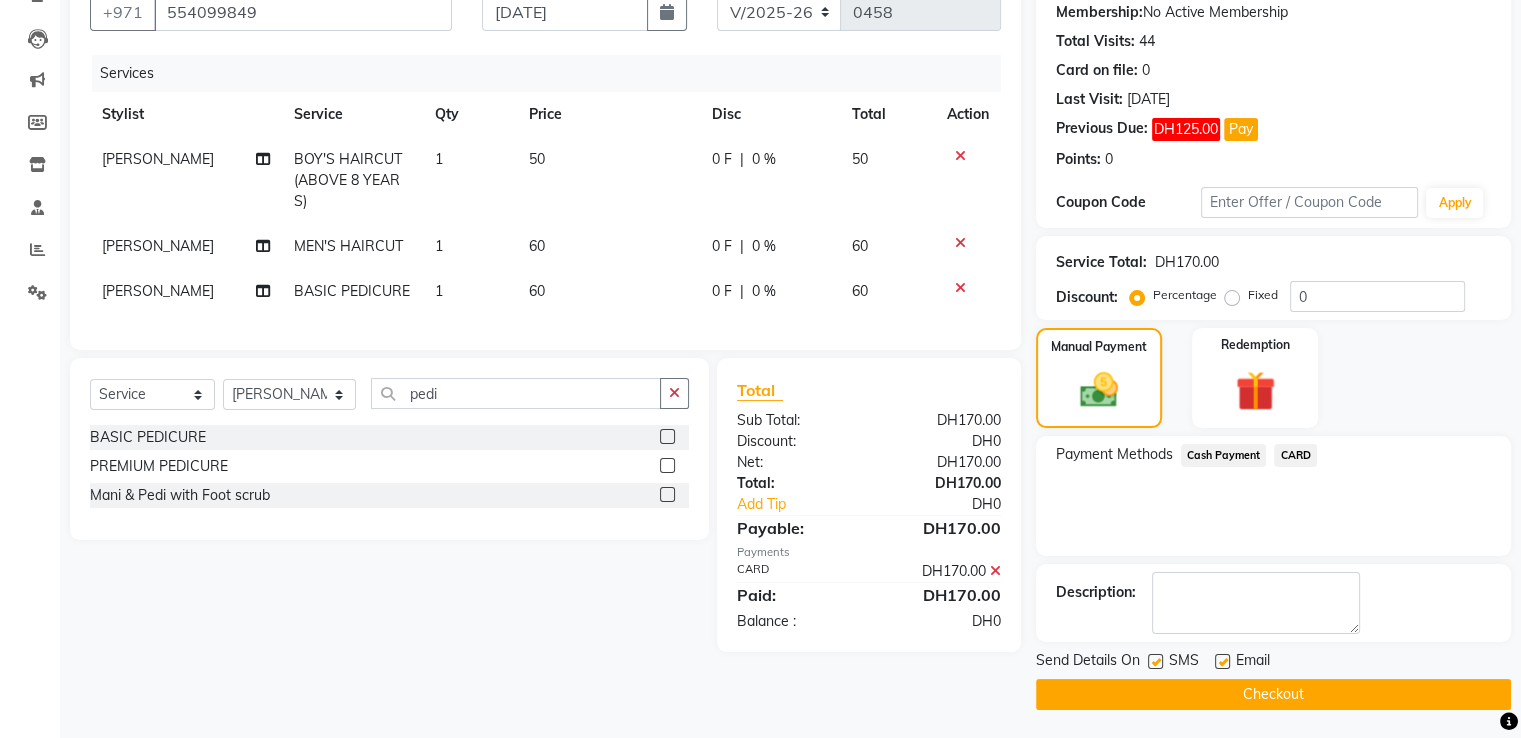 click on "Checkout" 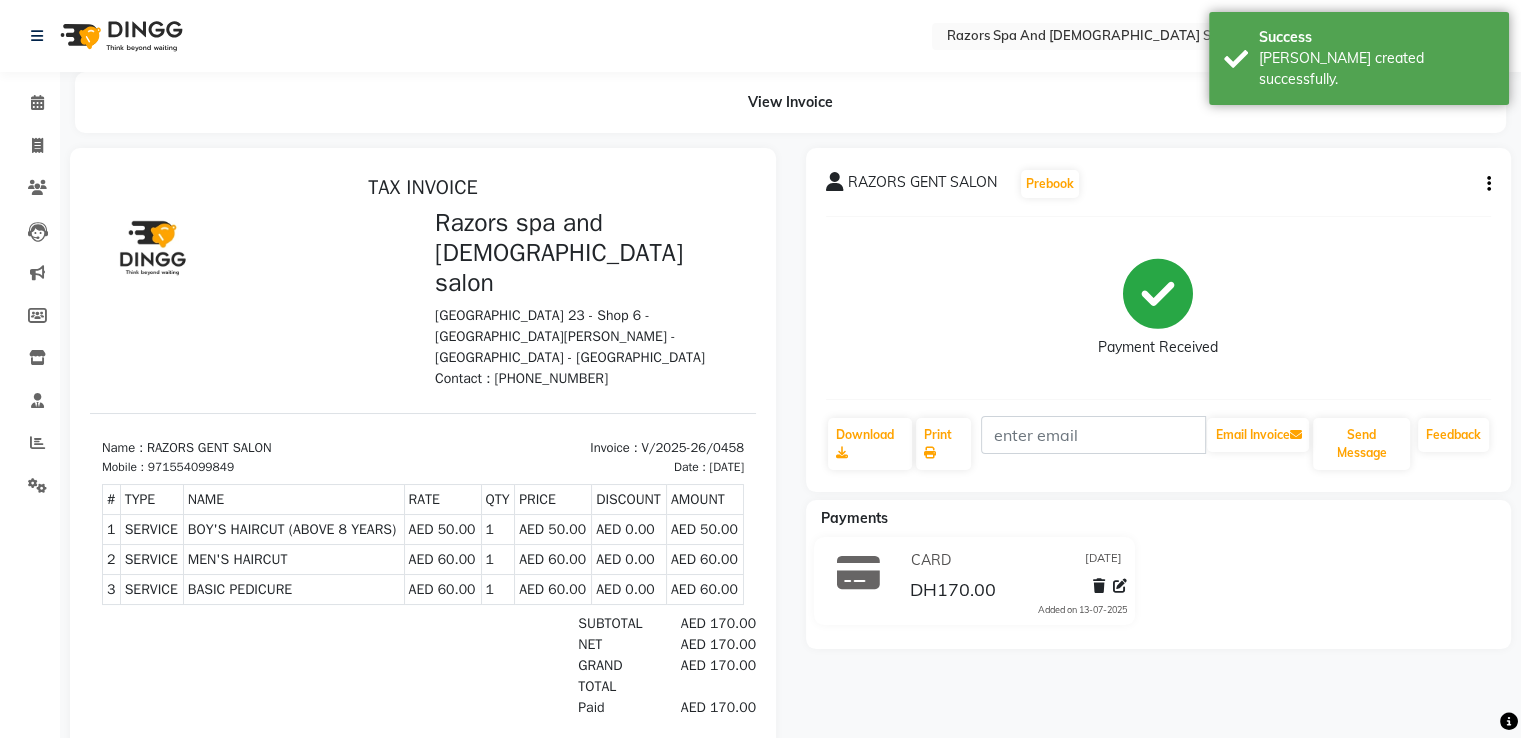 scroll, scrollTop: 0, scrollLeft: 0, axis: both 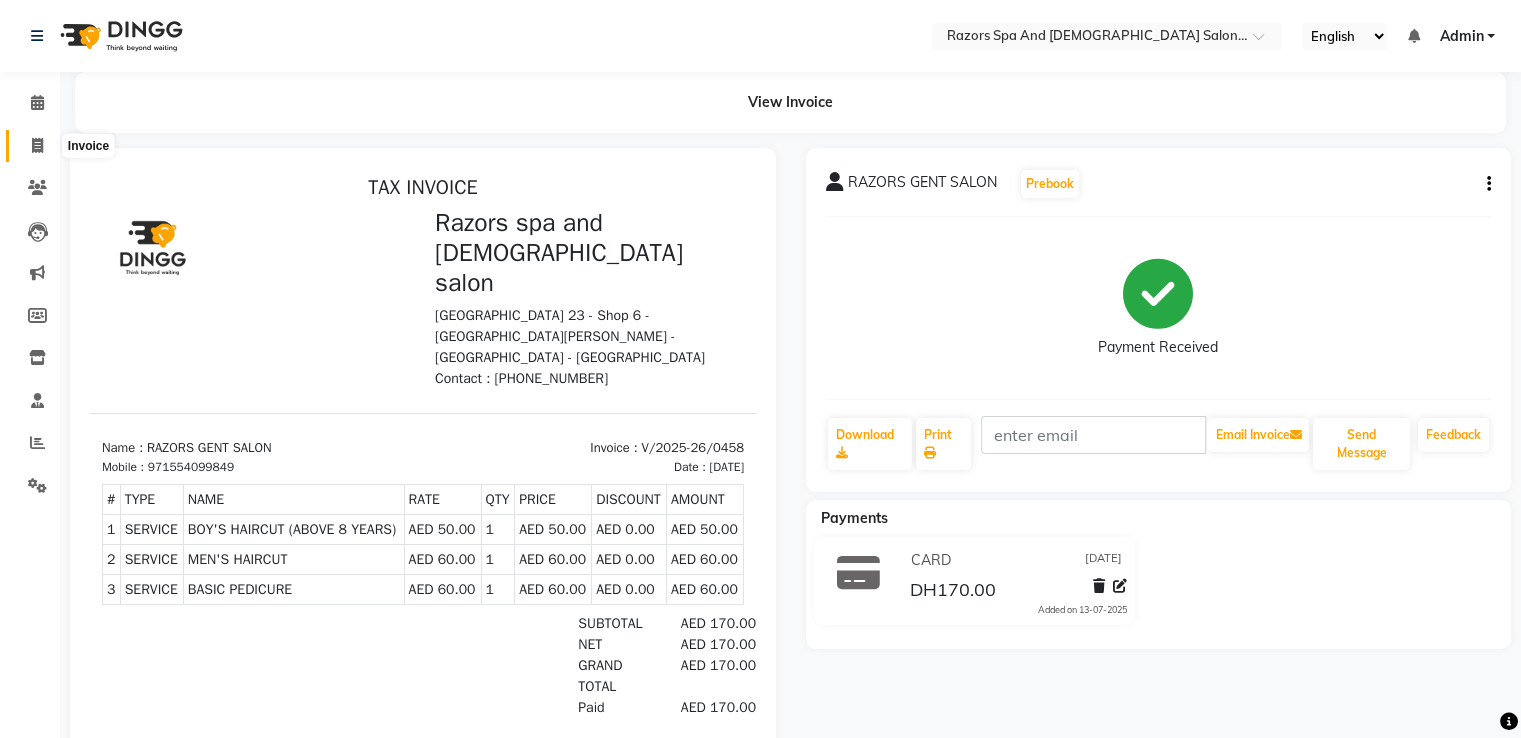 click 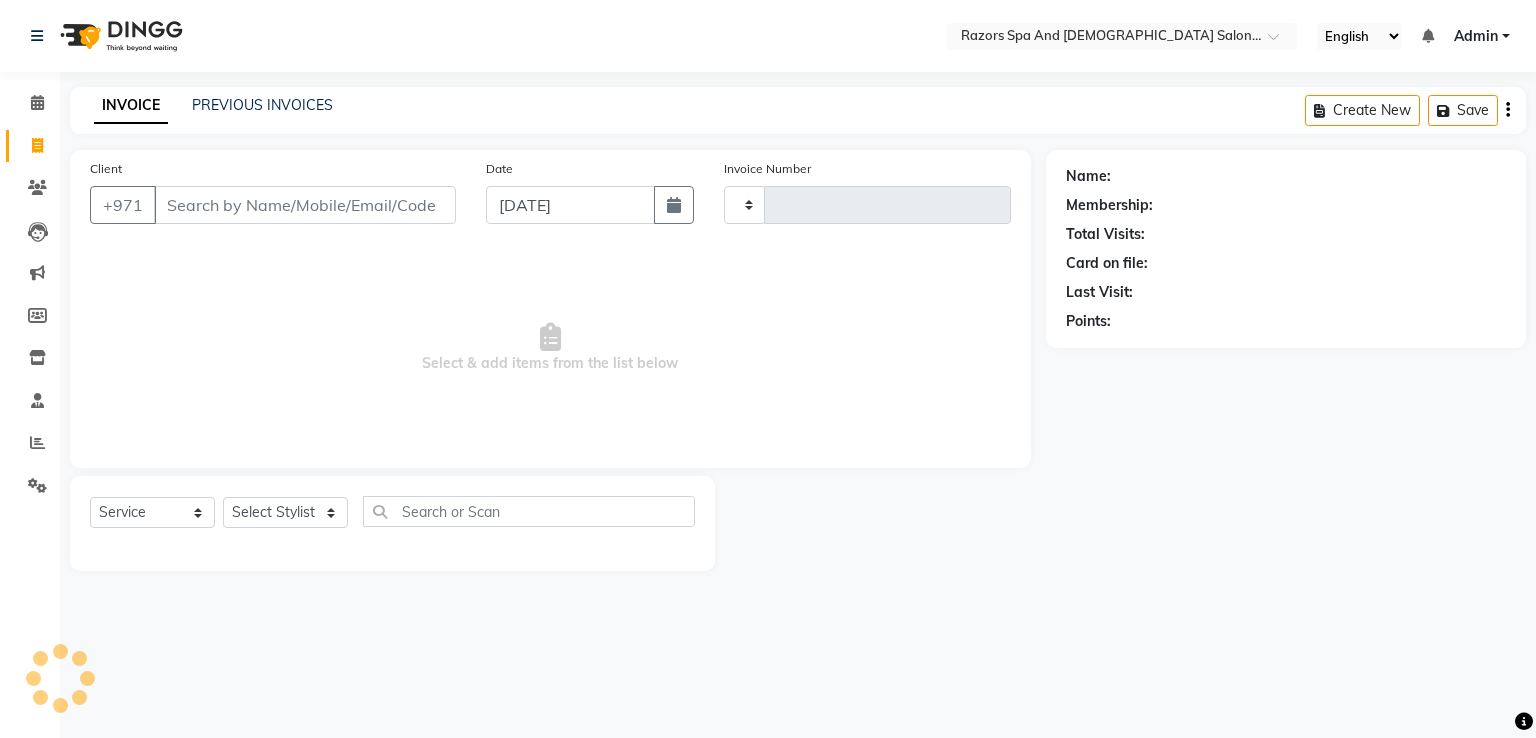 type on "0459" 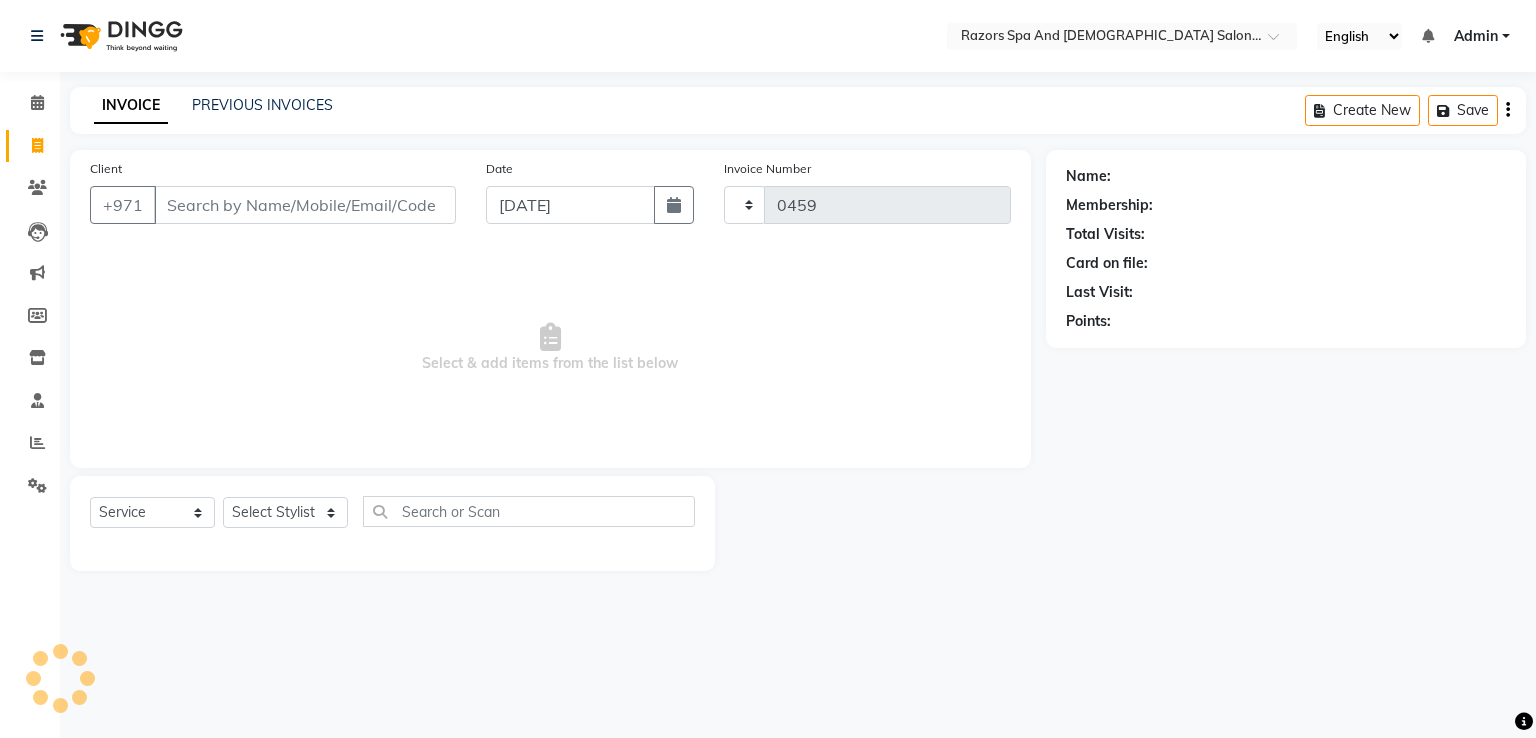 select on "8419" 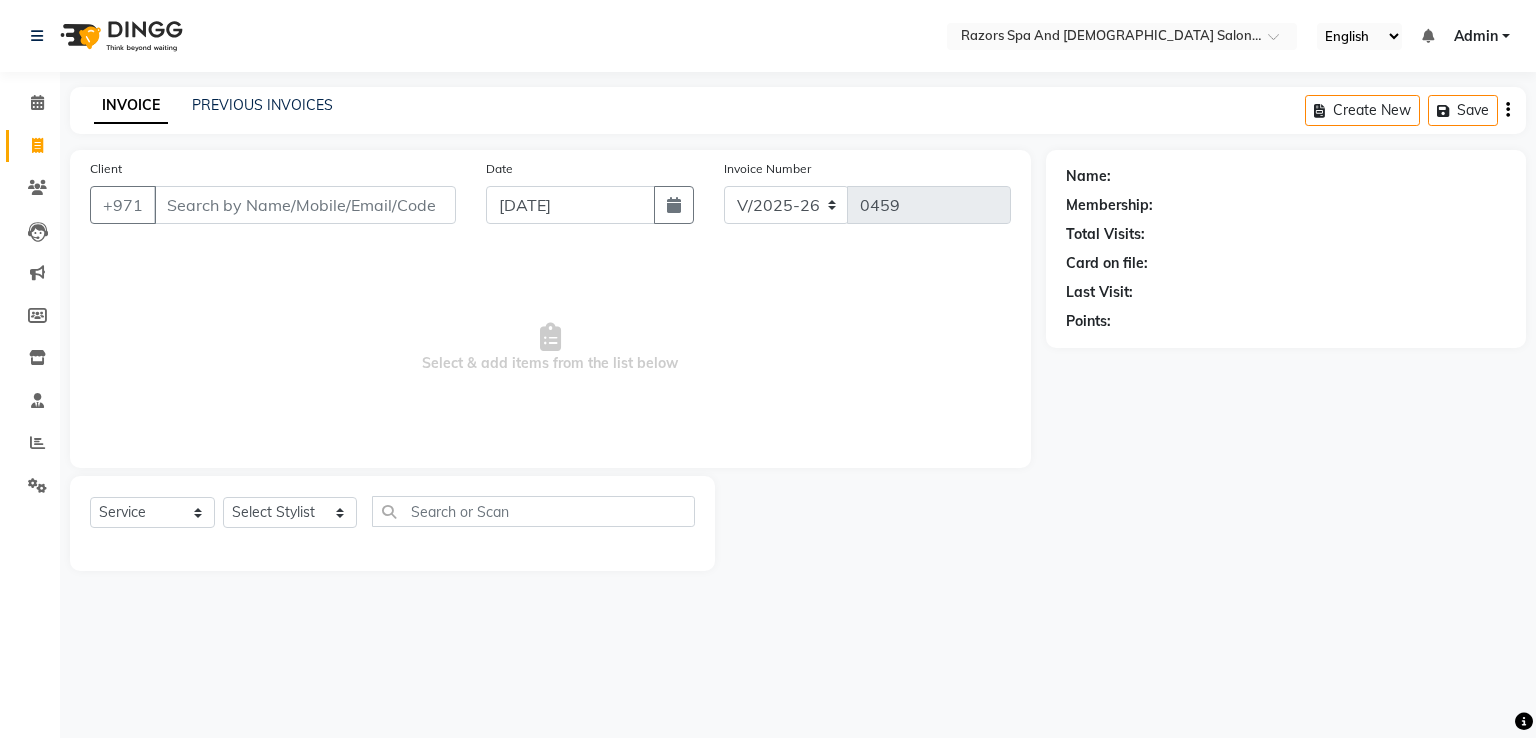 click on "Client" at bounding box center (305, 205) 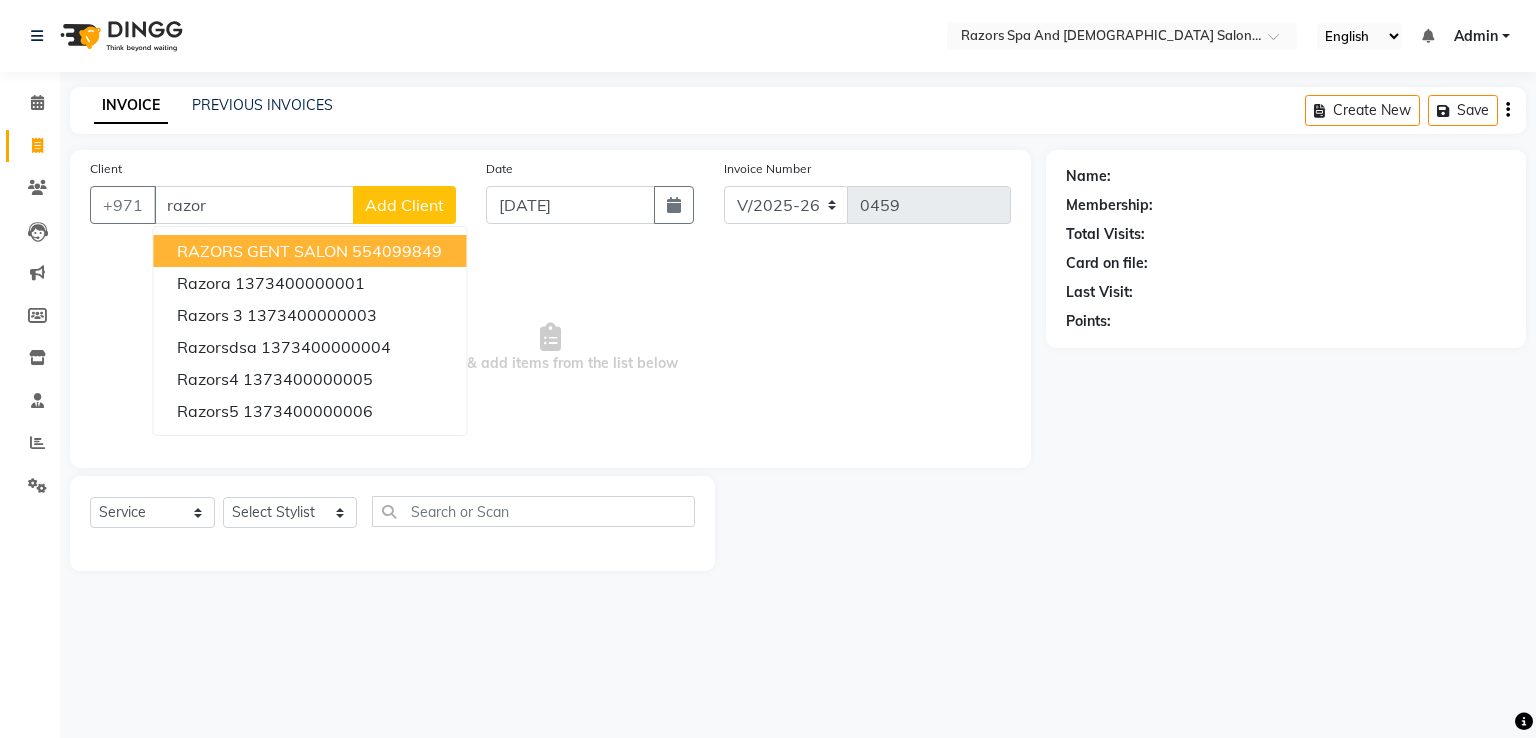 click on "RAZORS GENT SALON" at bounding box center [262, 251] 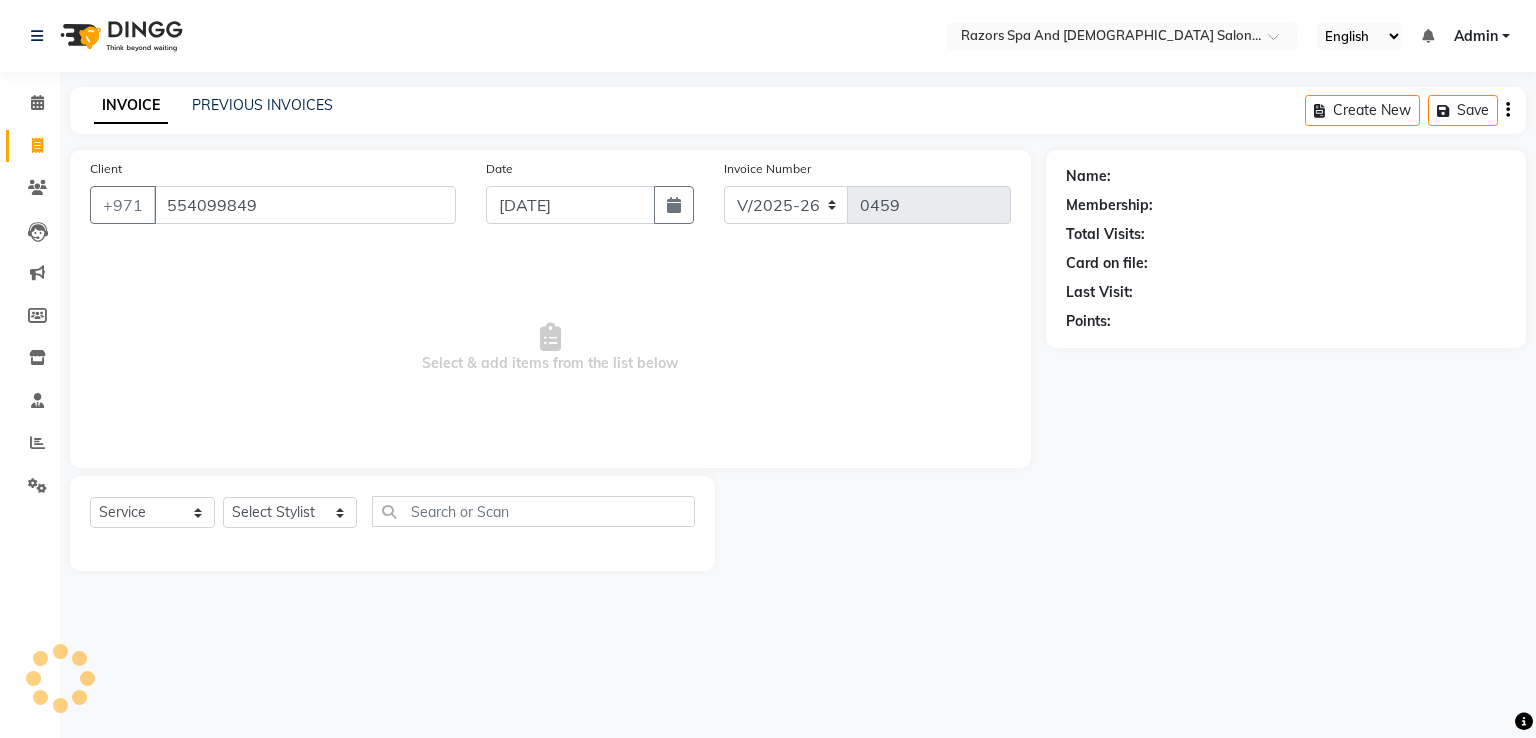 type on "554099849" 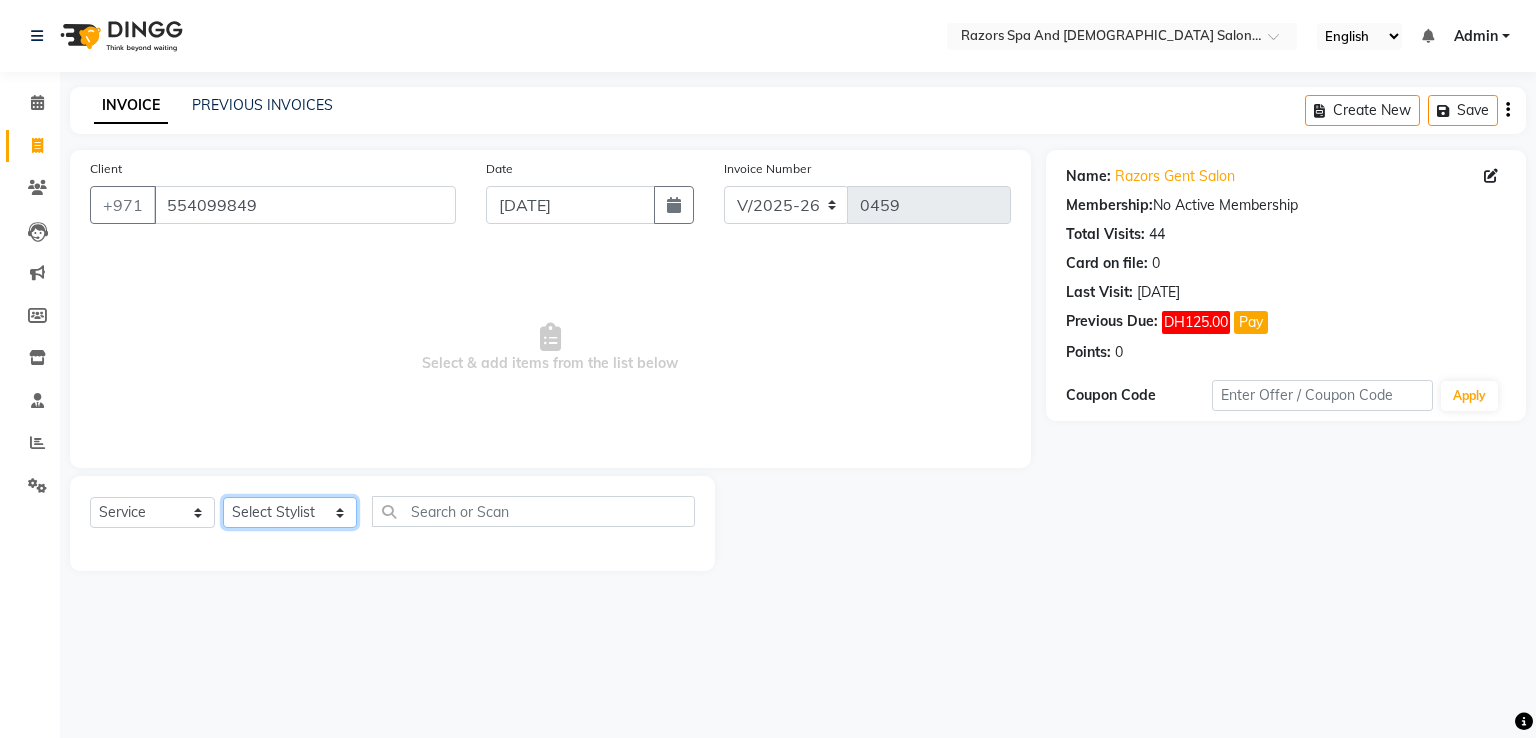 click on "Select Stylist Alaseel Abdul Rahim Baber Emmie Islam Darwish Oualid Zahir Youseef Mohamed" 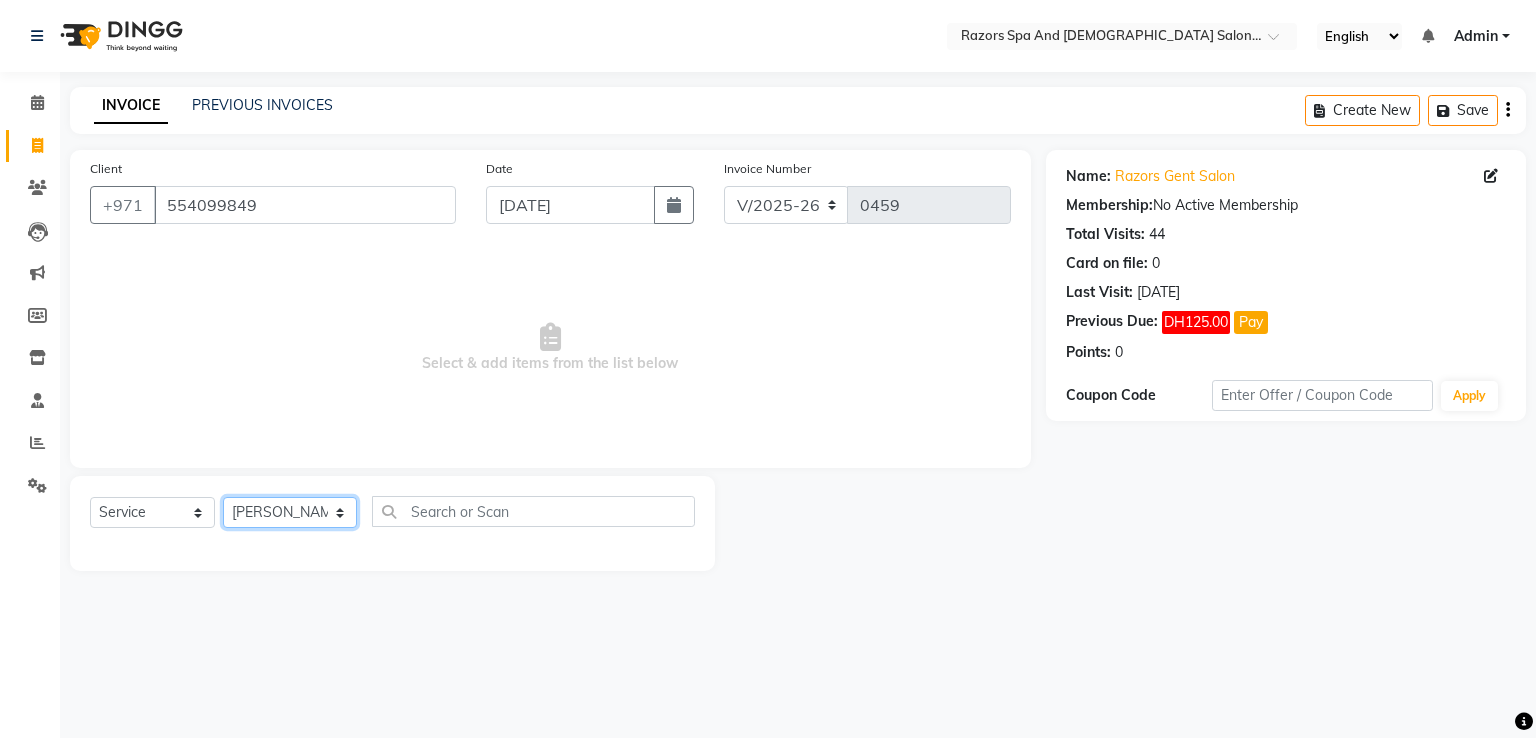 click on "Select Stylist Alaseel Abdul Rahim Baber Emmie Islam Darwish Oualid Zahir Youseef Mohamed" 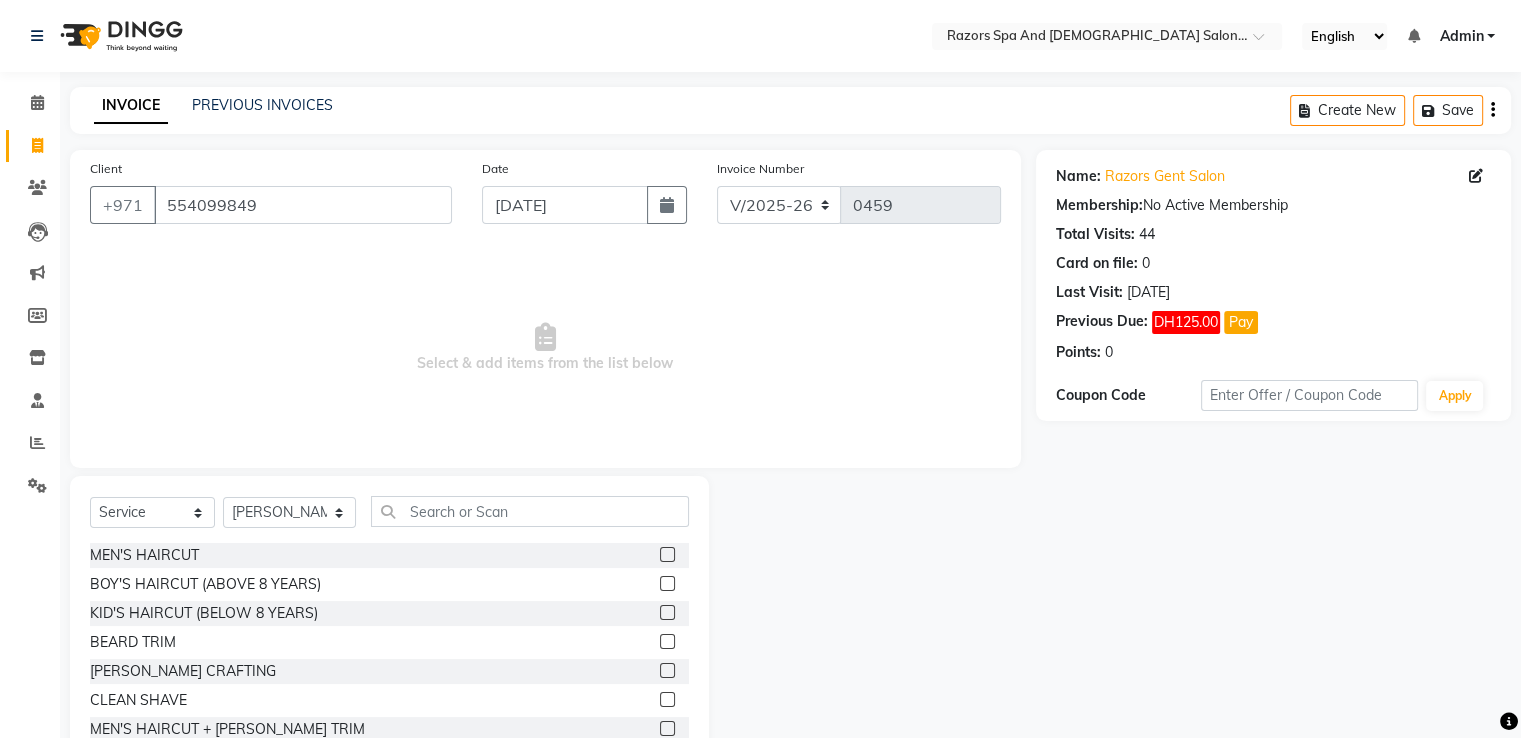 click 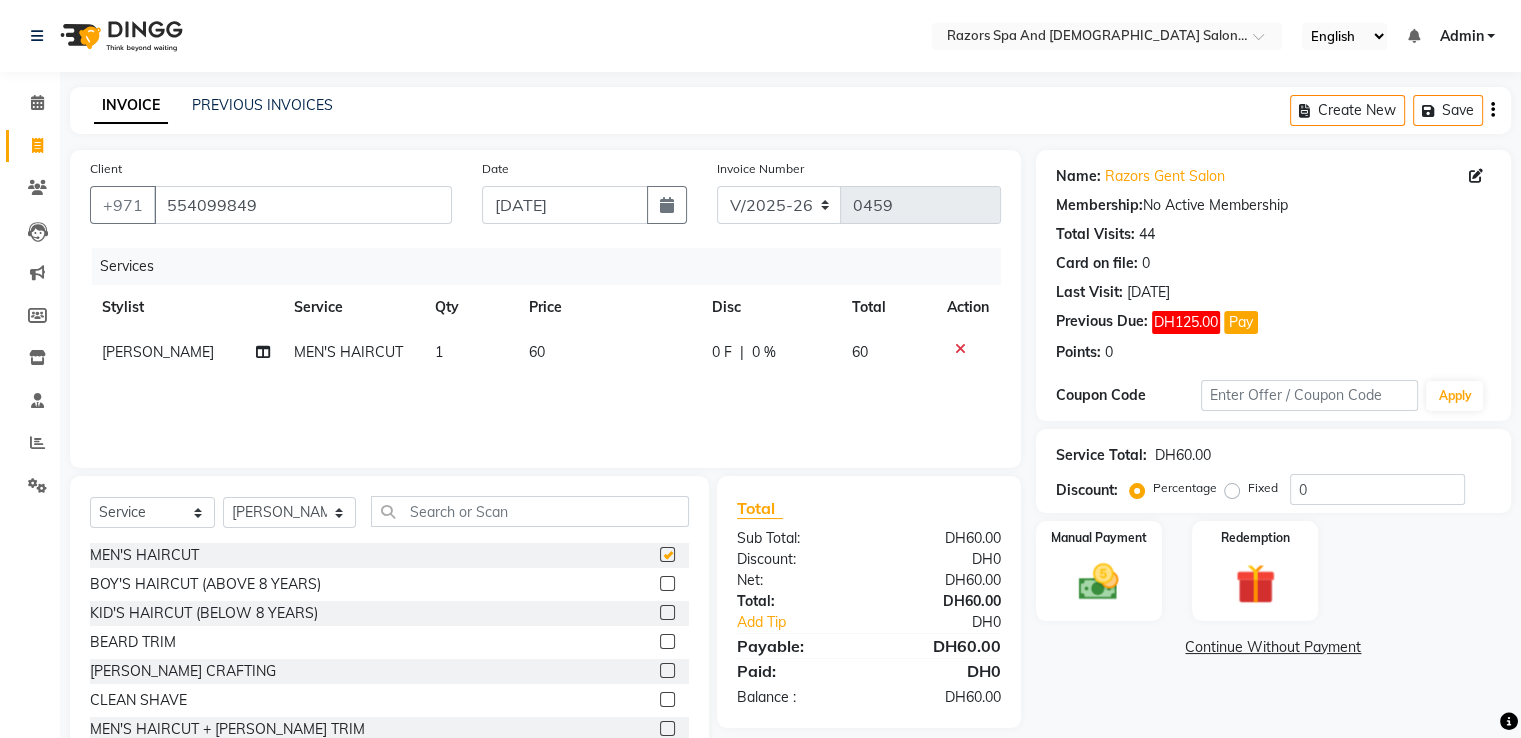 checkbox on "false" 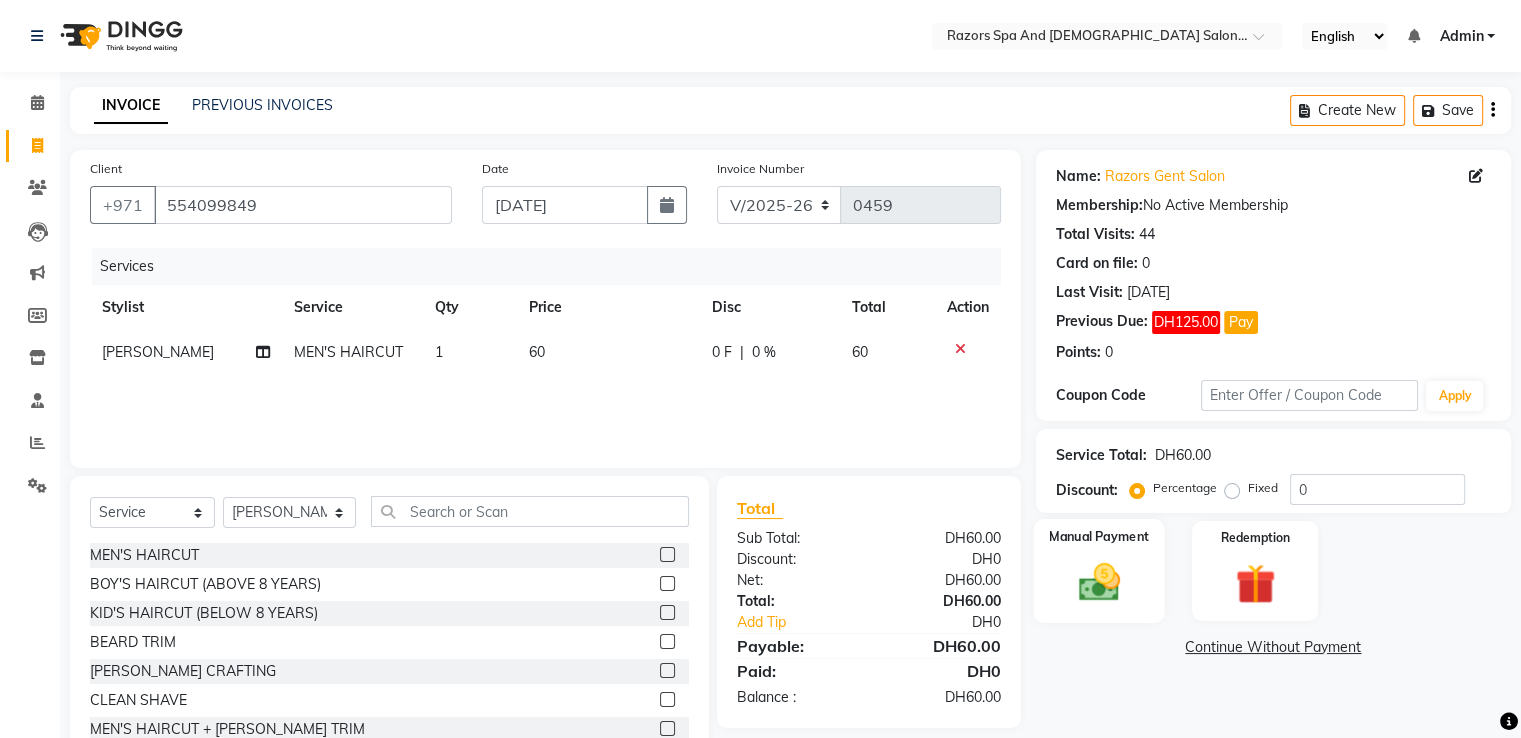 click on "Manual Payment" 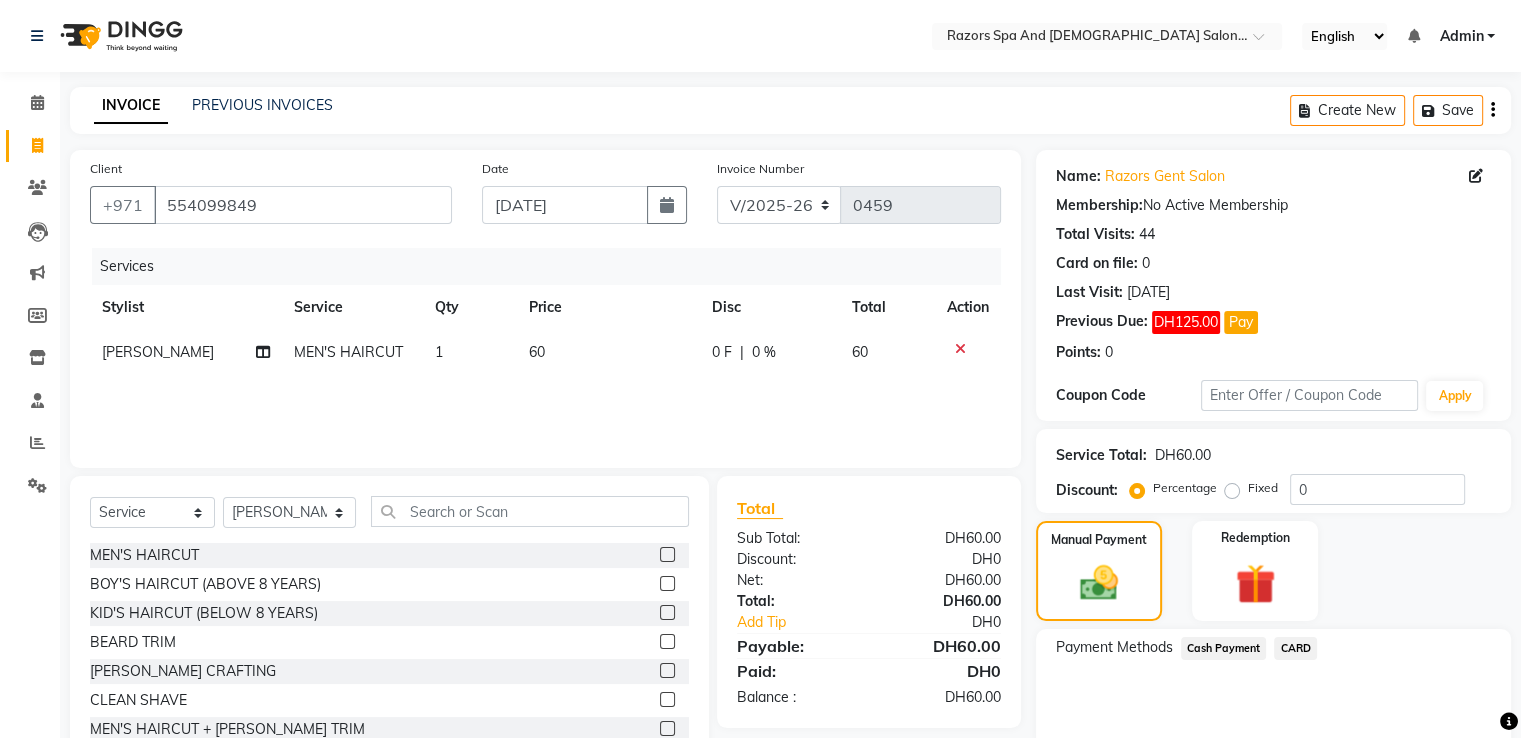 click on "CARD" 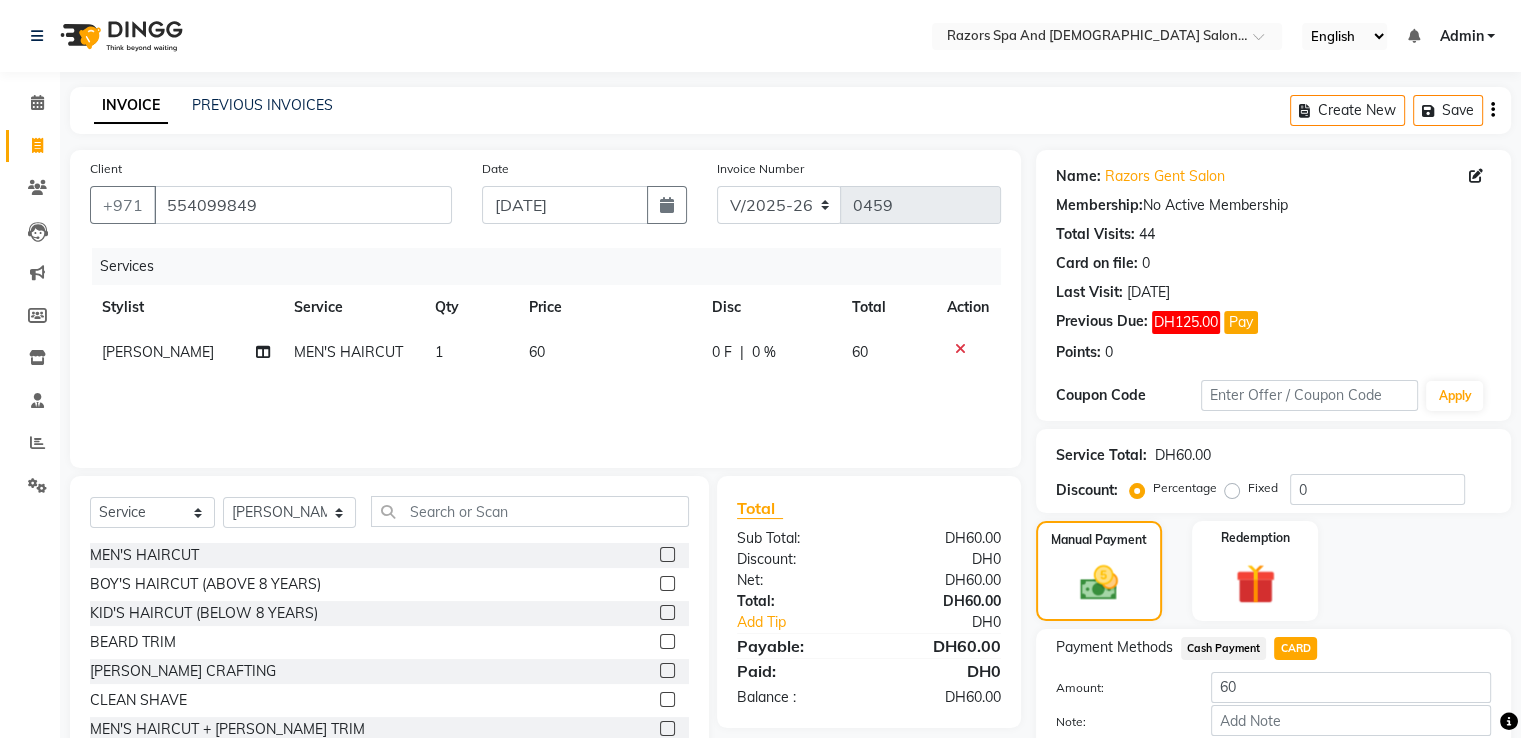 scroll, scrollTop: 112, scrollLeft: 0, axis: vertical 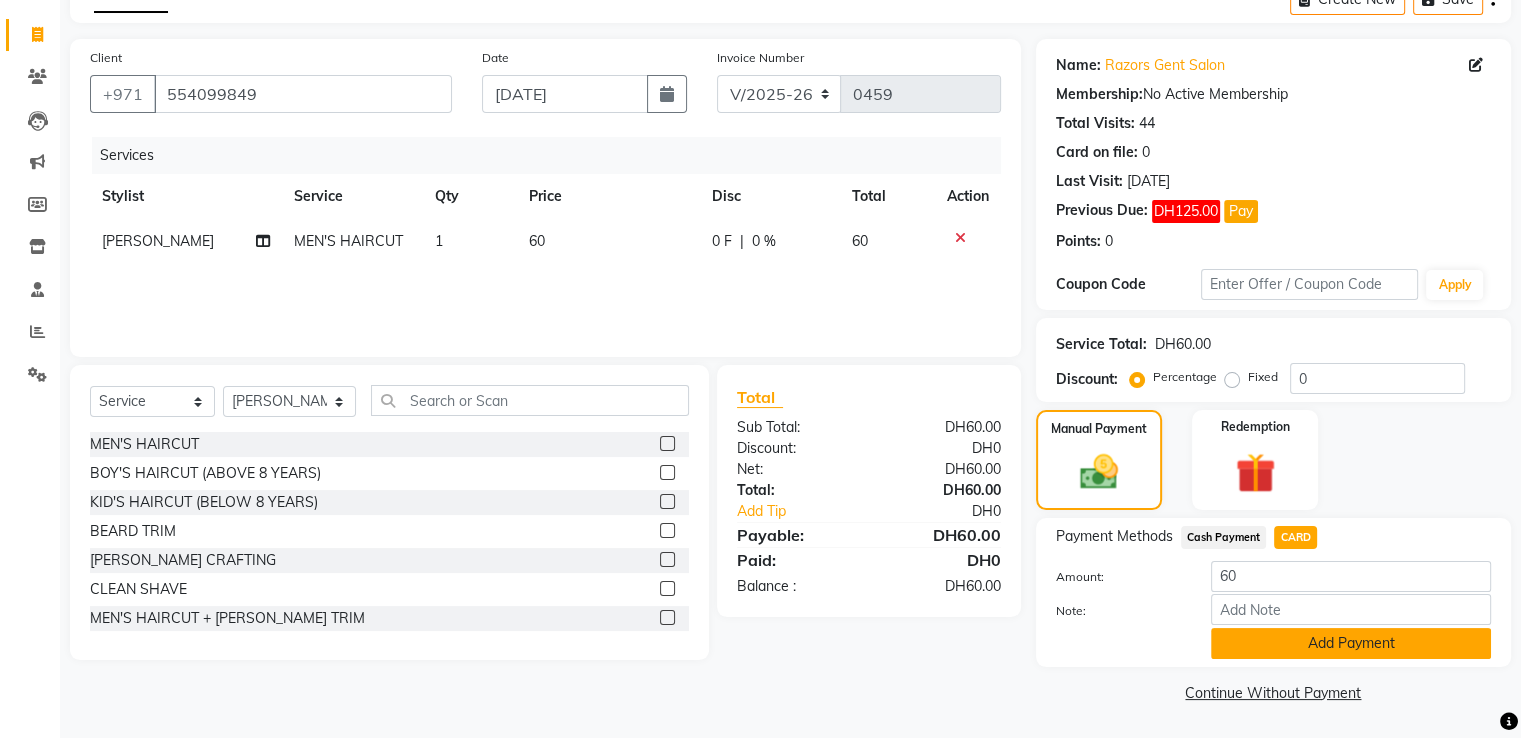 click on "Add Payment" 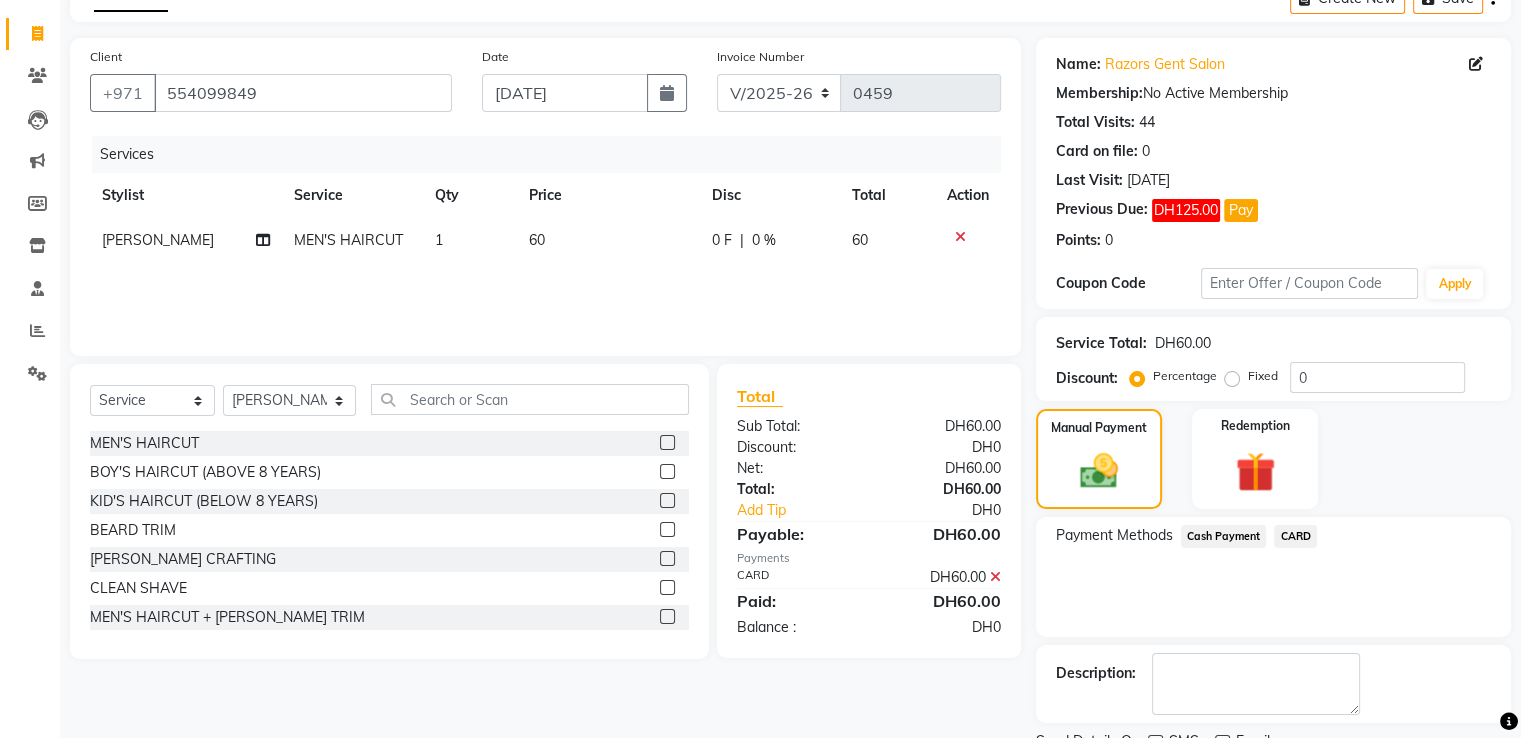 scroll, scrollTop: 193, scrollLeft: 0, axis: vertical 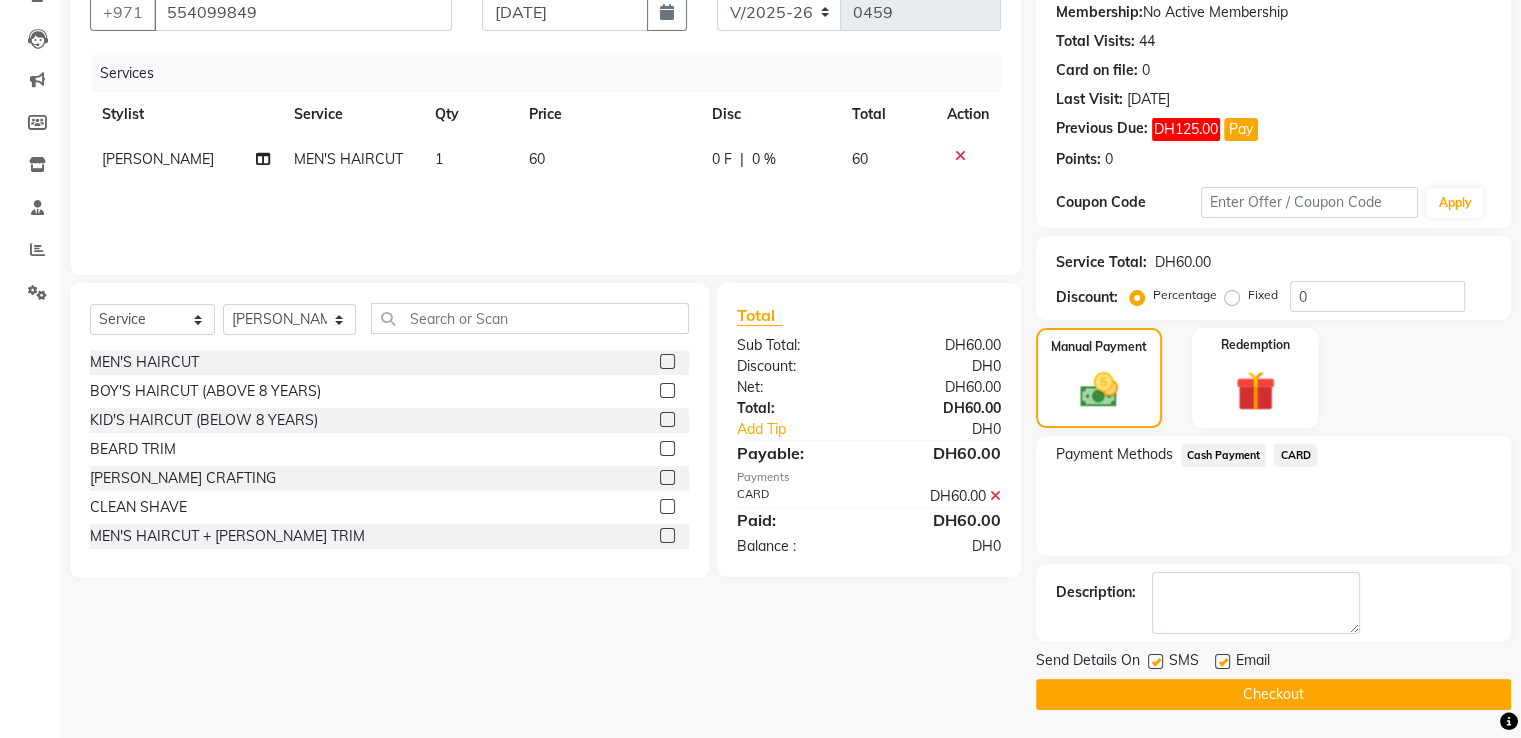 click on "Checkout" 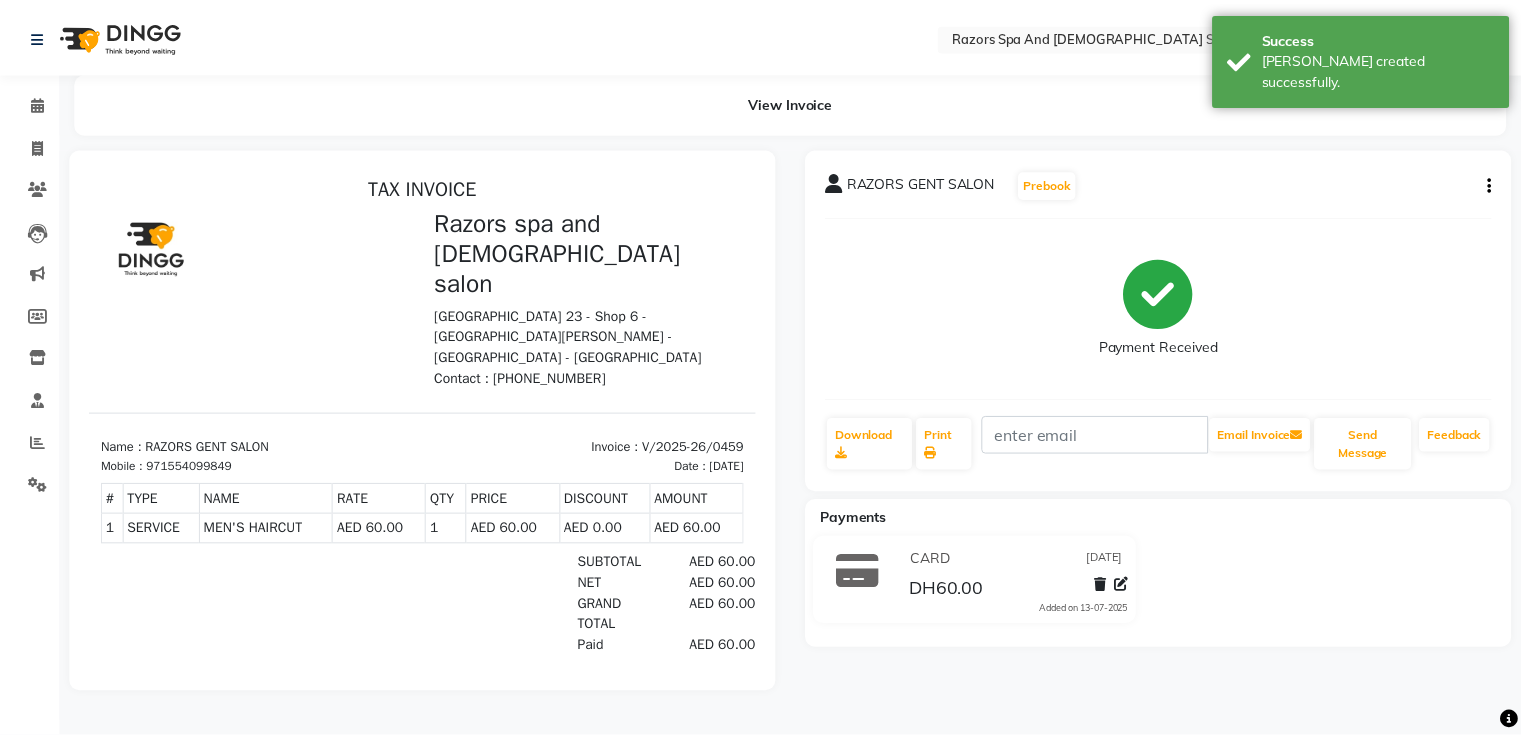 scroll, scrollTop: 0, scrollLeft: 0, axis: both 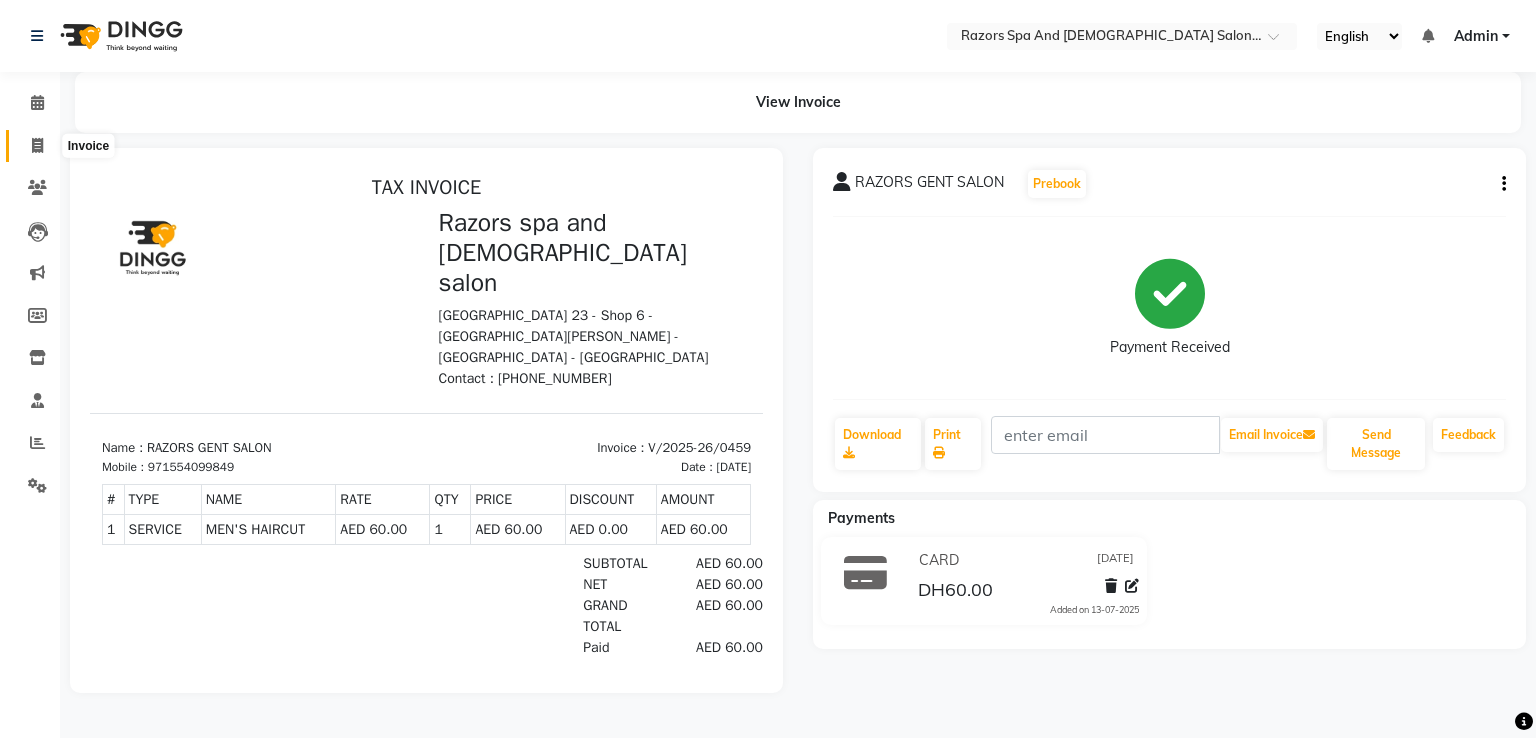 click 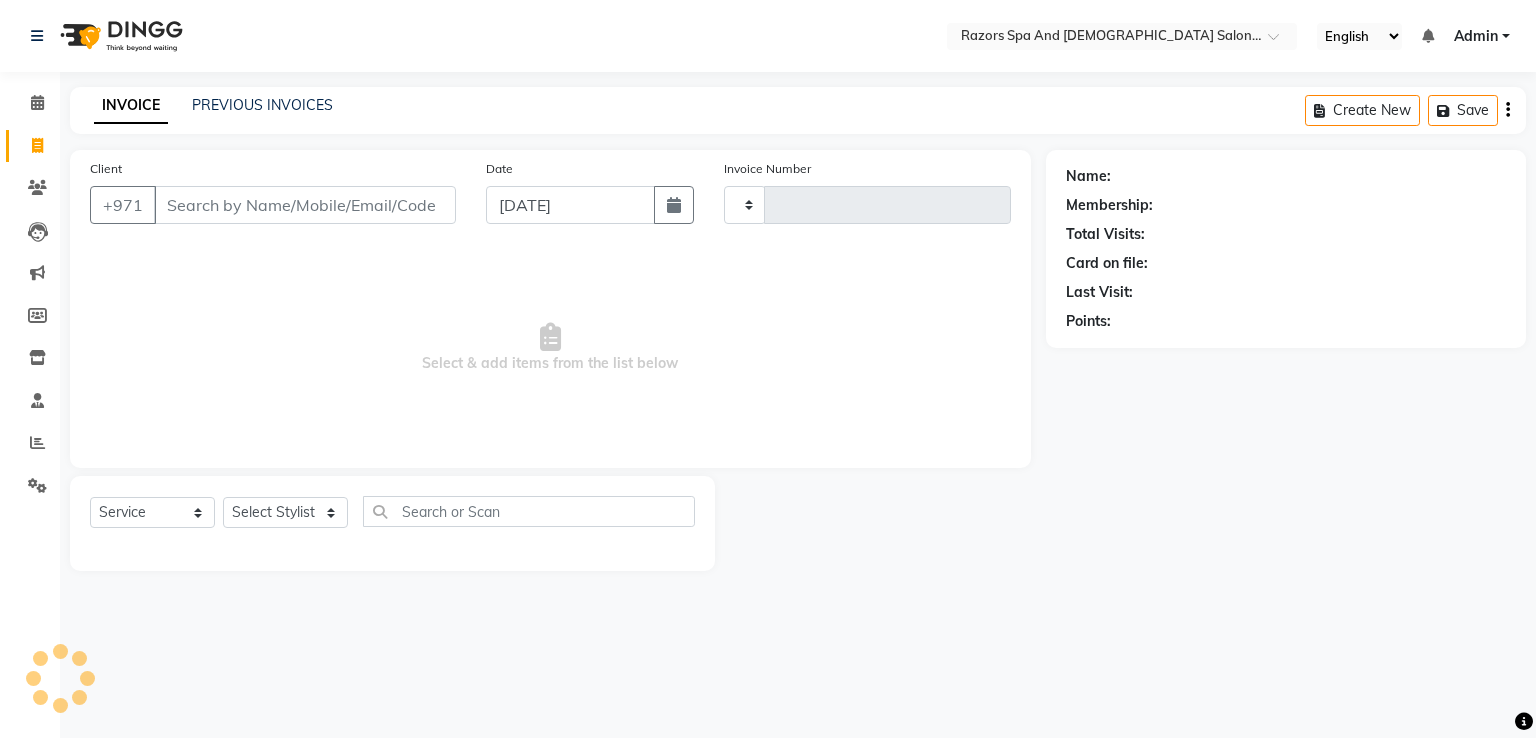 type on "0460" 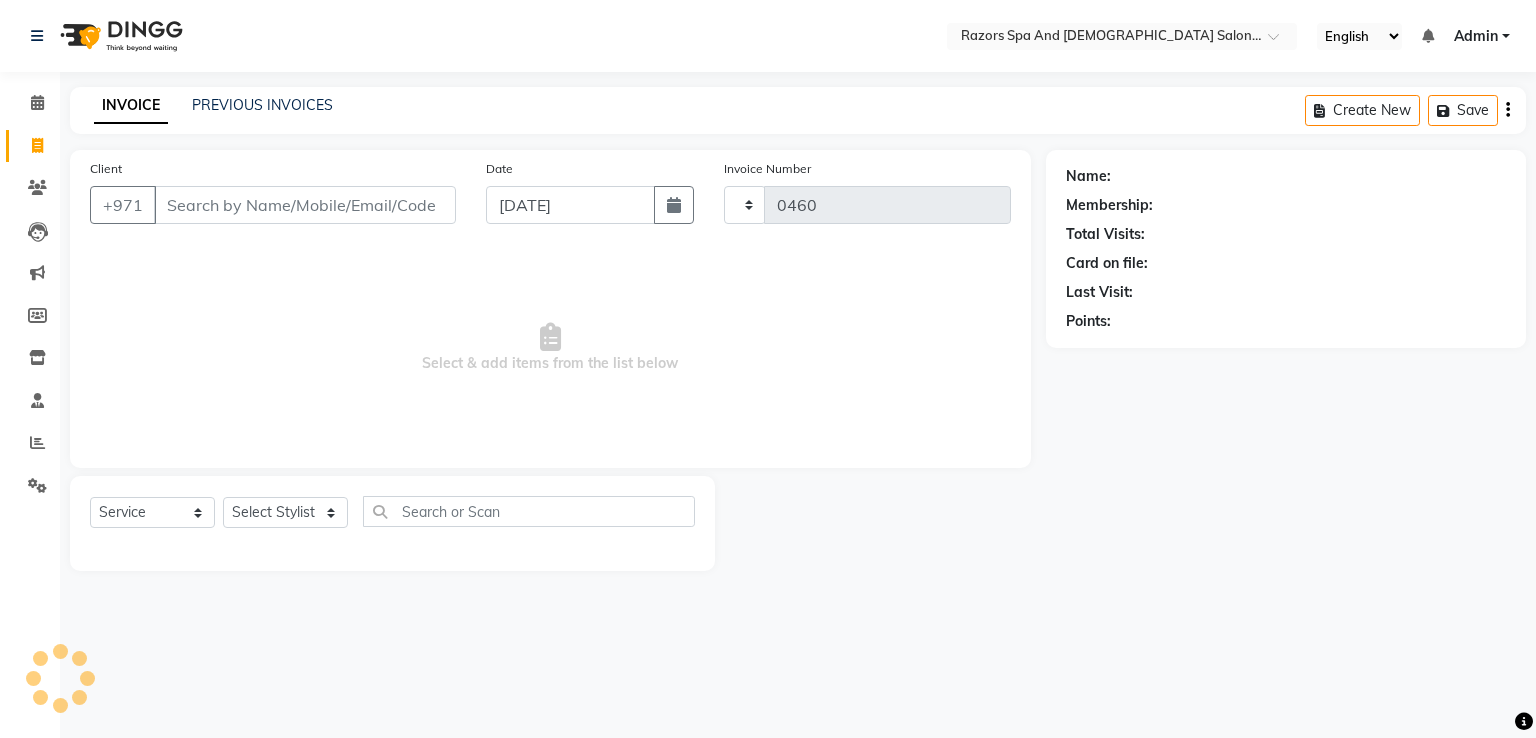 select on "8419" 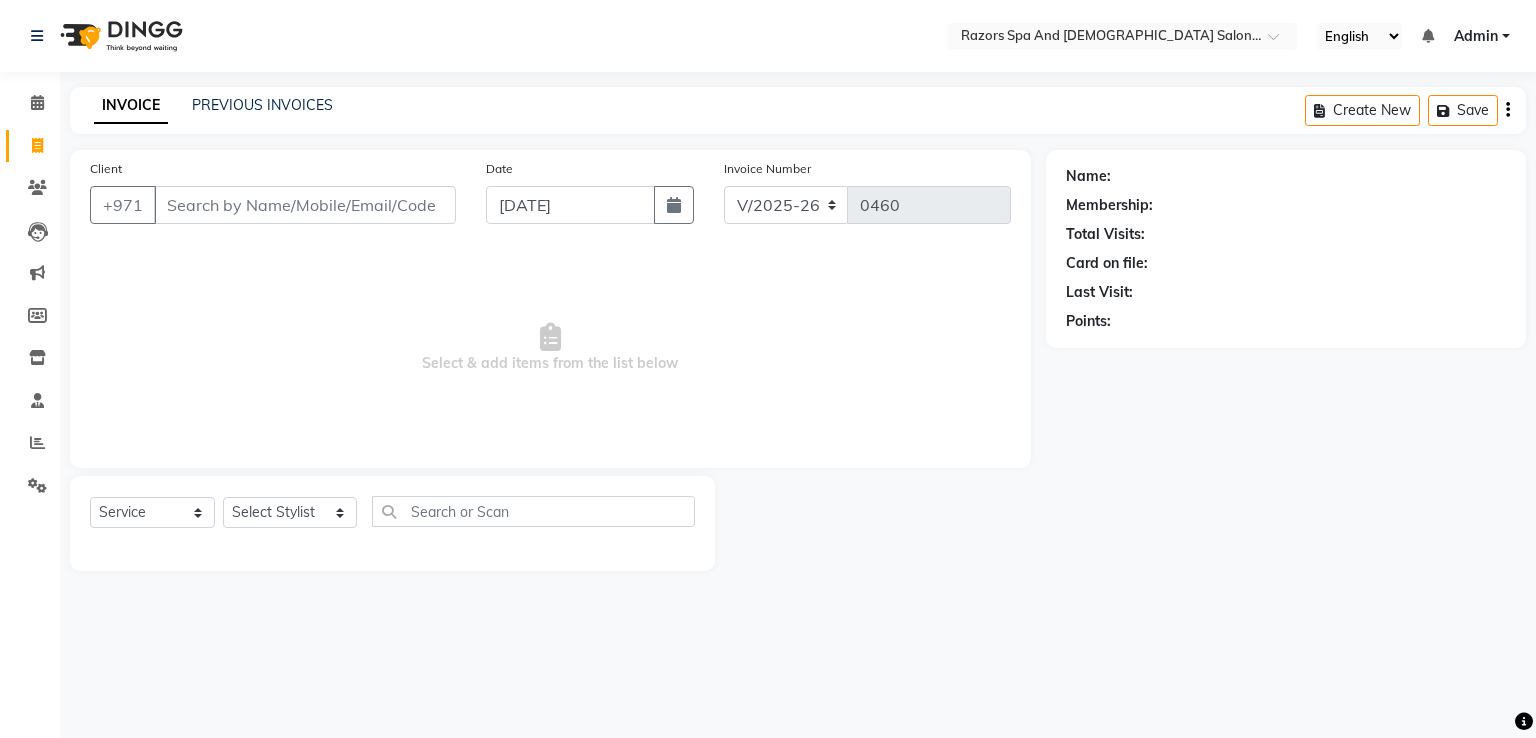 click on "Client" at bounding box center (305, 205) 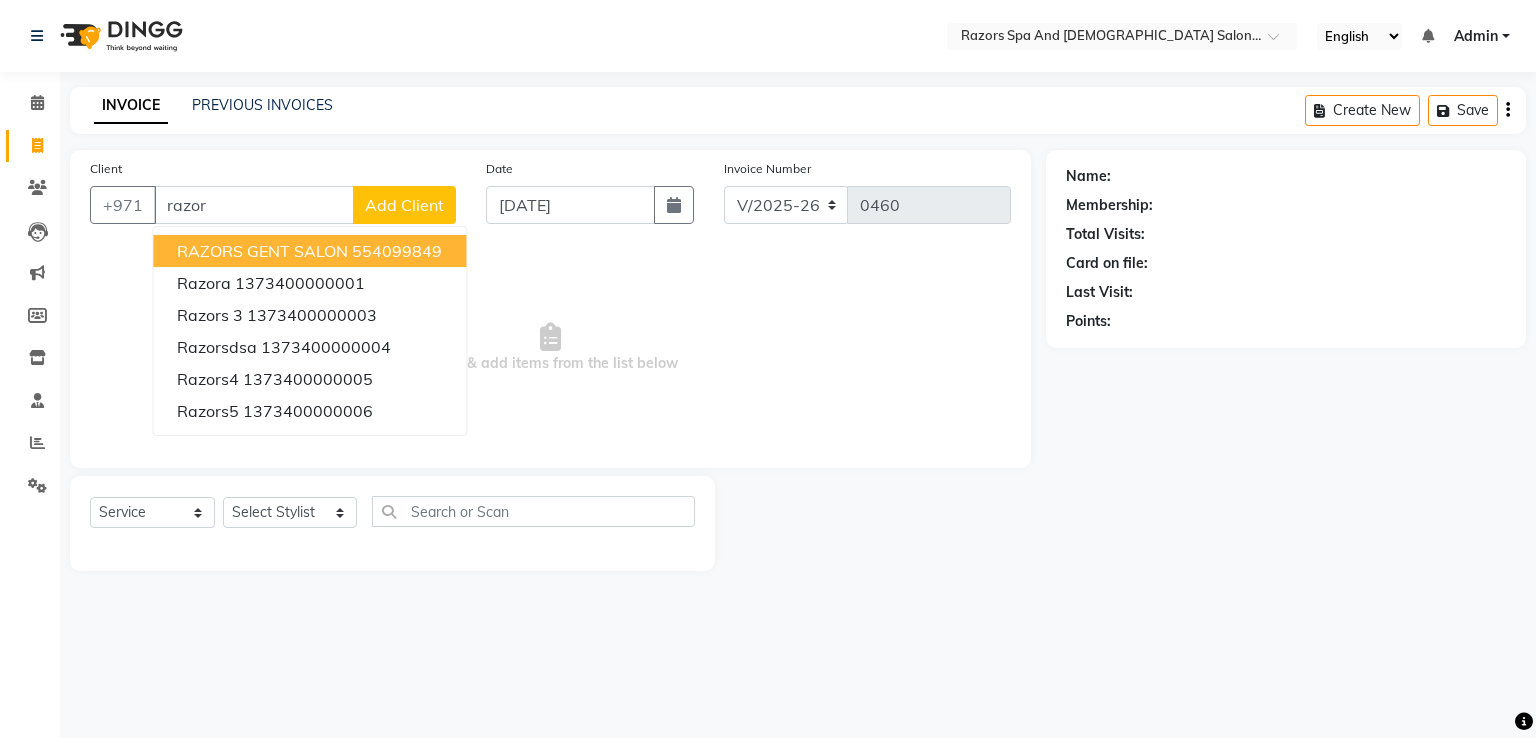 click on "RAZORS GENT SALON" at bounding box center (262, 251) 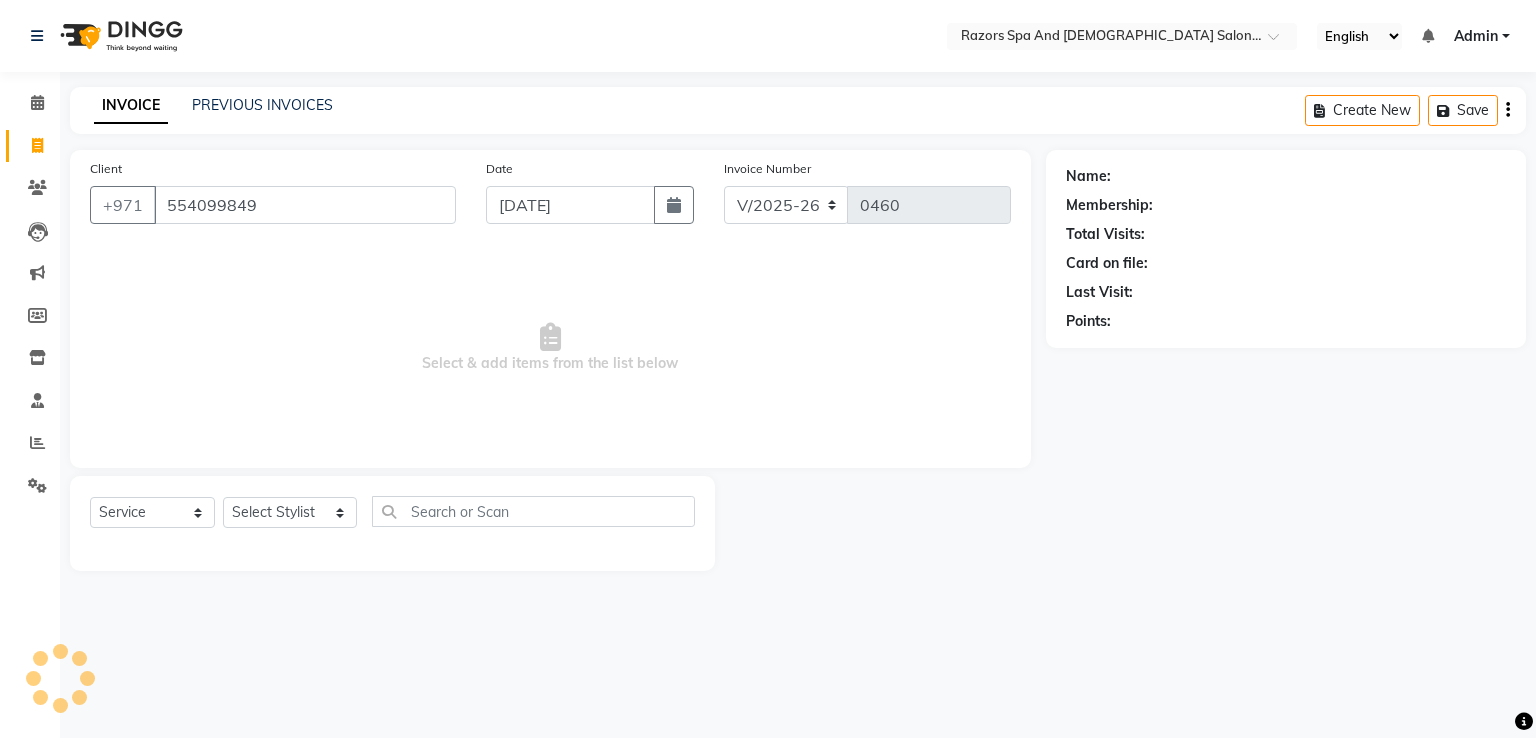 type on "554099849" 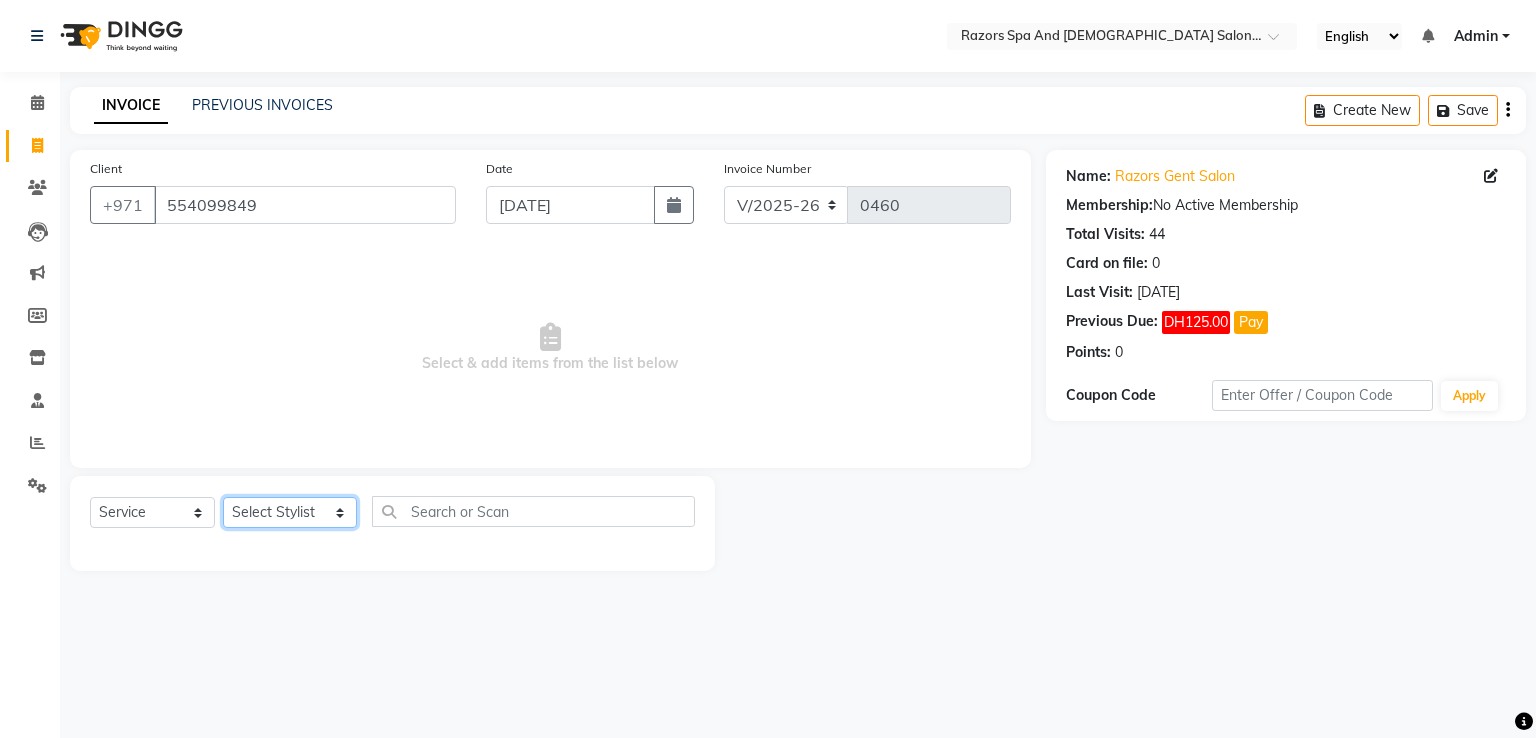 click on "Select Stylist Alaseel Abdul Rahim Baber Emmie Islam Darwish Oualid Zahir Youseef Mohamed" 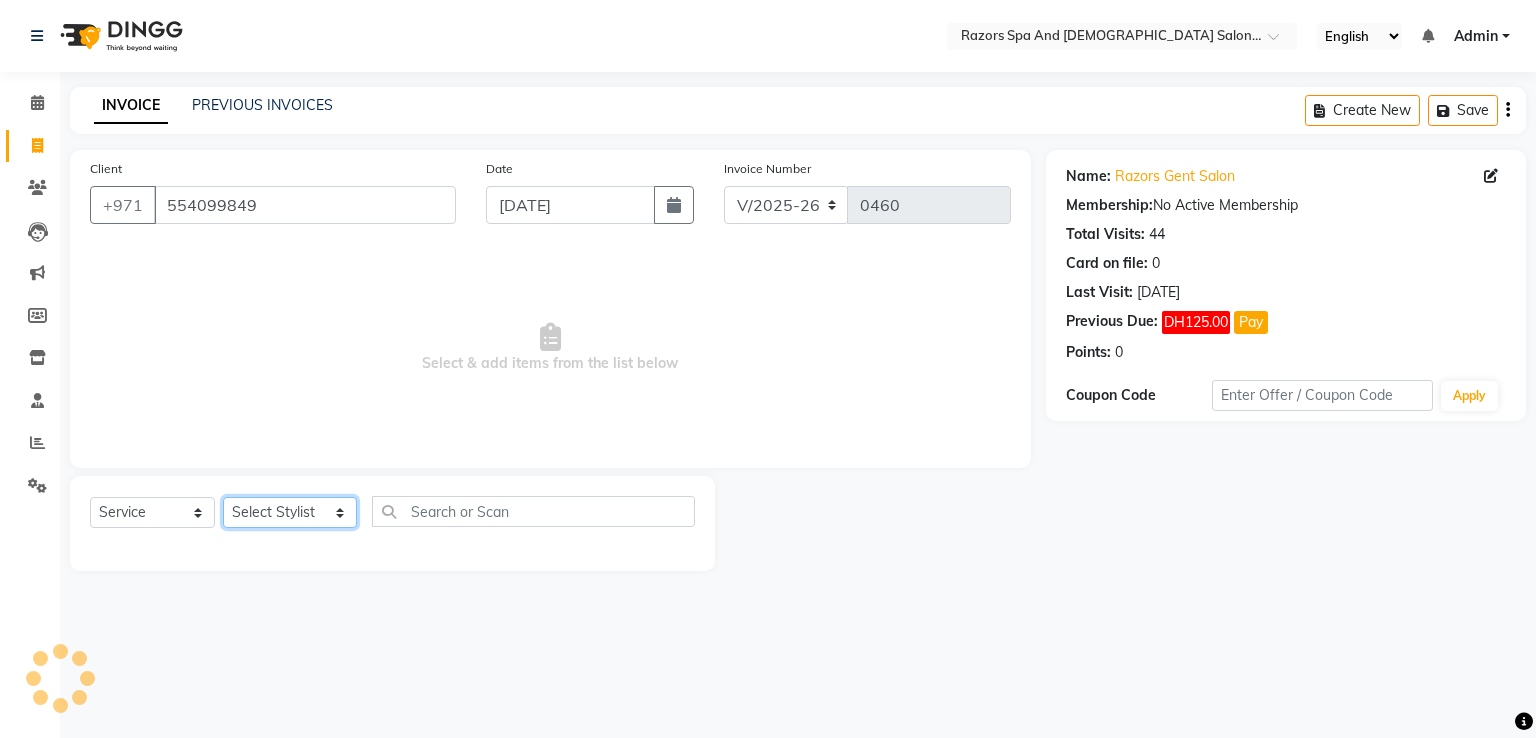 select on "81370" 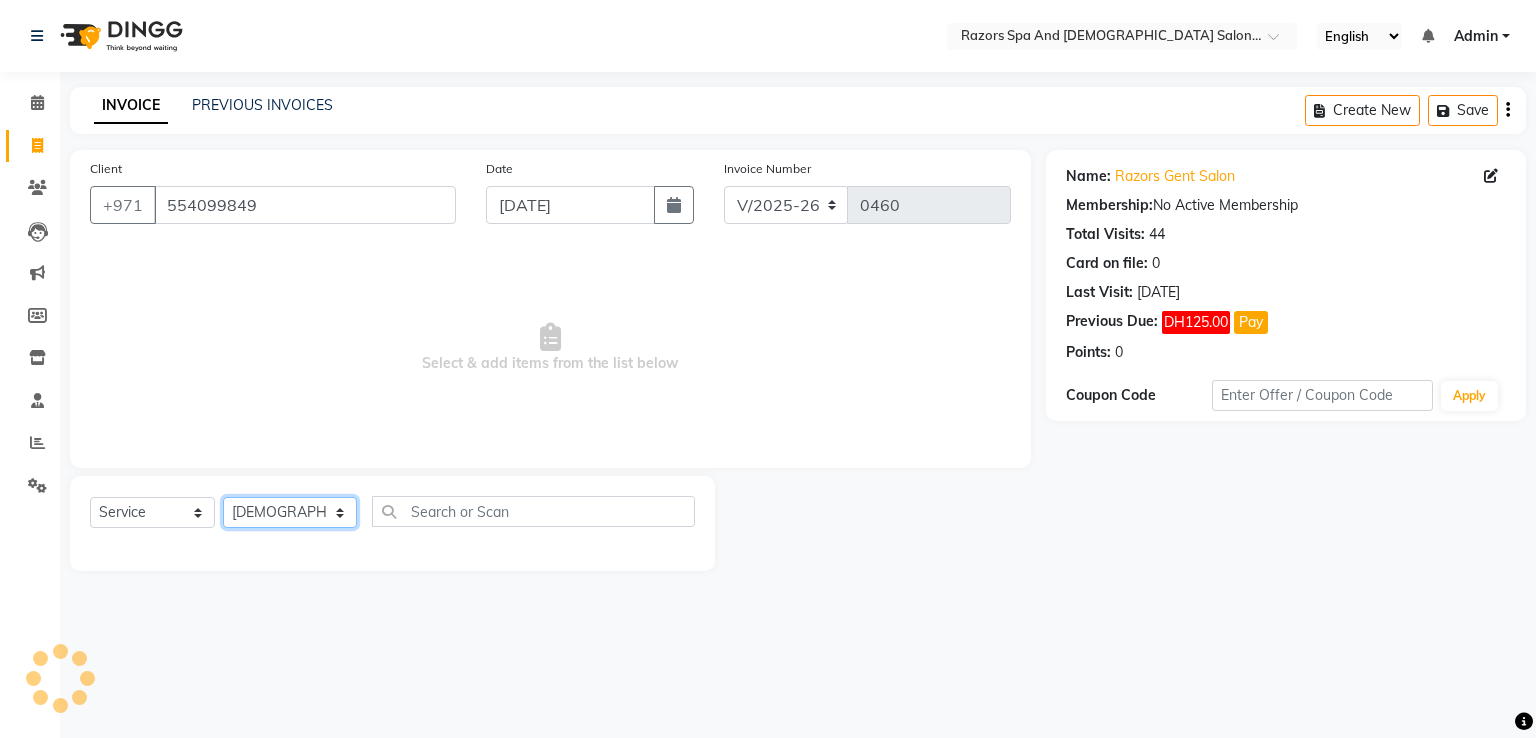 click on "Select Stylist Alaseel Abdul Rahim Baber Emmie Islam Darwish Oualid Zahir Youseef Mohamed" 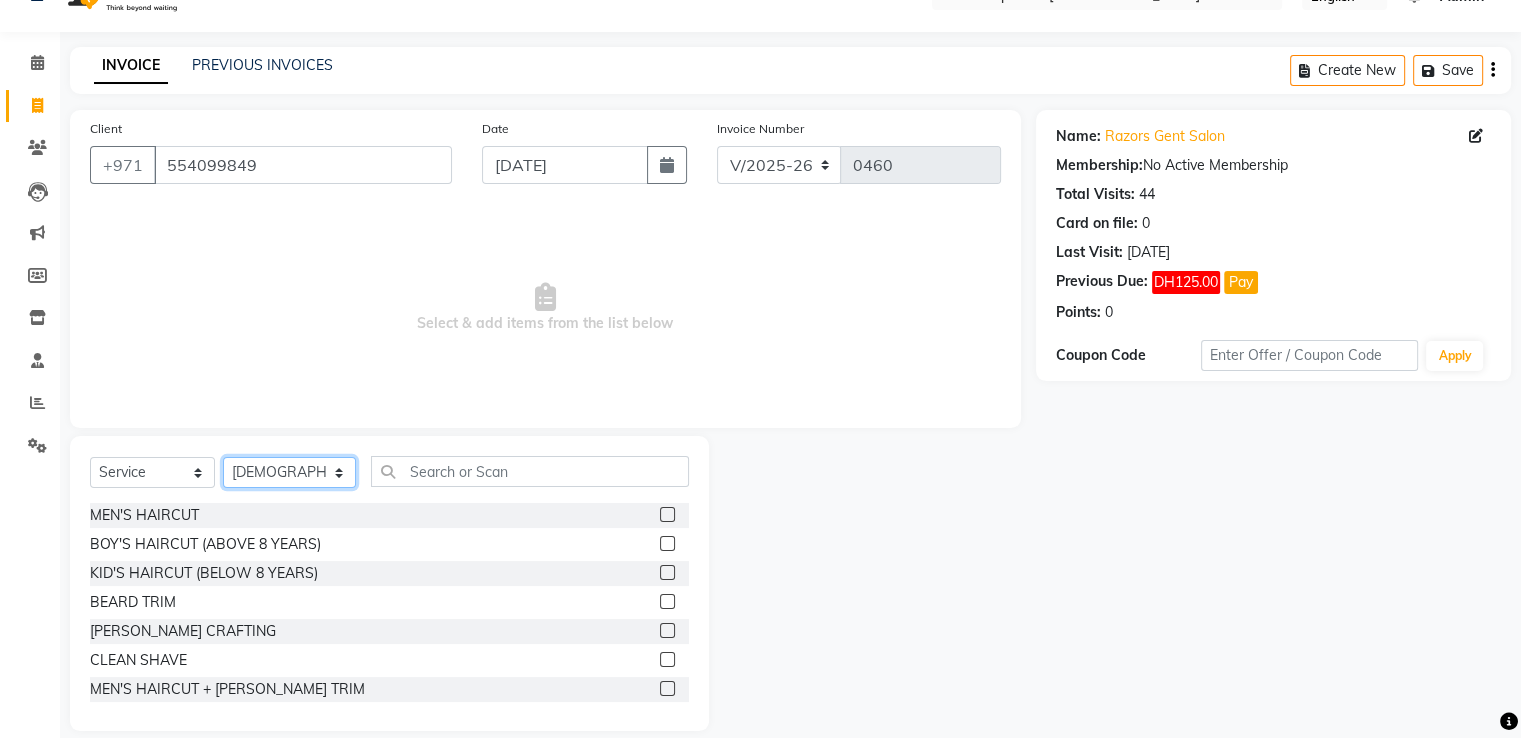 scroll, scrollTop: 64, scrollLeft: 0, axis: vertical 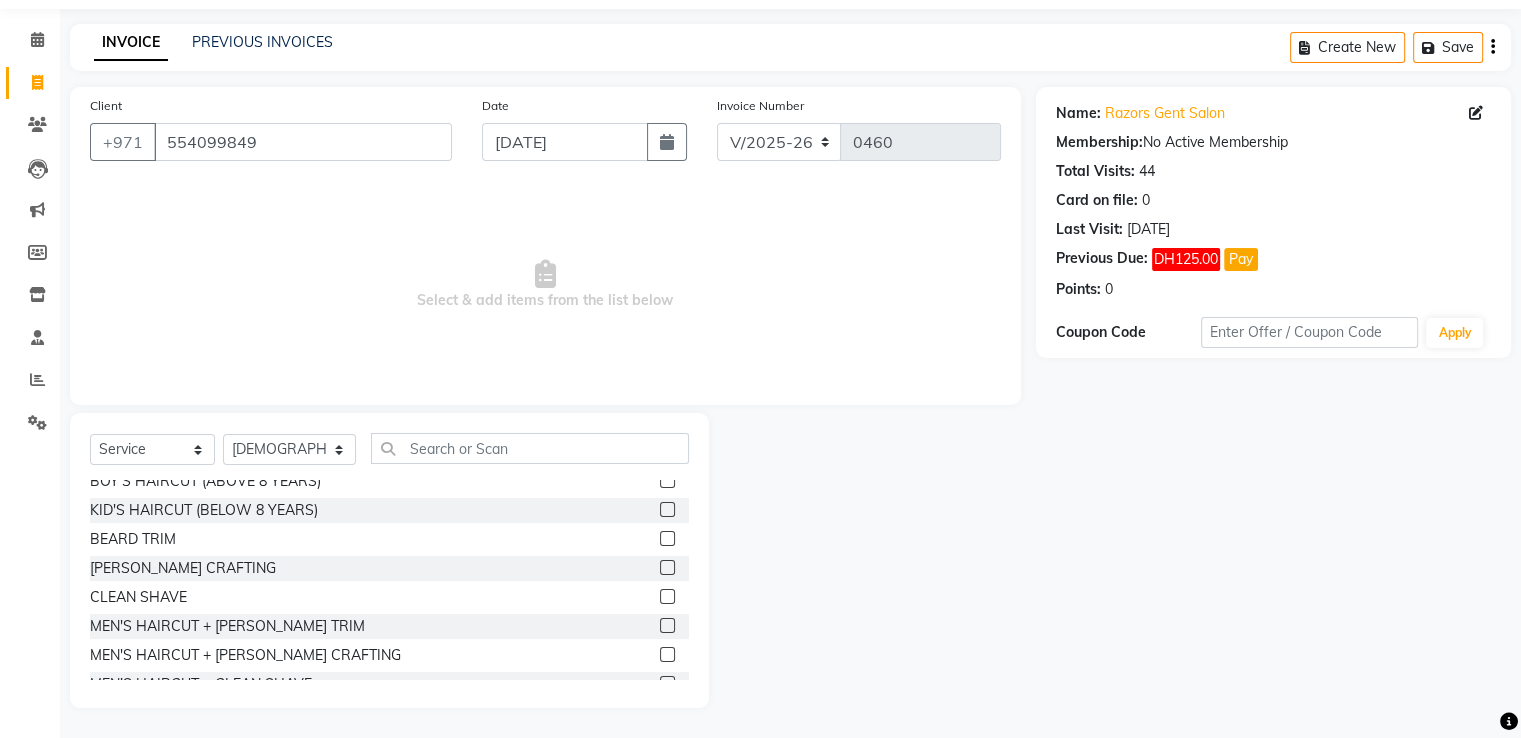 click 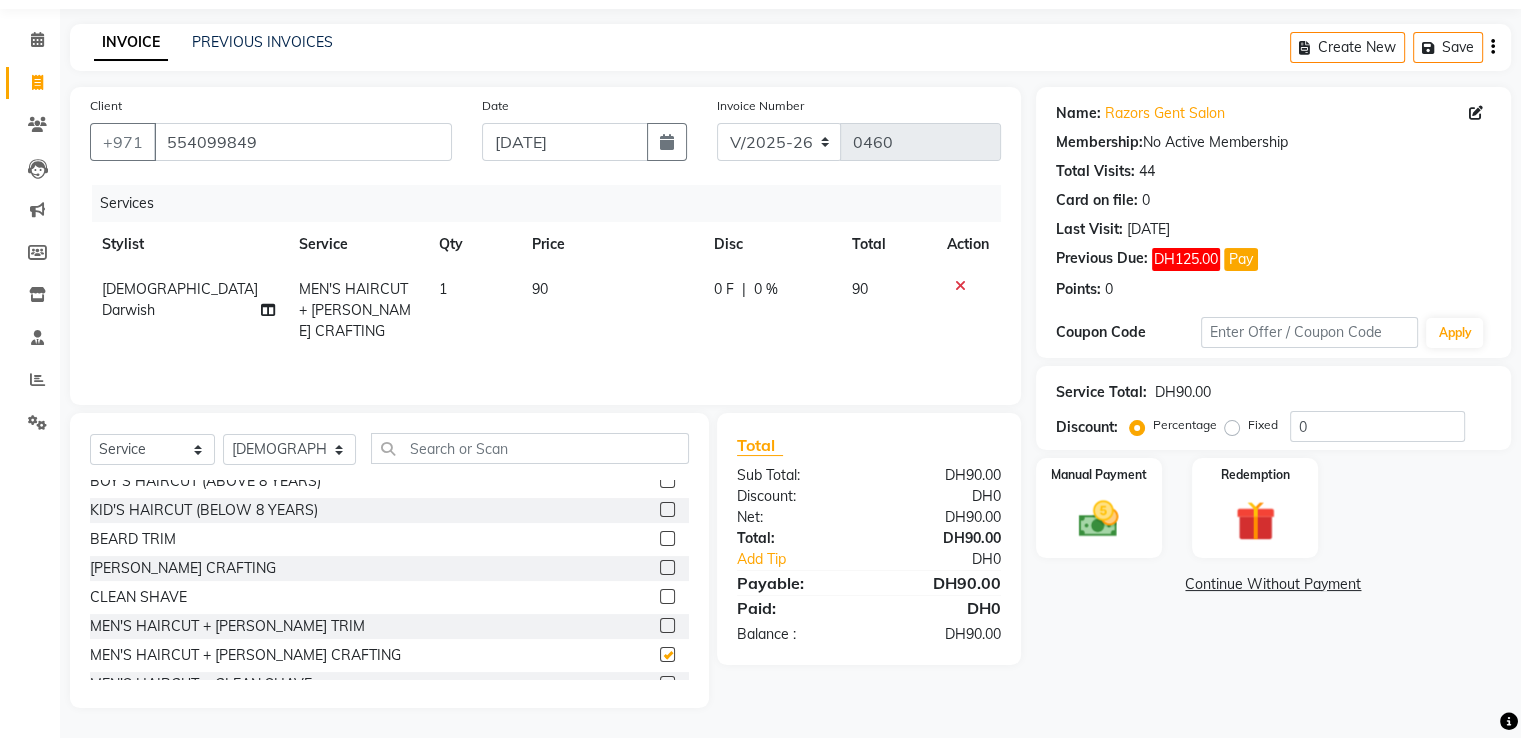 checkbox on "false" 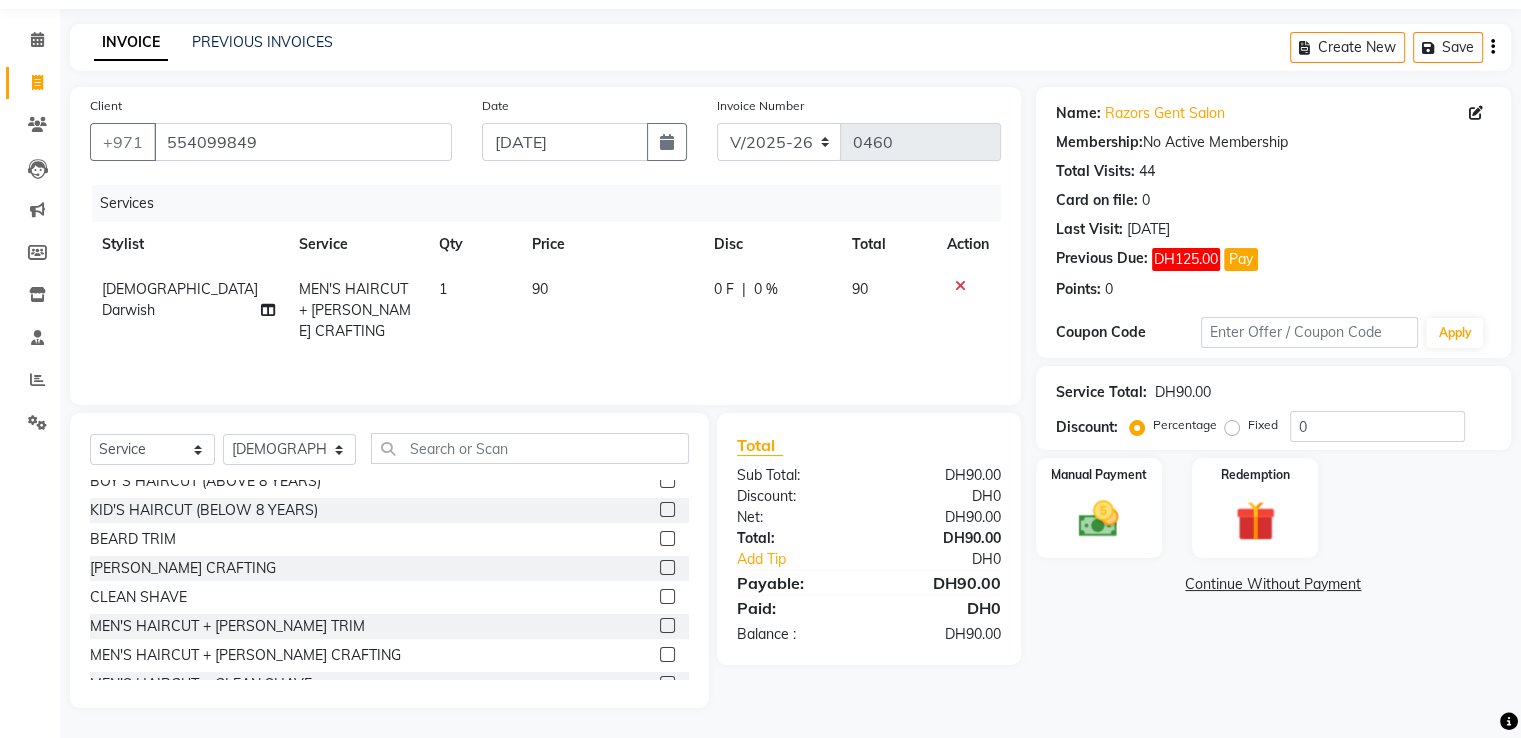 scroll, scrollTop: 64, scrollLeft: 0, axis: vertical 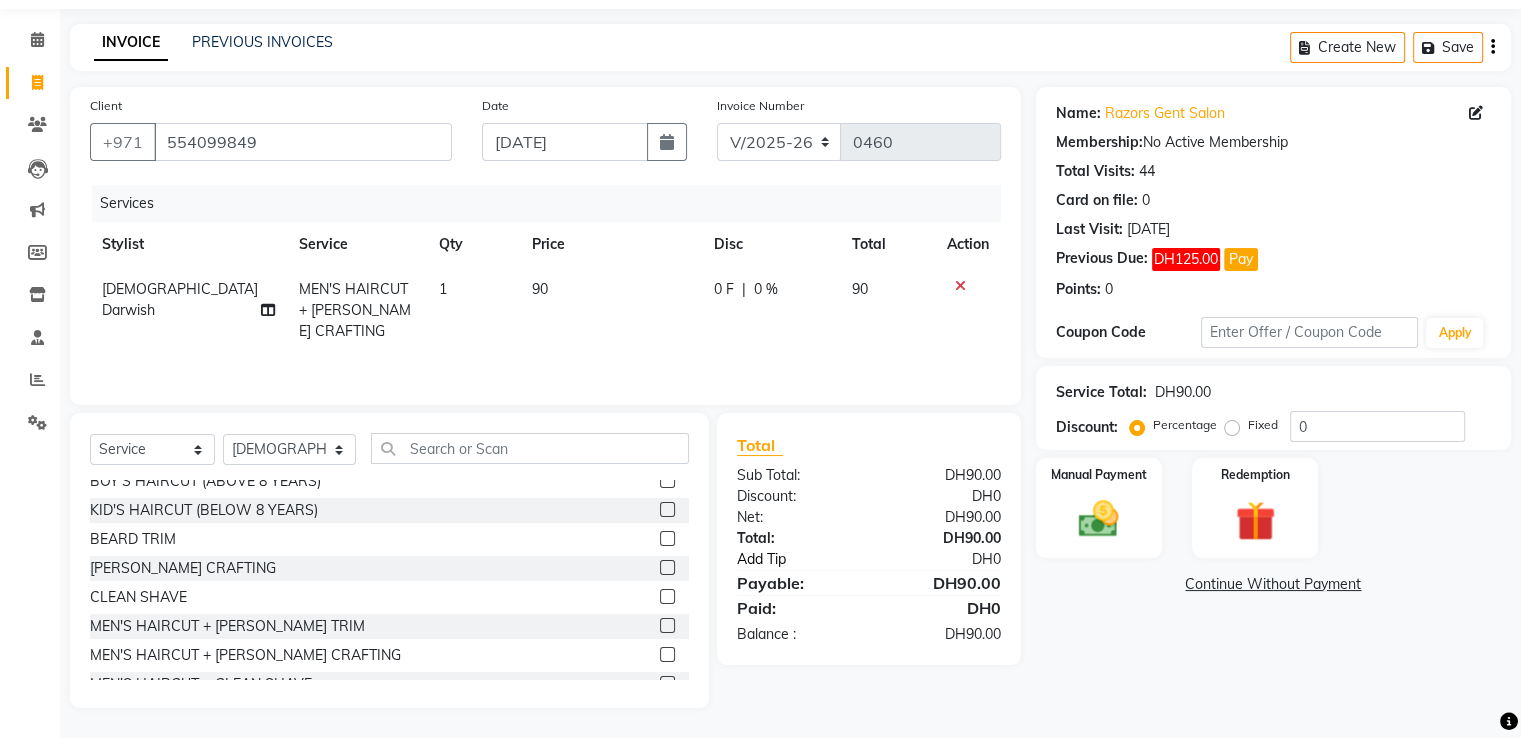 click on "Add Tip" 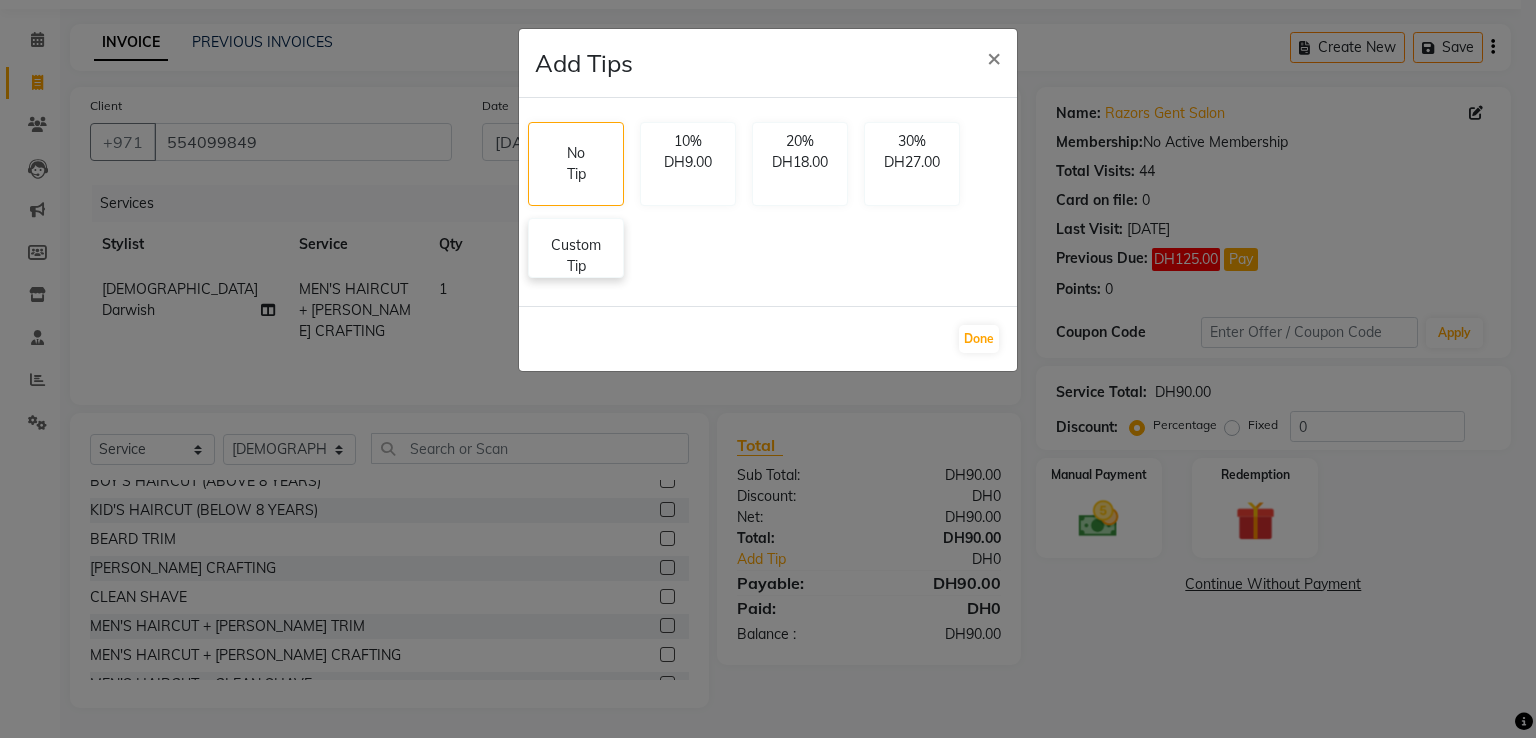 click on "Custom Tip" 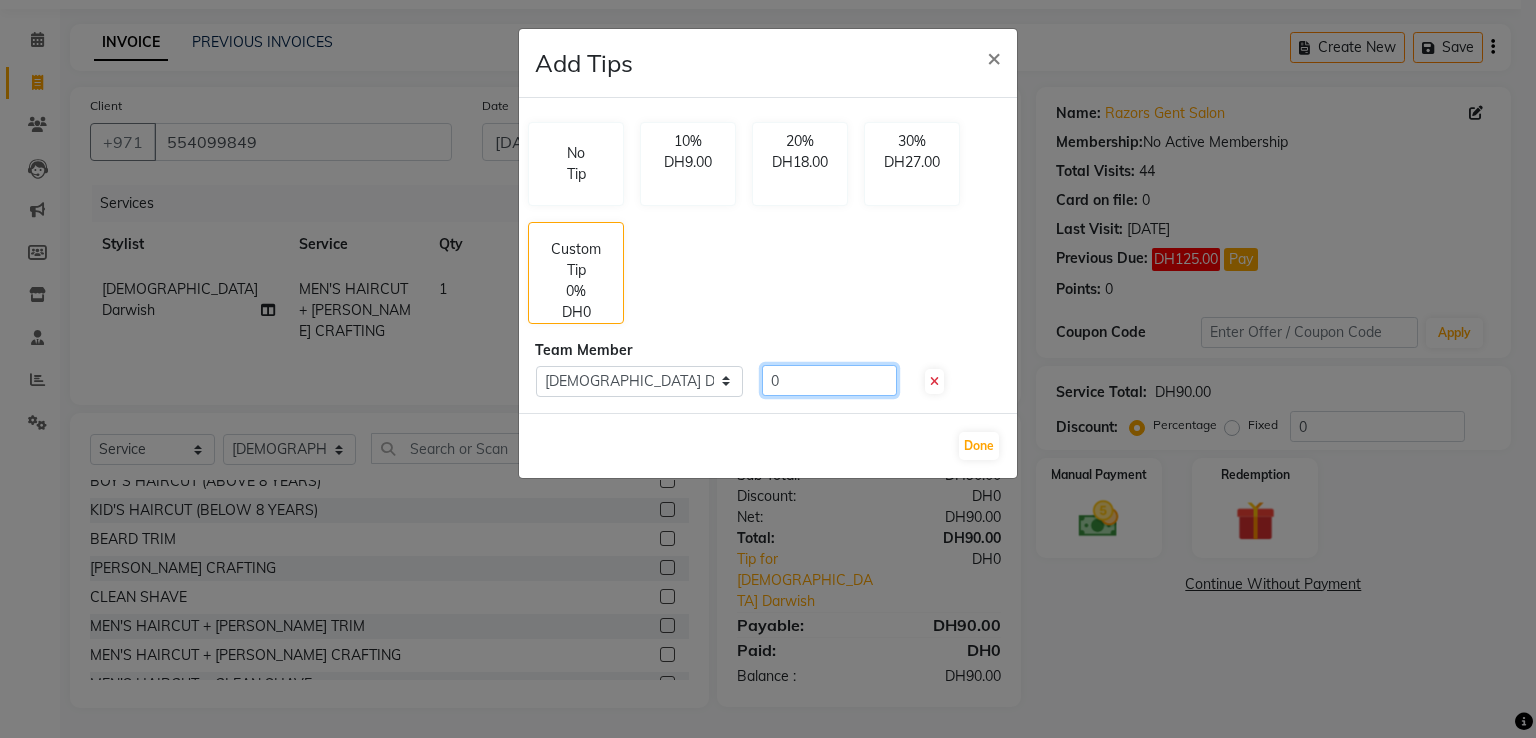 click on "0" 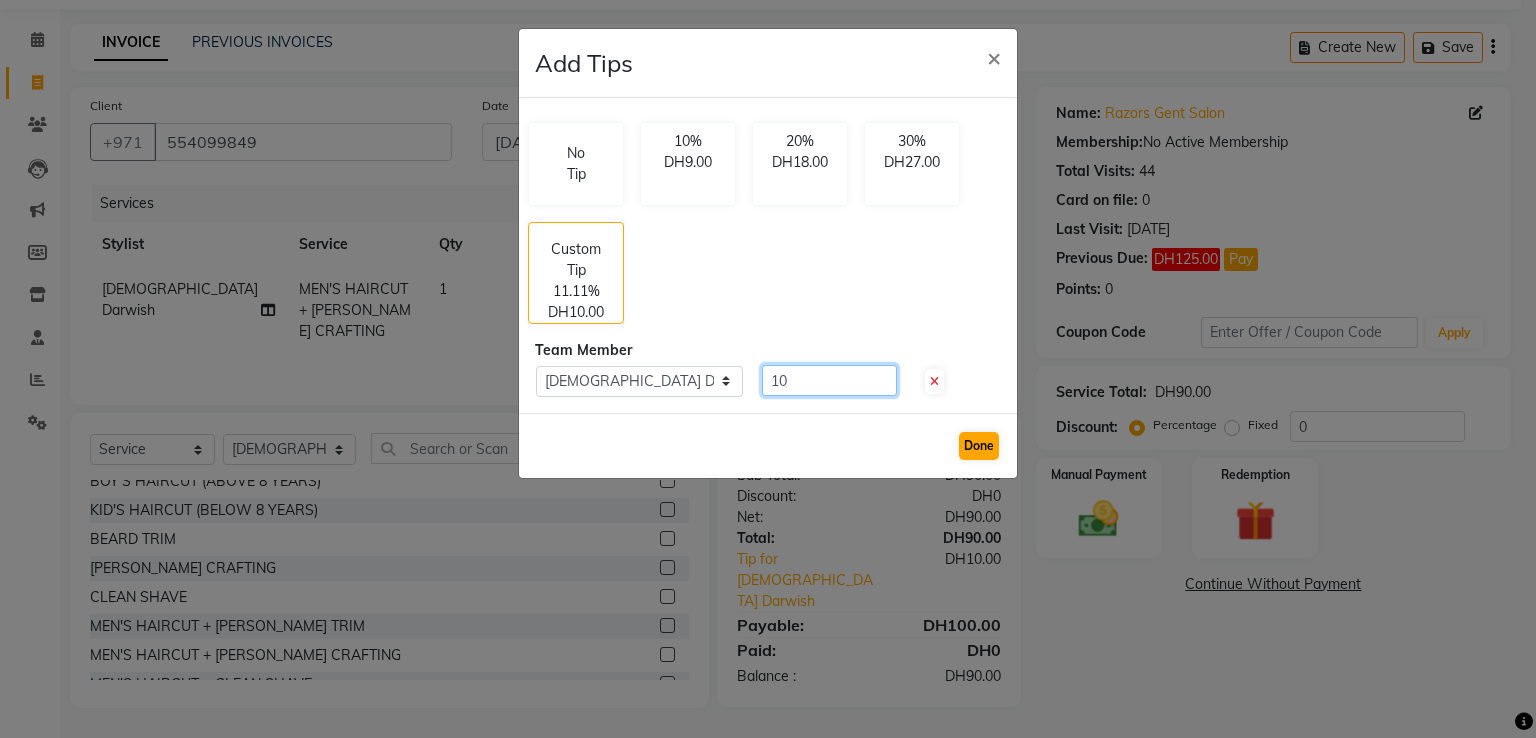 type on "10" 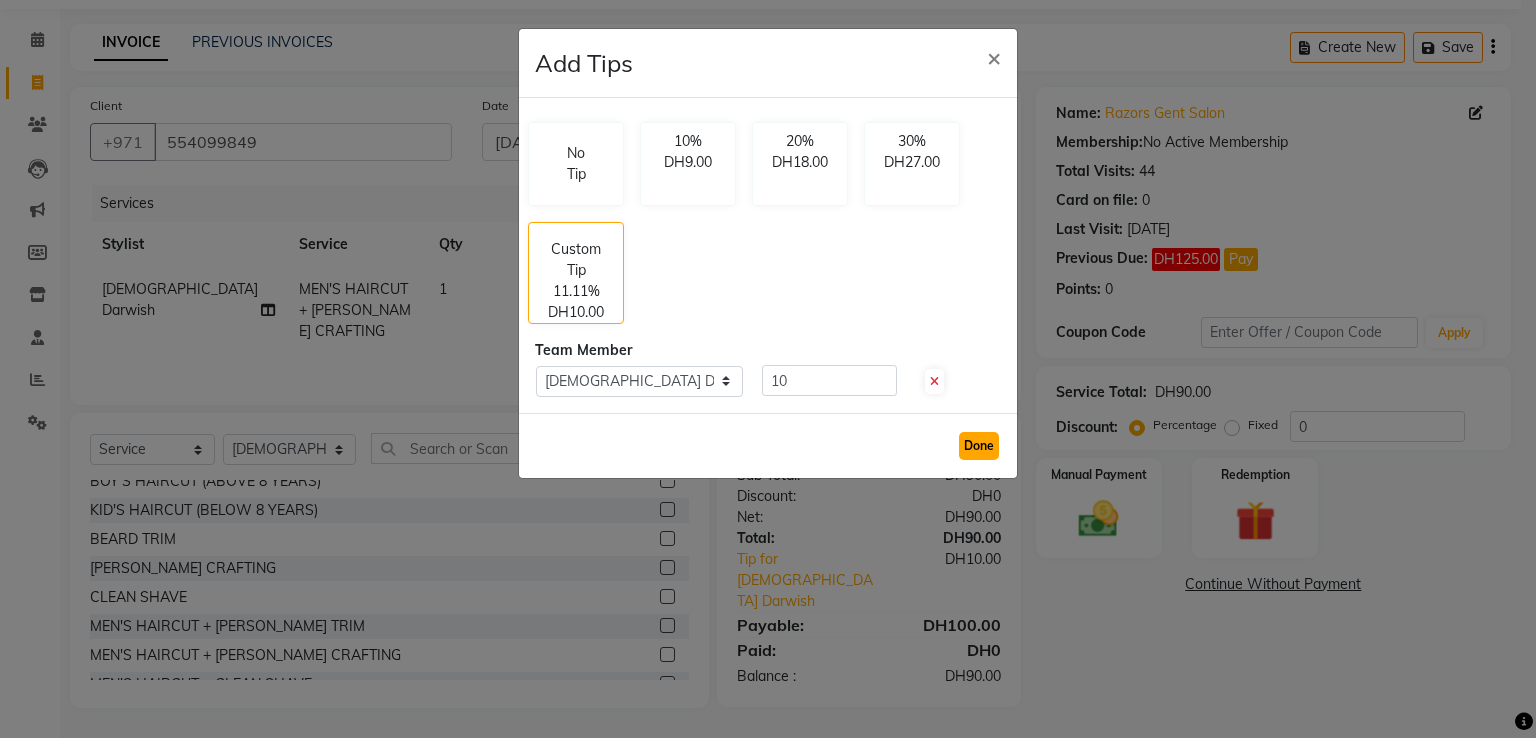 click on "Done" 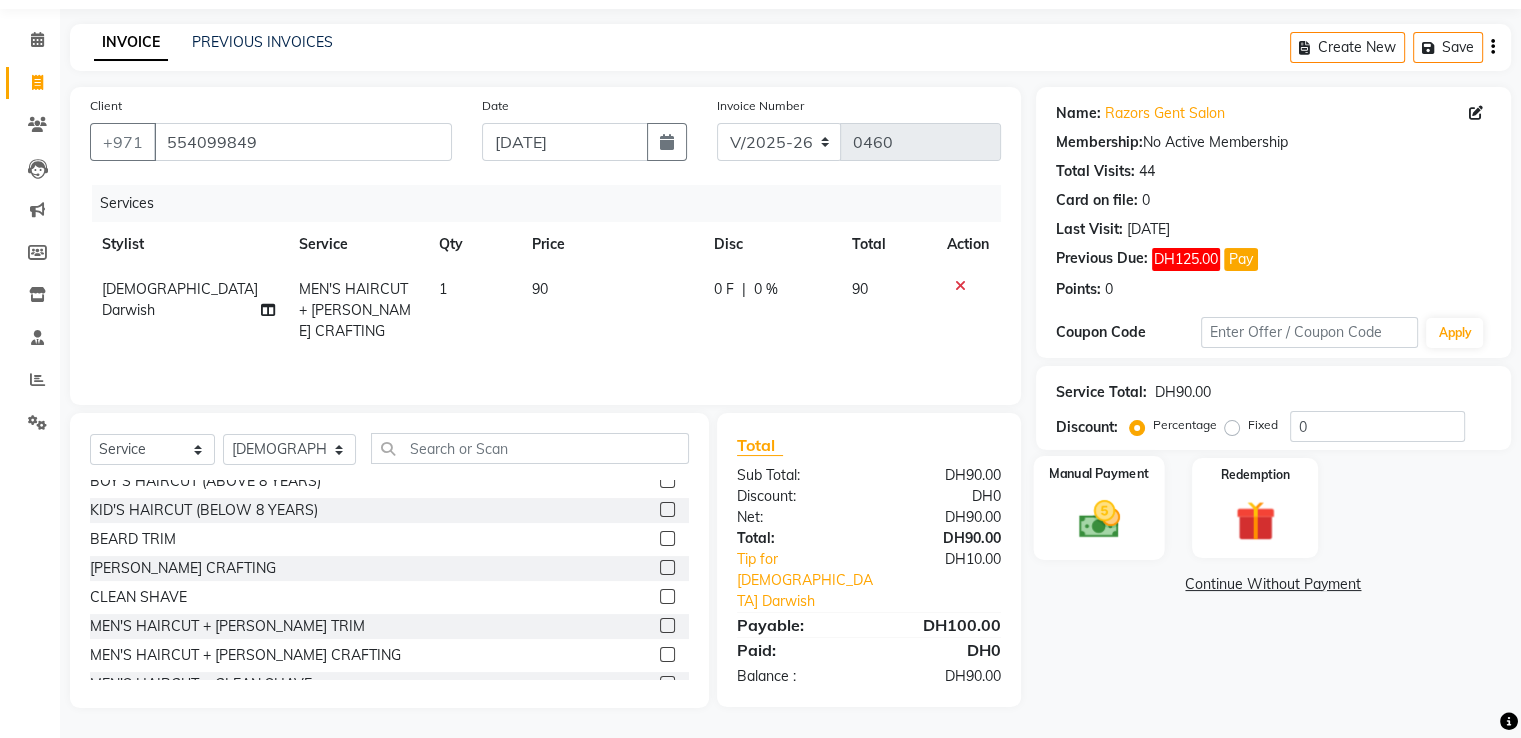 click 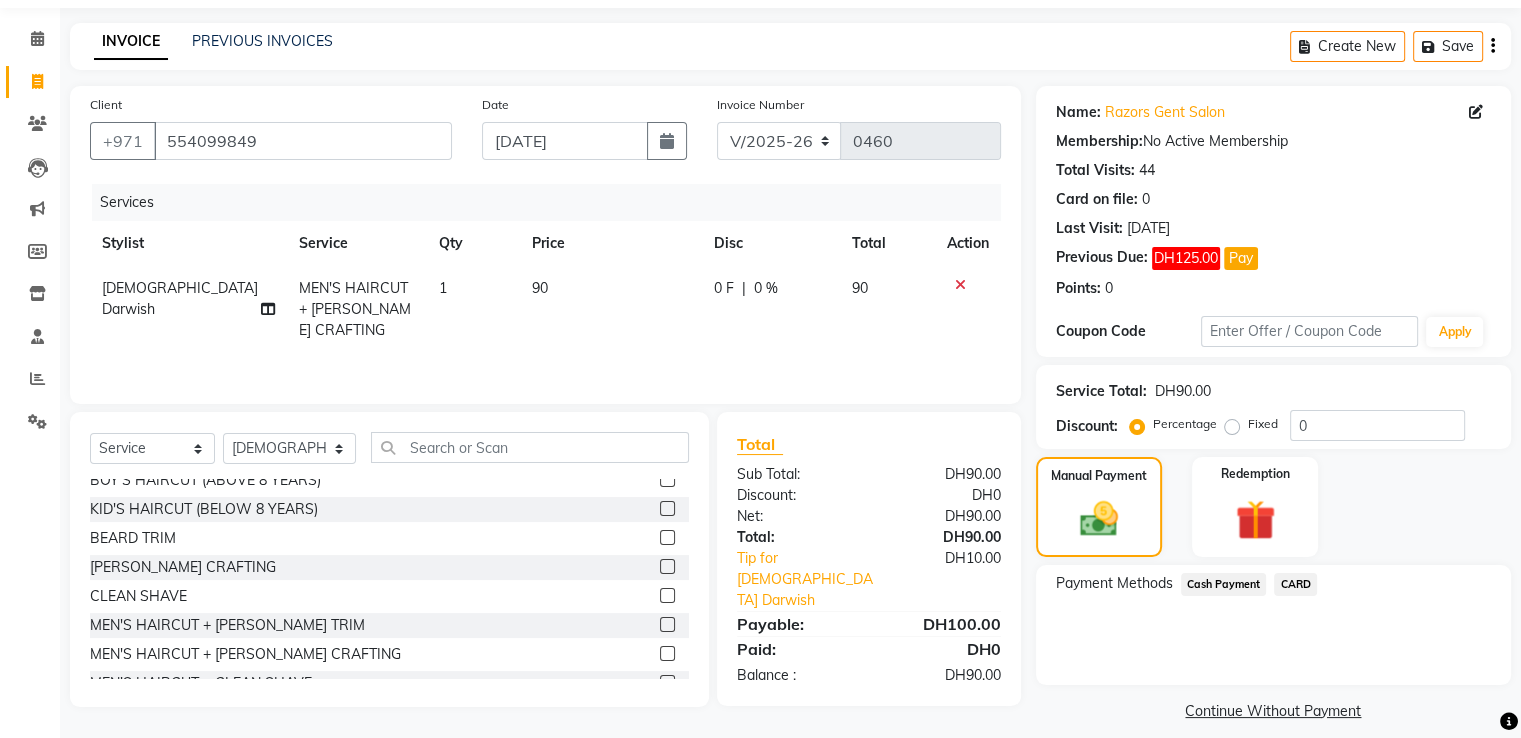 click on "CARD" 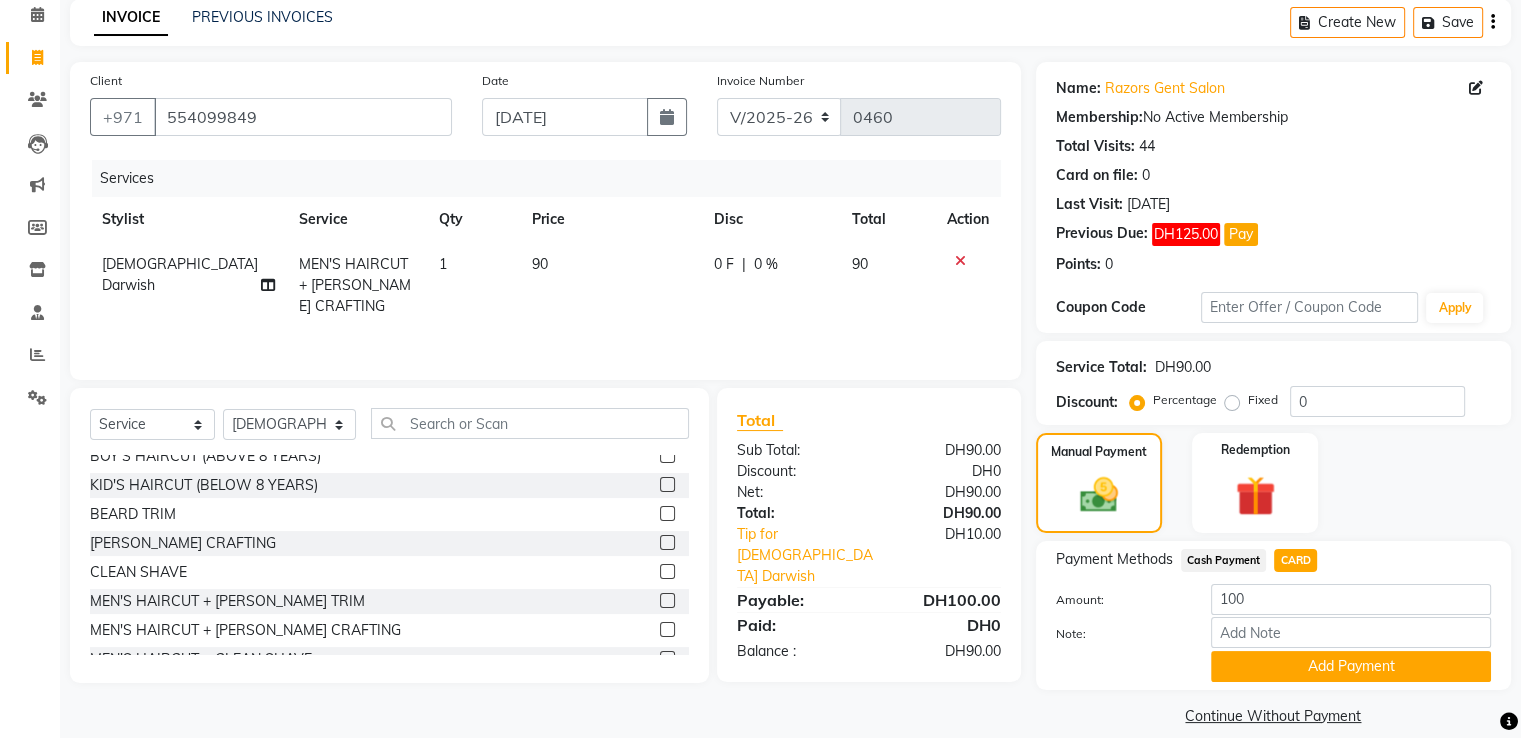 scroll, scrollTop: 112, scrollLeft: 0, axis: vertical 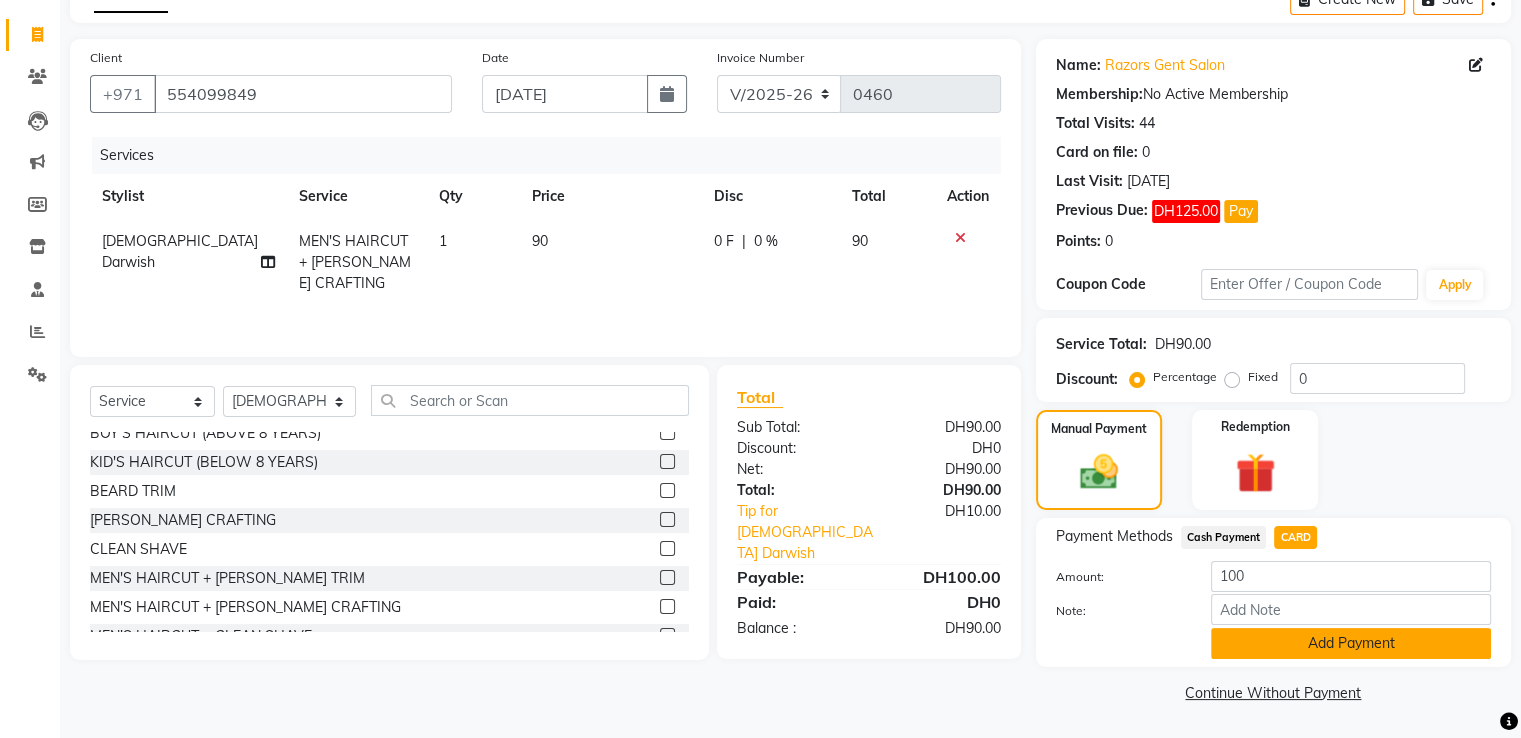 click on "Add Payment" 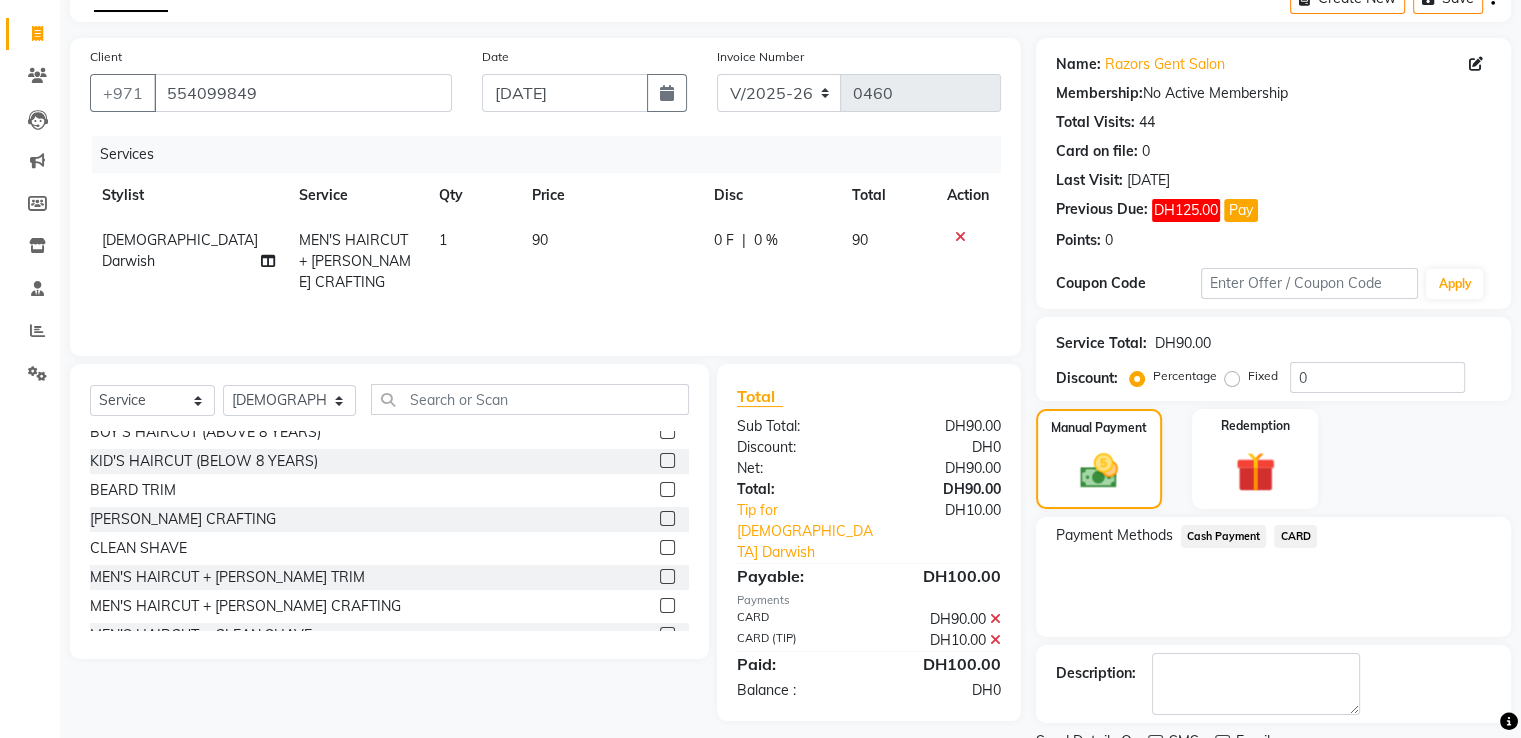 scroll, scrollTop: 193, scrollLeft: 0, axis: vertical 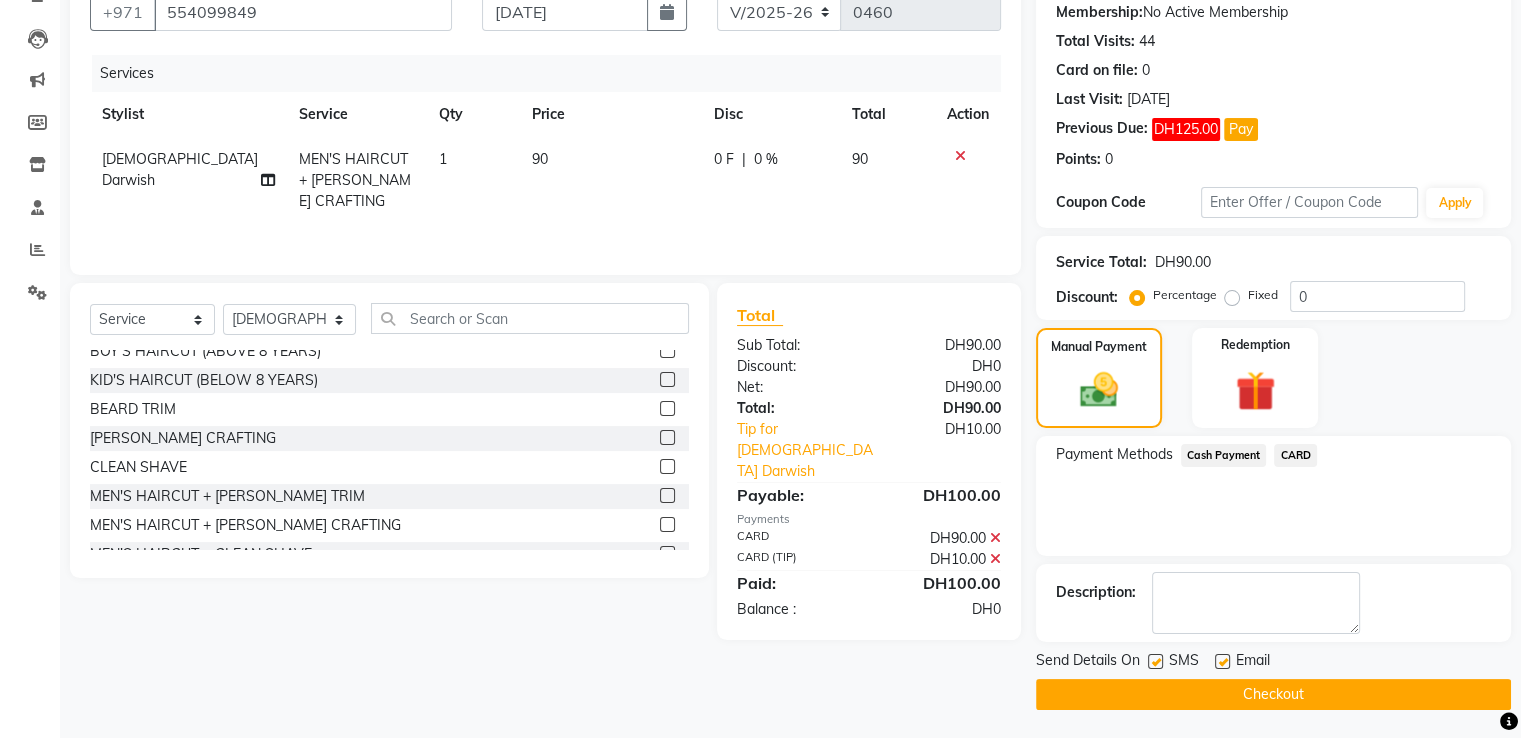 click on "Checkout" 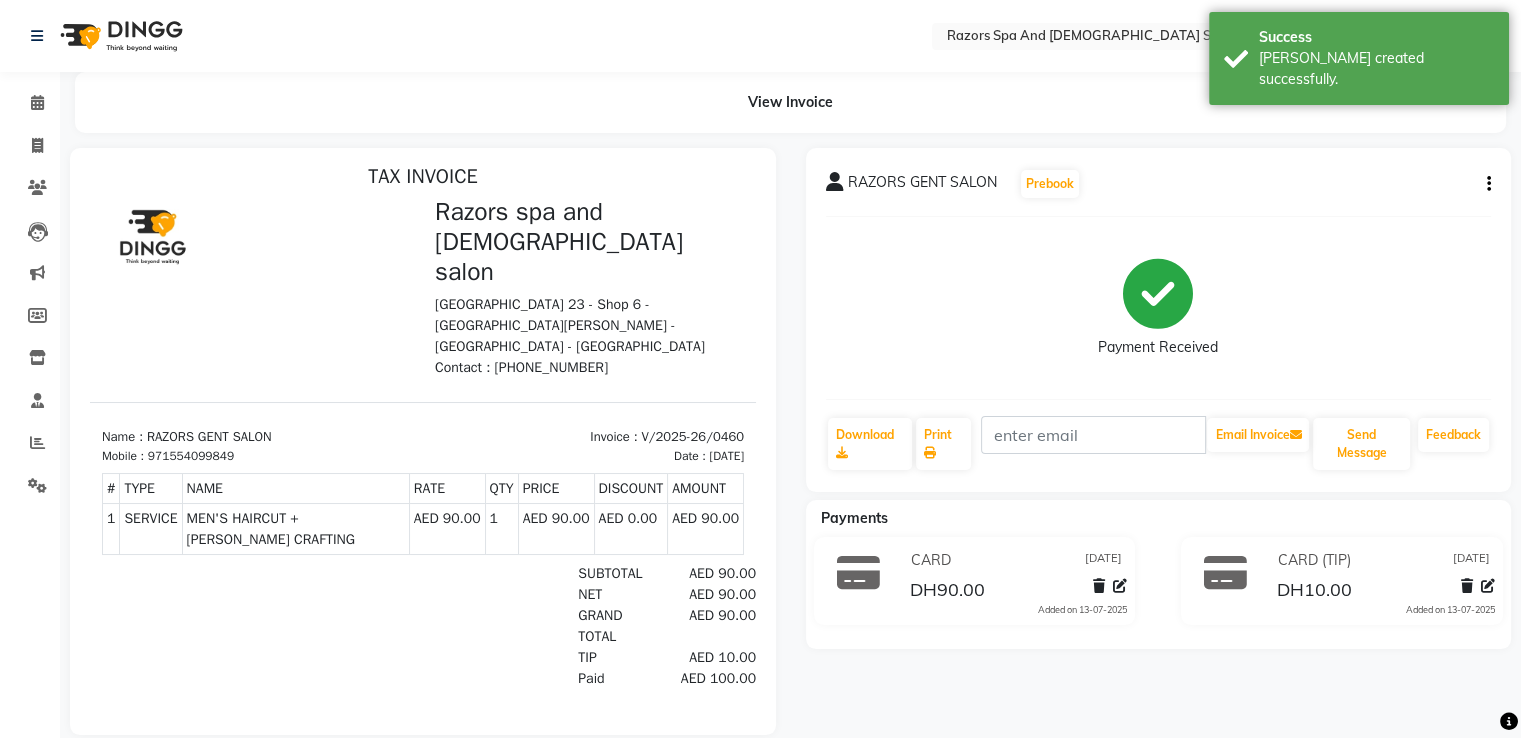 scroll, scrollTop: 16, scrollLeft: 0, axis: vertical 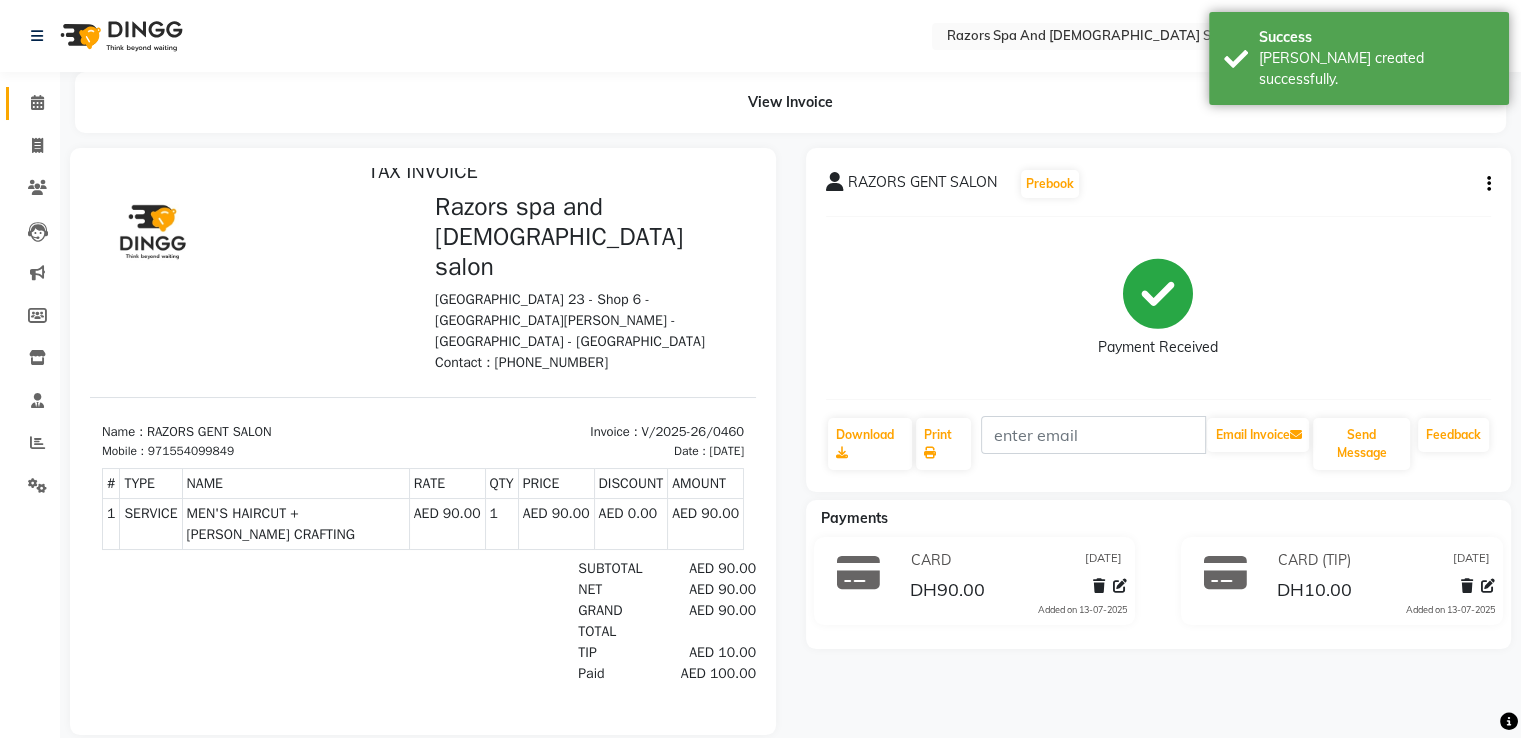 click 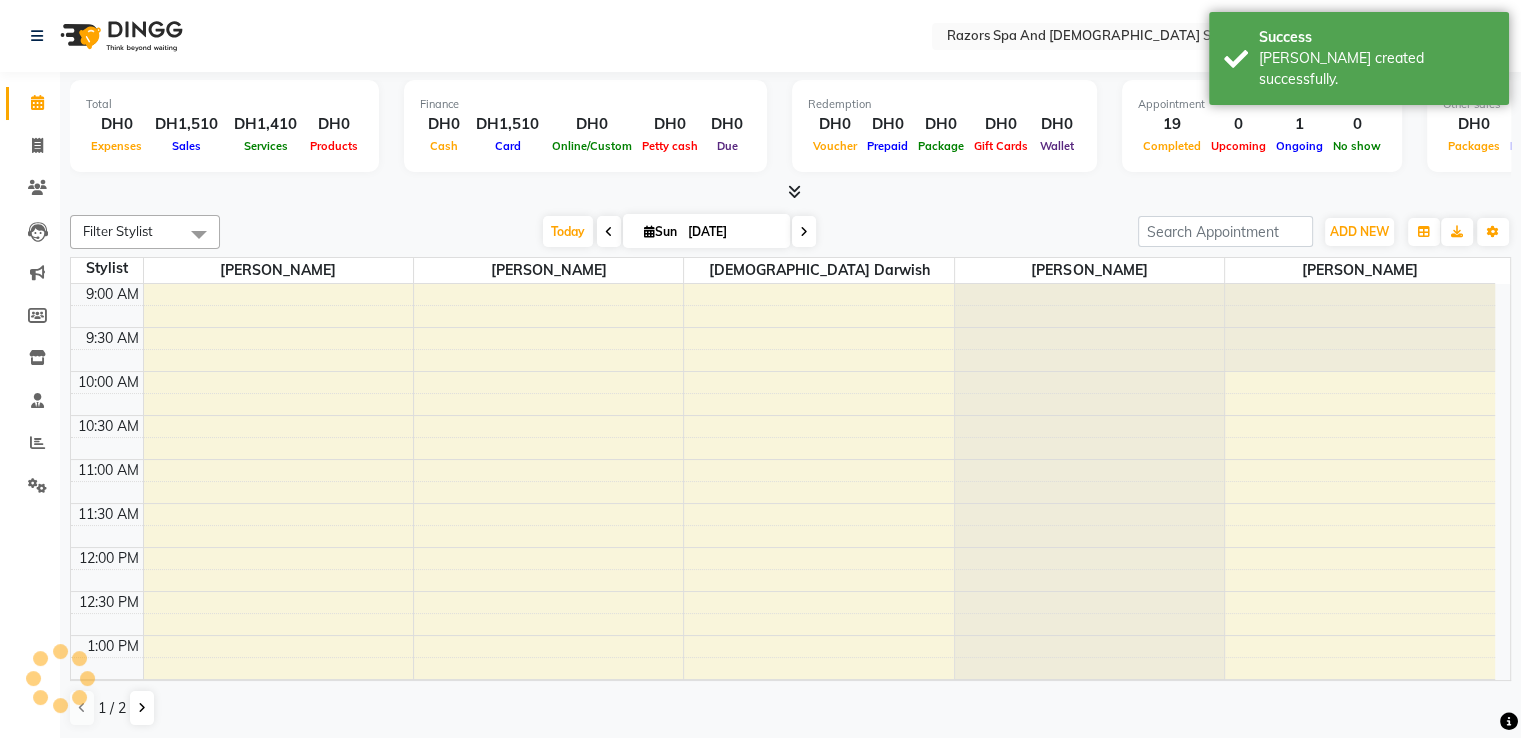 scroll, scrollTop: 872, scrollLeft: 0, axis: vertical 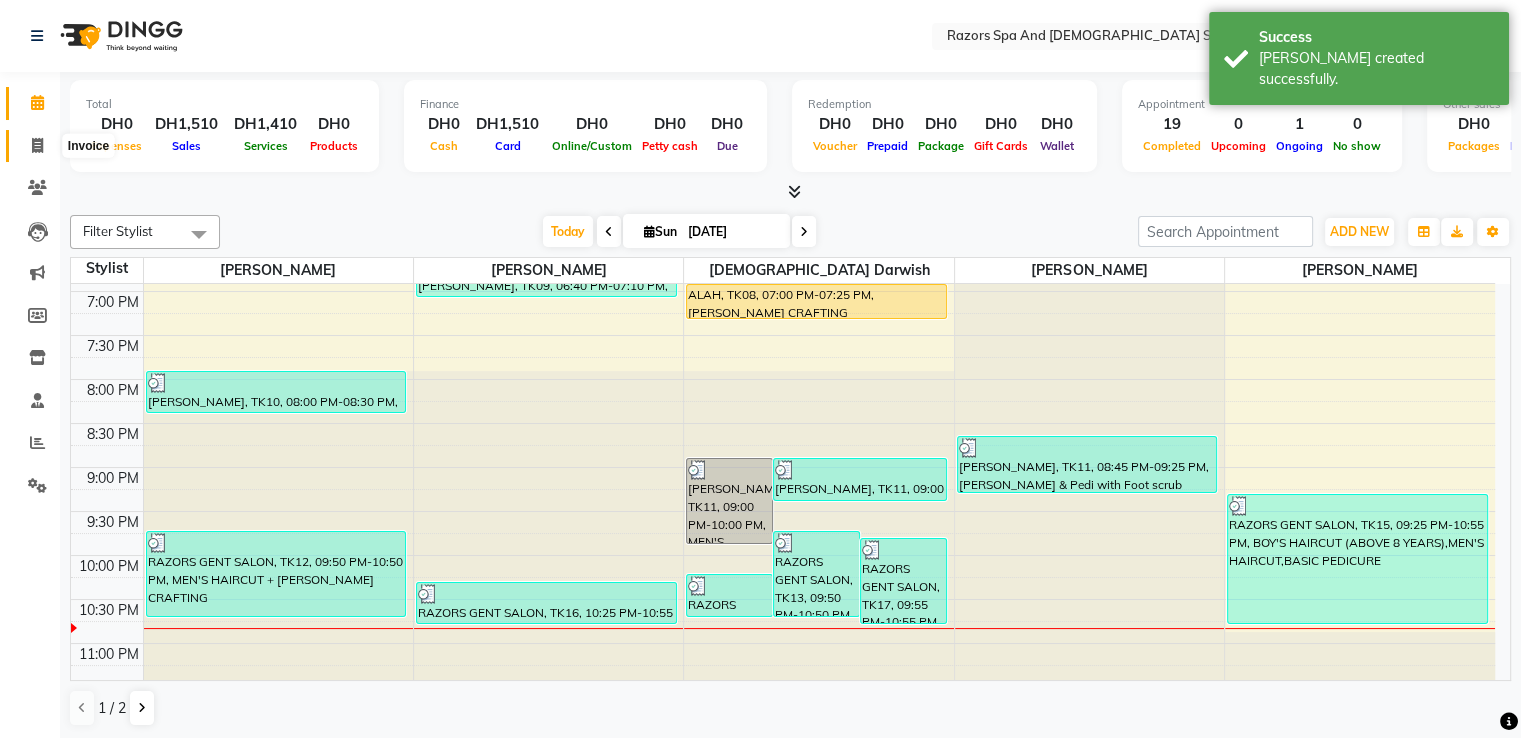 click 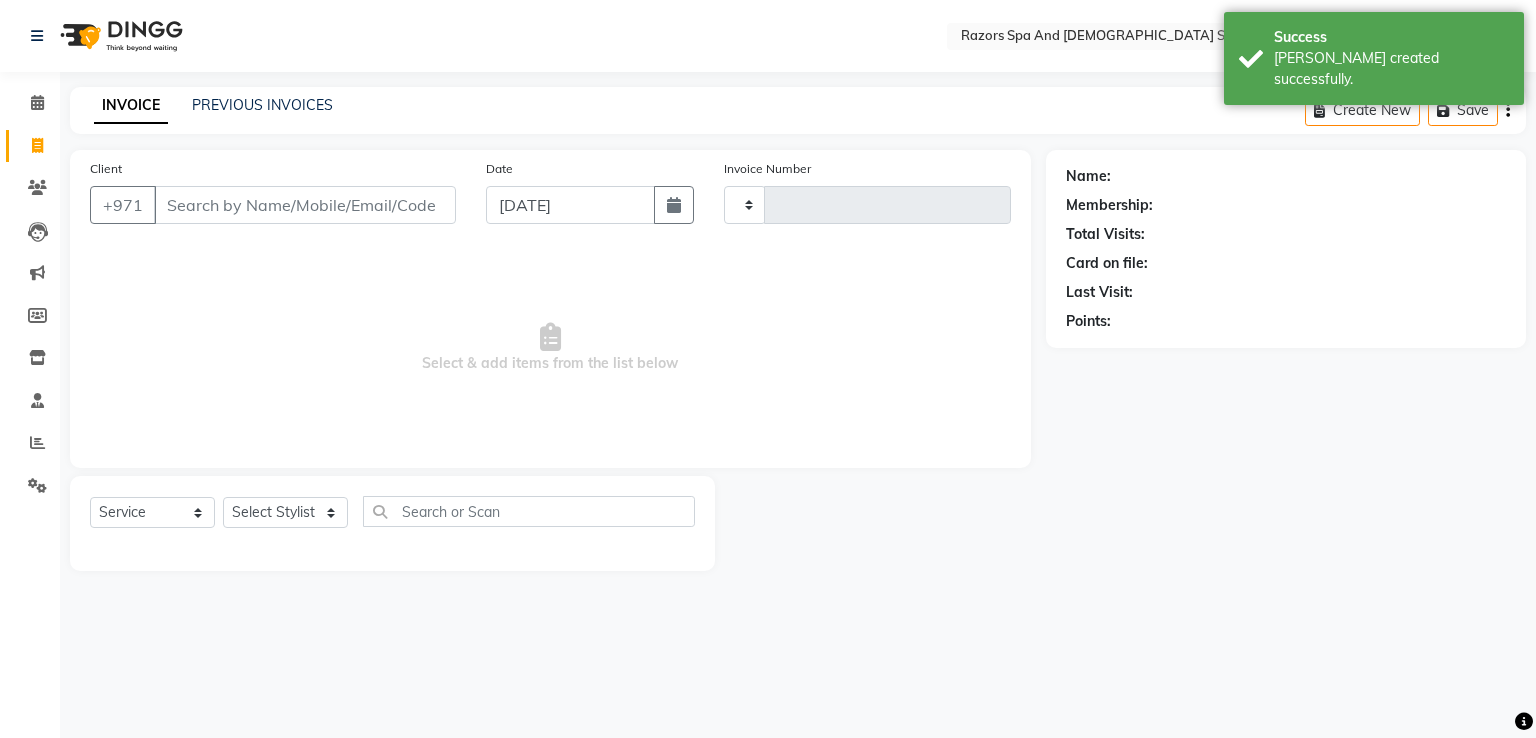 type on "0461" 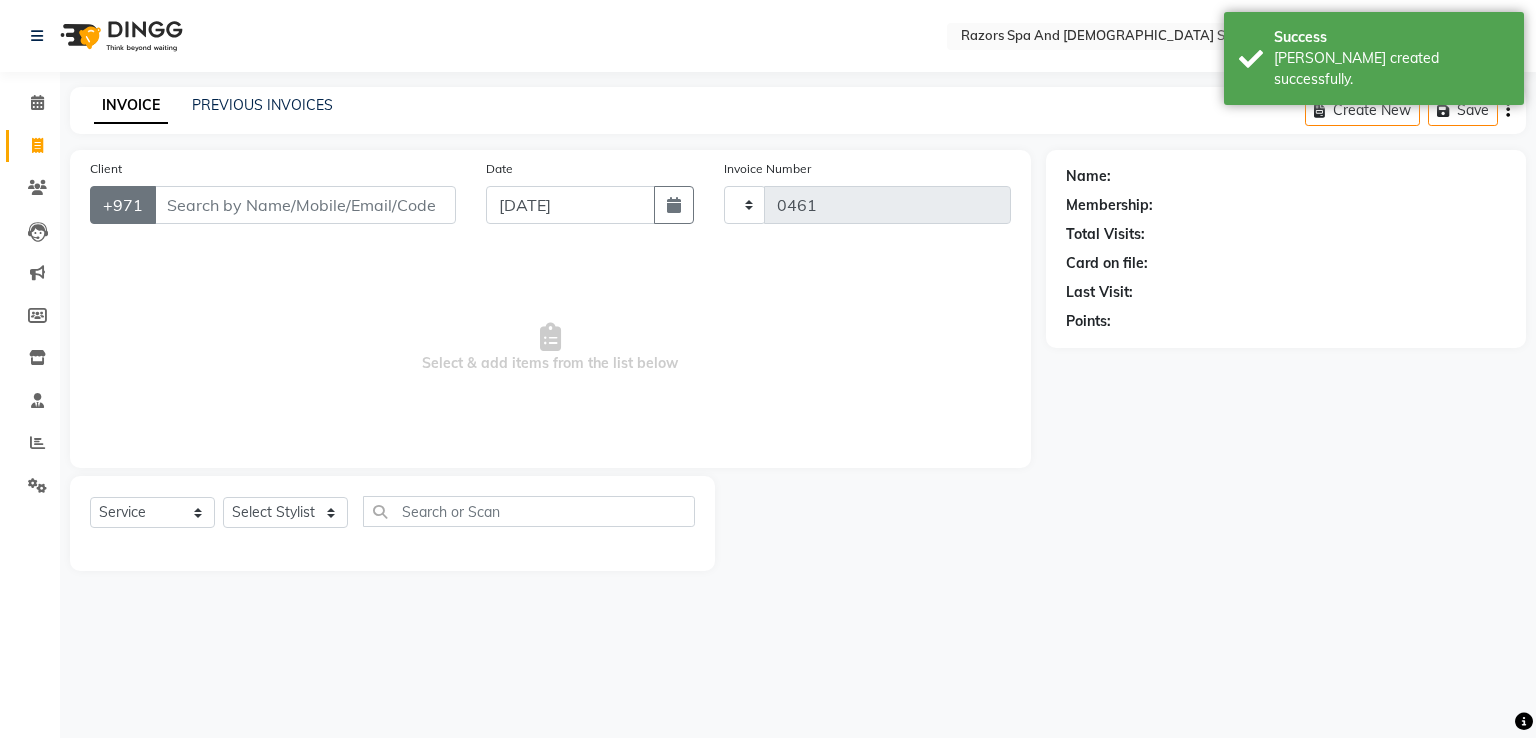 select on "8419" 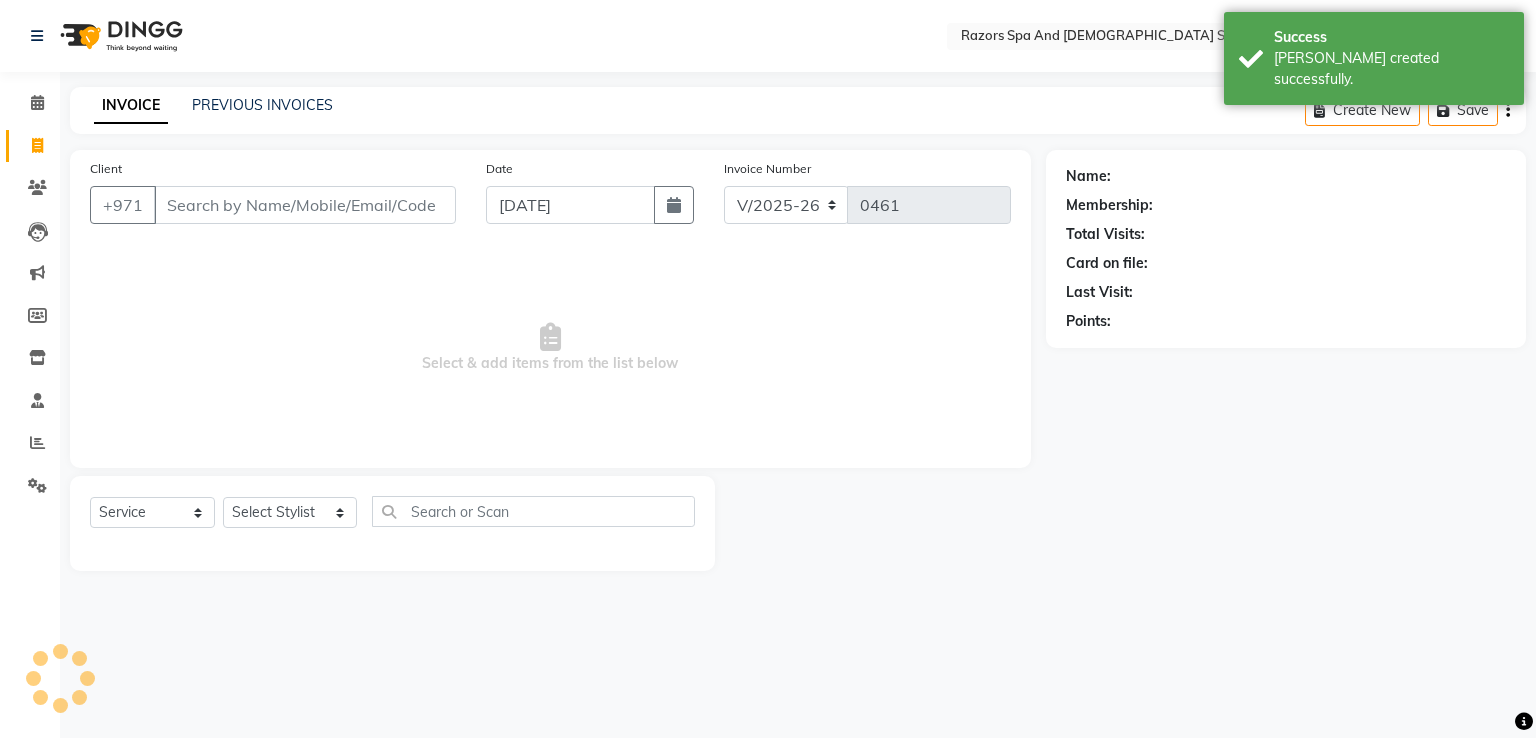 click on "Client" at bounding box center [305, 205] 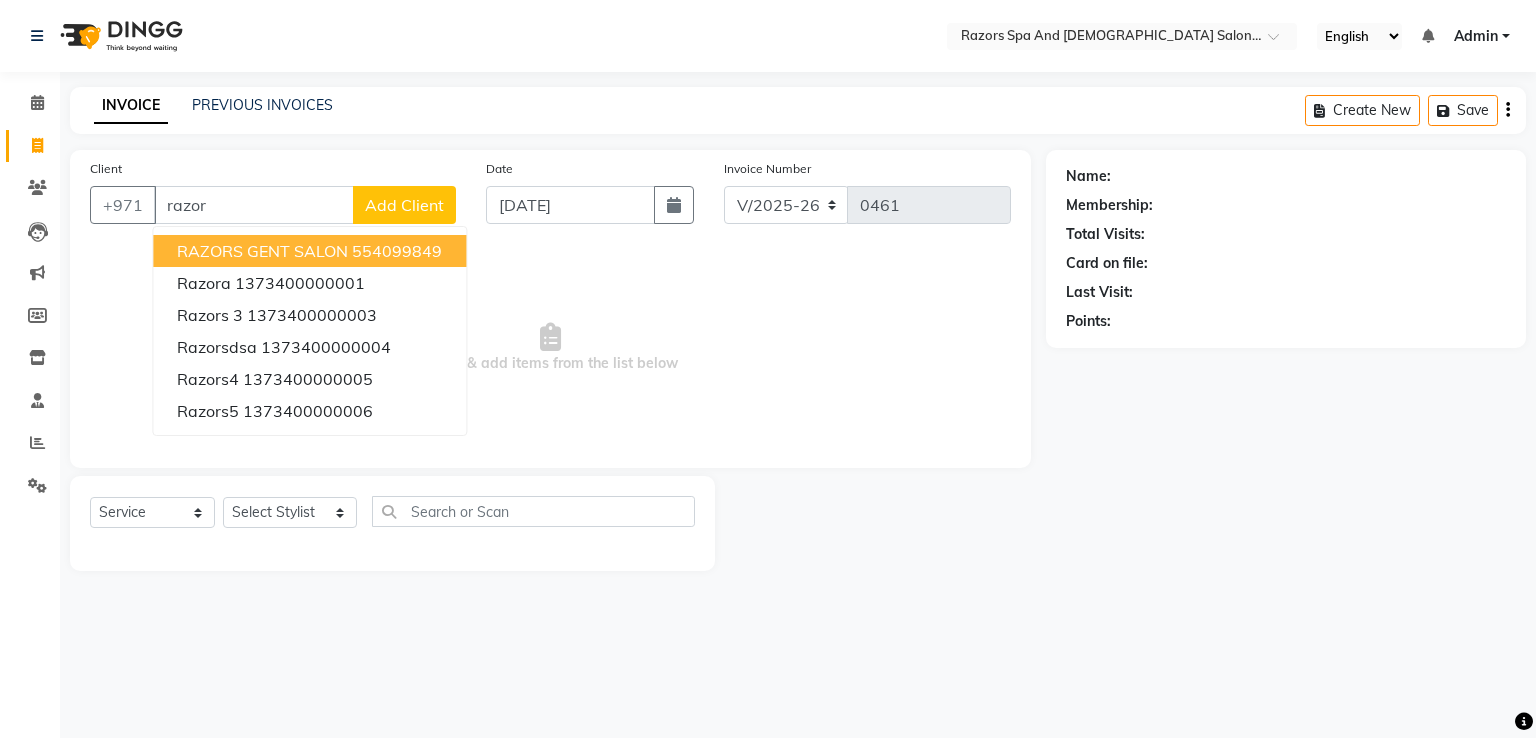 click on "RAZORS GENT SALON" at bounding box center (262, 251) 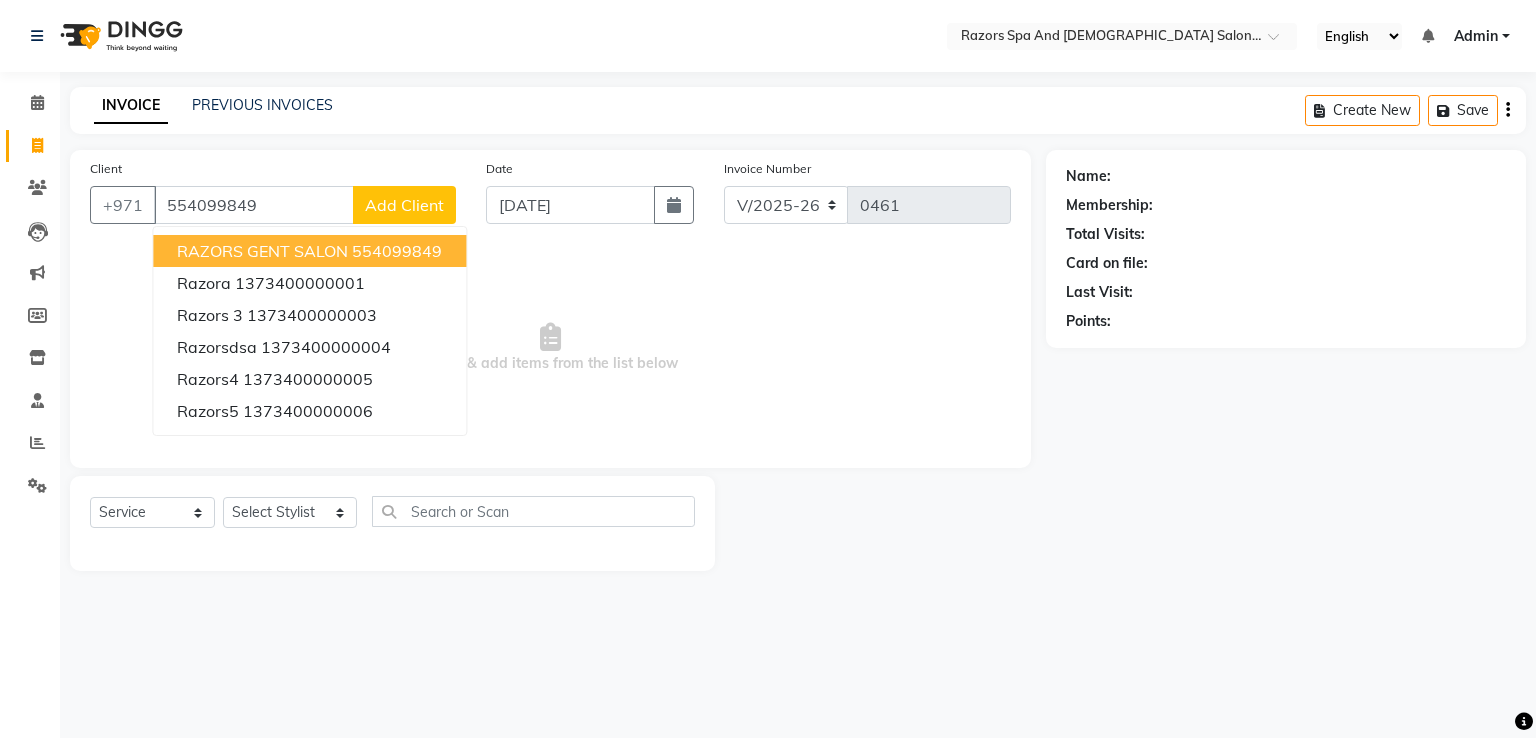 type on "554099849" 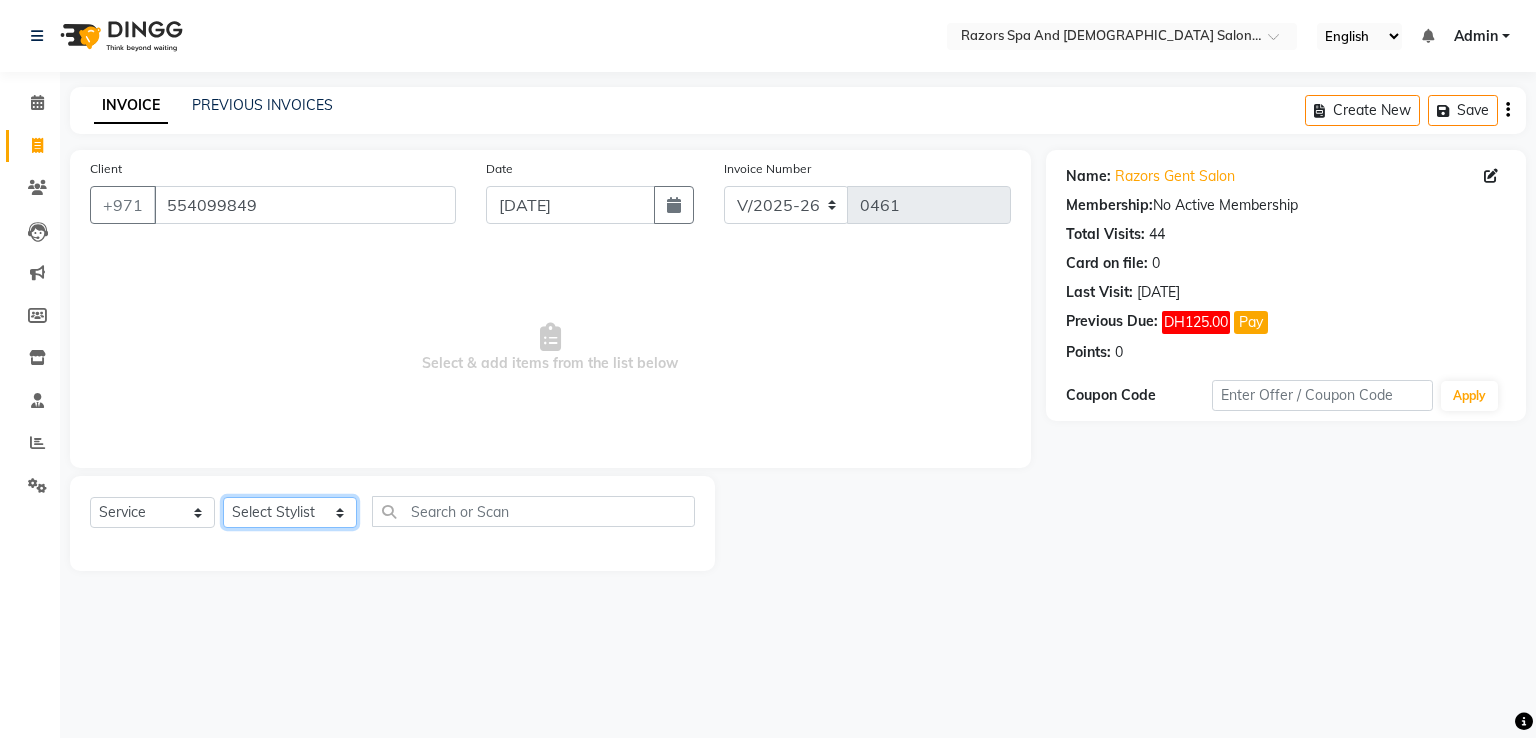 click on "Select Stylist Alaseel Abdul Rahim Baber Emmie Islam Darwish Oualid Zahir Youseef Mohamed" 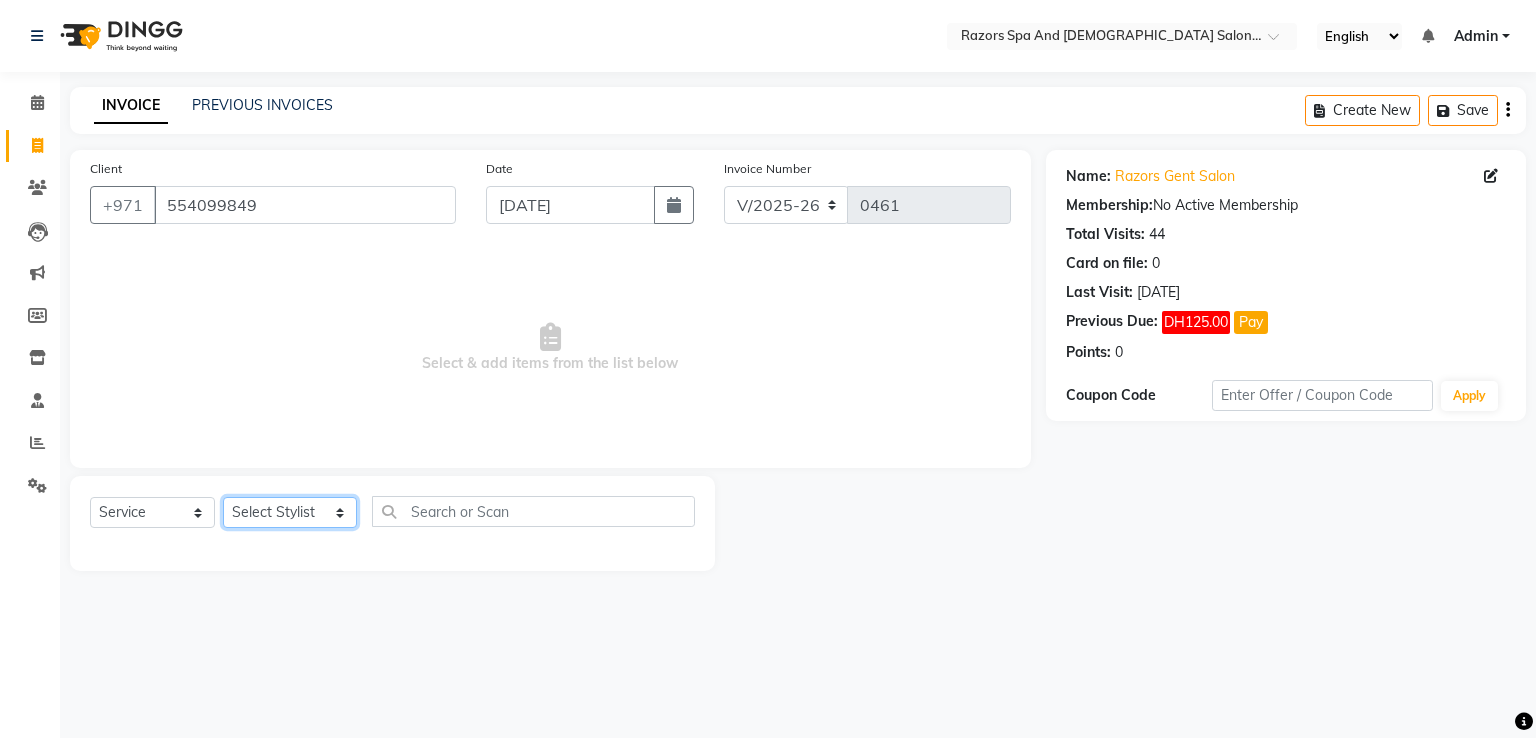 select on "81370" 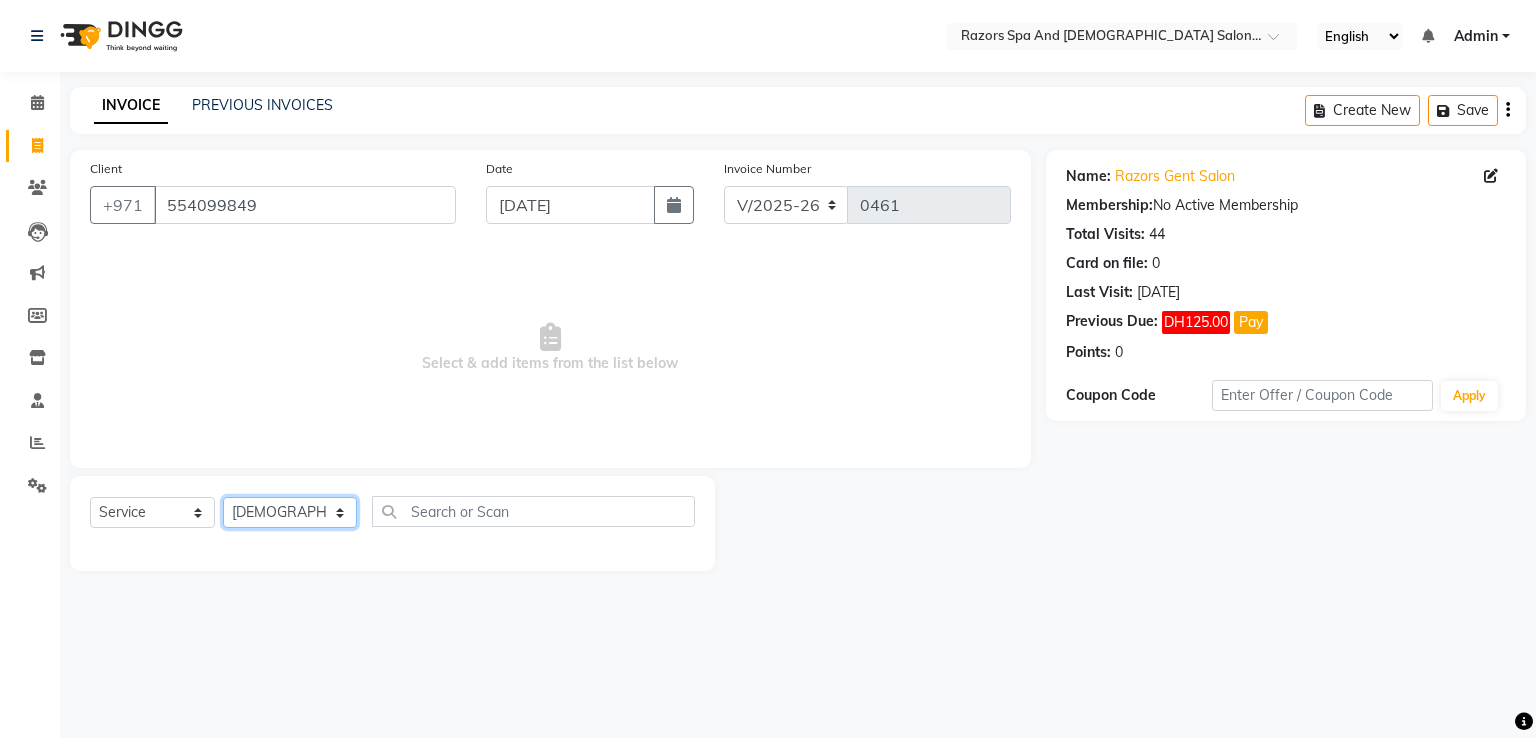 click on "Select Stylist Alaseel Abdul Rahim Baber Emmie Islam Darwish Oualid Zahir Youseef Mohamed" 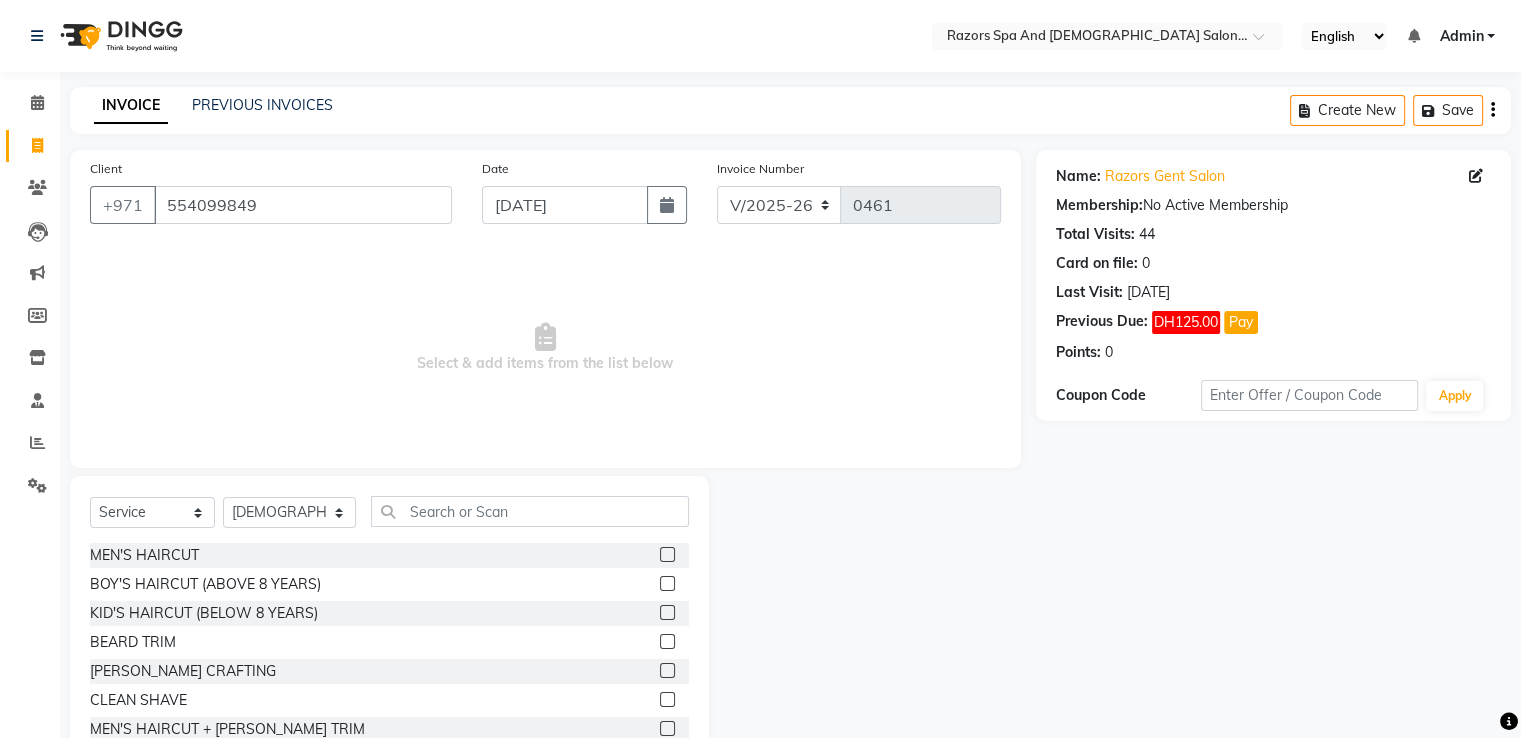 click 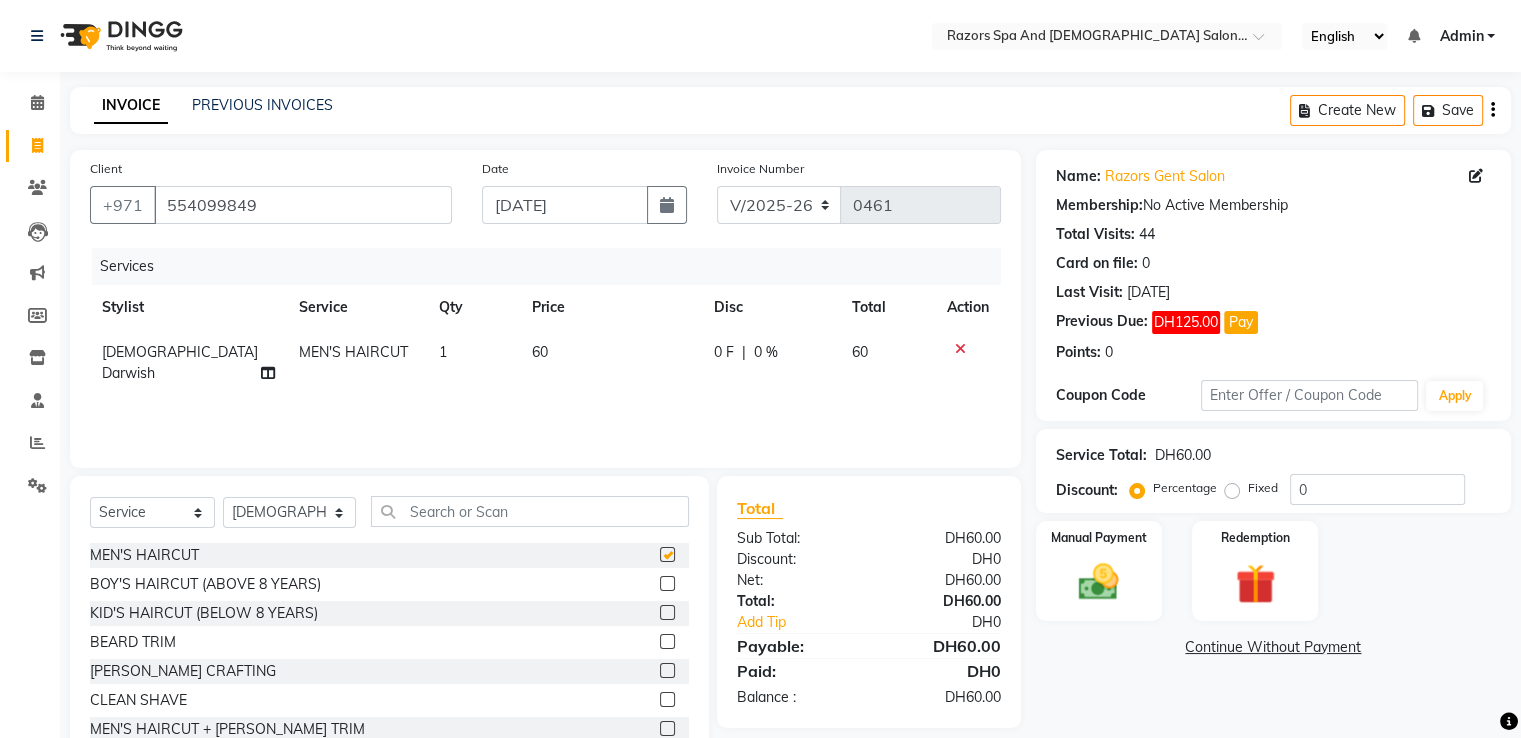 checkbox on "false" 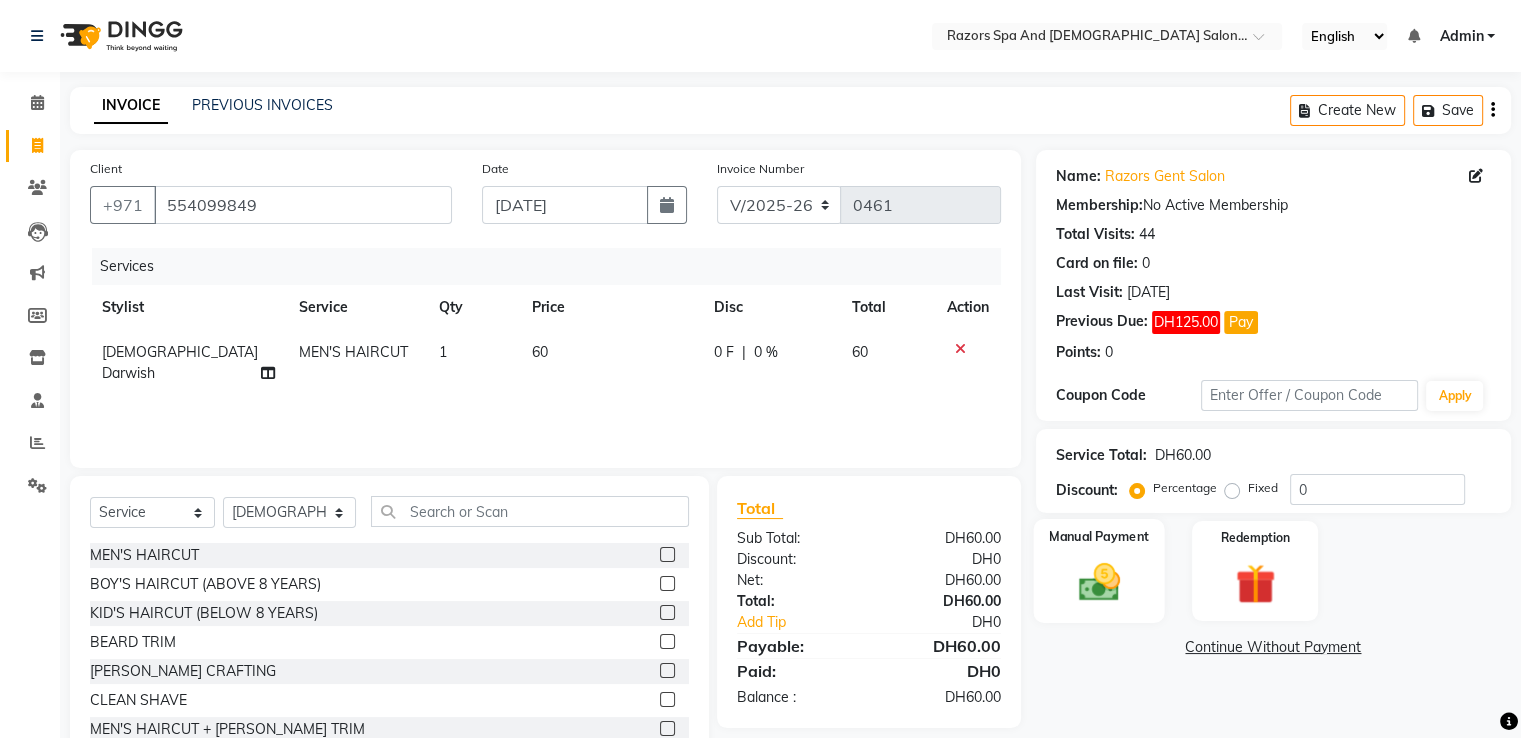 click 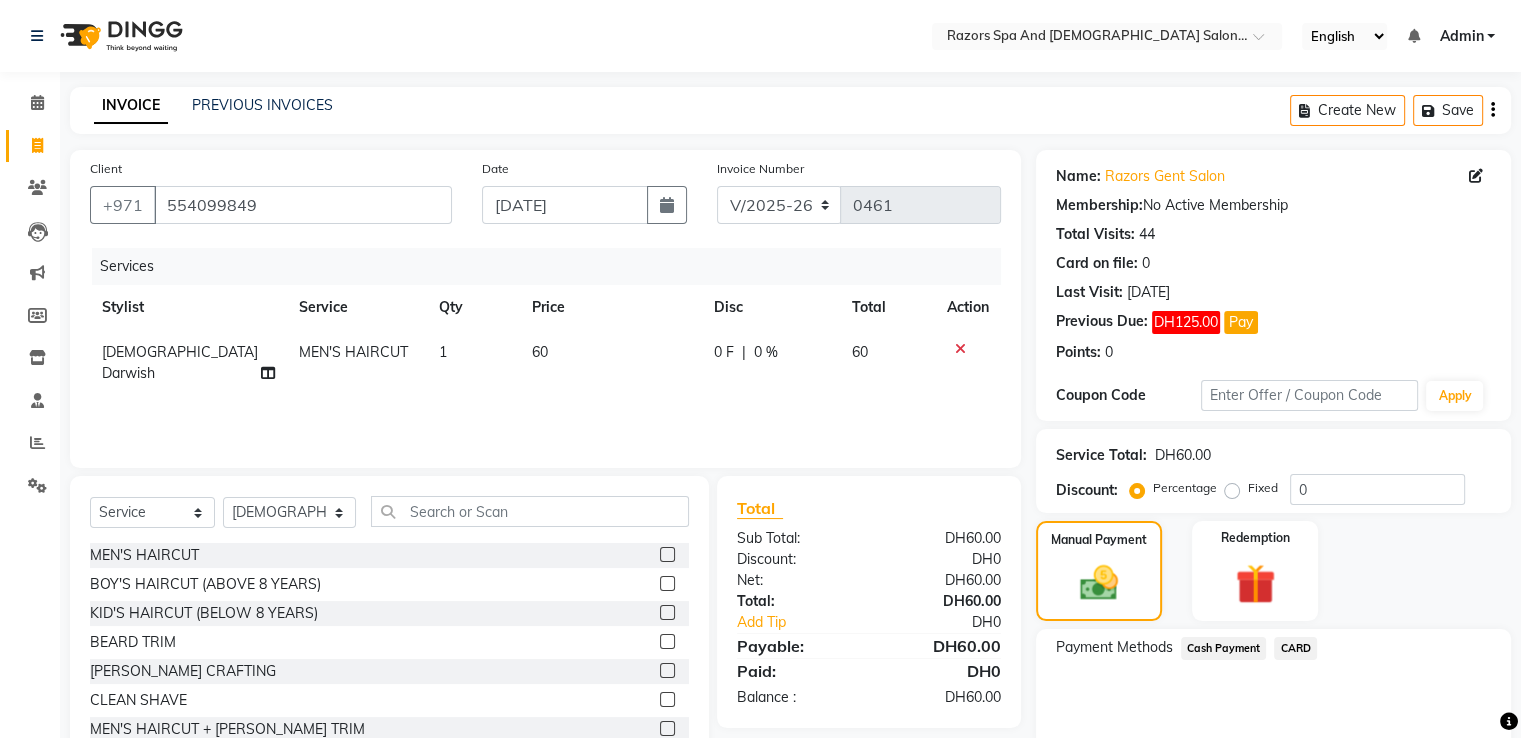 click on "Cash Payment" 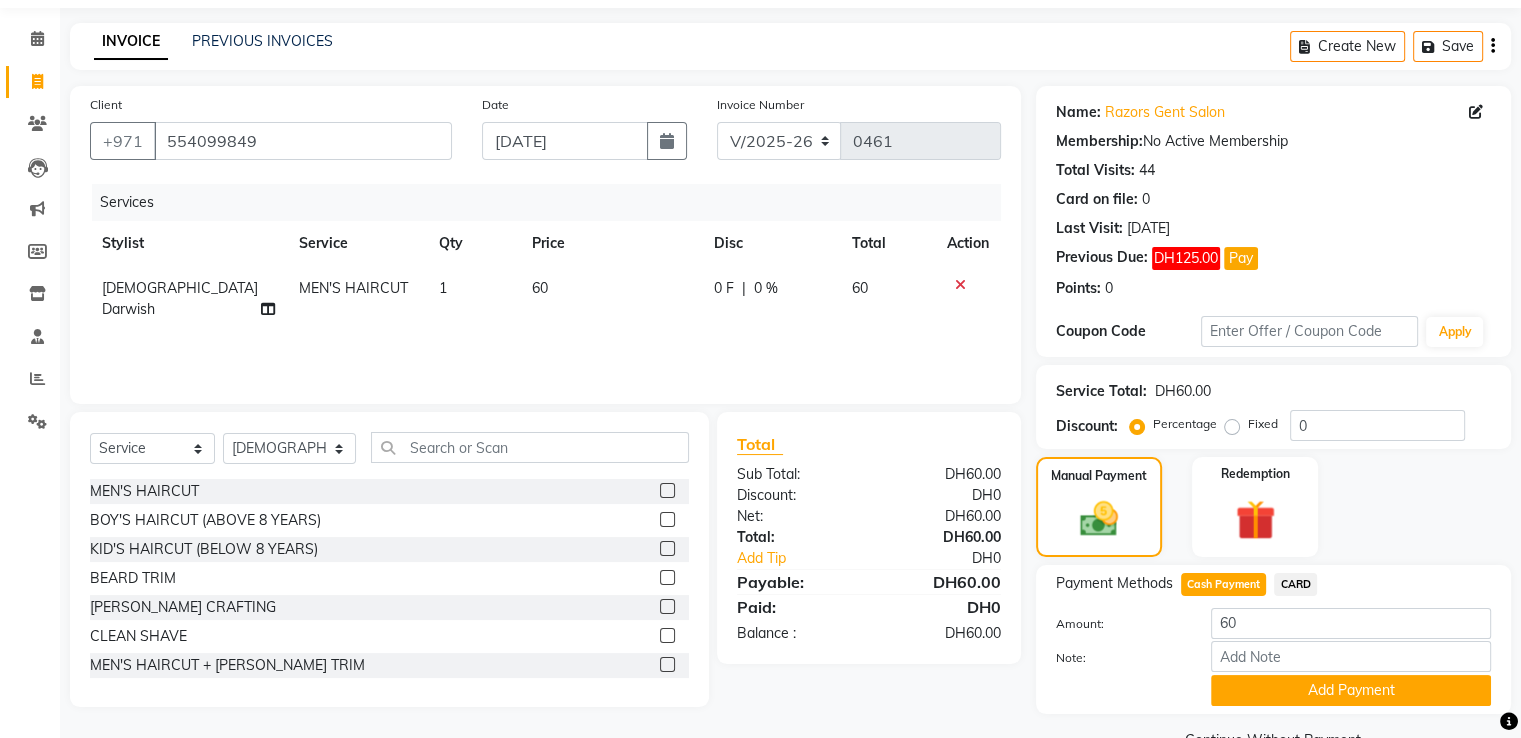 scroll, scrollTop: 112, scrollLeft: 0, axis: vertical 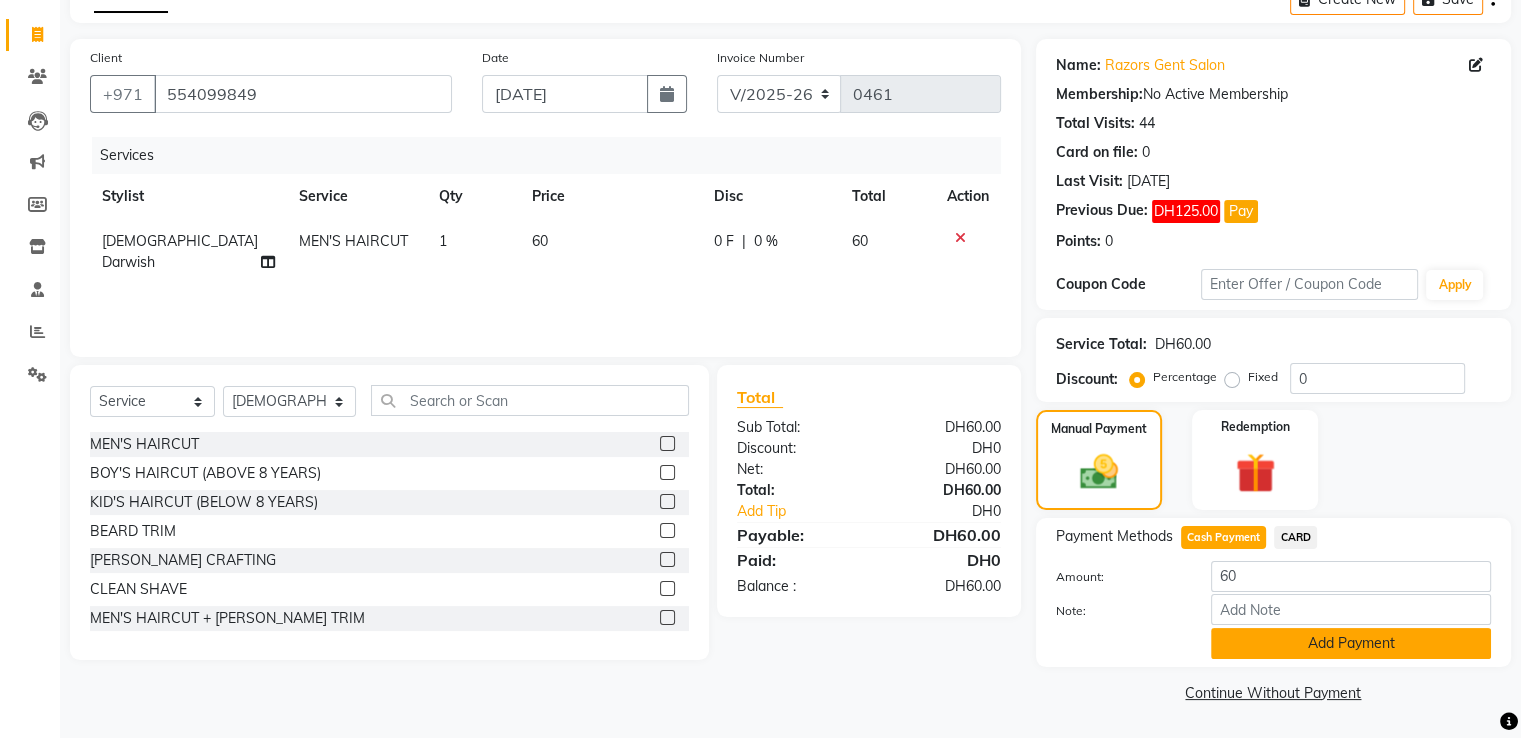 click on "Add Payment" 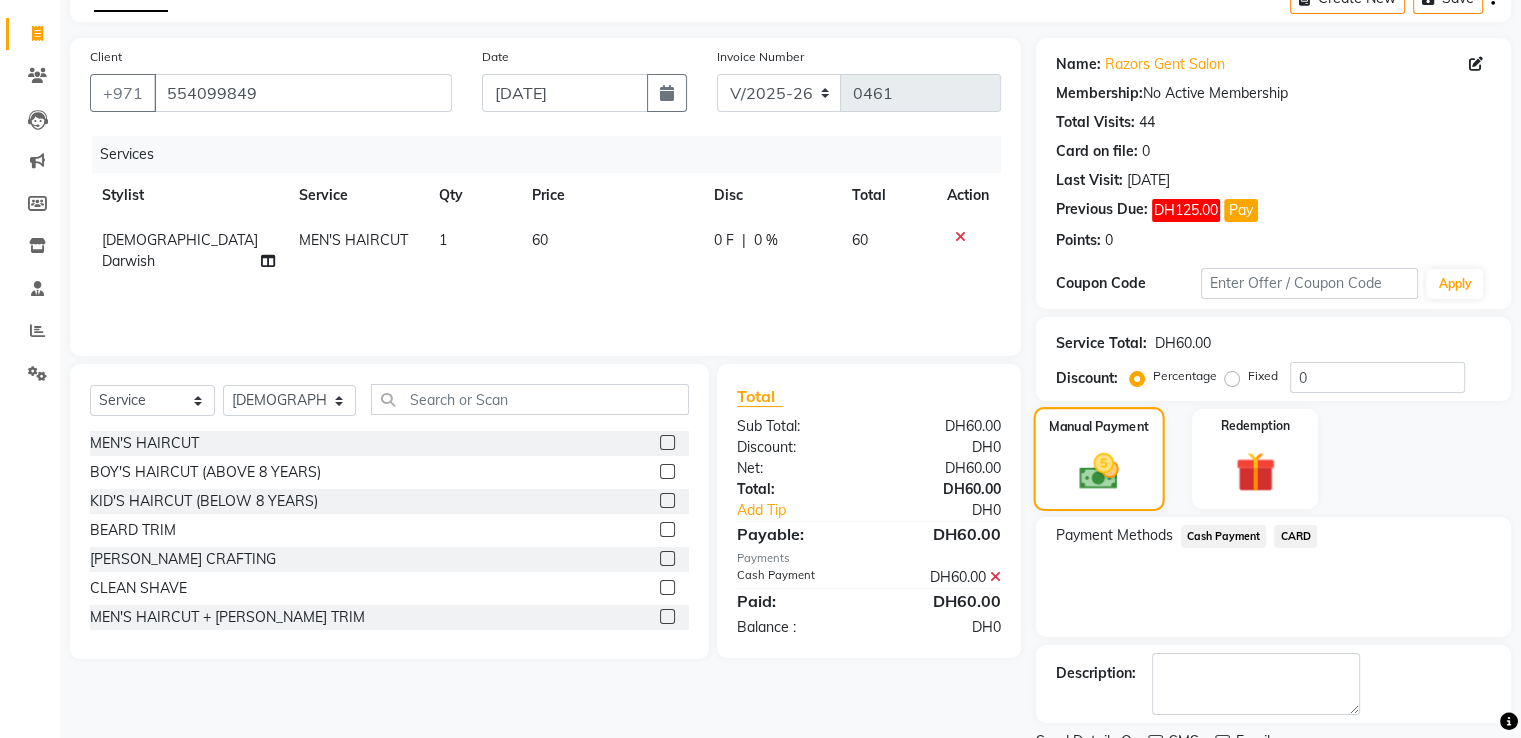 scroll, scrollTop: 193, scrollLeft: 0, axis: vertical 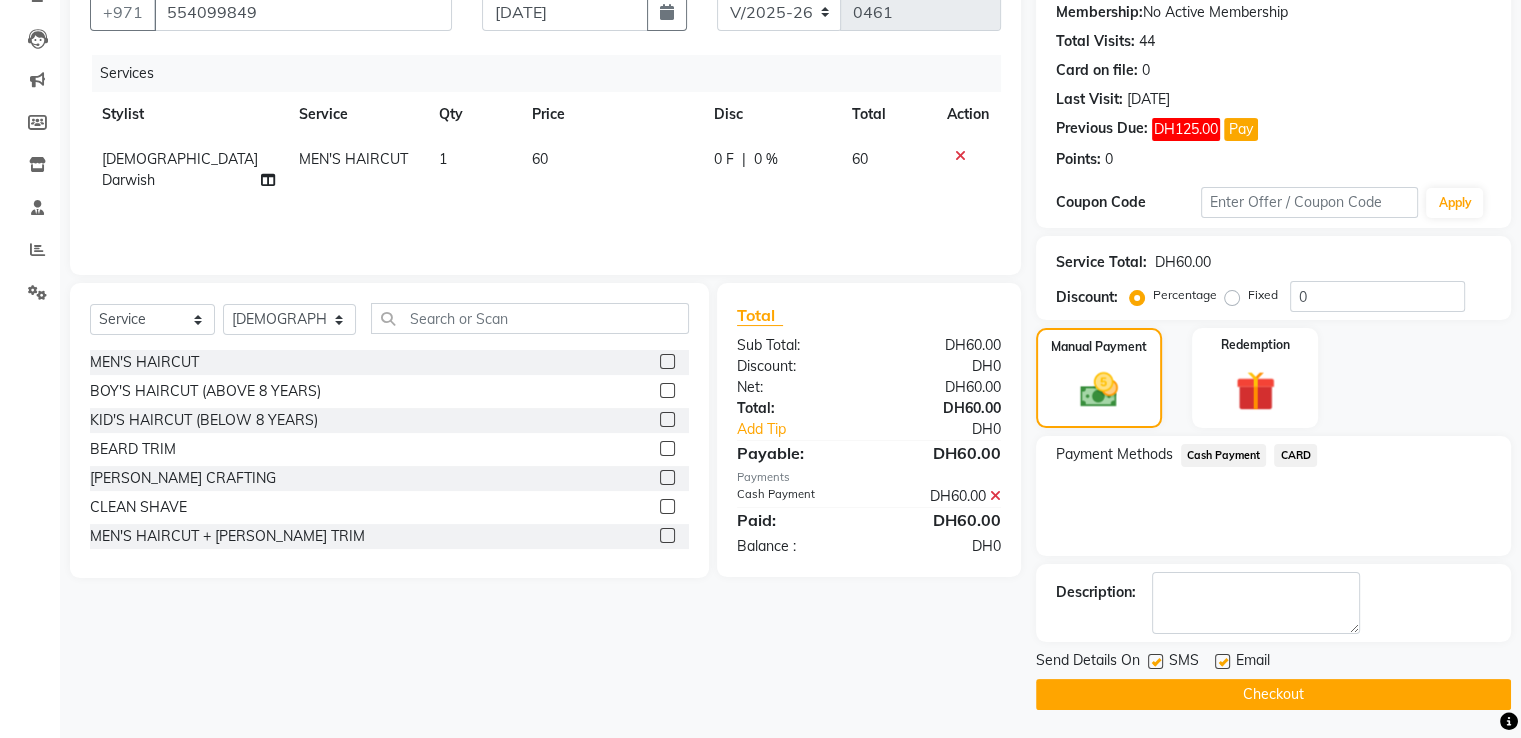 click on "Checkout" 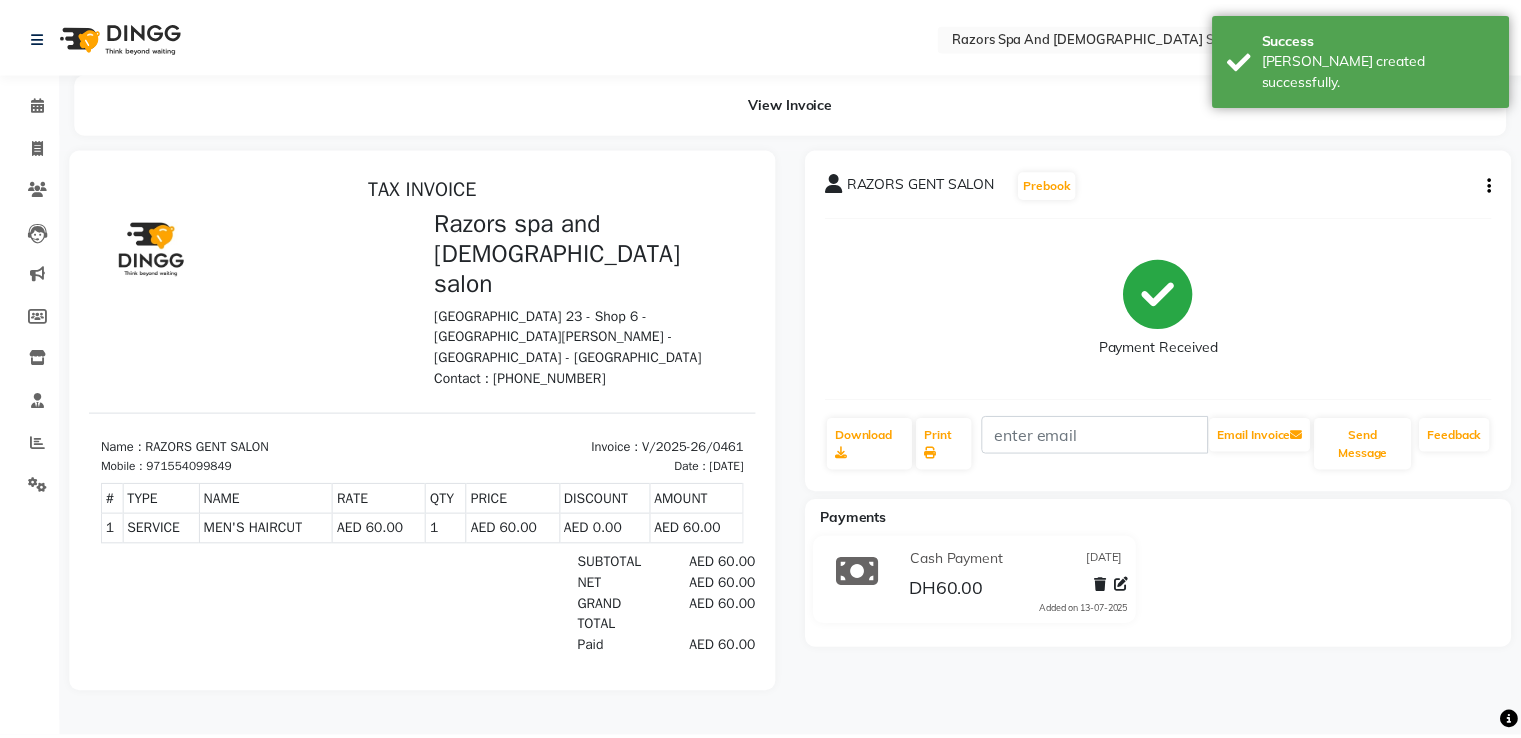 scroll, scrollTop: 0, scrollLeft: 0, axis: both 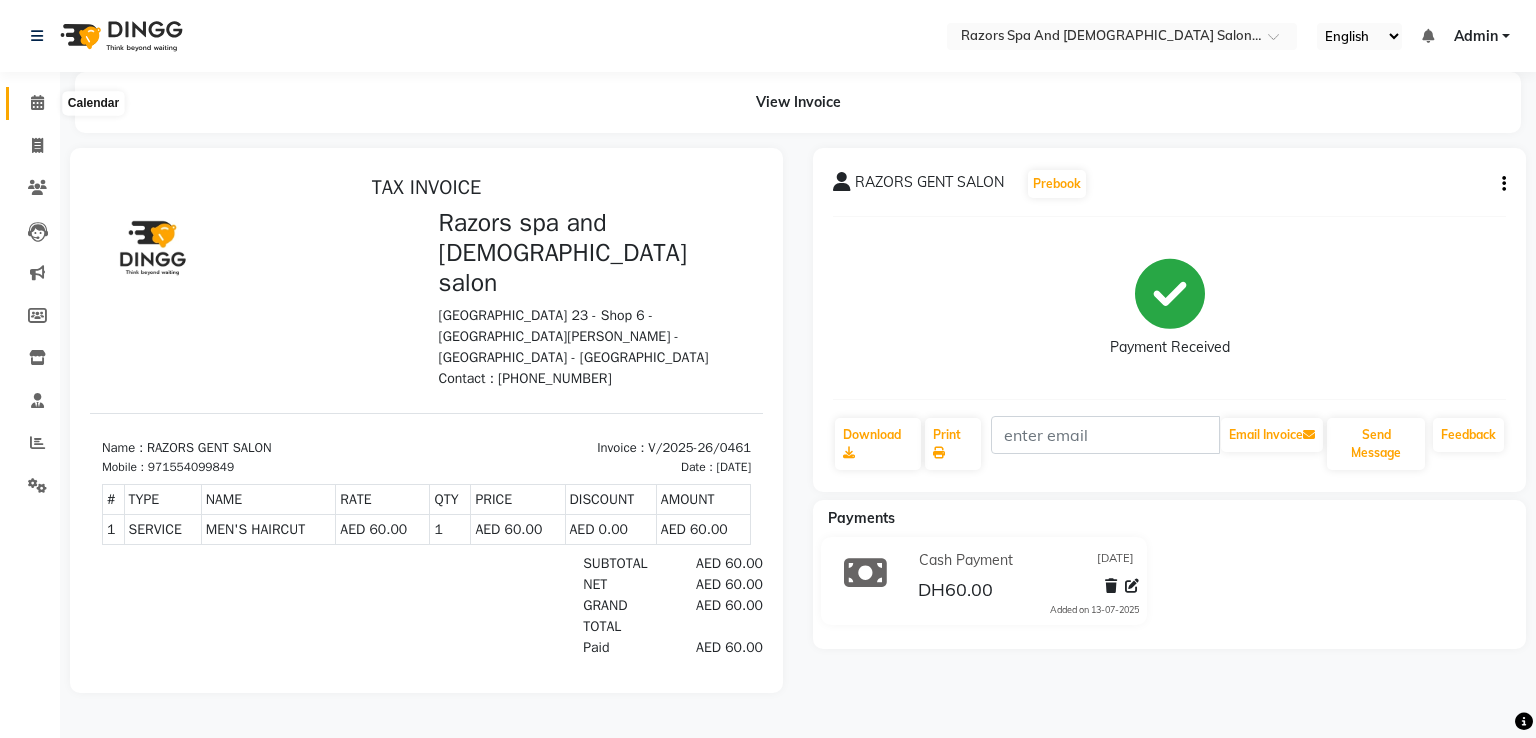click 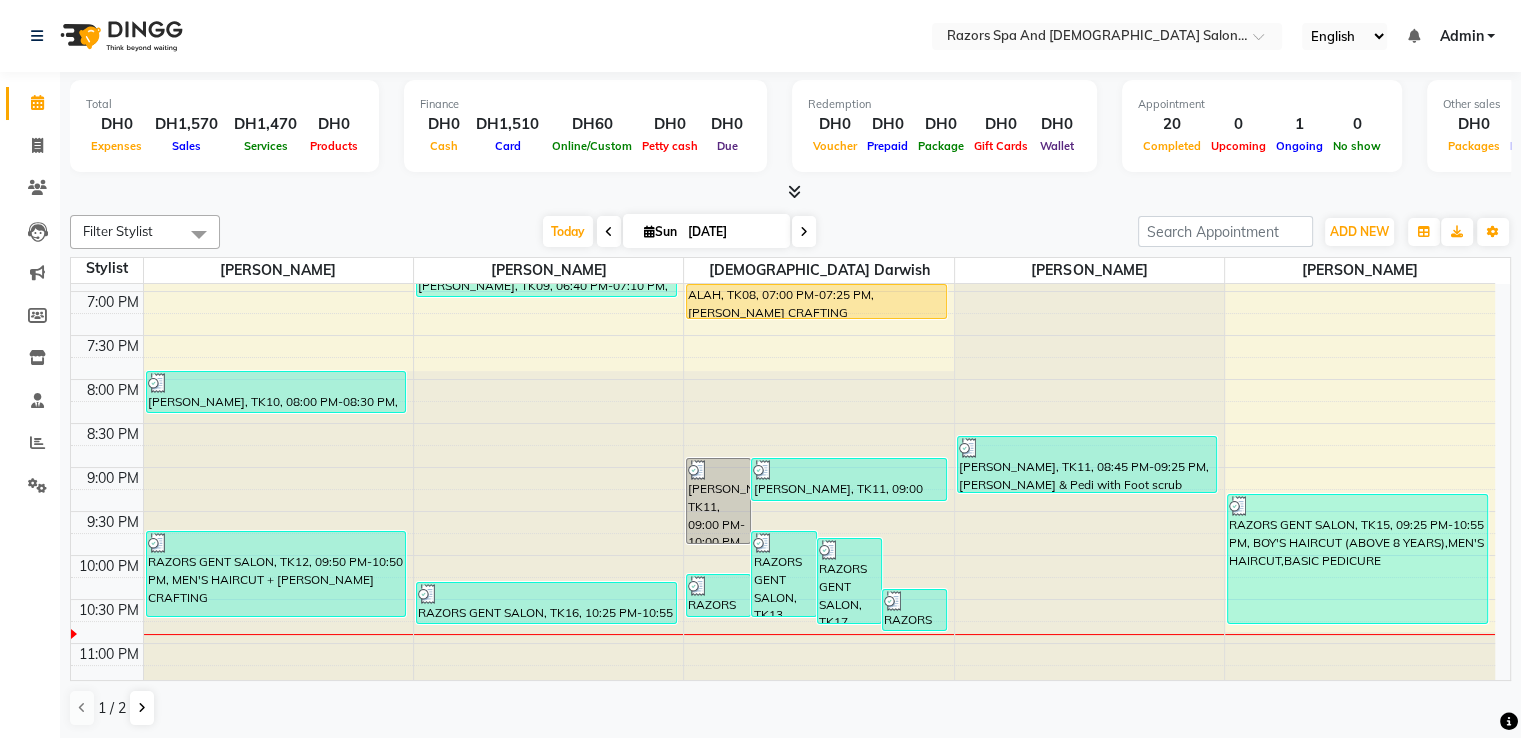 scroll, scrollTop: 910, scrollLeft: 0, axis: vertical 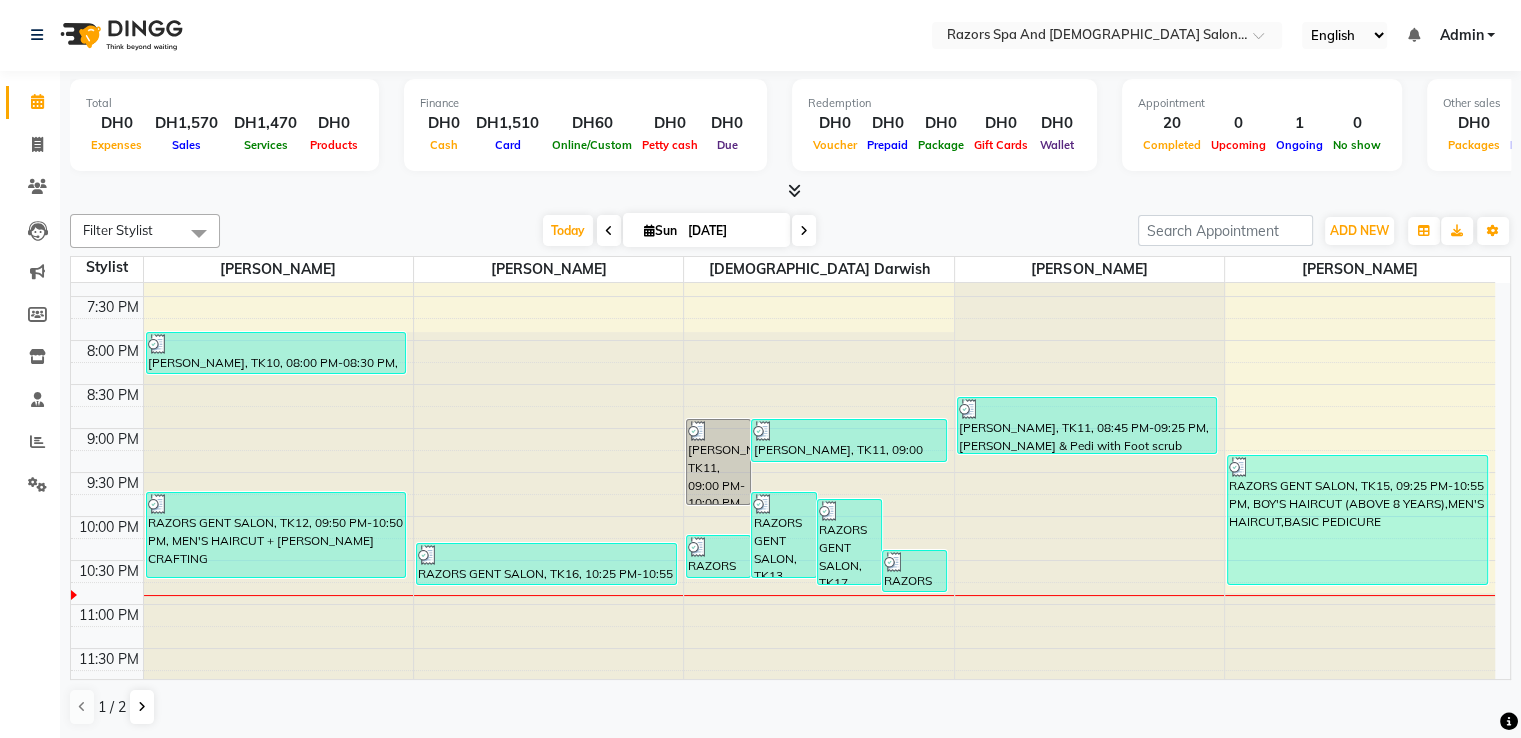 click on "RAZORS GENT SALON, TK15, 09:25 PM-10:55 PM, BOY'S HAIRCUT (ABOVE 8 YEARS),MEN'S HAIRCUT,BASIC PEDICURE" at bounding box center [1357, 520] 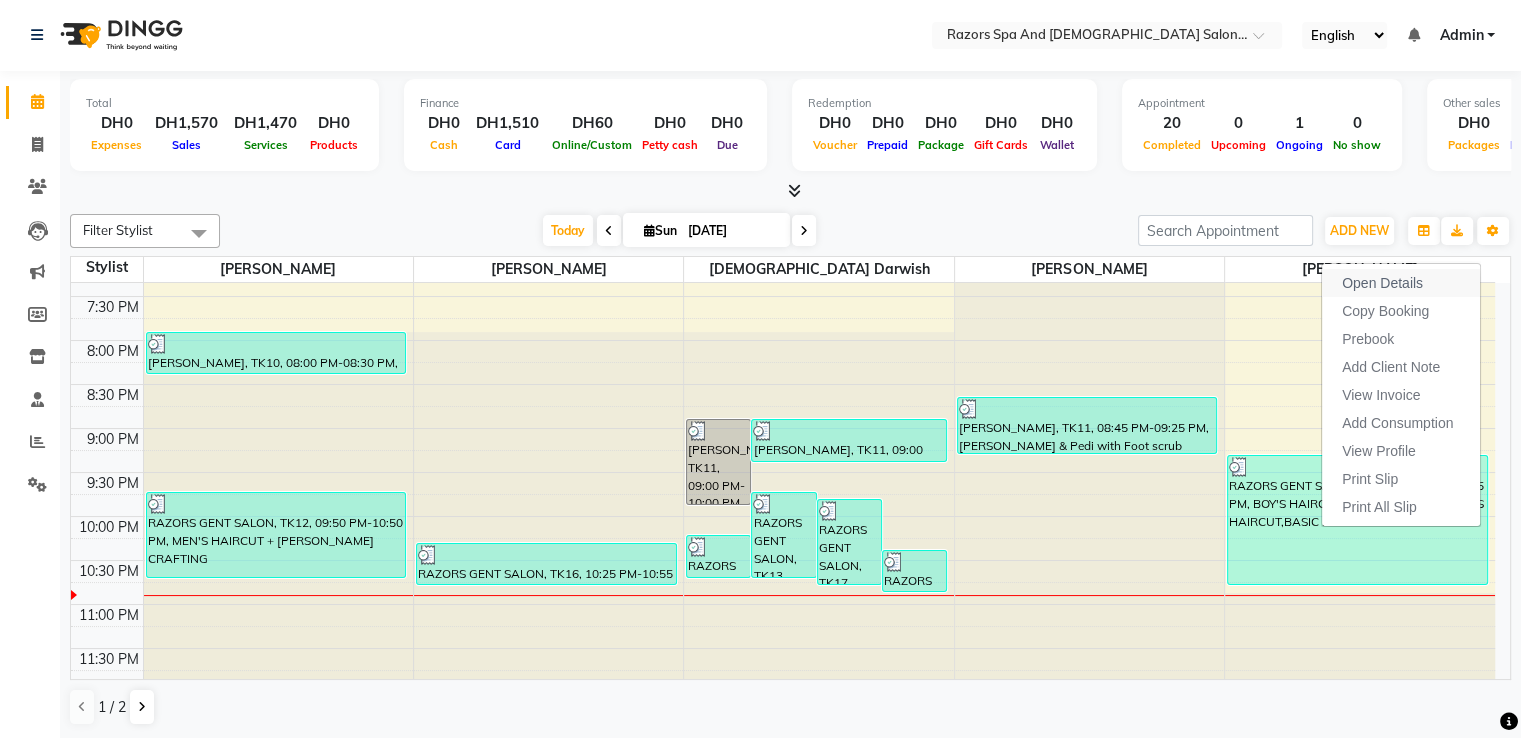 click on "Open Details" at bounding box center (1401, 283) 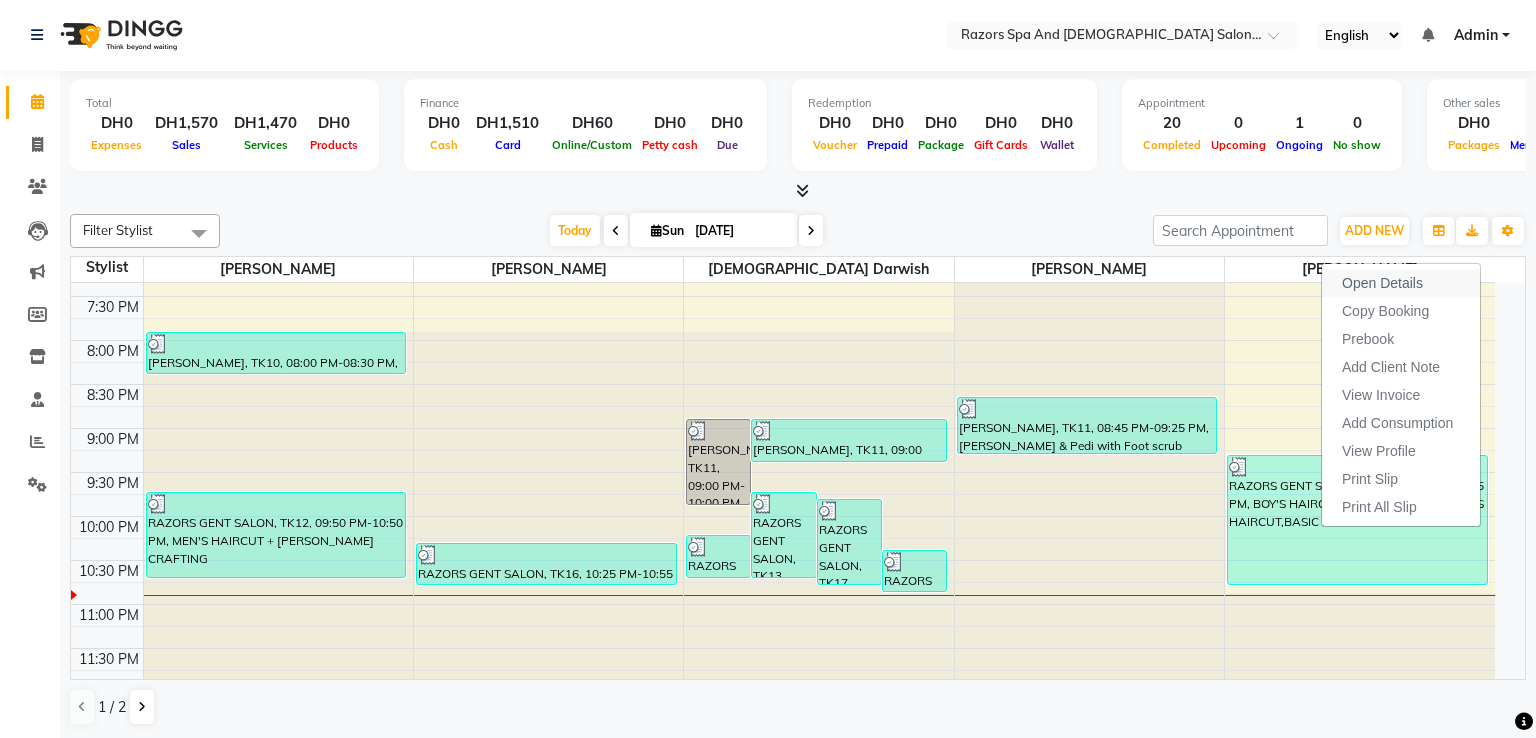 select on "3" 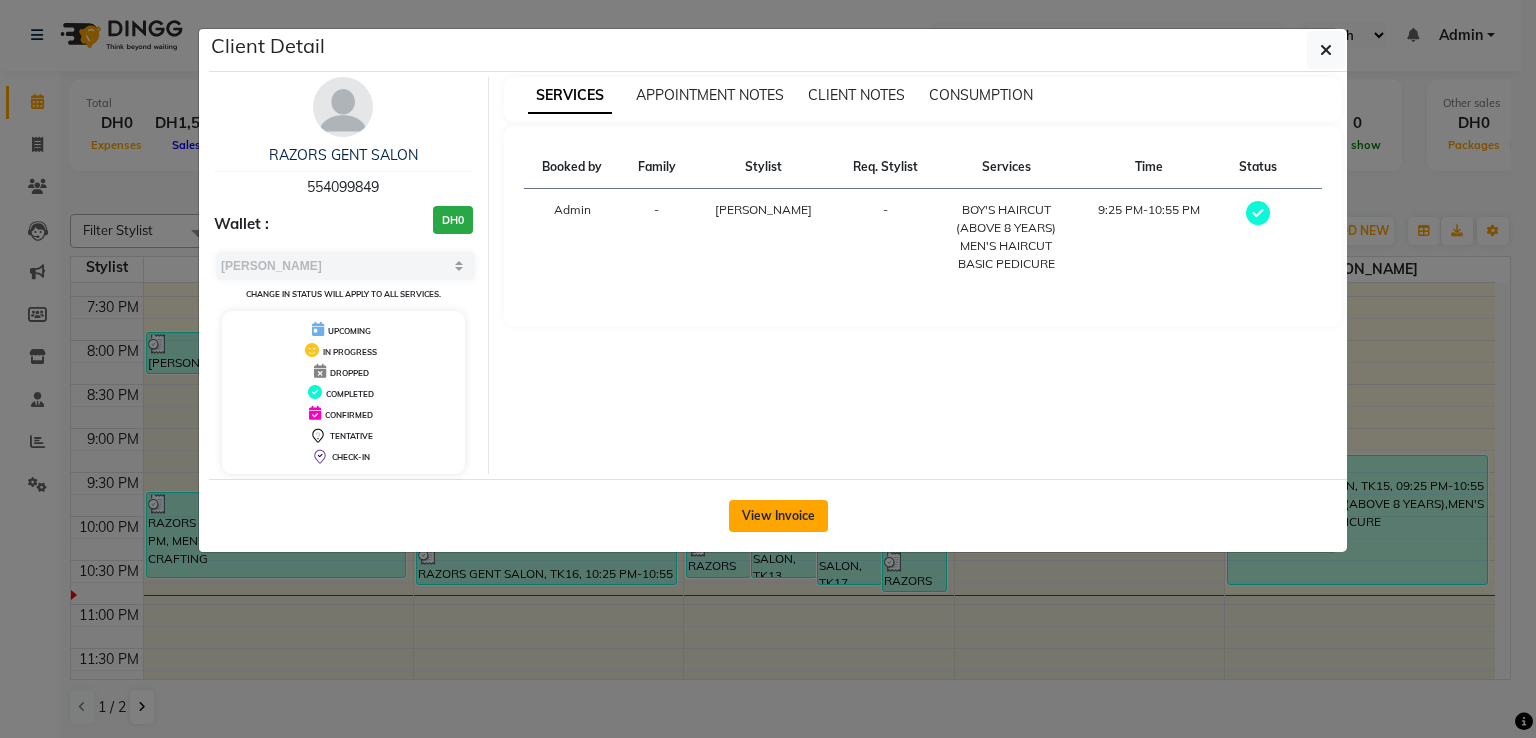 click on "View Invoice" 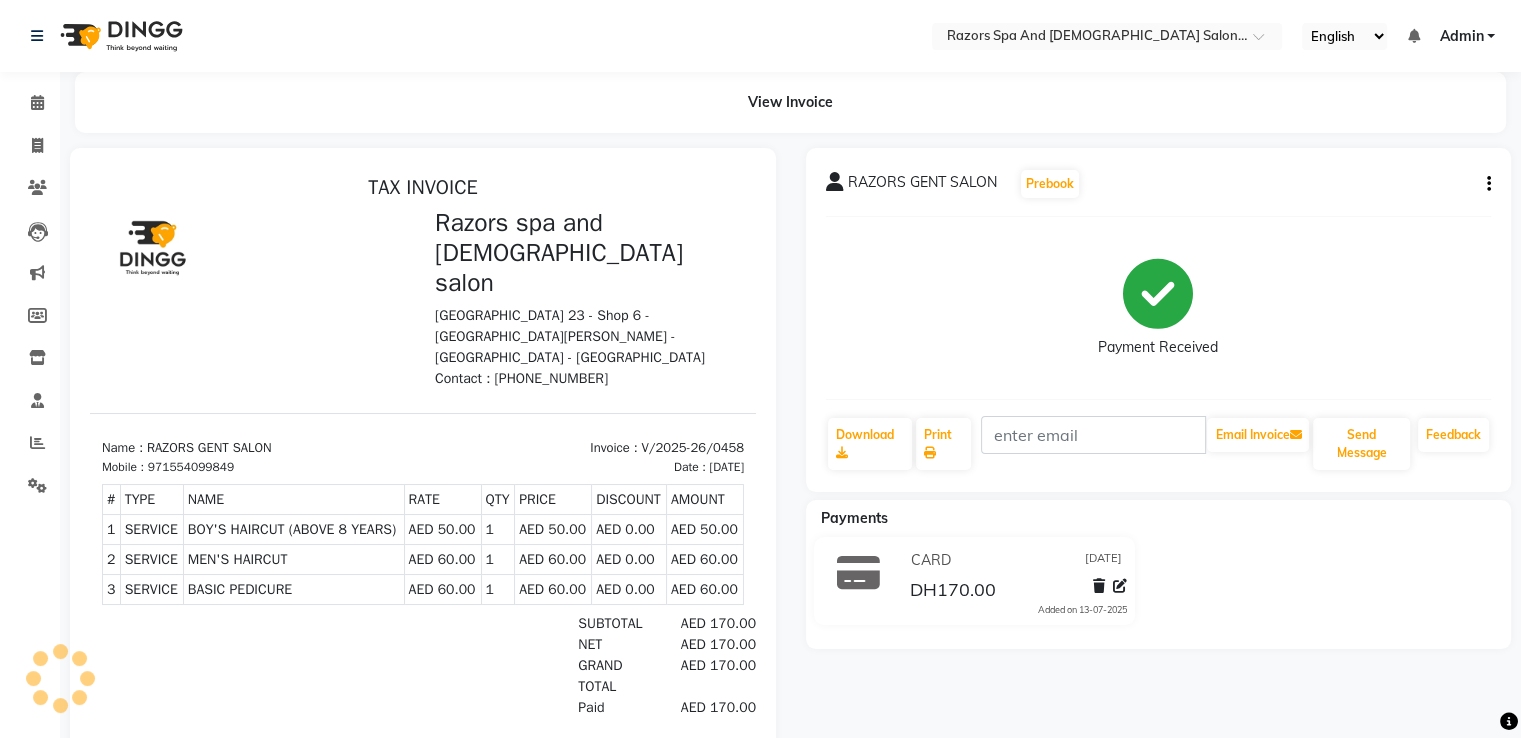scroll, scrollTop: 0, scrollLeft: 0, axis: both 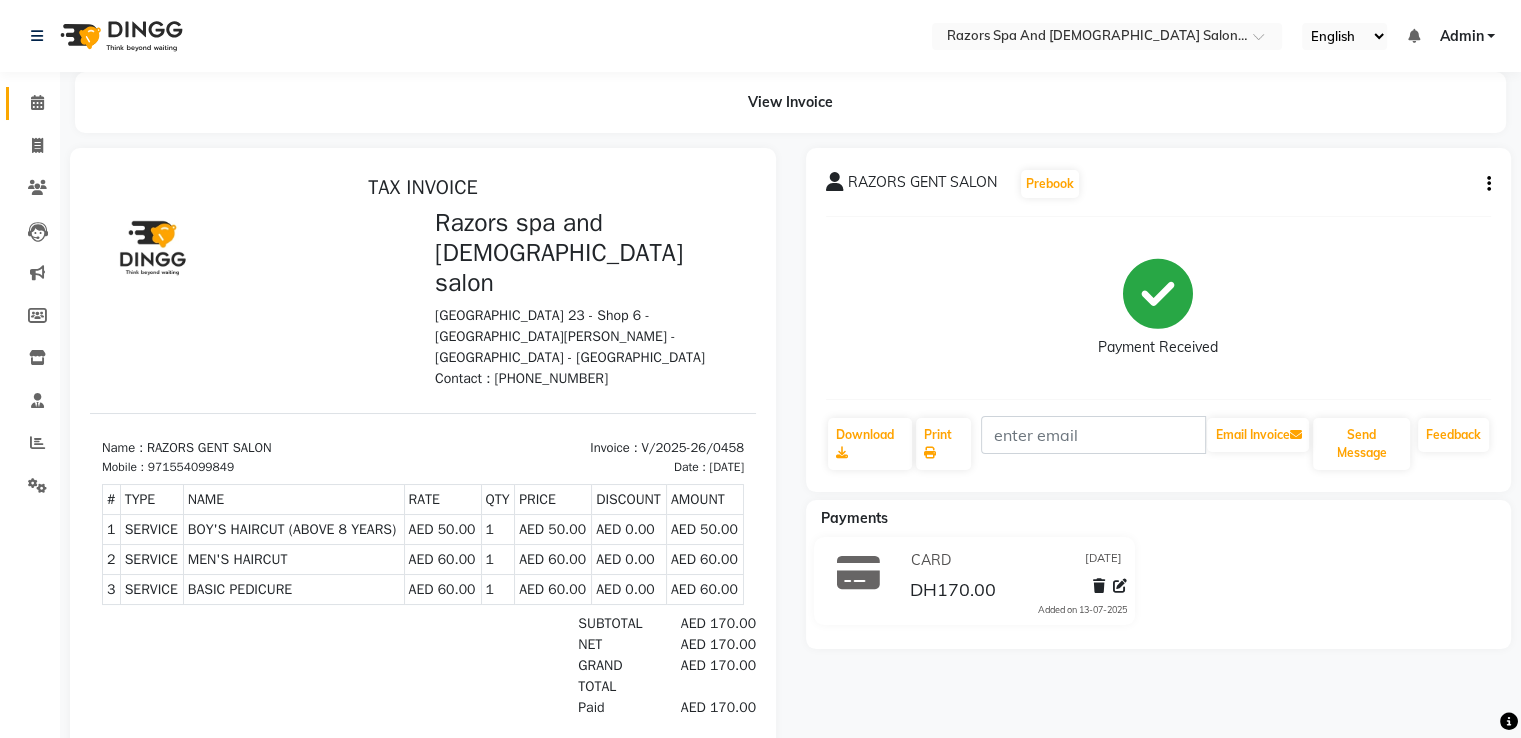 click 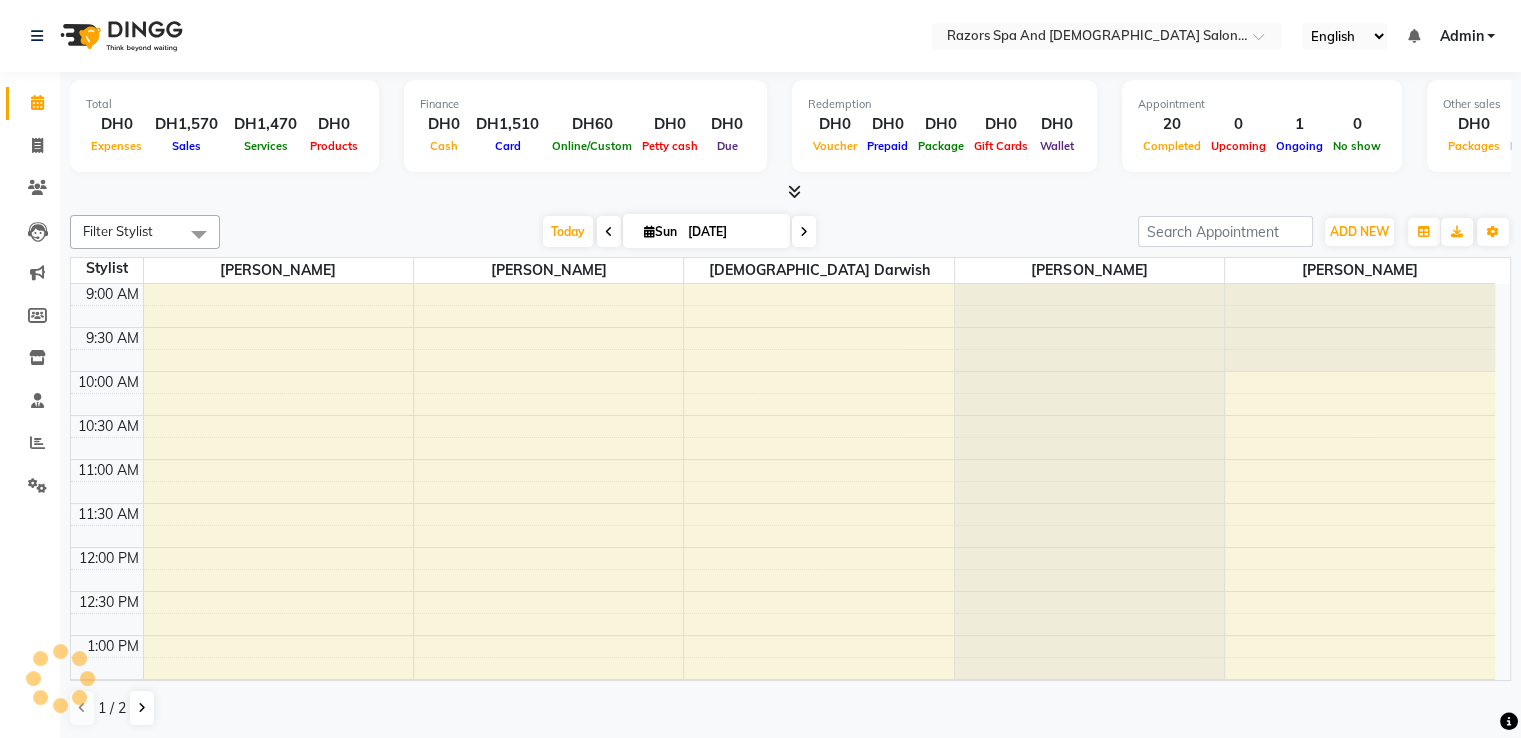 scroll, scrollTop: 872, scrollLeft: 0, axis: vertical 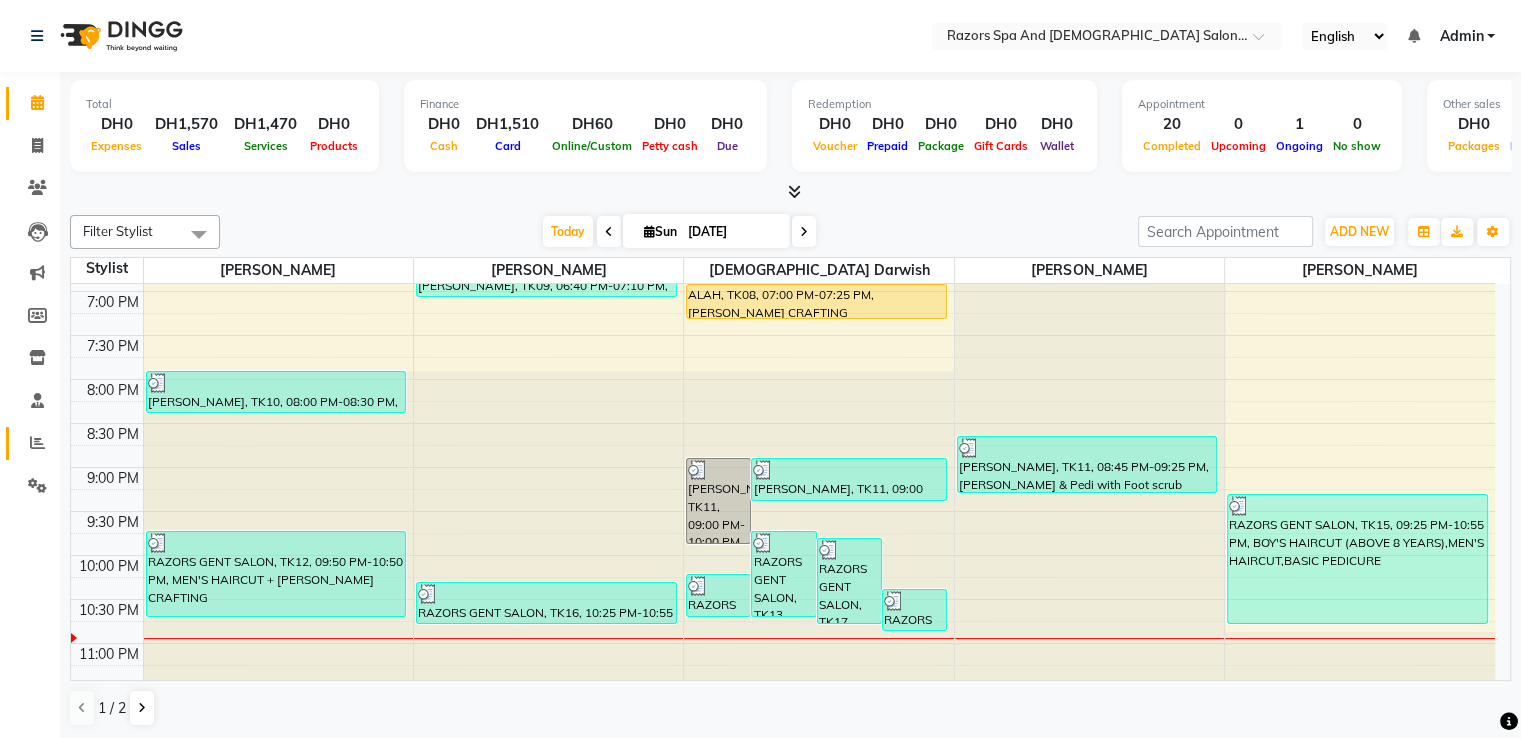 click 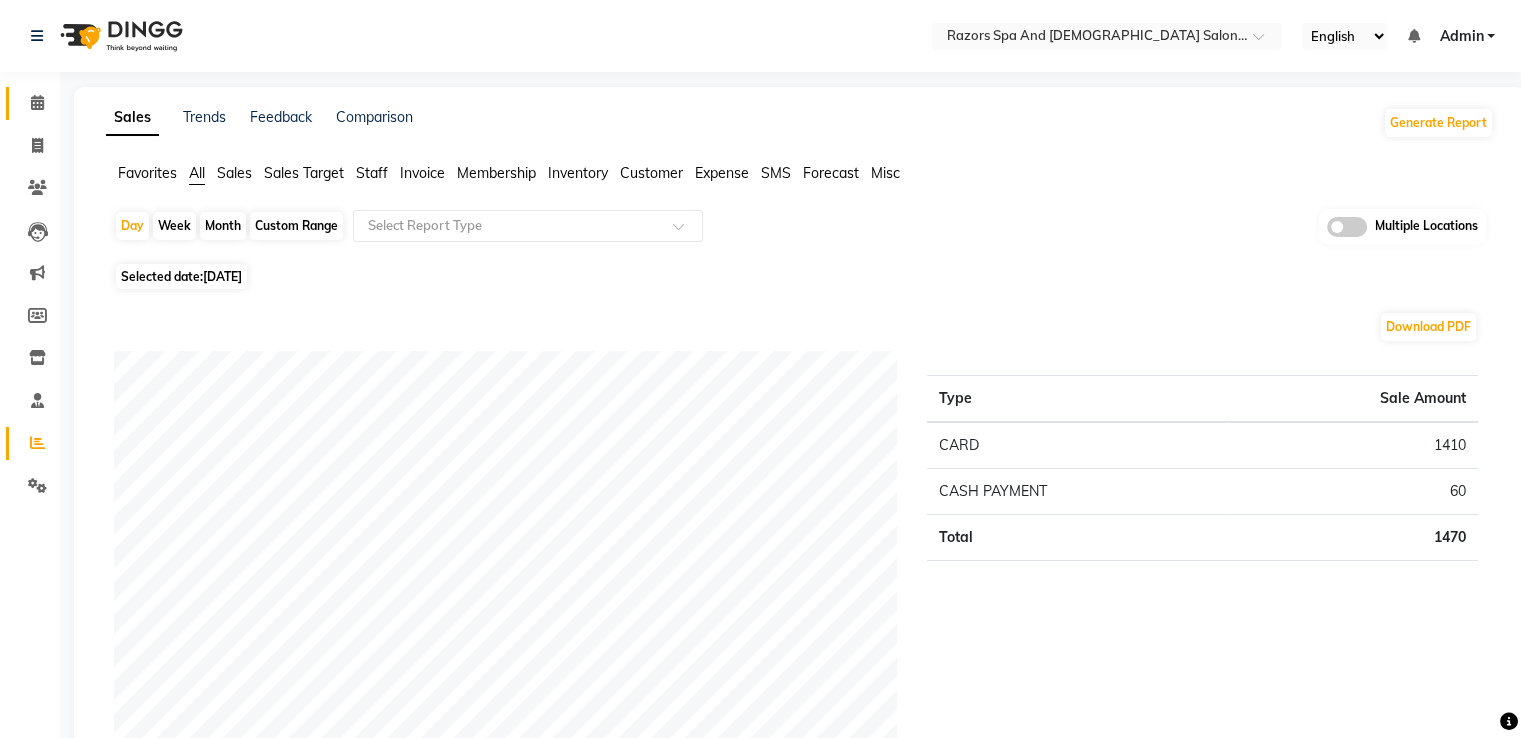 click 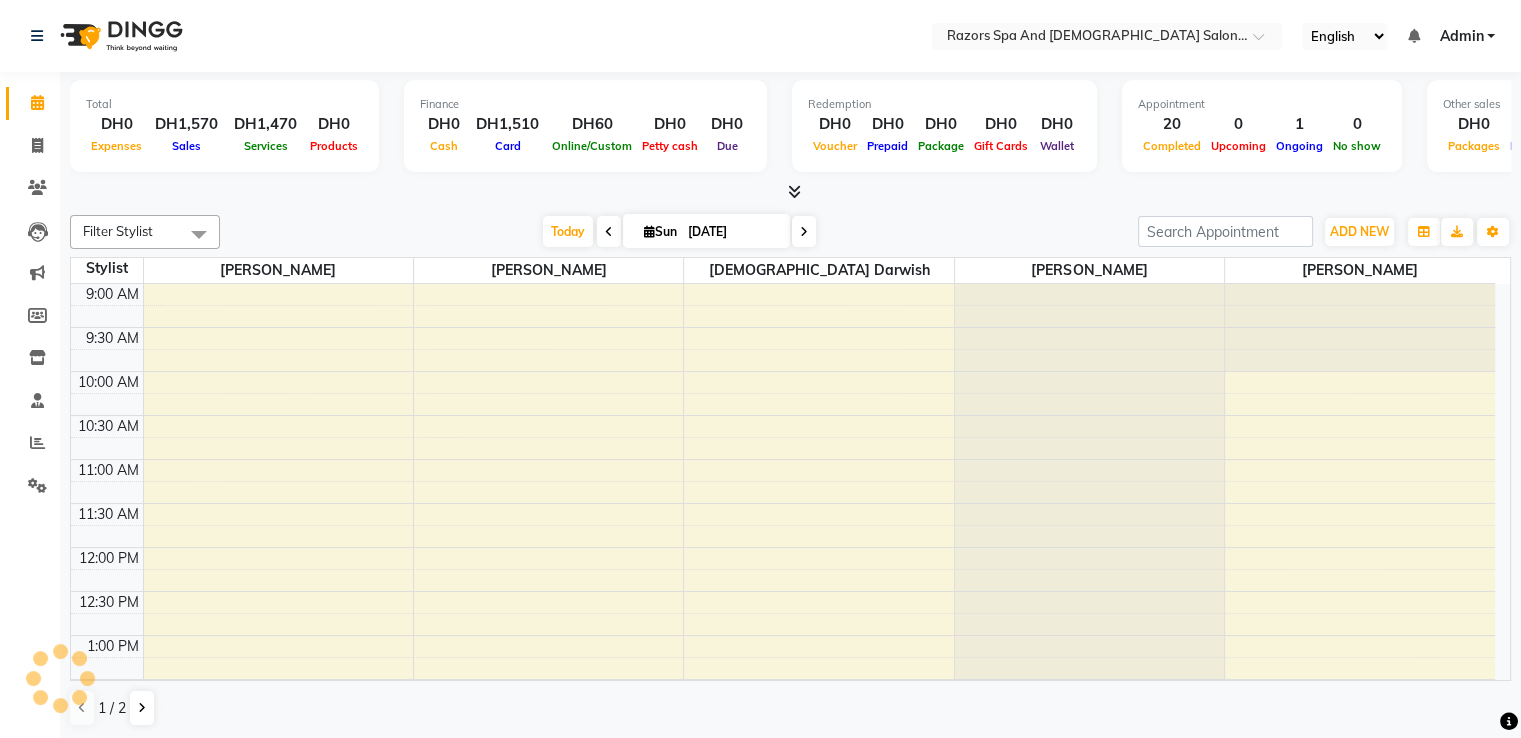 scroll, scrollTop: 872, scrollLeft: 0, axis: vertical 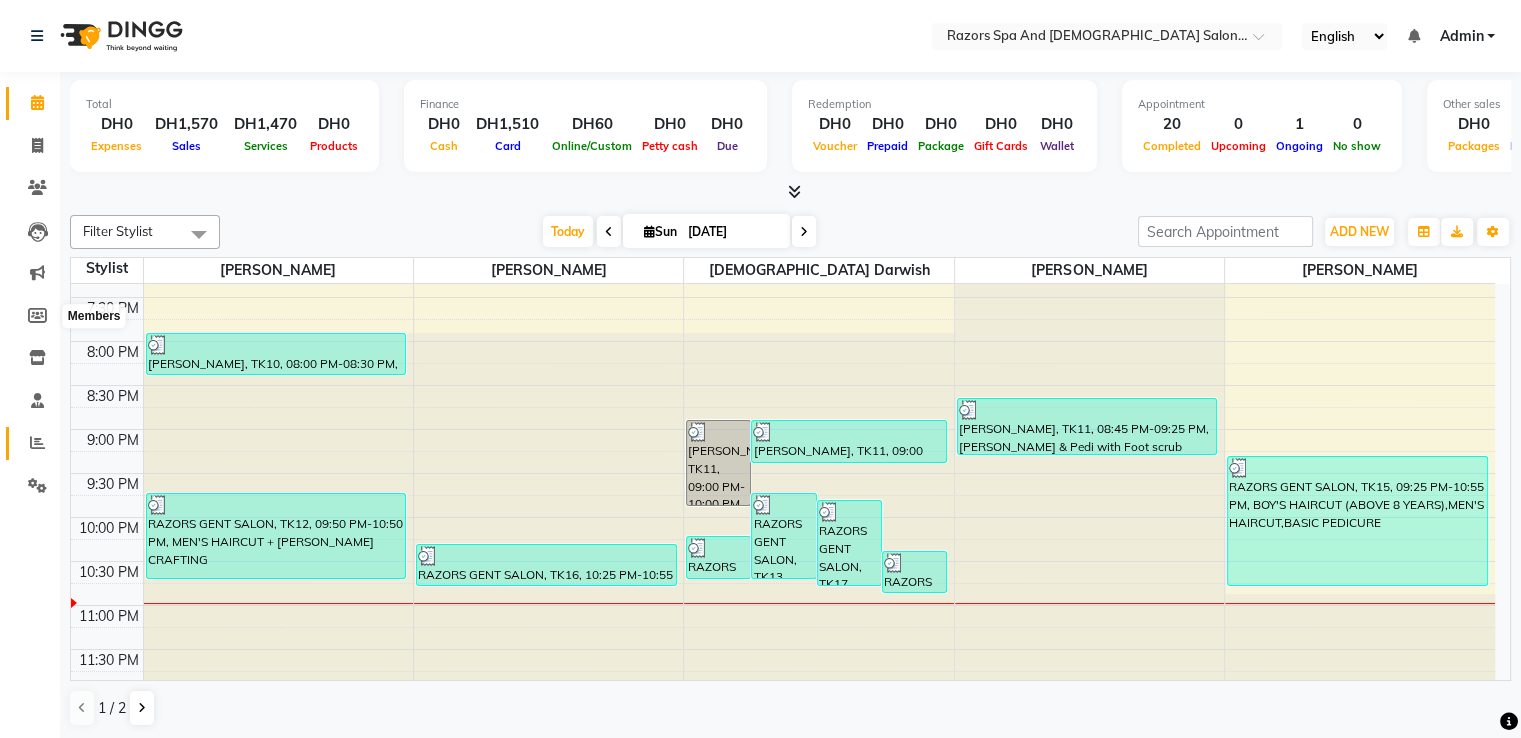 click 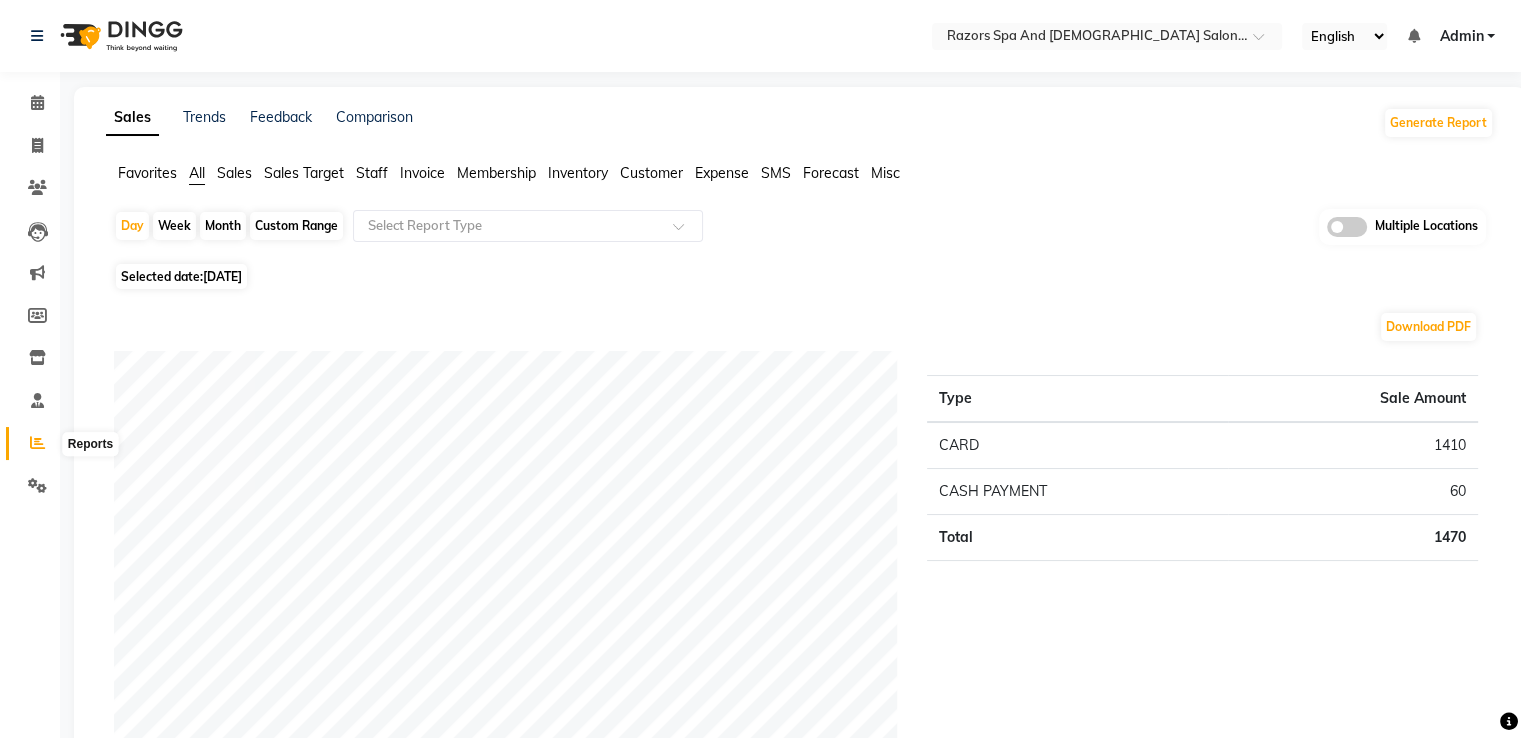 click 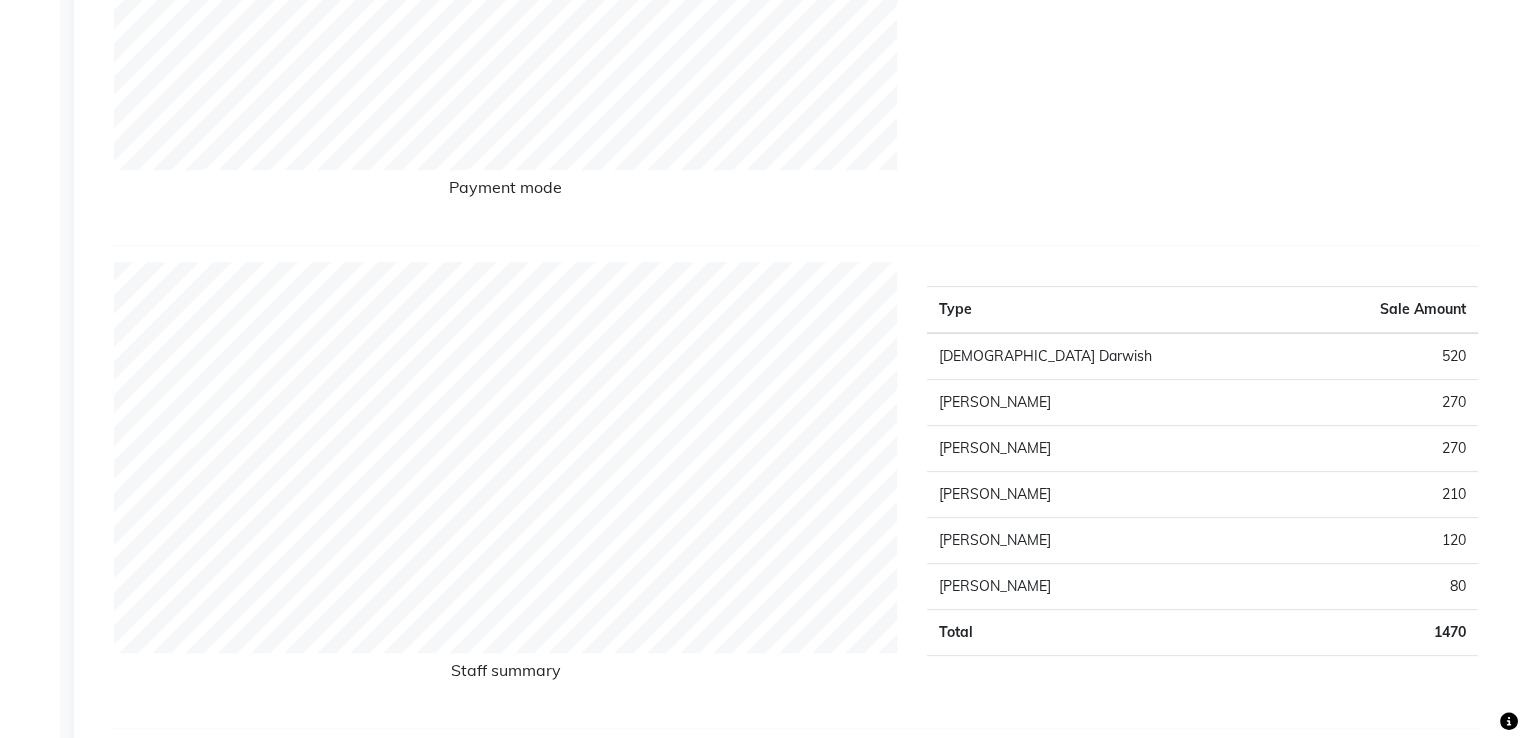 scroll, scrollTop: 595, scrollLeft: 0, axis: vertical 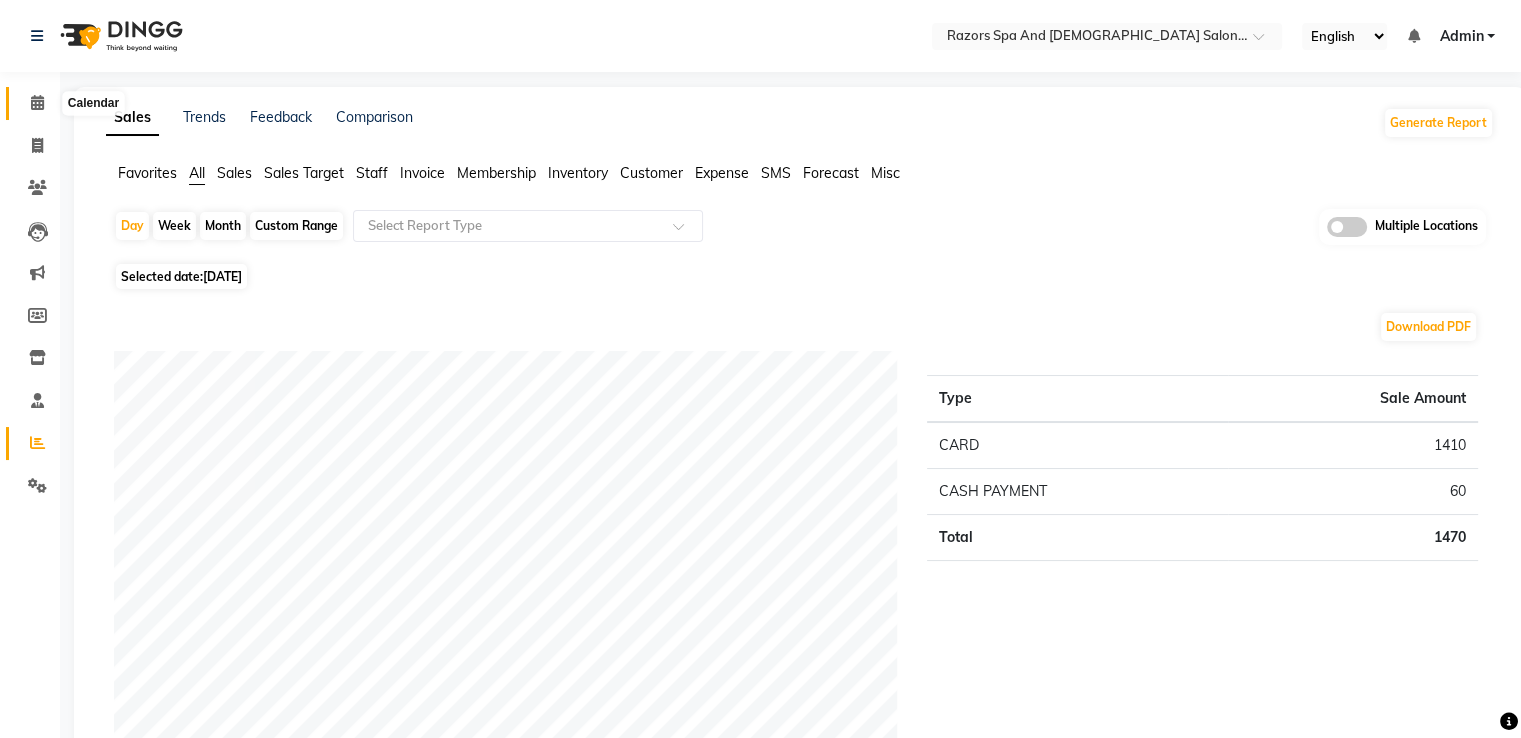 click 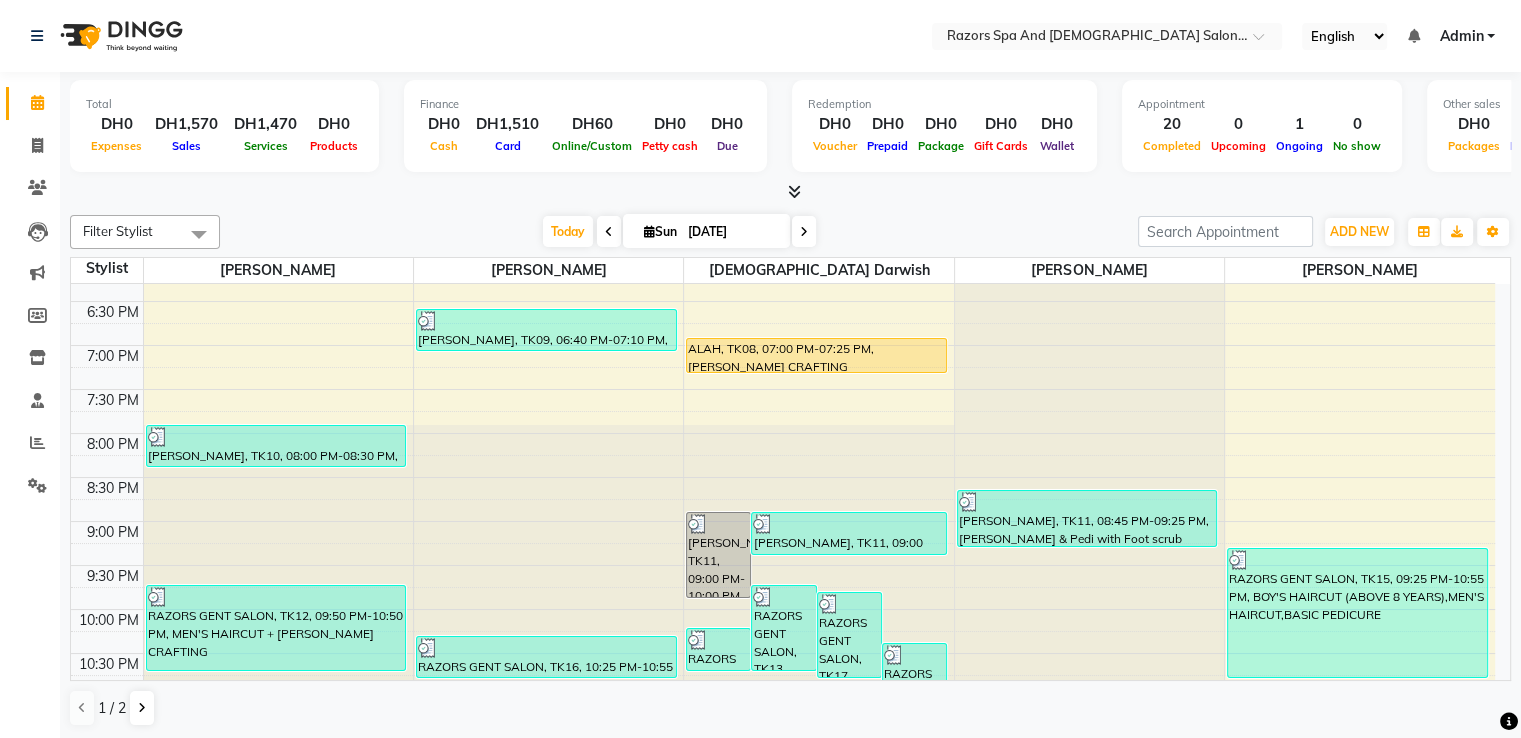 scroll, scrollTop: 910, scrollLeft: 0, axis: vertical 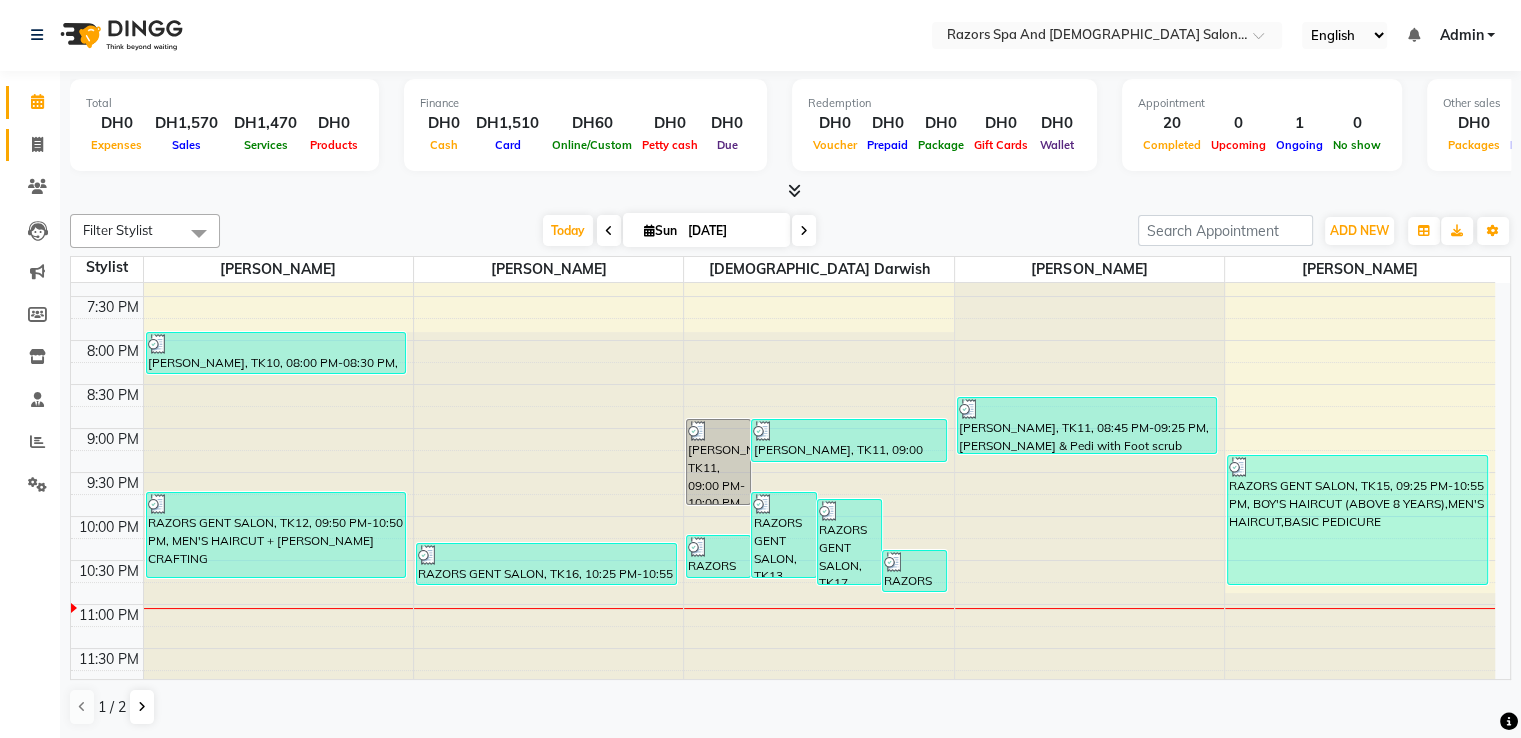 click on "Invoice" 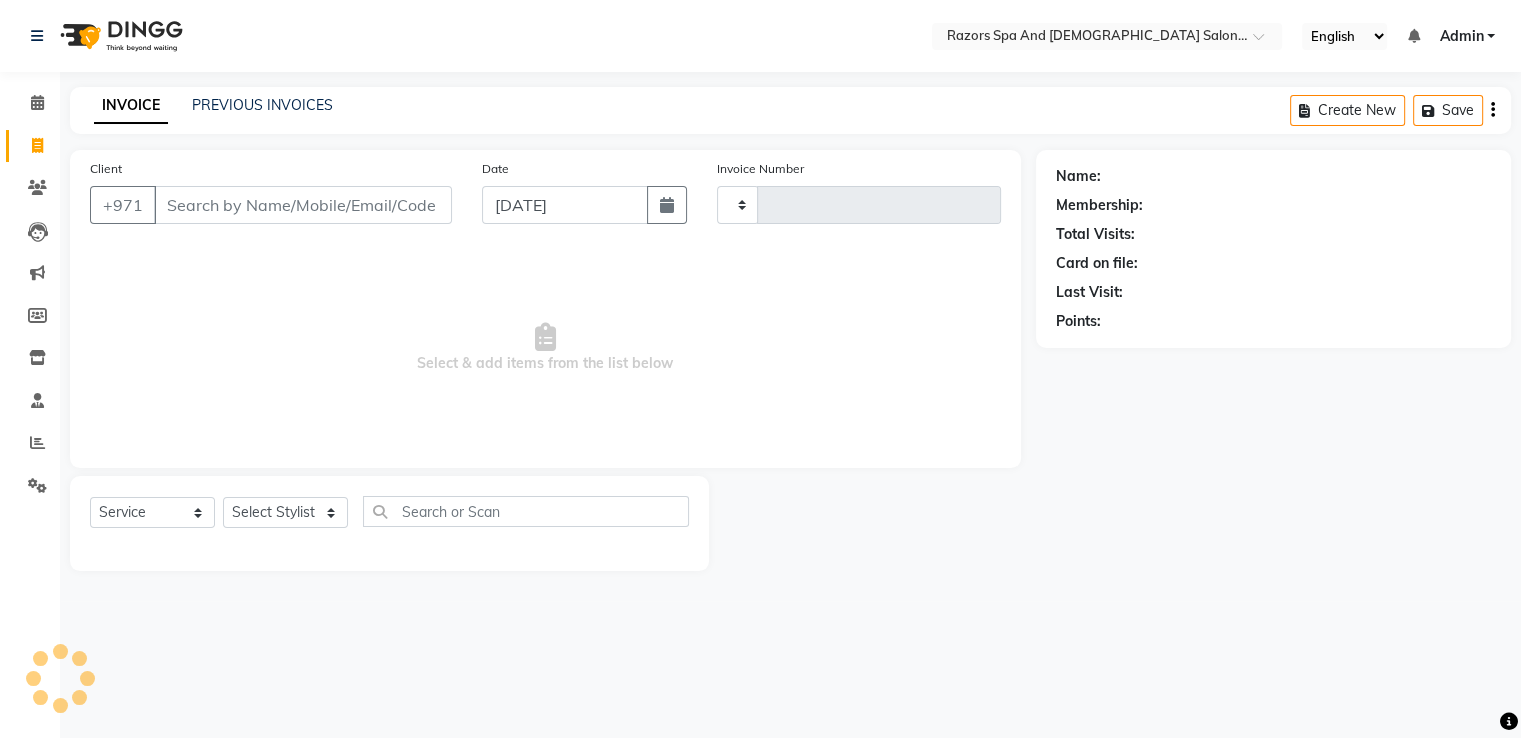 scroll, scrollTop: 0, scrollLeft: 0, axis: both 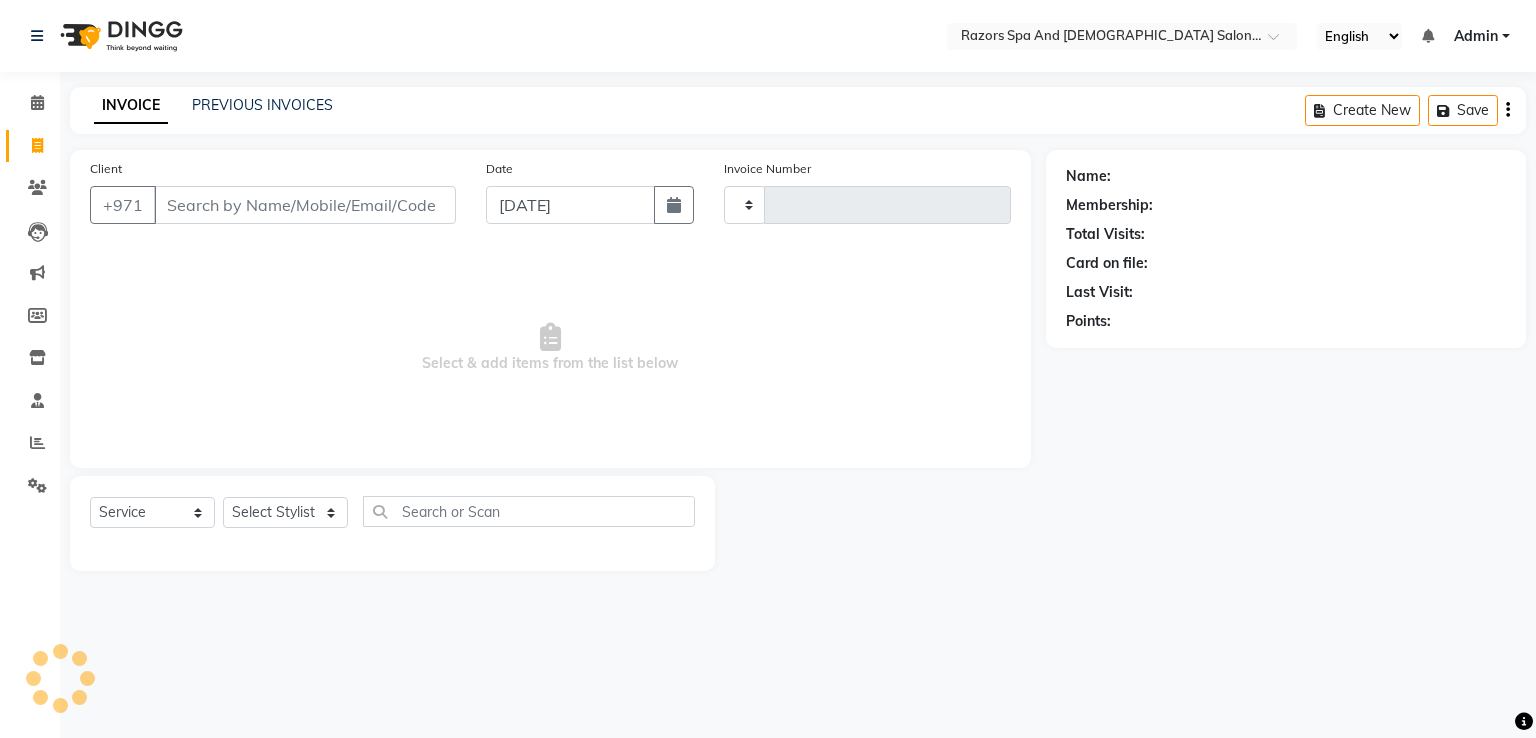 type on "0462" 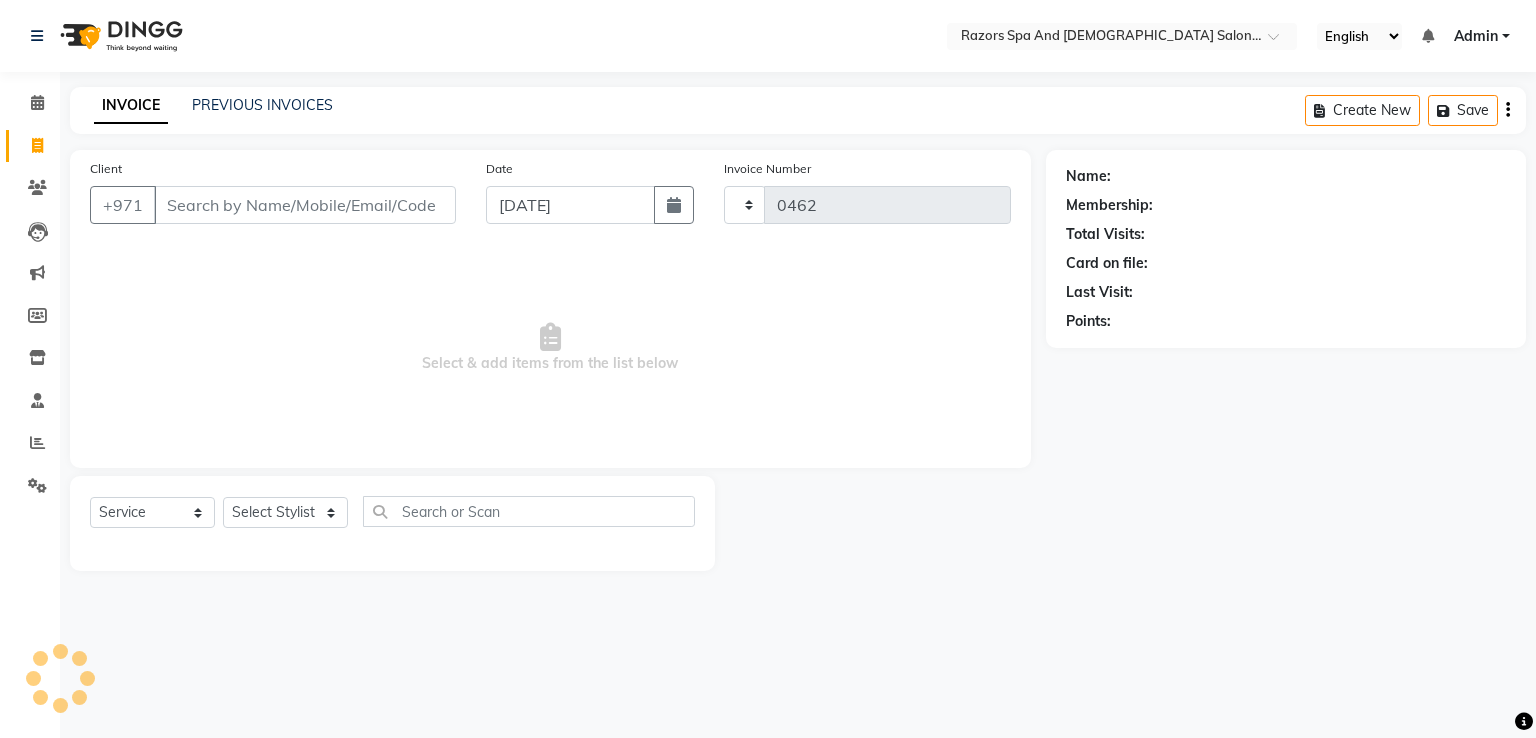select on "8419" 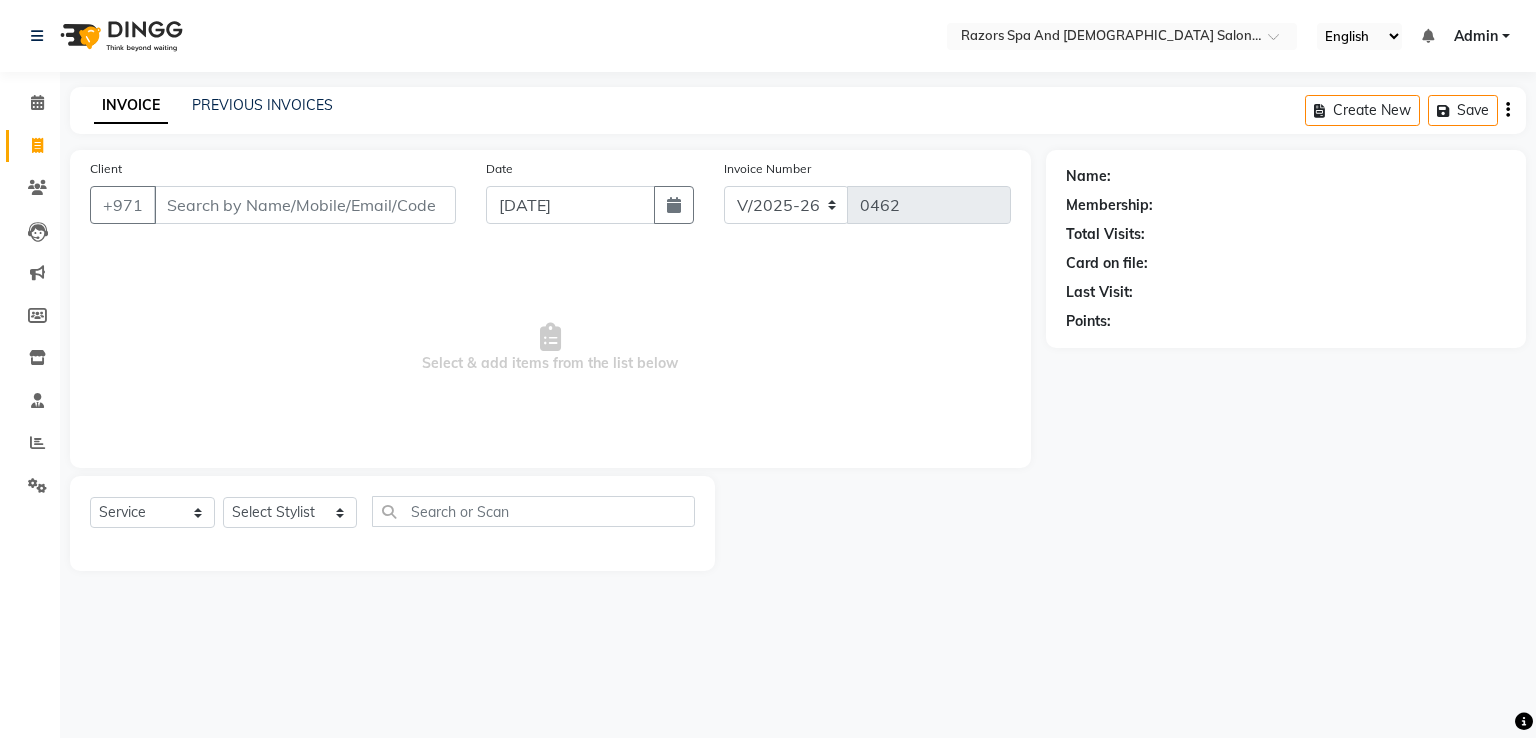 click on "Client" at bounding box center [305, 205] 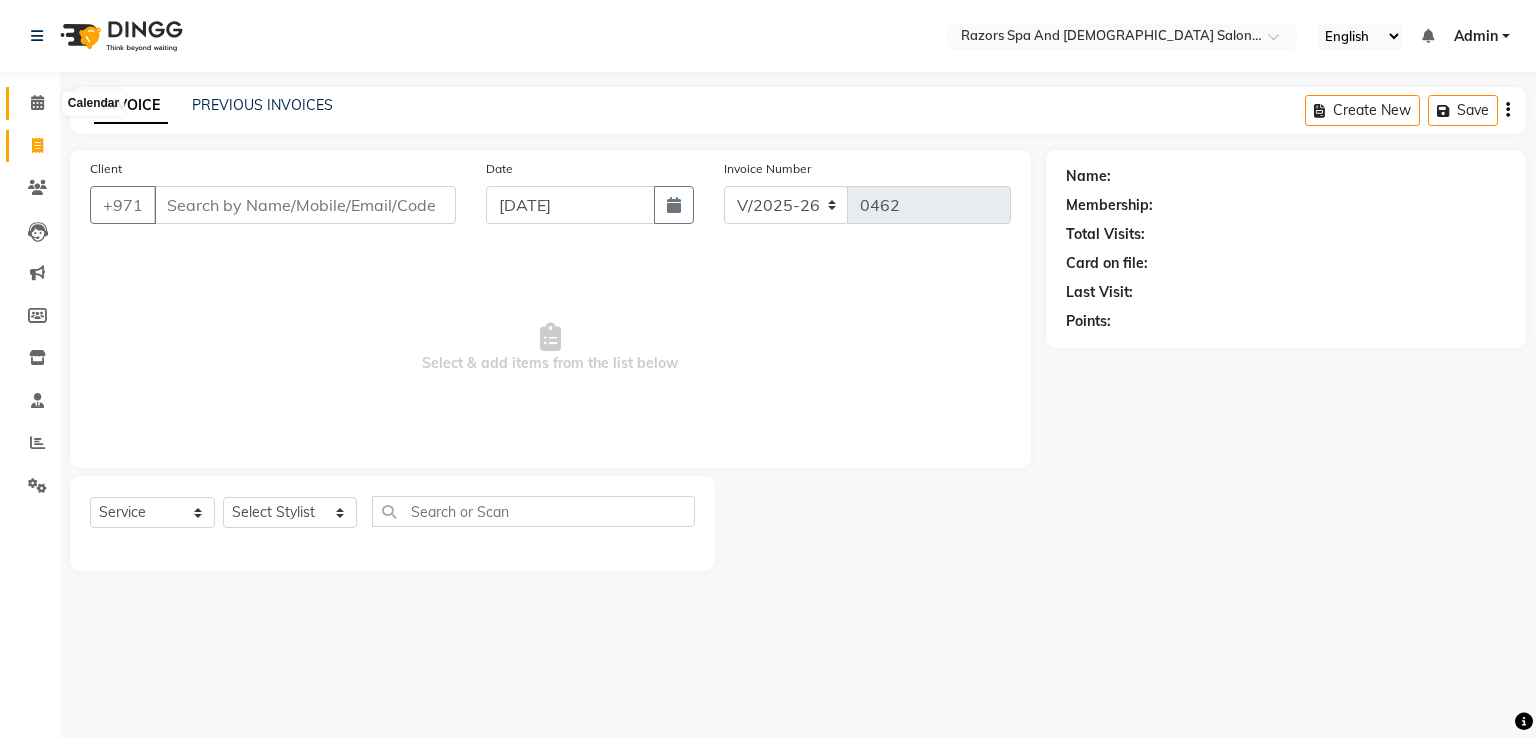 click 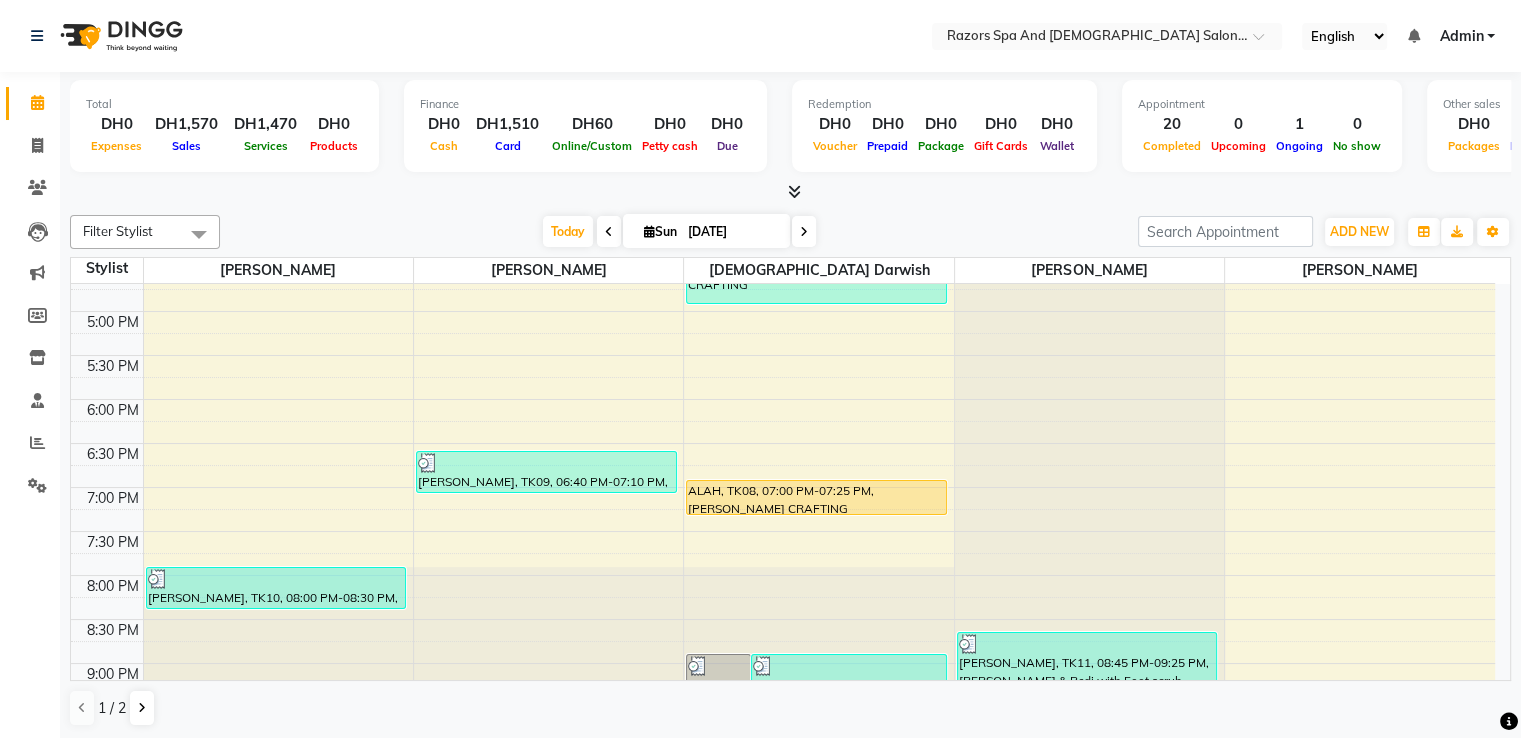 scroll, scrollTop: 910, scrollLeft: 0, axis: vertical 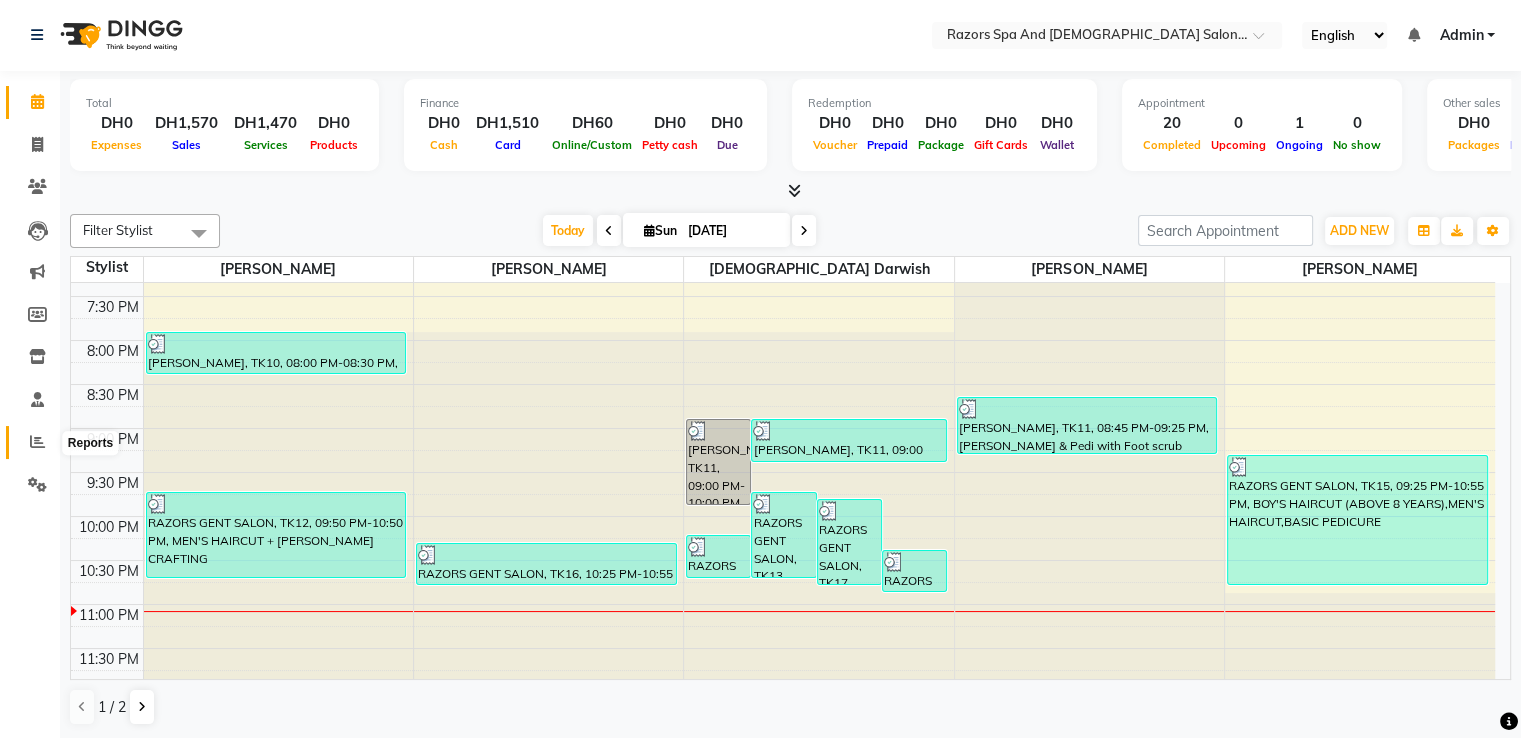 click 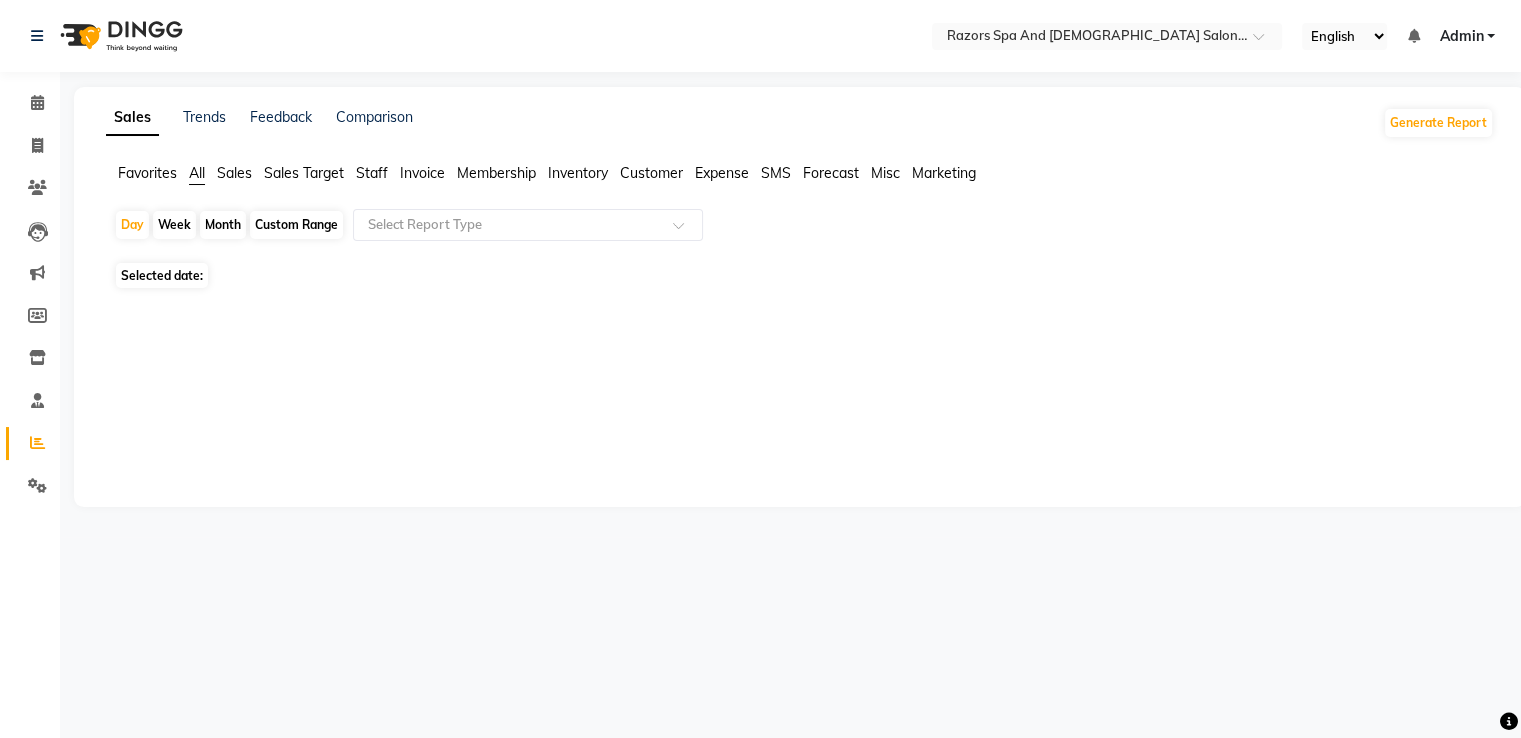 scroll, scrollTop: 0, scrollLeft: 0, axis: both 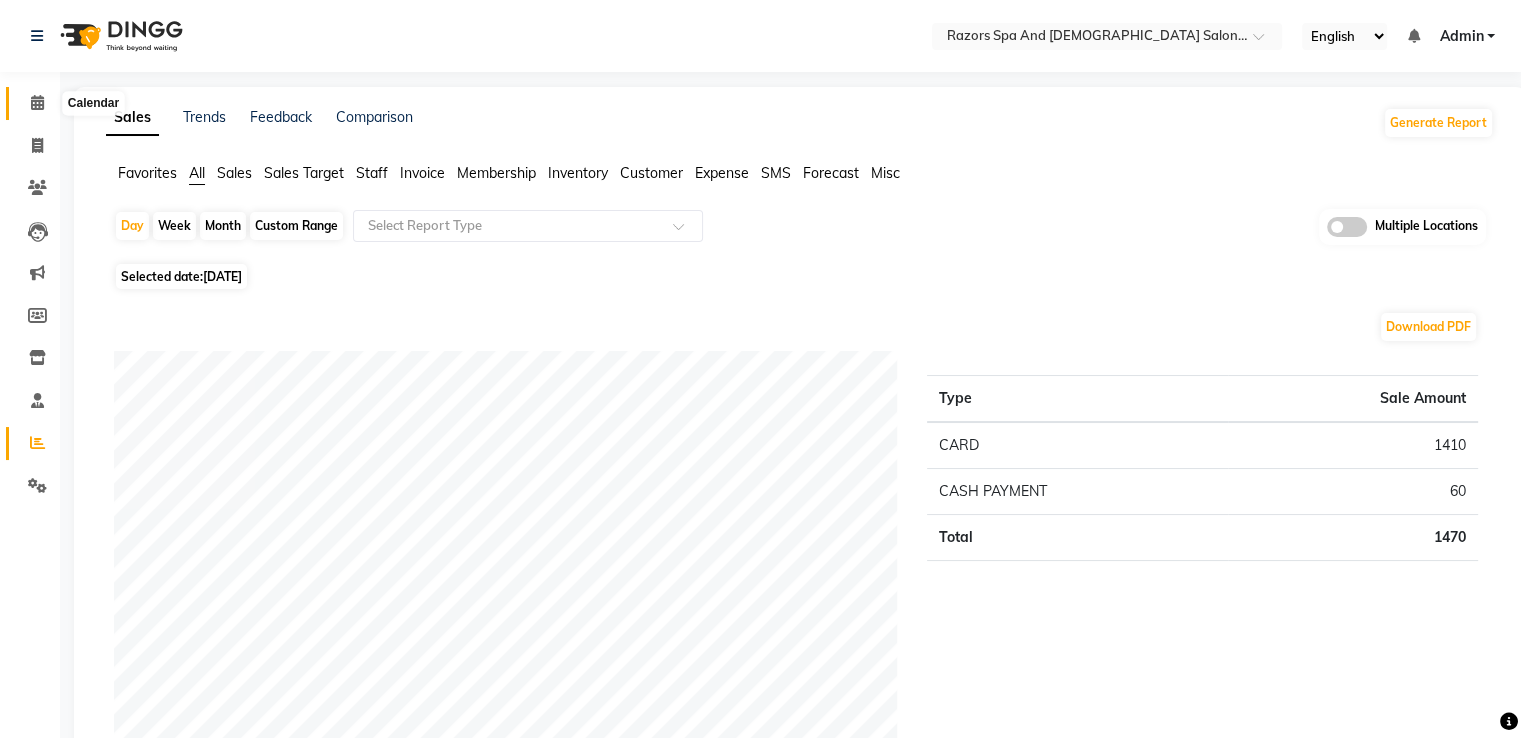 click 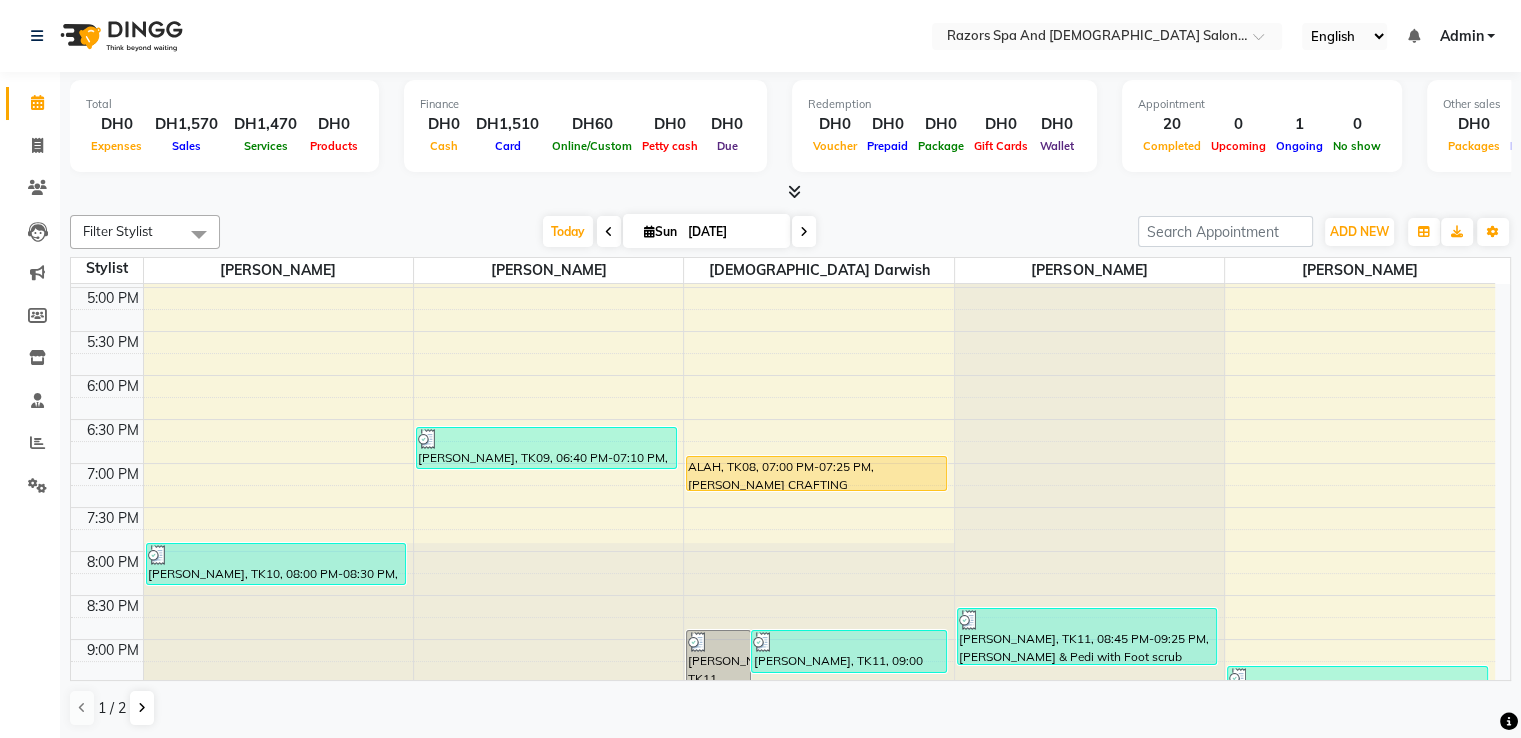 scroll, scrollTop: 910, scrollLeft: 0, axis: vertical 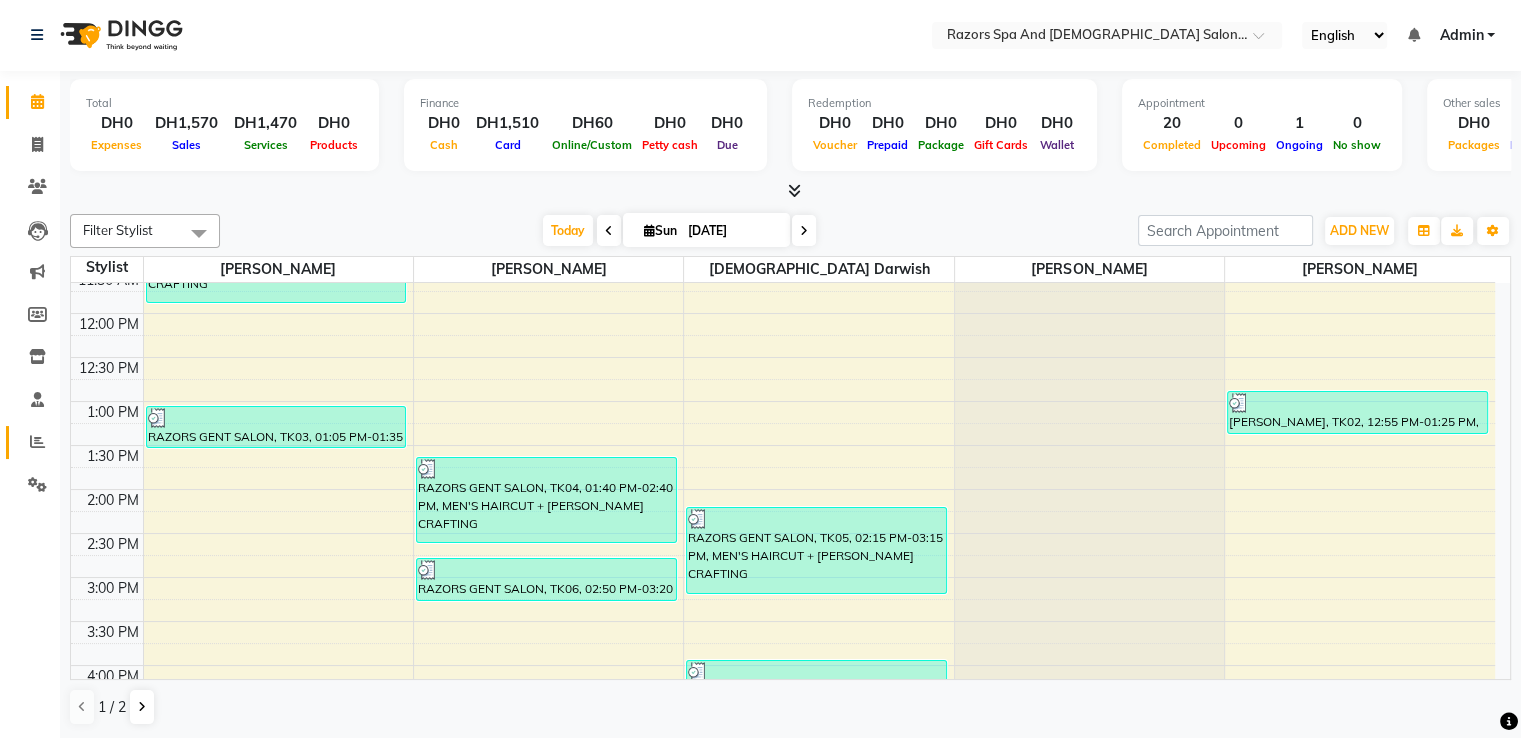 click 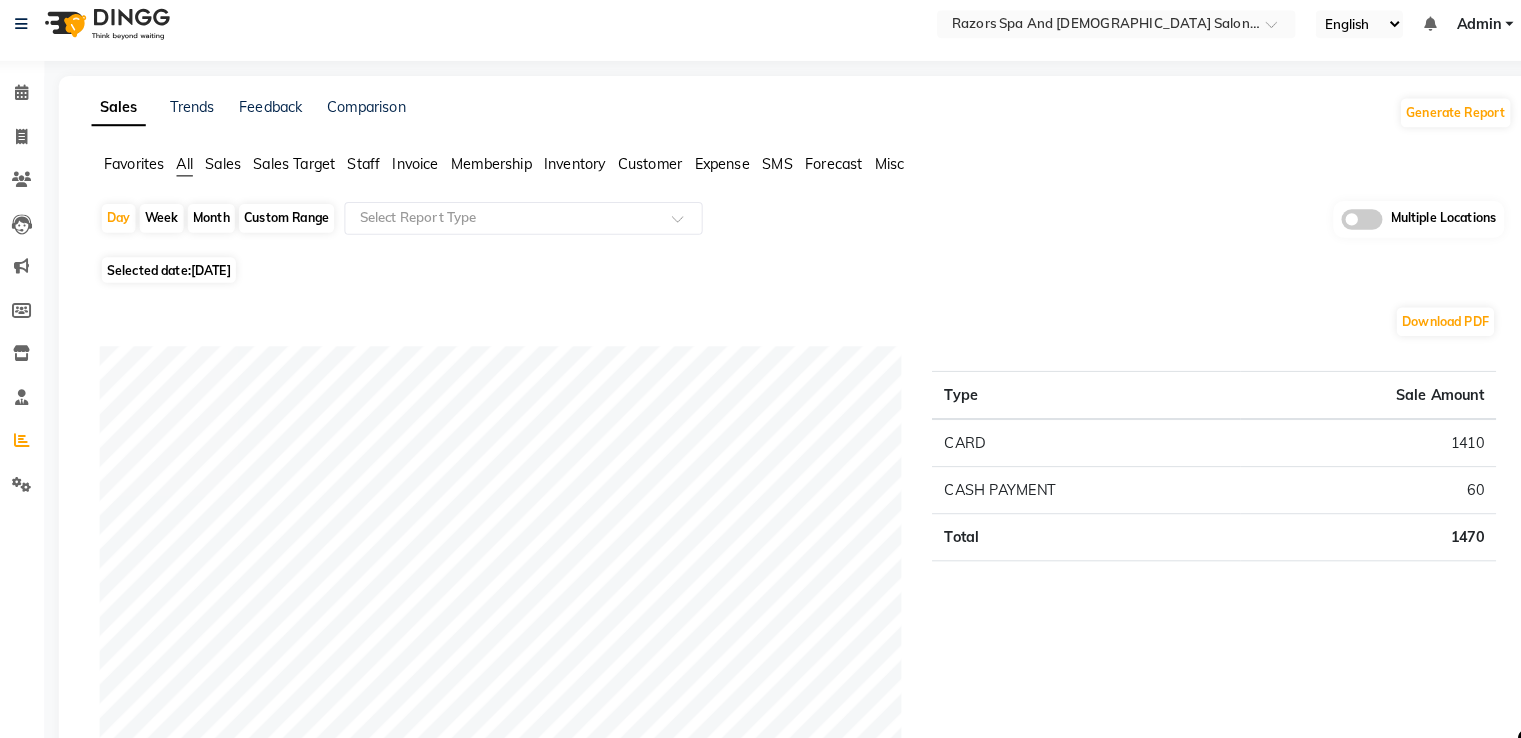 scroll, scrollTop: 0, scrollLeft: 0, axis: both 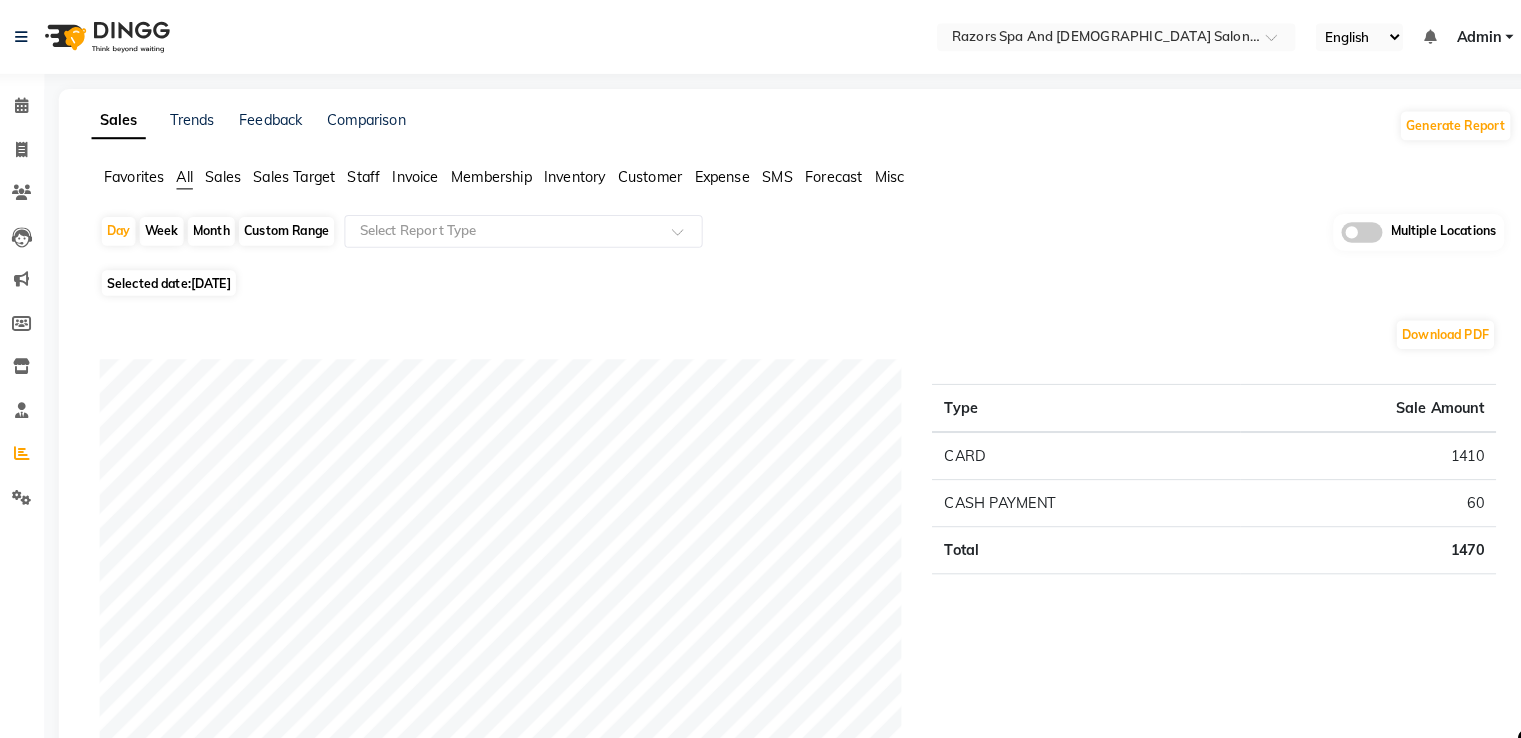 click 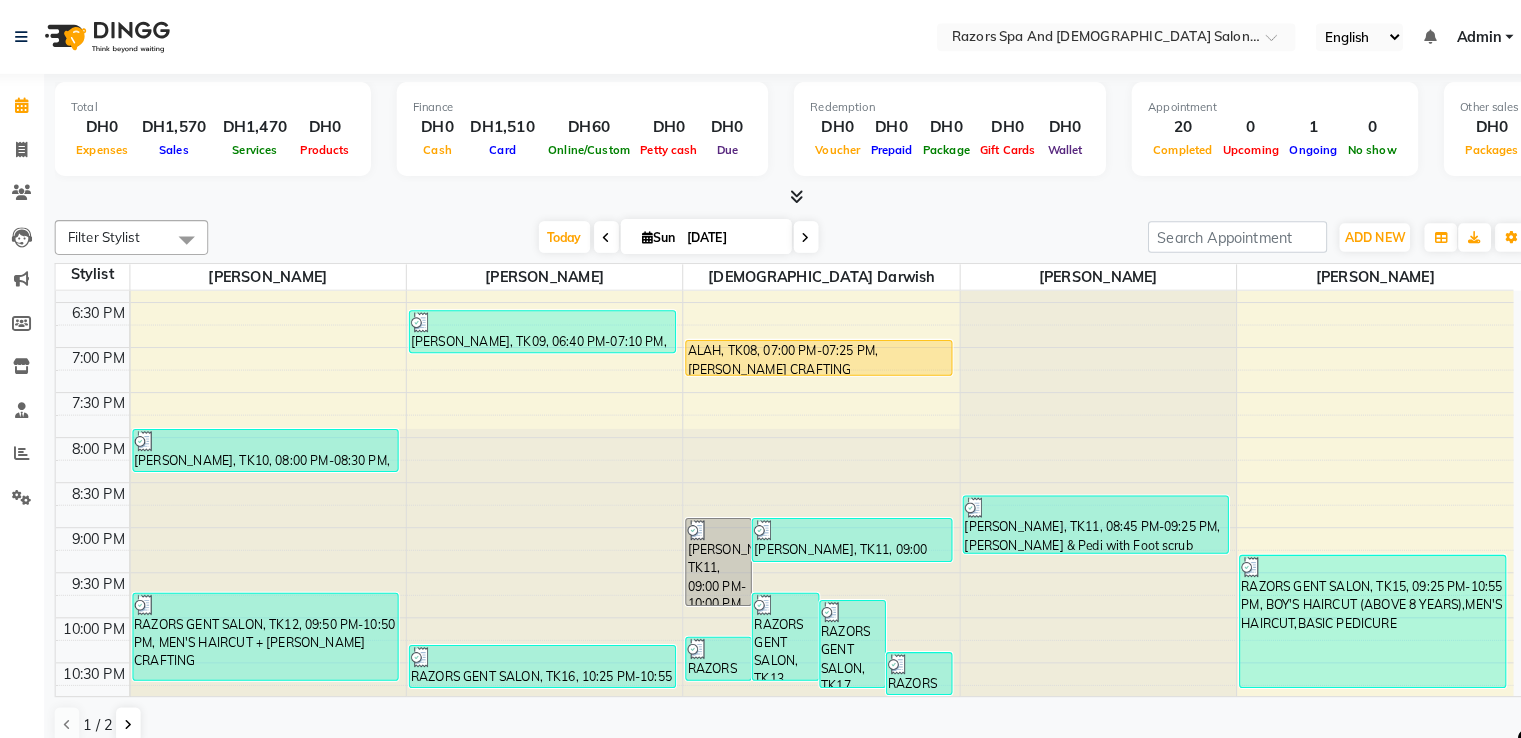 scroll, scrollTop: 910, scrollLeft: 0, axis: vertical 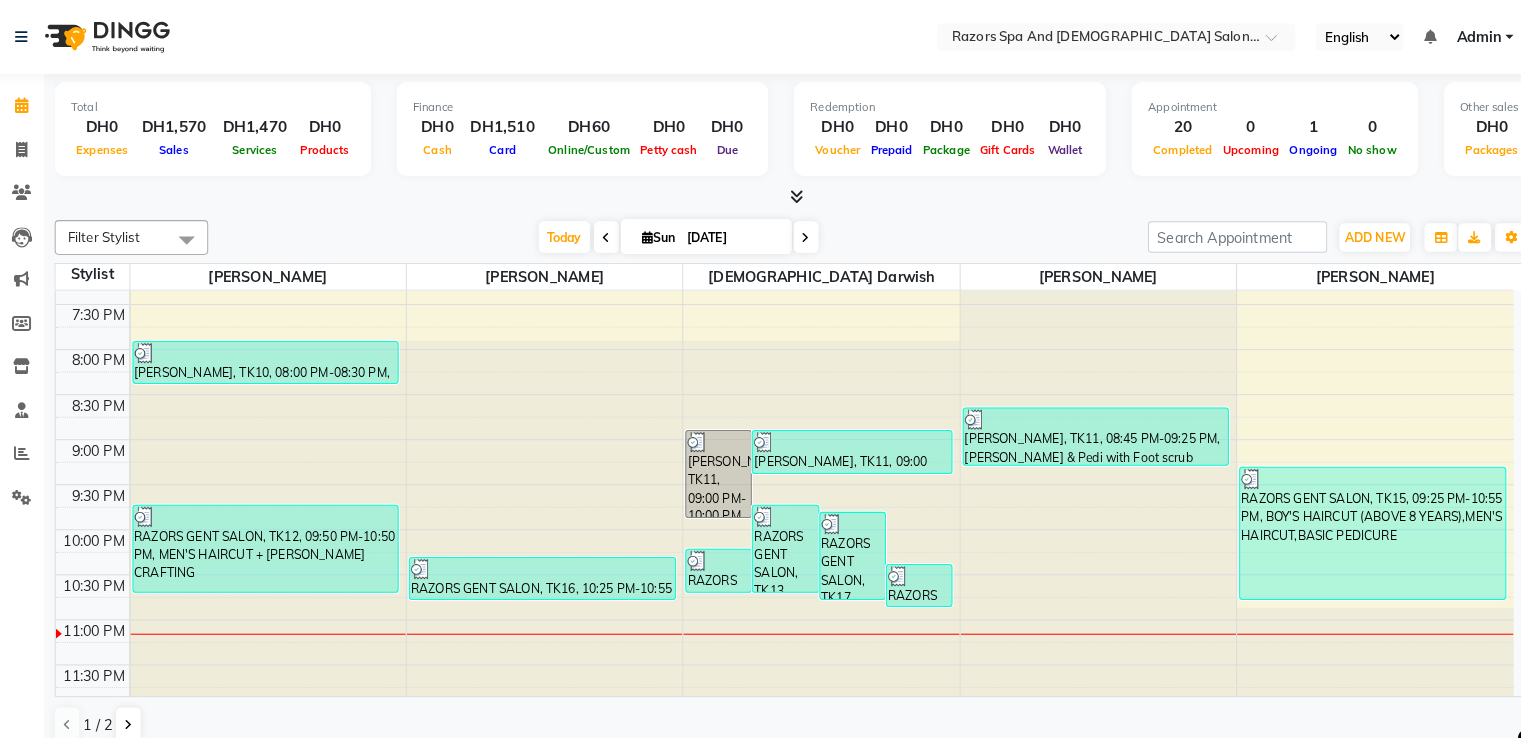 click on "RAZORS GENT SALON, TK15, 09:25 PM-10:55 PM, BOY'S HAIRCUT (ABOVE 8 YEARS),MEN'S HAIRCUT,BASIC PEDICURE" at bounding box center (1357, 521) 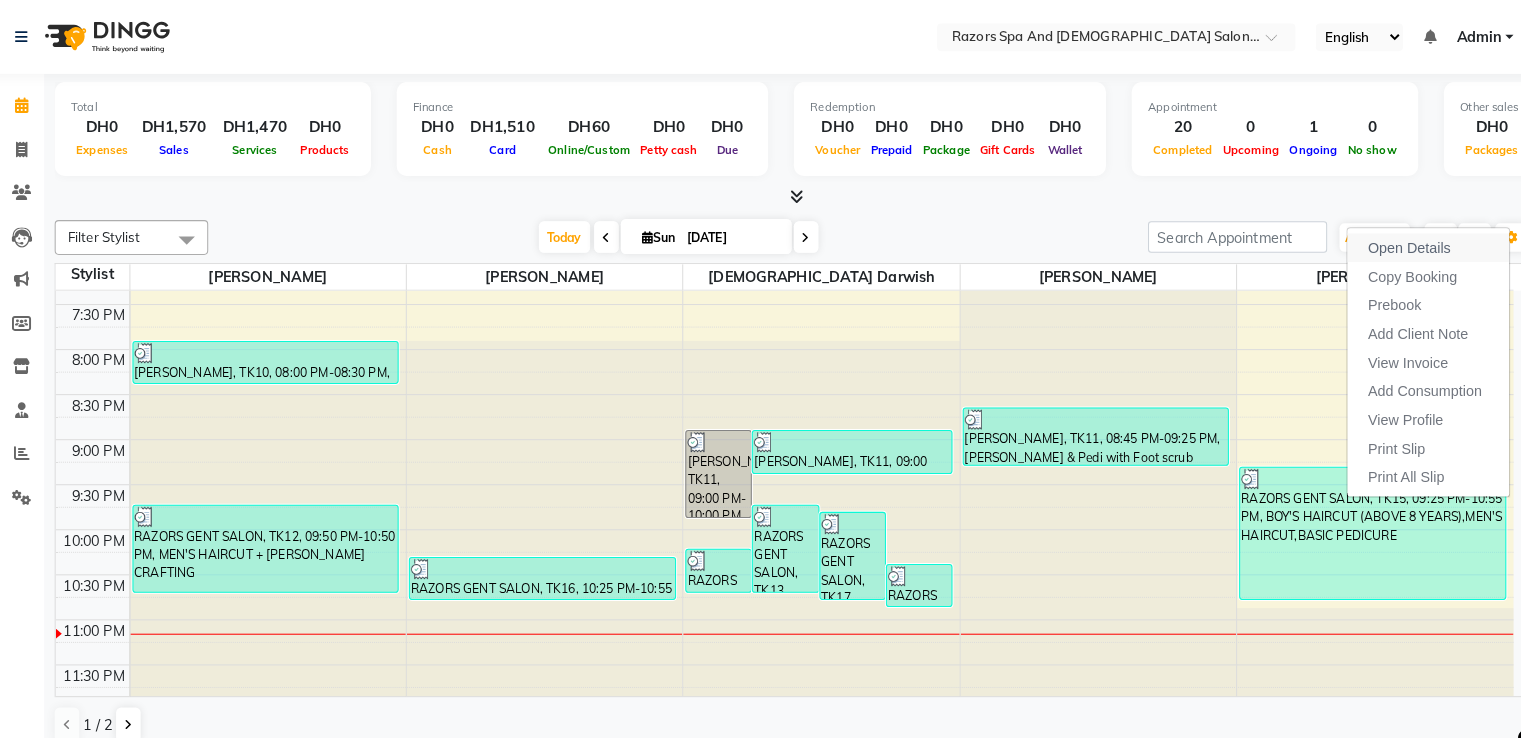 click on "Open Details" at bounding box center (1393, 242) 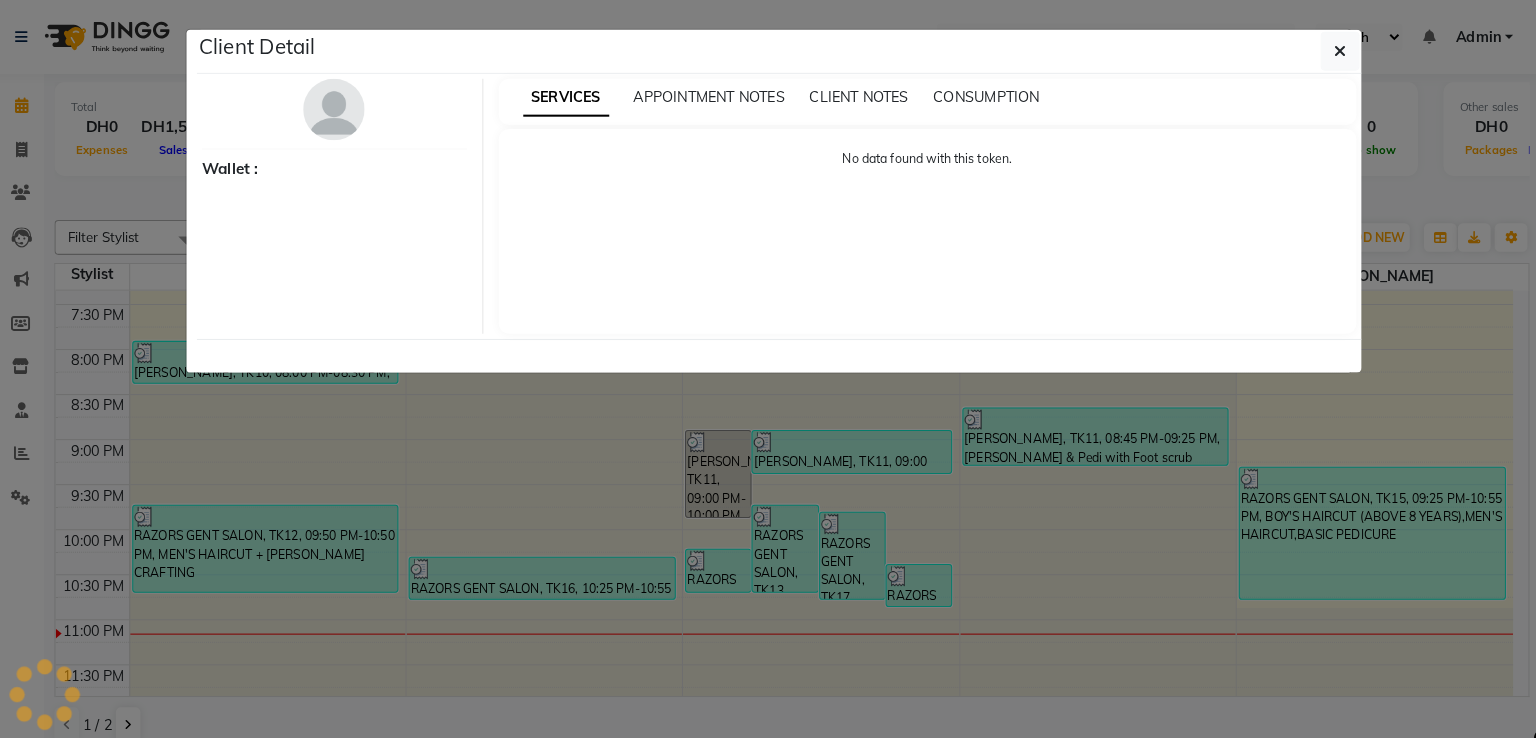 select on "3" 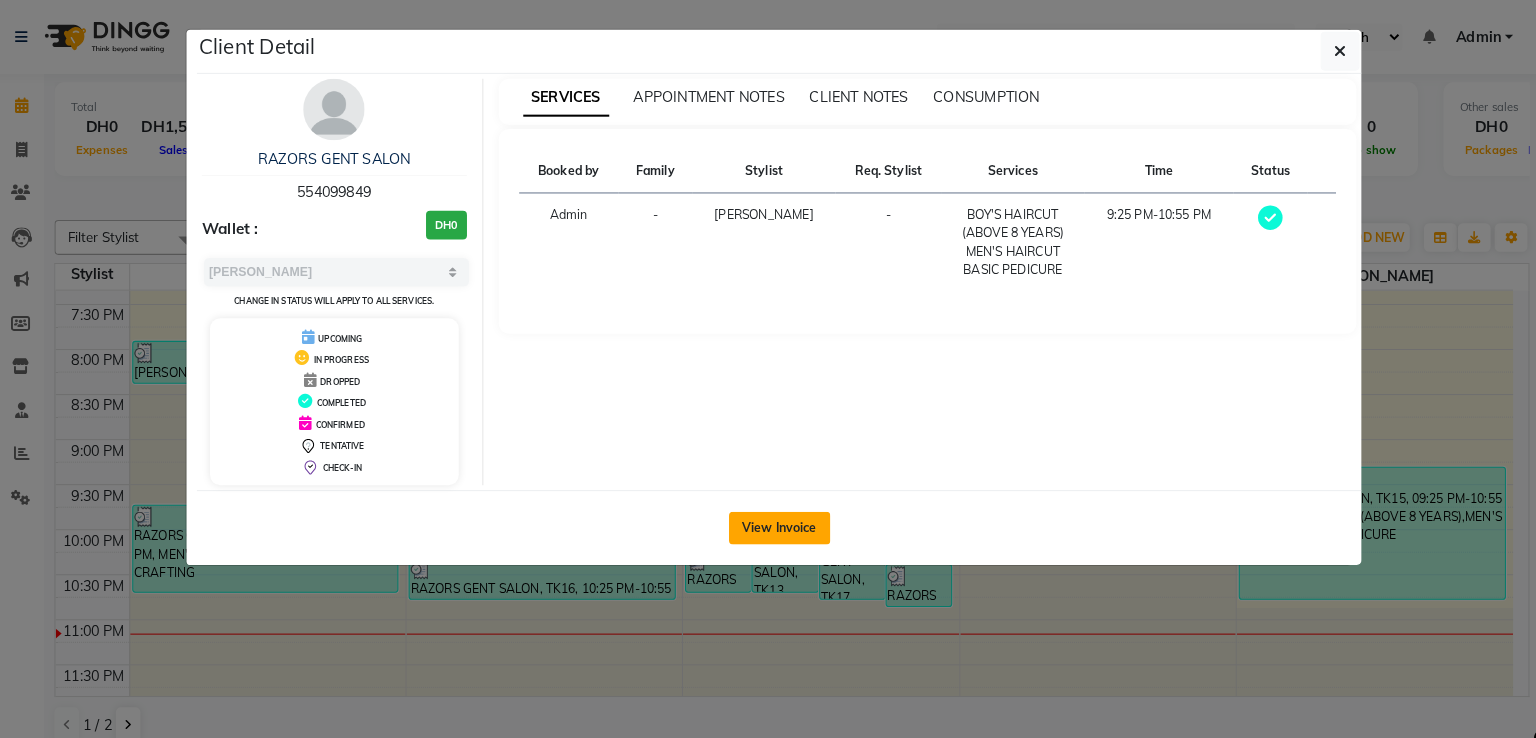 click on "View Invoice" 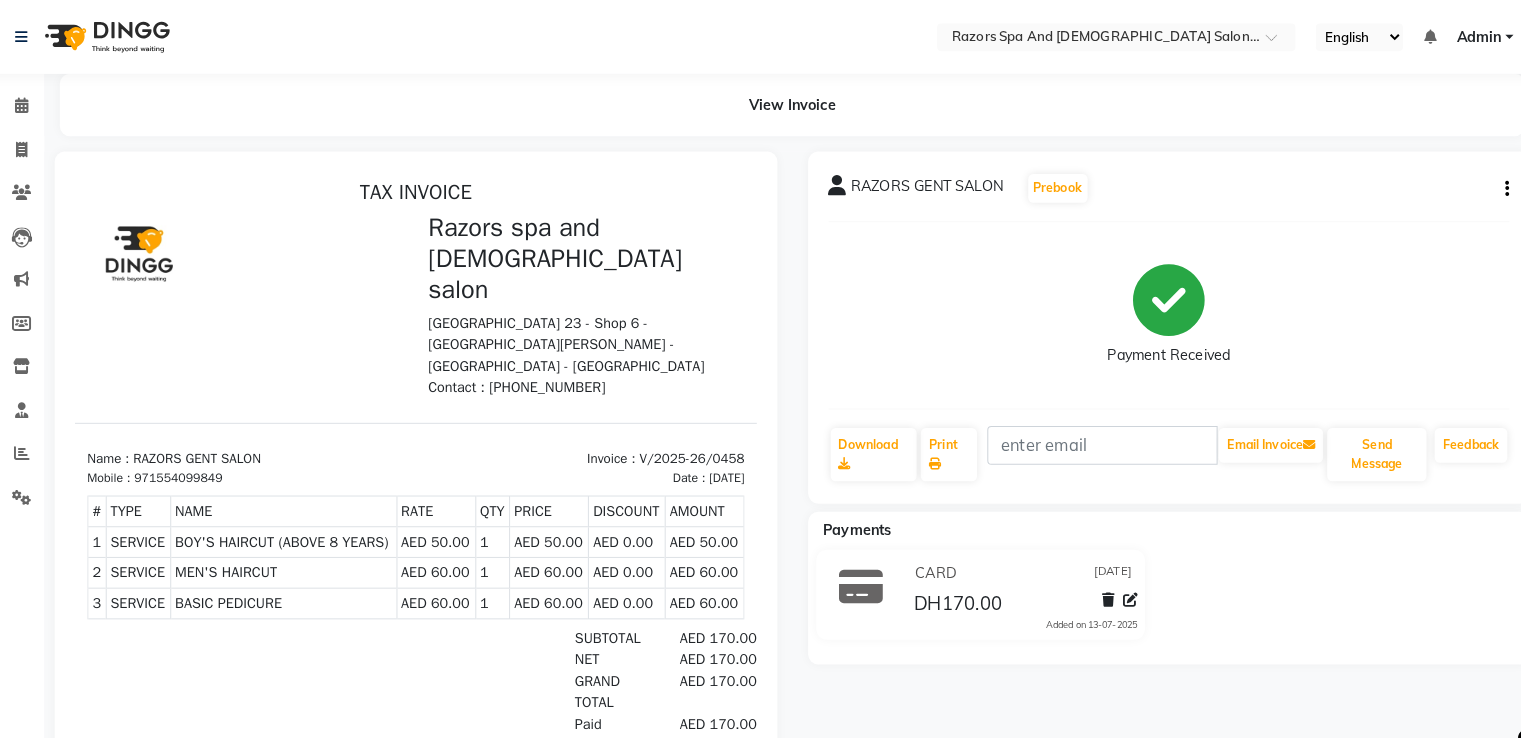 scroll, scrollTop: 16, scrollLeft: 0, axis: vertical 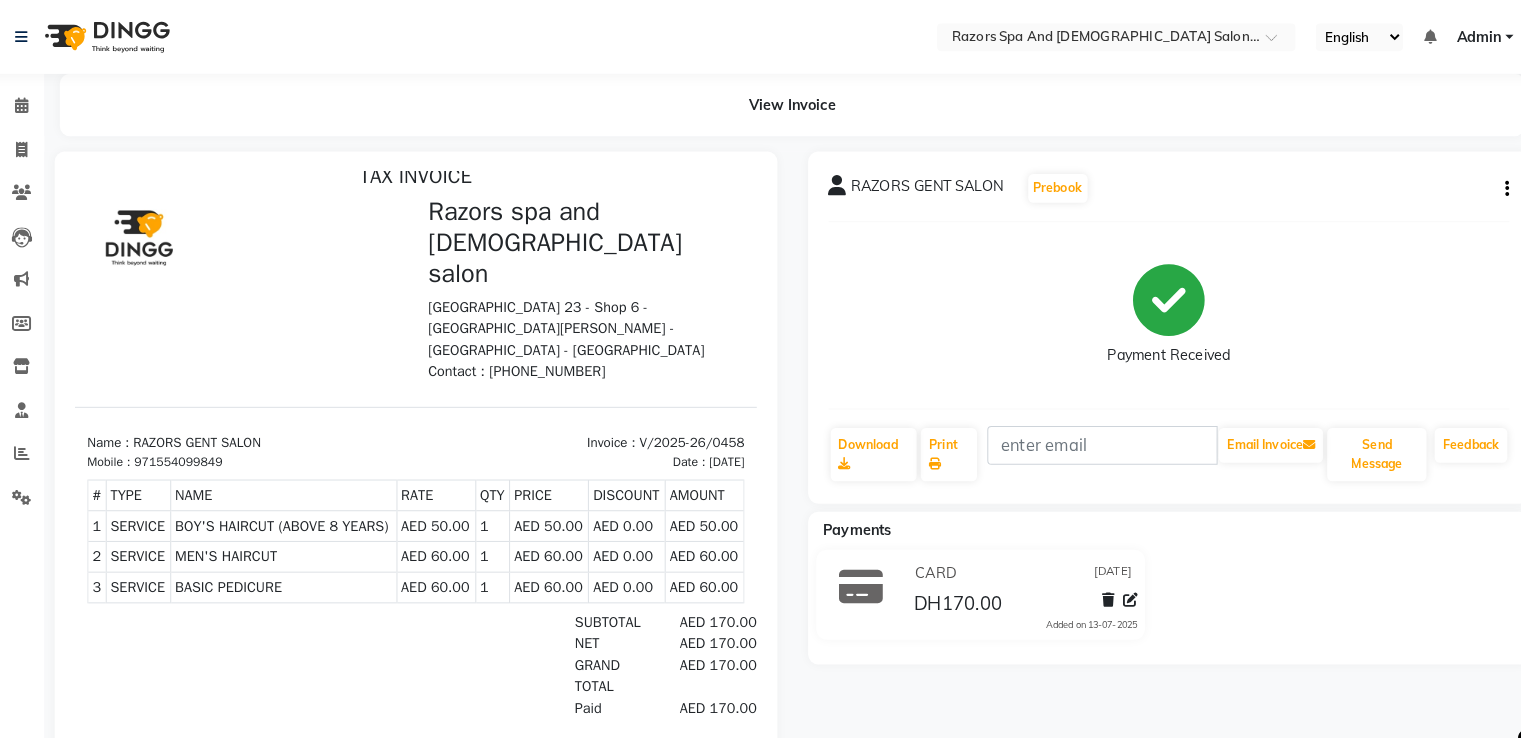 click on "#
TYPE
NAME
RATE
QTY
PRICE
DISCOUNT
AMOUNT
1" at bounding box center [407, 531] 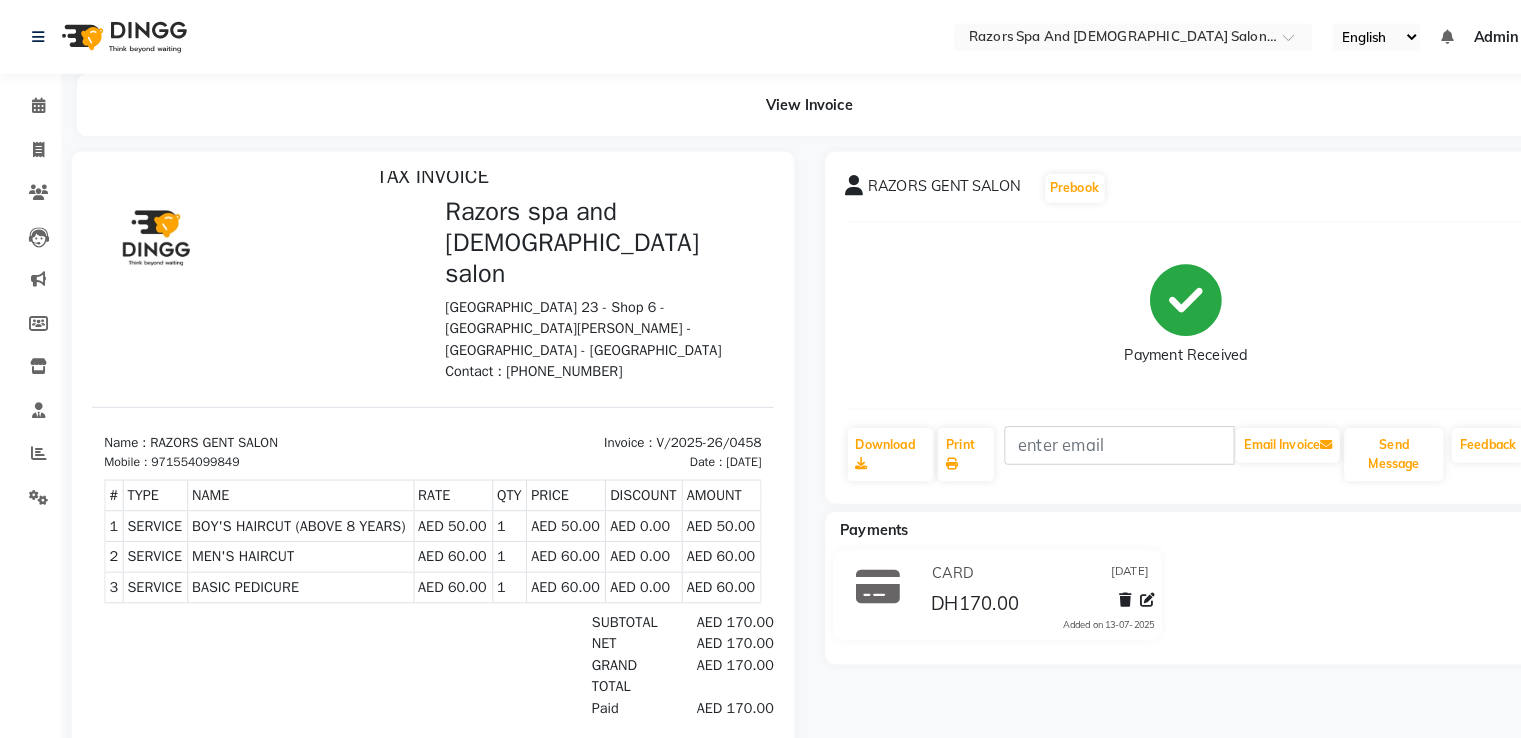 scroll, scrollTop: 0, scrollLeft: 0, axis: both 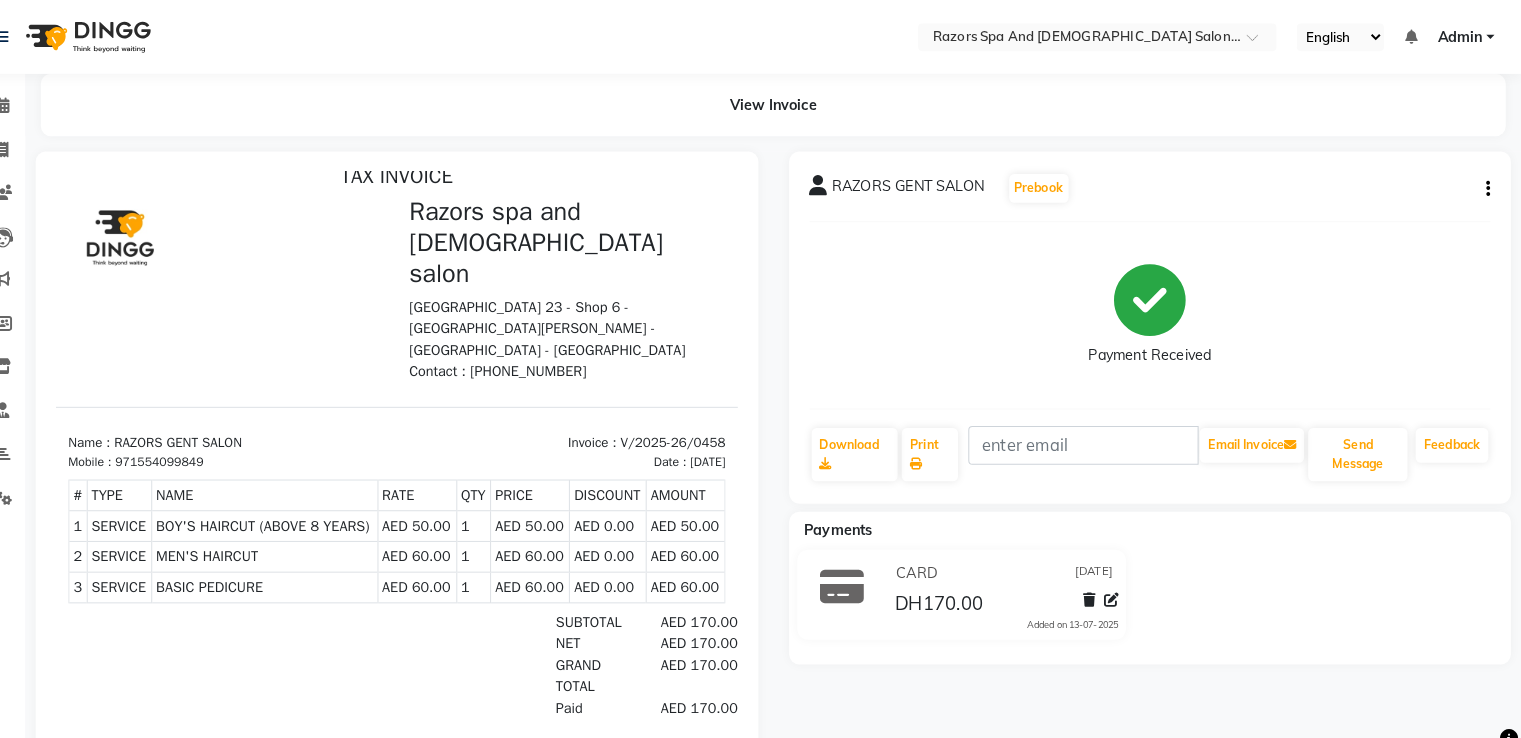 click on "BASIC PEDICURE" at bounding box center (260, 576) 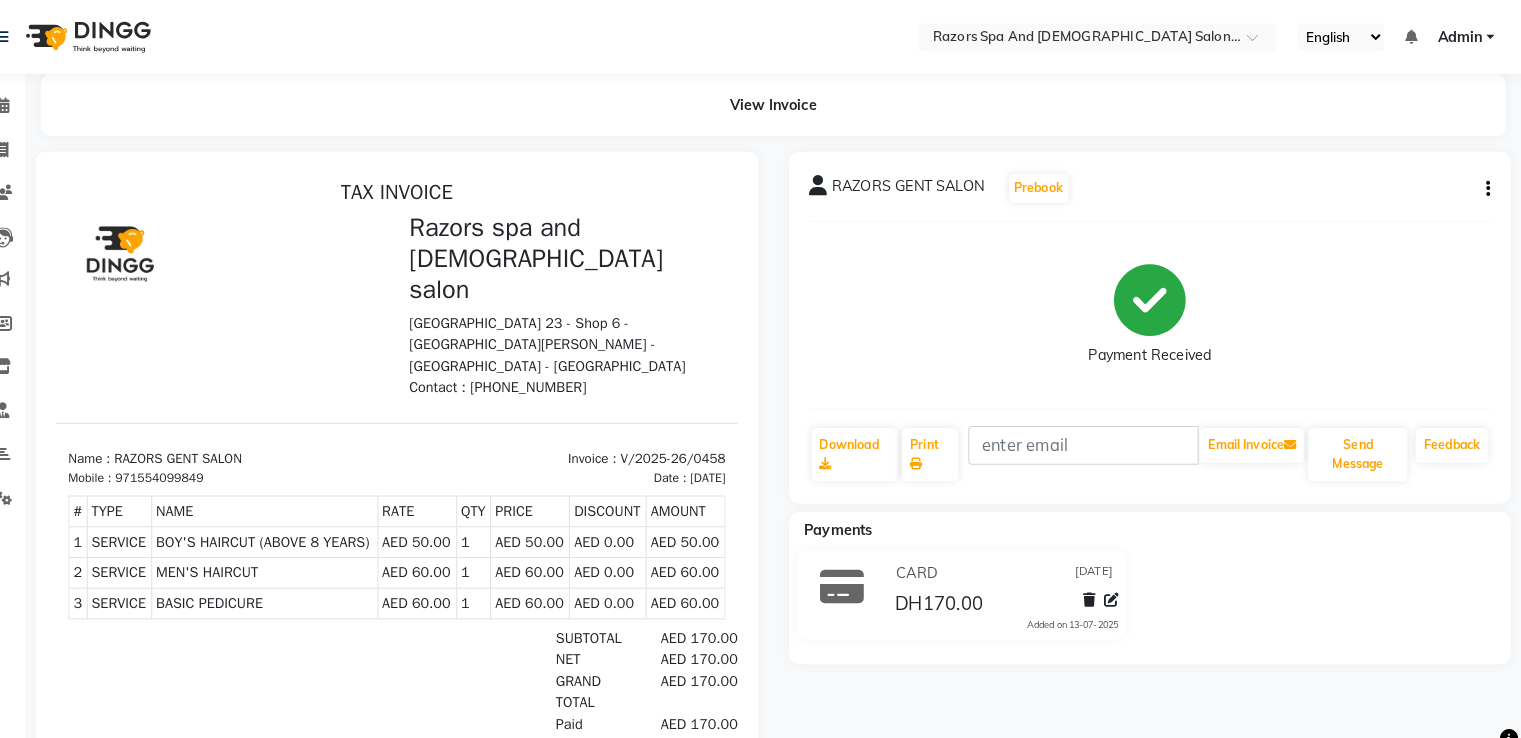 scroll, scrollTop: 16, scrollLeft: 0, axis: vertical 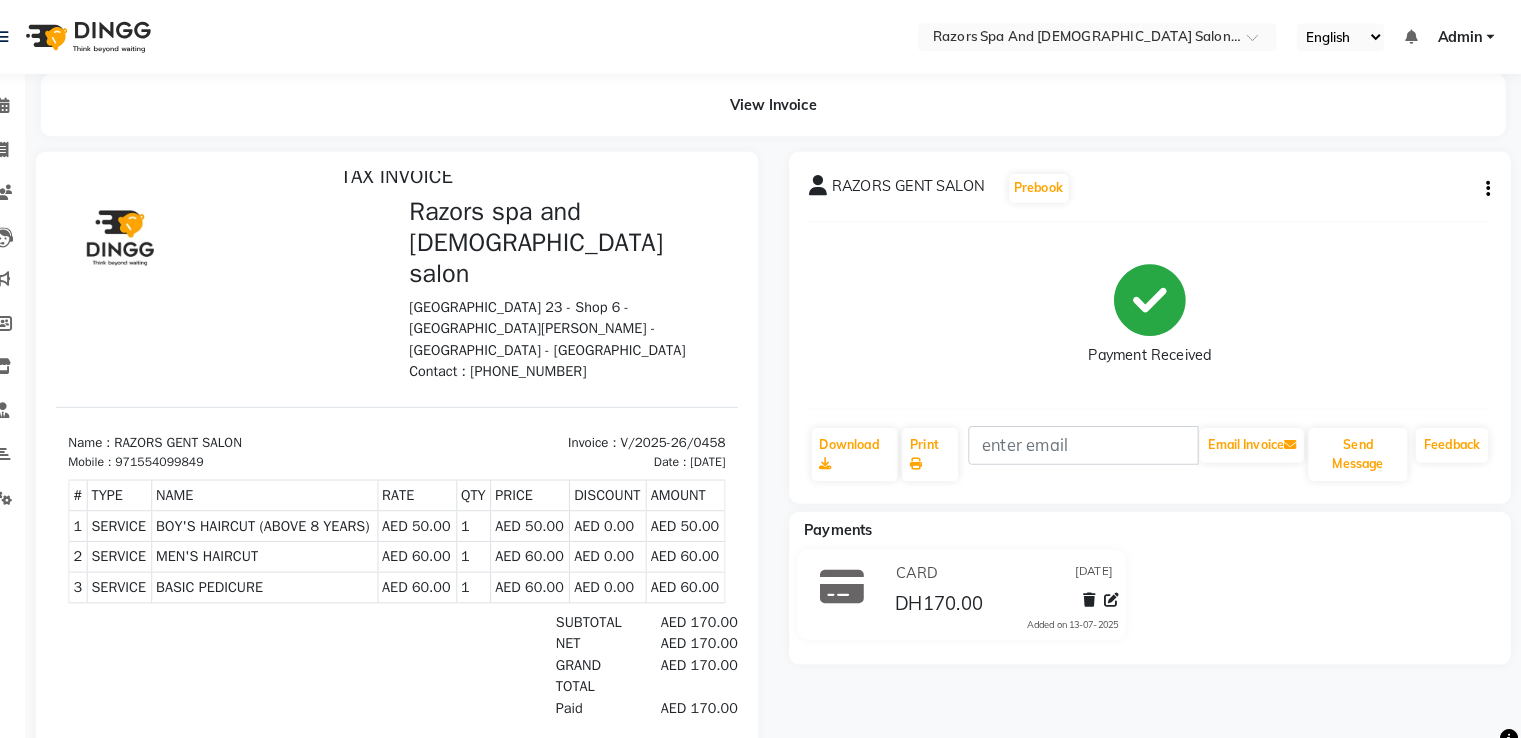 click on "BASIC PEDICURE" at bounding box center [260, 576] 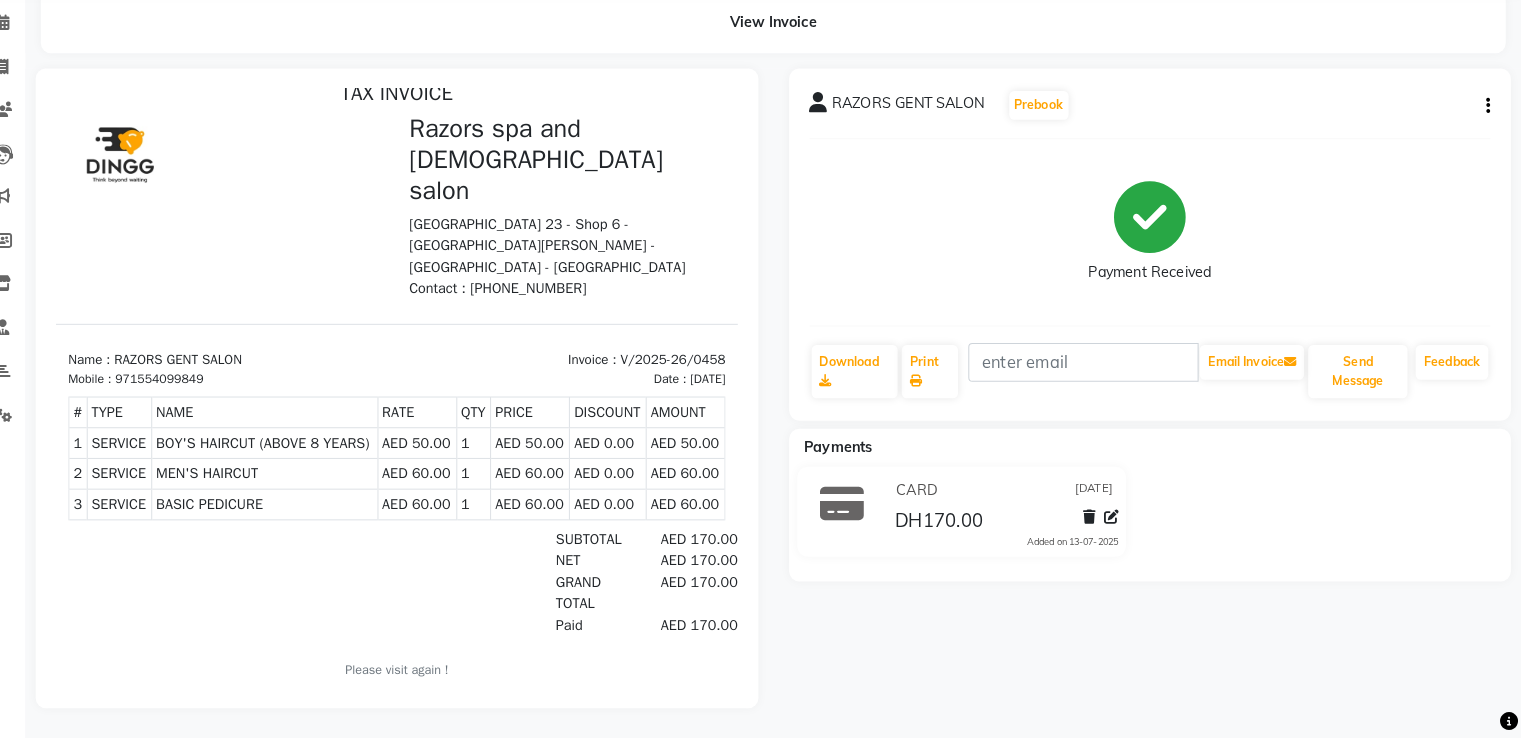 scroll, scrollTop: 80, scrollLeft: 0, axis: vertical 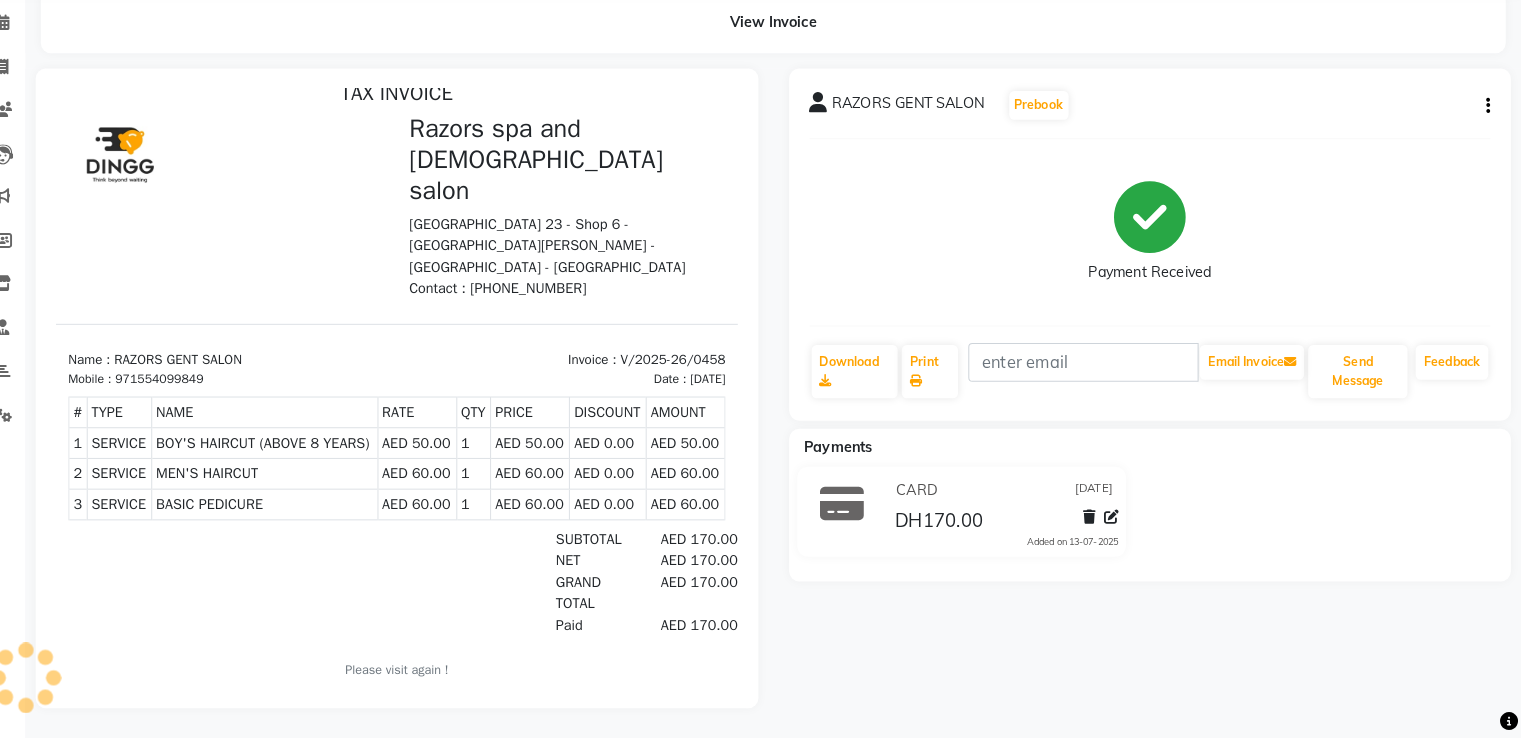 click on "BASIC PEDICURE" at bounding box center [260, 493] 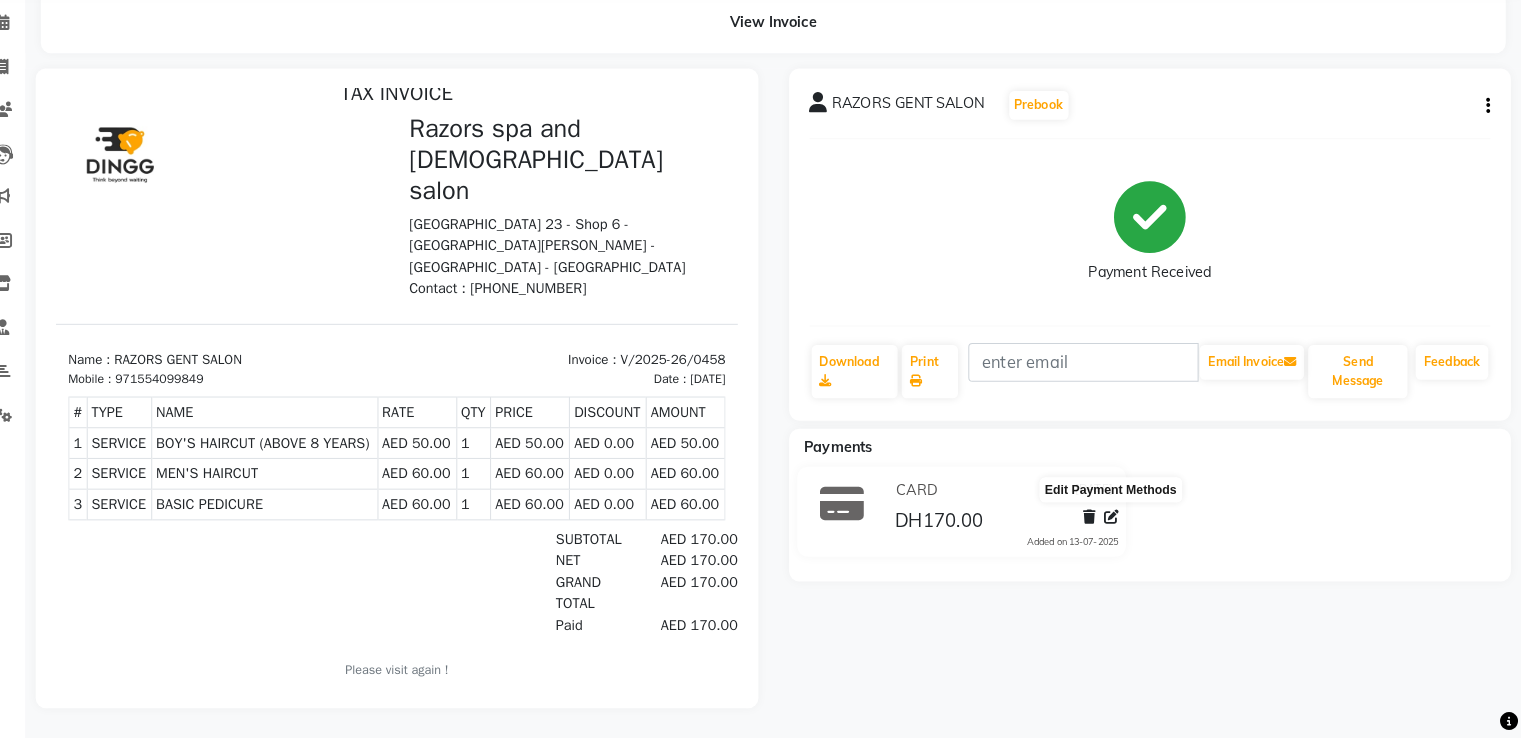 click 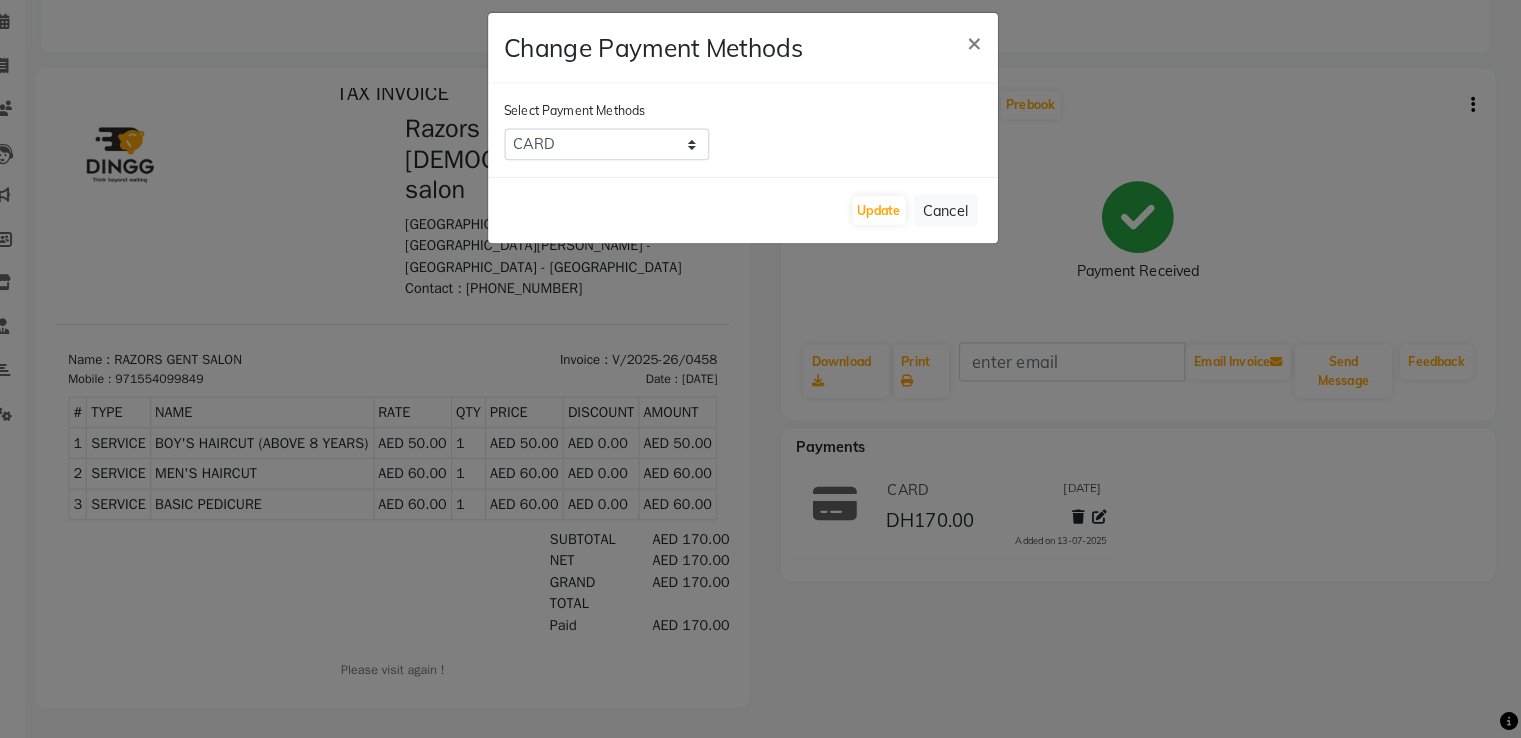 scroll, scrollTop: 80, scrollLeft: 0, axis: vertical 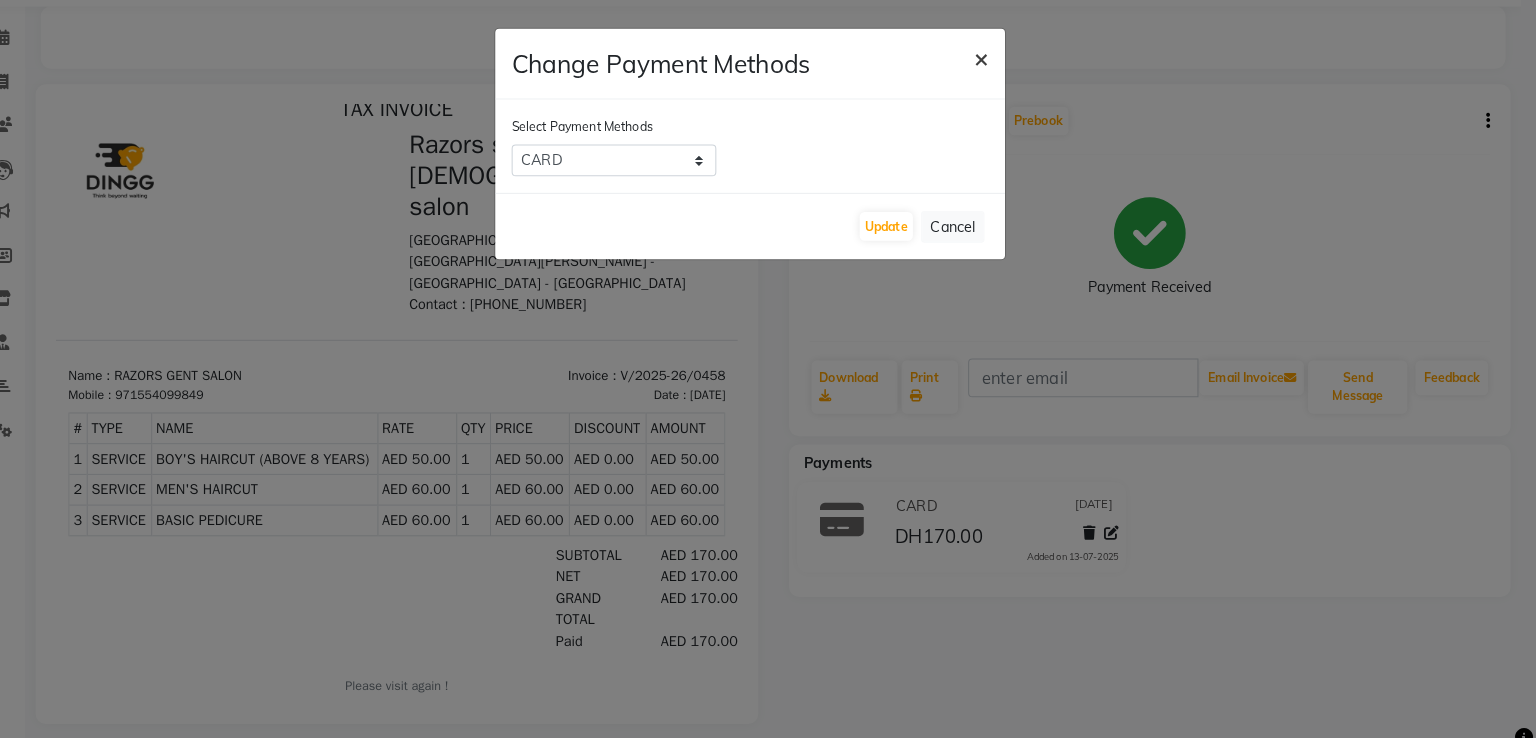 click on "×" 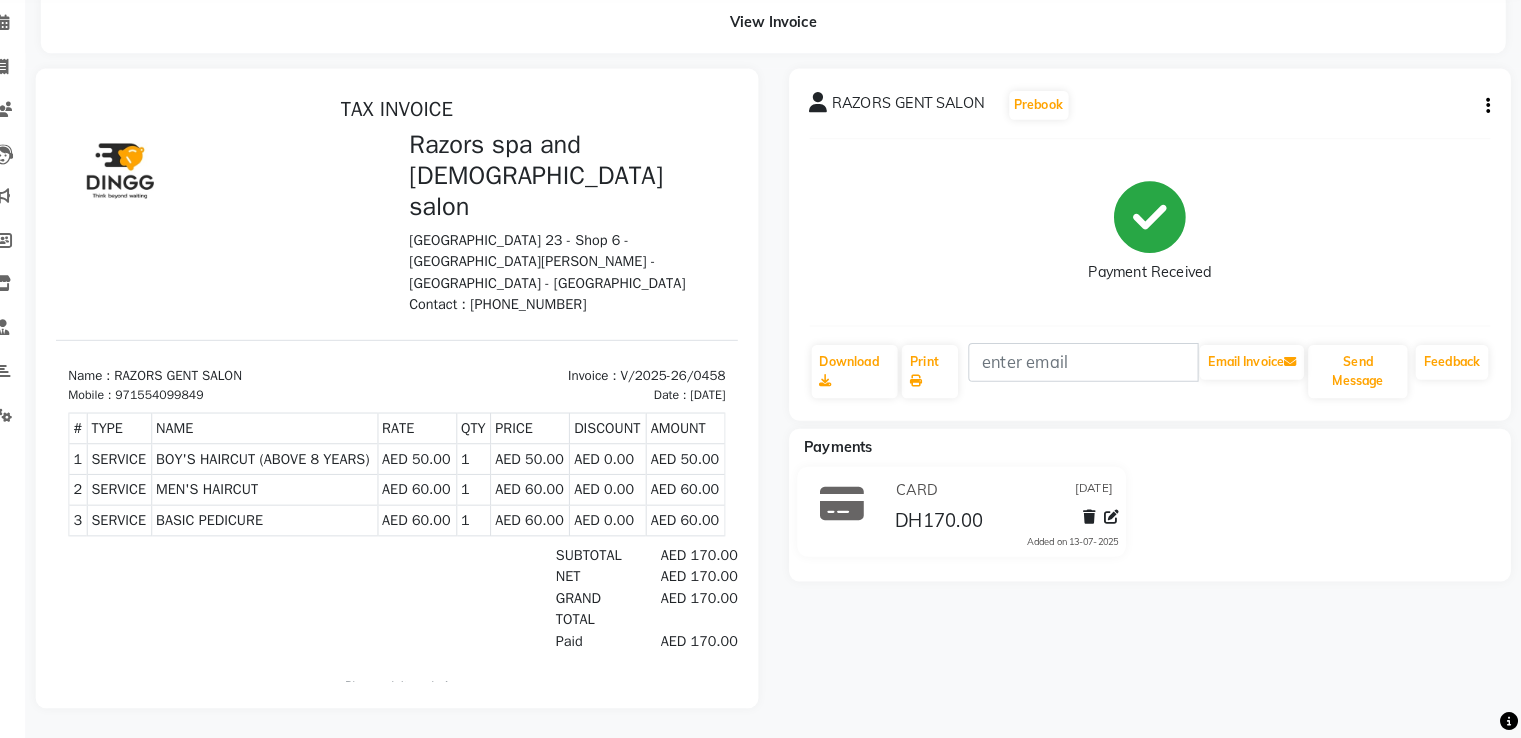 scroll, scrollTop: 0, scrollLeft: 0, axis: both 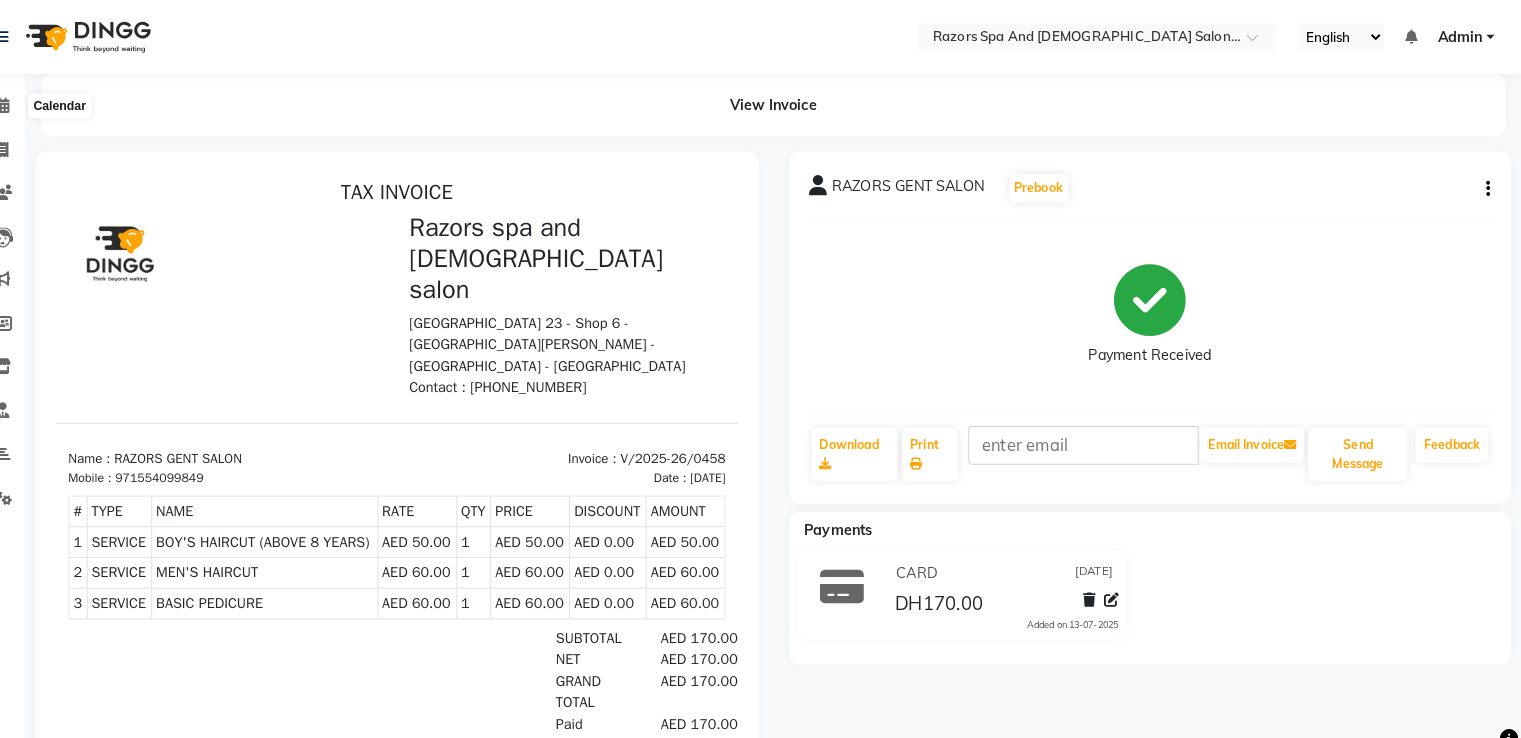 click 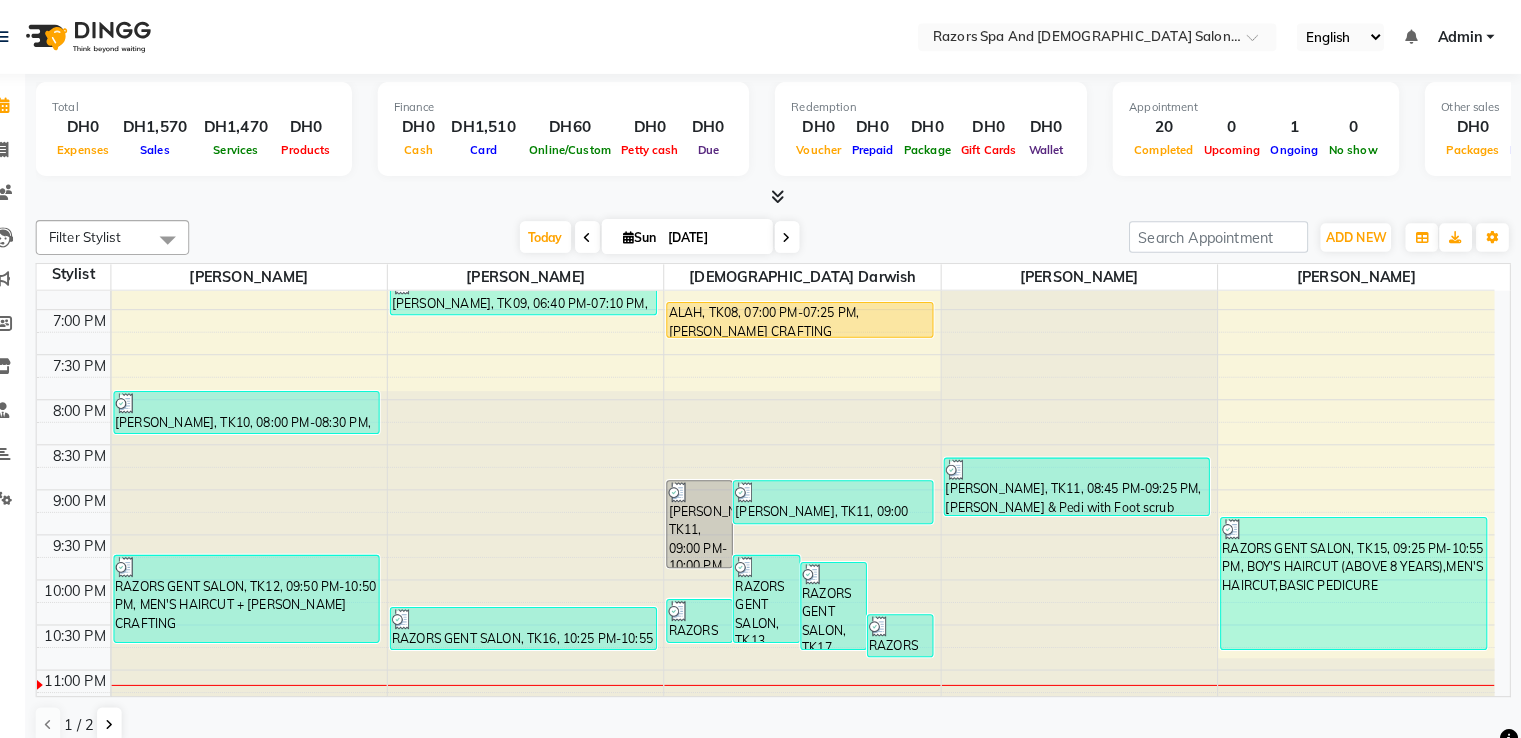 scroll, scrollTop: 910, scrollLeft: 0, axis: vertical 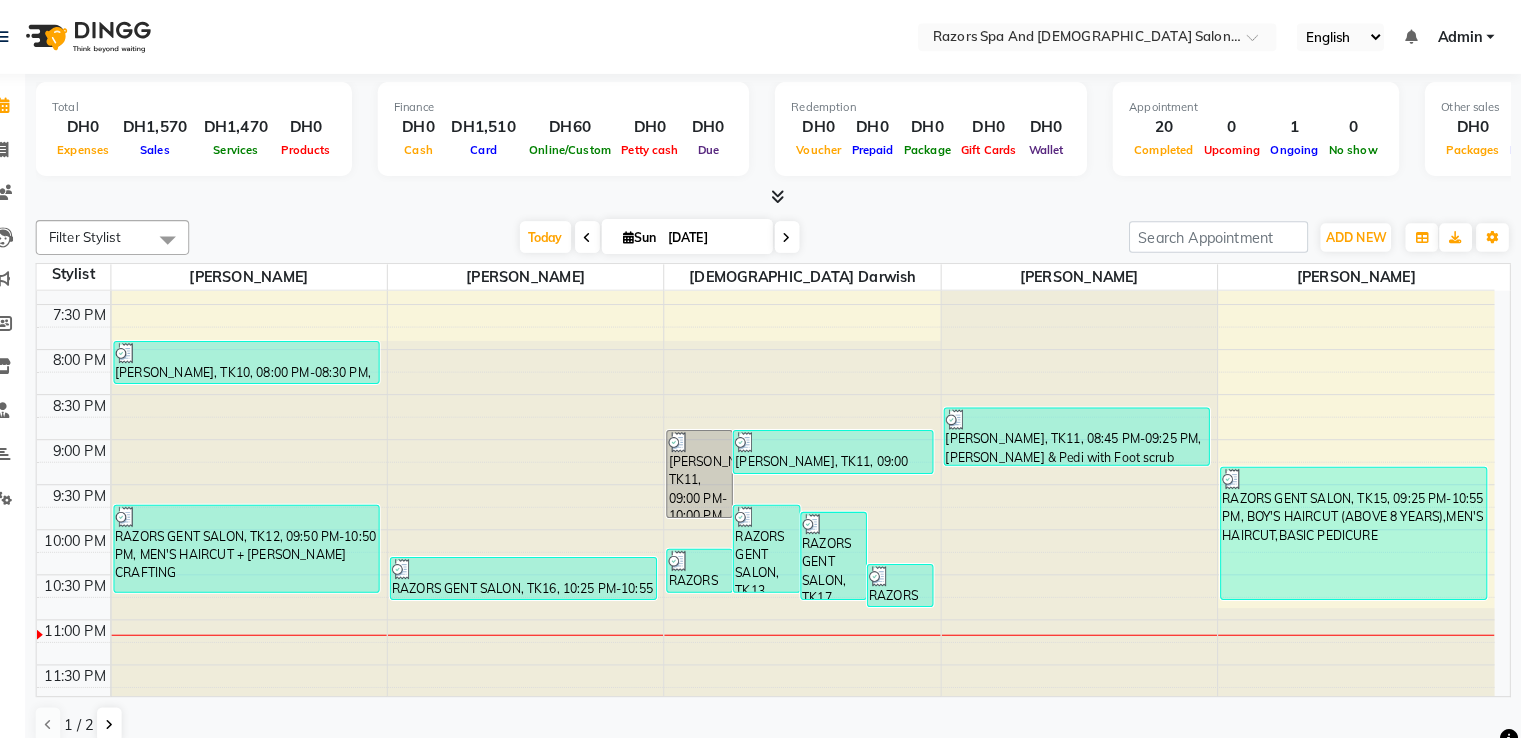 click on "RAZORS GENT SALON, TK15, 09:25 PM-10:55 PM, BOY'S HAIRCUT (ABOVE 8 YEARS),MEN'S HAIRCUT,BASIC PEDICURE" at bounding box center [1357, 521] 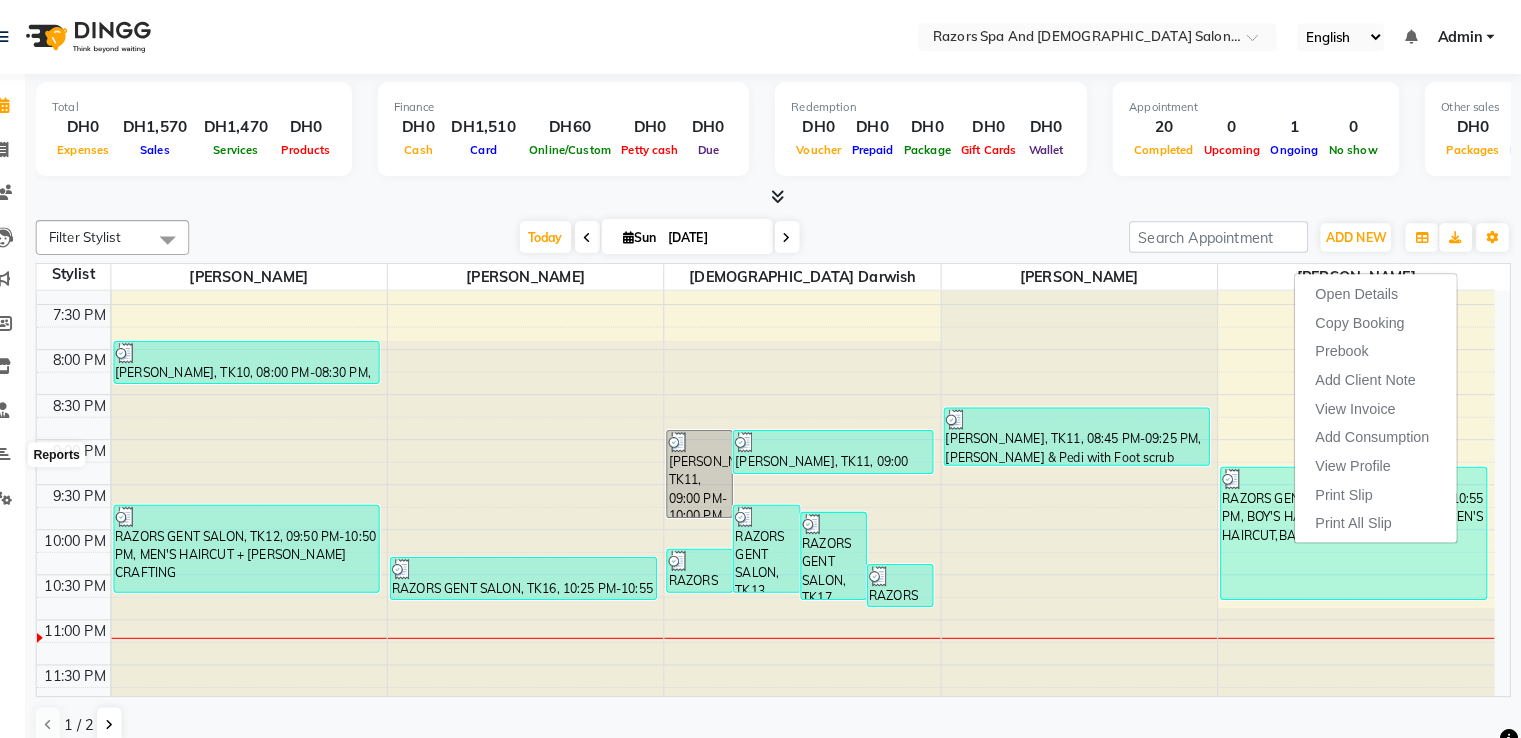 click 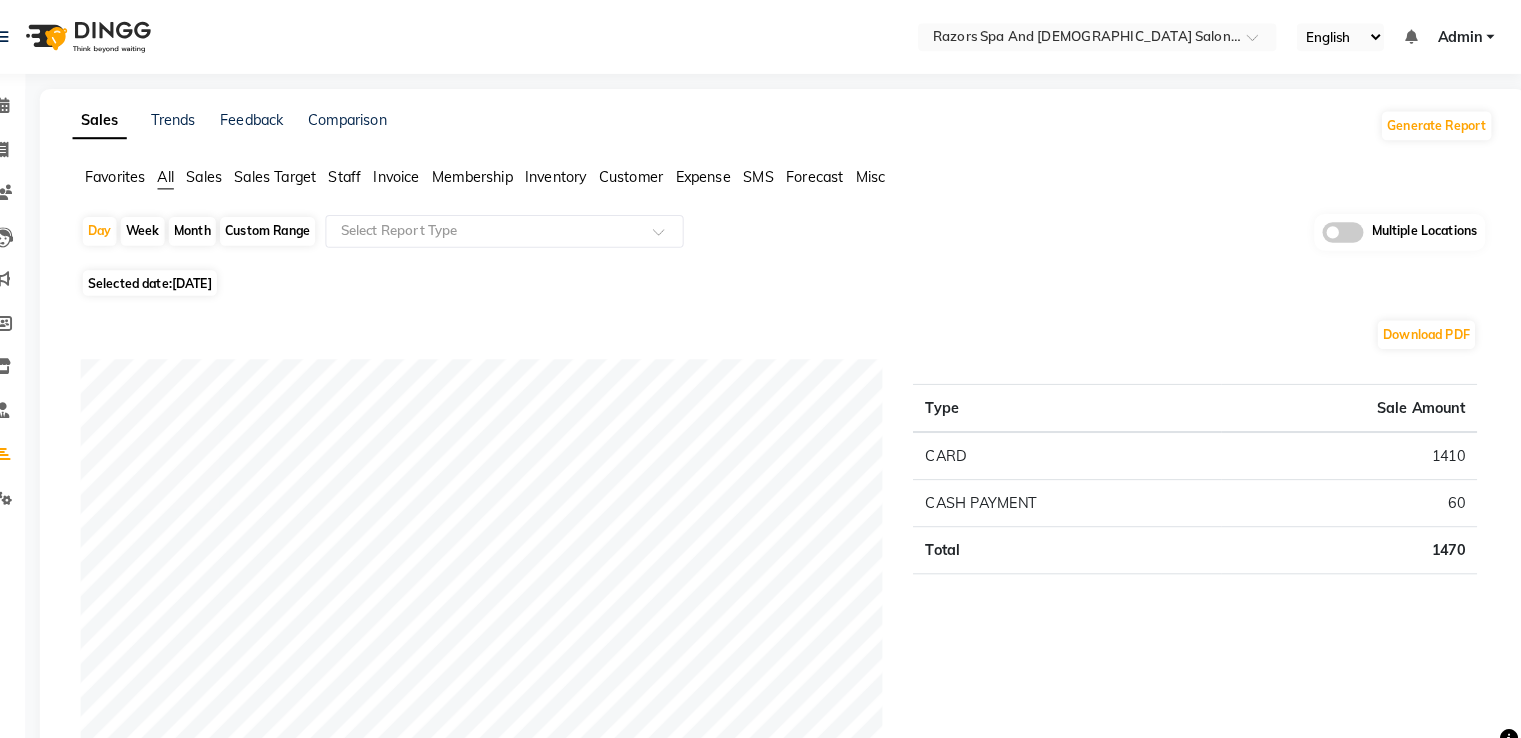 scroll, scrollTop: 667, scrollLeft: 0, axis: vertical 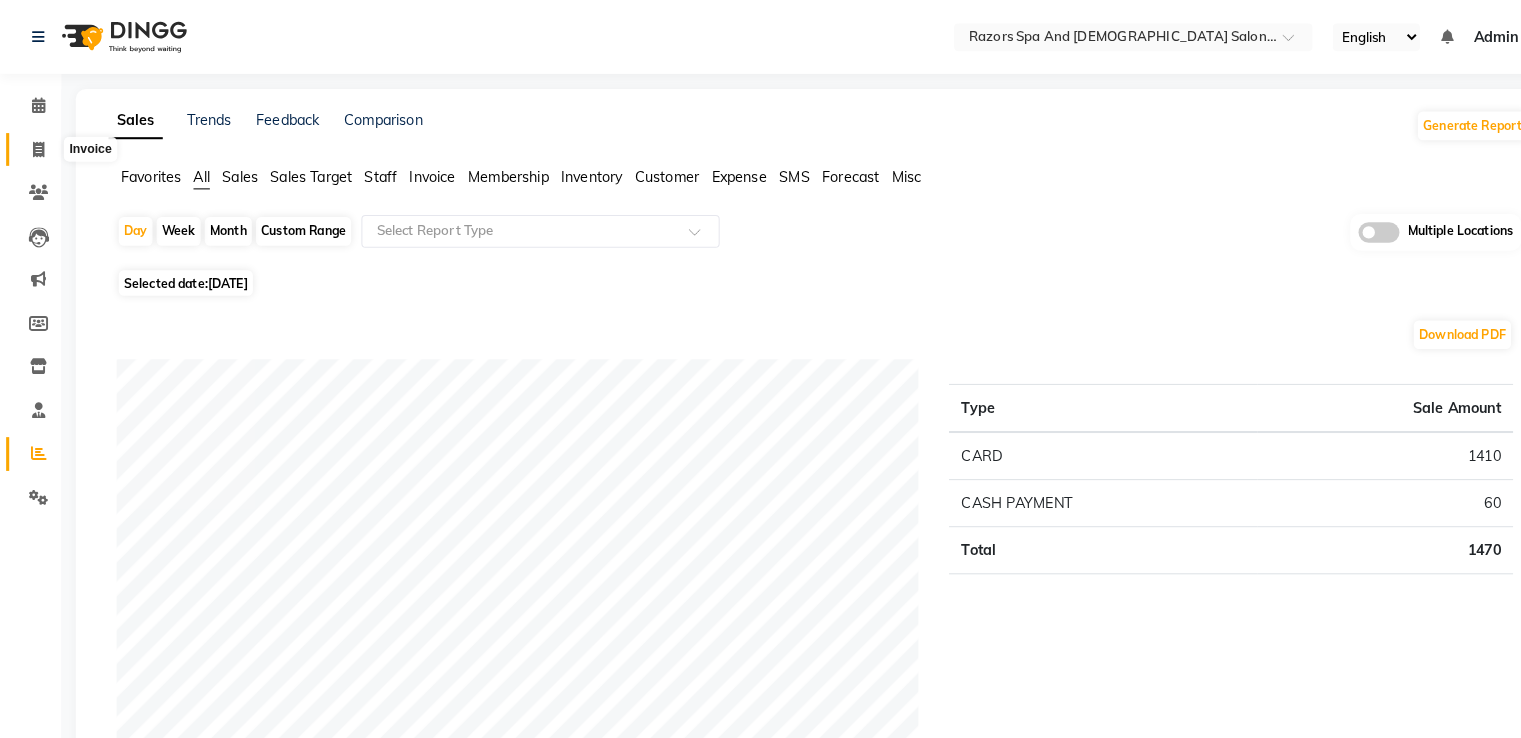 click 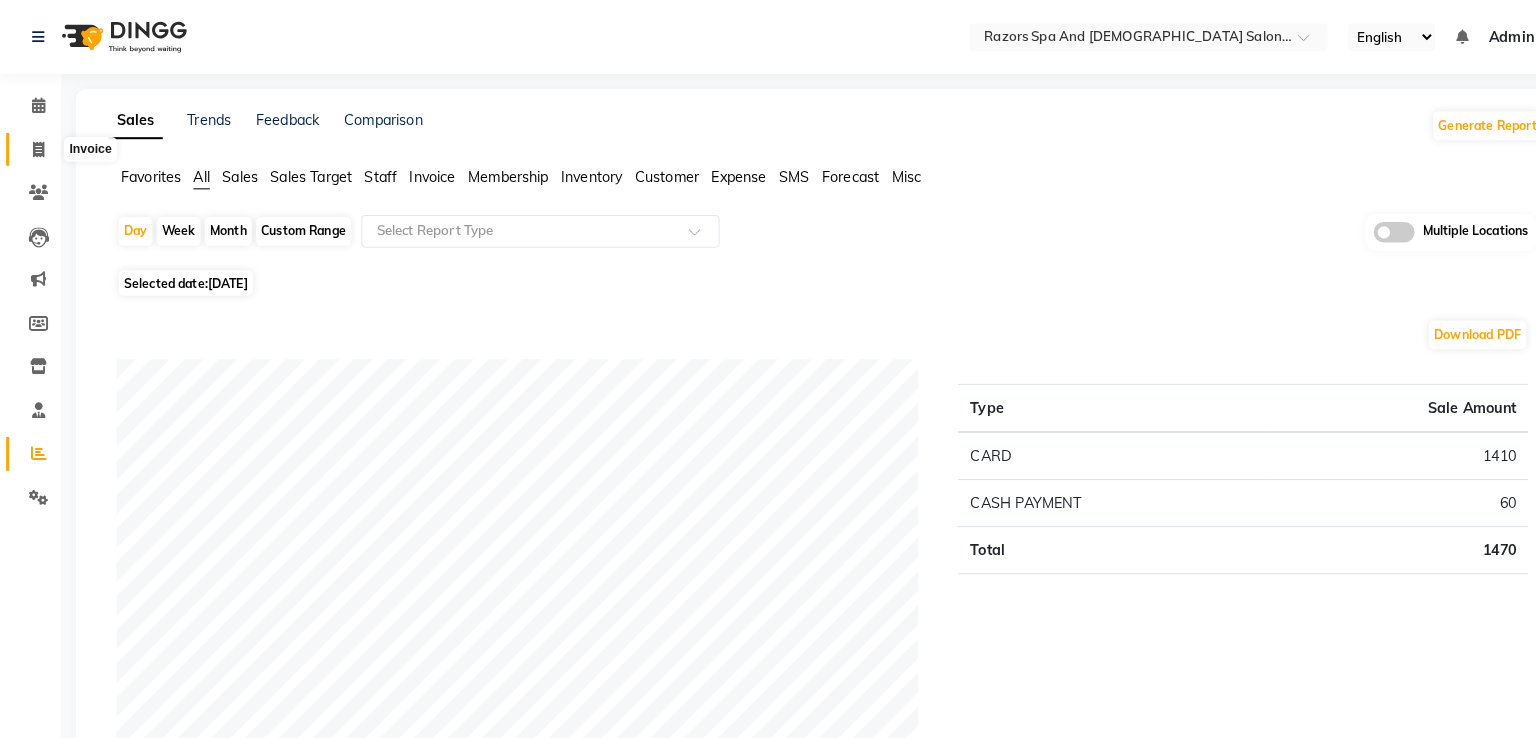 select on "8419" 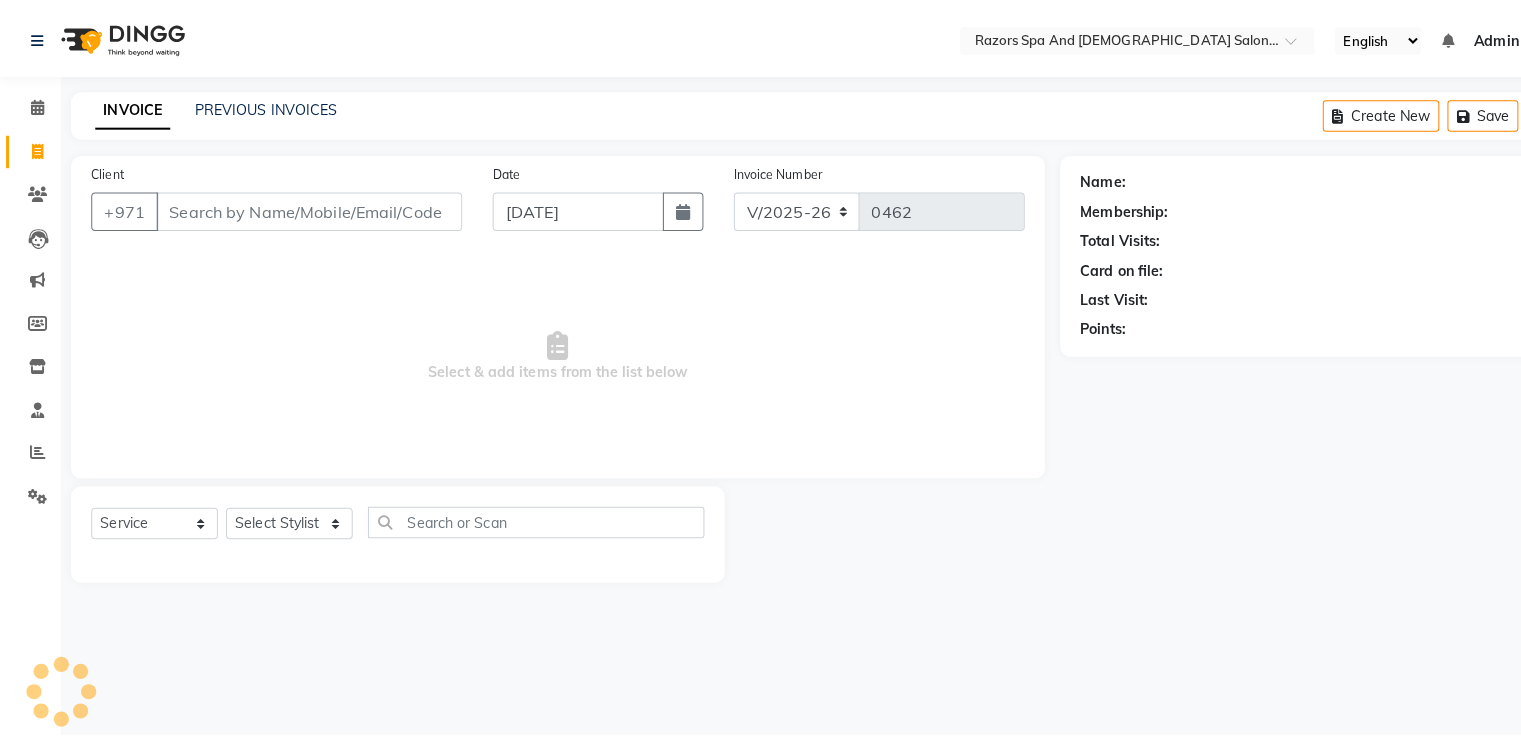 scroll, scrollTop: 0, scrollLeft: 0, axis: both 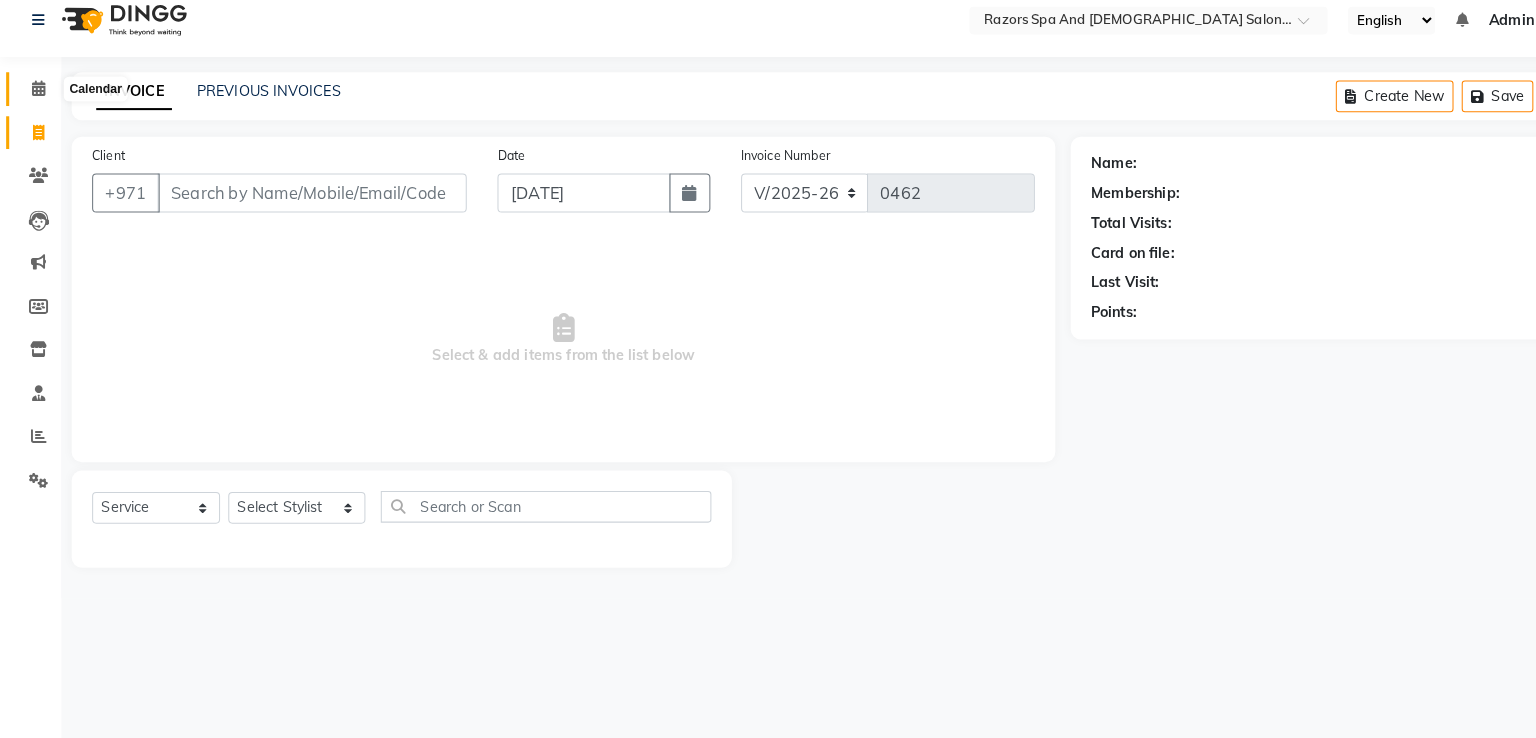 click 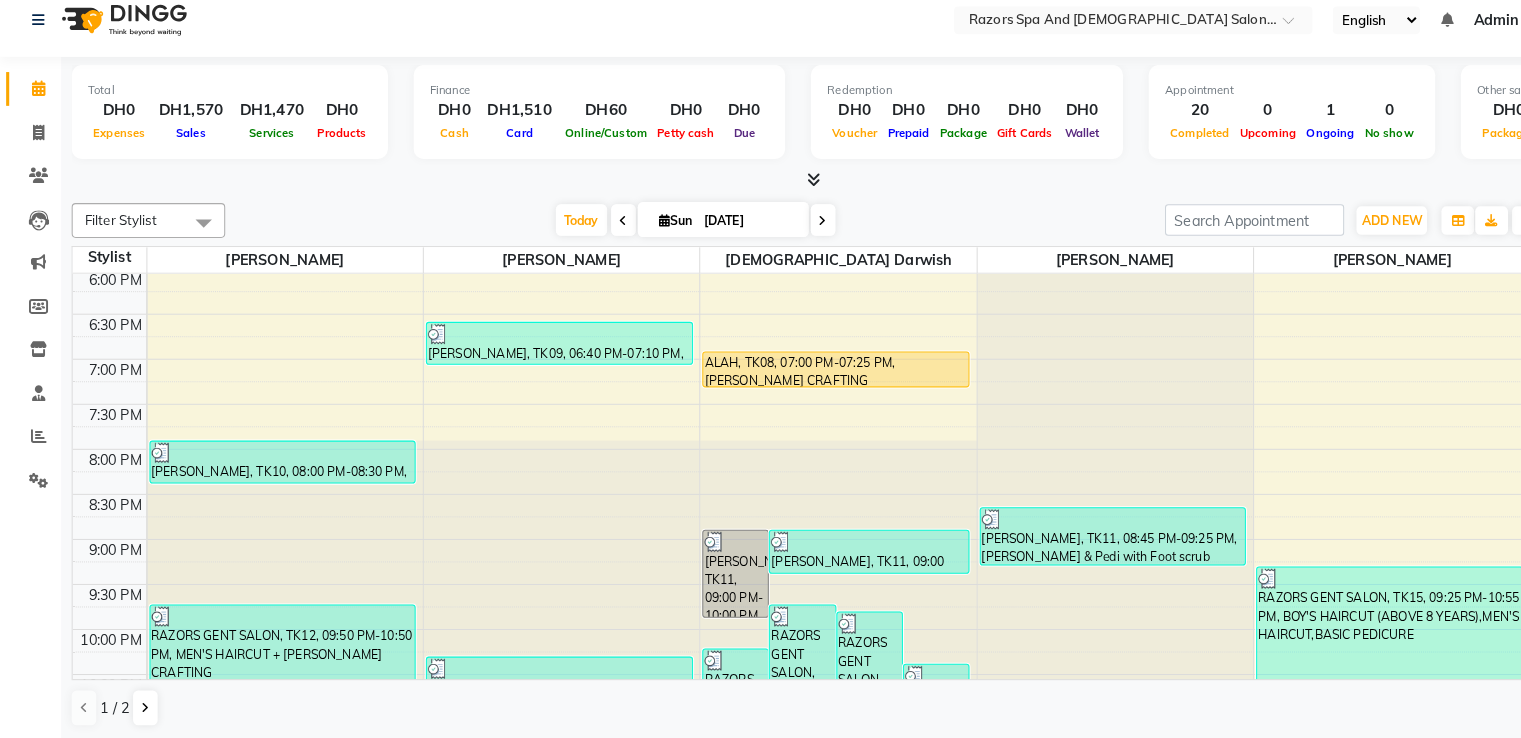 scroll, scrollTop: 910, scrollLeft: 0, axis: vertical 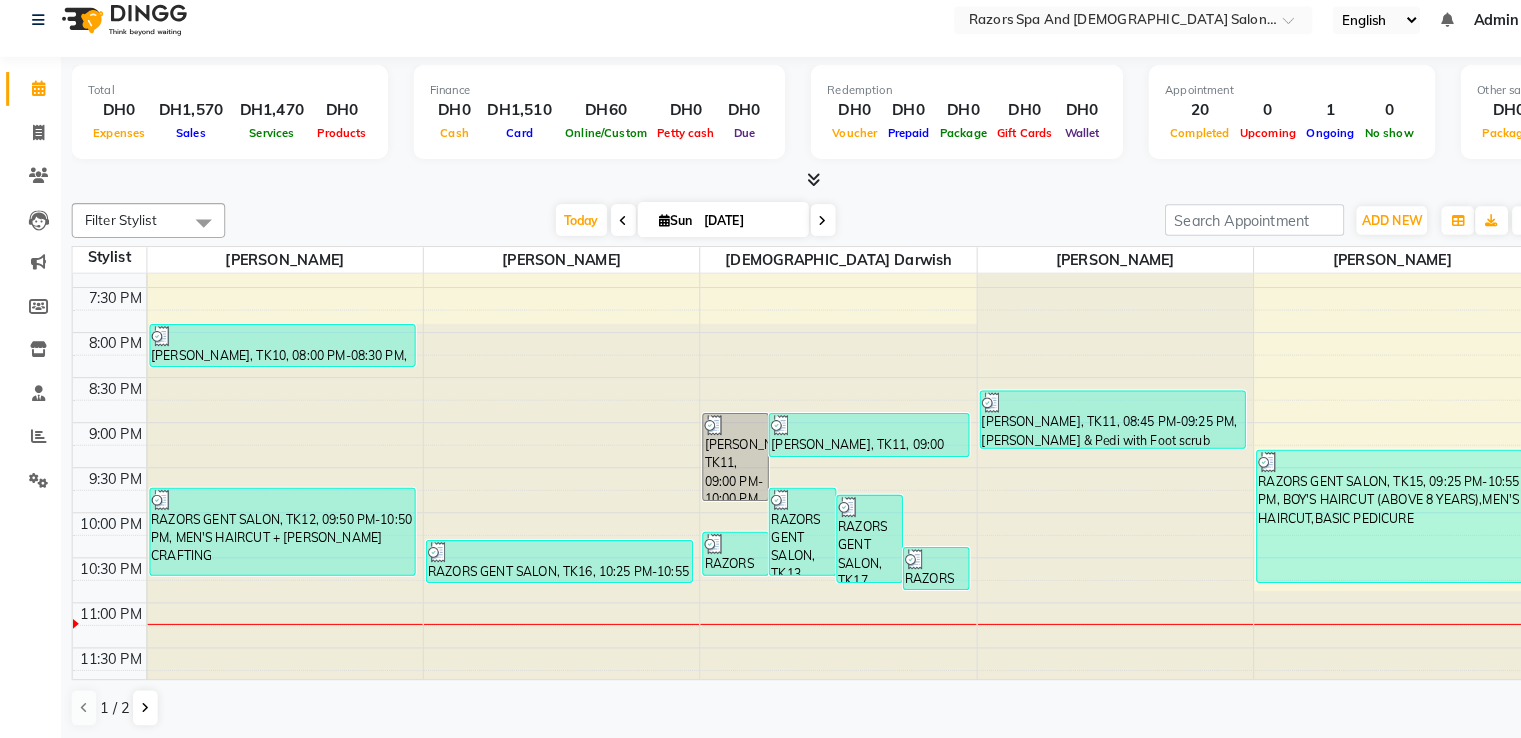 drag, startPoint x: 1310, startPoint y: 506, endPoint x: 1306, endPoint y: 496, distance: 10.770329 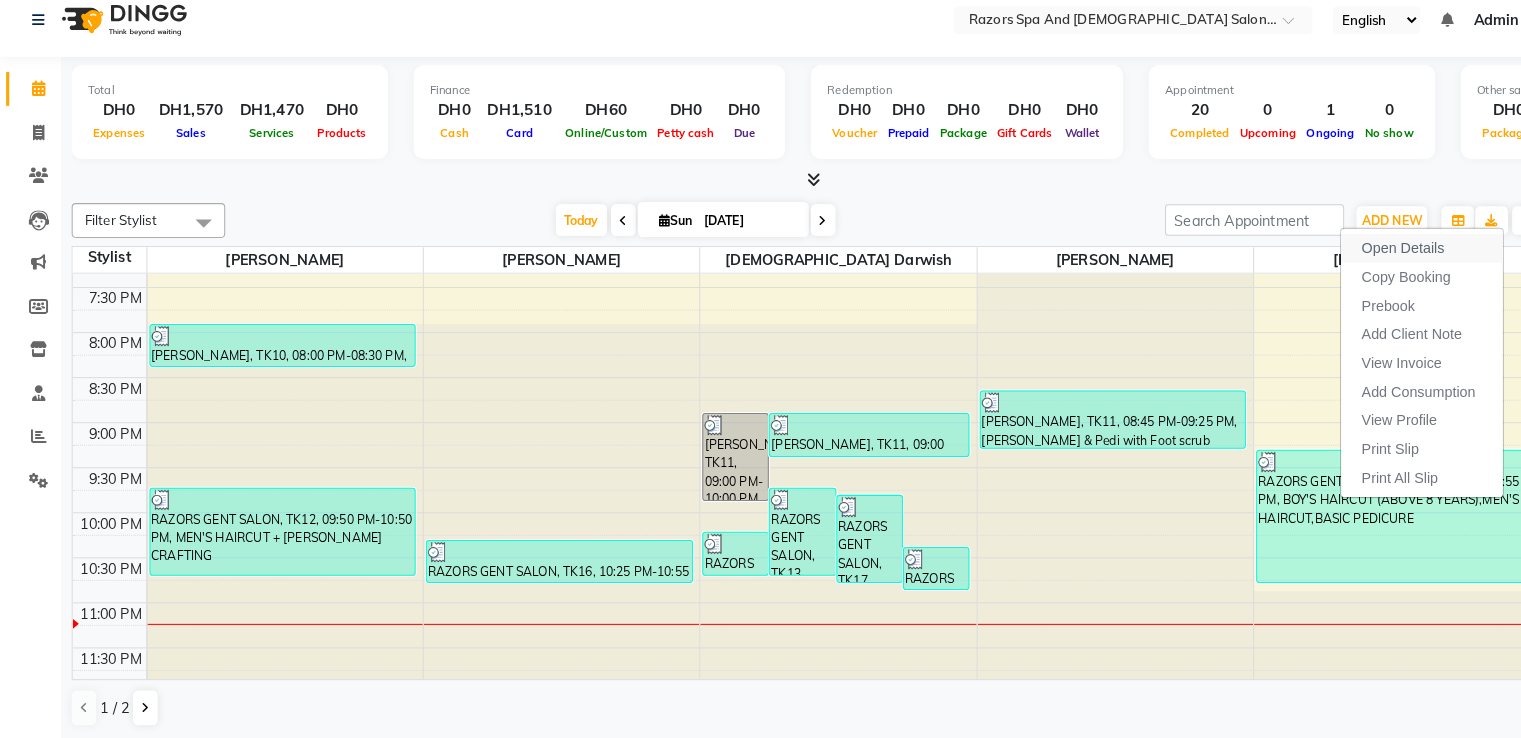 click on "Open Details" at bounding box center [1370, 259] 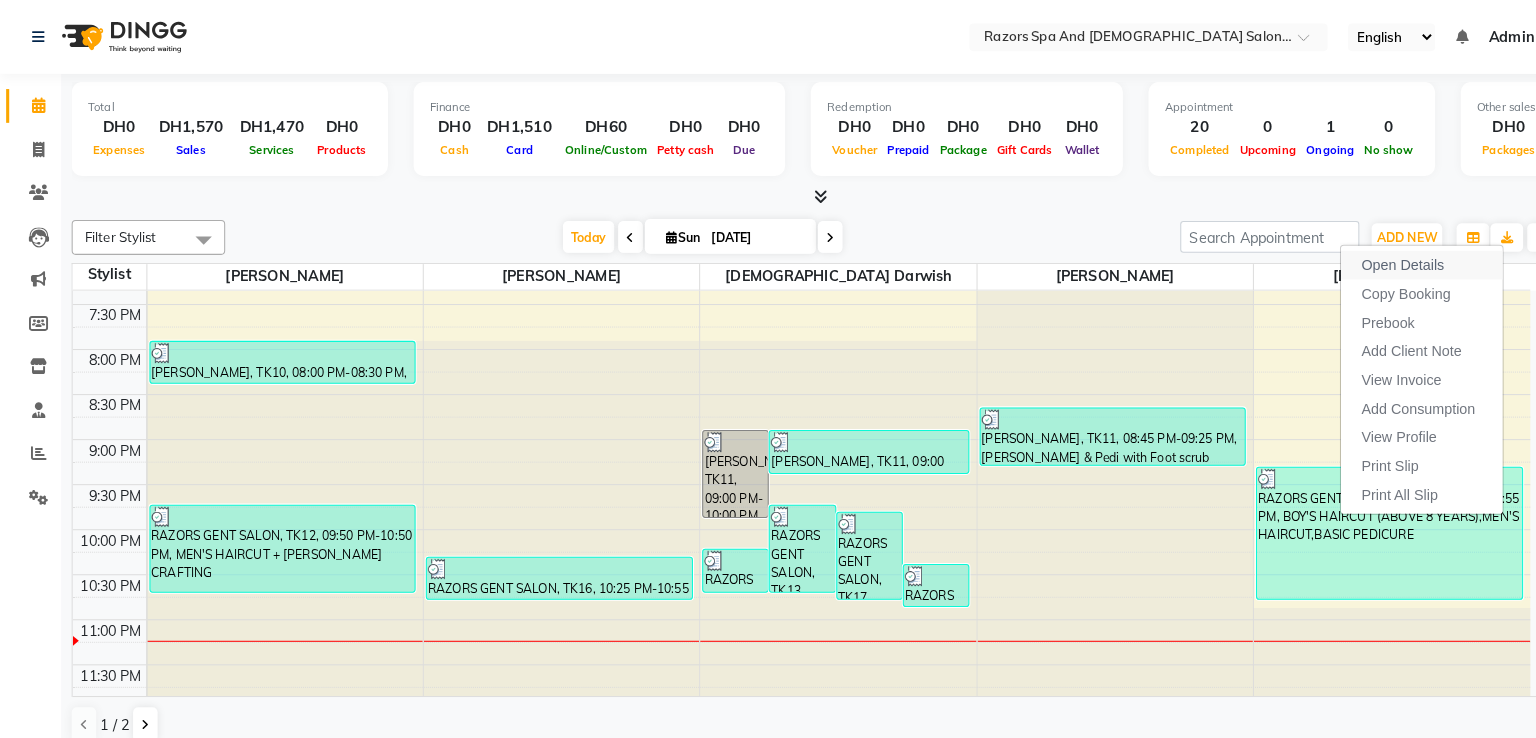 select on "3" 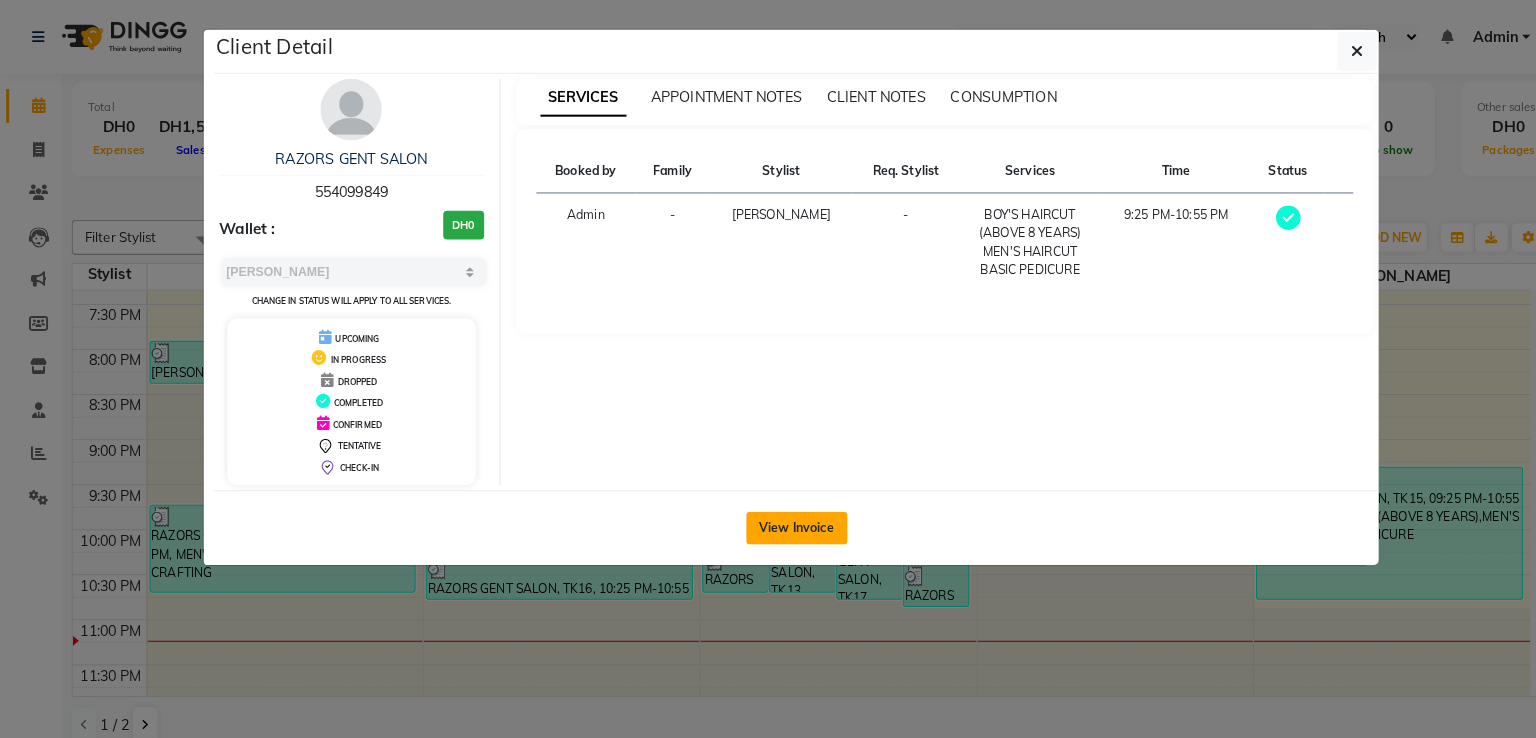click on "View Invoice" 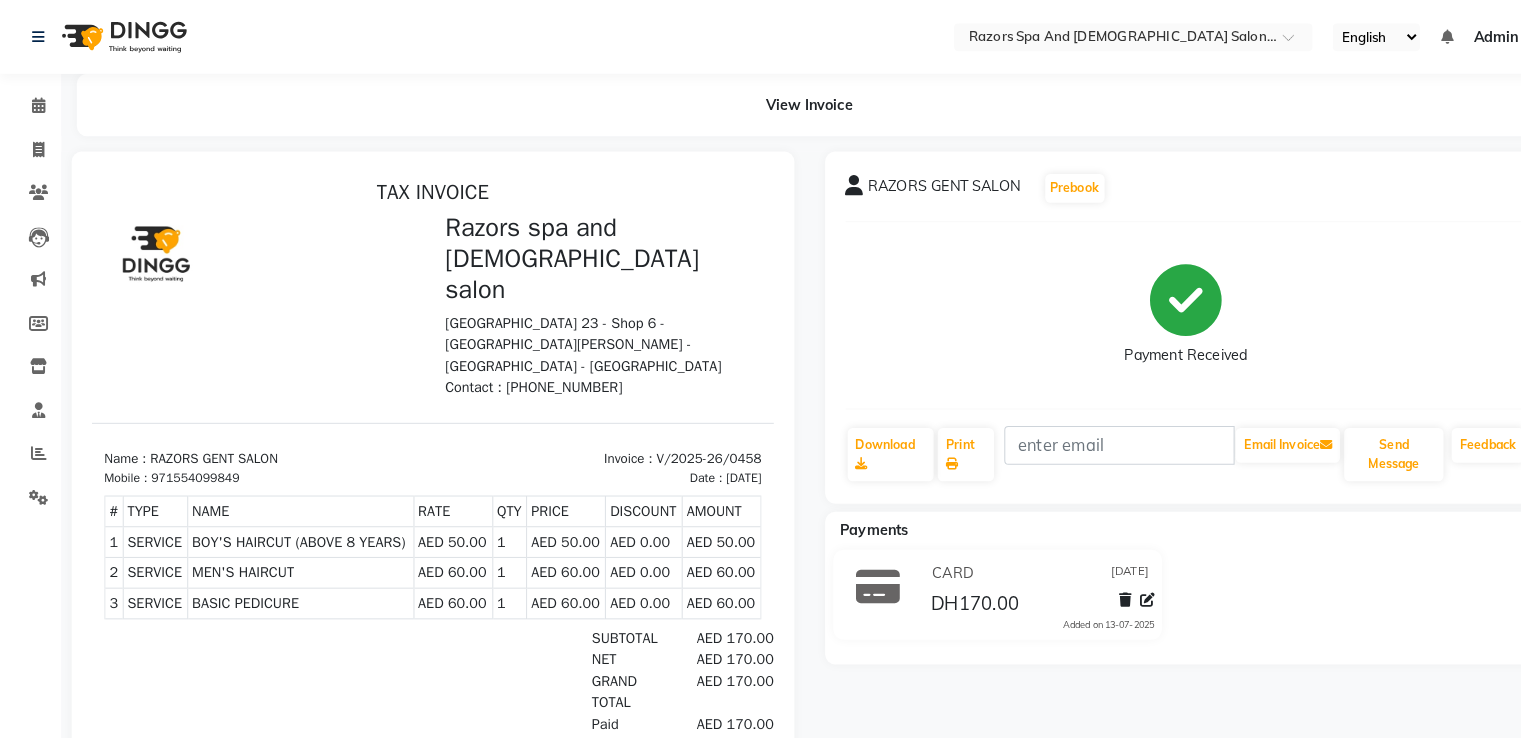 scroll, scrollTop: 16, scrollLeft: 0, axis: vertical 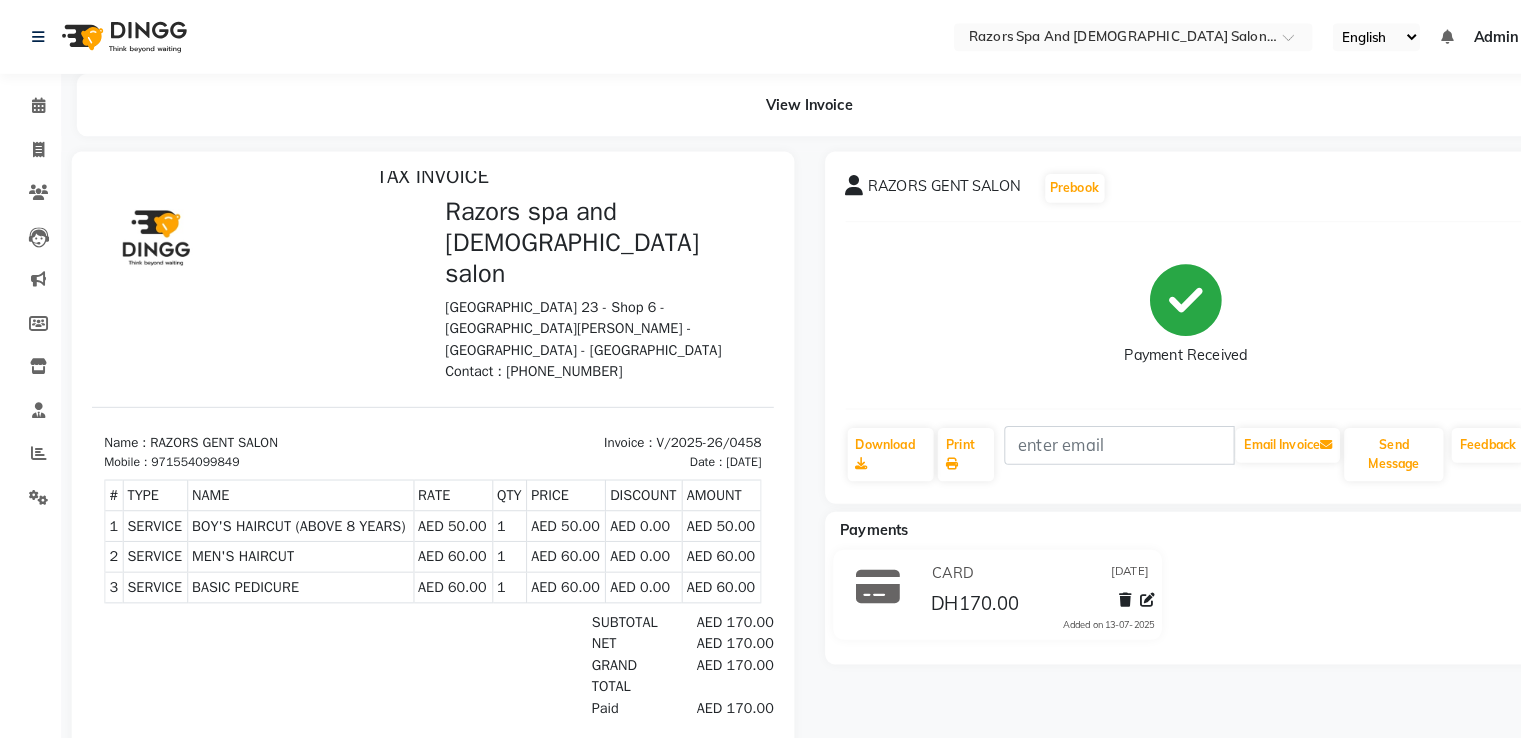 click 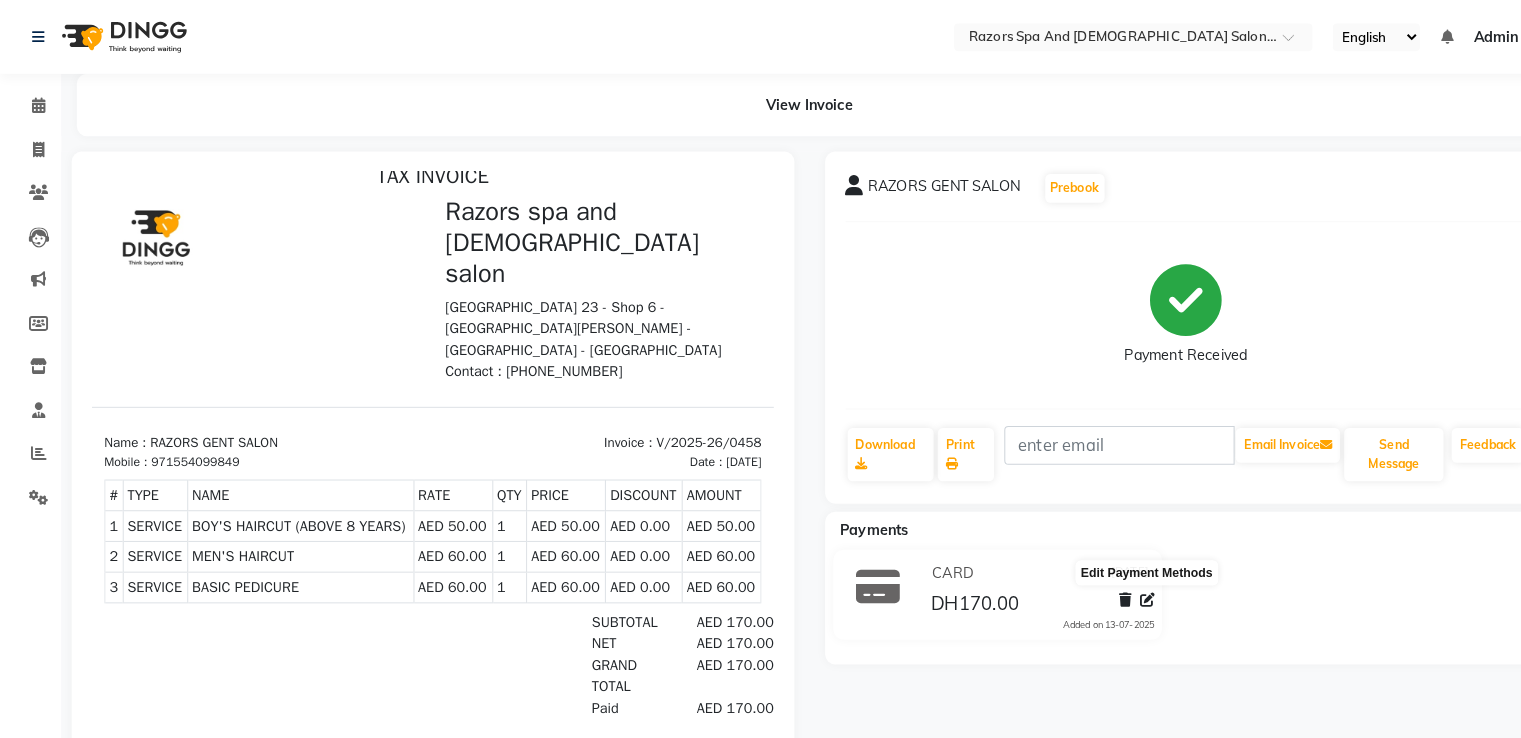 click 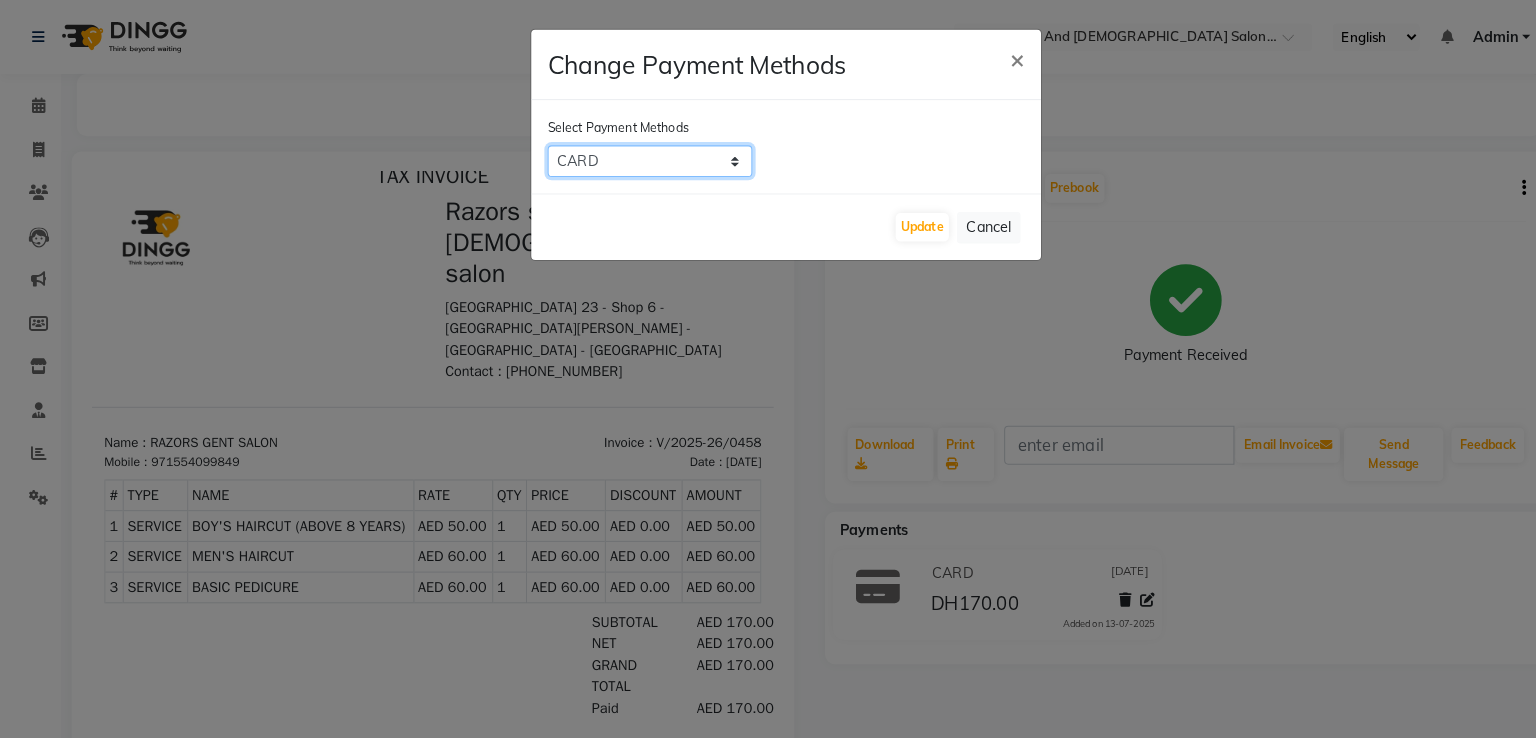click on "Cash Payment   CARD" 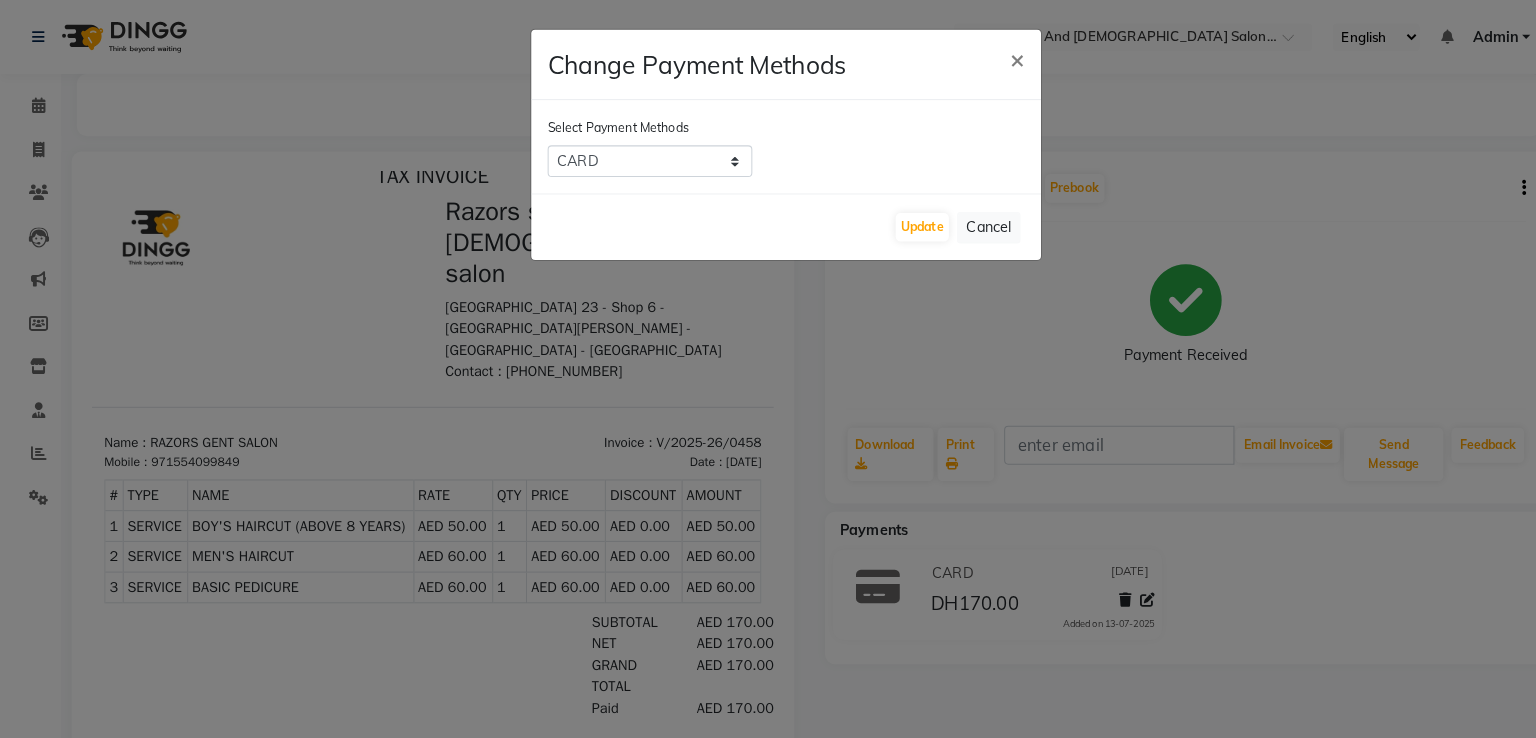 click on "Change Payment Methods ×" 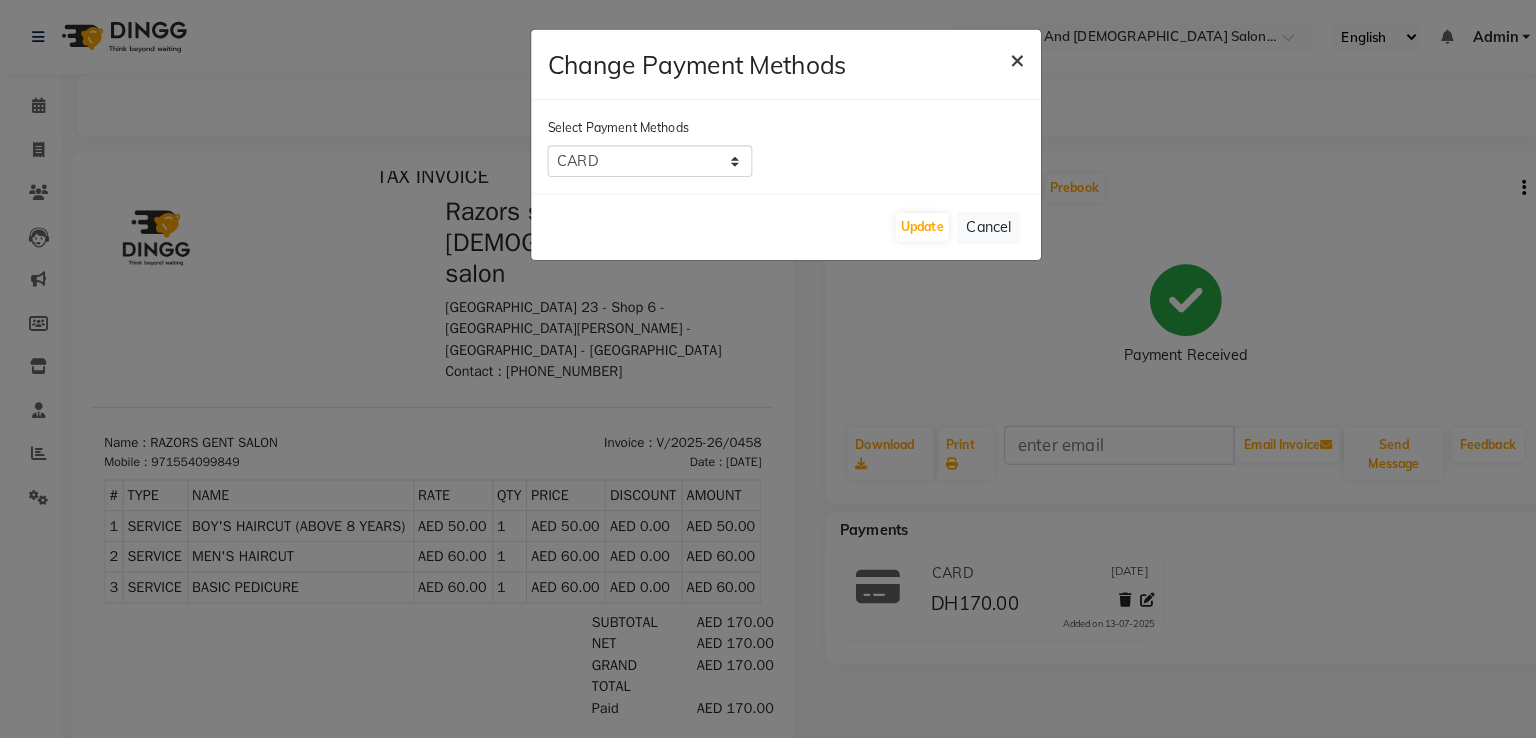 click on "×" 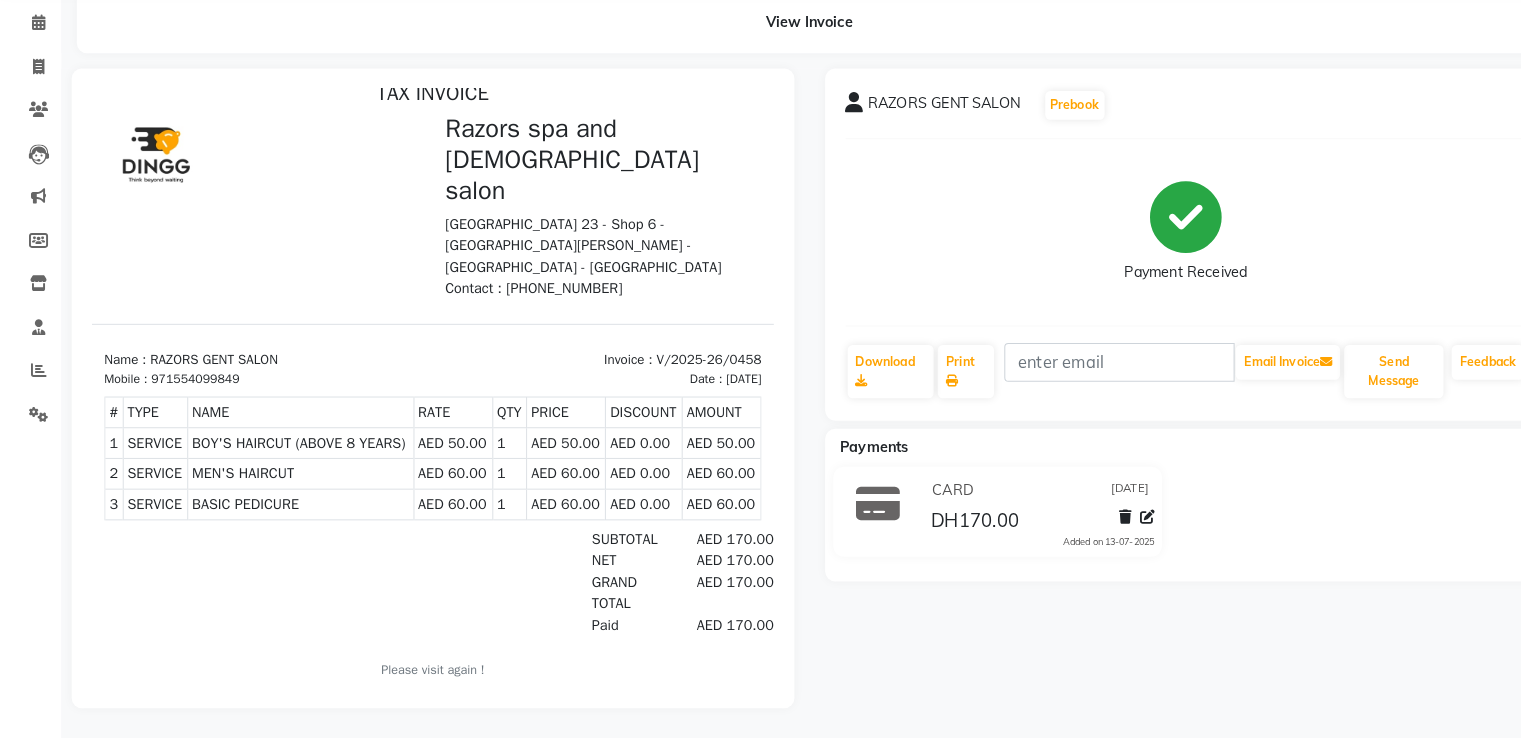 scroll, scrollTop: 0, scrollLeft: 0, axis: both 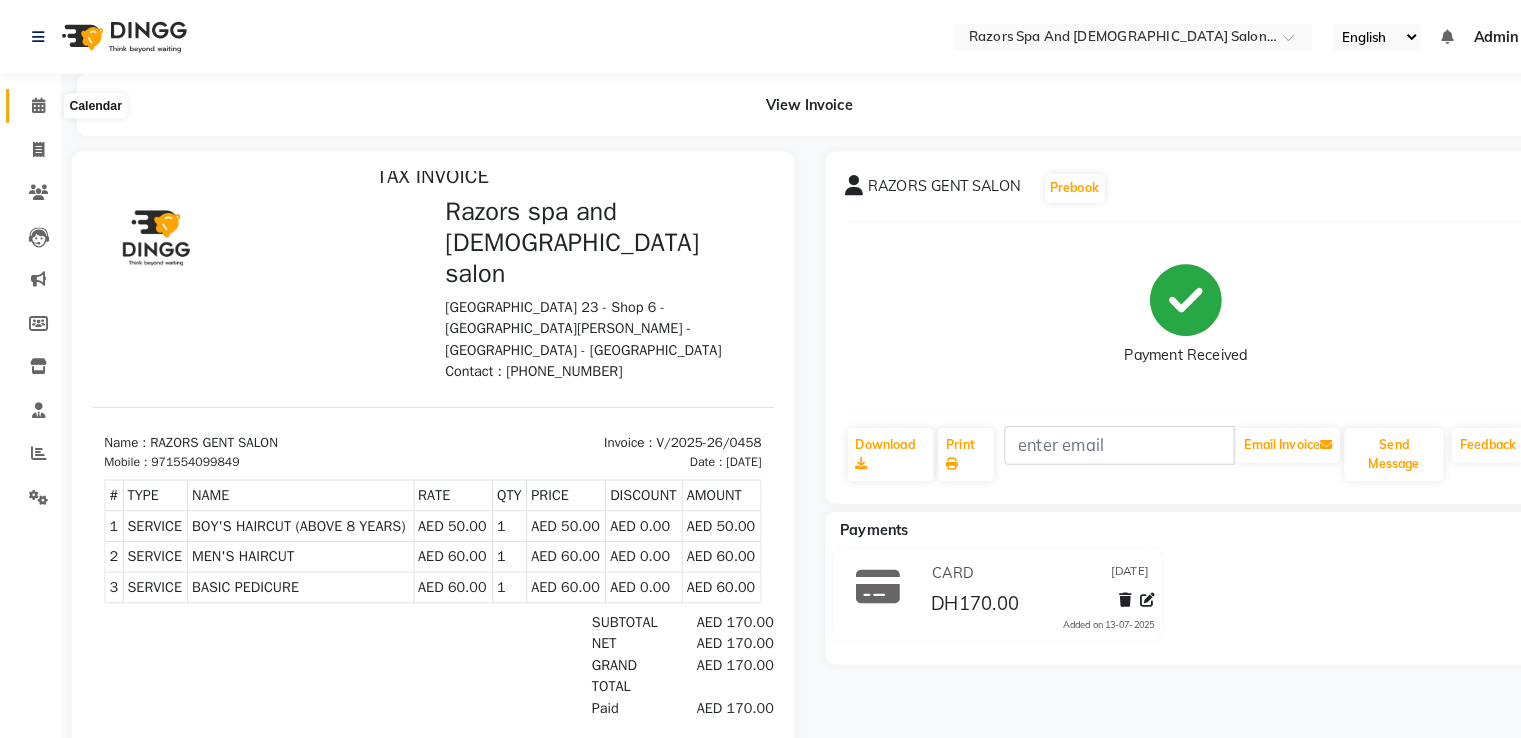 click 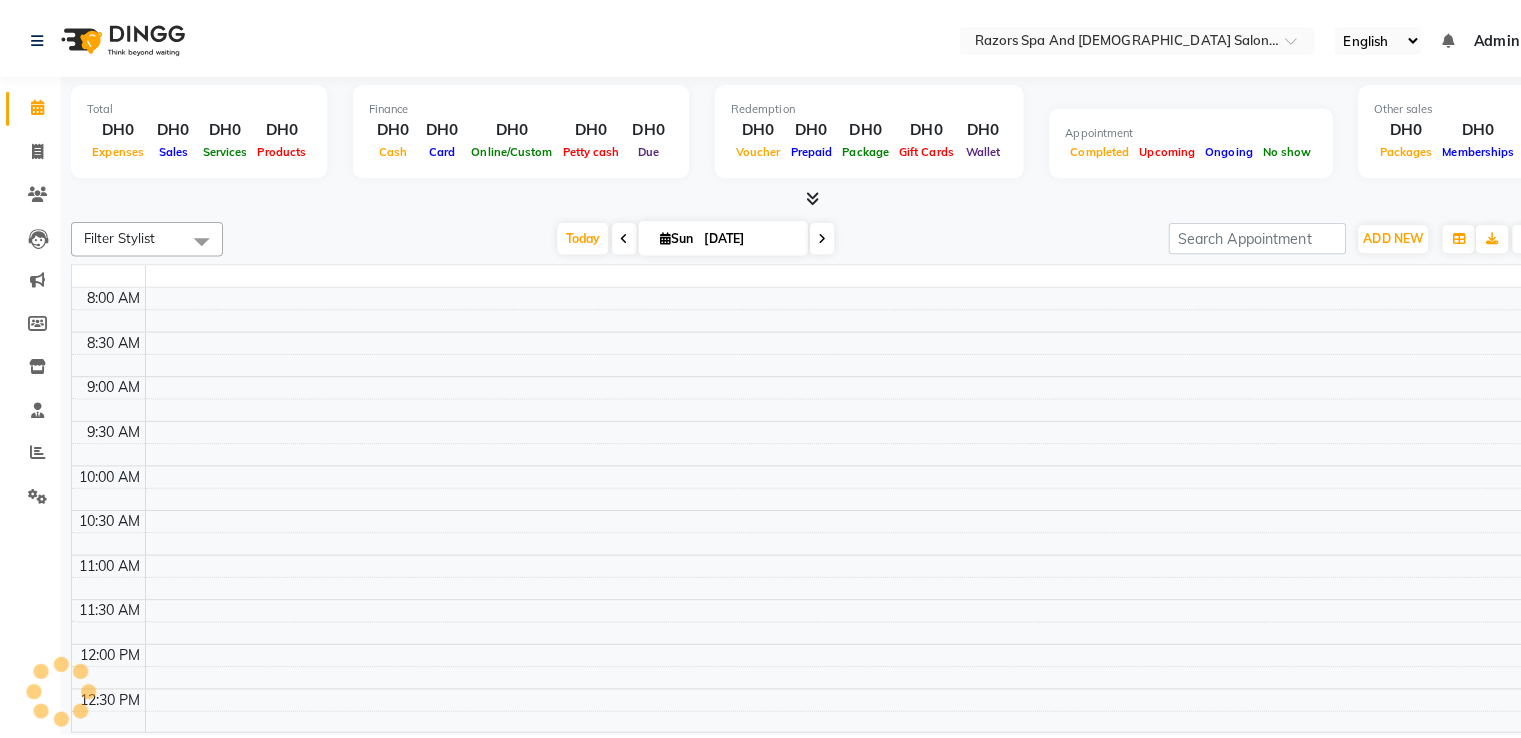 scroll, scrollTop: 0, scrollLeft: 0, axis: both 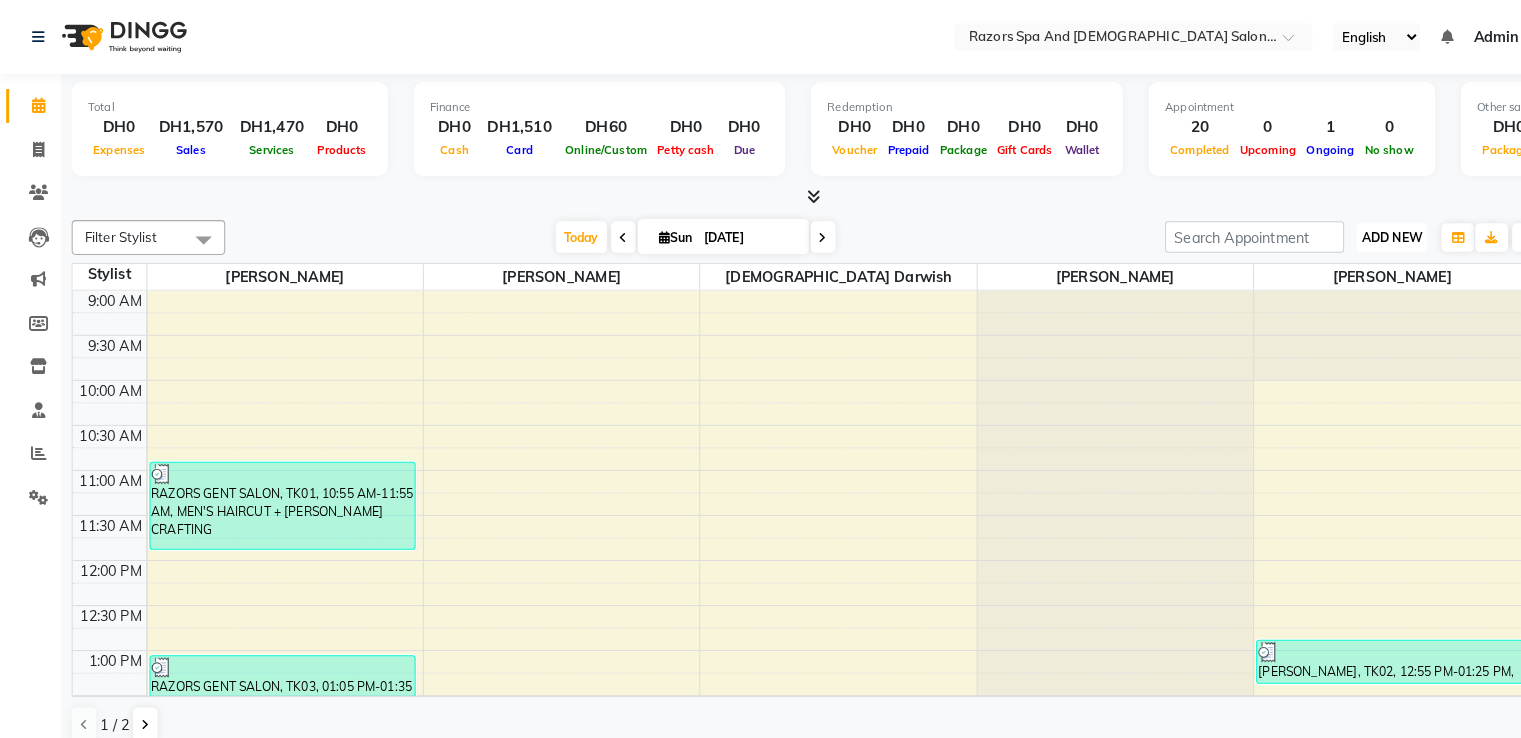 click on "ADD NEW" at bounding box center (1359, 231) 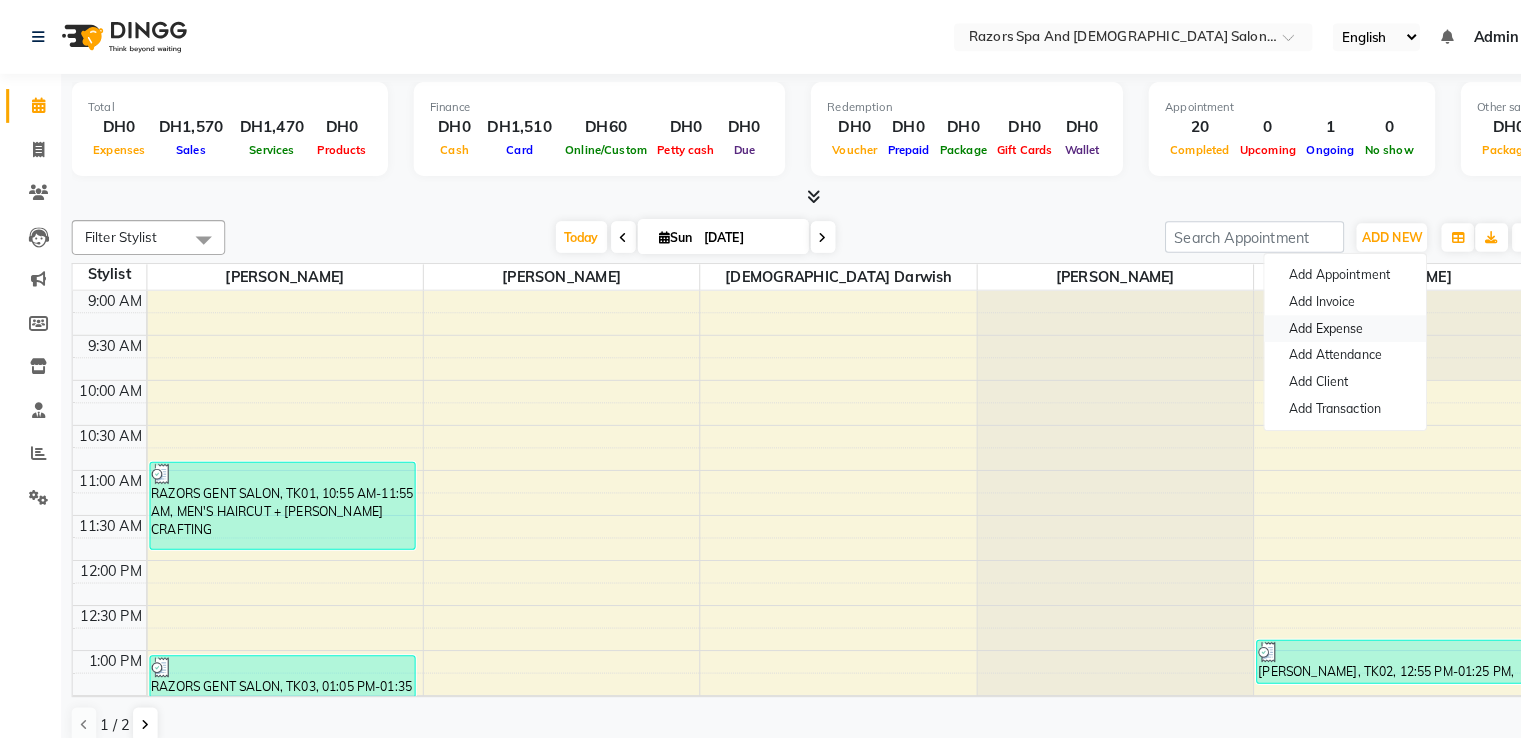 click on "Add Expense" at bounding box center [1314, 321] 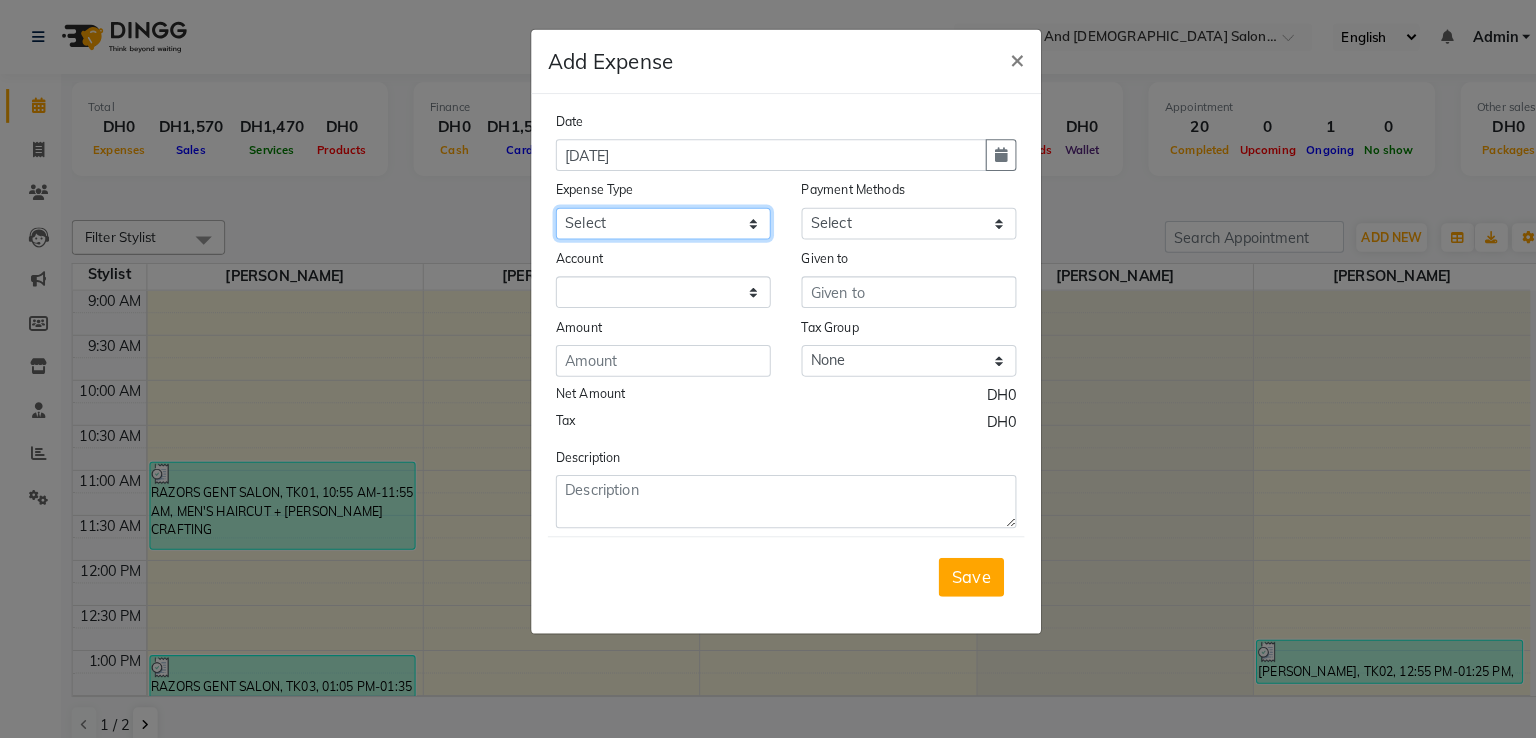 click on "Select AC servicing Advance Salary Bank charges Car maintenance  Cash transfer to bank Cash transfer to hub Client Snacks Clinical charges Equipment Fuel Govt fee Incentive Insurance International purchase Loan Repayment Maintenance Marketing Miscellaneous MRA Other Pantry Product Rent Salary Staff Snacks Tax Tea & Refreshment Tips in card Utilities Water bottles" 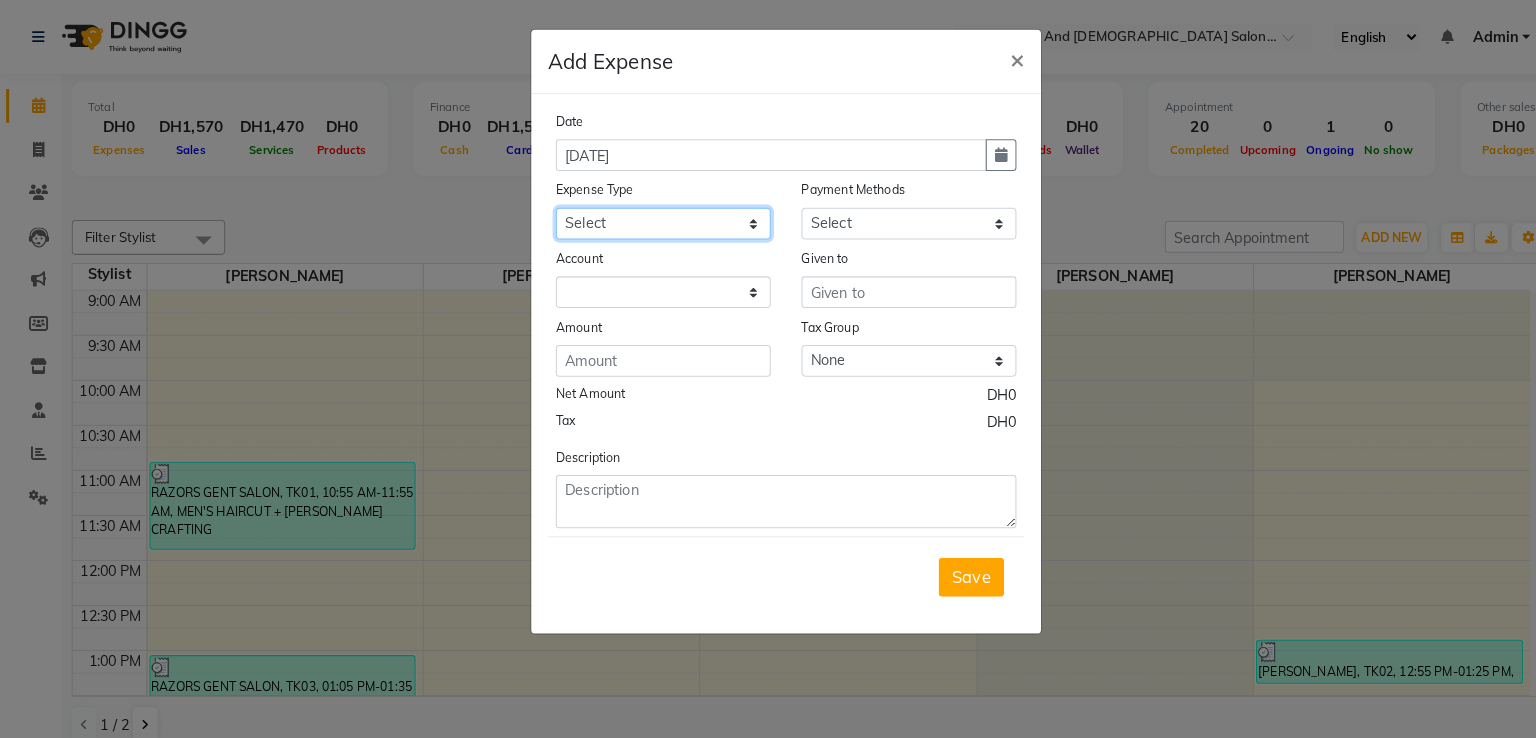 select on "22555" 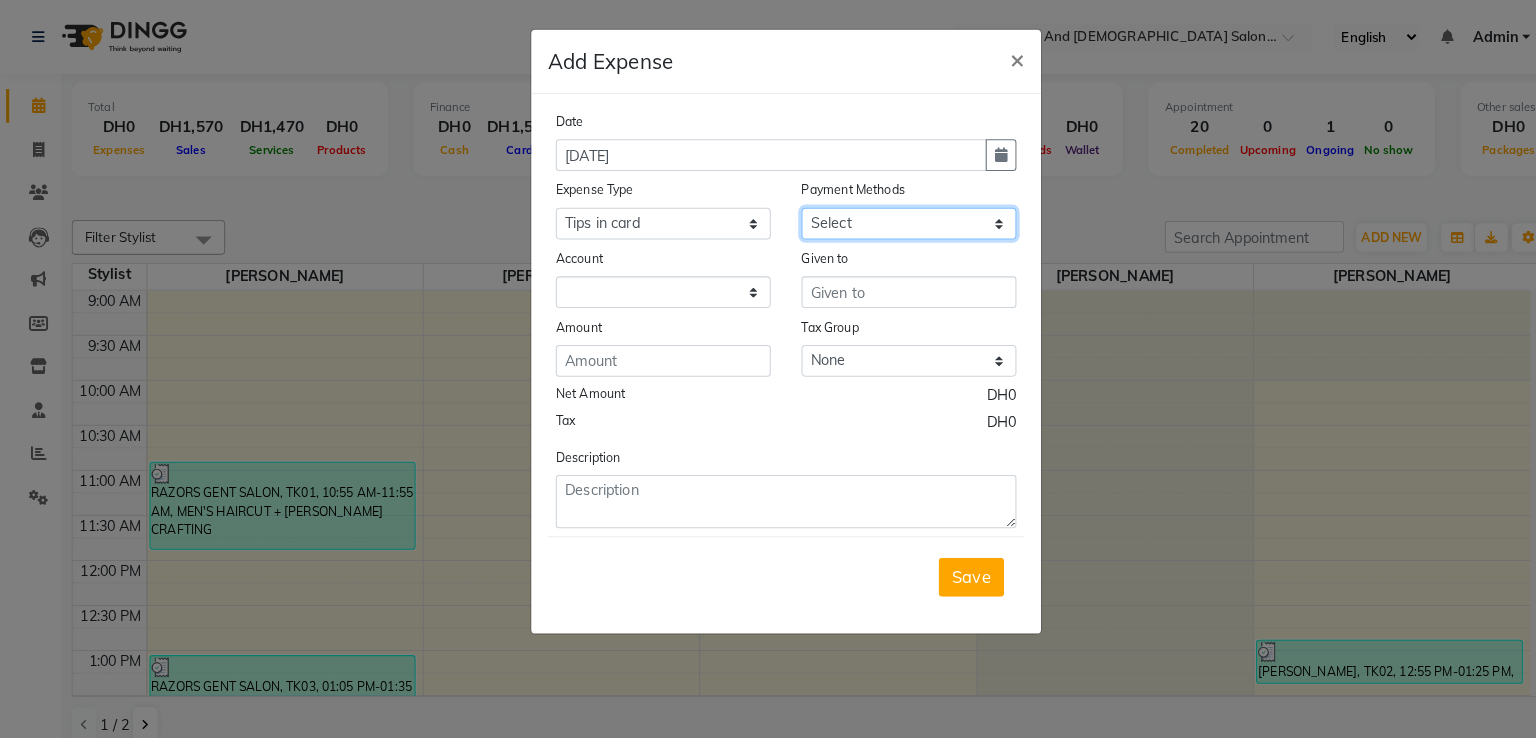 click on "Select Cash Payment CARD" 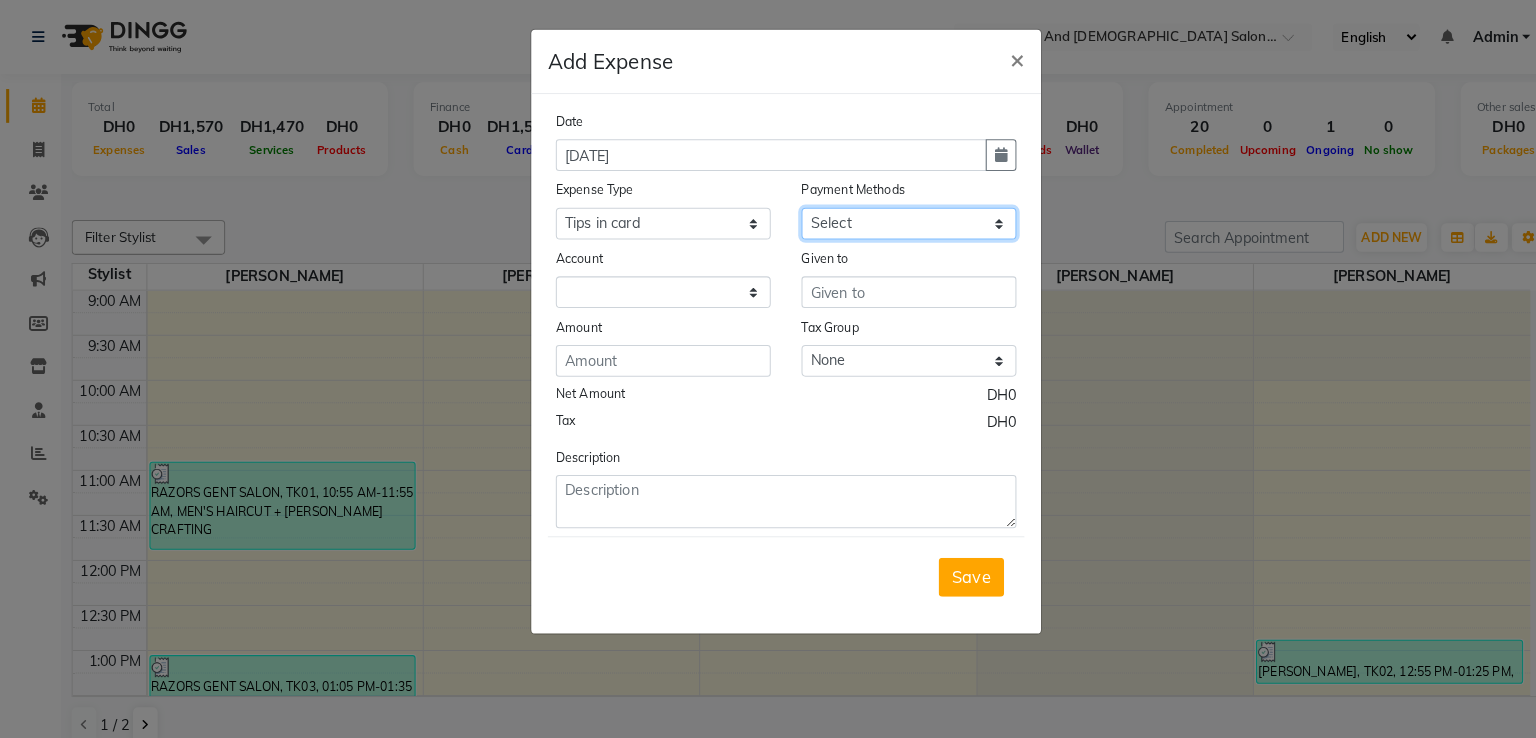 select on "114" 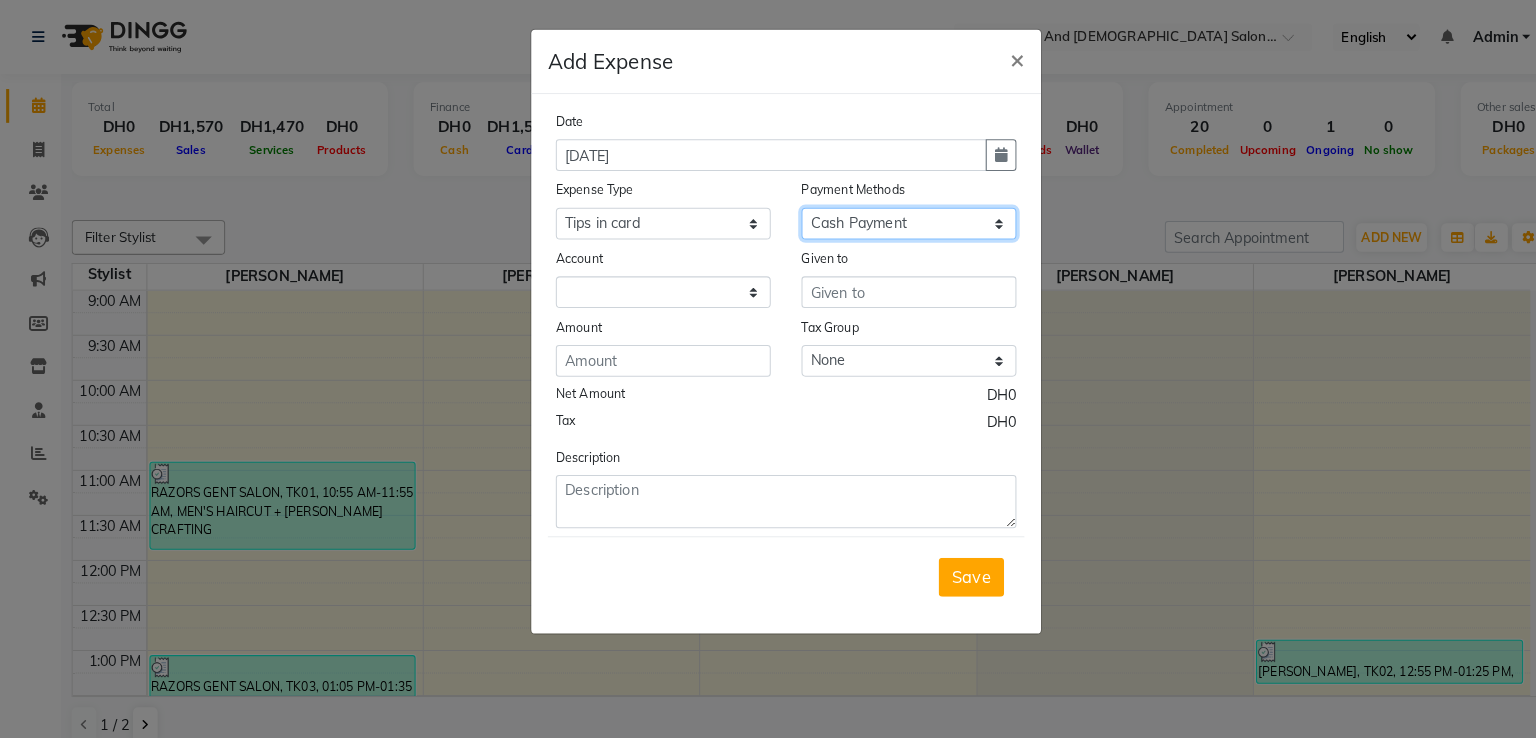 click on "Select Cash Payment CARD" 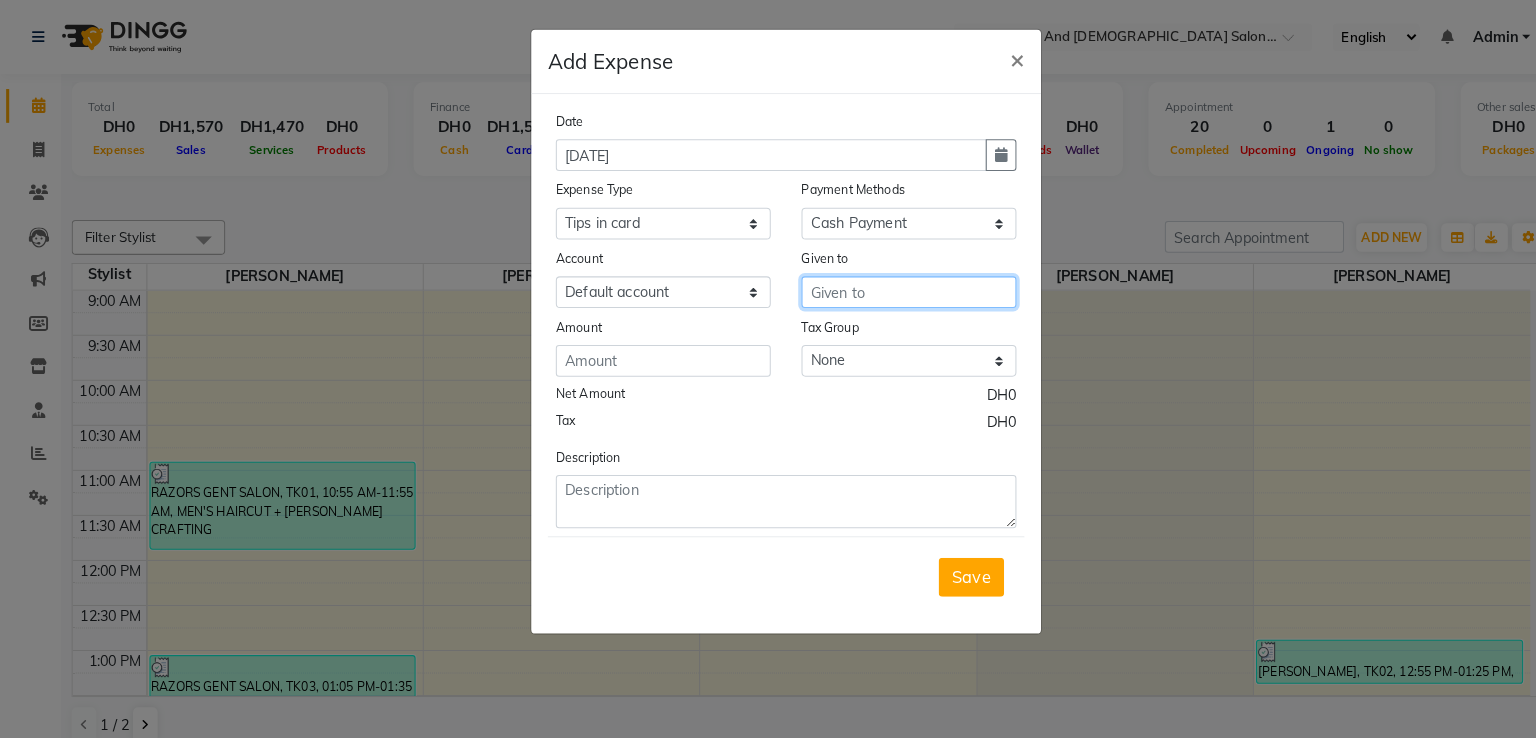 click at bounding box center (888, 285) 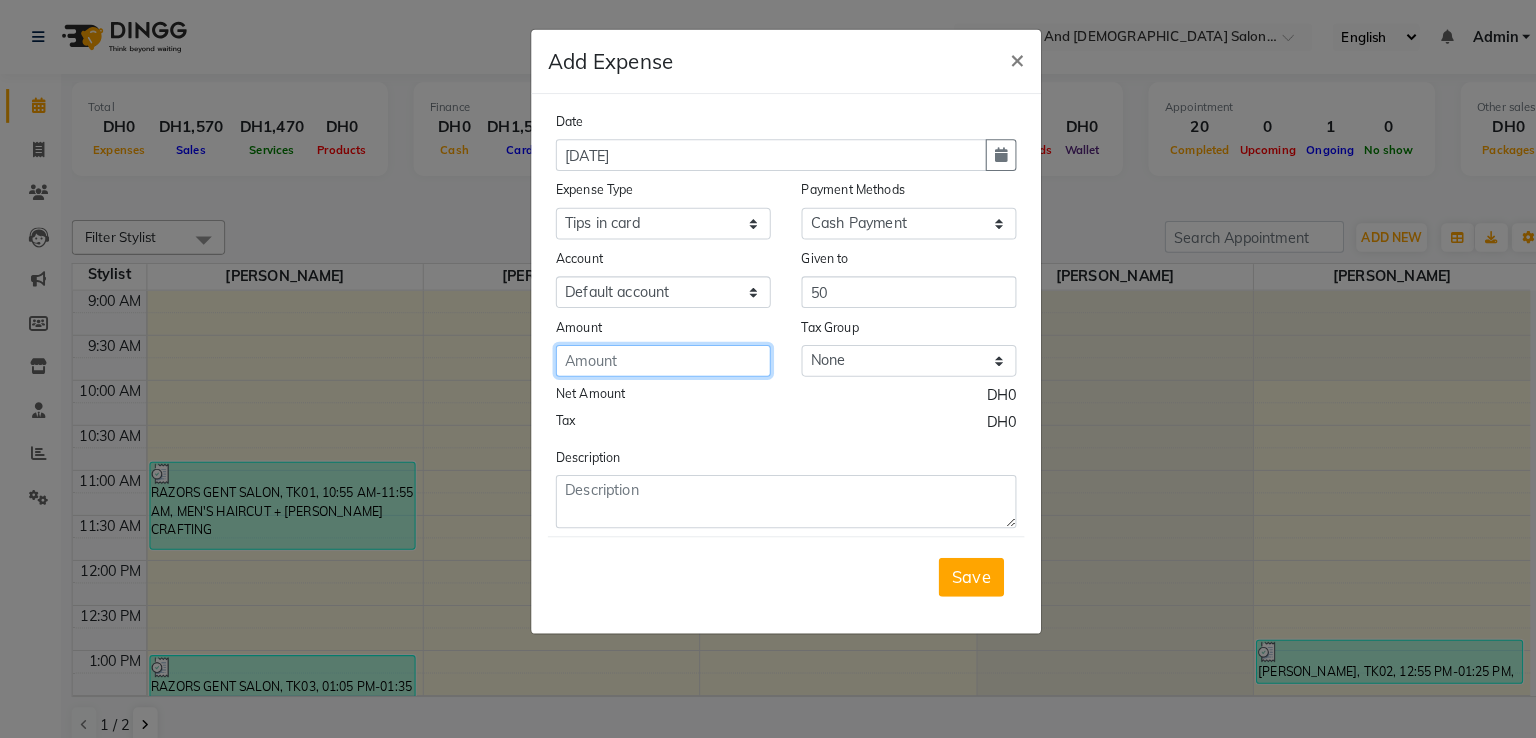click 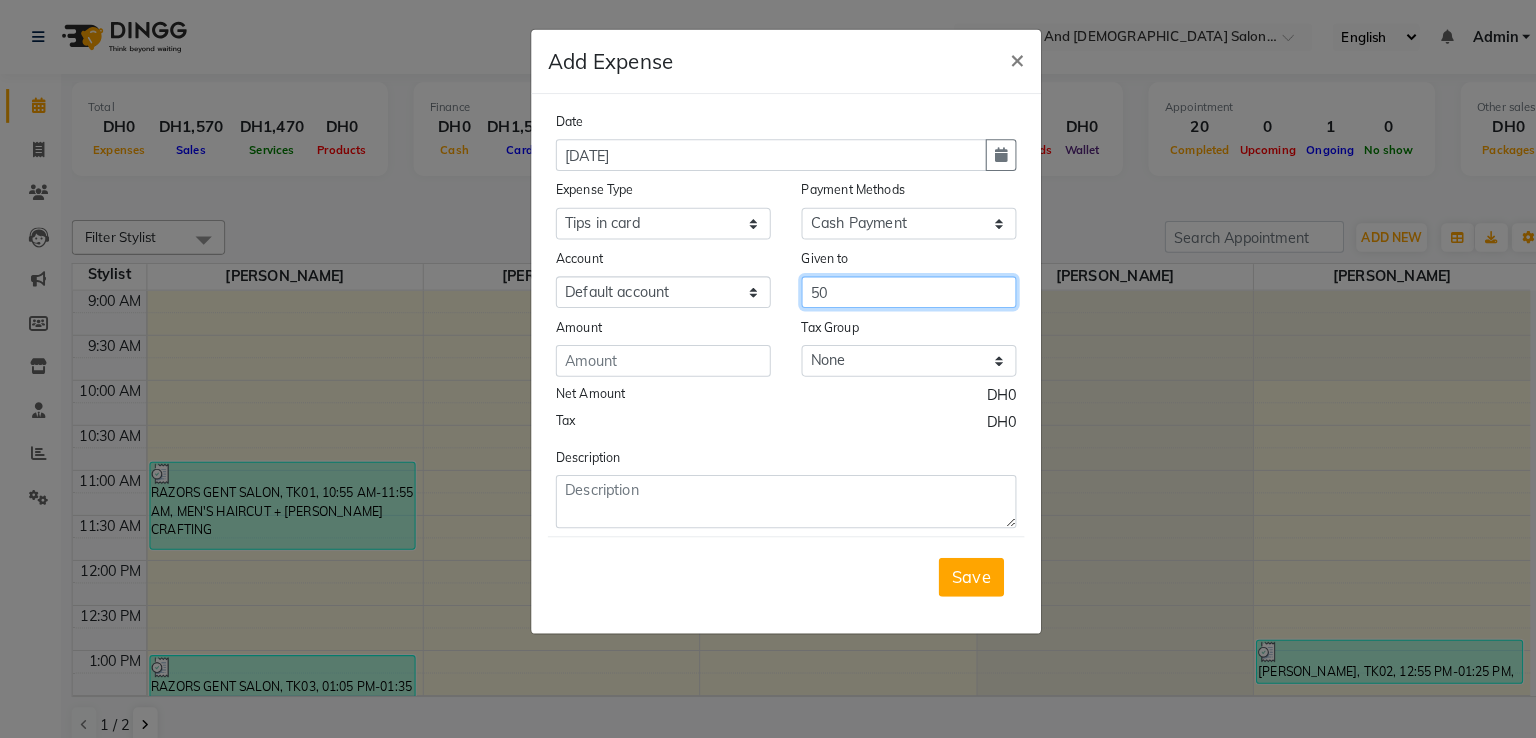 click on "50" at bounding box center [888, 285] 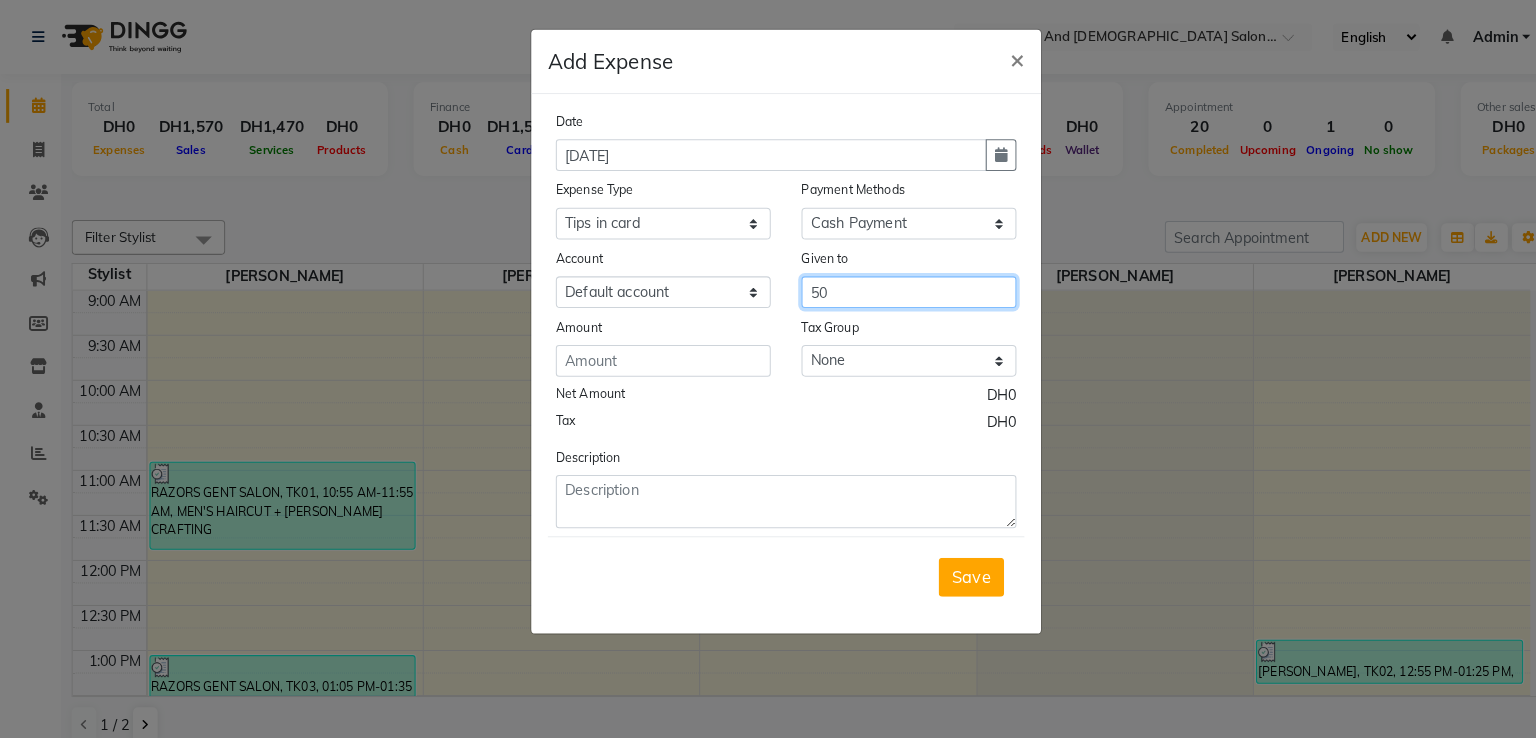 type on "5" 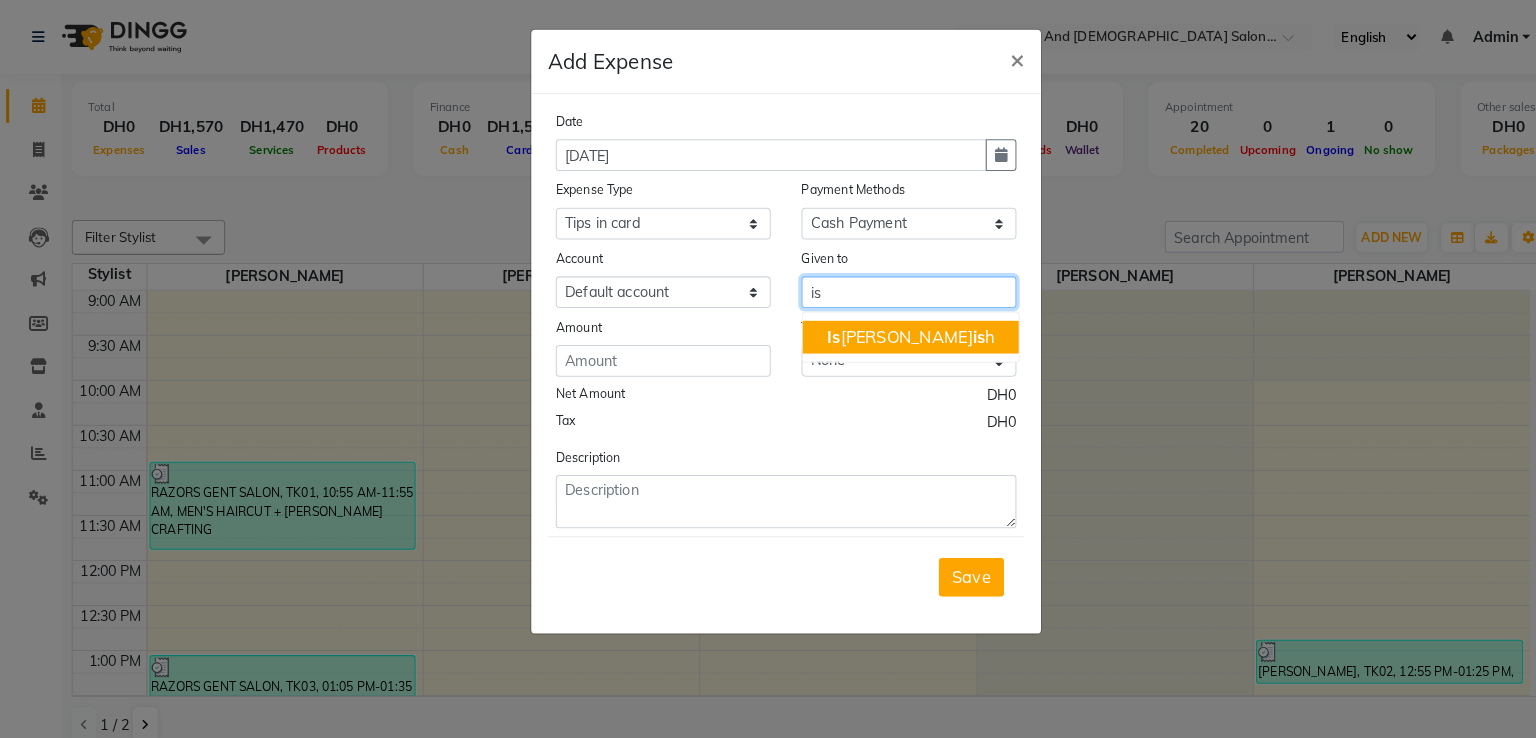 click on "Is lam Darw is h" at bounding box center (889, 329) 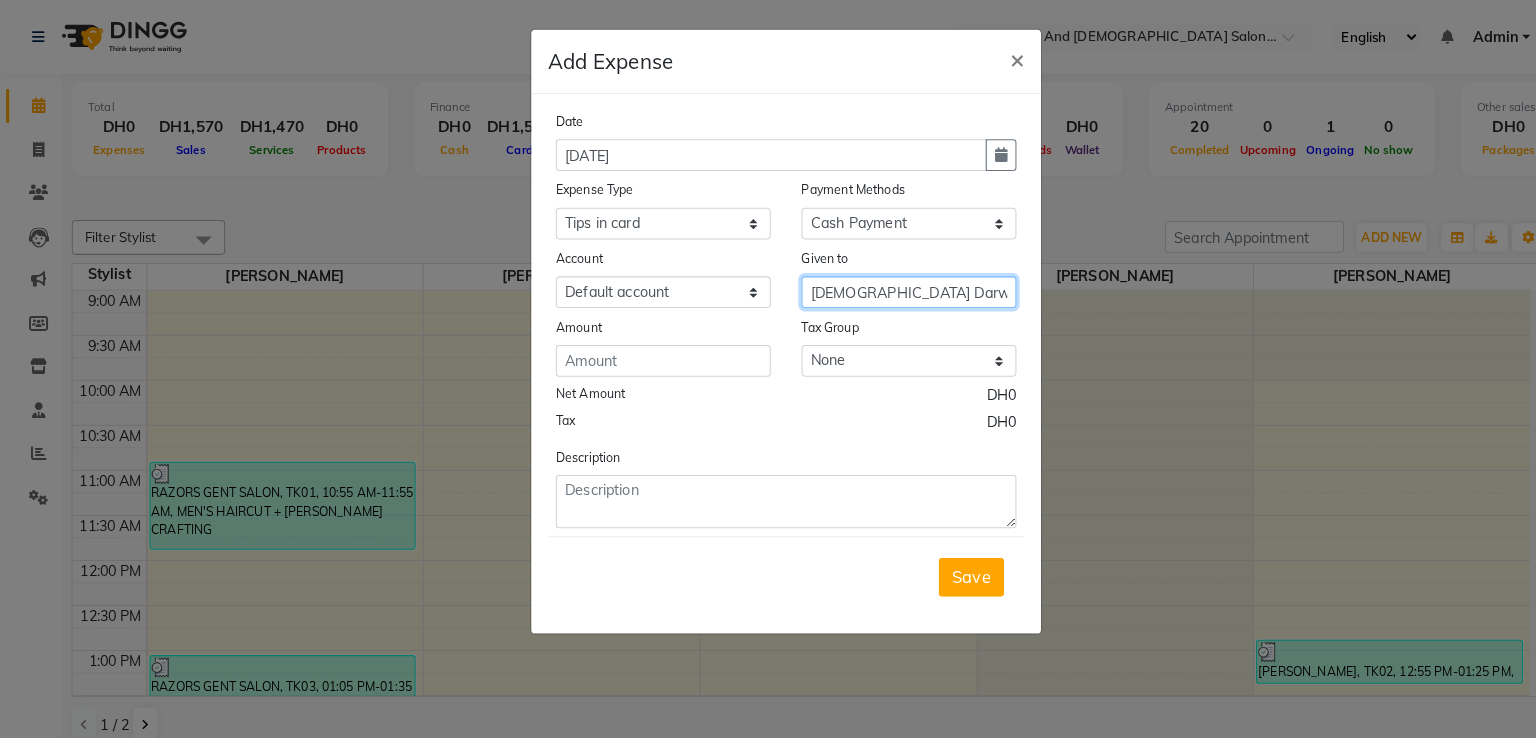 type on "[DEMOGRAPHIC_DATA] Darwish" 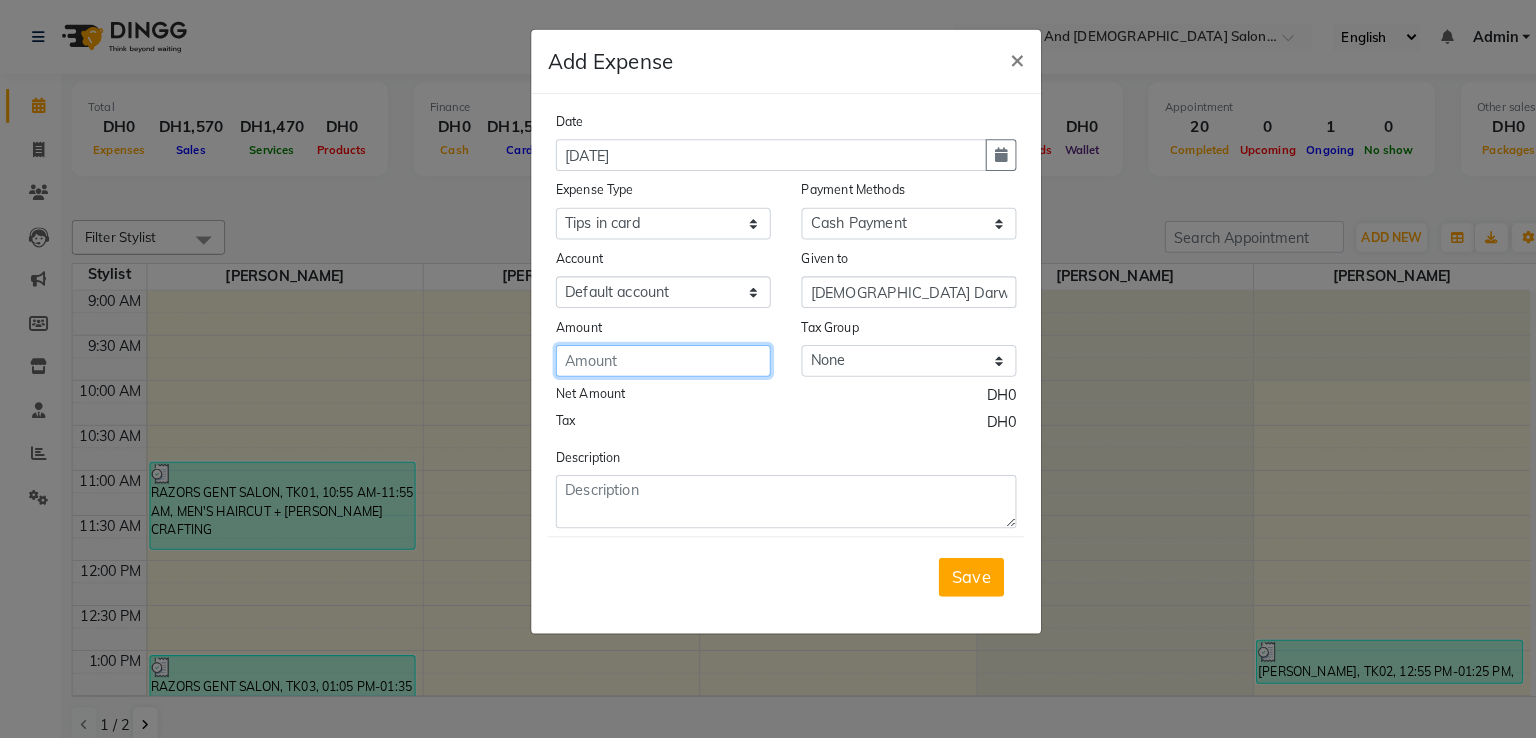 click 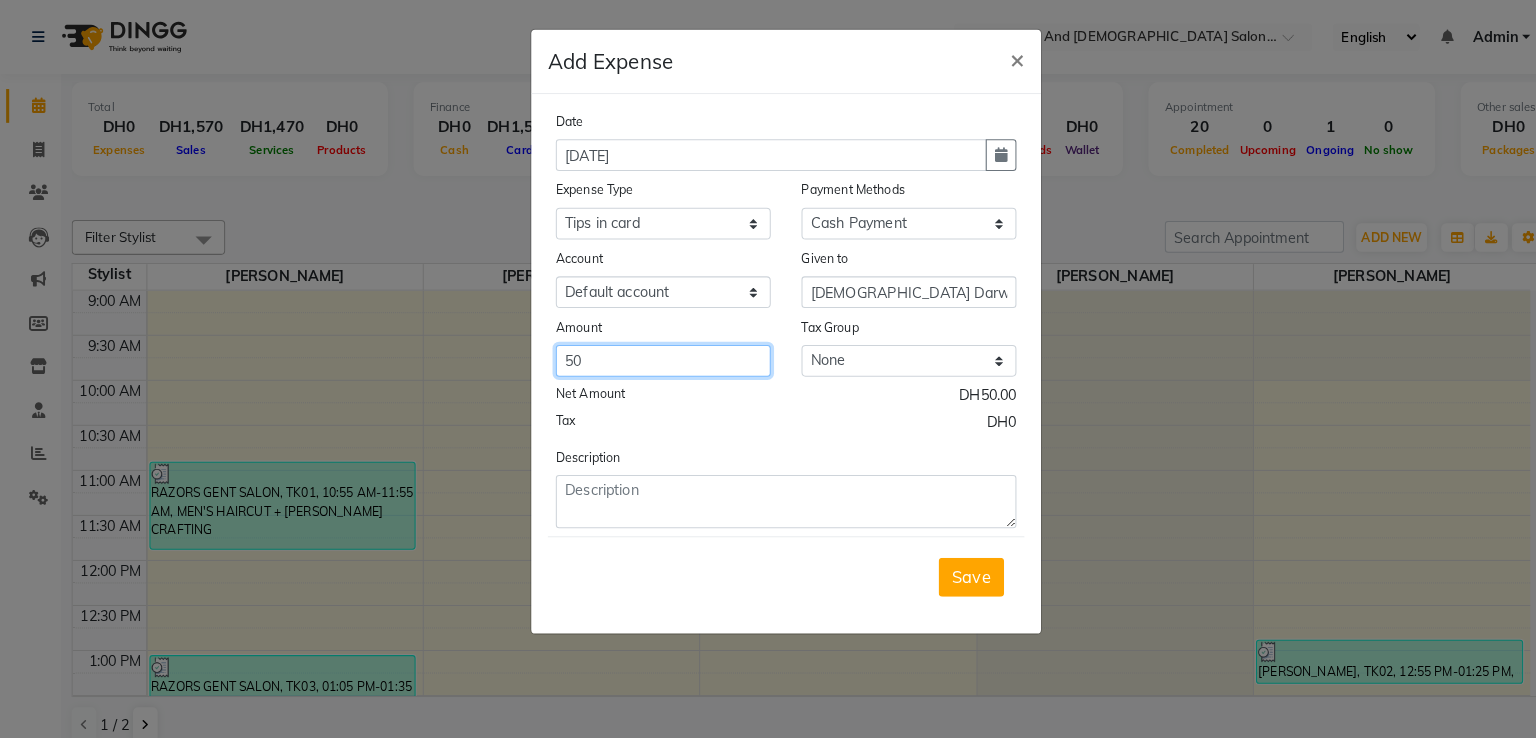 type on "50" 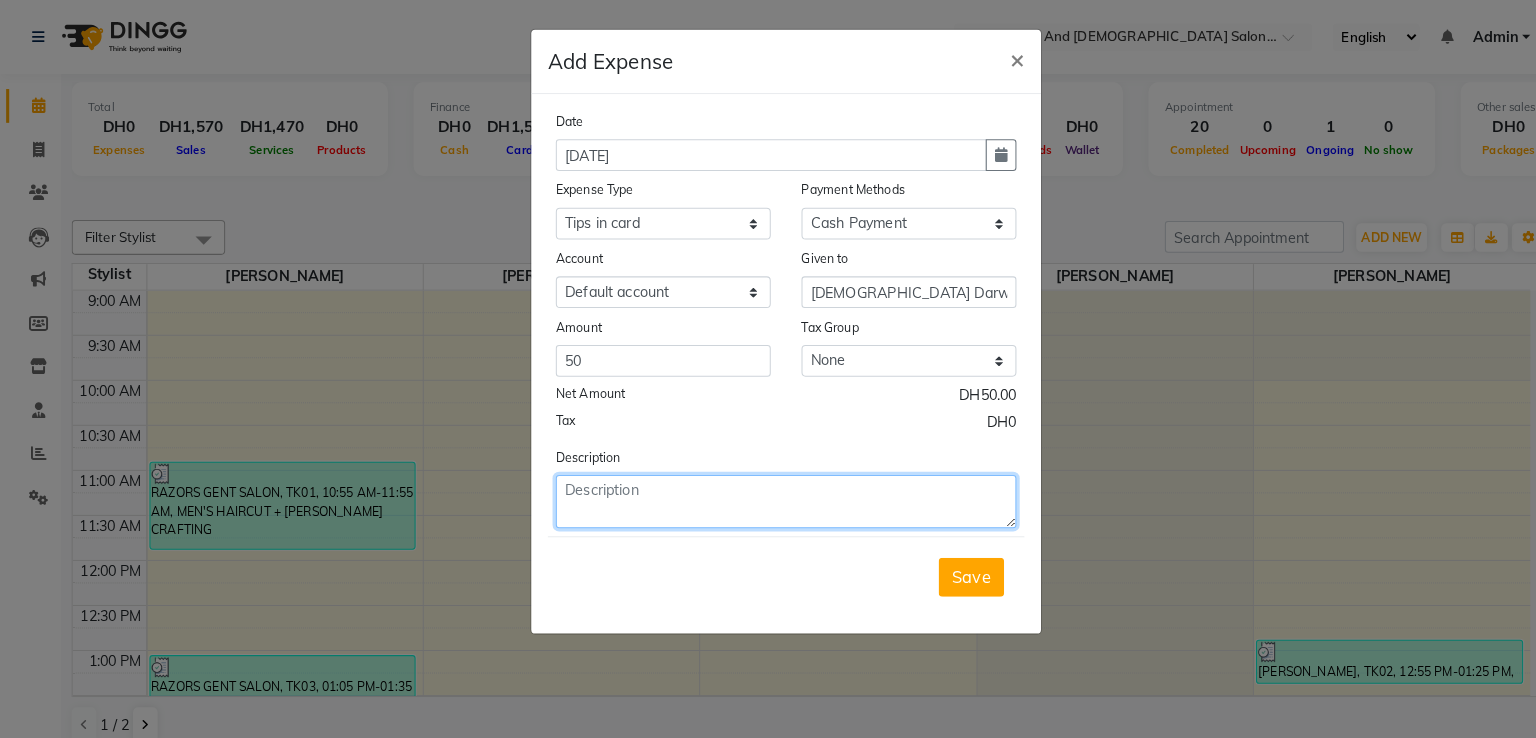 click 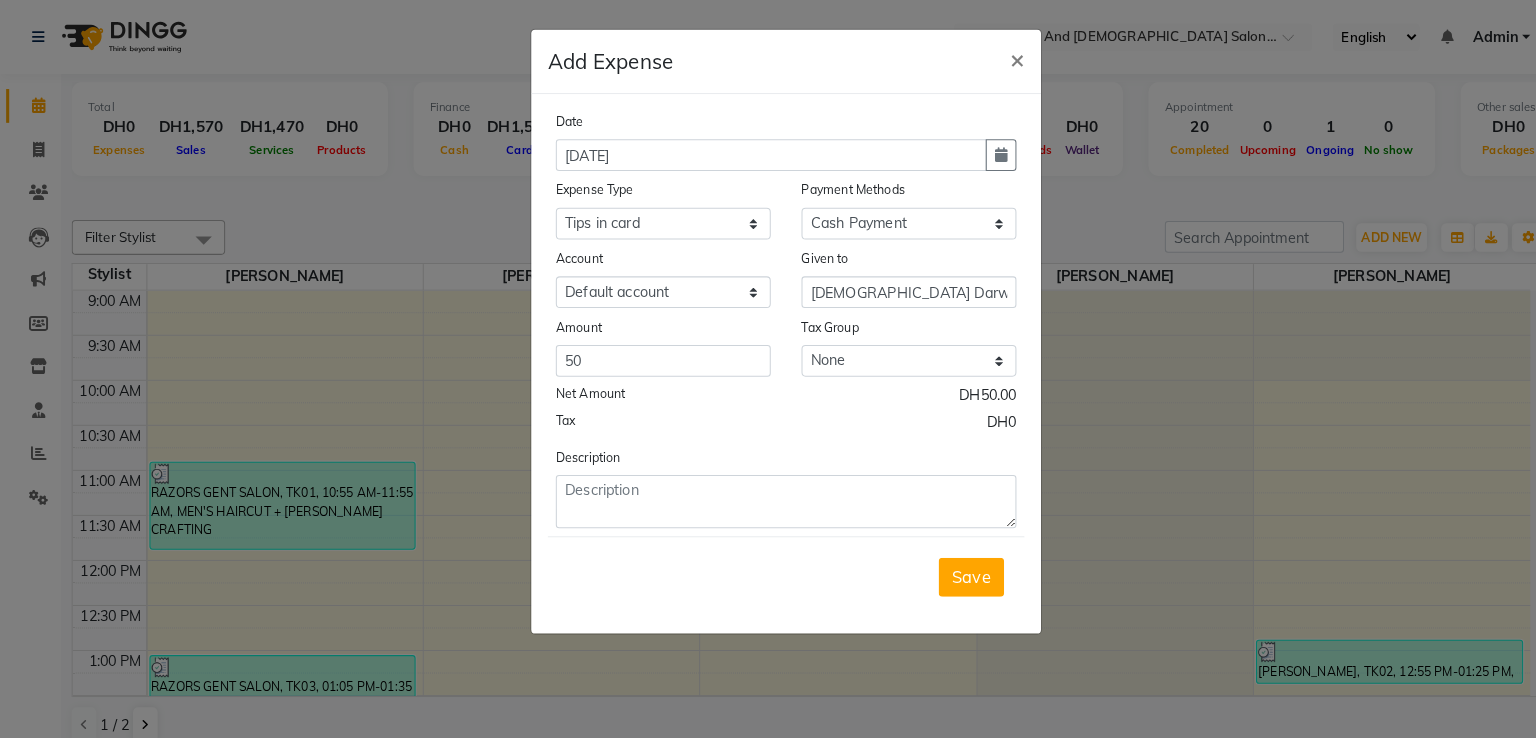drag, startPoint x: 960, startPoint y: 568, endPoint x: 973, endPoint y: 553, distance: 19.849434 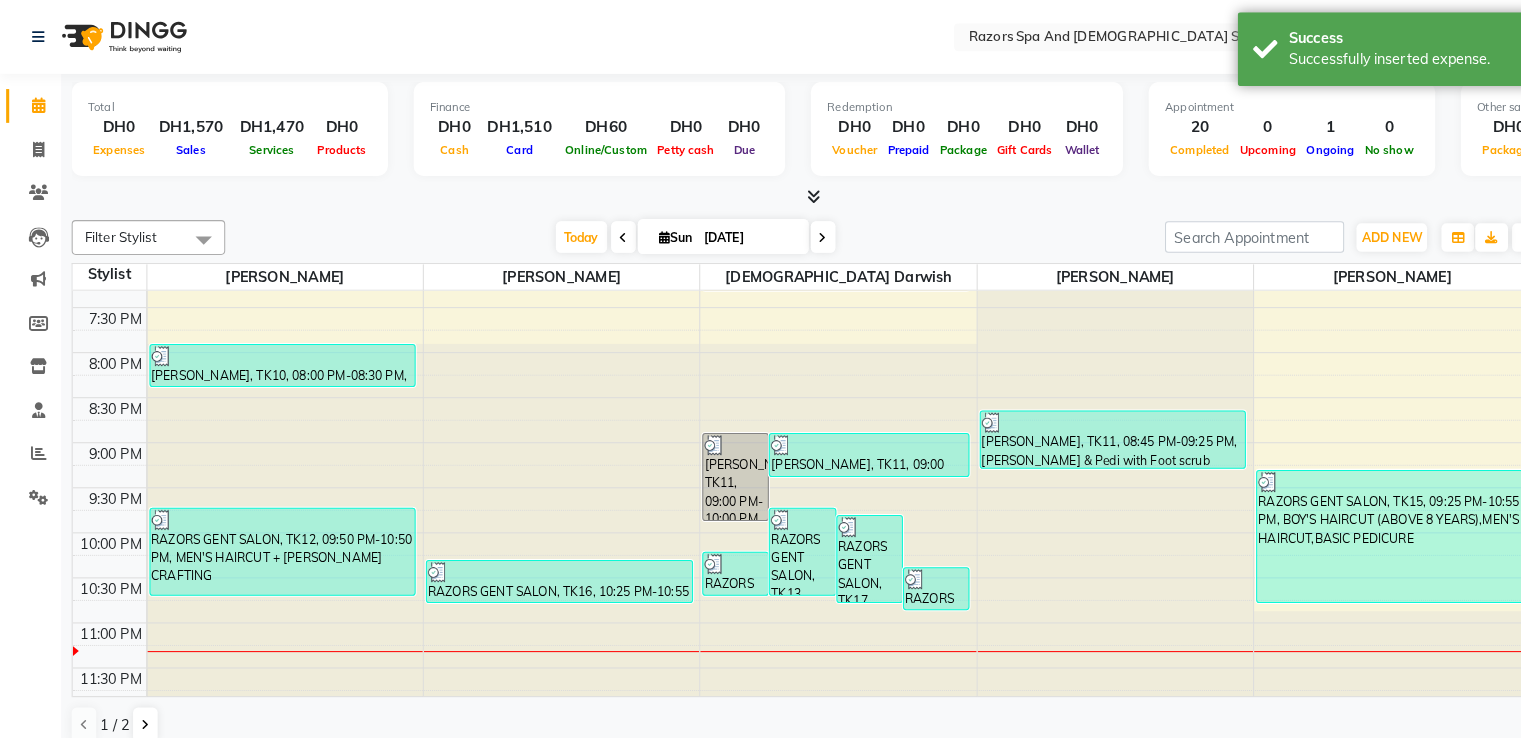 scroll, scrollTop: 910, scrollLeft: 0, axis: vertical 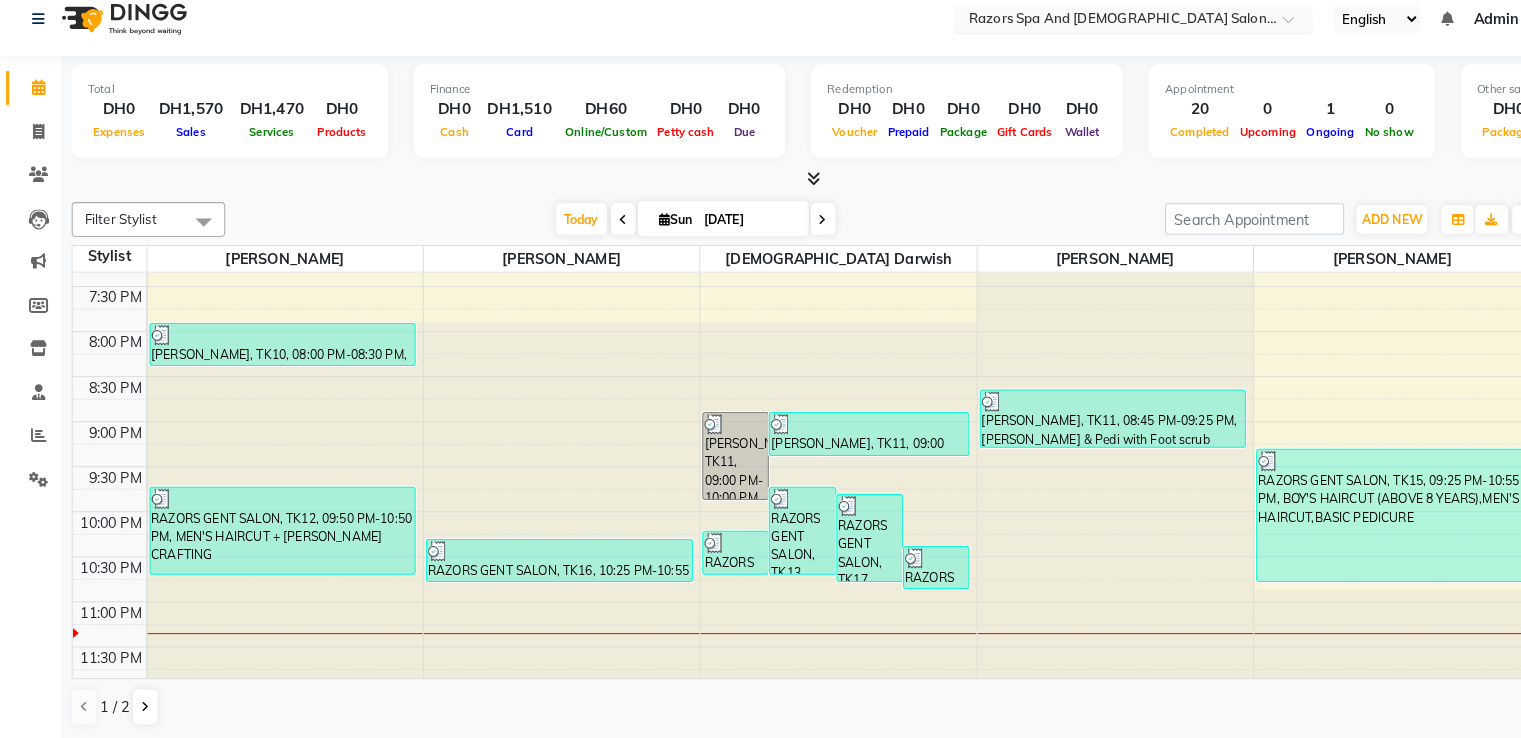 click at bounding box center [1265, 41] 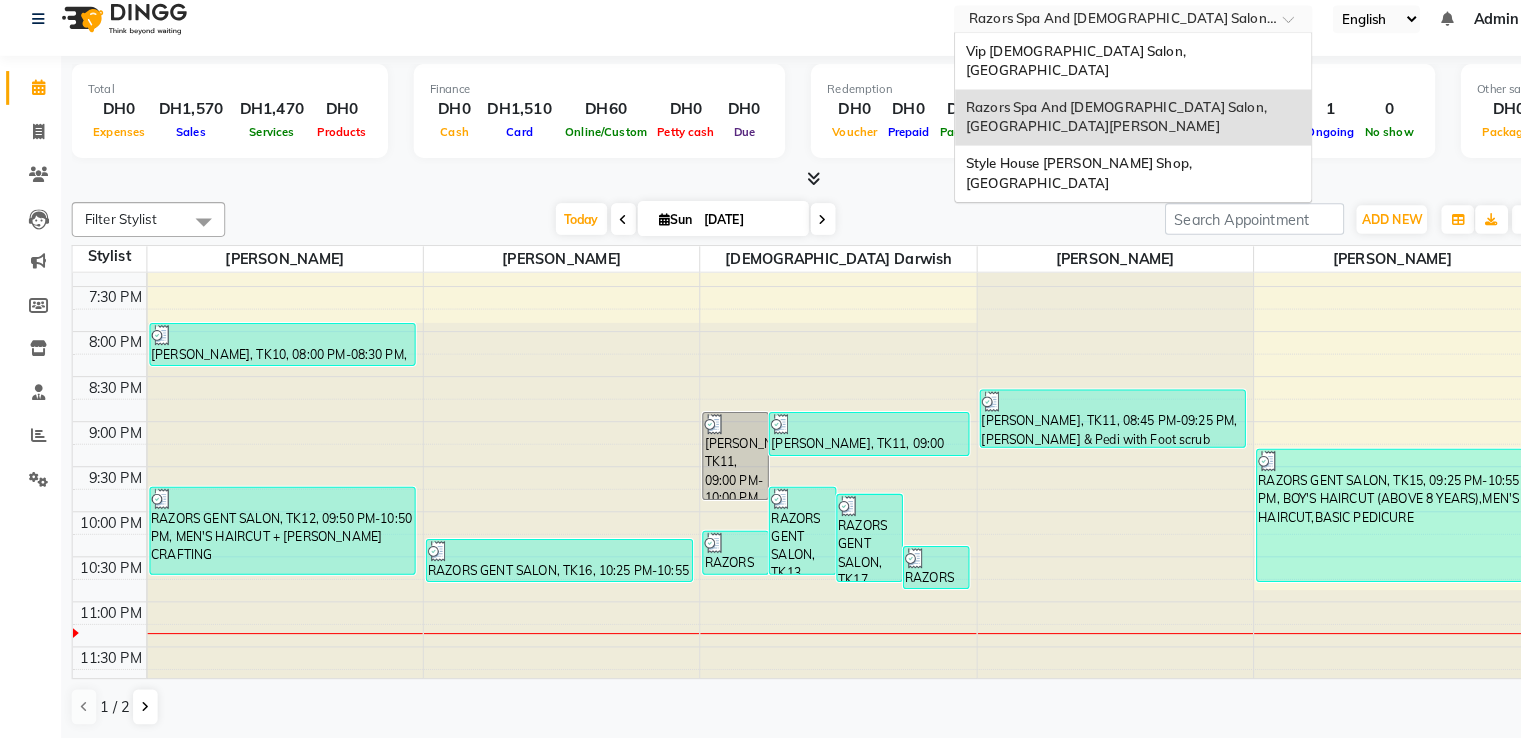 click on "Vip Gents Salon, Hor Al Anz East" at bounding box center [1107, 76] 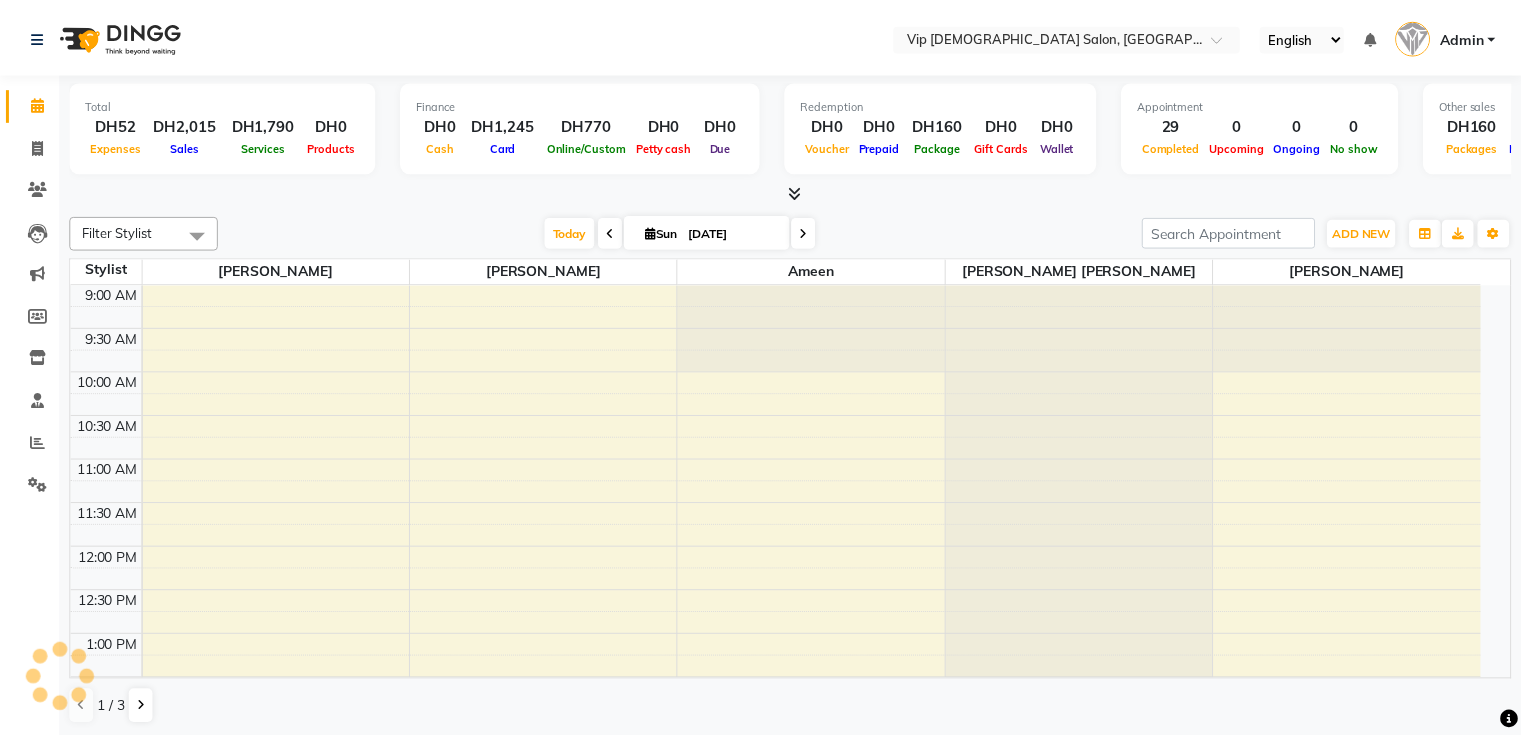 scroll, scrollTop: 0, scrollLeft: 0, axis: both 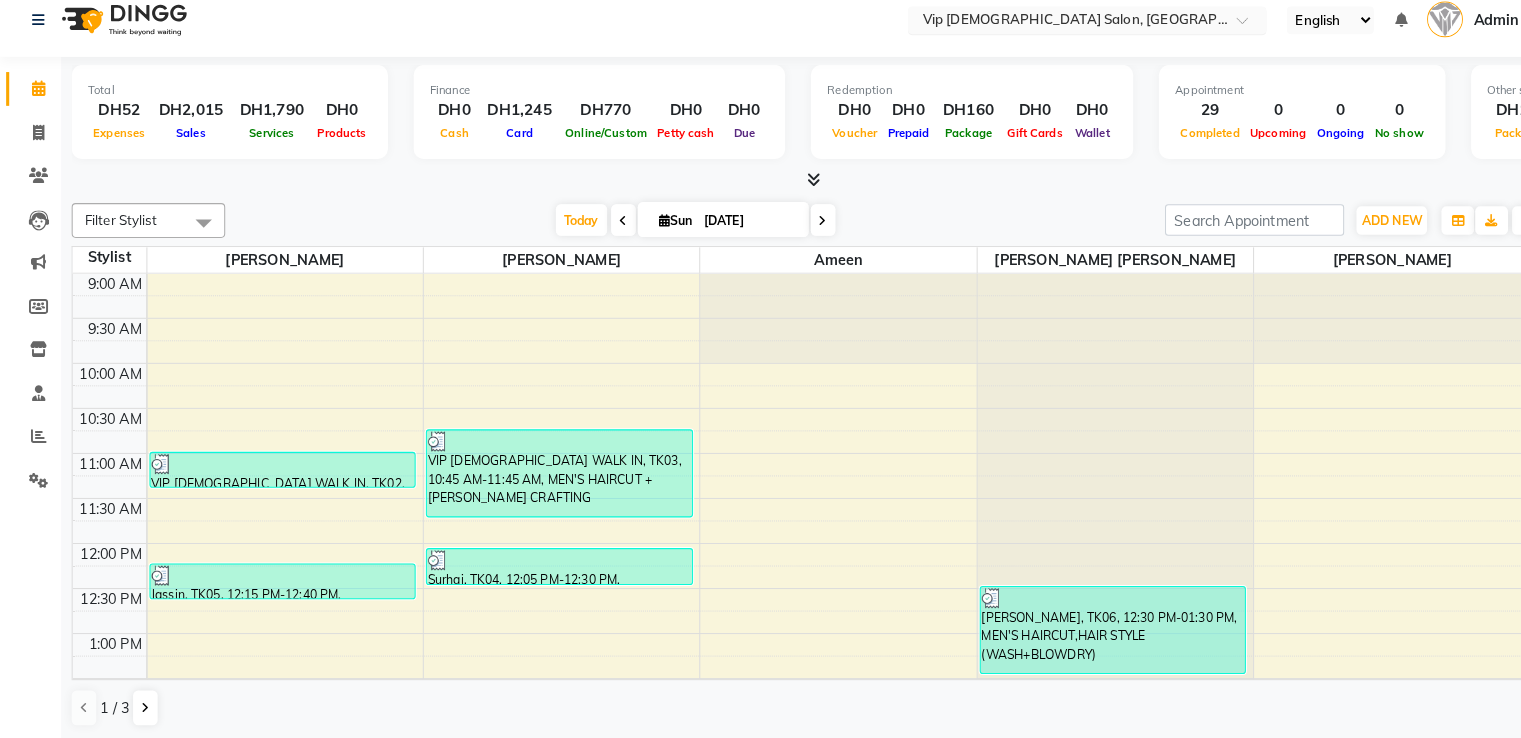 click at bounding box center (1220, 42) 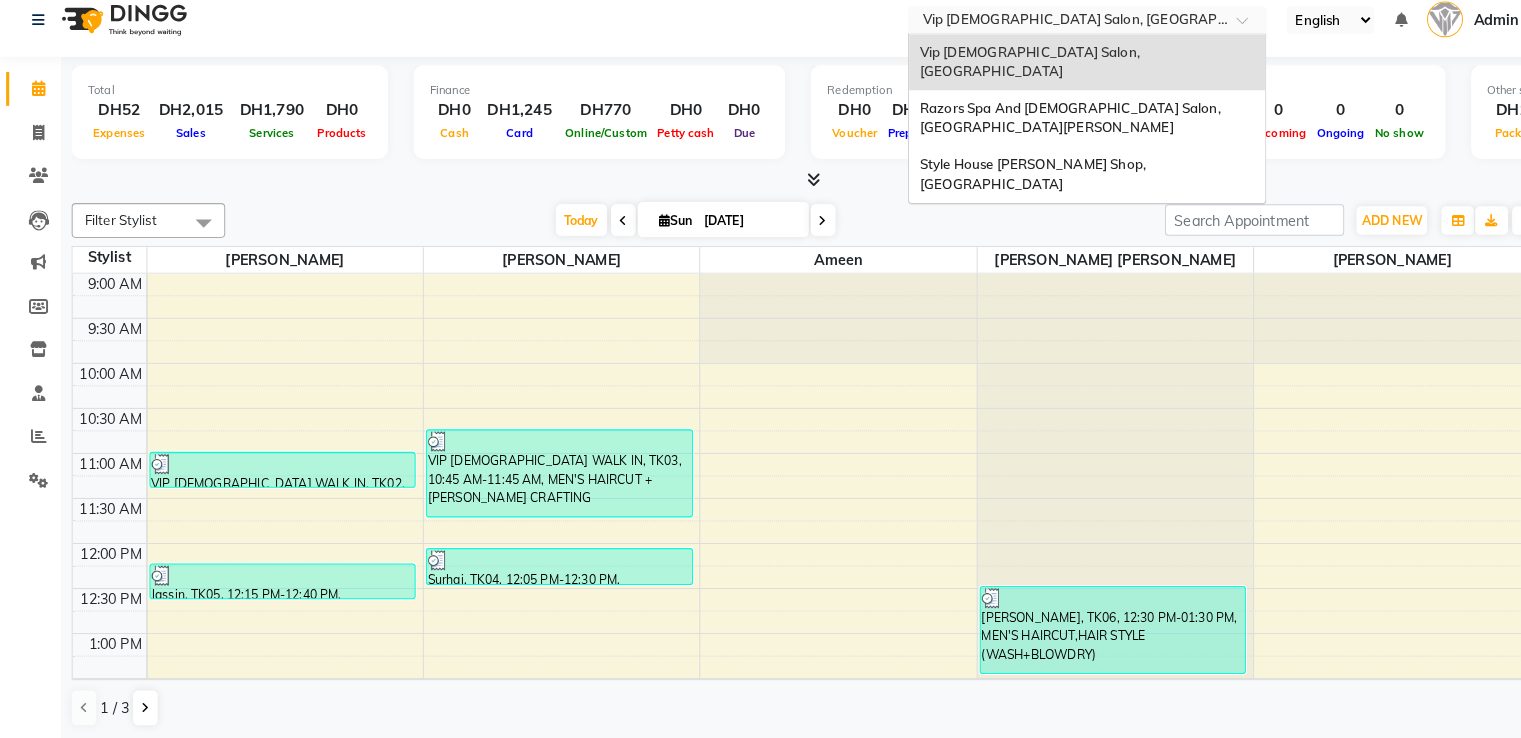 click on "Razors Spa And [DEMOGRAPHIC_DATA] Salon, [GEOGRAPHIC_DATA][PERSON_NAME]" at bounding box center (1046, 132) 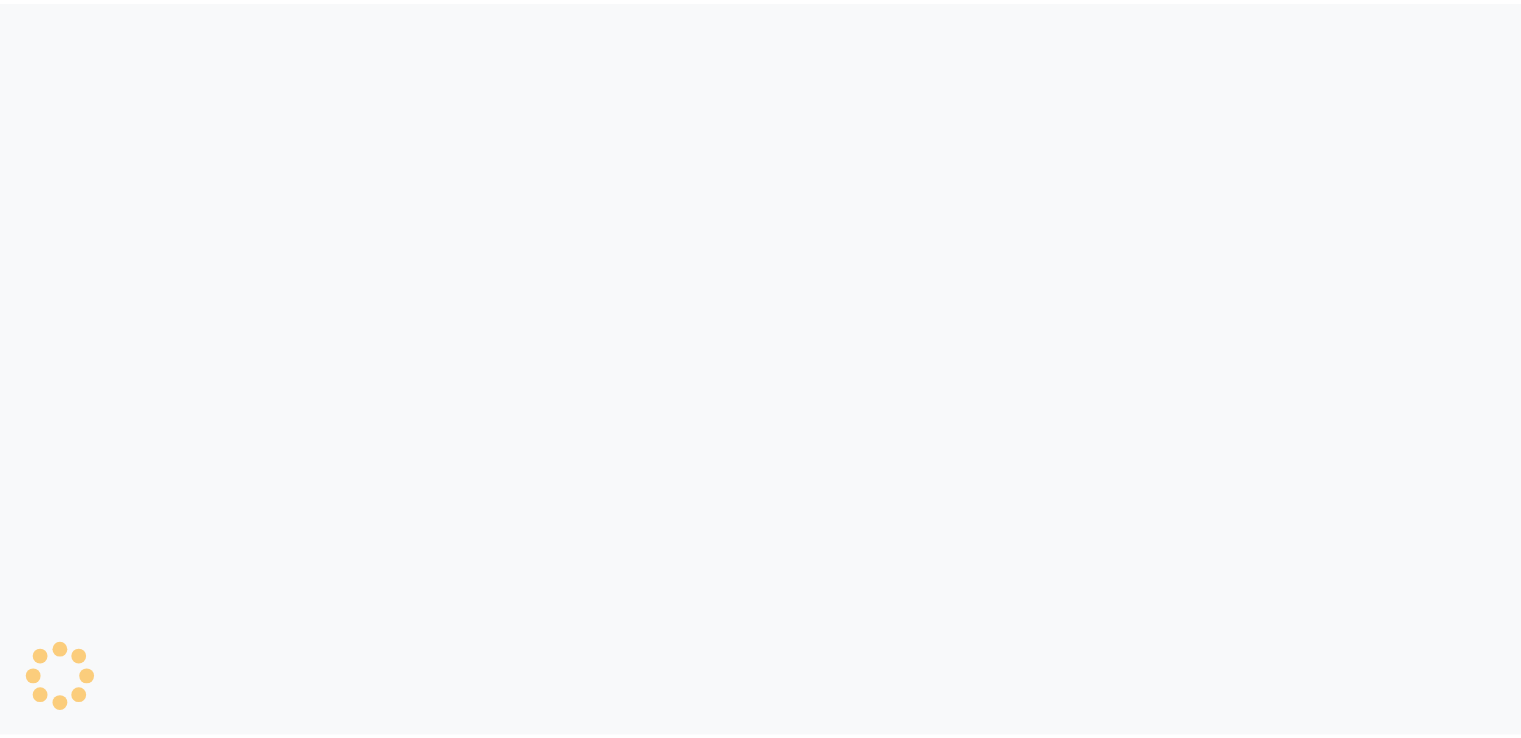 scroll, scrollTop: 0, scrollLeft: 0, axis: both 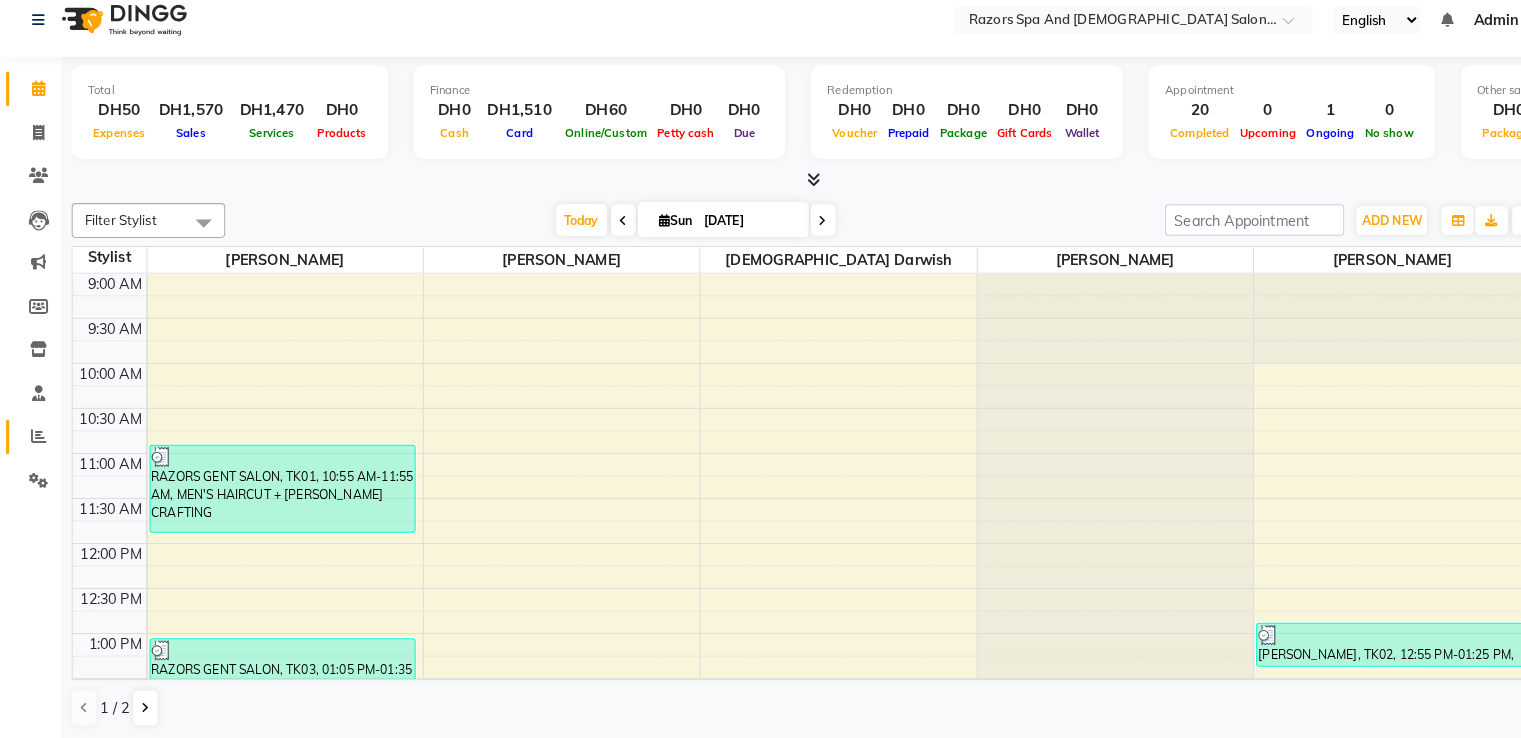 click 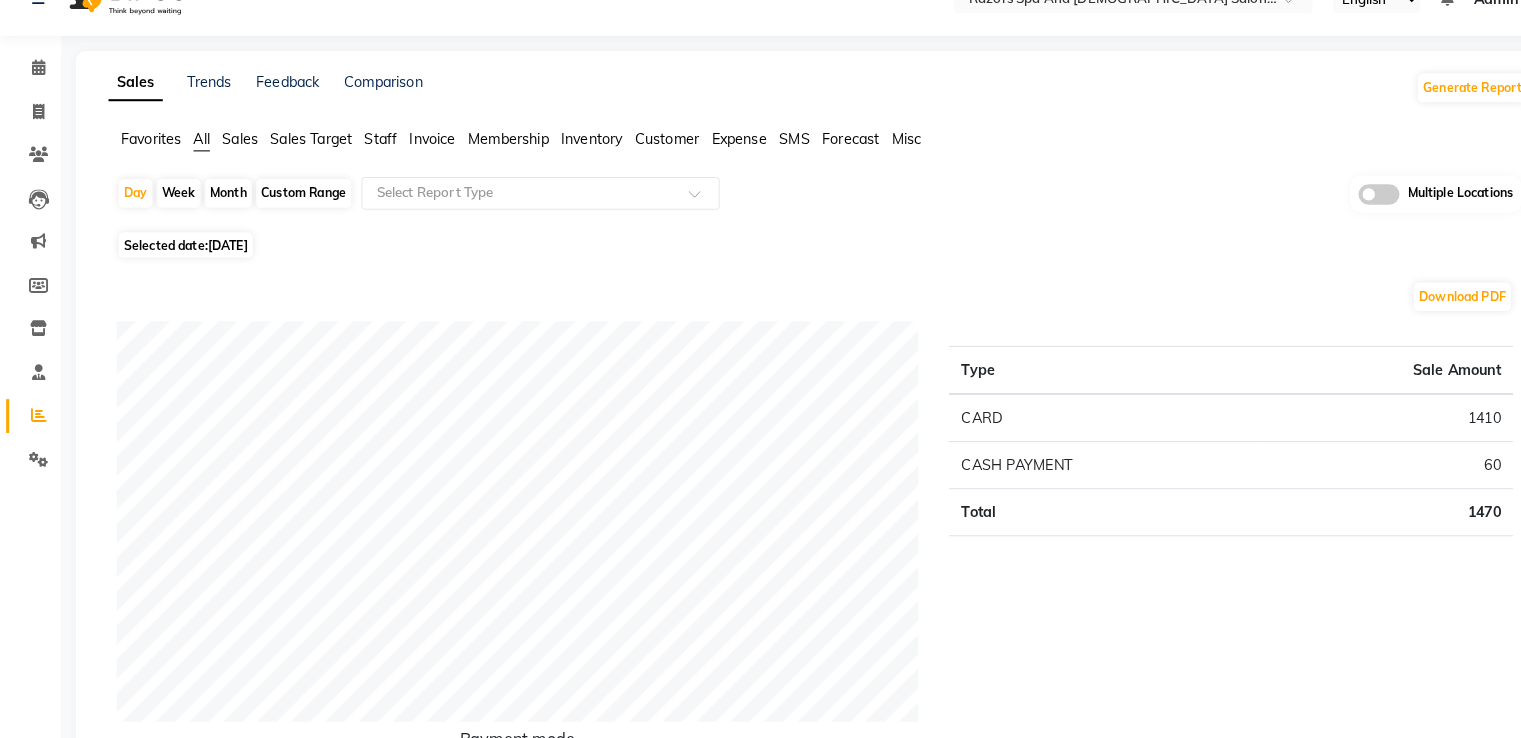 scroll, scrollTop: 0, scrollLeft: 0, axis: both 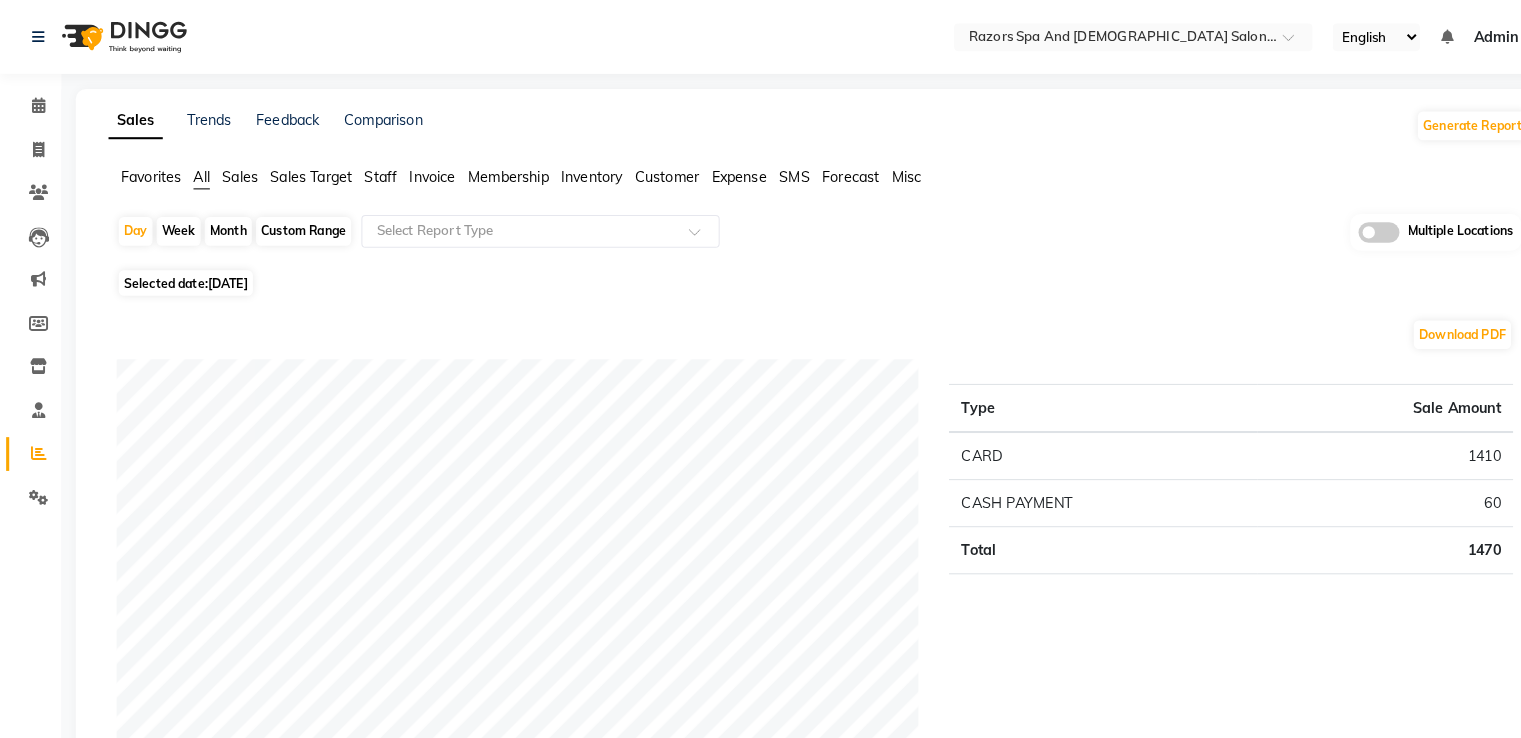 click on "Month" 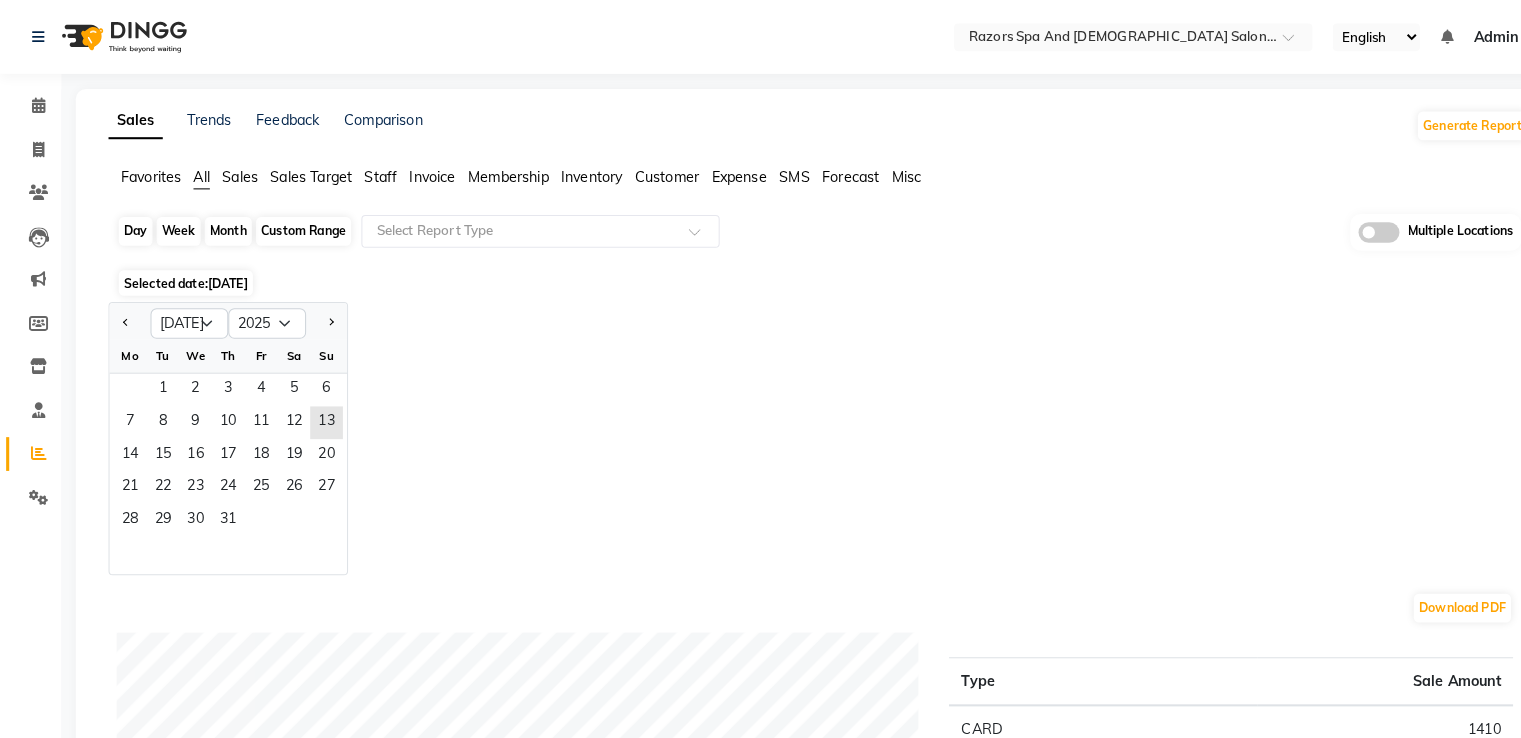 click on "Month" 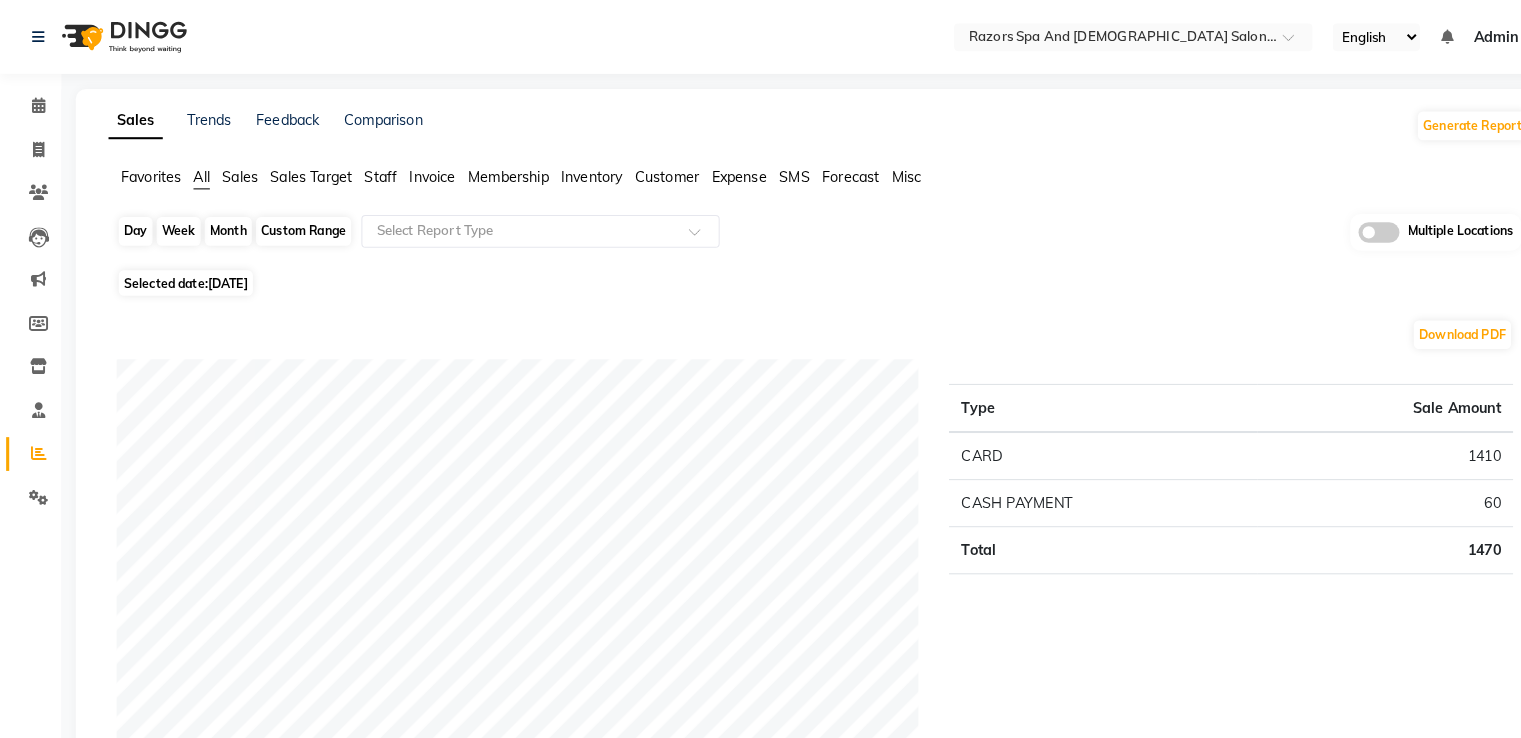 click on "Month" 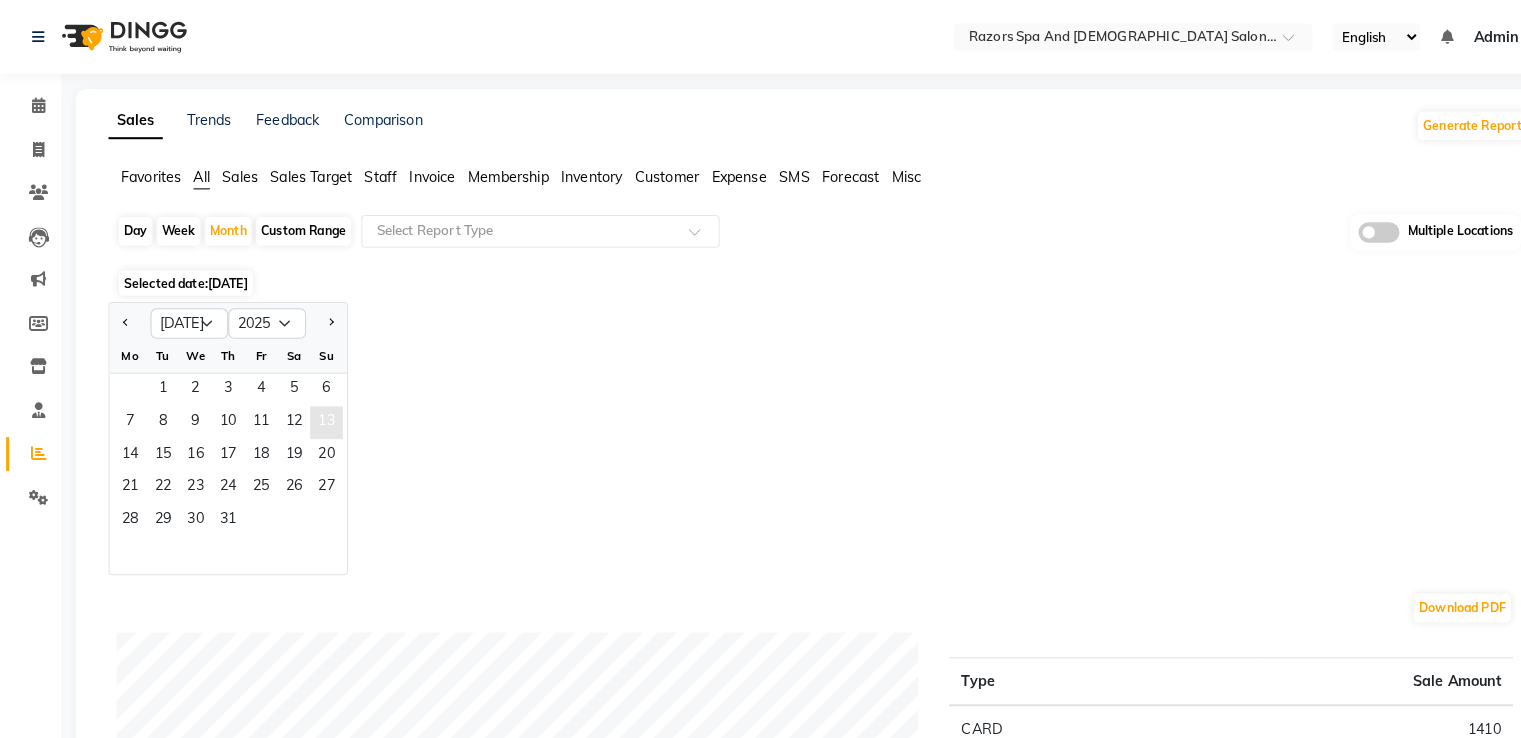 click on "13" 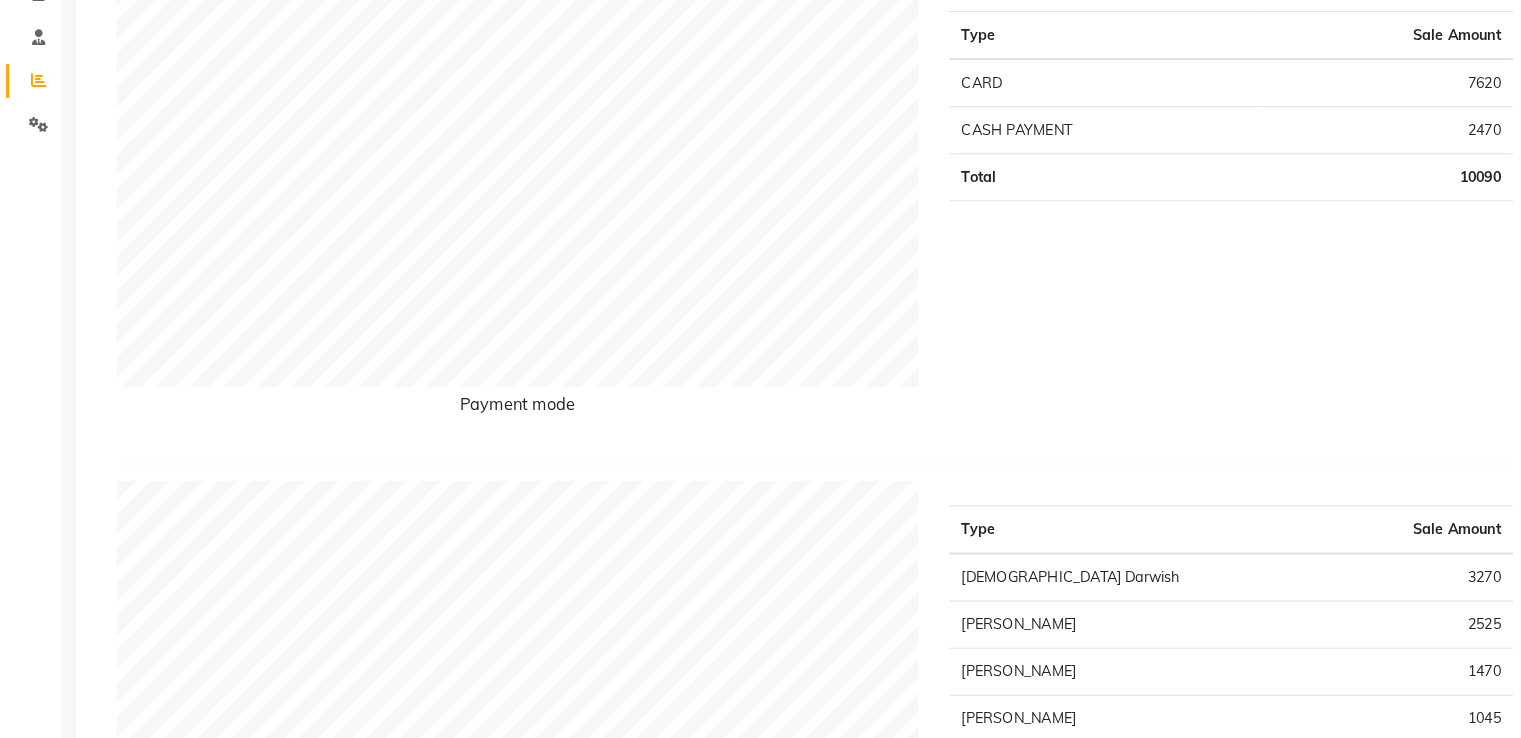 scroll, scrollTop: 0, scrollLeft: 0, axis: both 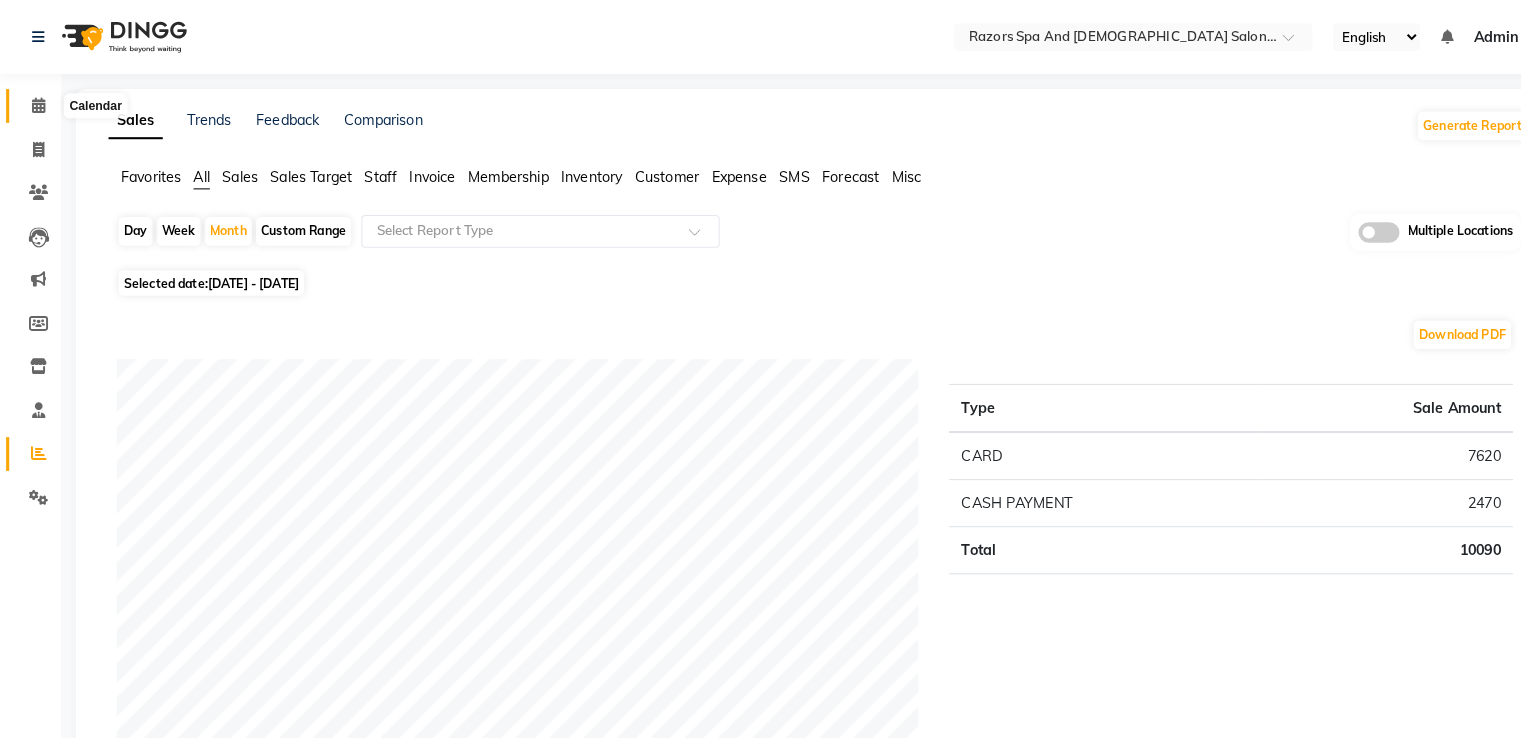 click 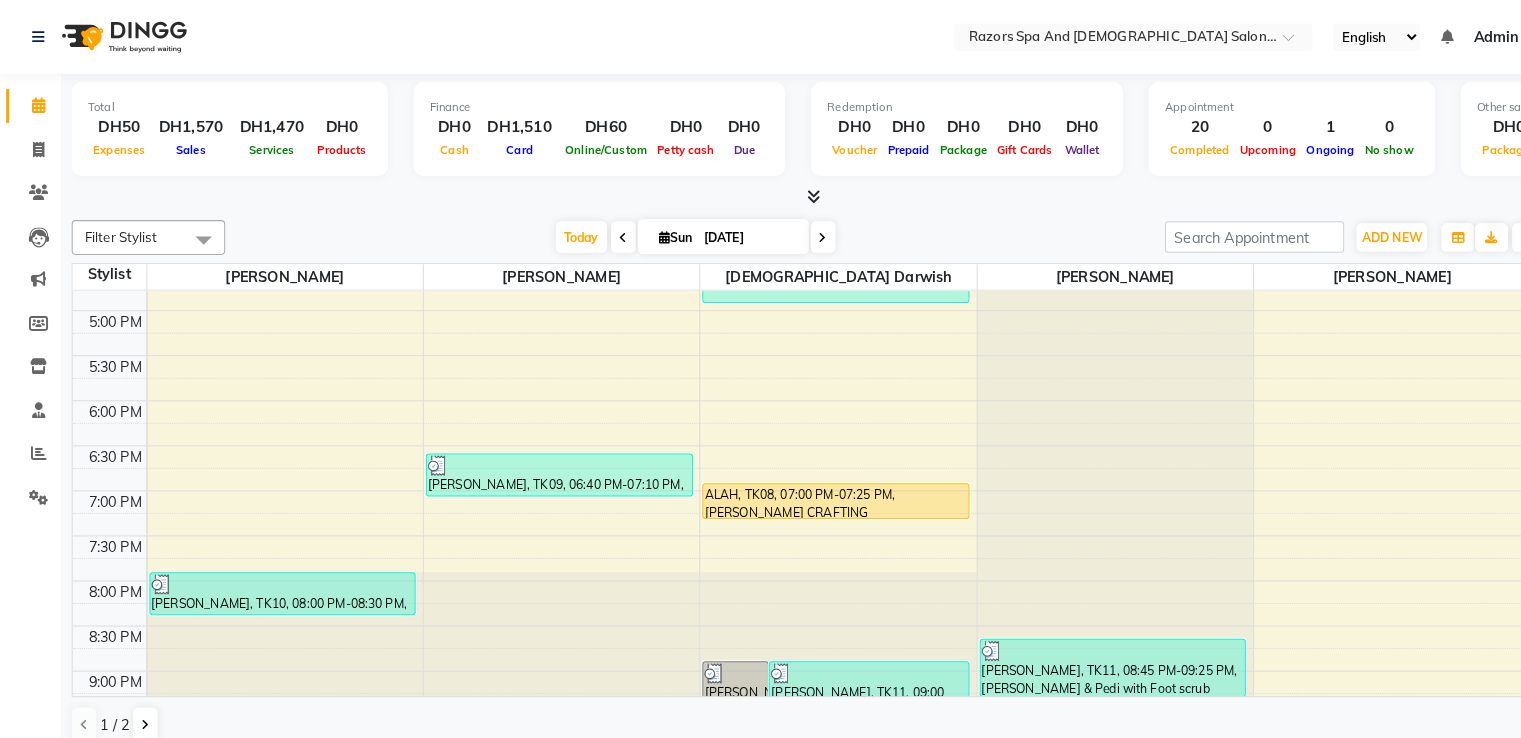 scroll, scrollTop: 910, scrollLeft: 0, axis: vertical 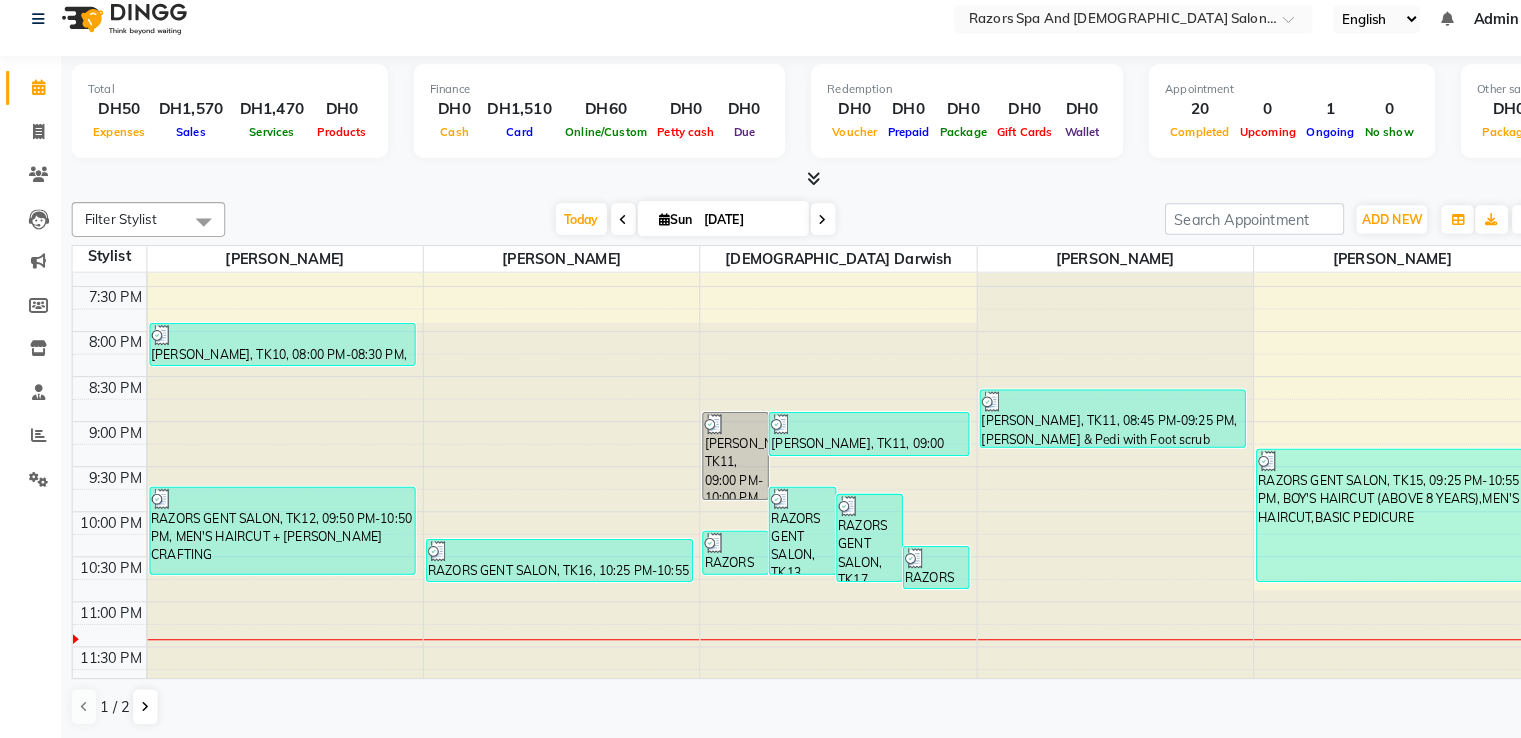 click on "Today  Sun 13-07-2025" at bounding box center (679, 231) 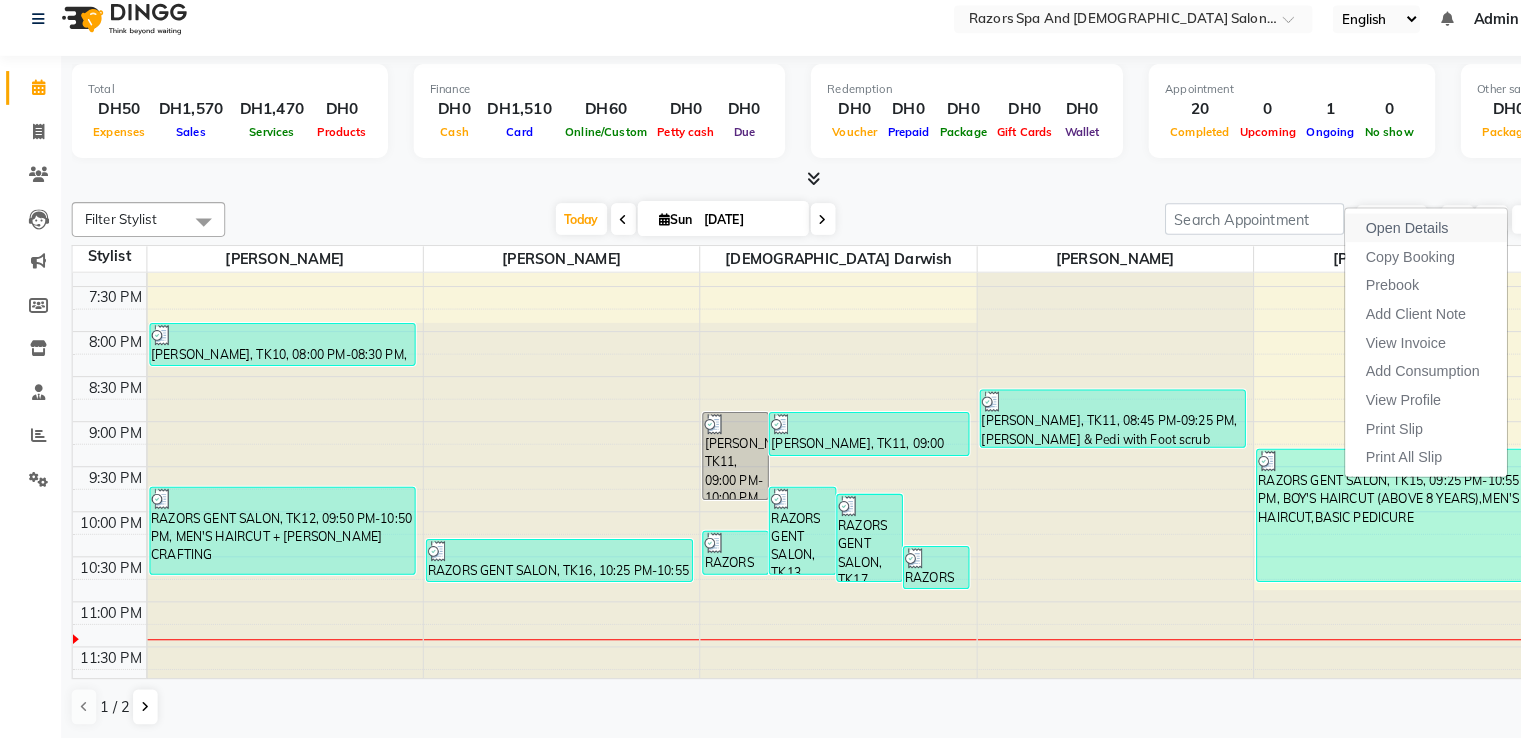 click on "Open Details" at bounding box center [1393, 239] 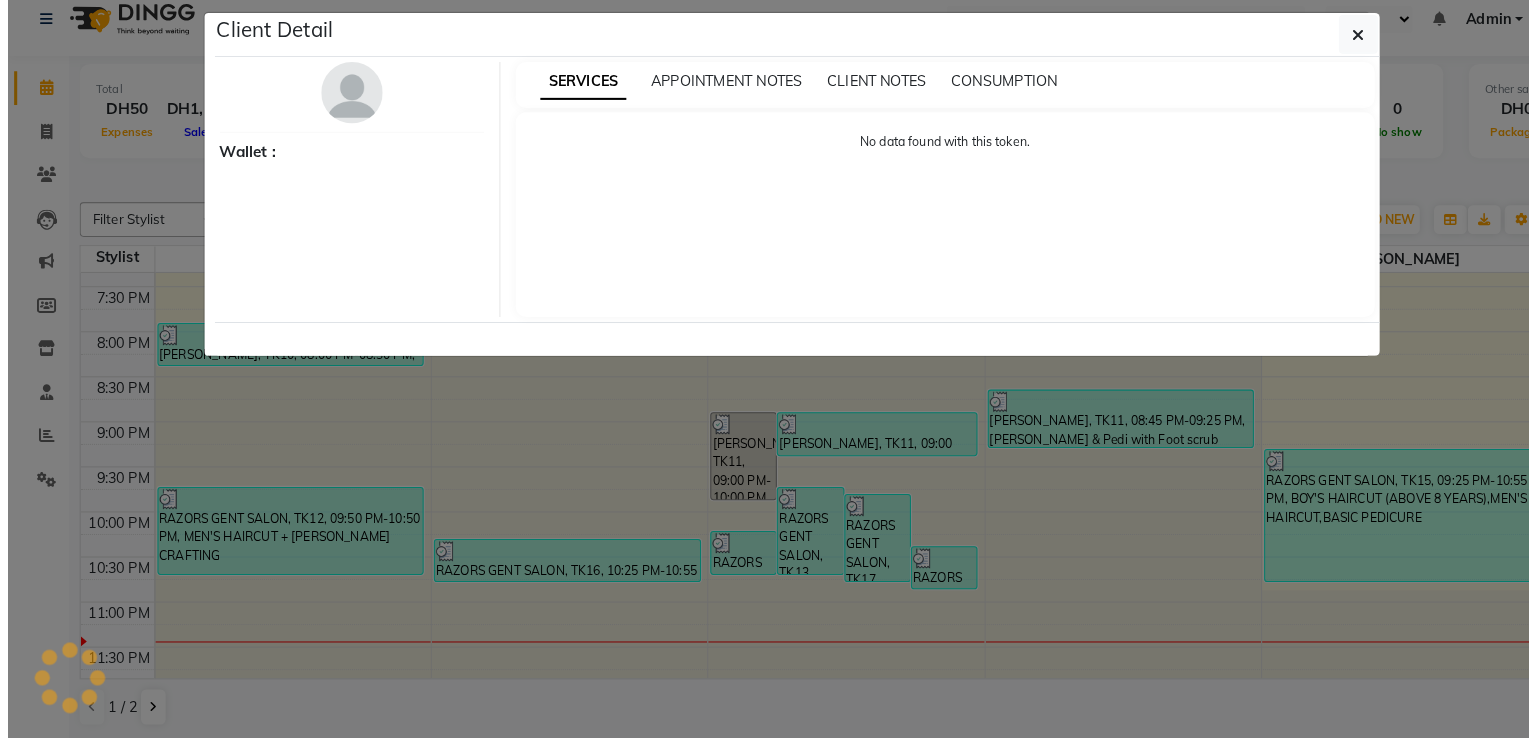 scroll, scrollTop: 1, scrollLeft: 0, axis: vertical 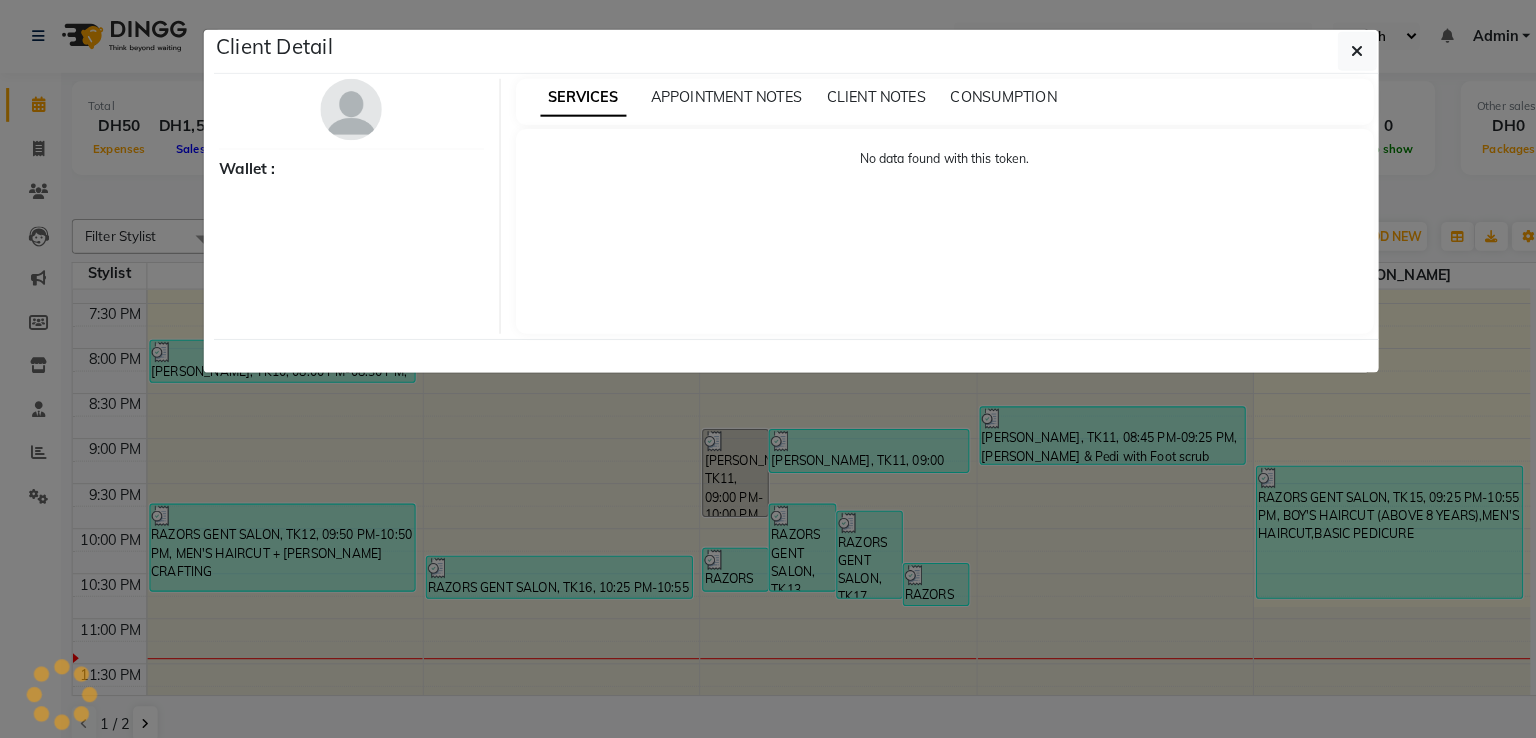 select on "3" 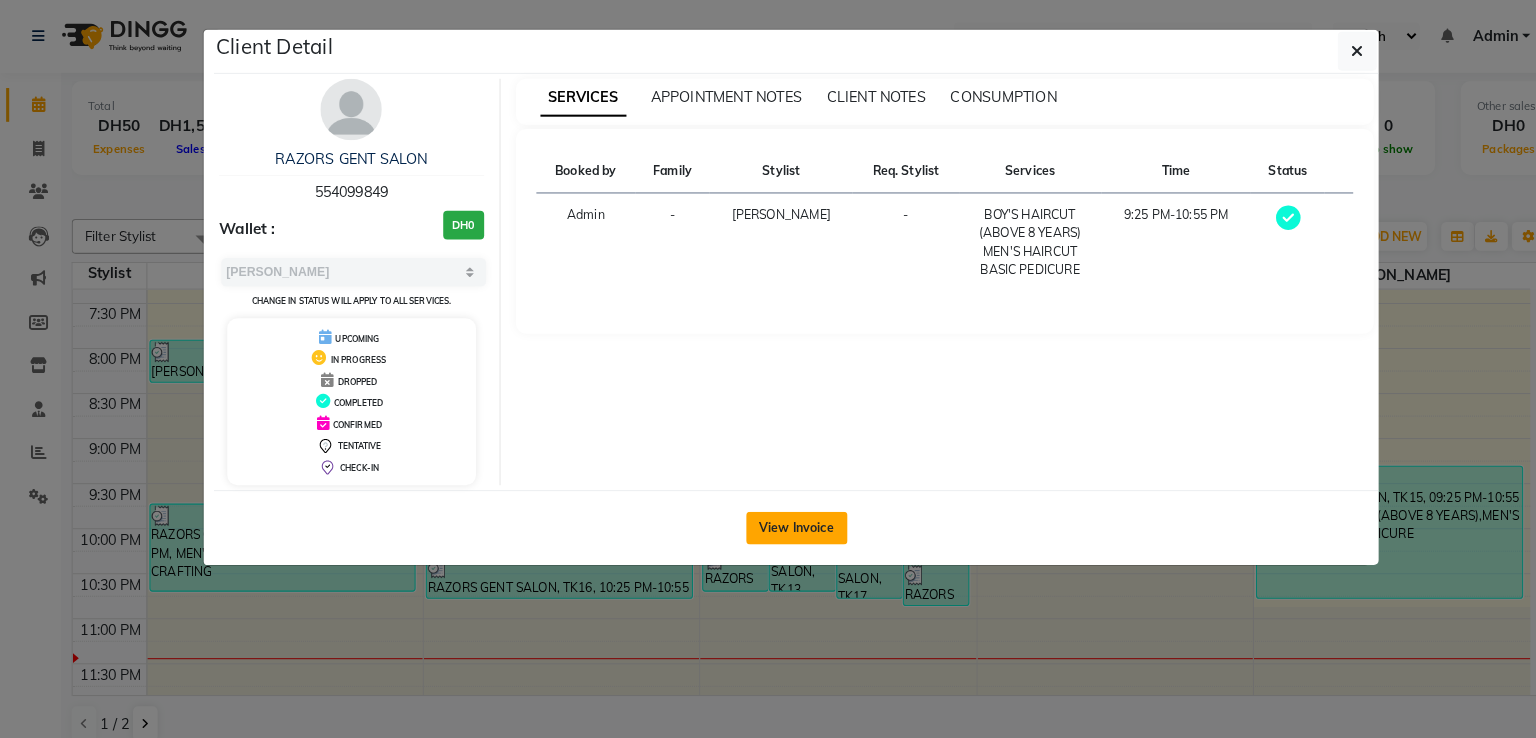 click on "View Invoice" 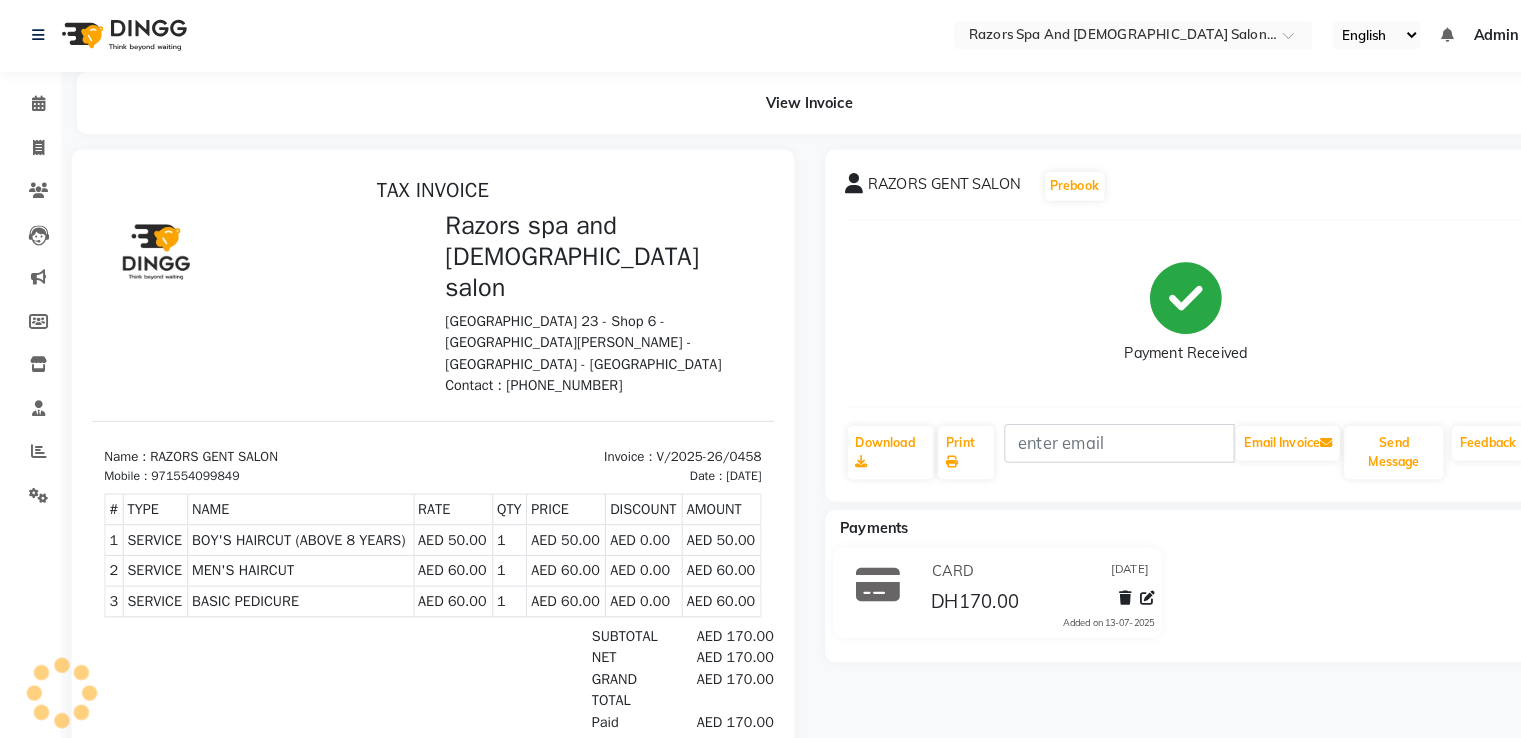 scroll, scrollTop: 0, scrollLeft: 0, axis: both 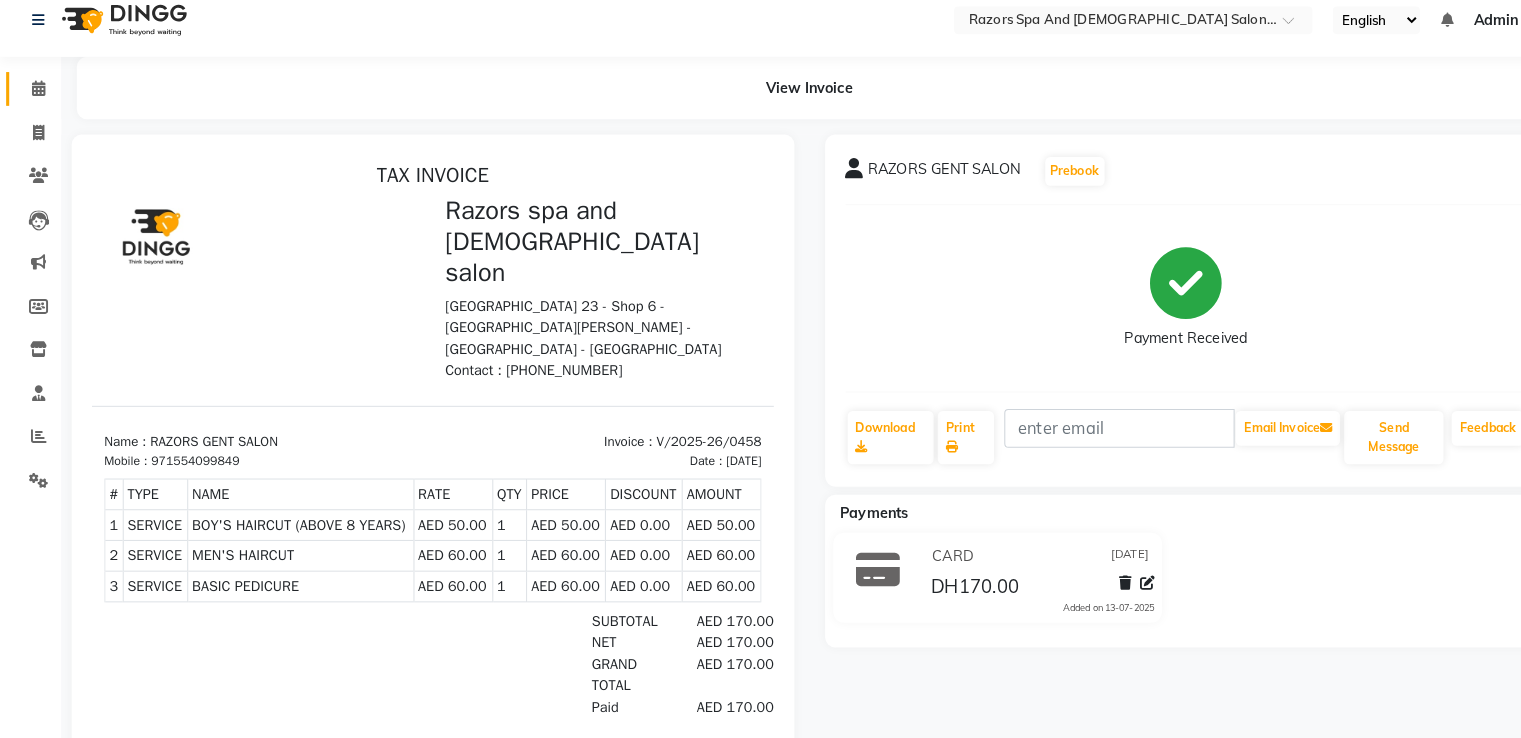 click 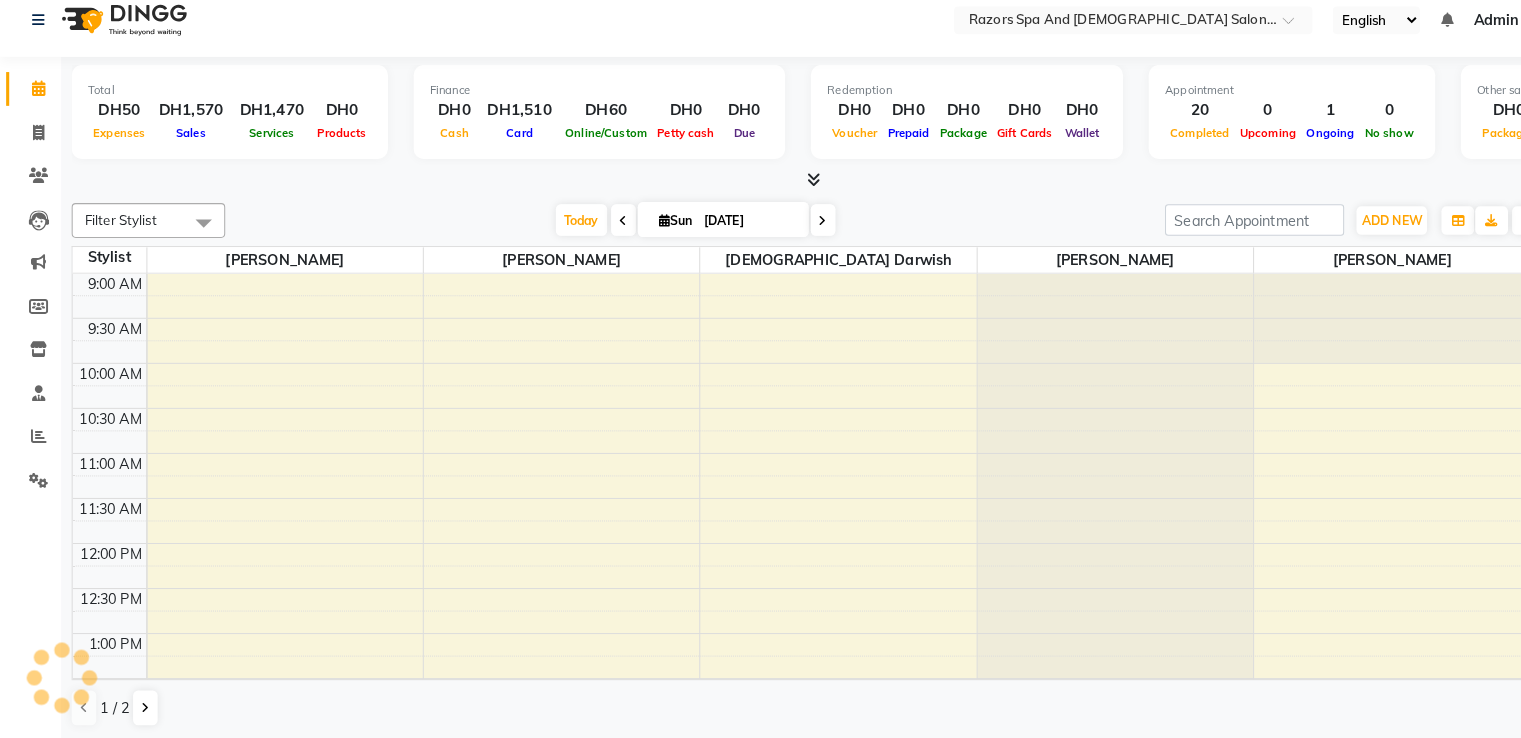 scroll, scrollTop: 0, scrollLeft: 0, axis: both 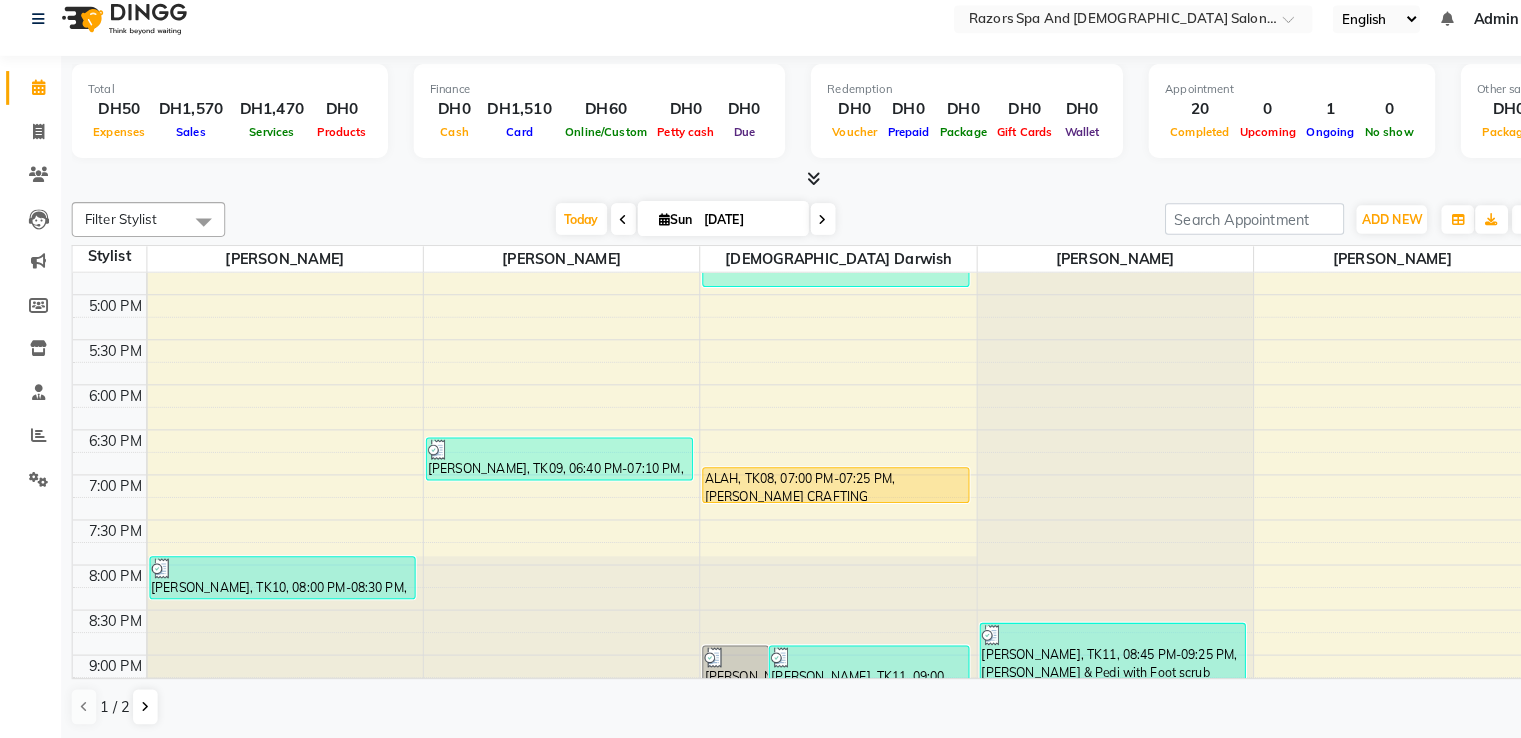 click at bounding box center [816, 507] 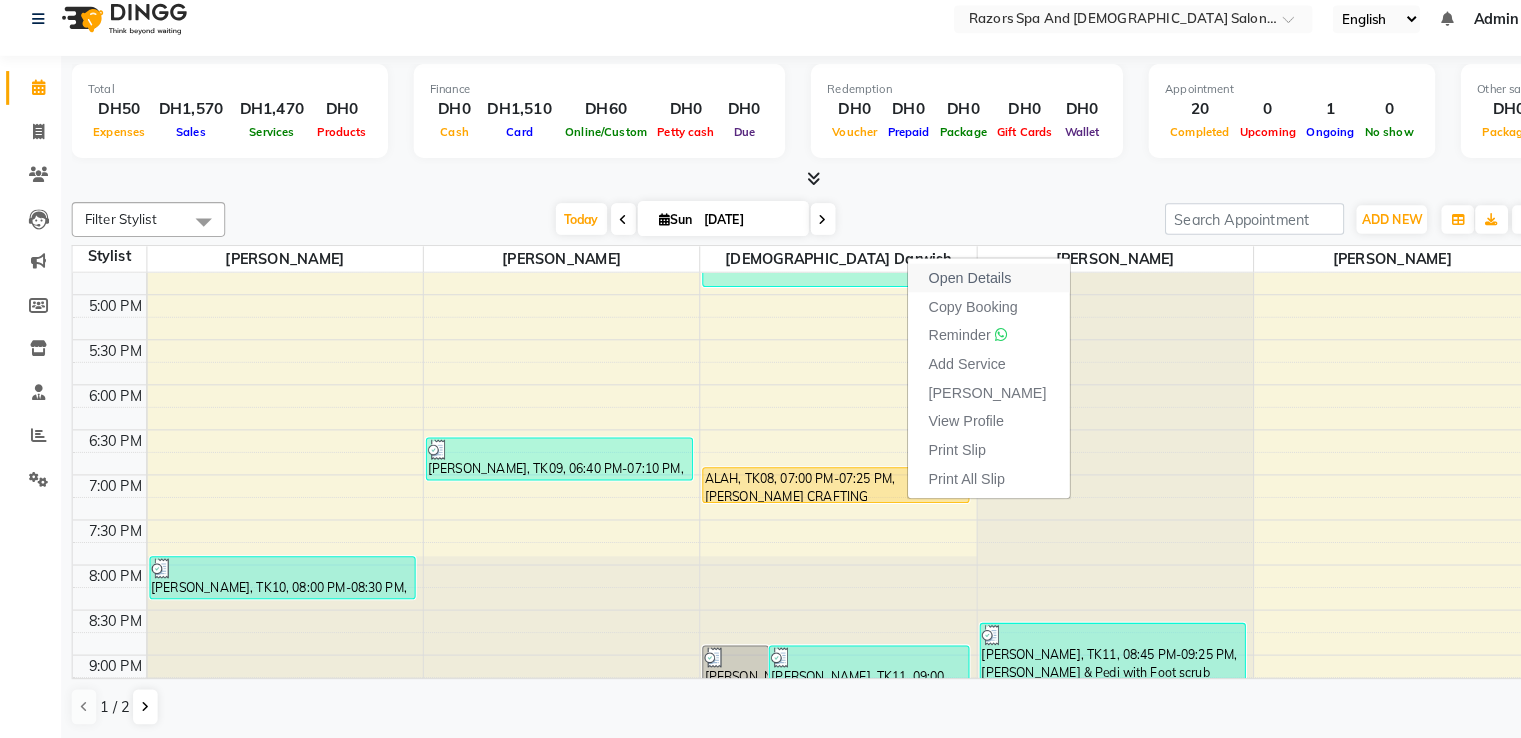 click on "Open Details" at bounding box center [966, 288] 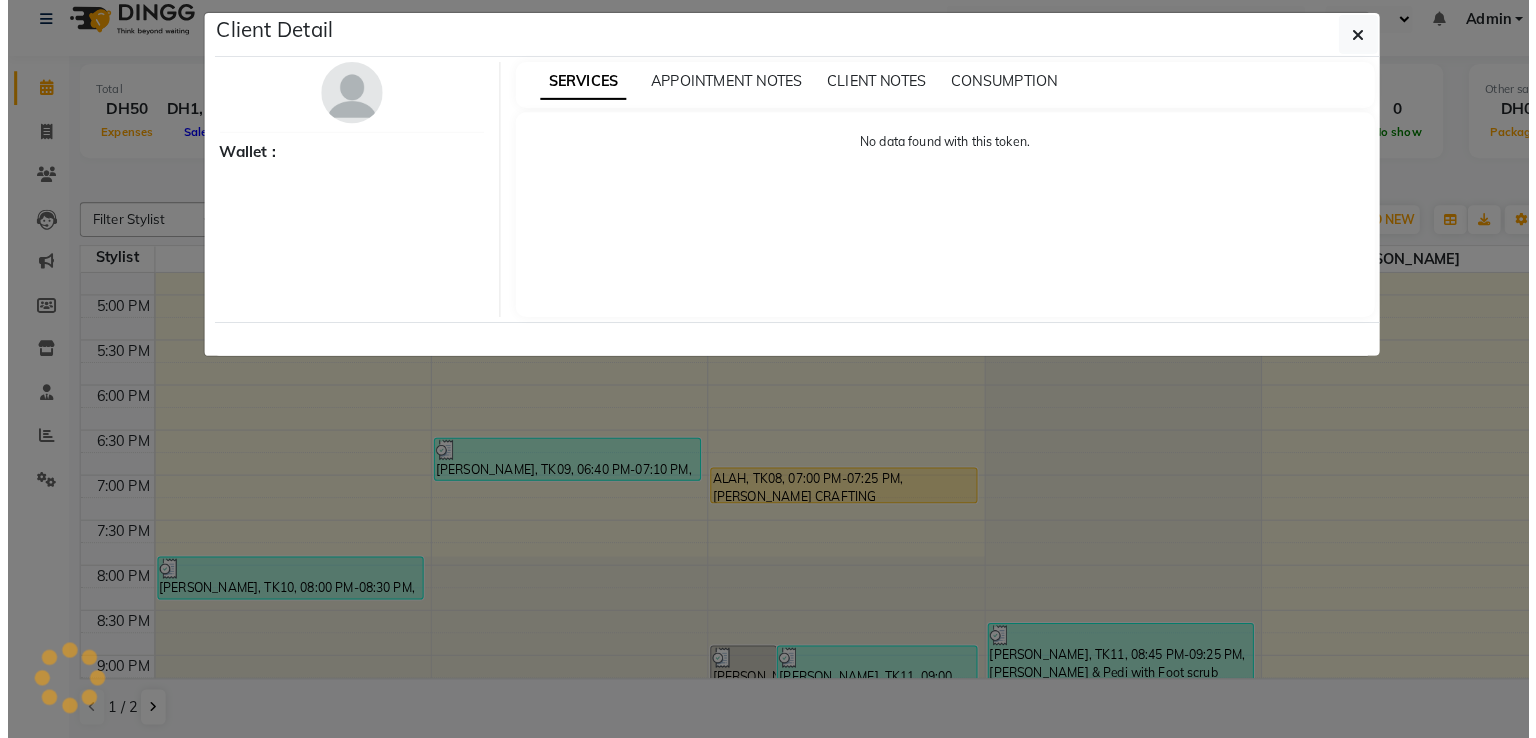 scroll, scrollTop: 1, scrollLeft: 0, axis: vertical 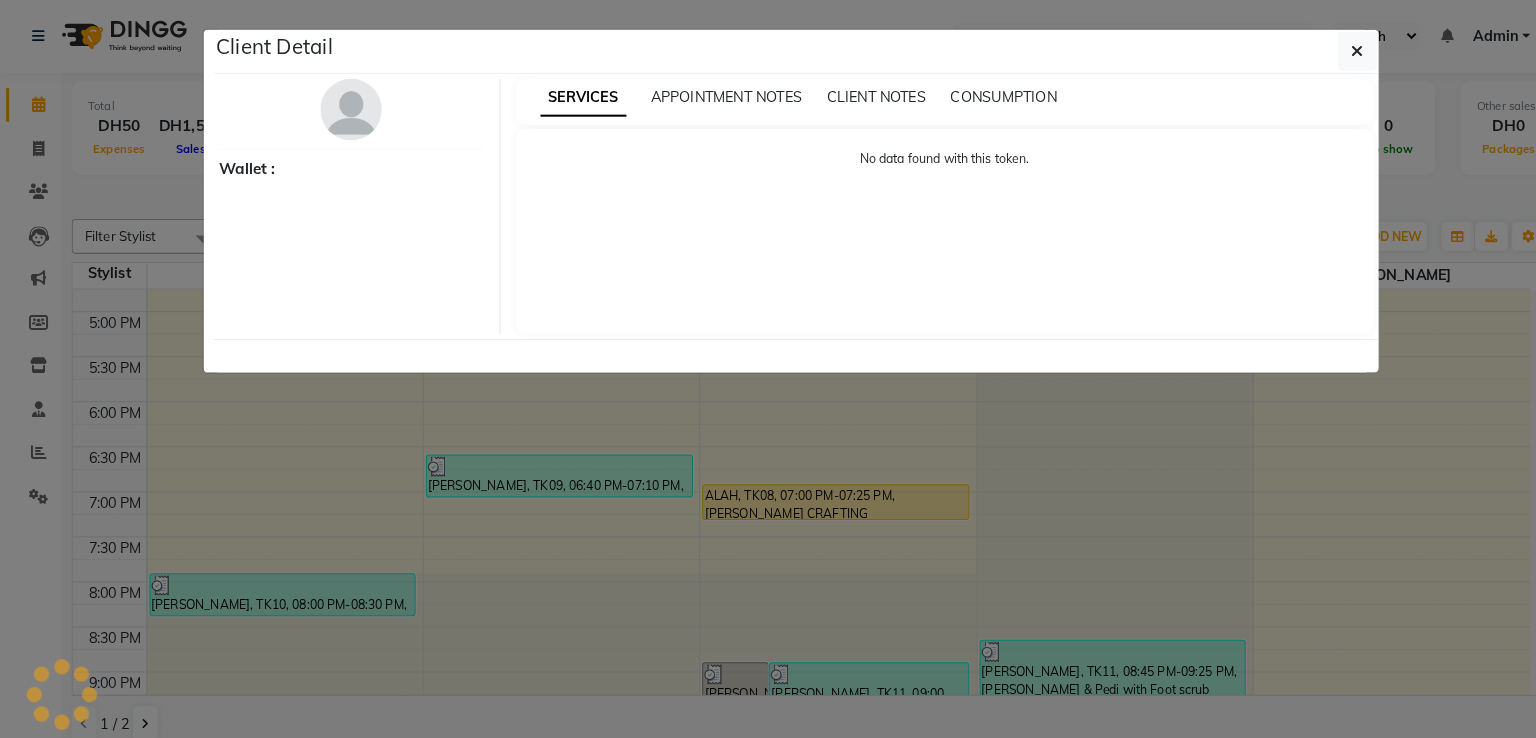 select on "1" 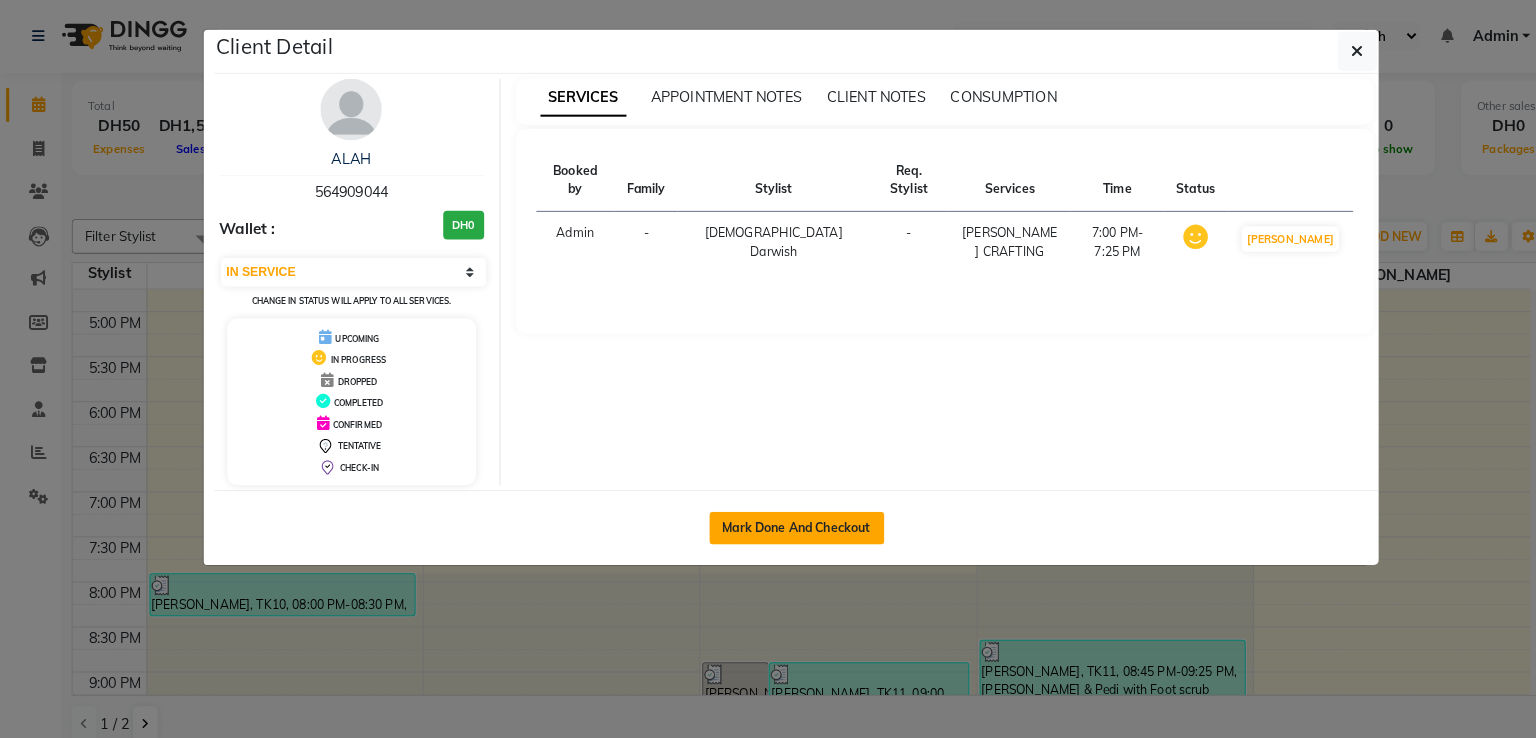 click on "Mark Done And Checkout" 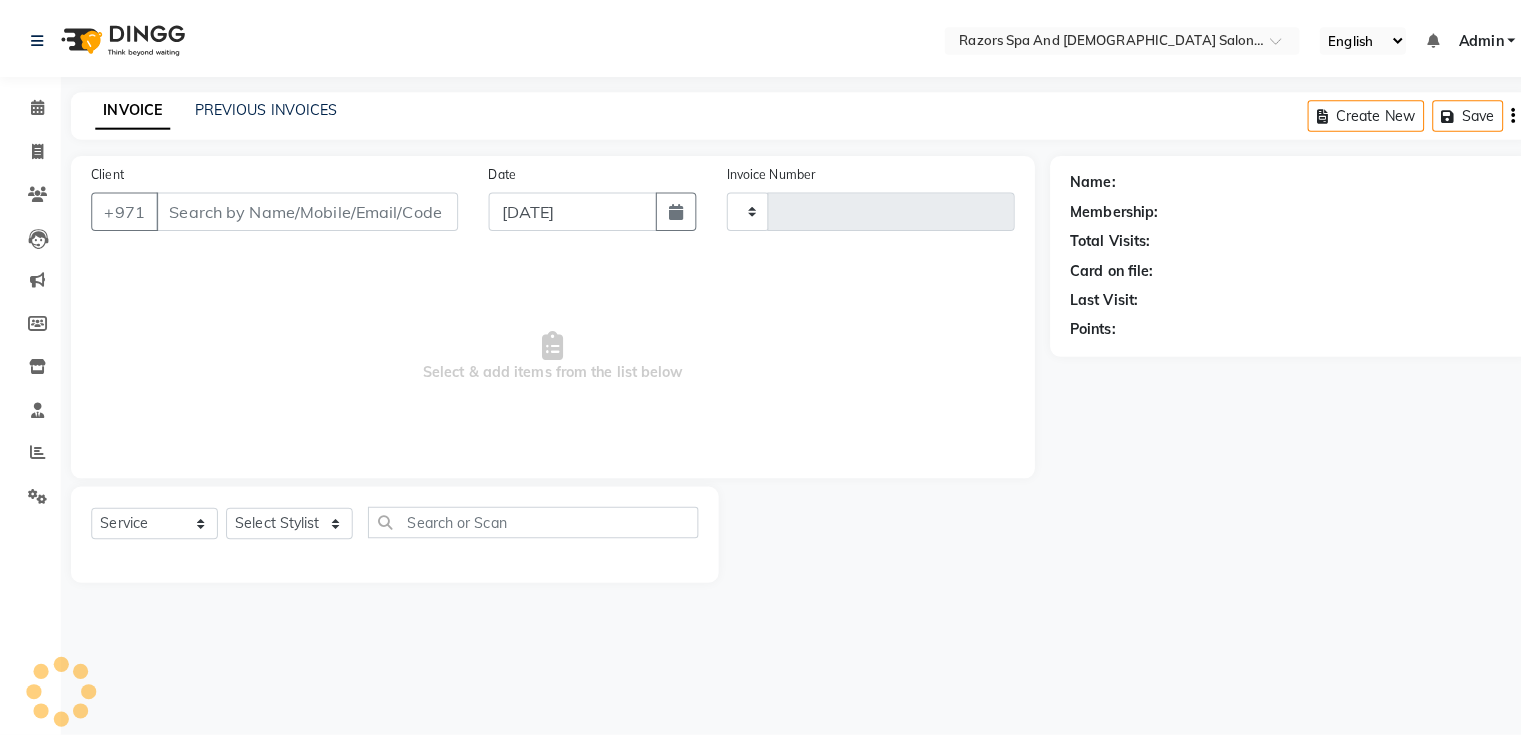 scroll, scrollTop: 0, scrollLeft: 0, axis: both 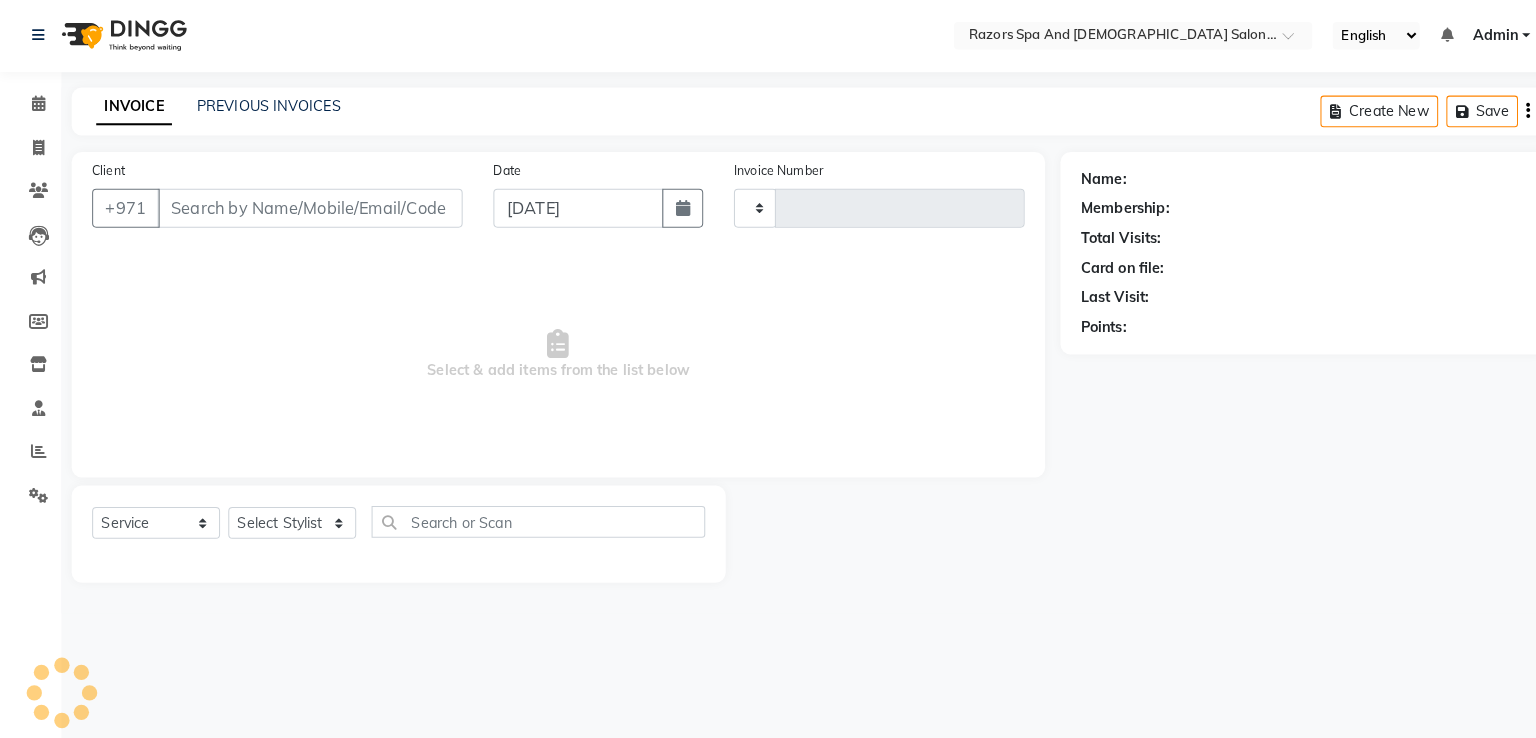 type on "0462" 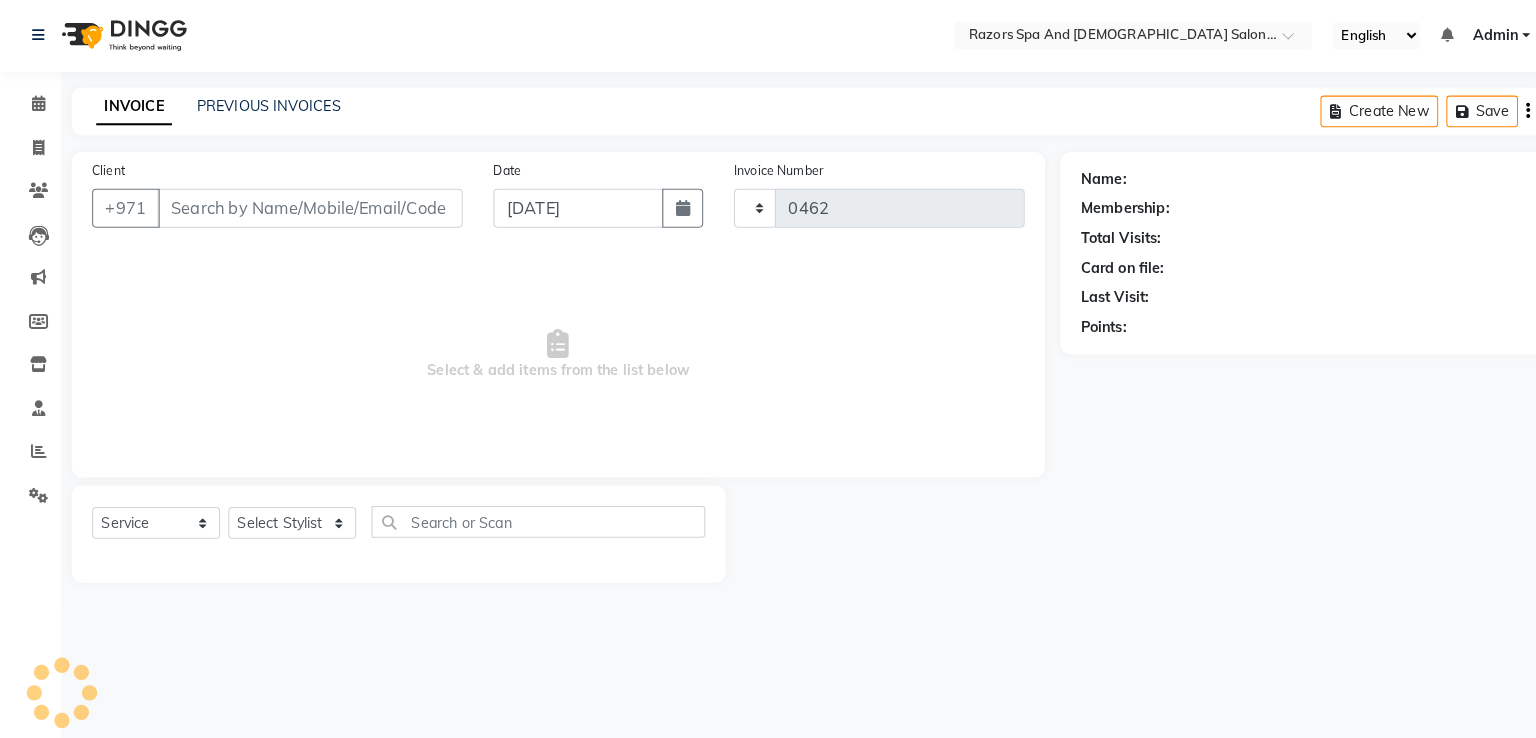 select on "8419" 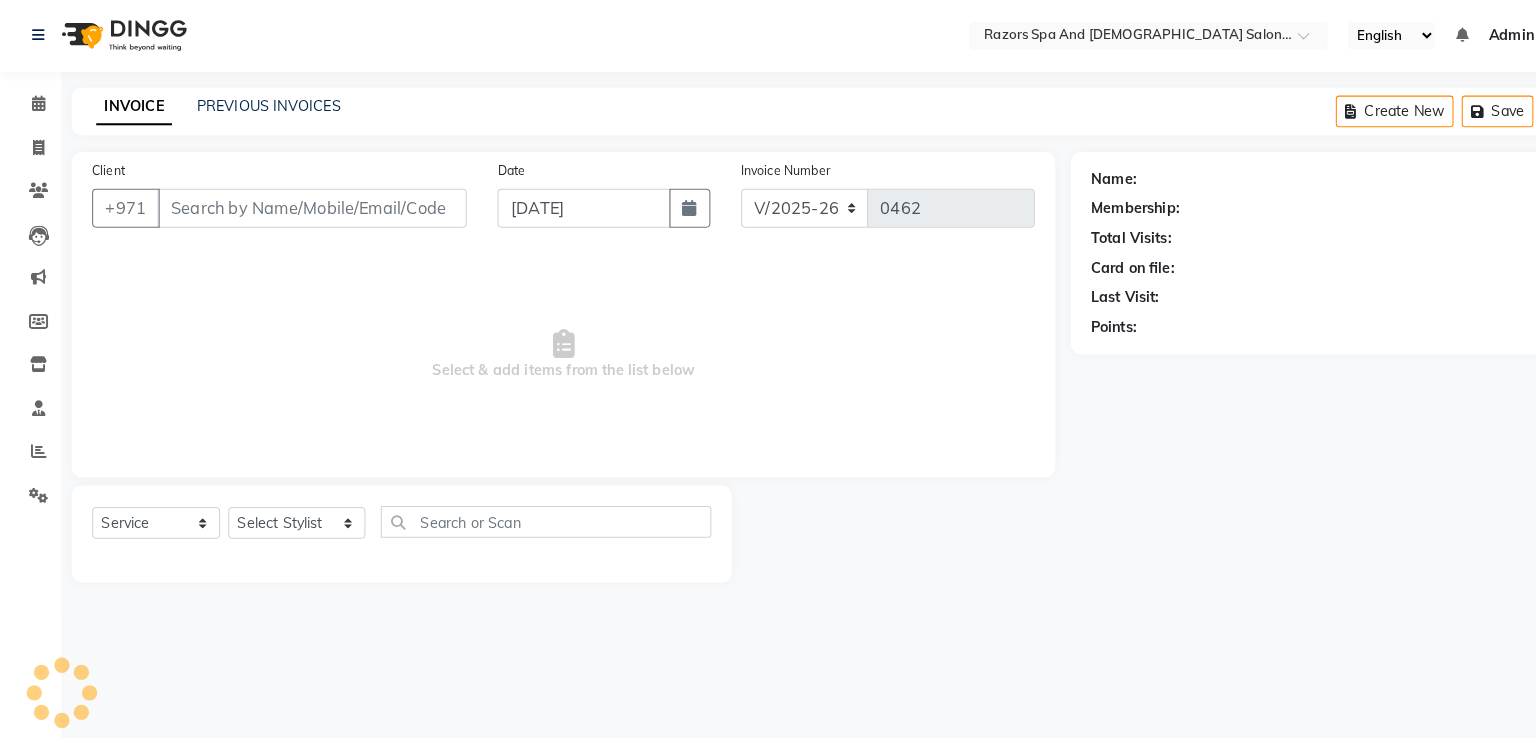 type on "564909044" 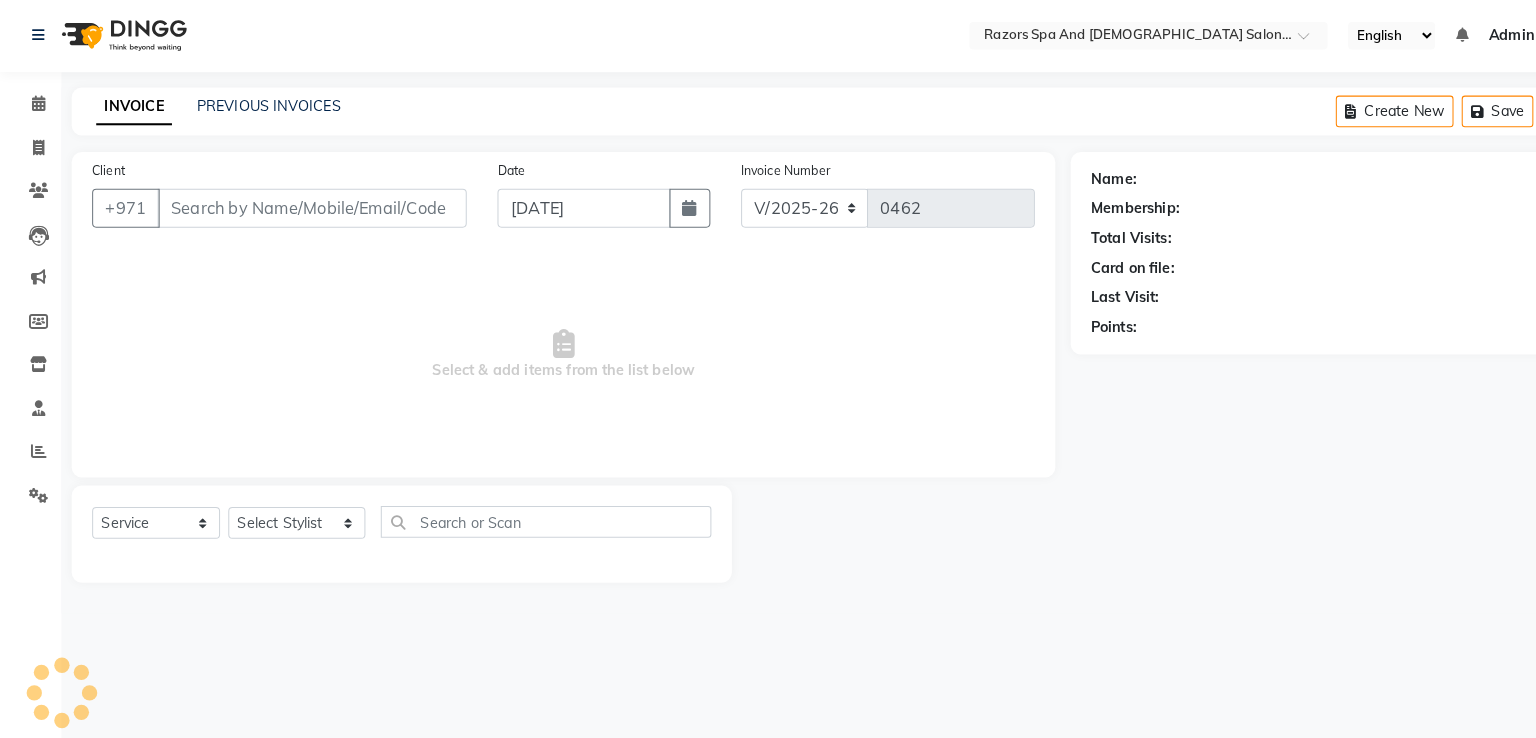 select on "81370" 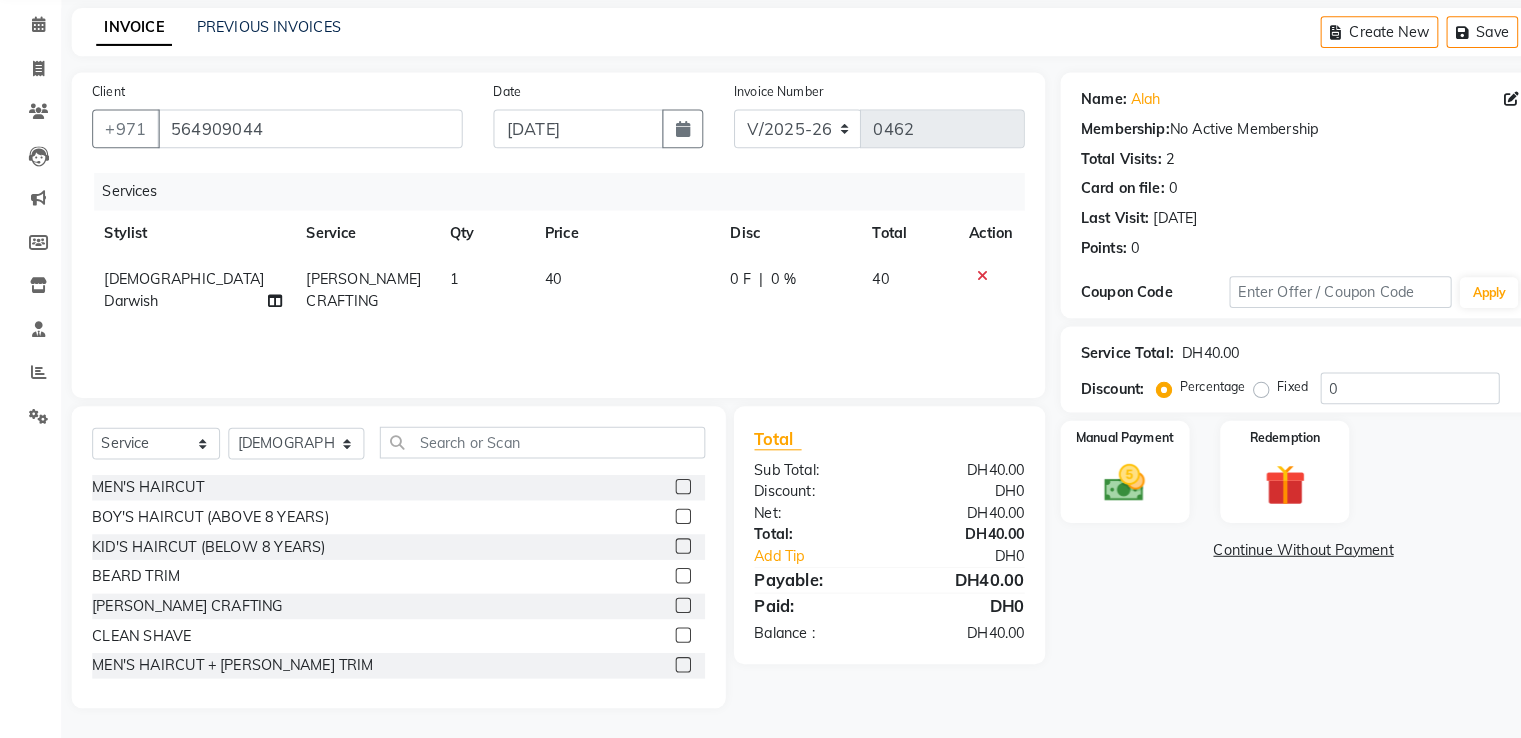 scroll, scrollTop: 0, scrollLeft: 0, axis: both 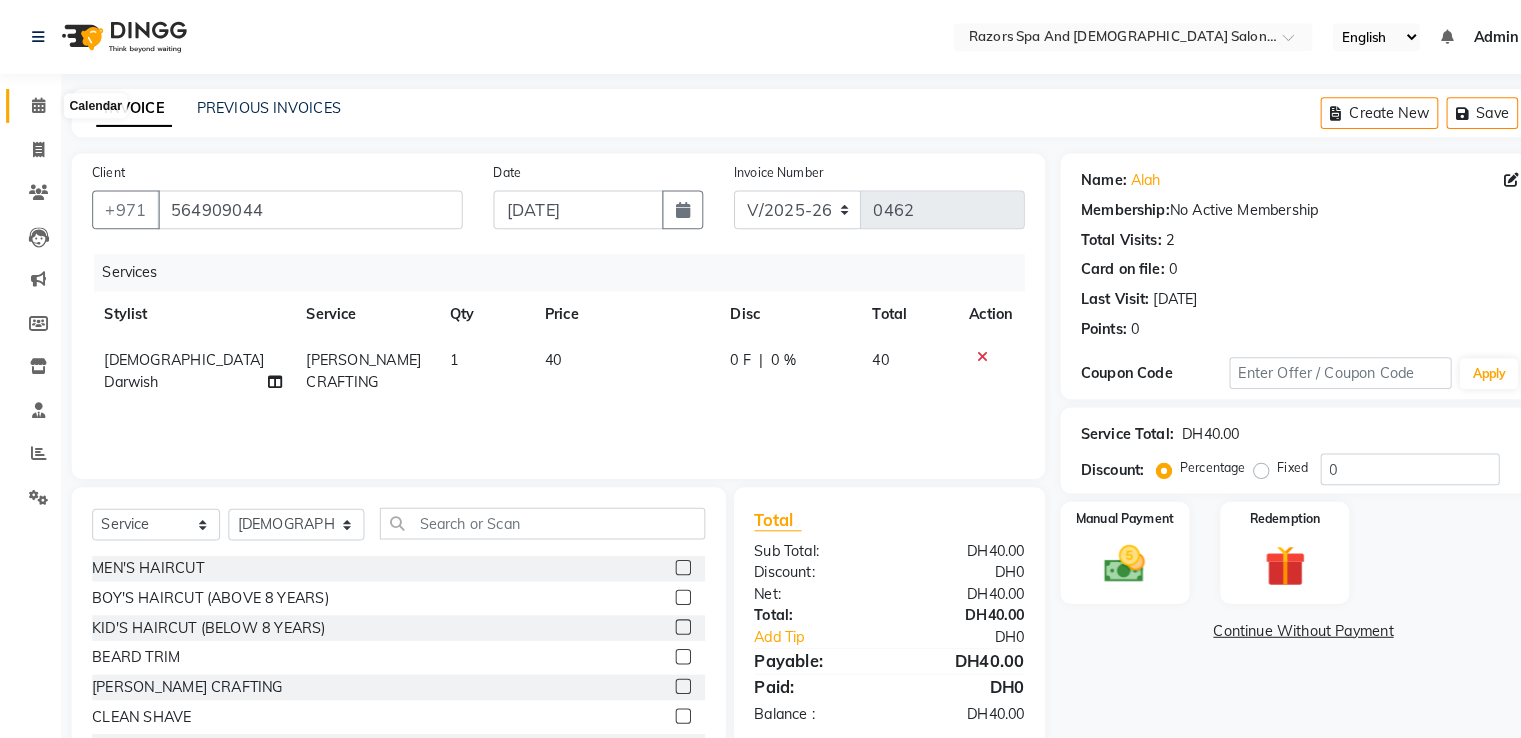click 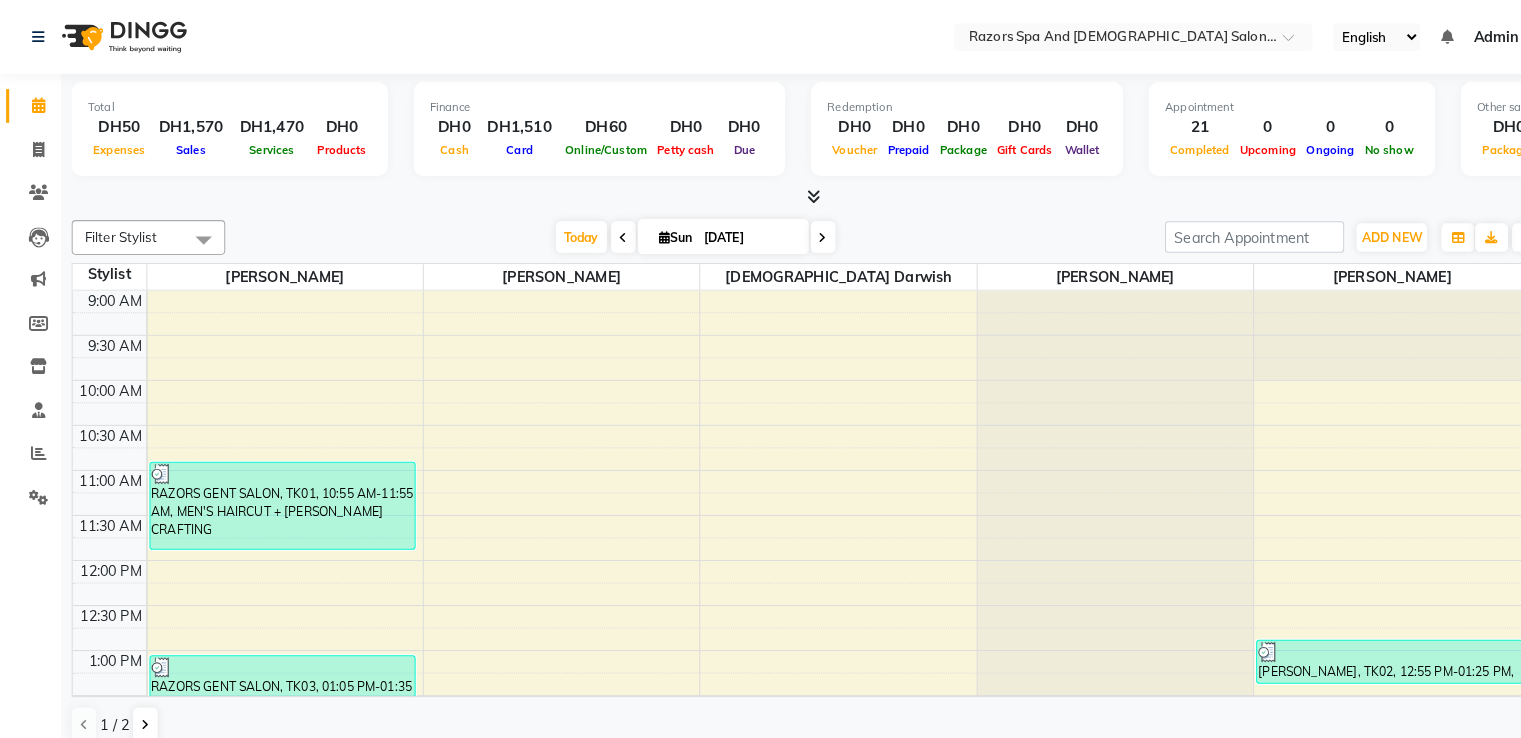 scroll, scrollTop: 910, scrollLeft: 0, axis: vertical 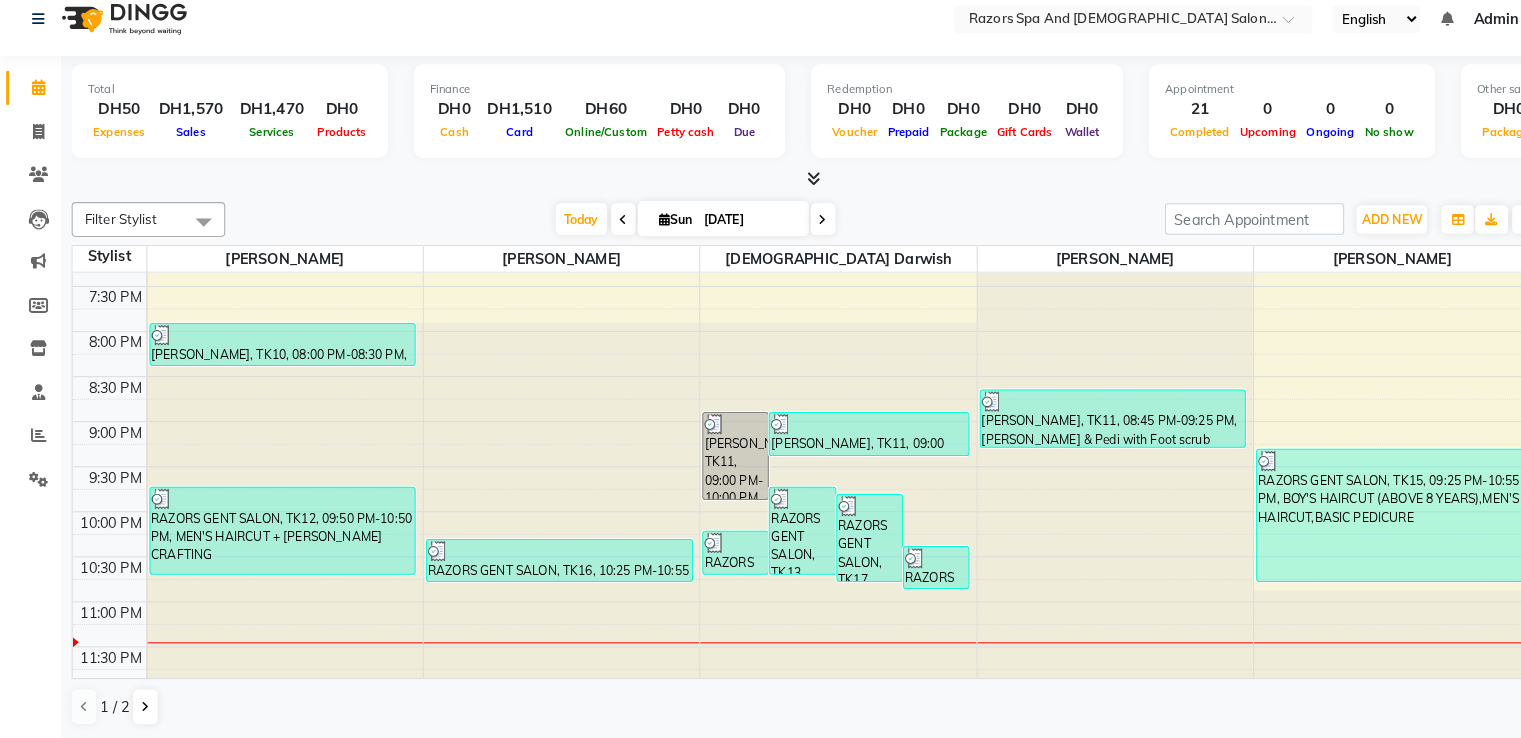 click on "RAZORS GENT SALON, TK15, 09:25 PM-10:55 PM, BOY'S HAIRCUT (ABOVE 8 YEARS),MEN'S HAIRCUT,BASIC PEDICURE" at bounding box center (1357, 520) 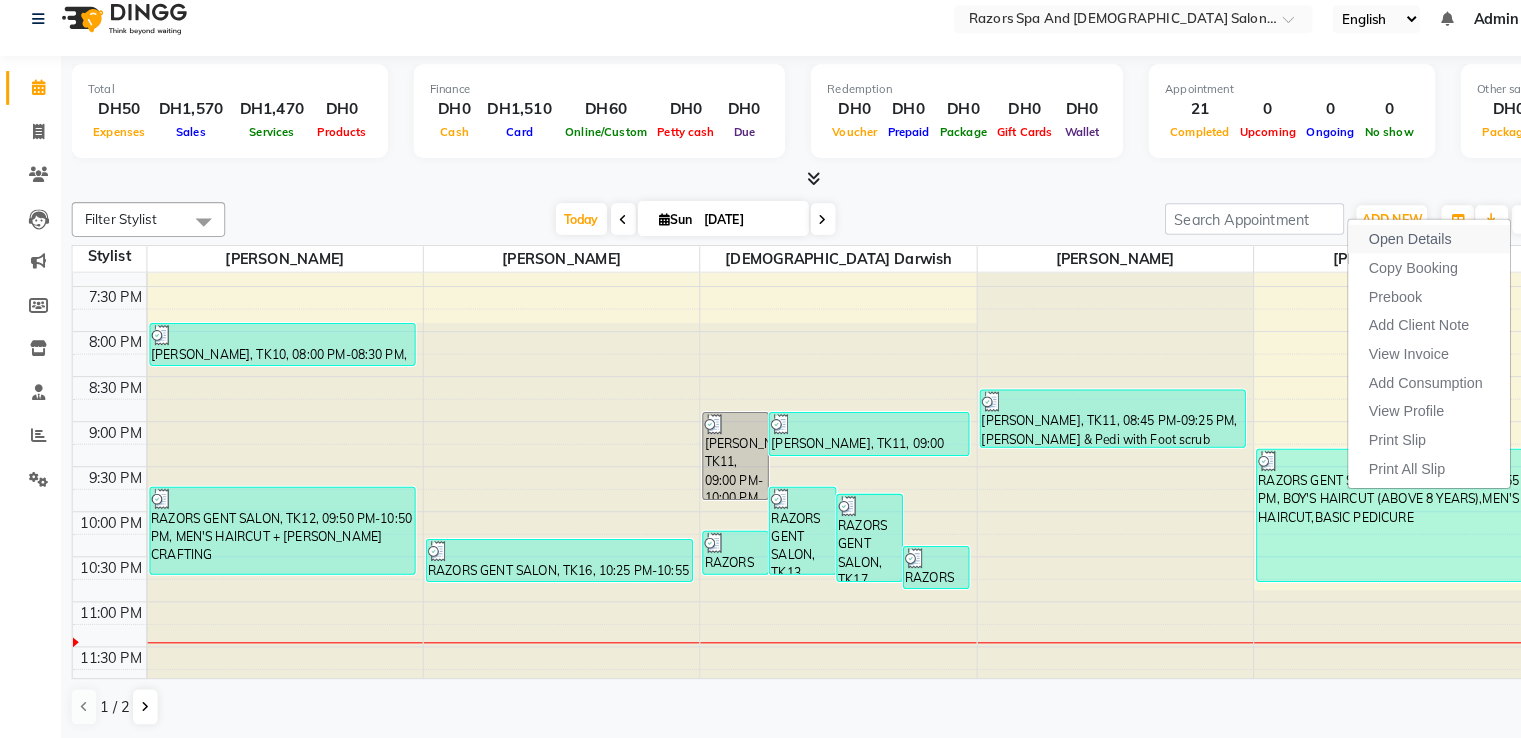 click on "Open Details" at bounding box center (1377, 250) 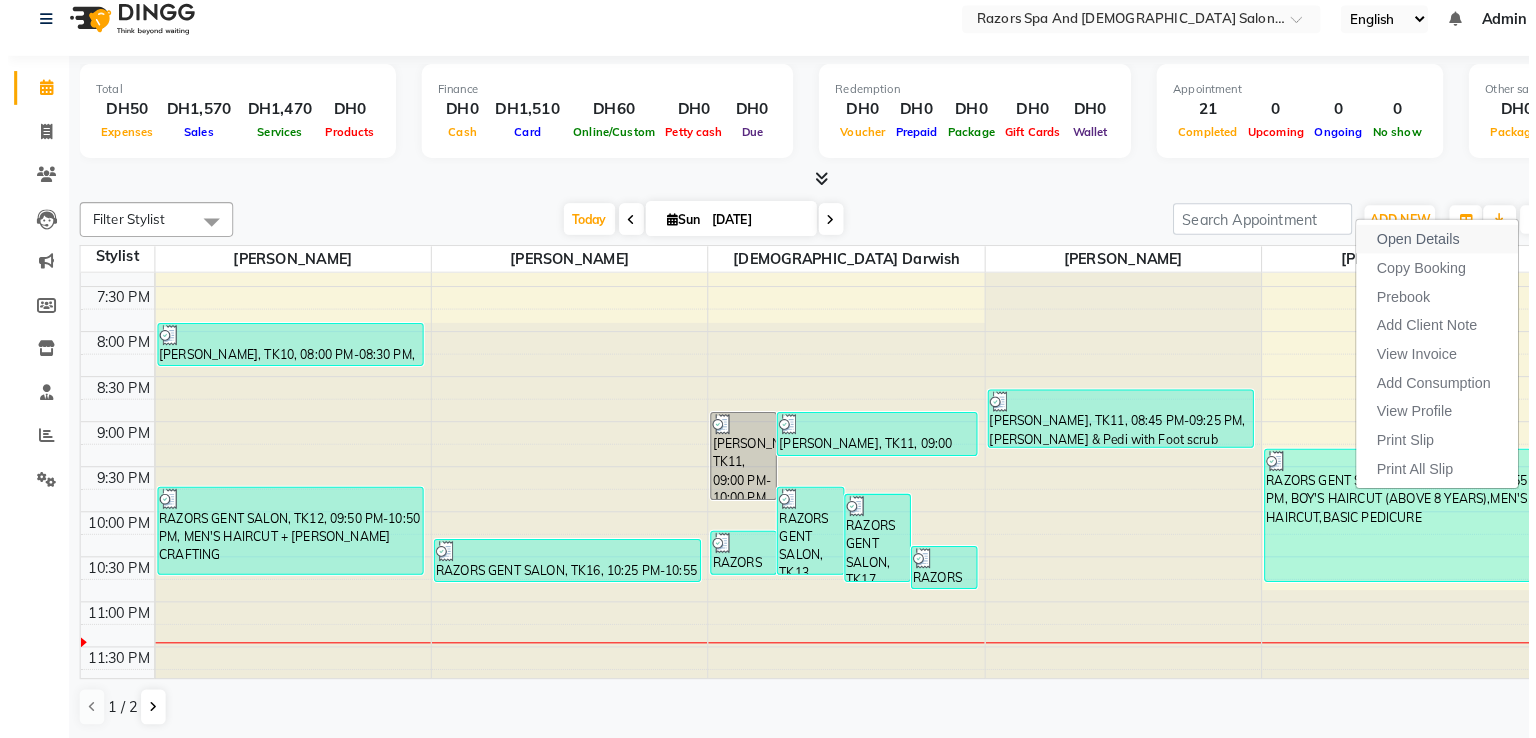 scroll, scrollTop: 1, scrollLeft: 0, axis: vertical 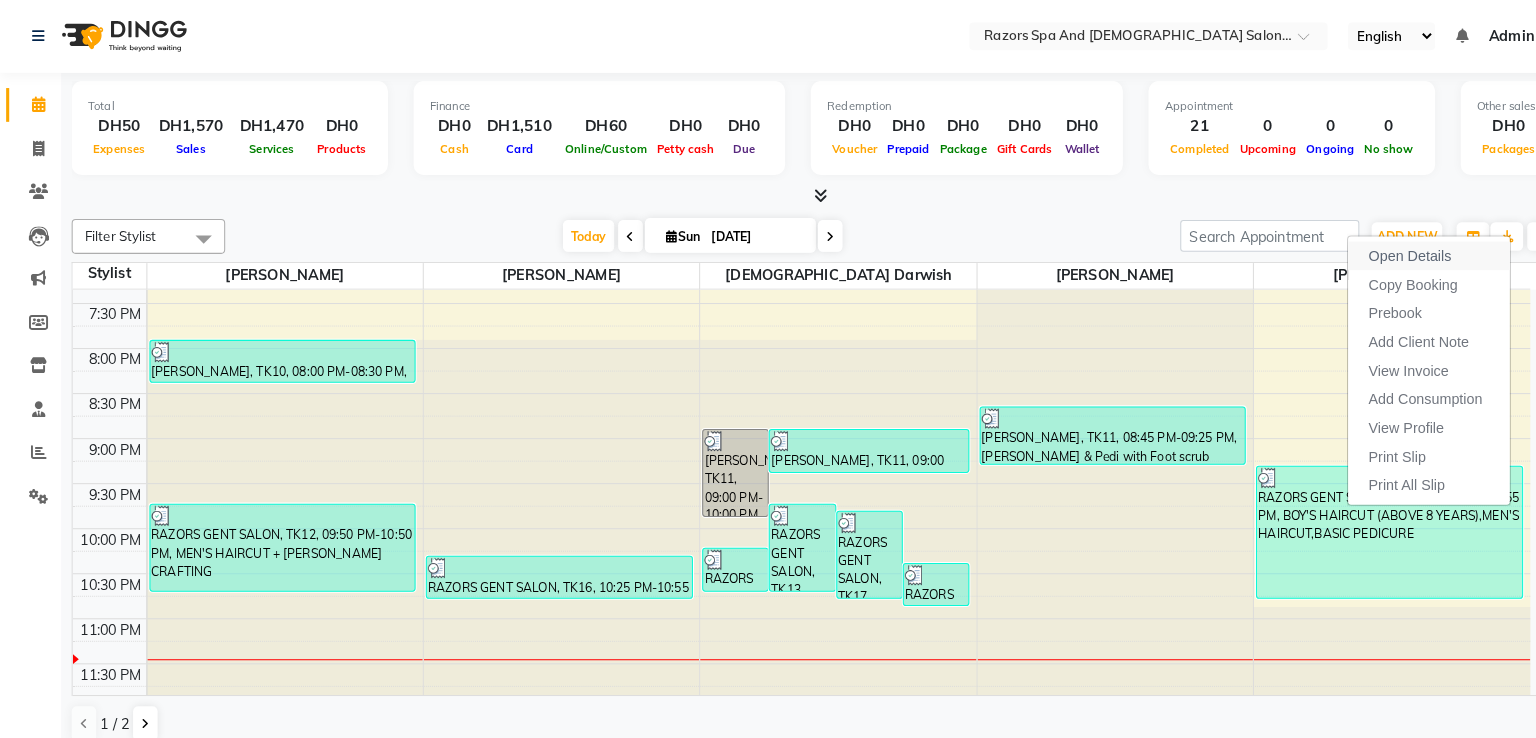 select on "3" 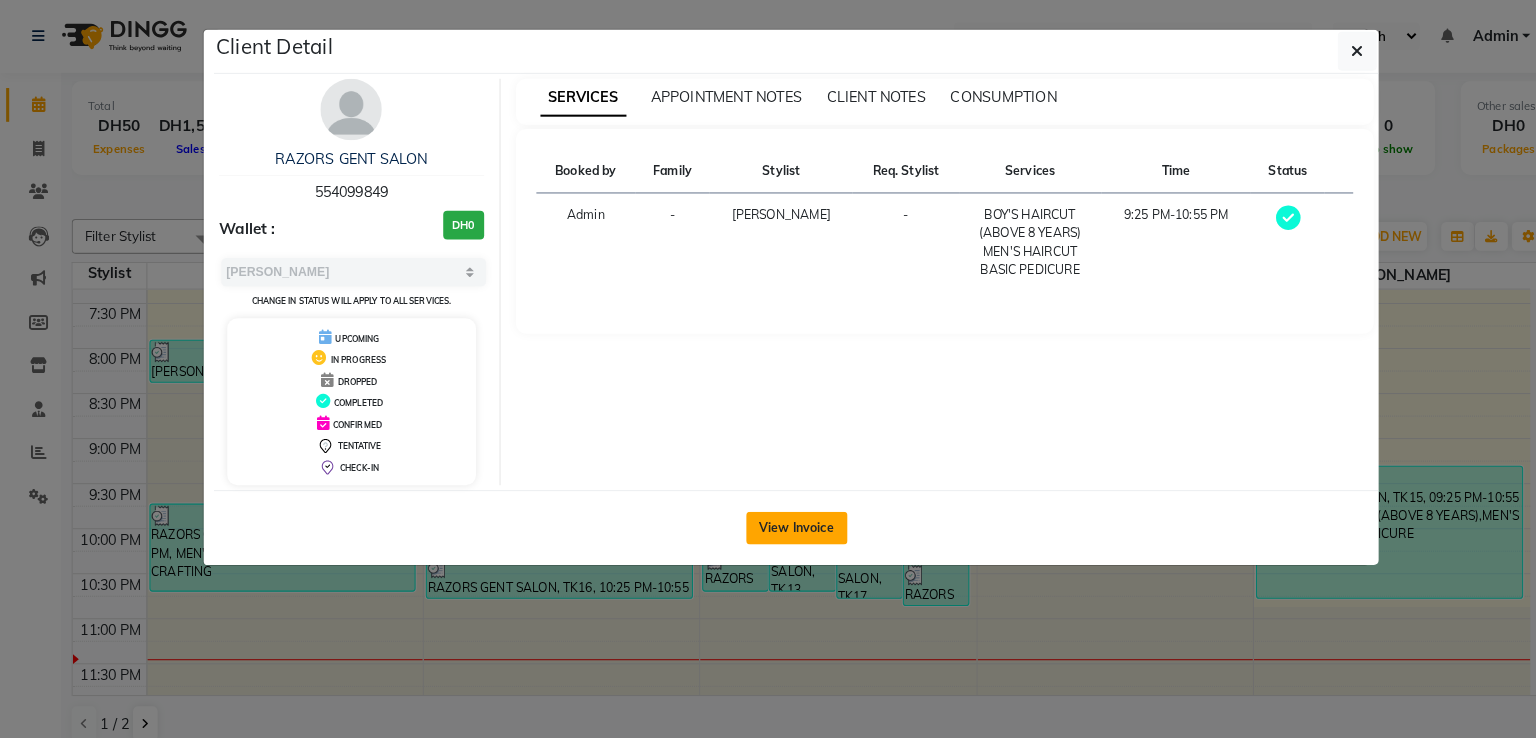 click on "View Invoice" 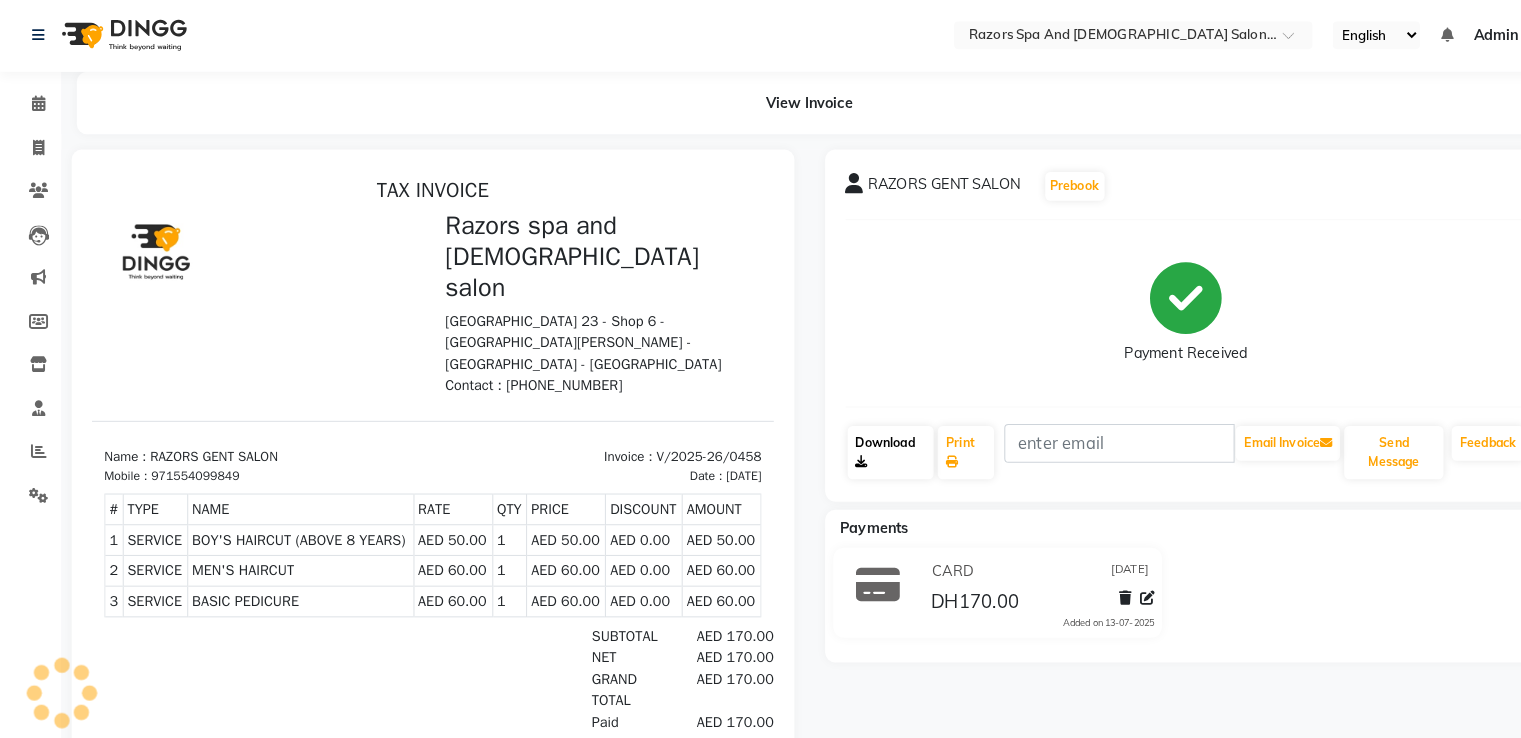 scroll, scrollTop: 0, scrollLeft: 0, axis: both 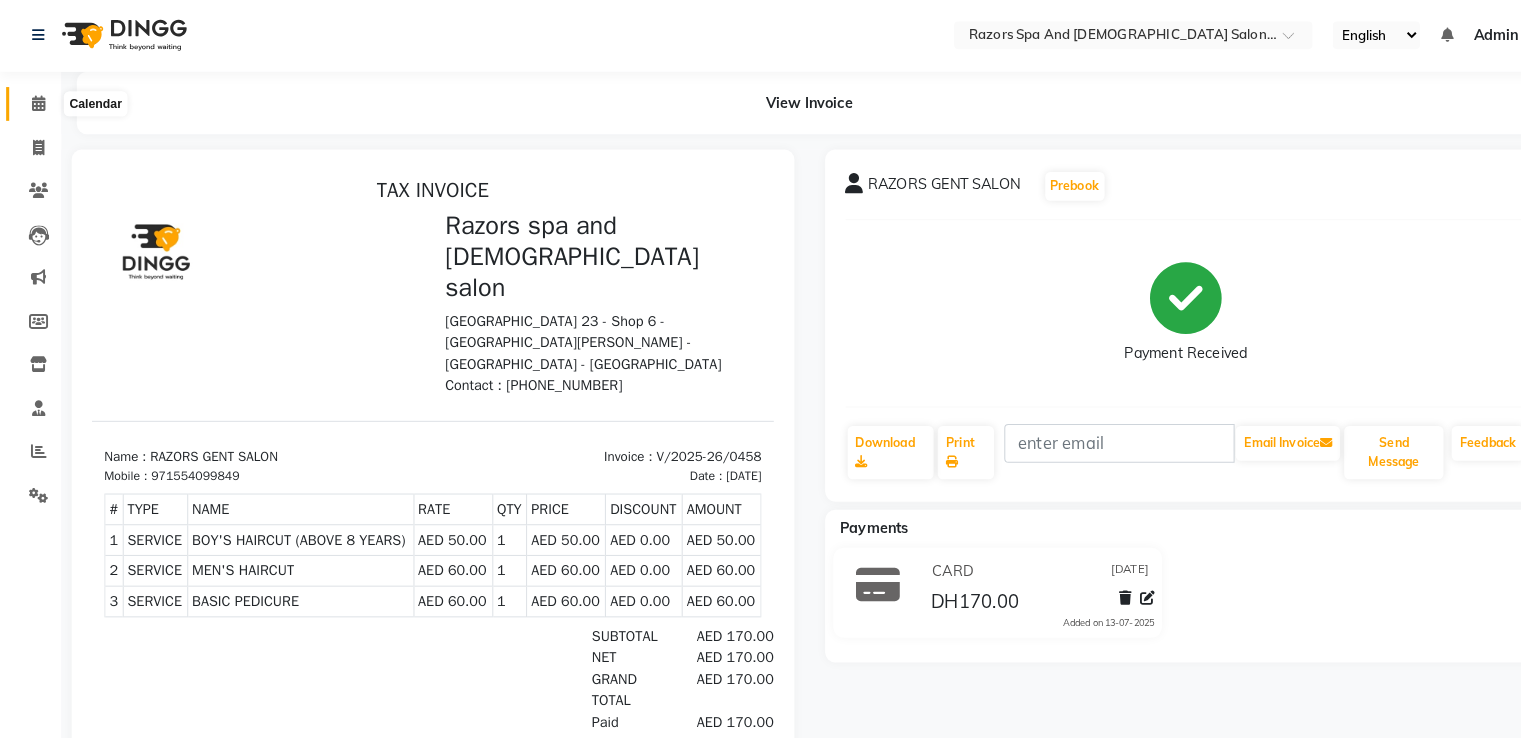 click 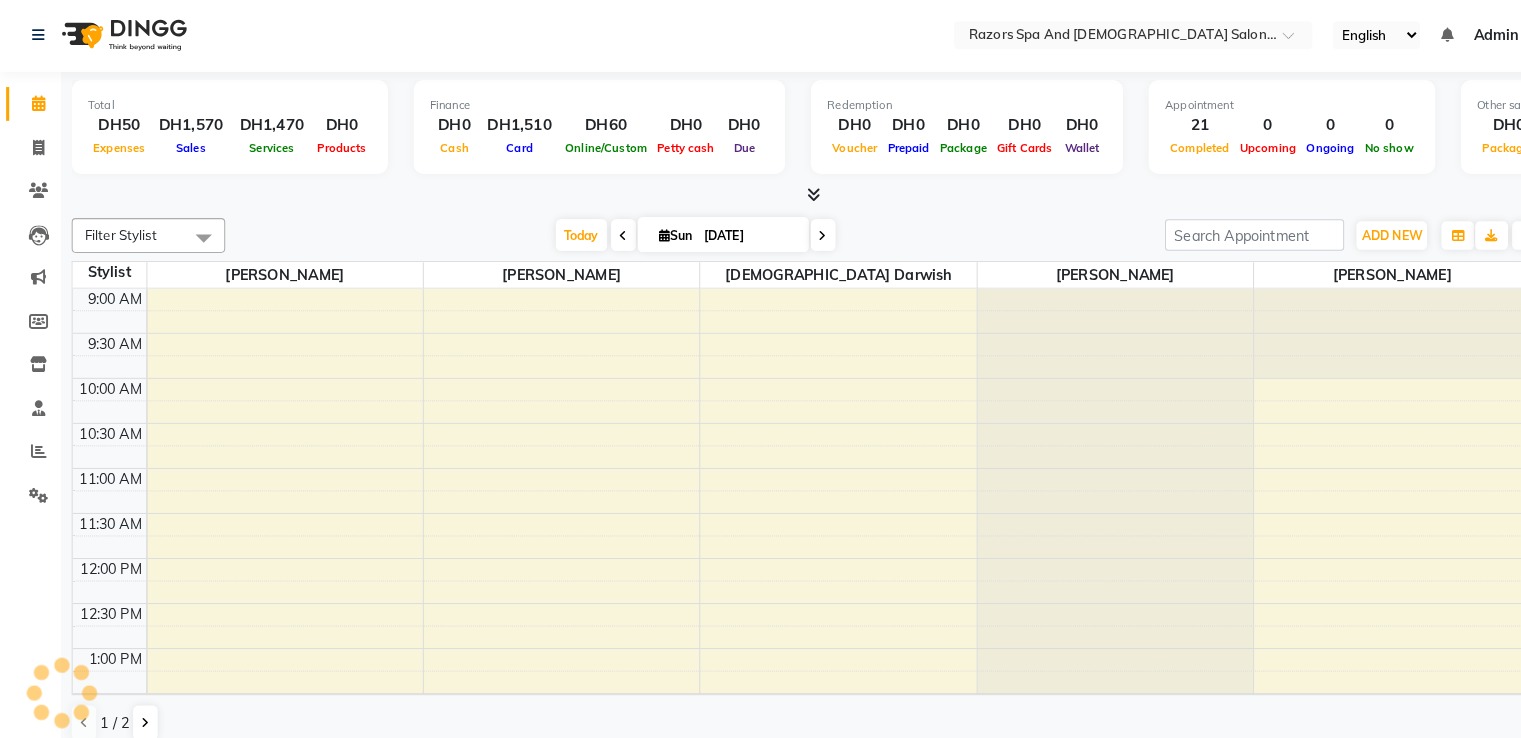 scroll, scrollTop: 872, scrollLeft: 0, axis: vertical 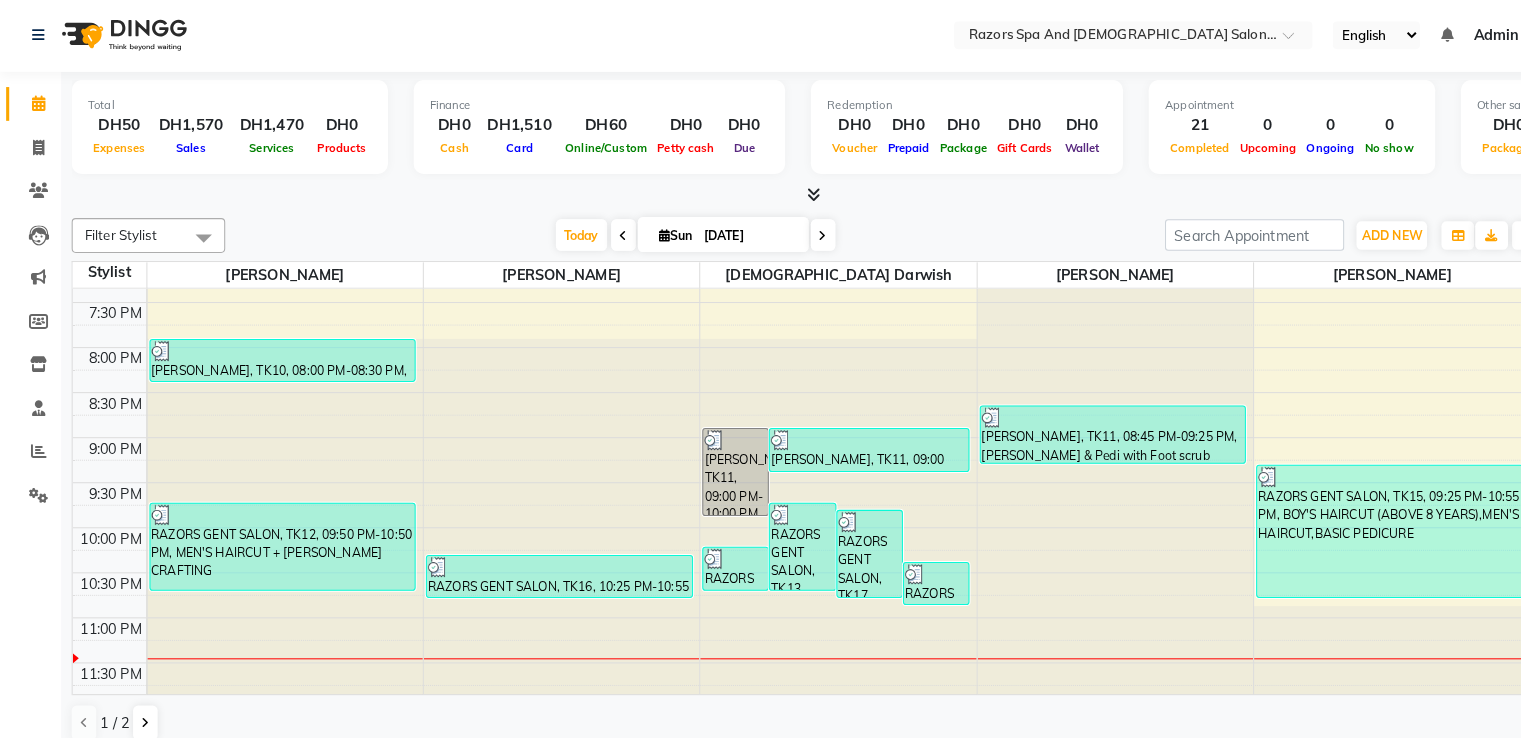 click on "RAZORS GENT SALON, TK15, 09:25 PM-10:55 PM, BOY'S HAIRCUT (ABOVE 8 YEARS),MEN'S HAIRCUT,BASIC PEDICURE" at bounding box center (1357, 521) 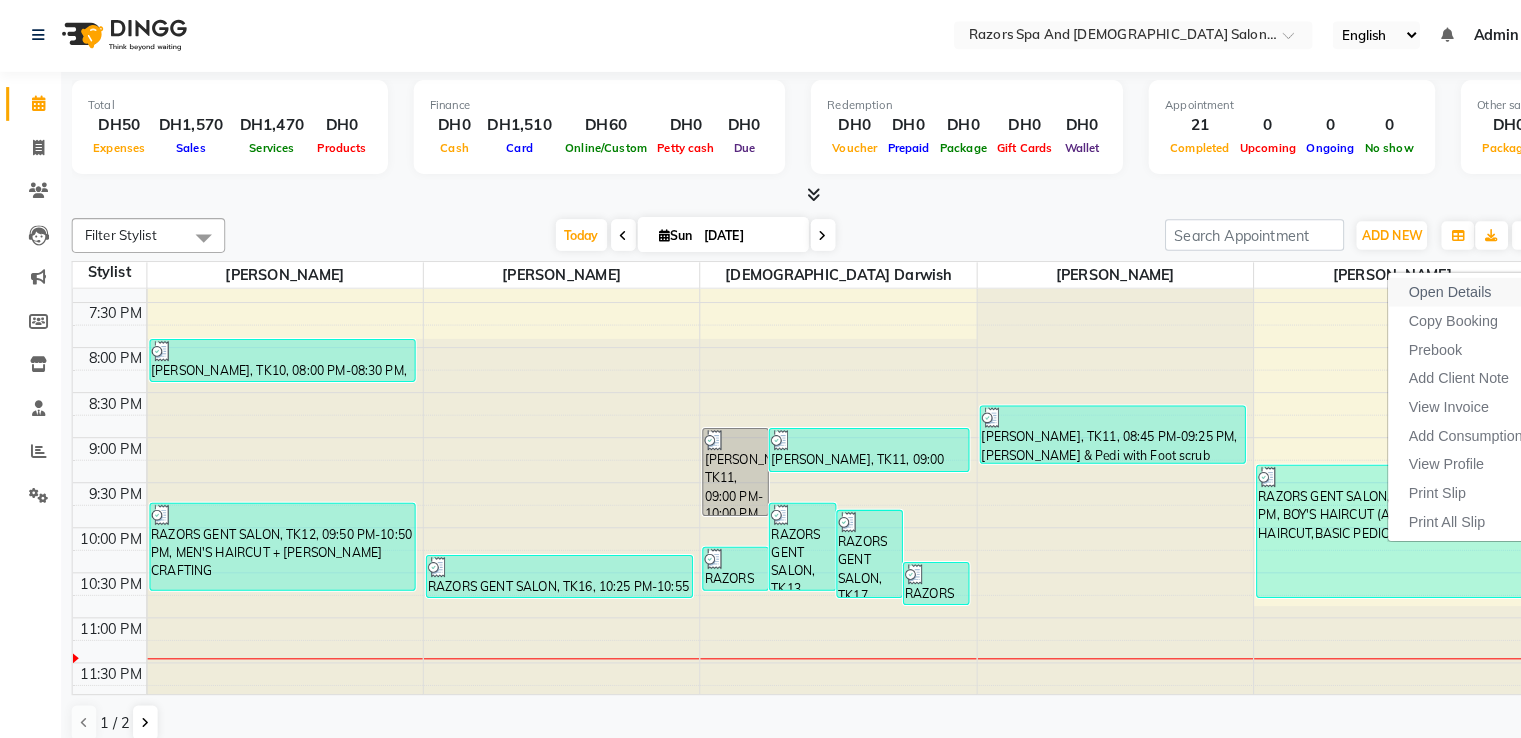 click on "Open Details" at bounding box center (1416, 287) 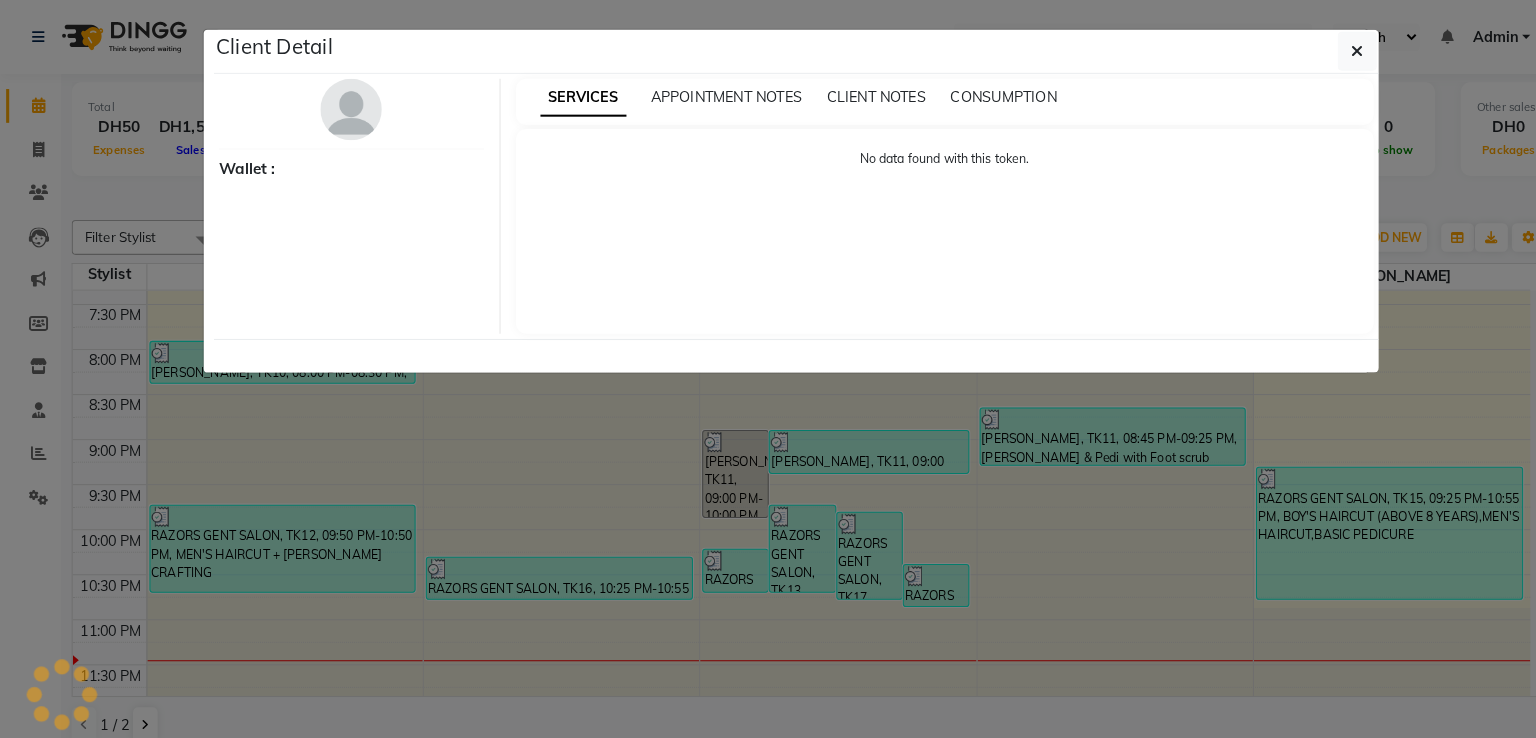 select on "3" 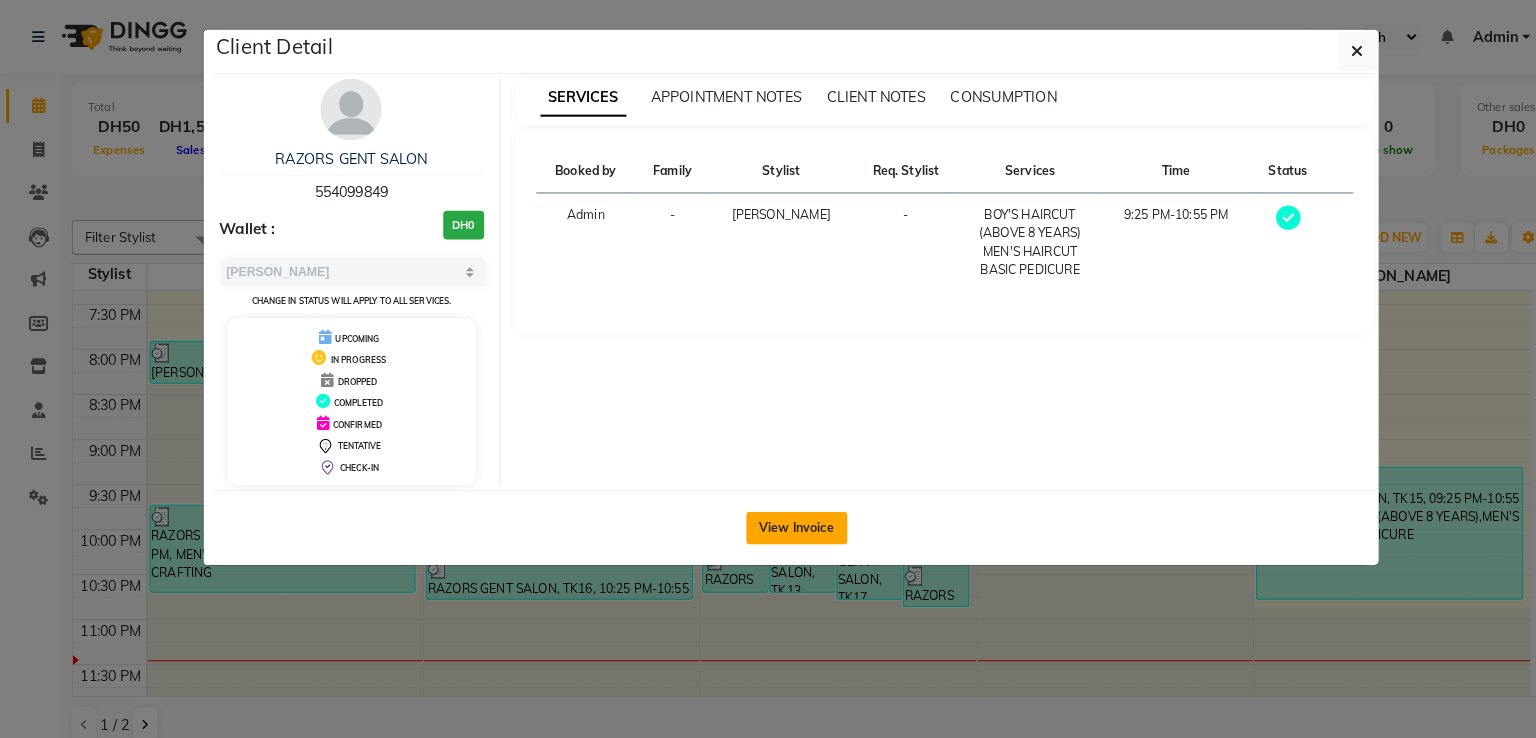 click on "View Invoice" 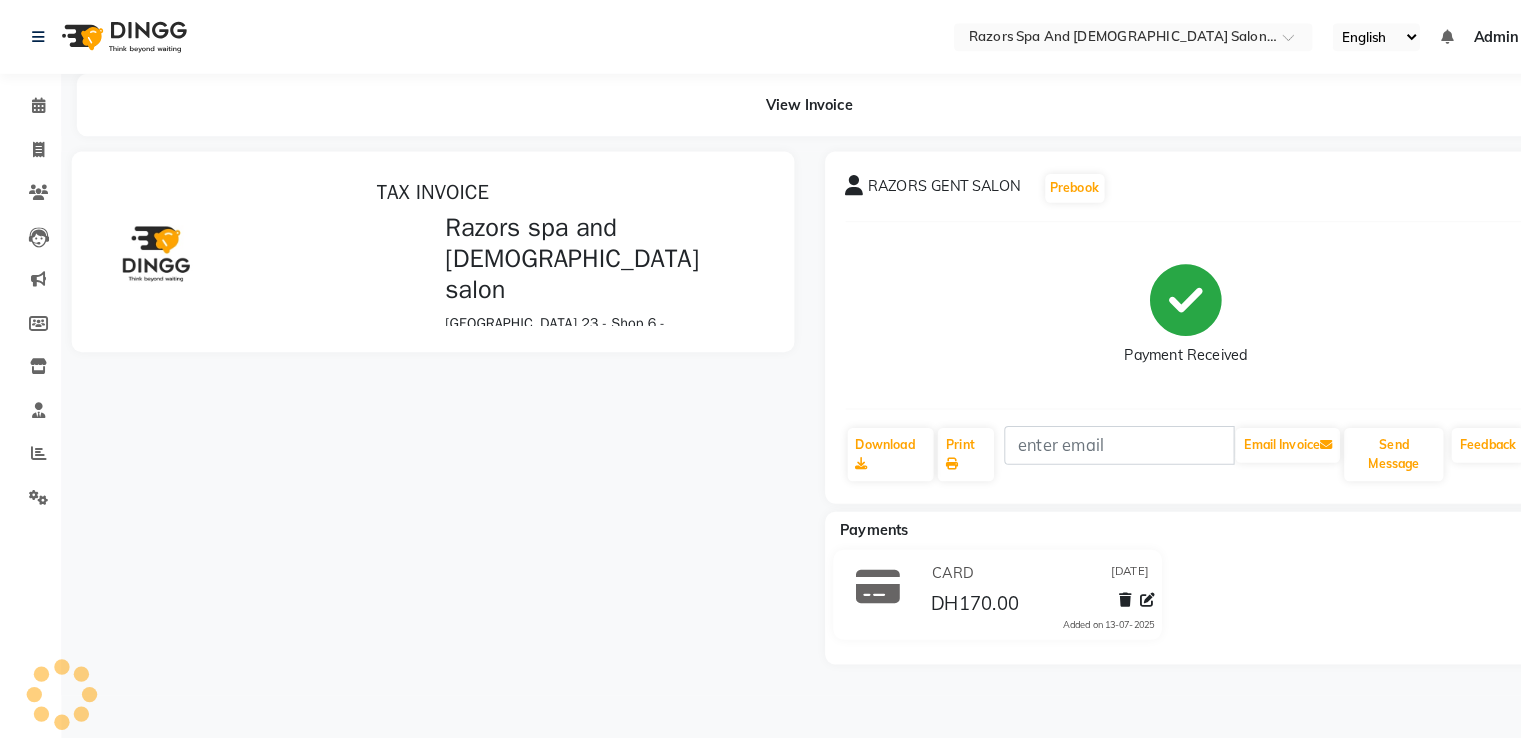 scroll, scrollTop: 0, scrollLeft: 0, axis: both 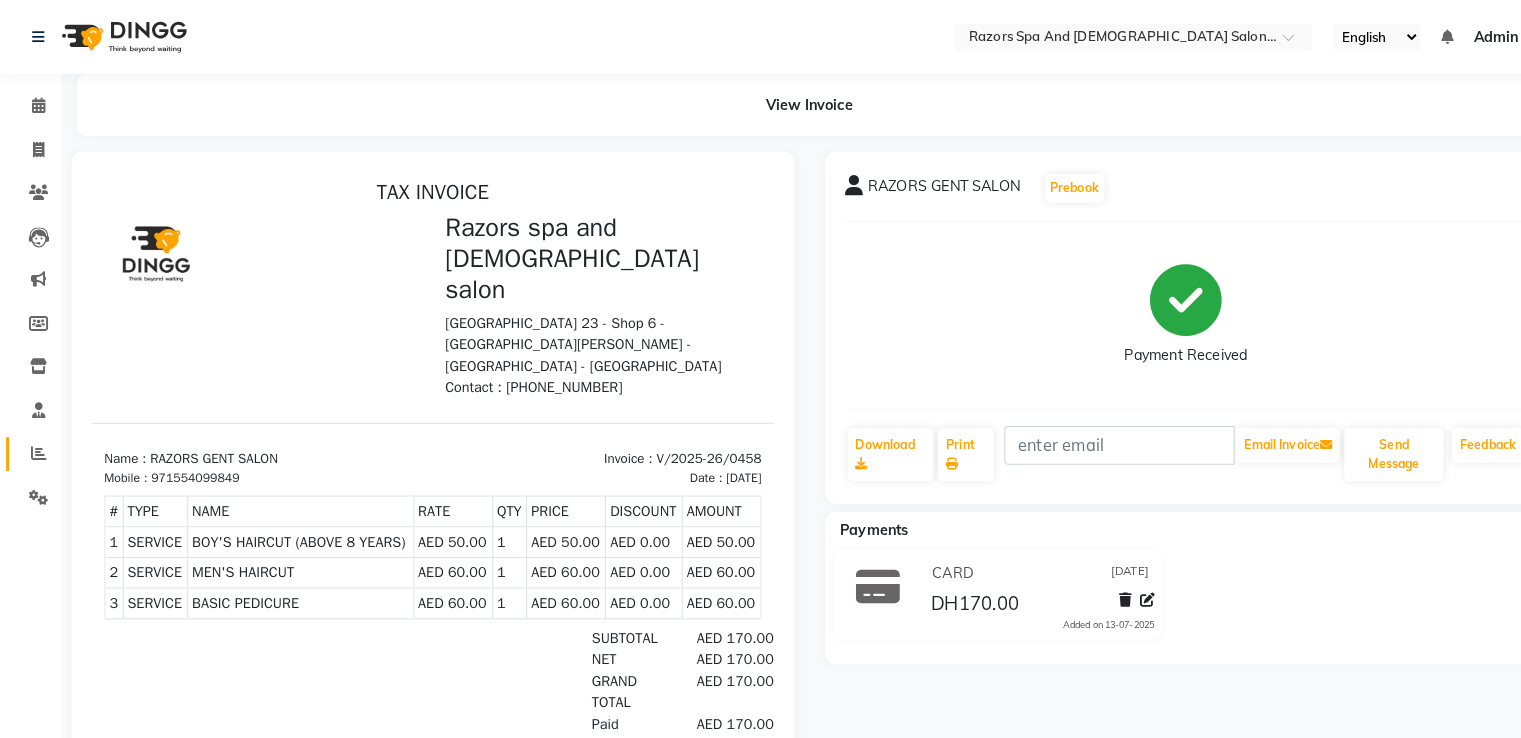 click 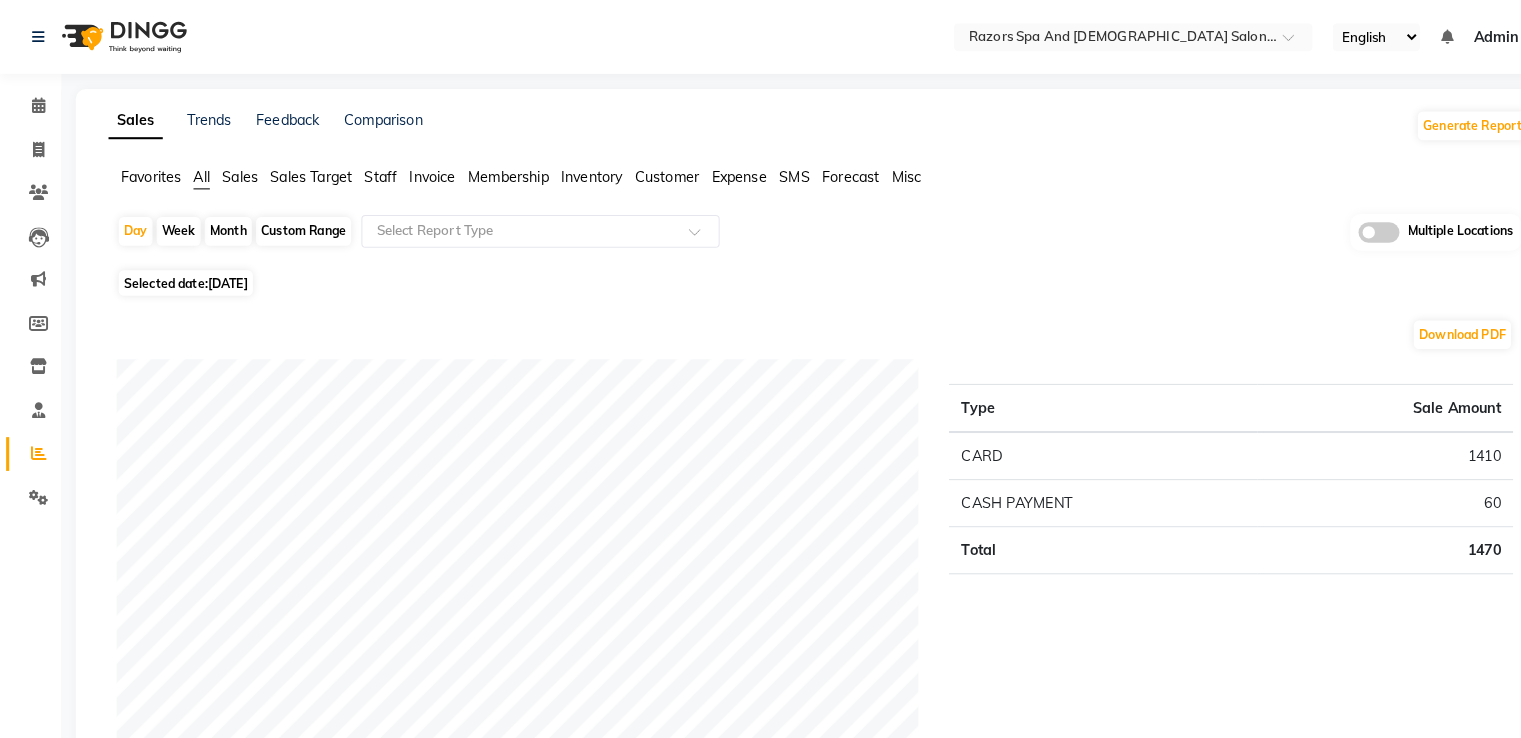 click on "Month" 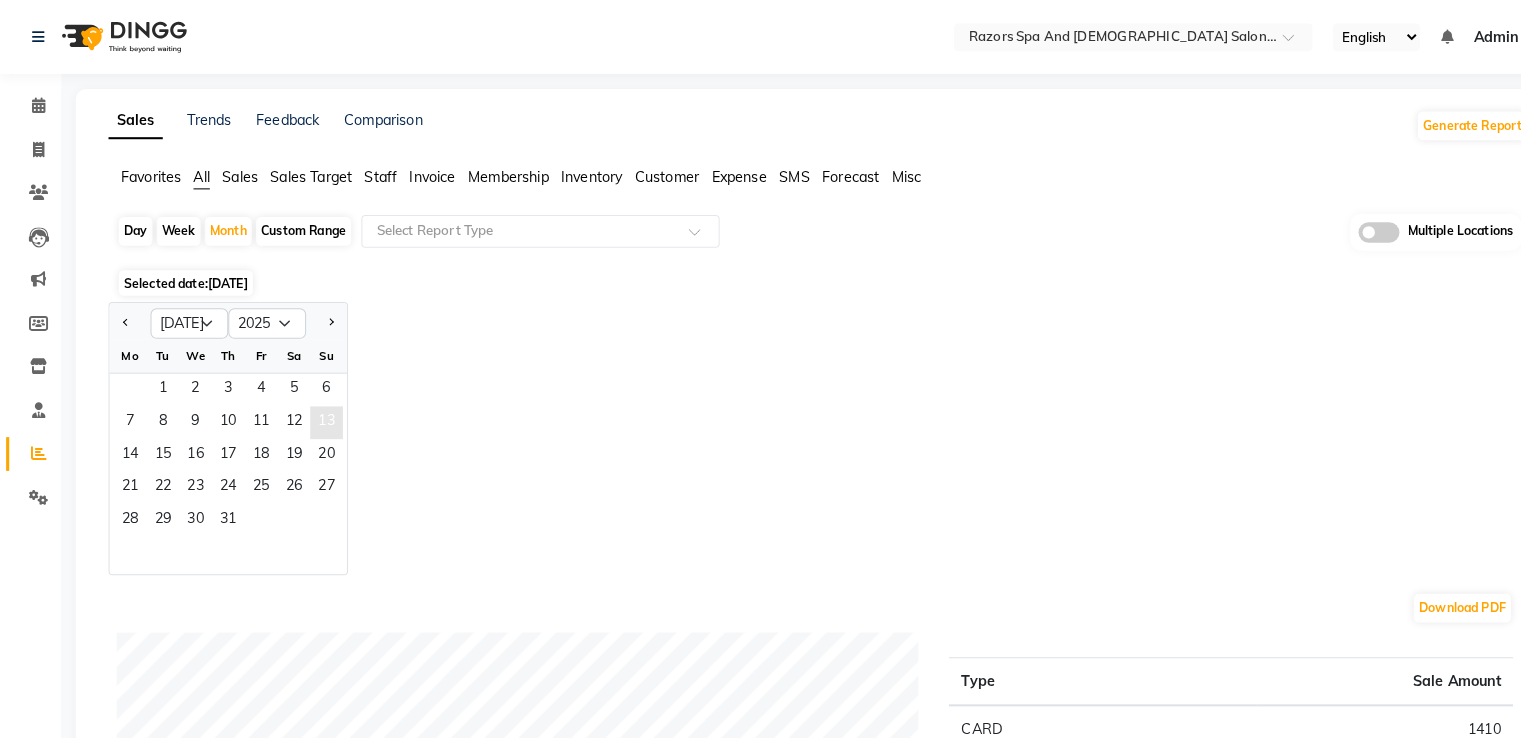 click on "13" 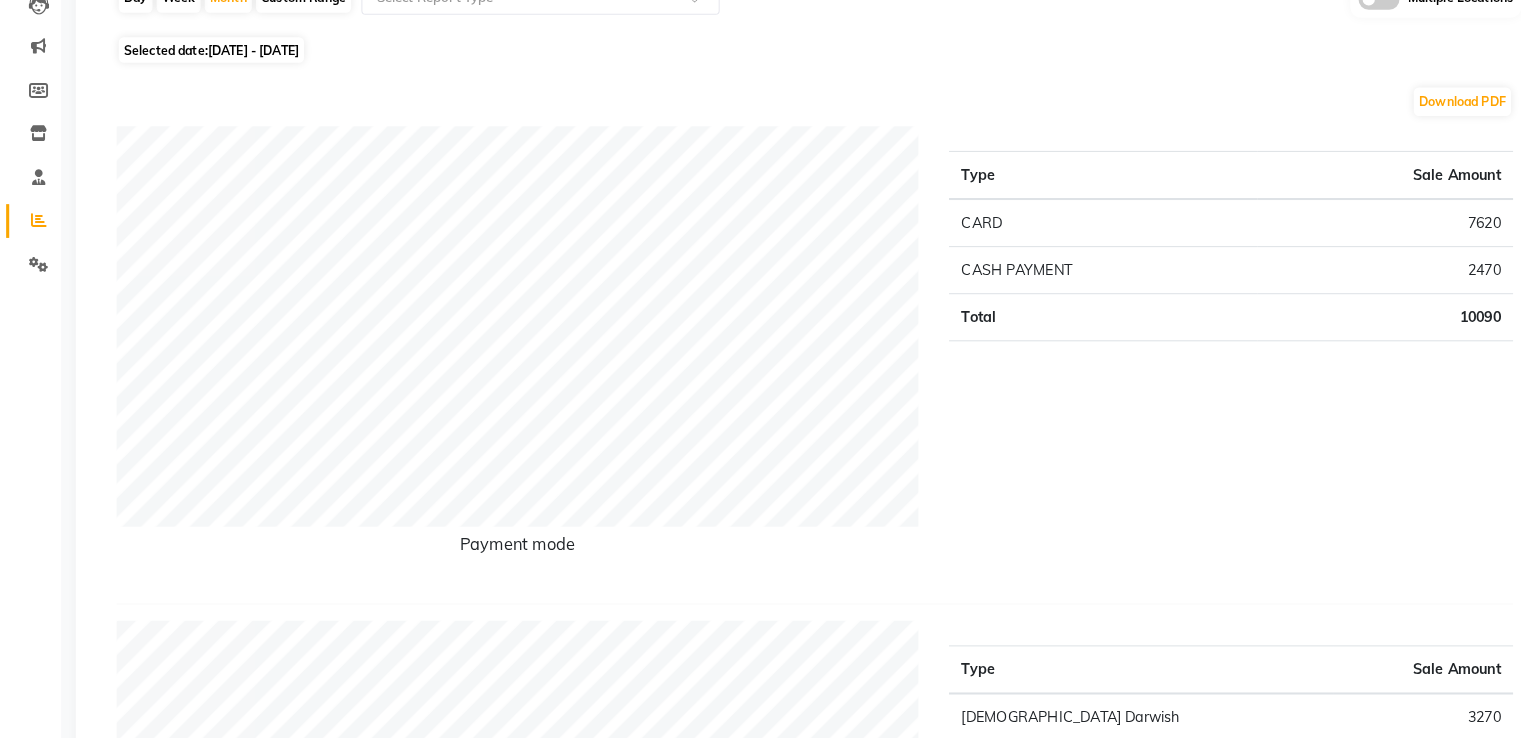 scroll, scrollTop: 0, scrollLeft: 0, axis: both 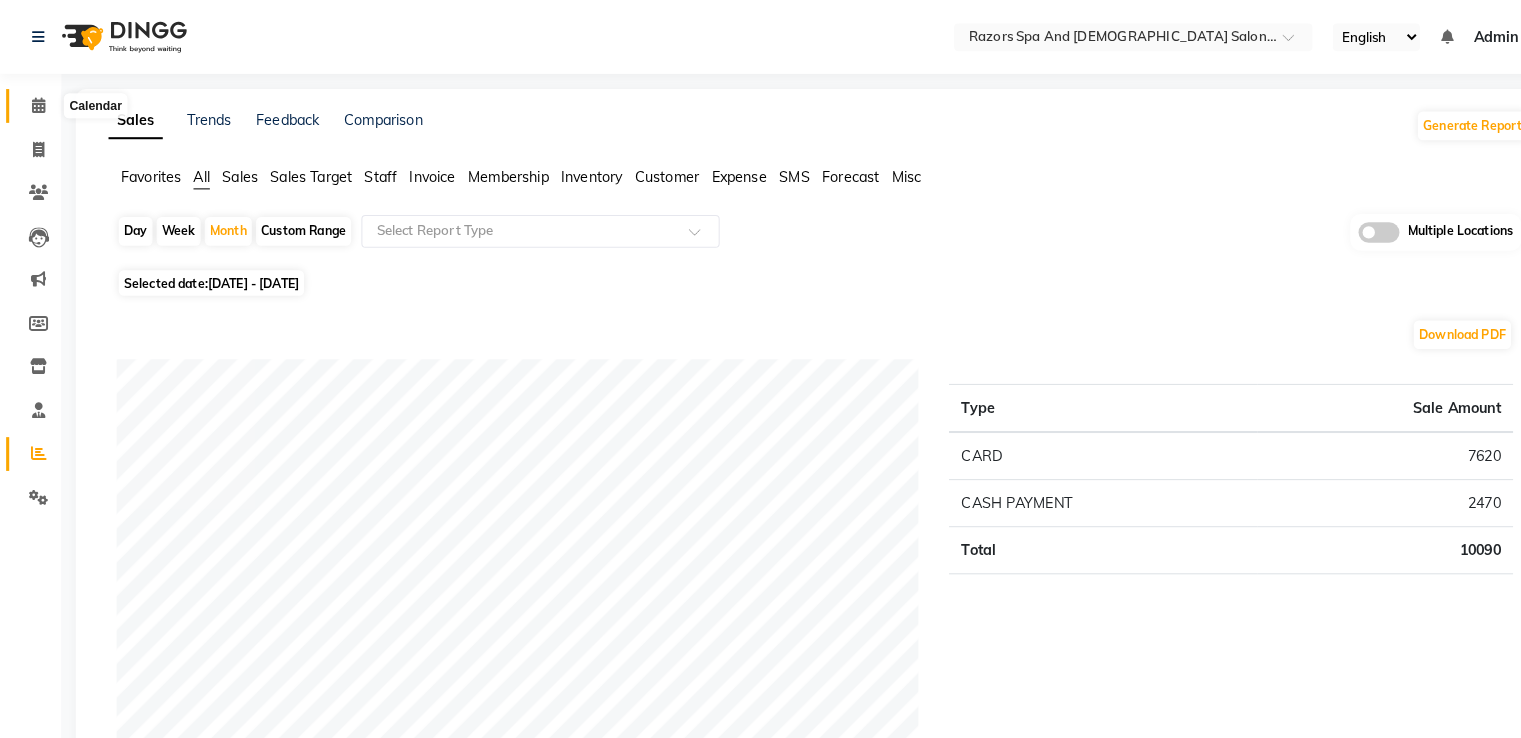 click 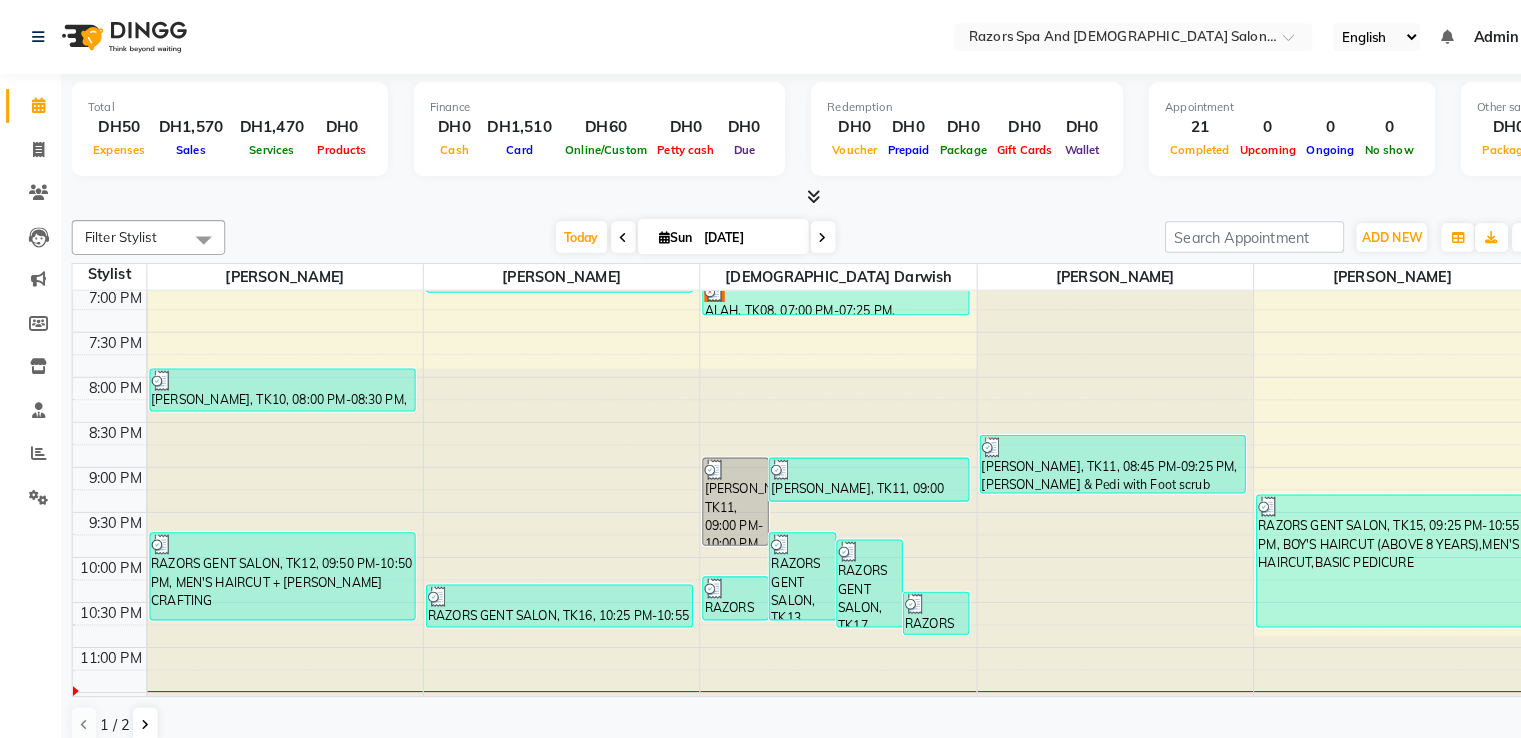 scroll, scrollTop: 910, scrollLeft: 0, axis: vertical 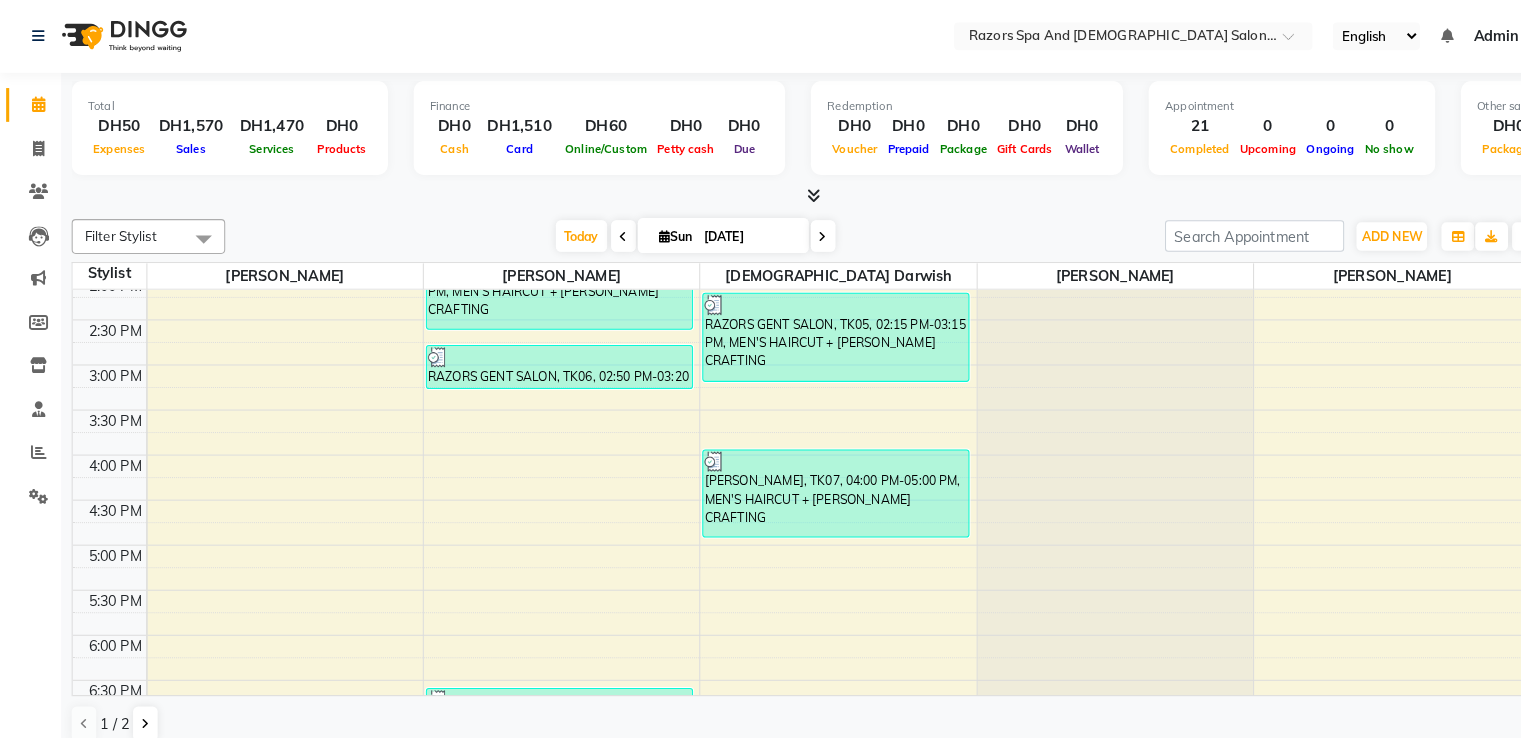 click on "[PERSON_NAME], TK07, 04:00 PM-05:00 PM, MEN'S HAIRCUT + [PERSON_NAME] CRAFTING" at bounding box center [816, 482] 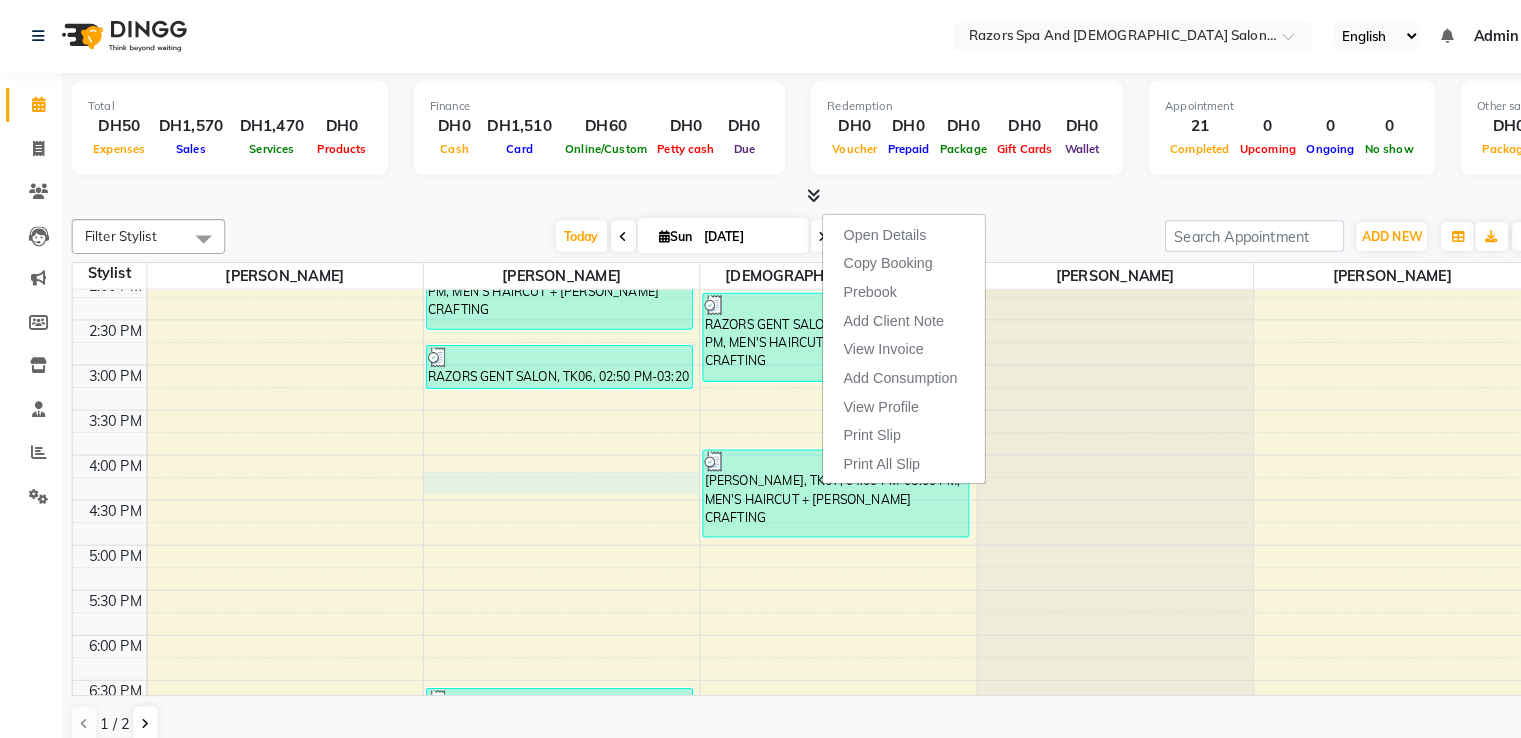 click on "9:00 AM 9:30 AM 10:00 AM 10:30 AM 11:00 AM 11:30 AM 12:00 PM 12:30 PM 1:00 PM 1:30 PM 2:00 PM 2:30 PM 3:00 PM 3:30 PM 4:00 PM 4:30 PM 5:00 PM 5:30 PM 6:00 PM 6:30 PM 7:00 PM 7:30 PM 8:00 PM 8:30 PM 9:00 PM 9:30 PM 10:00 PM 10:30 PM 11:00 PM 11:30 PM     RAZORS GENT SALON, TK01, 10:55 AM-11:55 AM, MEN'S HAIRCUT + BEARD CRAFTING     RAZORS GENT SALON, TK03, 01:05 PM-01:35 PM, MEN'S HAIRCUT     ismael, TK10, 08:00 PM-08:30 PM, HAIR STYLE (WASH+BLOWDRY)     RAZORS GENT SALON, TK12, 09:50 PM-10:50 PM, MEN'S HAIRCUT + BEARD CRAFTING     RAZORS GENT SALON, TK04, 01:40 PM-02:40 PM, MEN'S HAIRCUT + BEARD CRAFTING     RAZORS GENT SALON, TK06, 02:50 PM-03:20 PM, MEN'S HAIRCUT     Ahmad, TK09, 06:40 PM-07:10 PM, MEN'S HAIRCUT     RAZORS GENT SALON, TK16, 10:25 PM-10:55 PM, MEN'S HAIRCUT     ABDULLAH, TK11, 09:00 PM-10:00 PM, MEN'S HAIRCUT + BEARD CRAFTING     RAZORS GENT SALON, TK13, 09:50 PM-10:50 PM, MEN'S HAIRCUT + BEARD CRAFTING     RAZORS GENT SALON, TK17, 09:55 PM-10:55 PM, MEN'S HAIRCUT + BEARD CRAFTING" at bounding box center [783, 488] 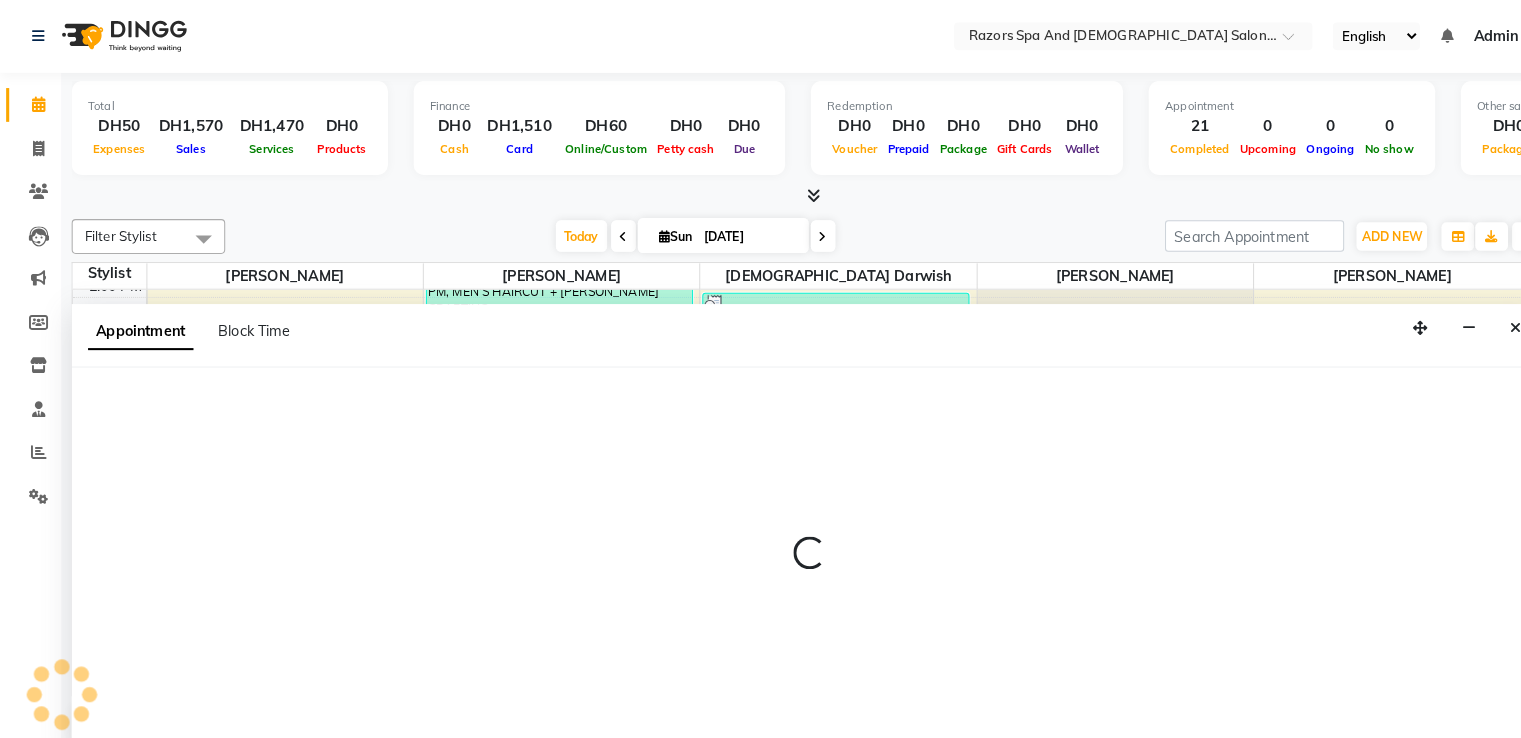 select on "81369" 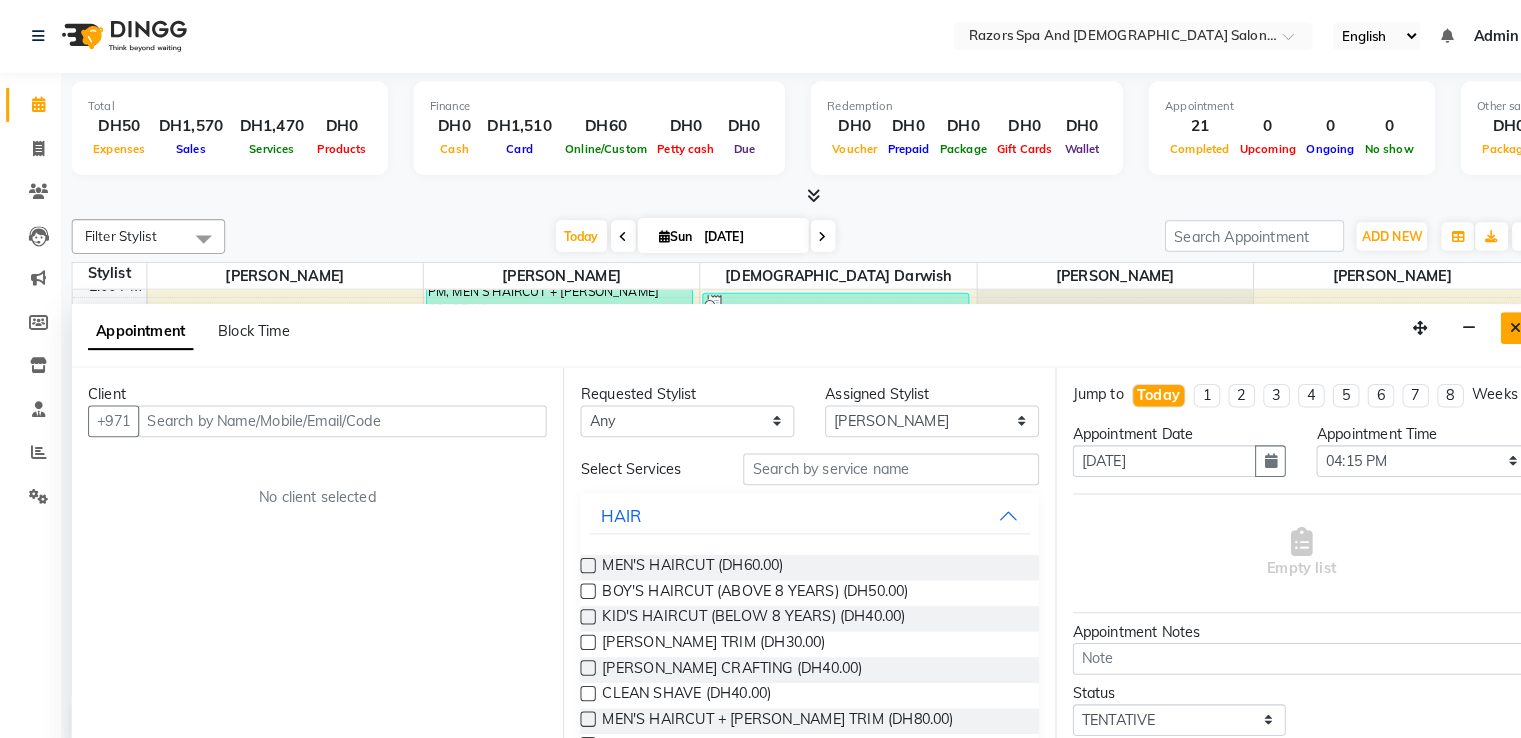 click at bounding box center (1480, 320) 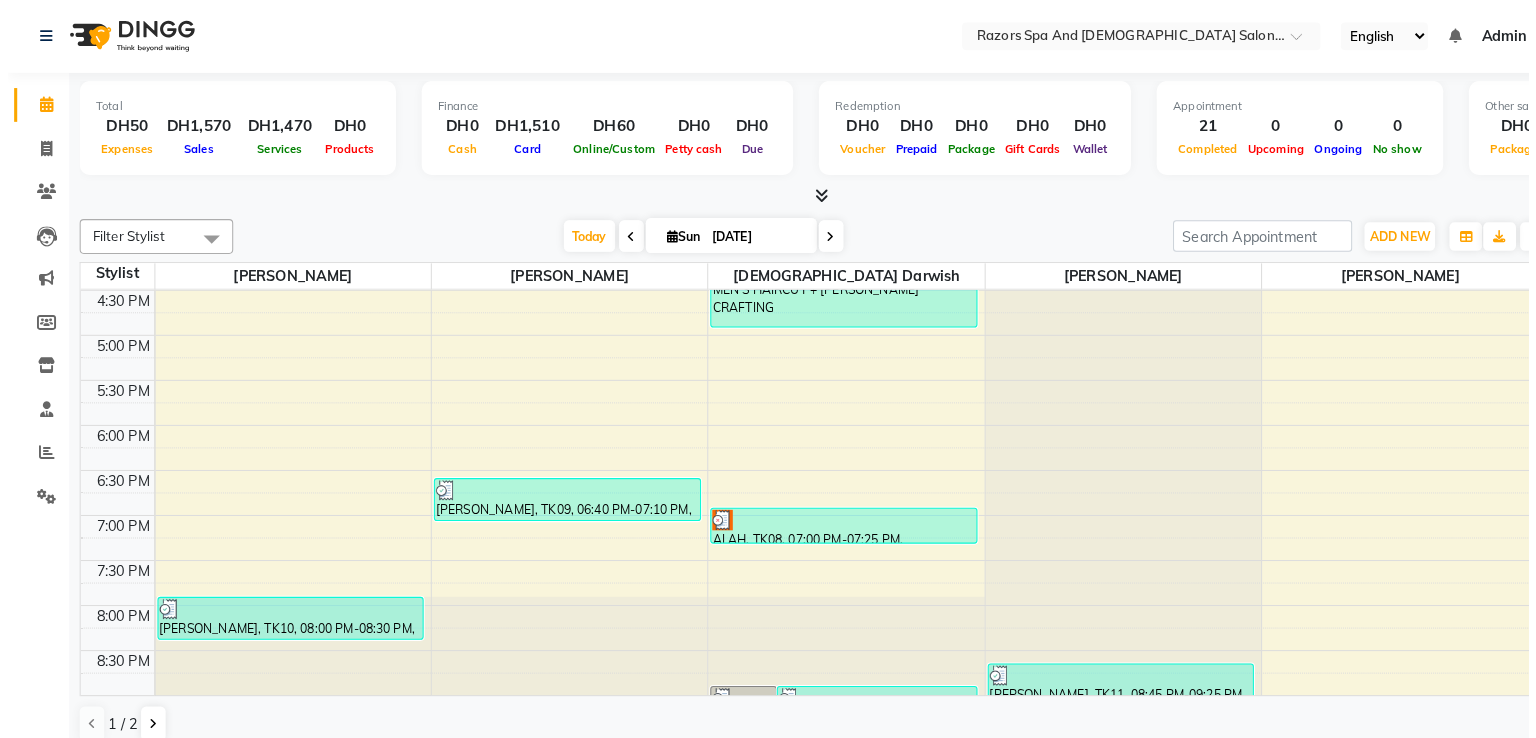 scroll, scrollTop: 684, scrollLeft: 0, axis: vertical 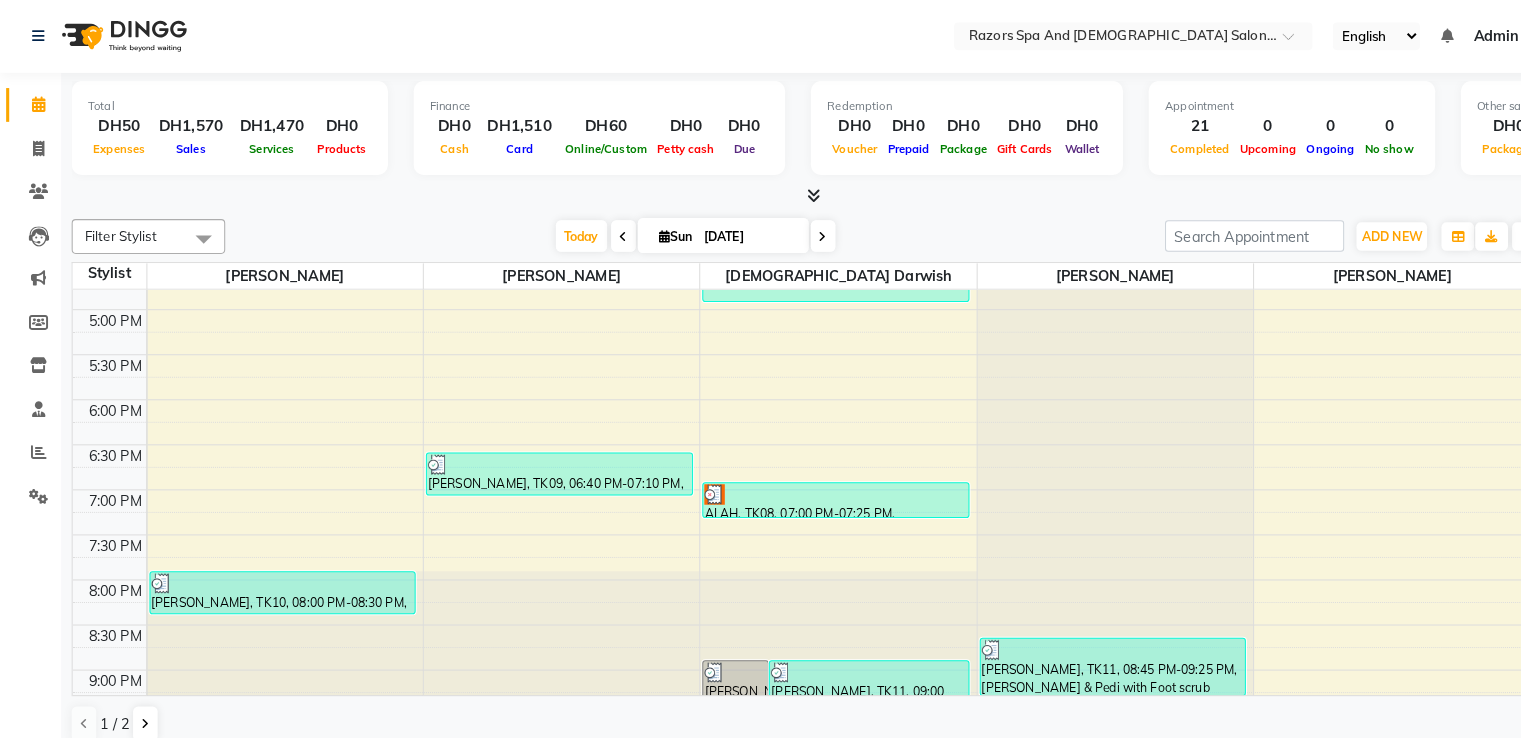 click at bounding box center [816, 483] 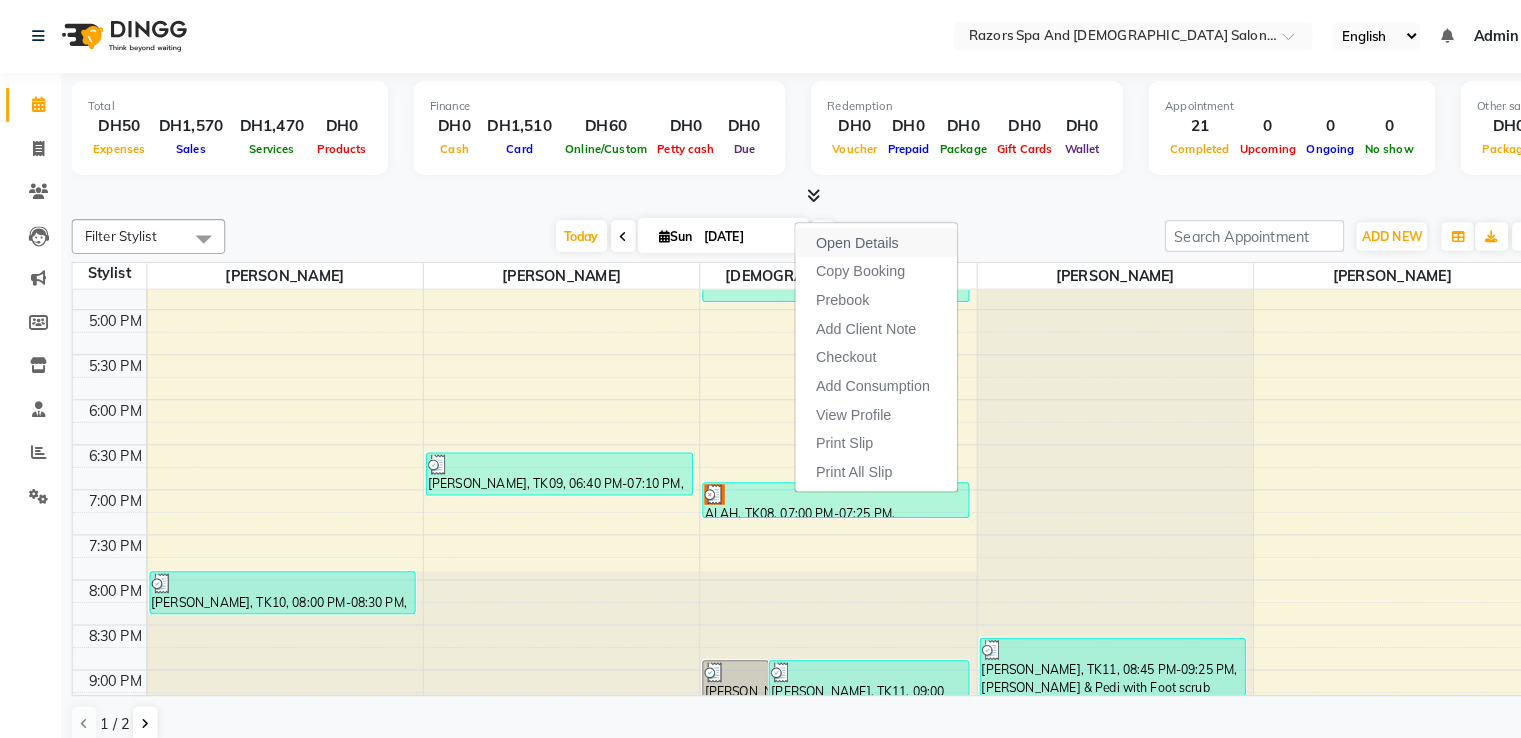 click on "Open Details" at bounding box center (837, 237) 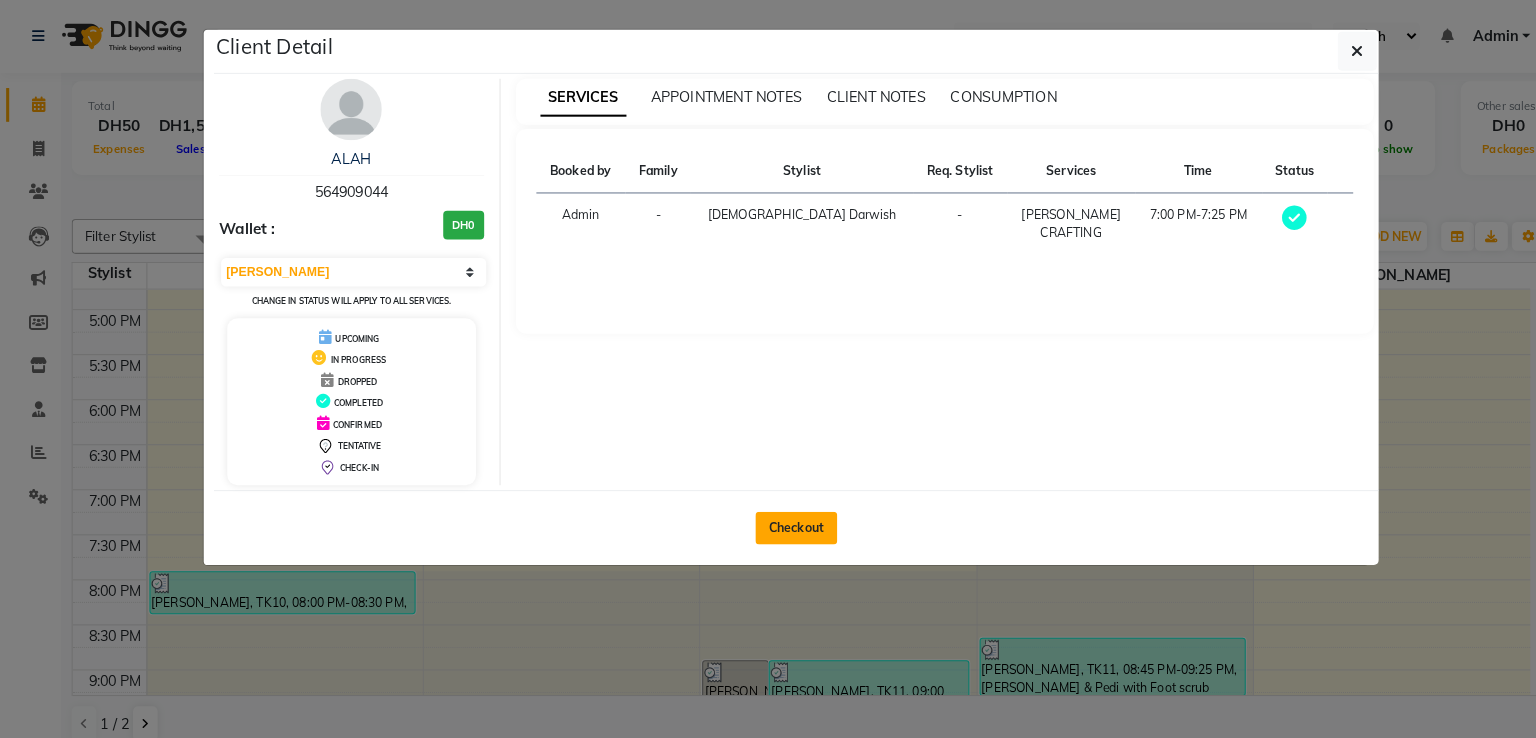 click on "Checkout" 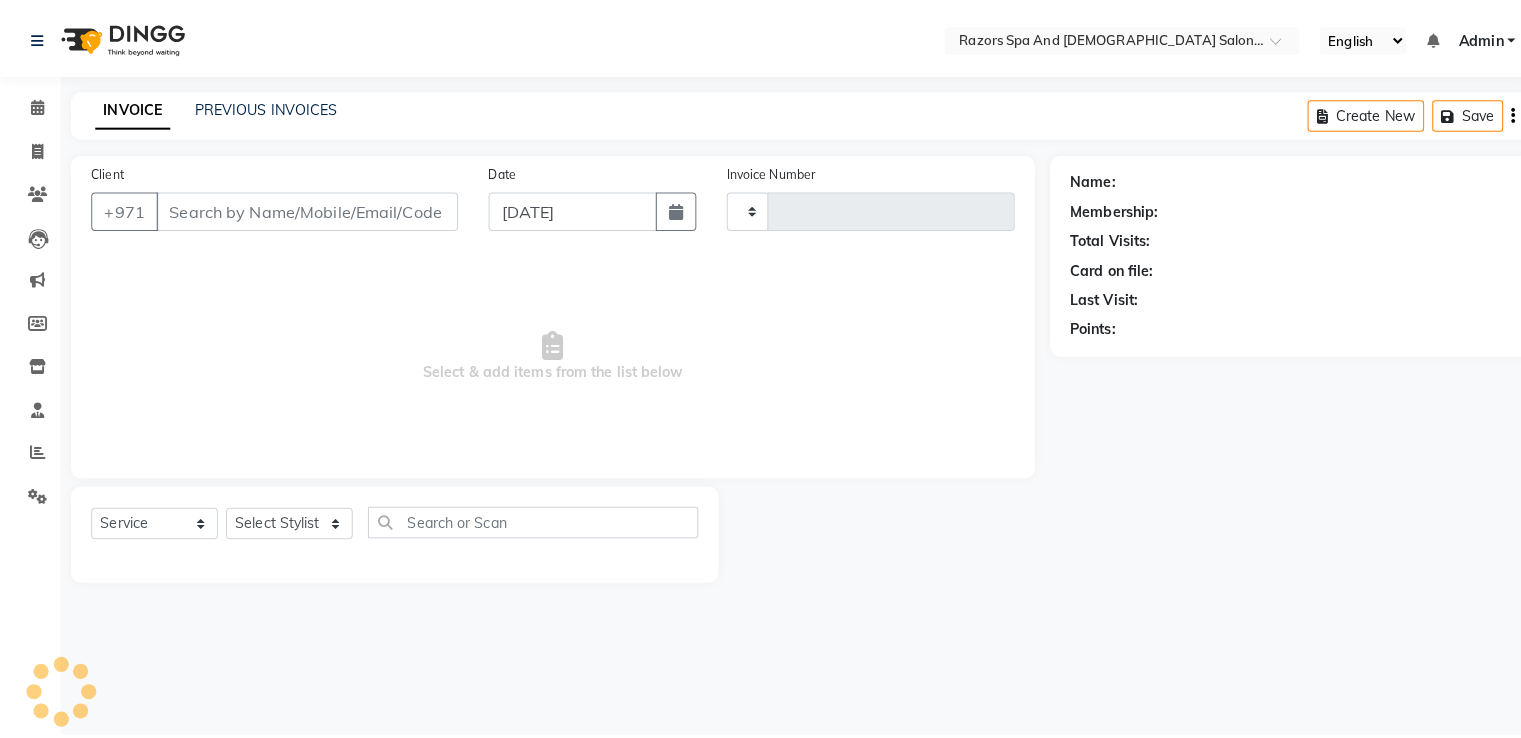scroll, scrollTop: 0, scrollLeft: 0, axis: both 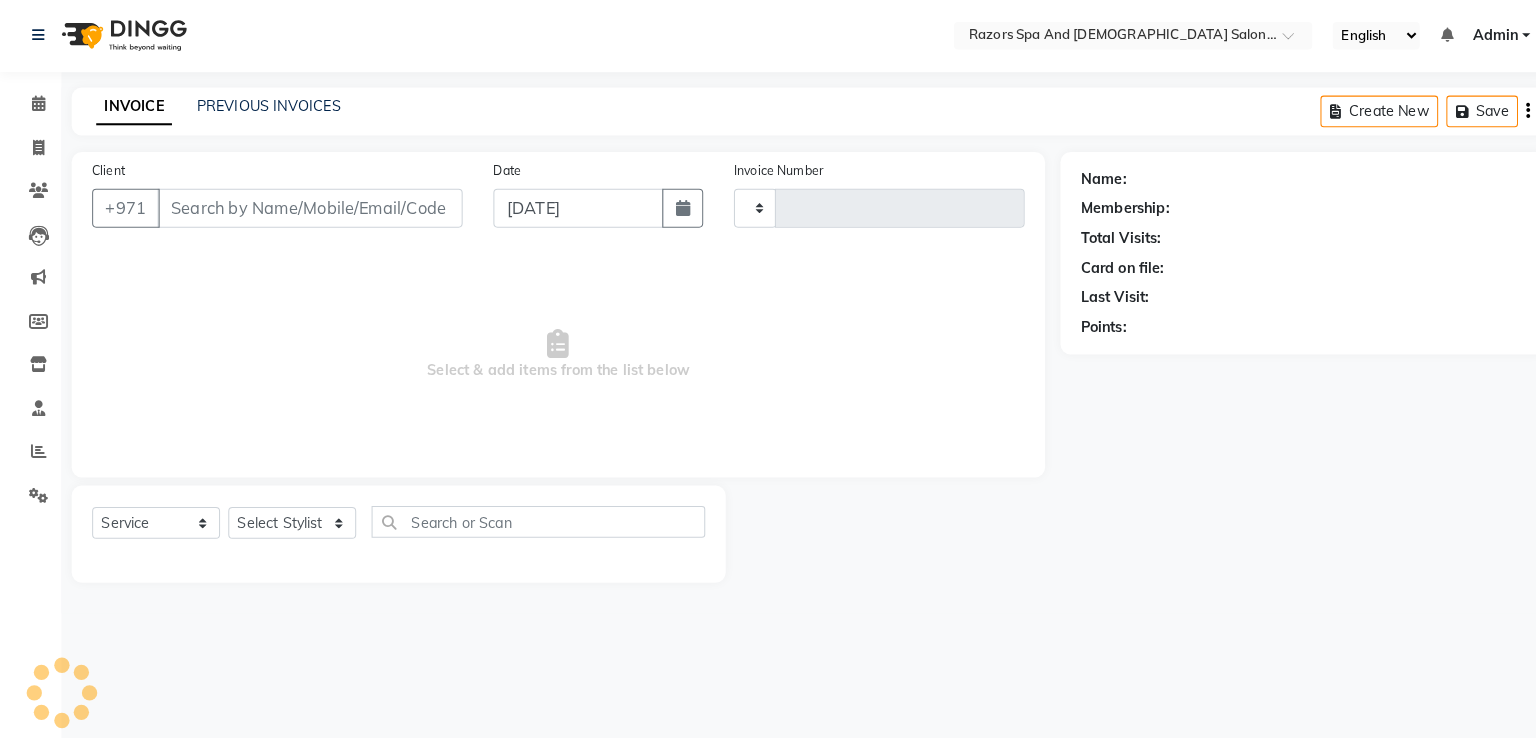 type on "0462" 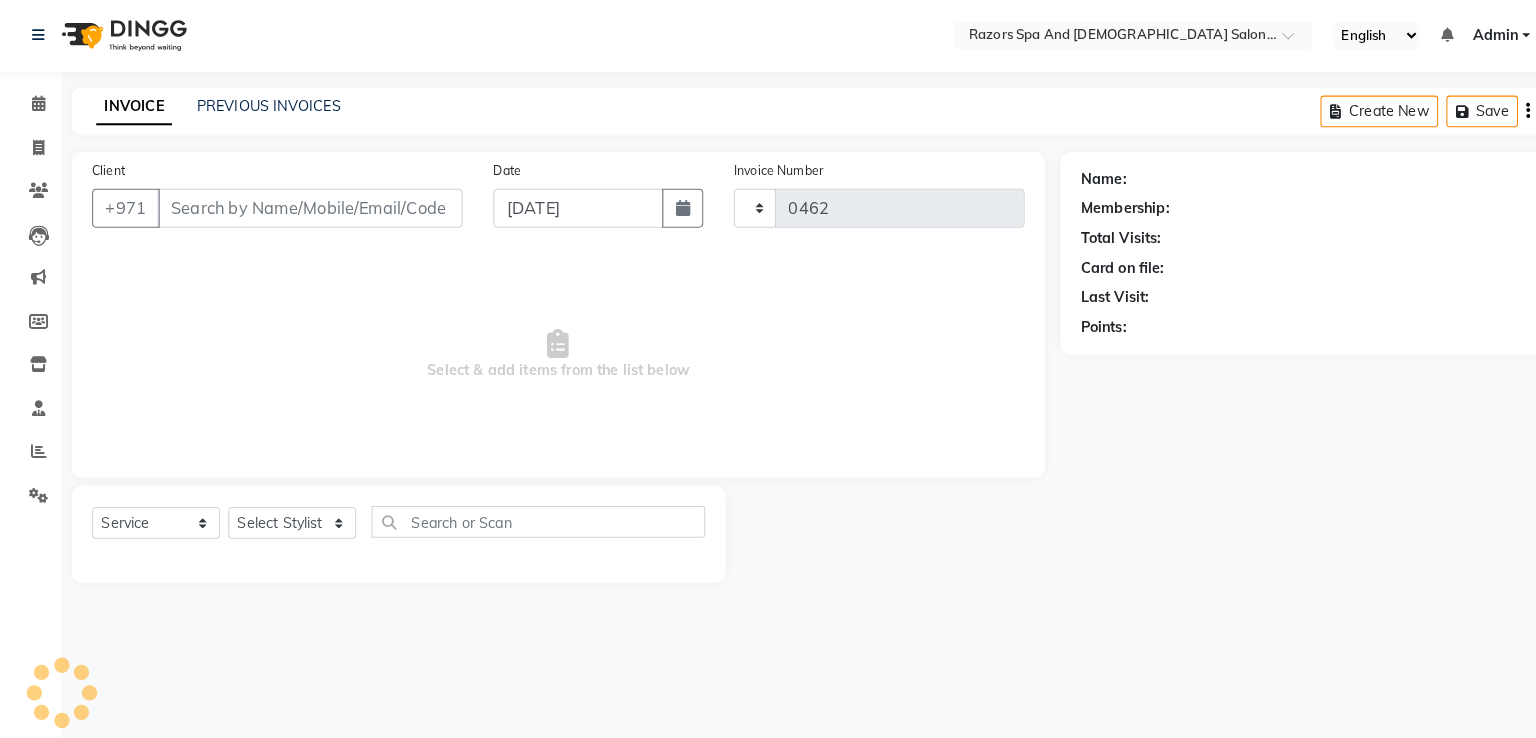 select on "8419" 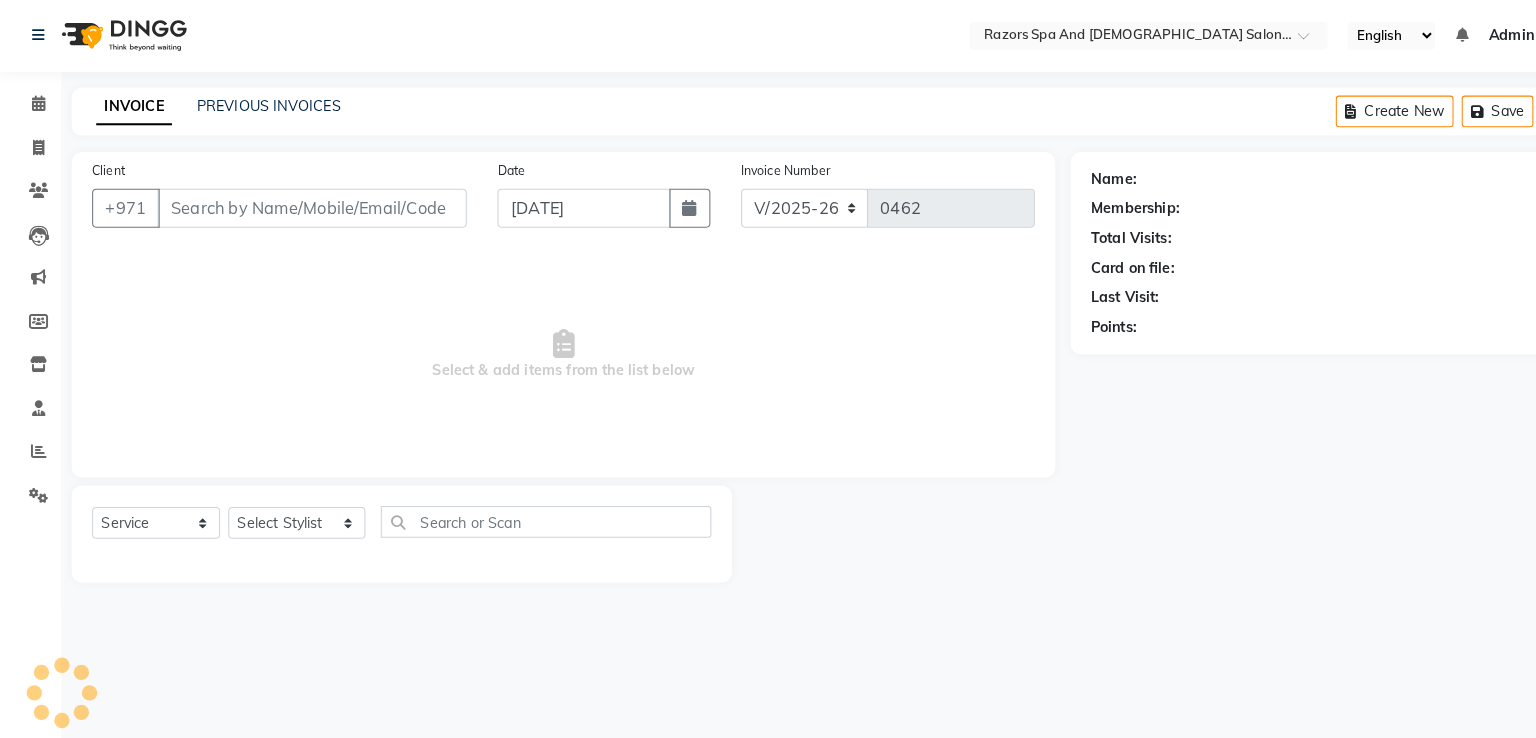 type on "564909044" 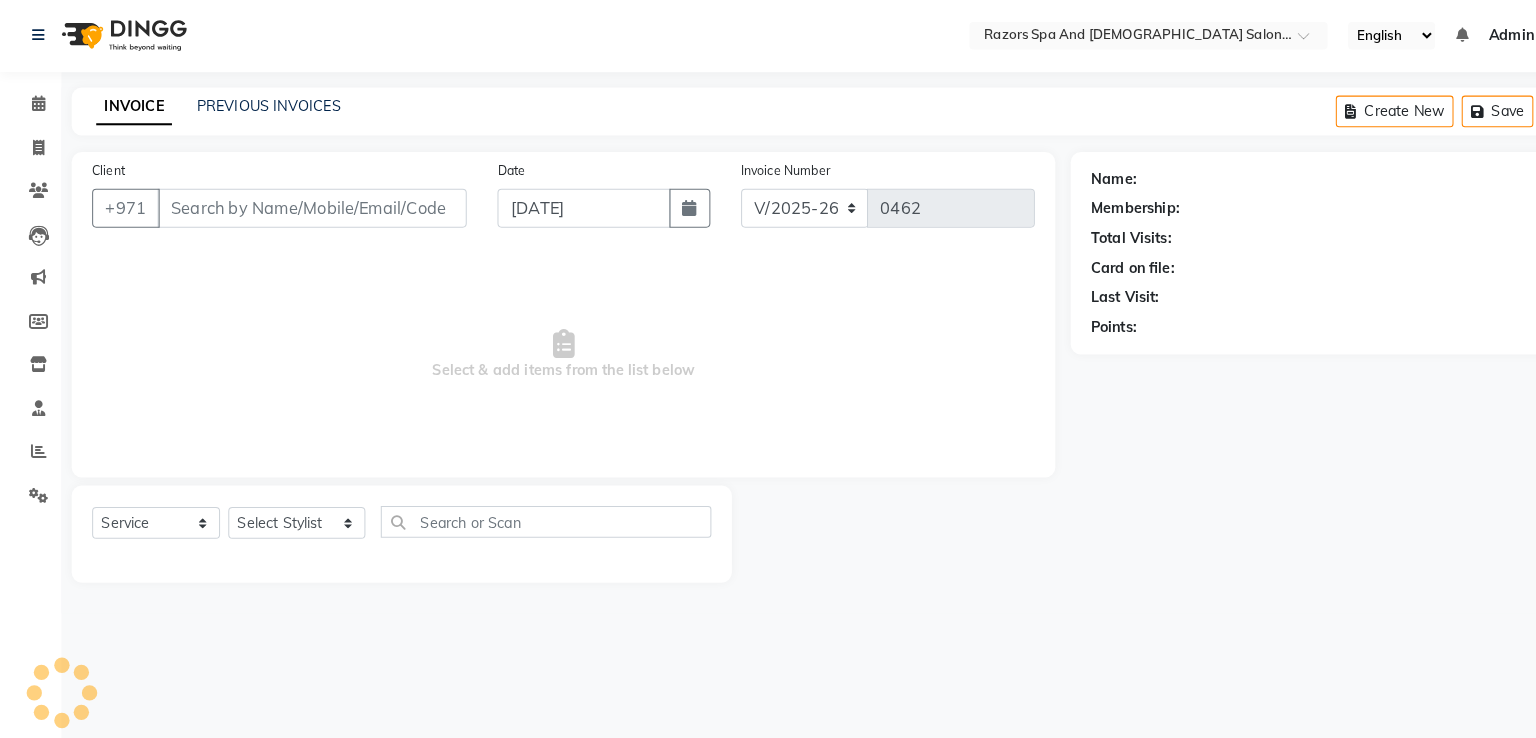 select on "81370" 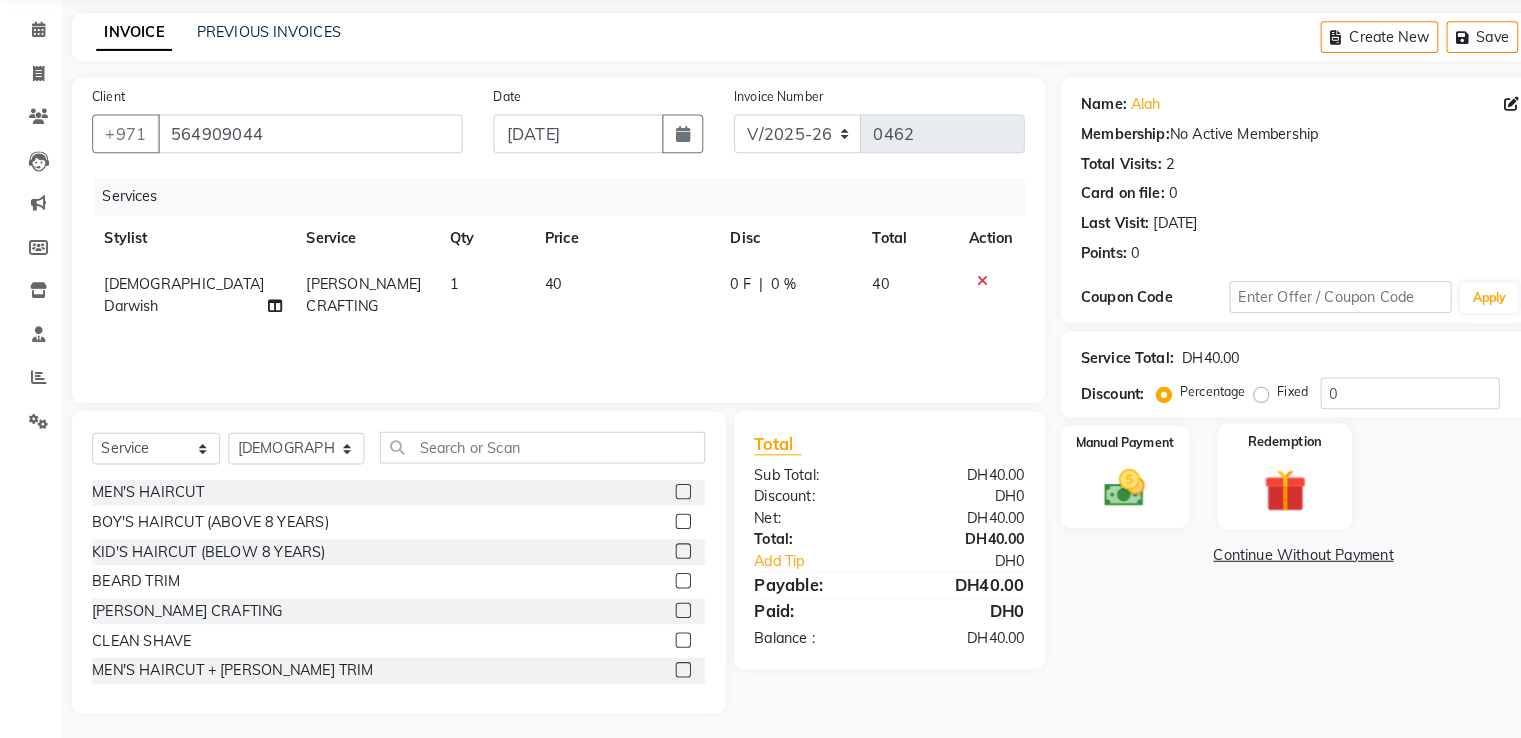 scroll, scrollTop: 64, scrollLeft: 0, axis: vertical 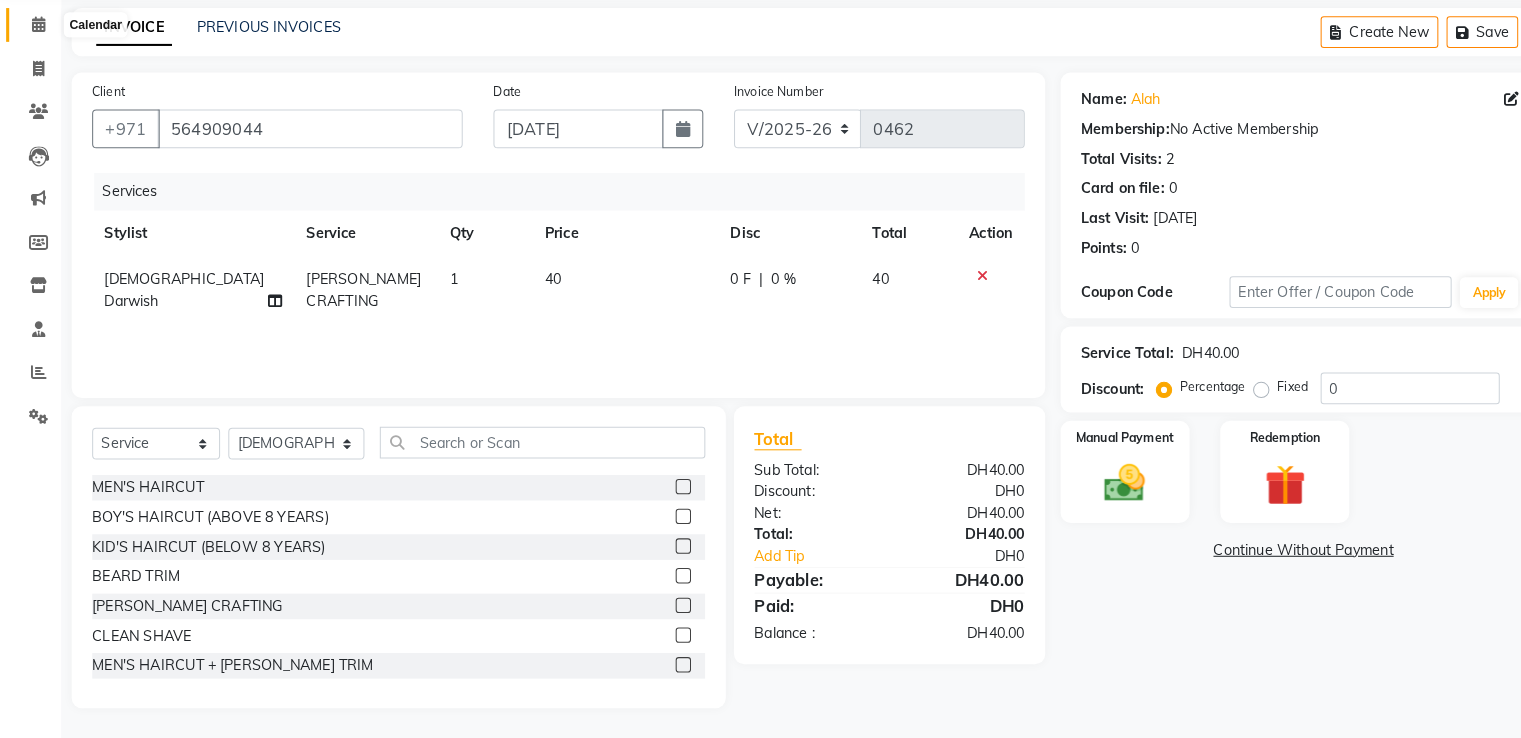 click 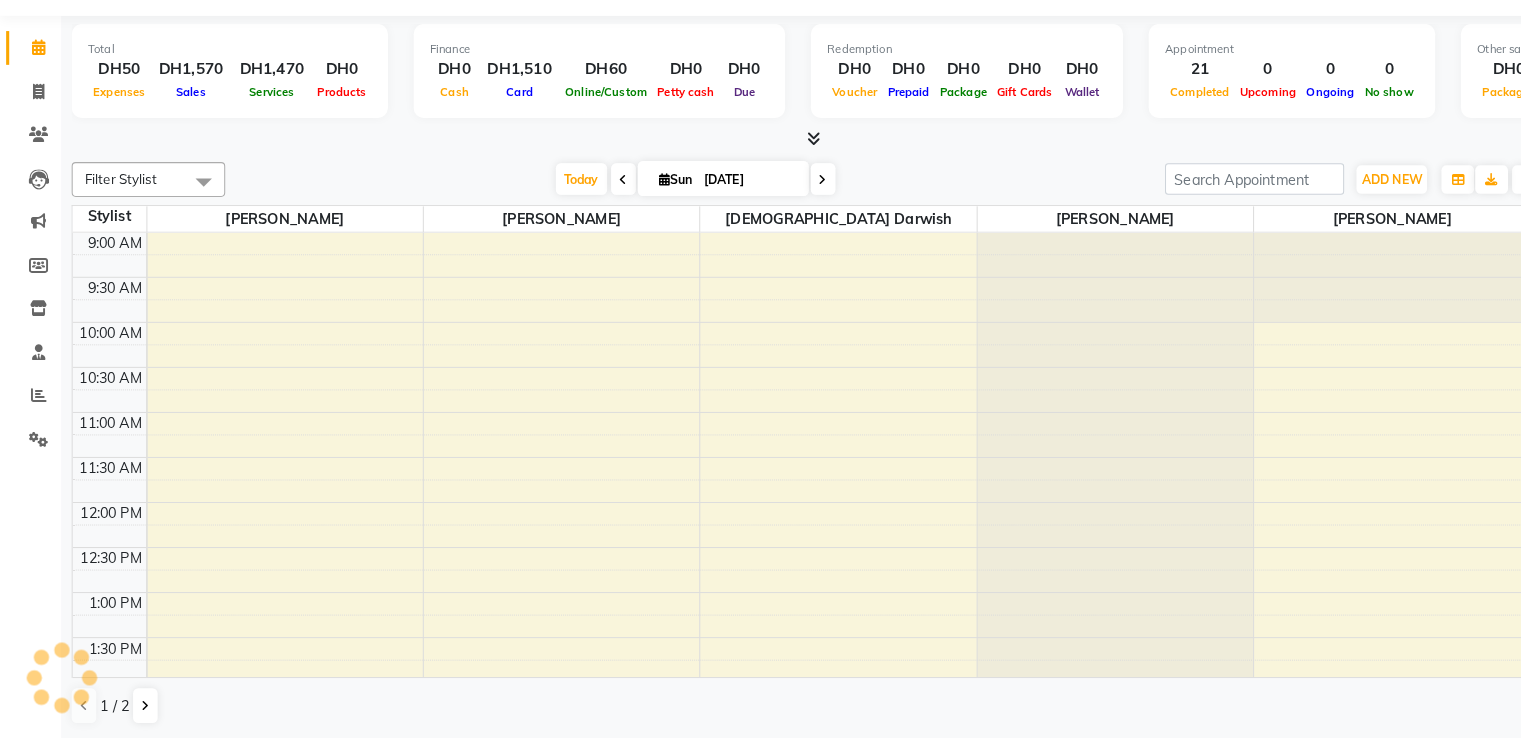 scroll, scrollTop: 0, scrollLeft: 0, axis: both 